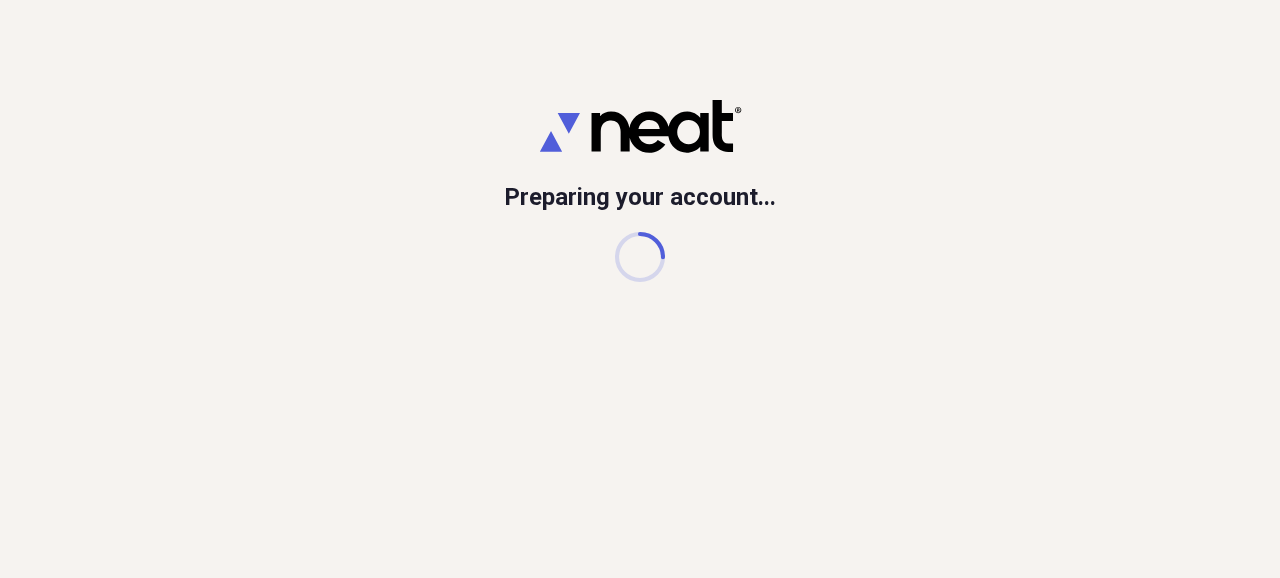 scroll, scrollTop: 0, scrollLeft: 0, axis: both 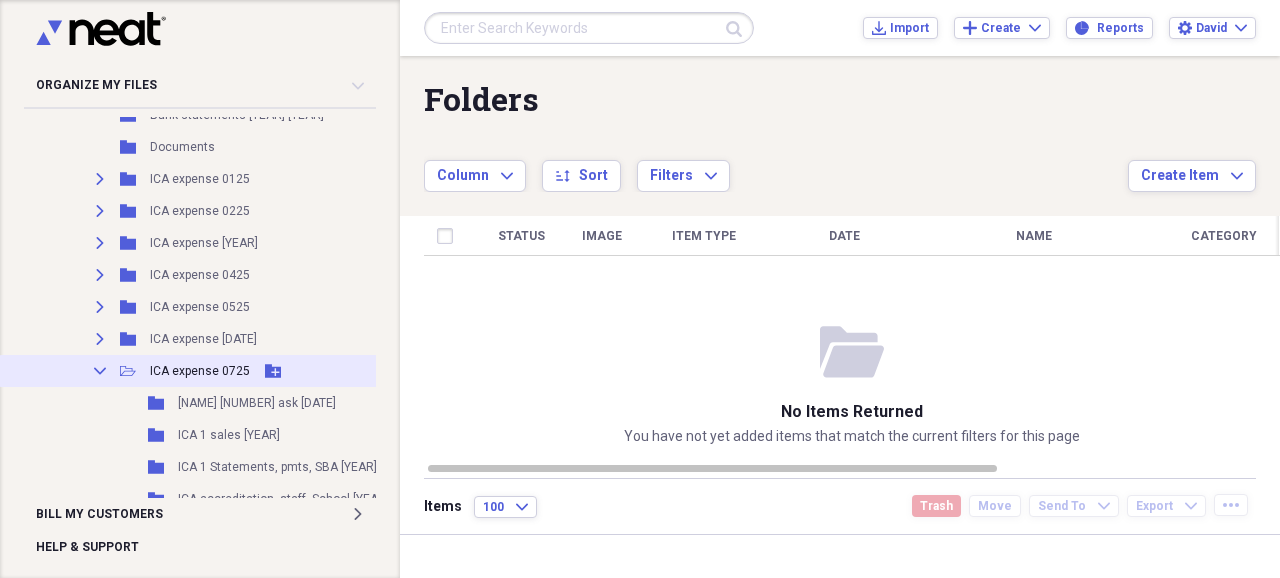 click on "ICA expense 0725" at bounding box center [200, 371] 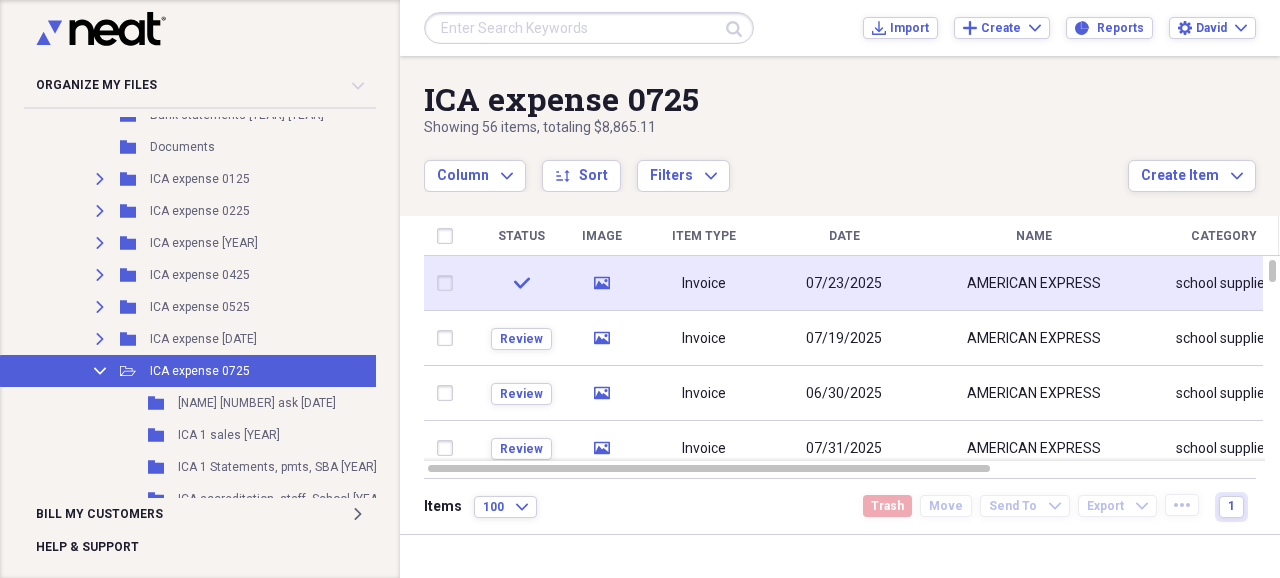 click on "07/23/2025" at bounding box center [844, 284] 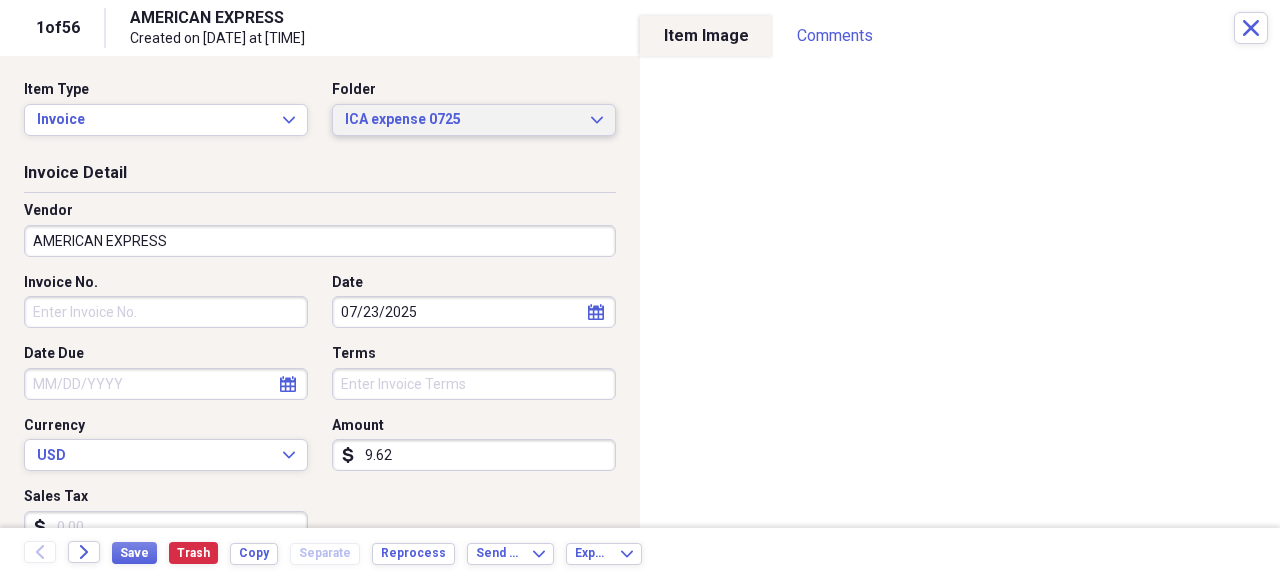 click on "ICA expense 0725" at bounding box center [462, 120] 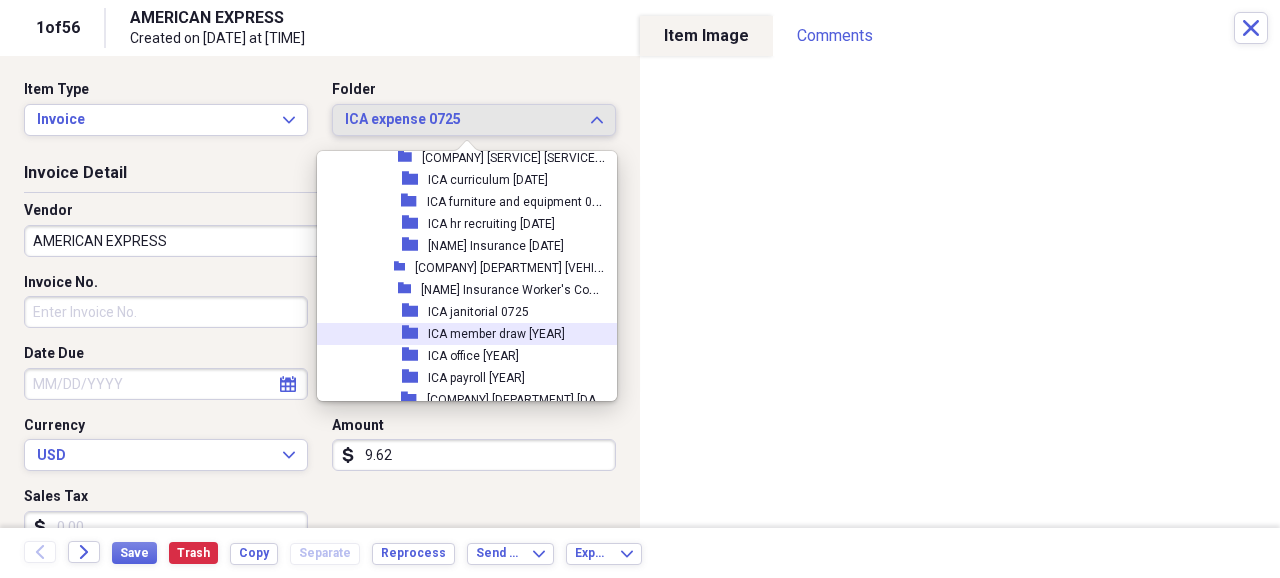 scroll, scrollTop: 4332, scrollLeft: 0, axis: vertical 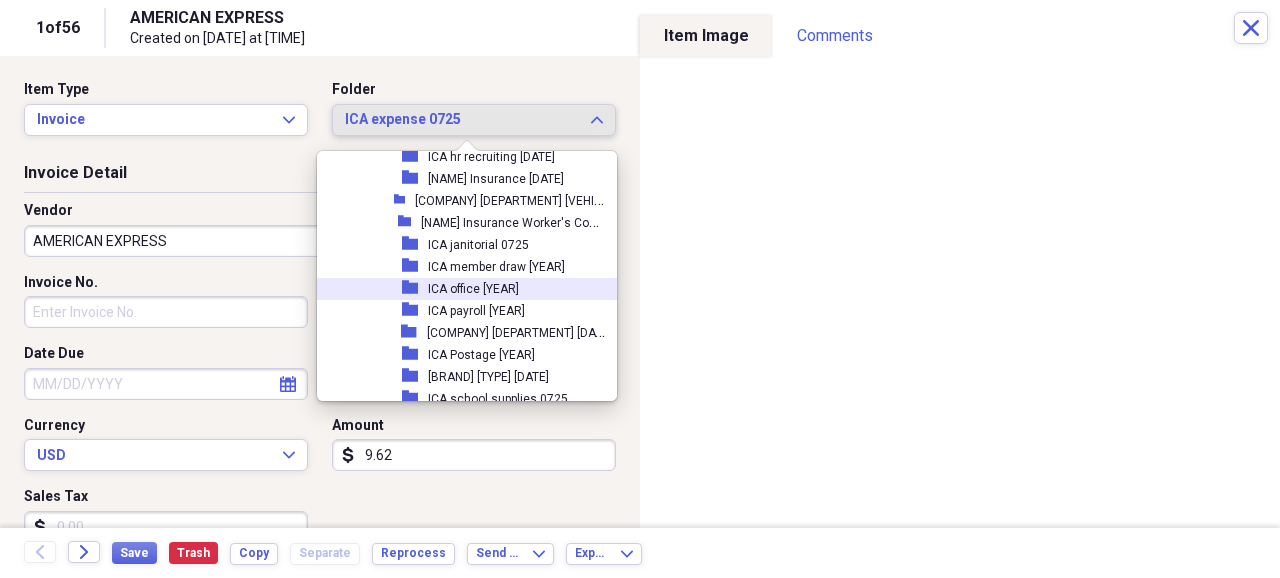 click on "ICA office [YEAR]" at bounding box center (473, 289) 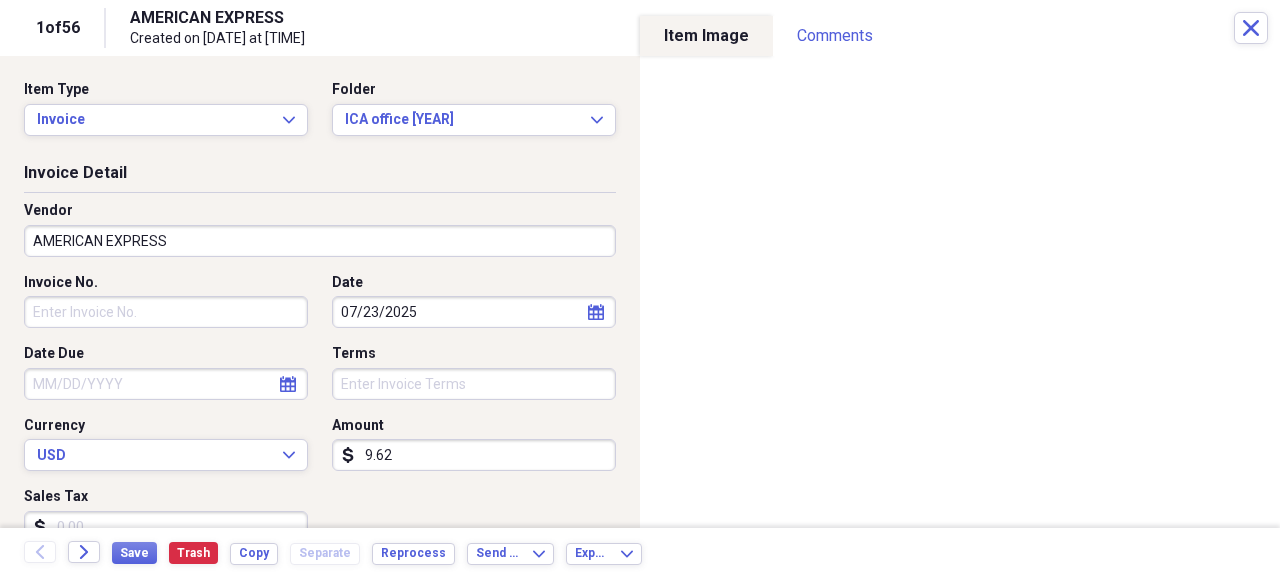 click on "AMERICAN EXPRESS" at bounding box center (320, 241) 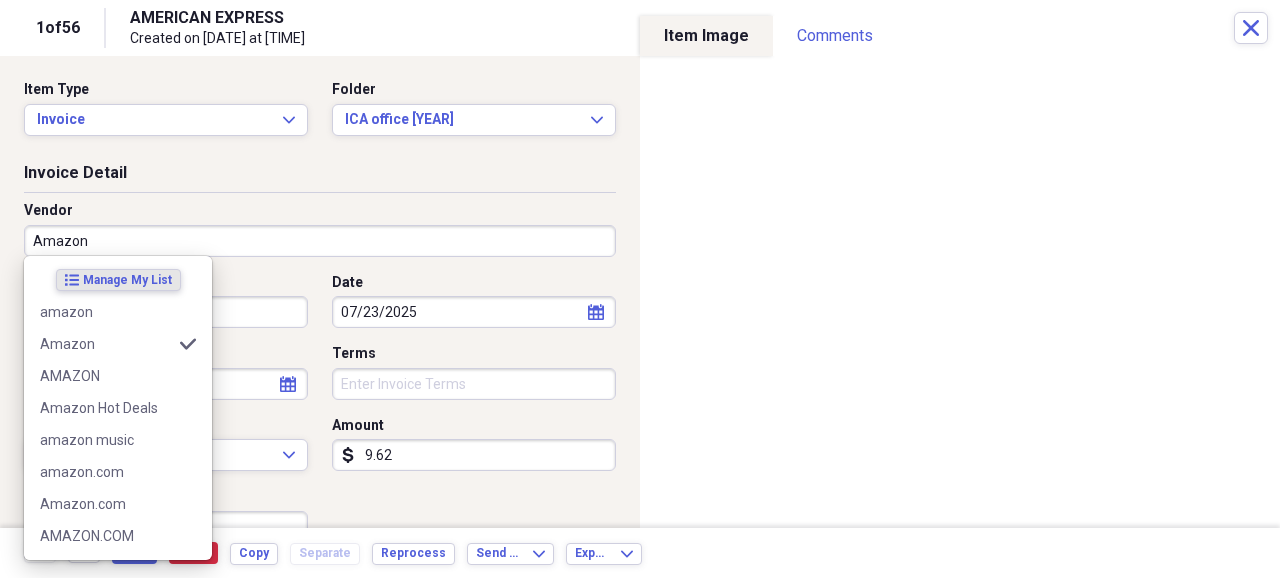 type on "Amazon" 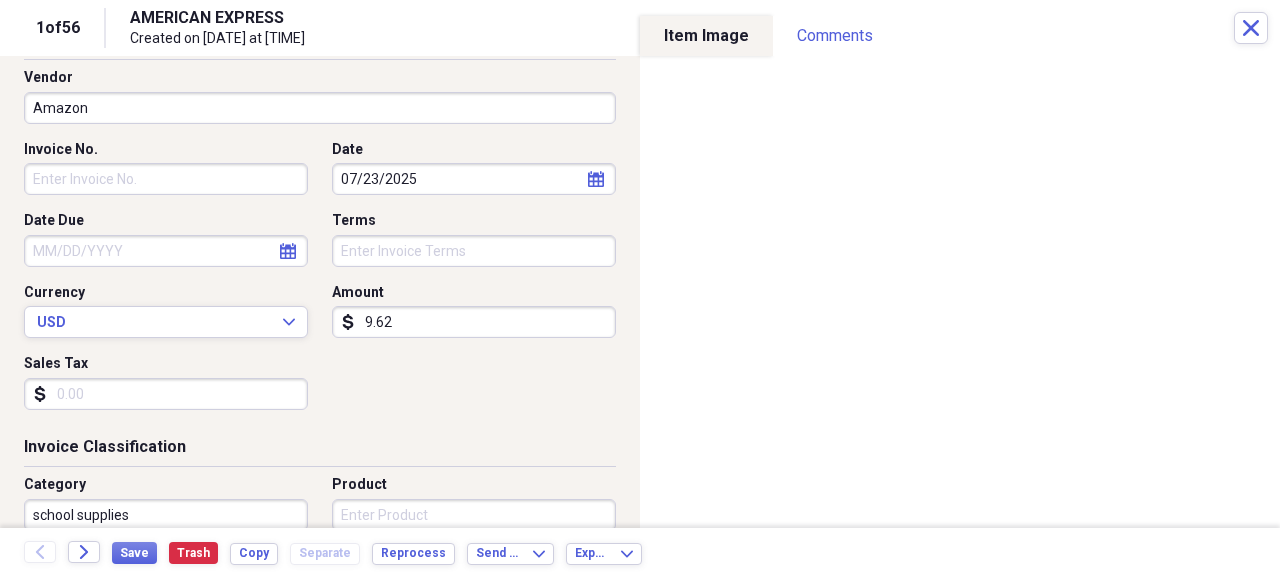 scroll, scrollTop: 200, scrollLeft: 0, axis: vertical 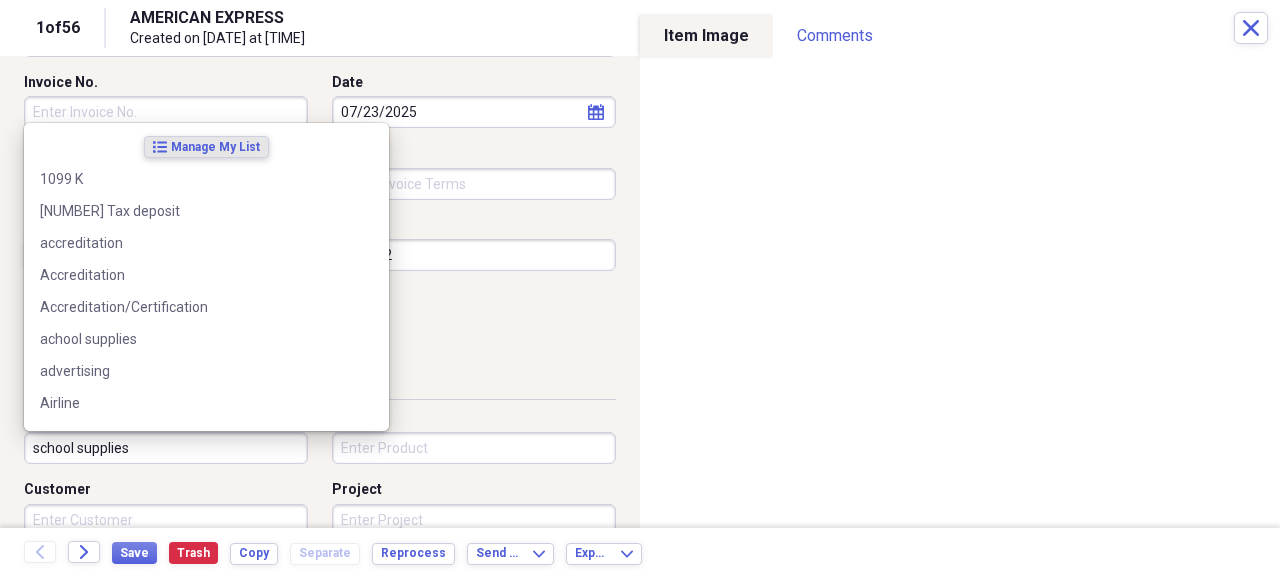 click on "school supplies" at bounding box center (166, 448) 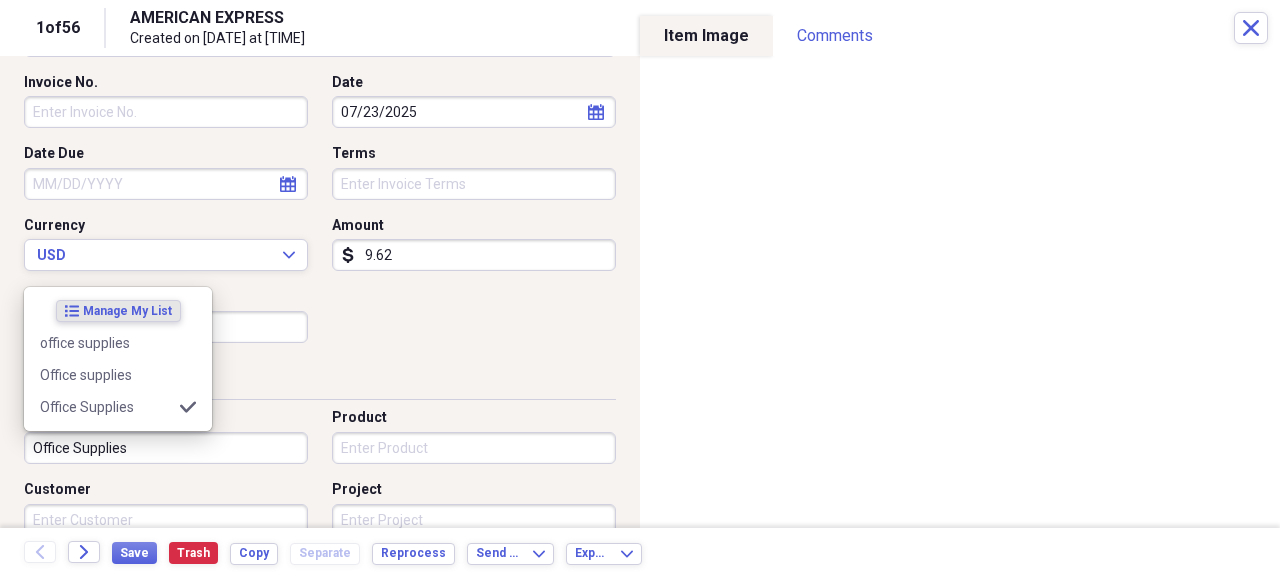 type on "Office Supplies" 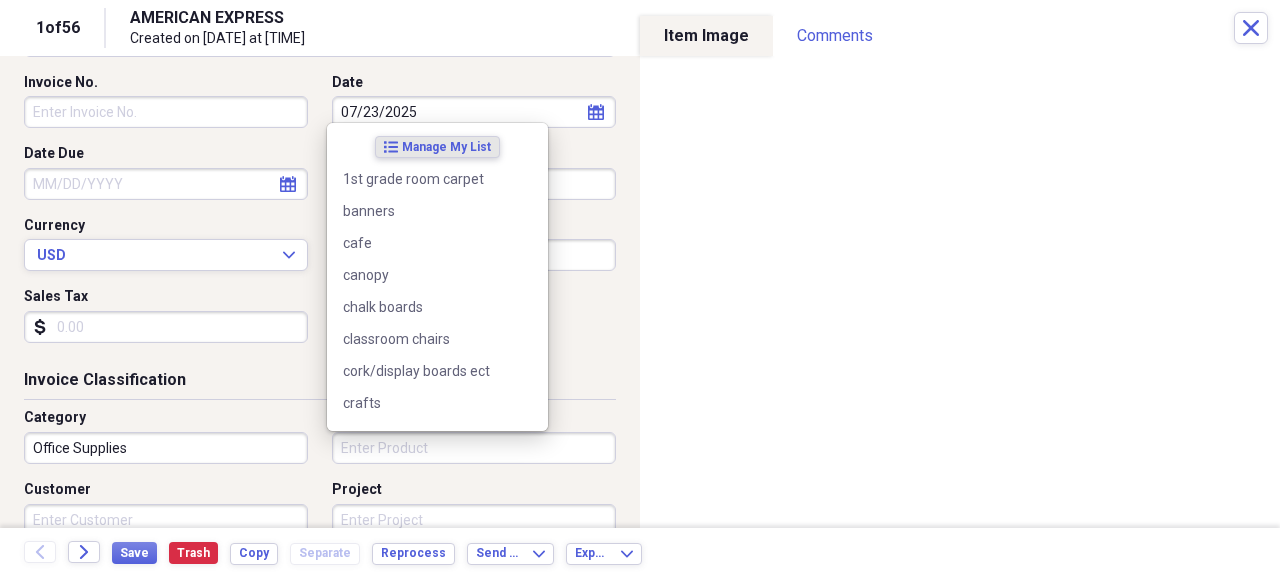 scroll, scrollTop: 0, scrollLeft: 0, axis: both 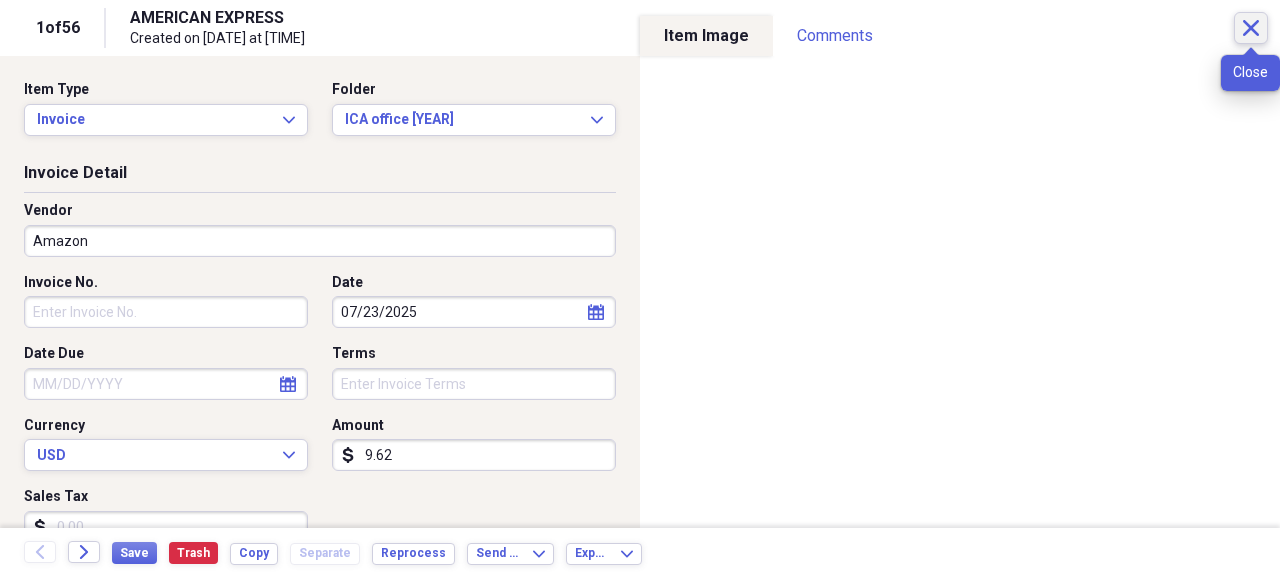 click 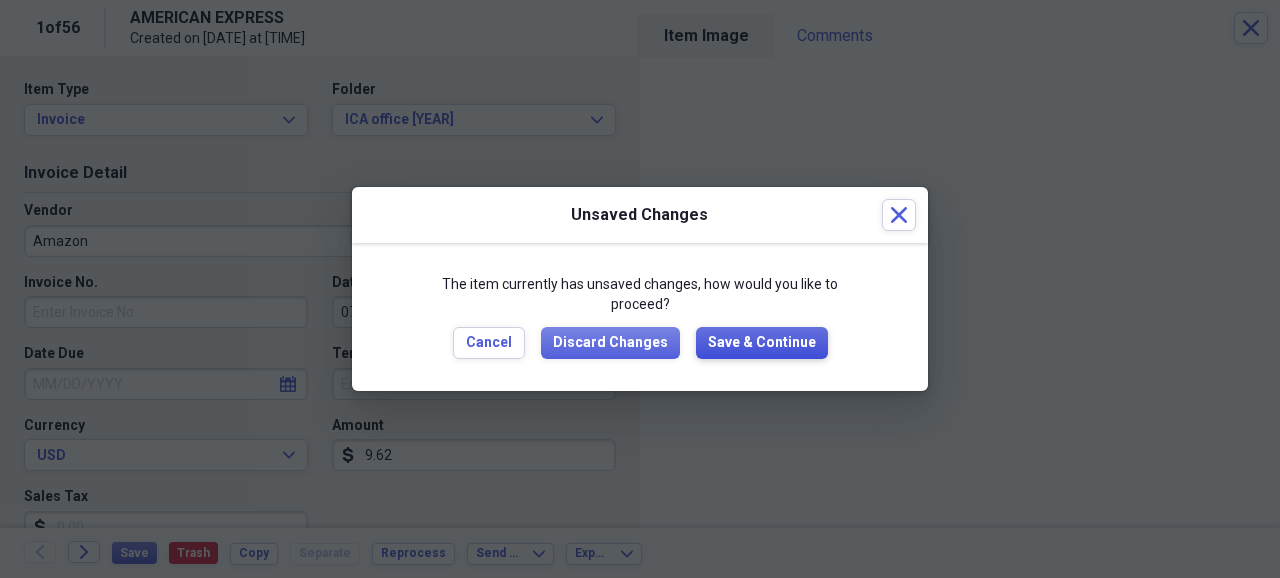 click on "Save & Continue" at bounding box center (762, 343) 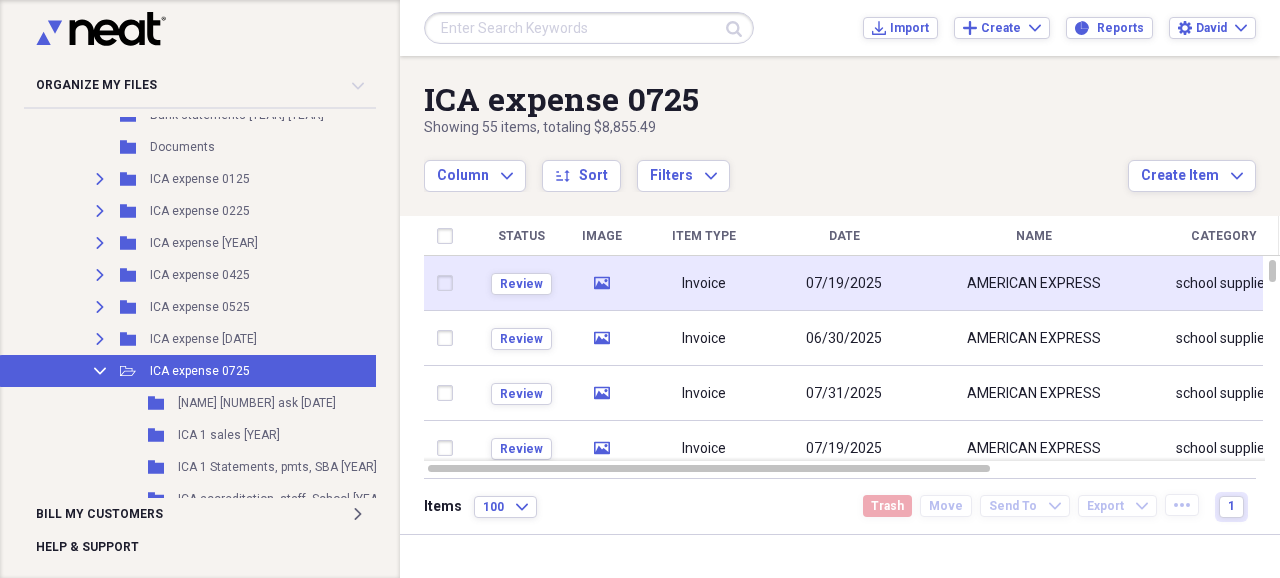 click on "07/19/2025" at bounding box center (844, 284) 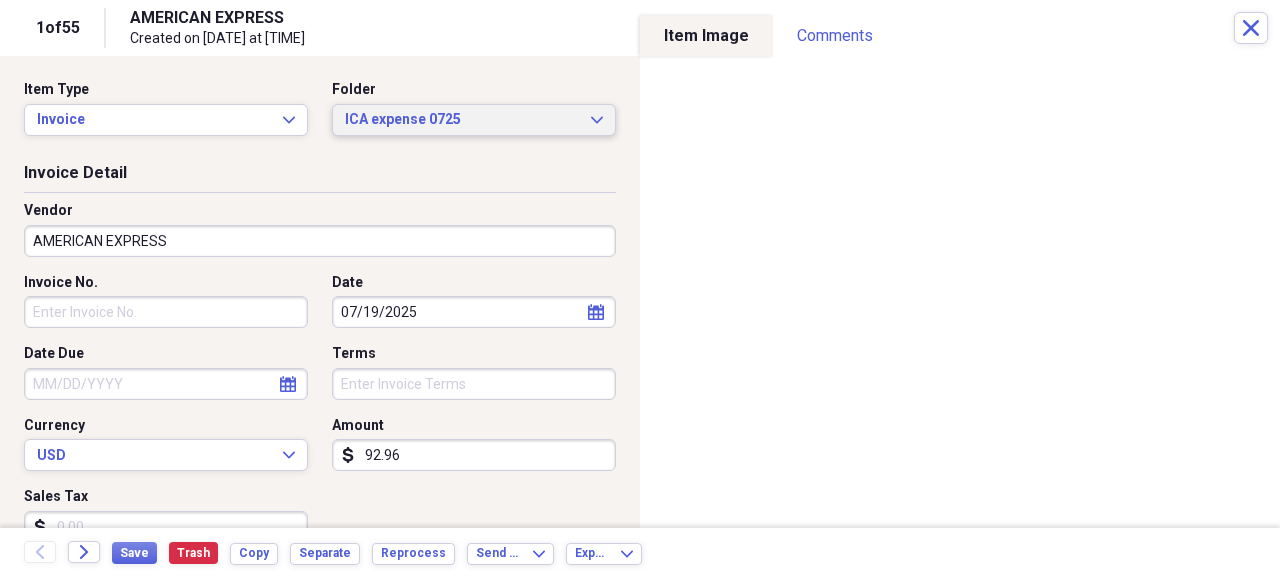 click on "ICA expense 0725" at bounding box center (462, 120) 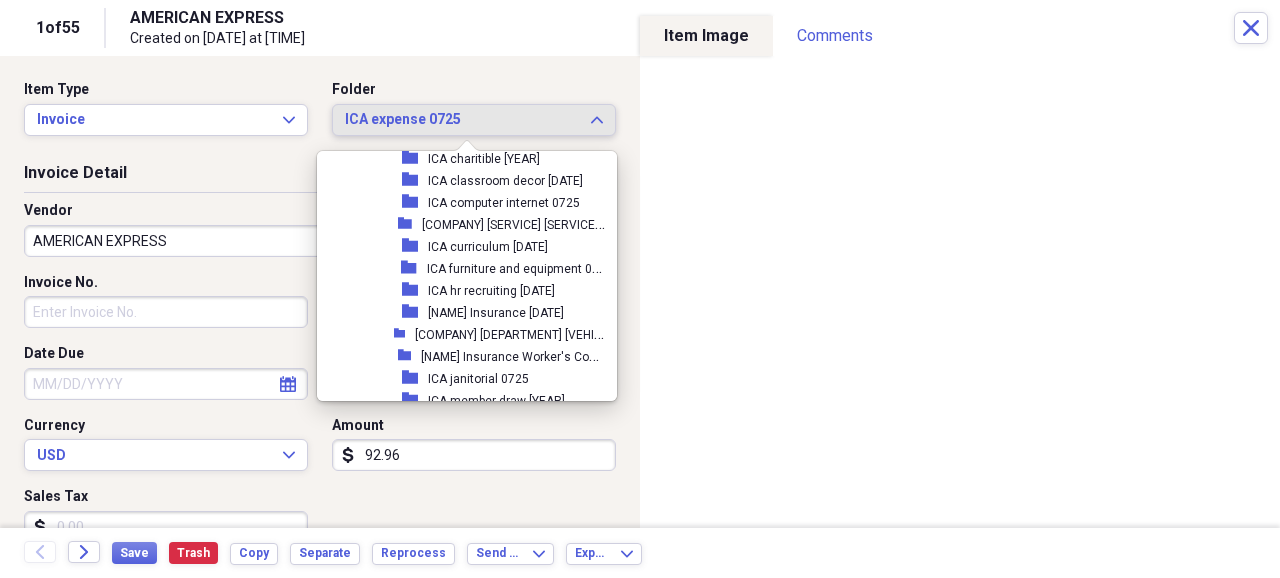 scroll, scrollTop: 4465, scrollLeft: 0, axis: vertical 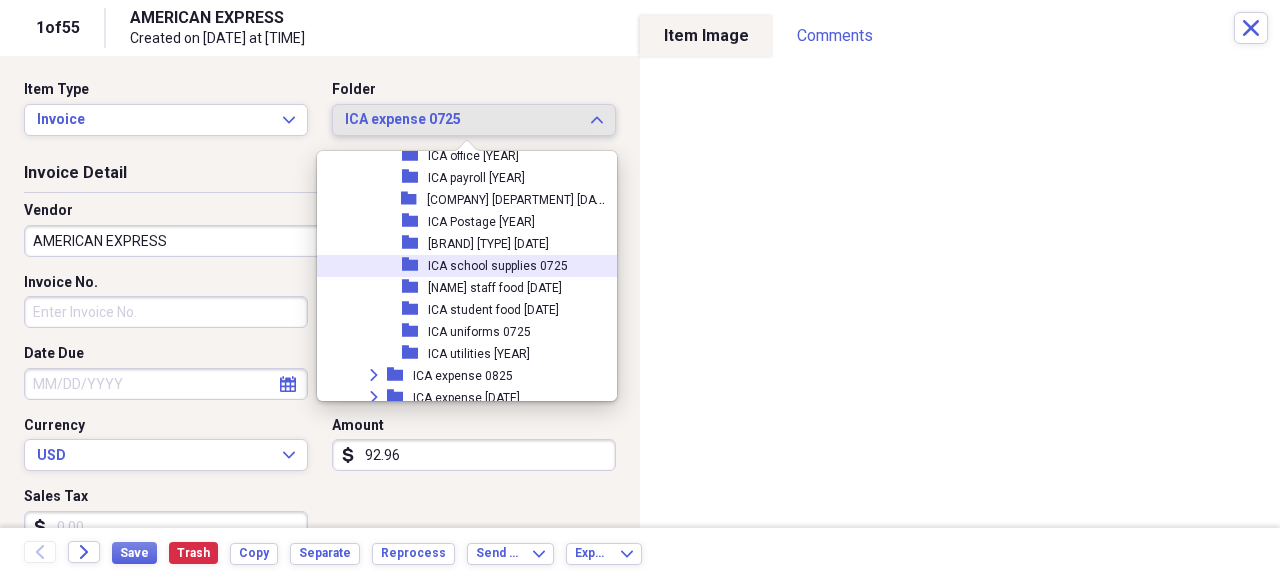click on "ICA school supplies 0725" at bounding box center [498, 266] 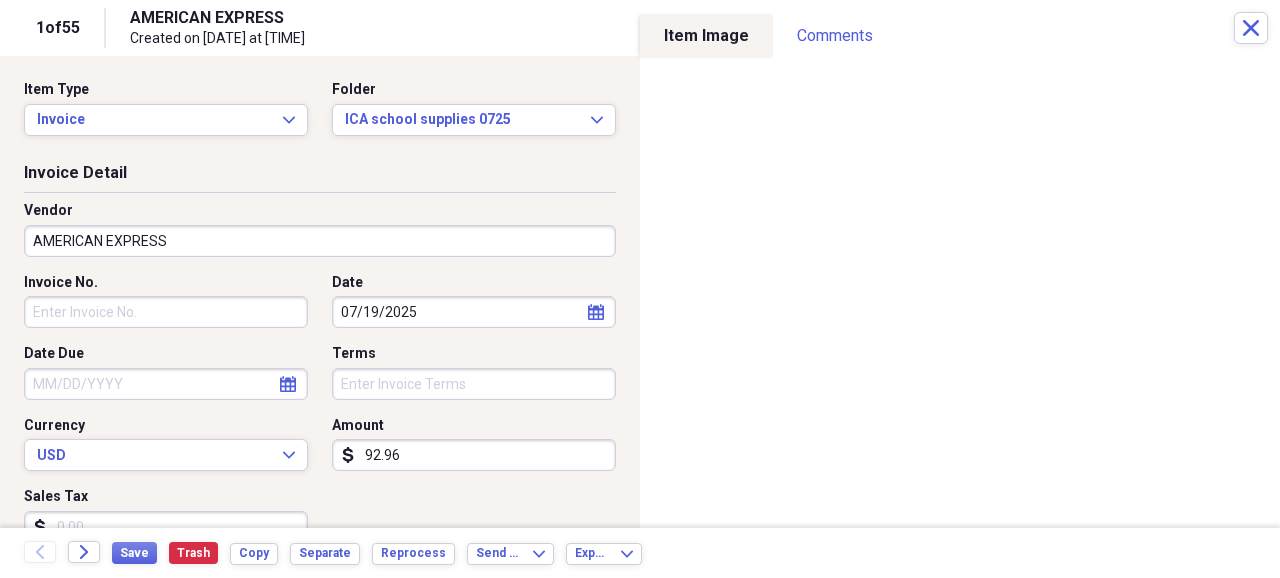 click on "AMERICAN EXPRESS" at bounding box center (320, 241) 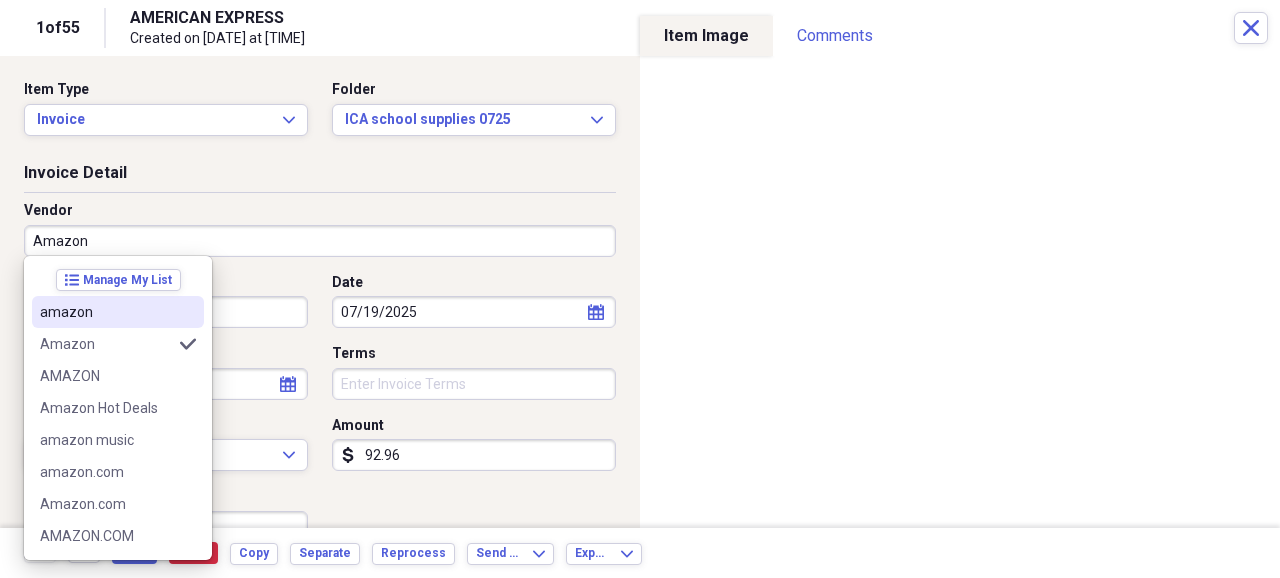type on "Amazon" 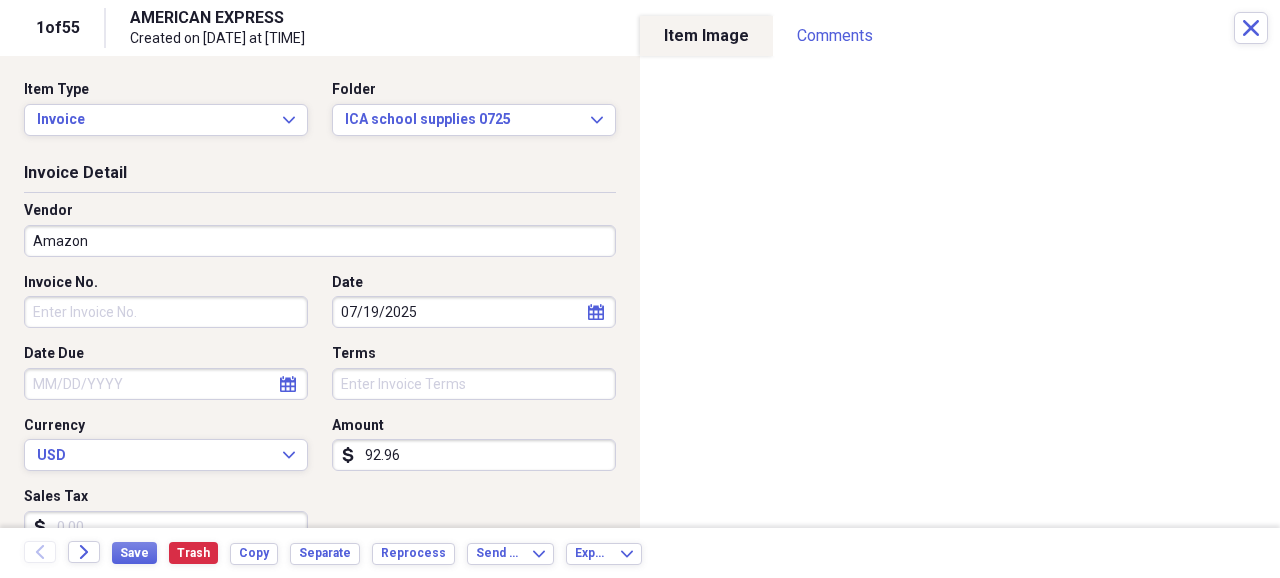 click on "Invoice No." at bounding box center [166, 283] 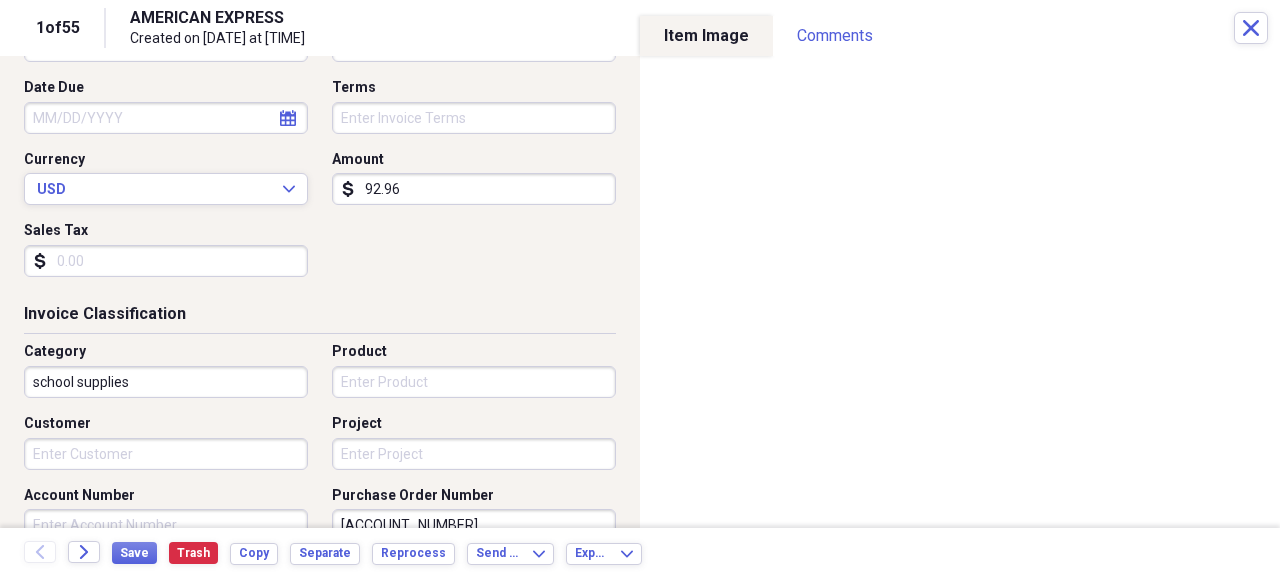 scroll, scrollTop: 333, scrollLeft: 0, axis: vertical 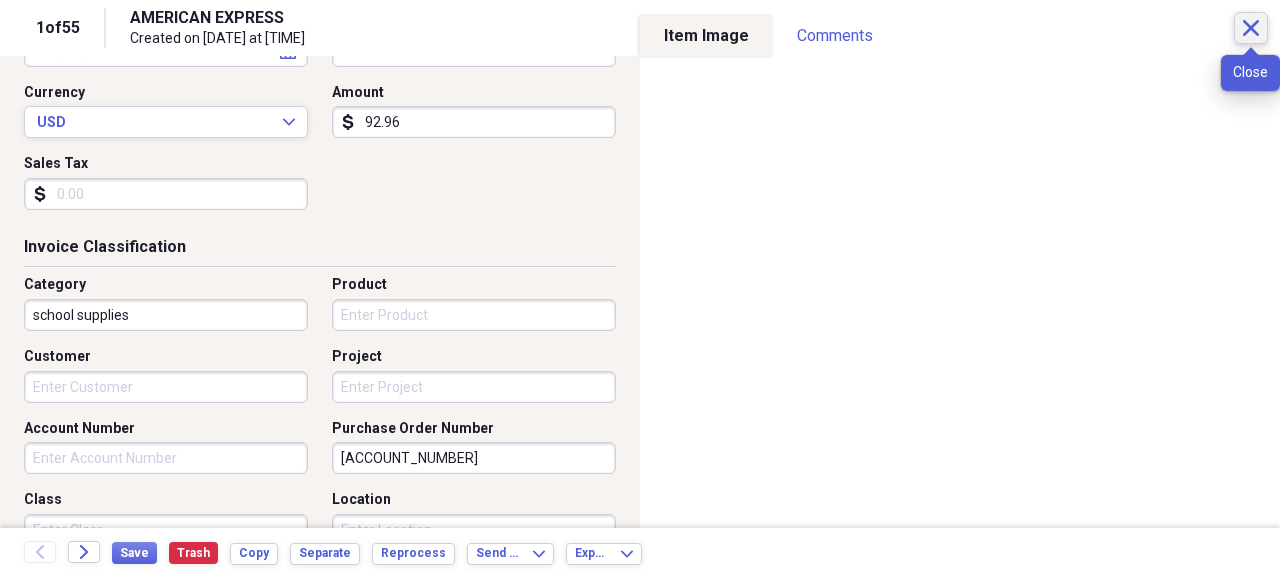 click 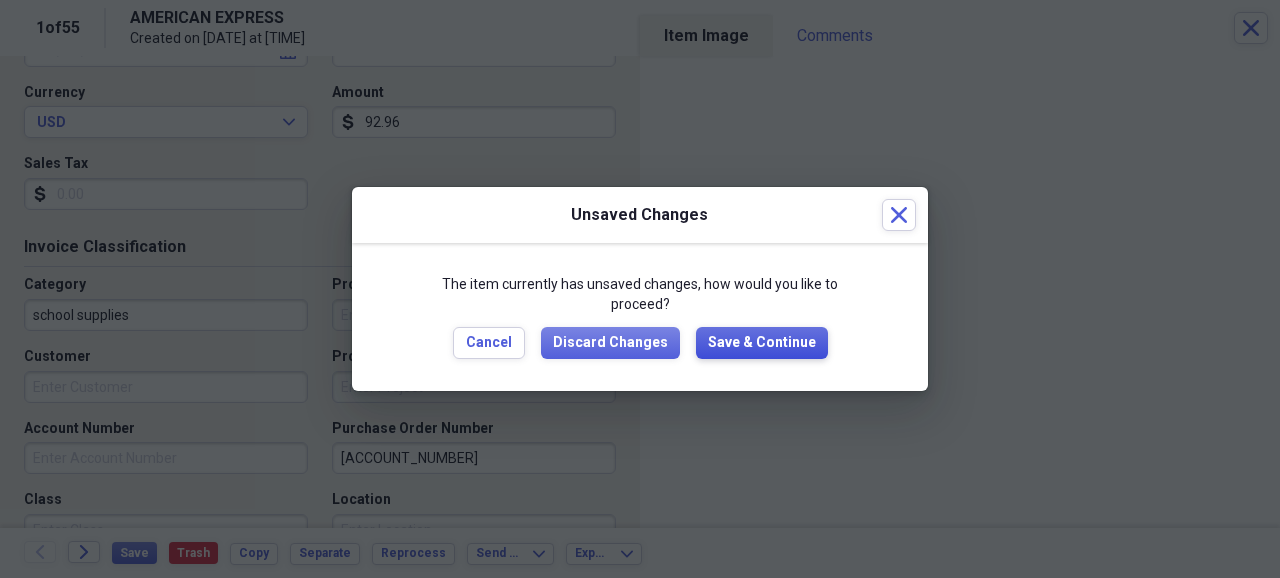 click on "Save & Continue" at bounding box center (762, 343) 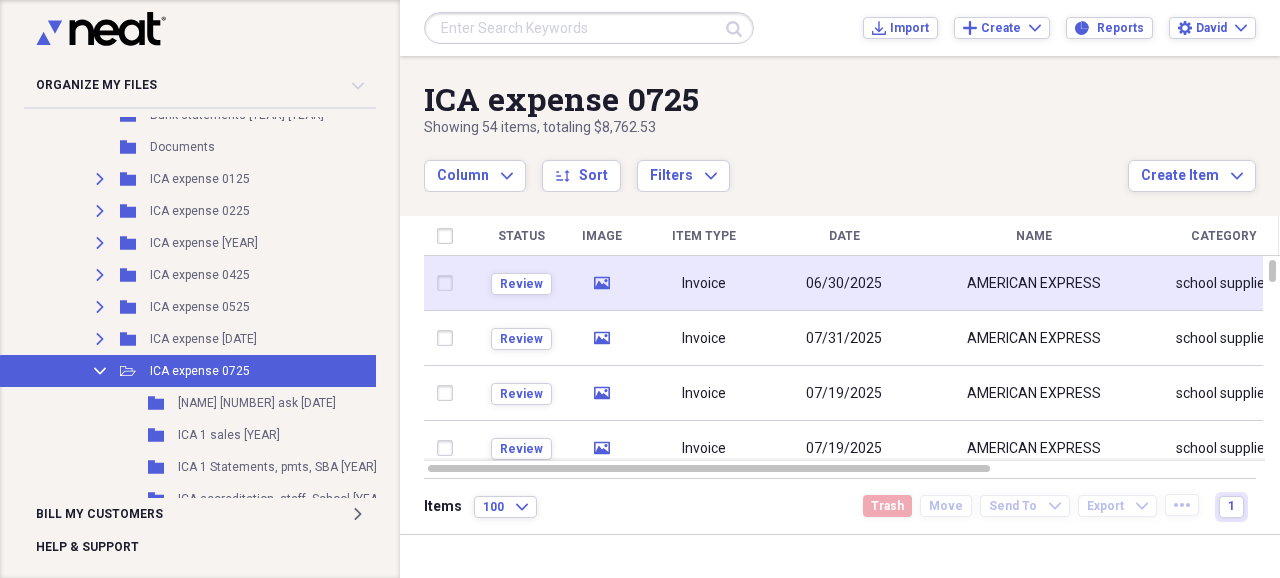 click on "06/30/2025" at bounding box center (844, 284) 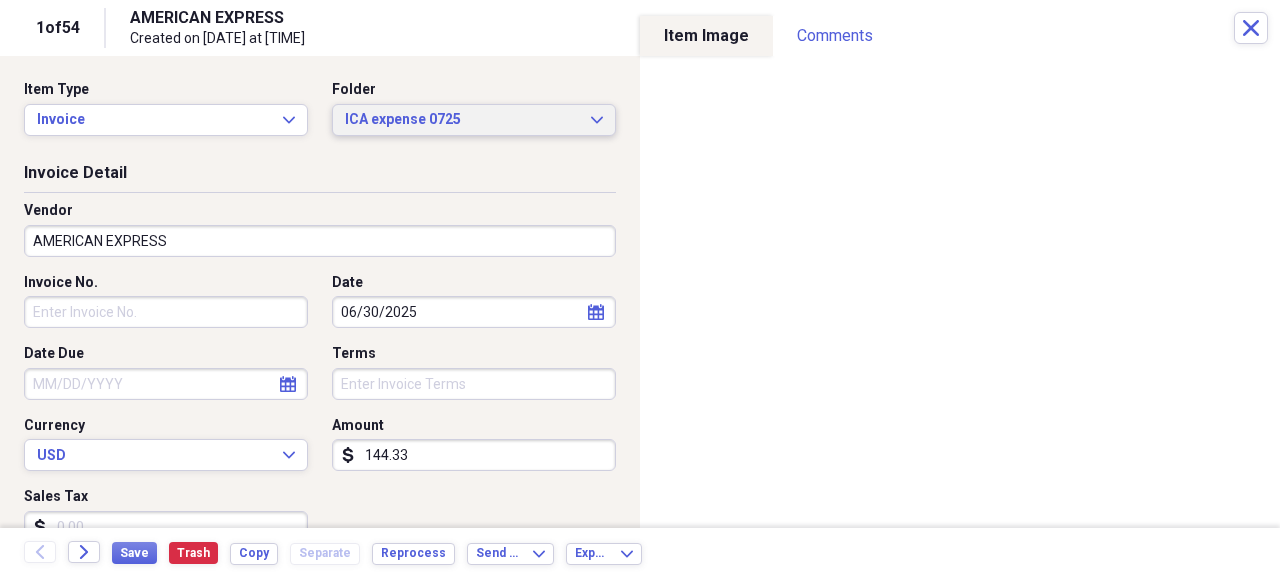 click on "ICA expense 0725" at bounding box center [462, 120] 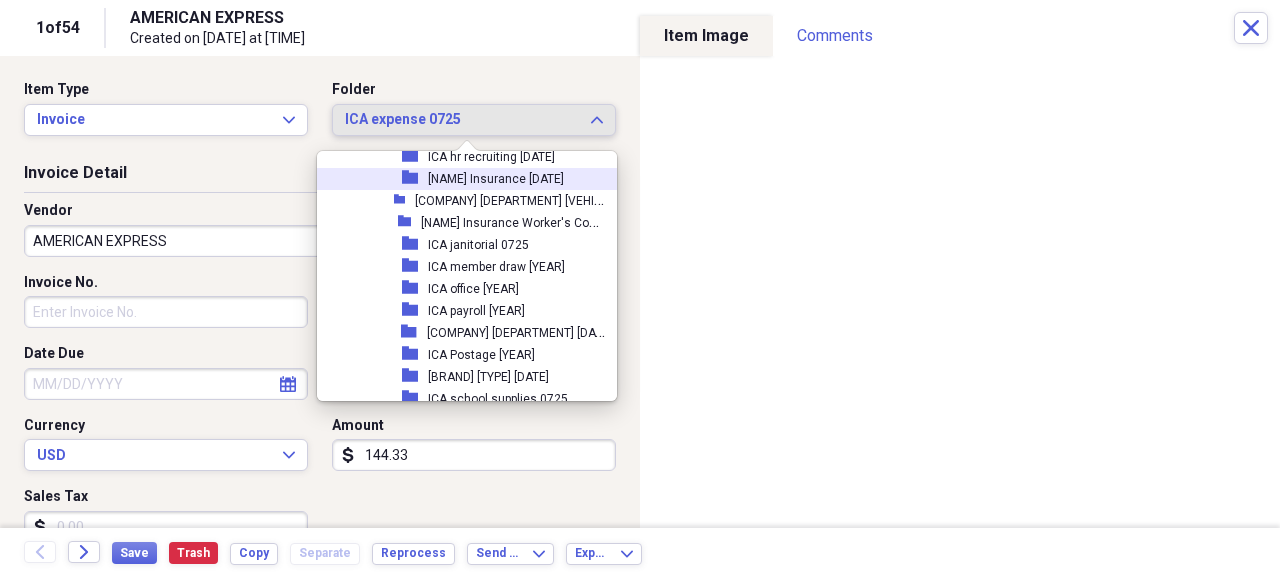 scroll, scrollTop: 4398, scrollLeft: 0, axis: vertical 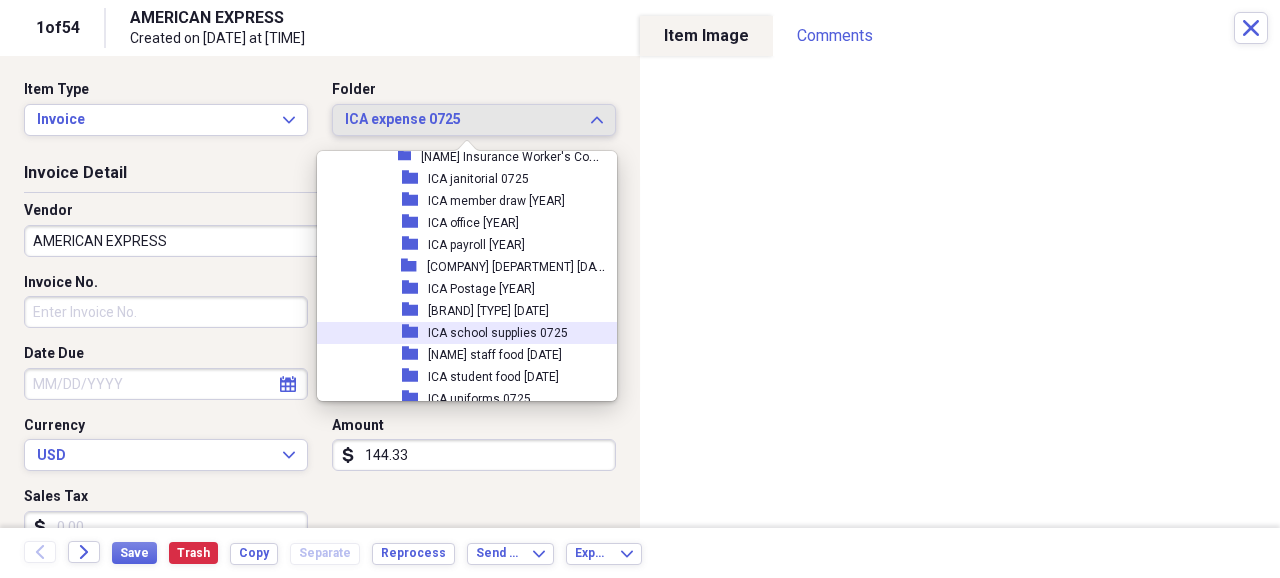 drag, startPoint x: 482, startPoint y: 330, endPoint x: 453, endPoint y: 360, distance: 41.725292 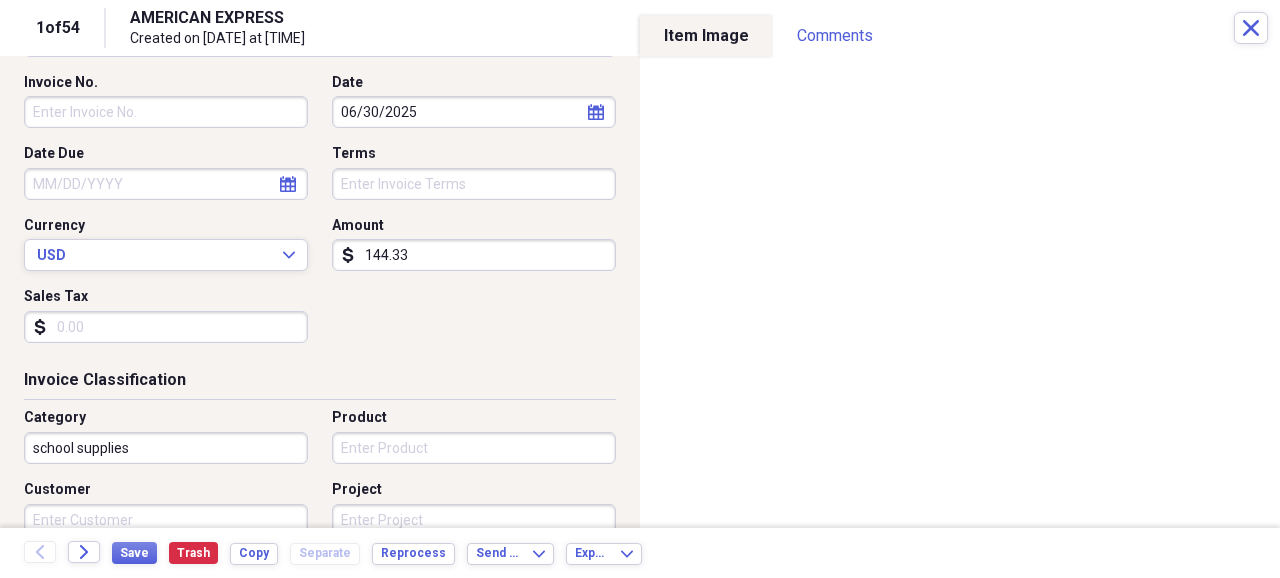 scroll, scrollTop: 0, scrollLeft: 0, axis: both 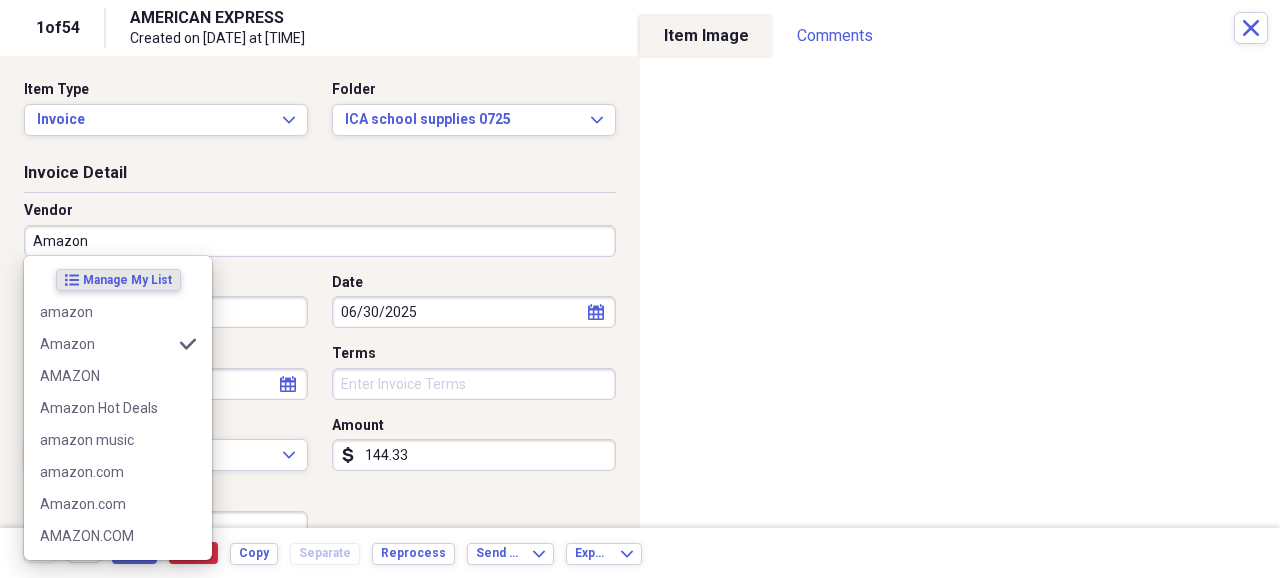 type on "Amazon" 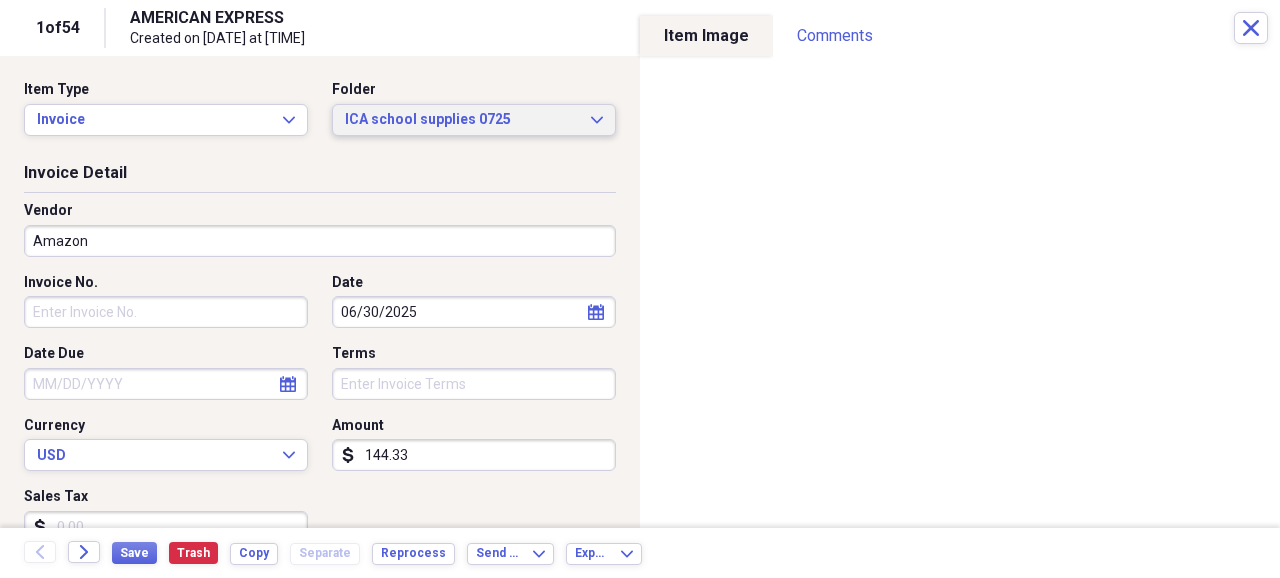 click on "ICA school supplies 0725" at bounding box center (462, 120) 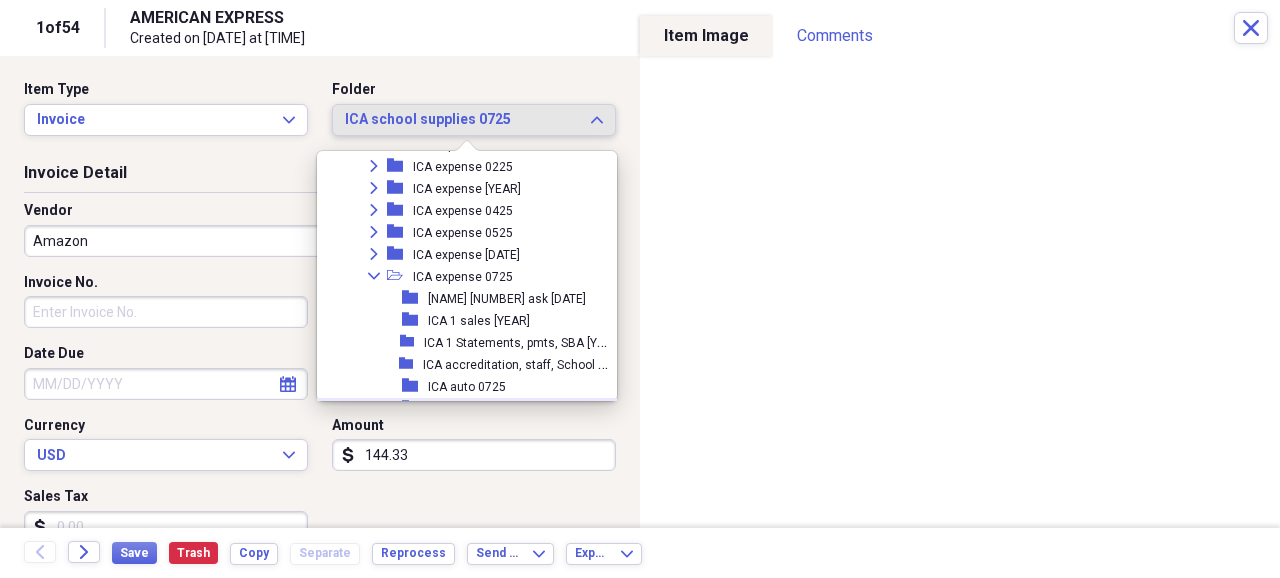 scroll, scrollTop: 3860, scrollLeft: 0, axis: vertical 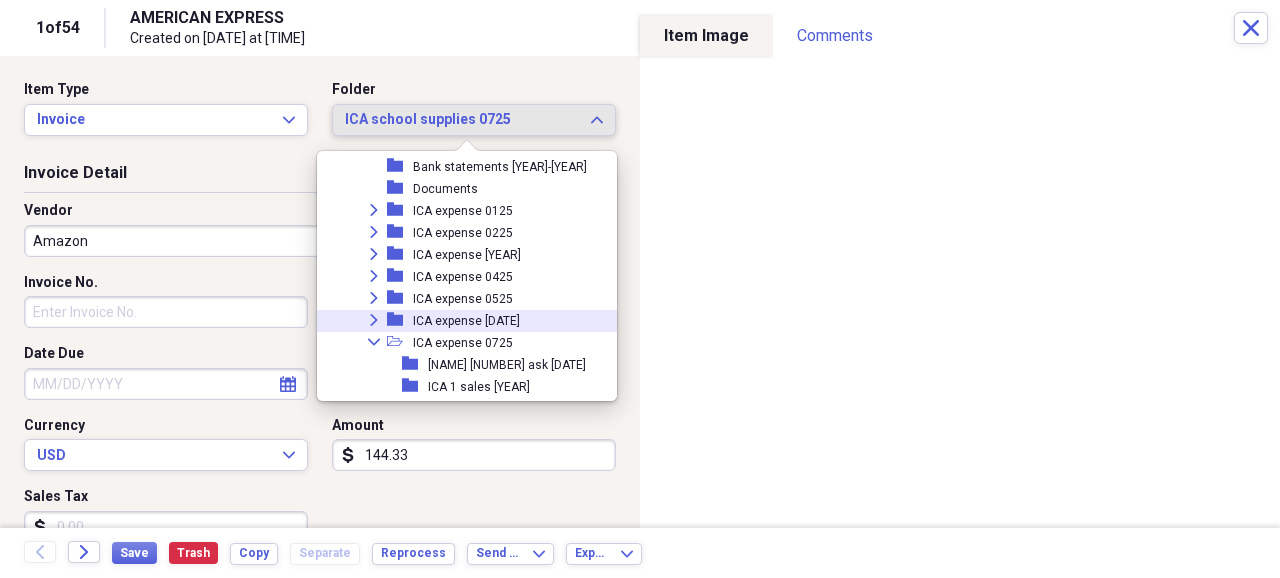 click 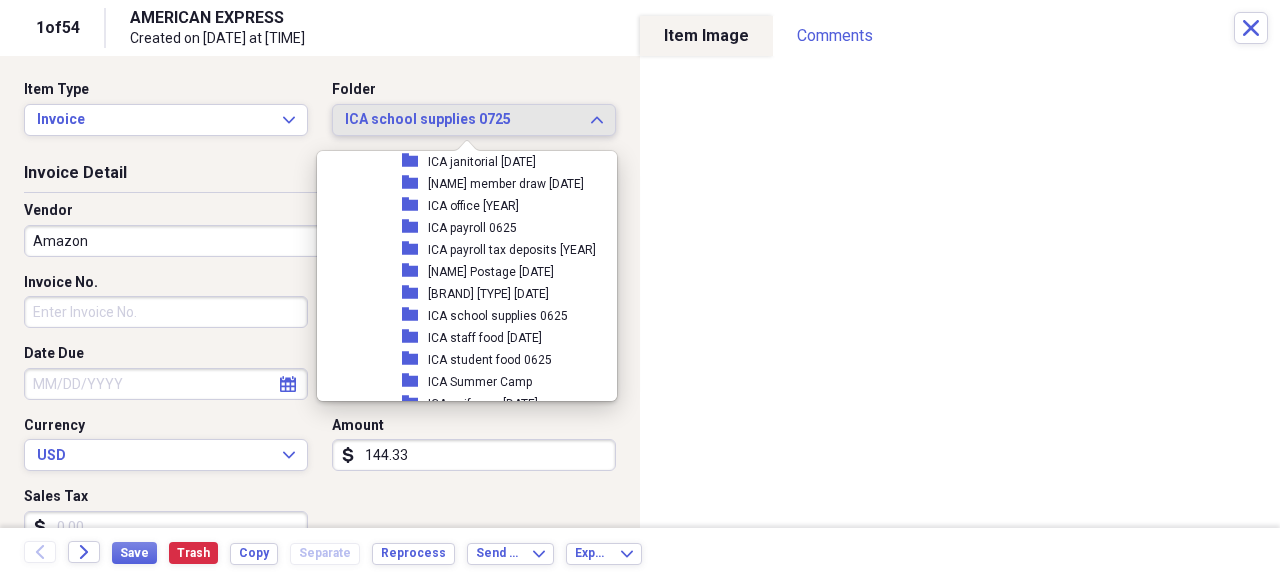 scroll, scrollTop: 4460, scrollLeft: 0, axis: vertical 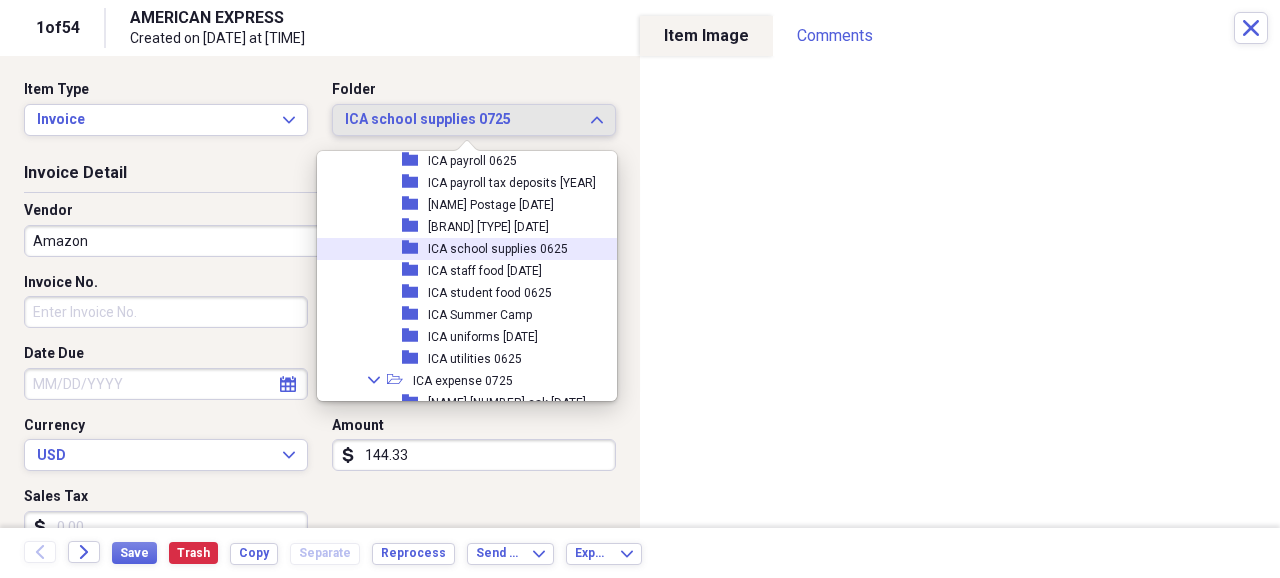 click on "ICA school supplies 0625" at bounding box center [498, 249] 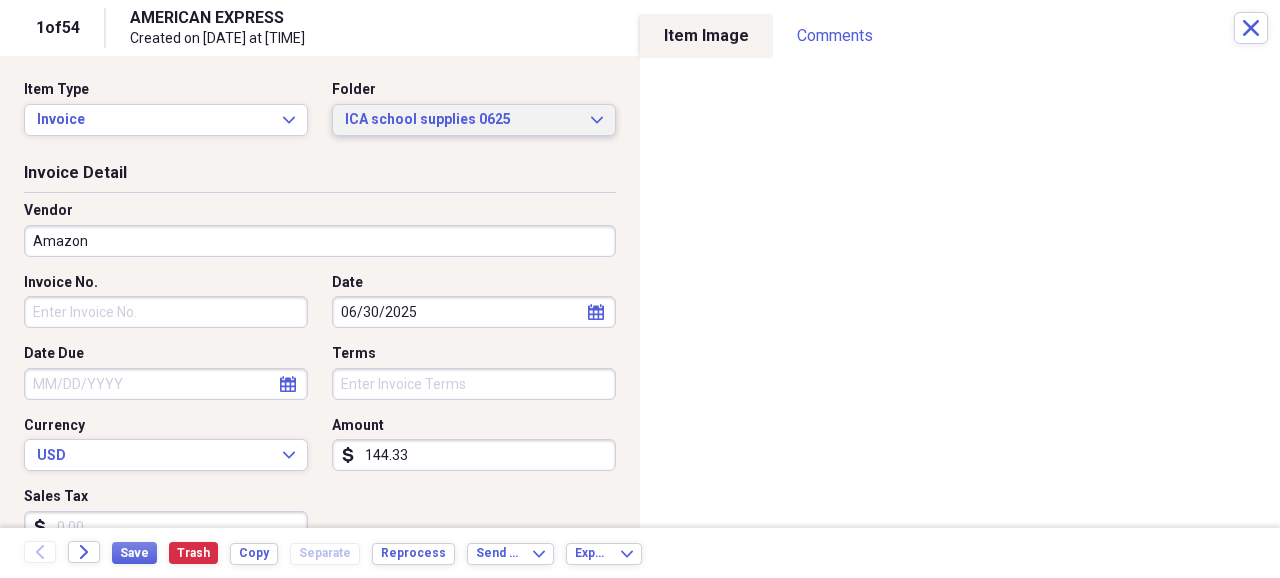 scroll, scrollTop: 133, scrollLeft: 0, axis: vertical 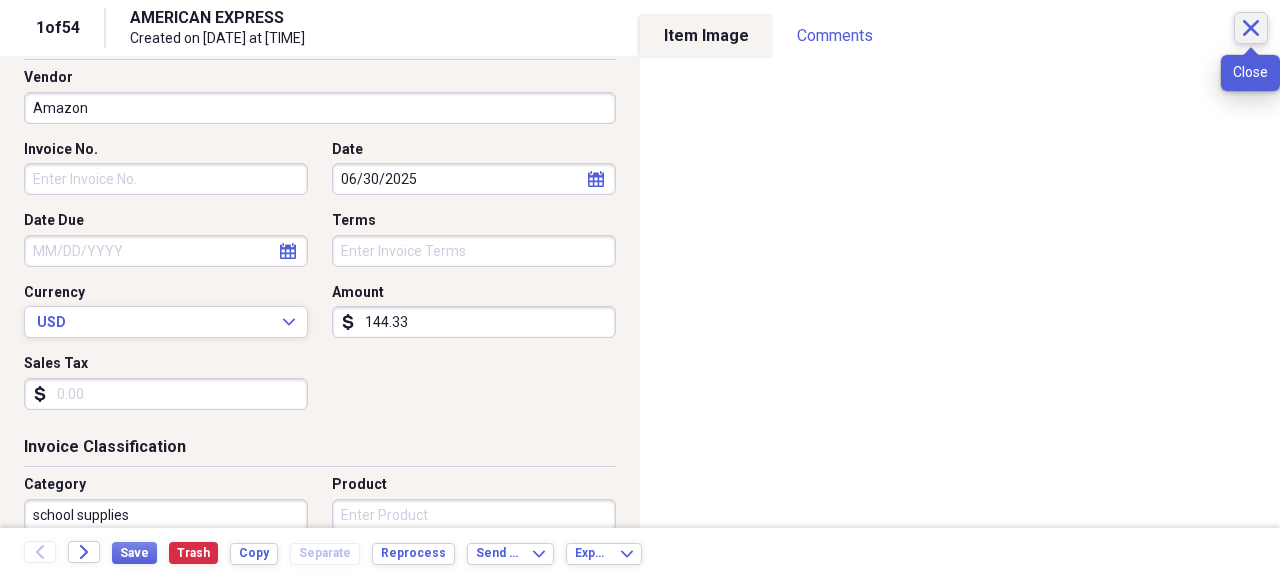 click 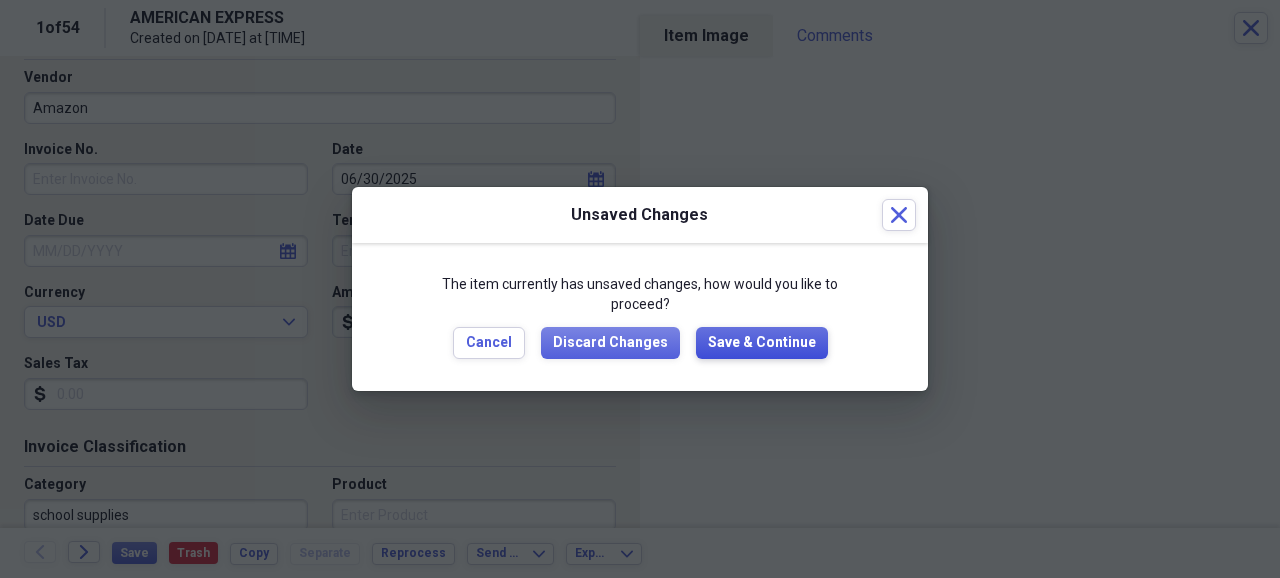 click on "Save & Continue" at bounding box center (762, 343) 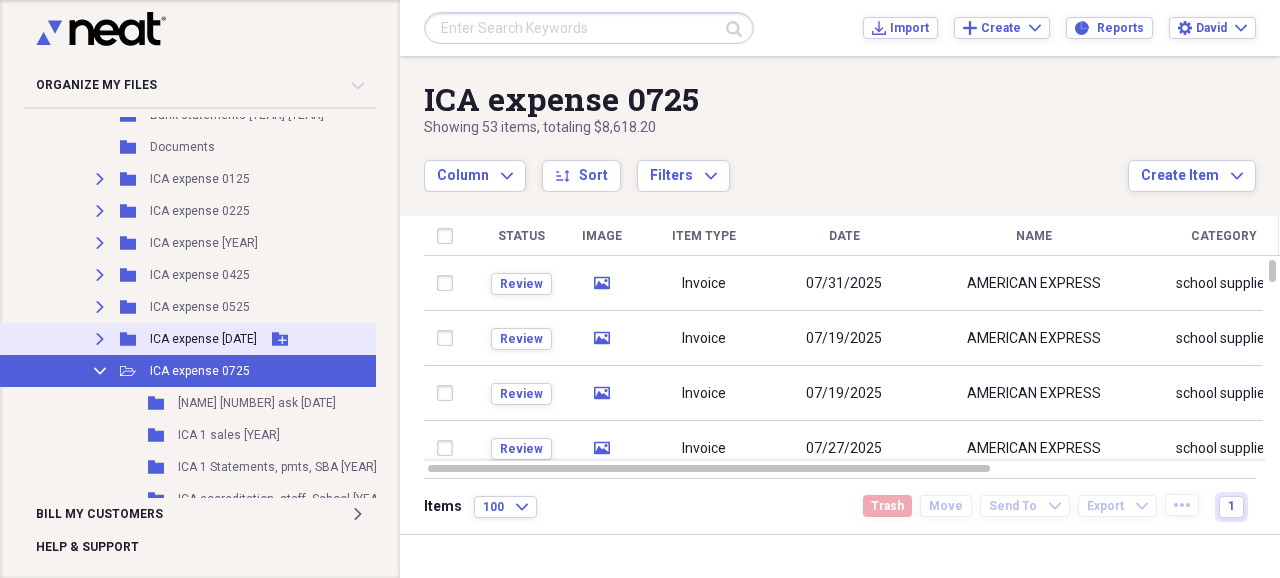click on "Expand" 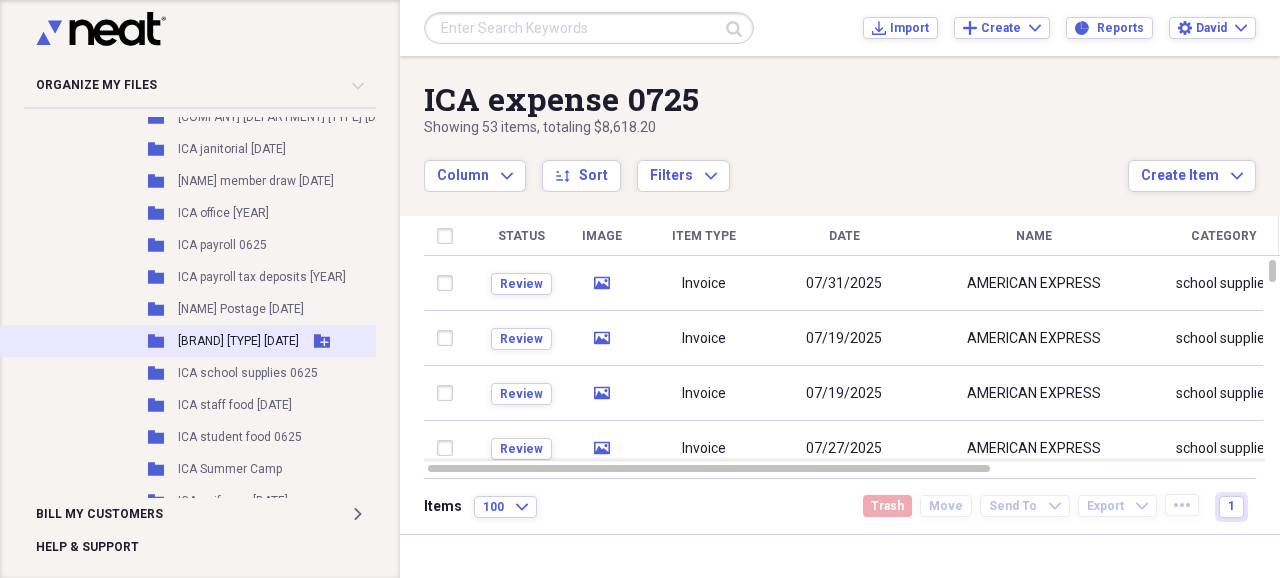 scroll, scrollTop: 1266, scrollLeft: 0, axis: vertical 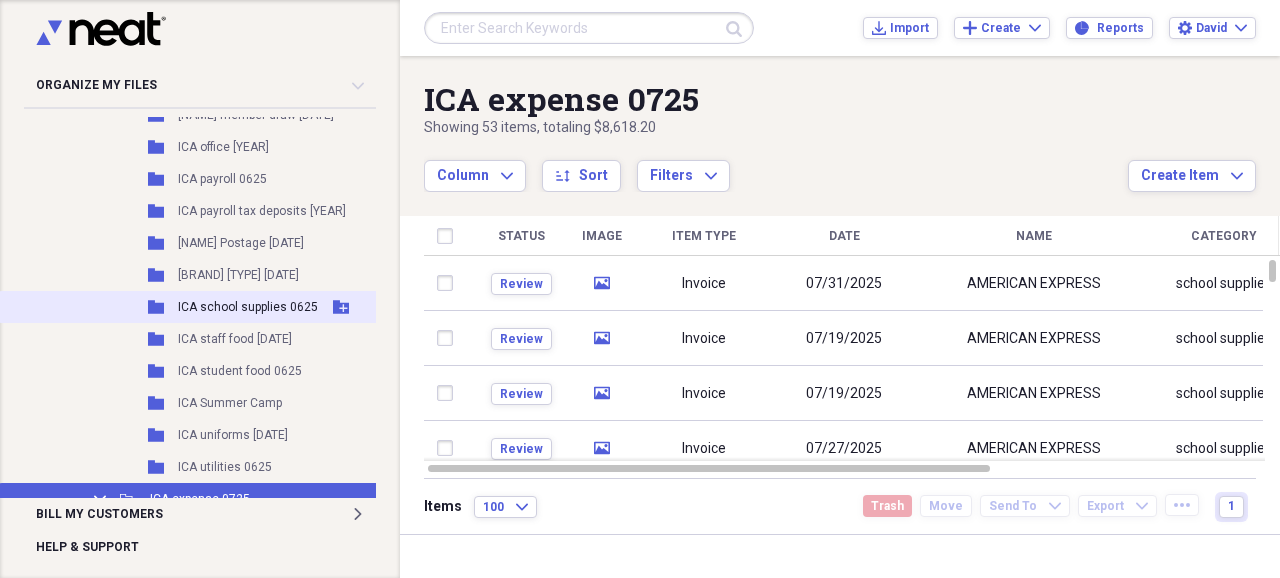 click on "ICA school supplies 0625" at bounding box center [248, 307] 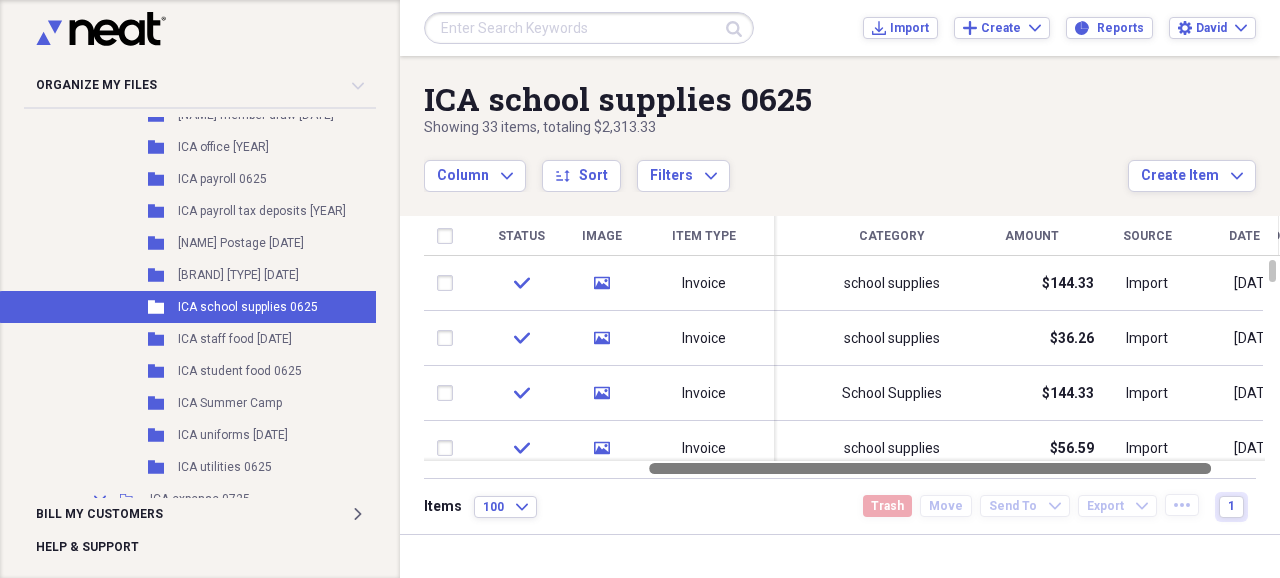 drag, startPoint x: 902, startPoint y: 471, endPoint x: 1119, endPoint y: 468, distance: 217.02074 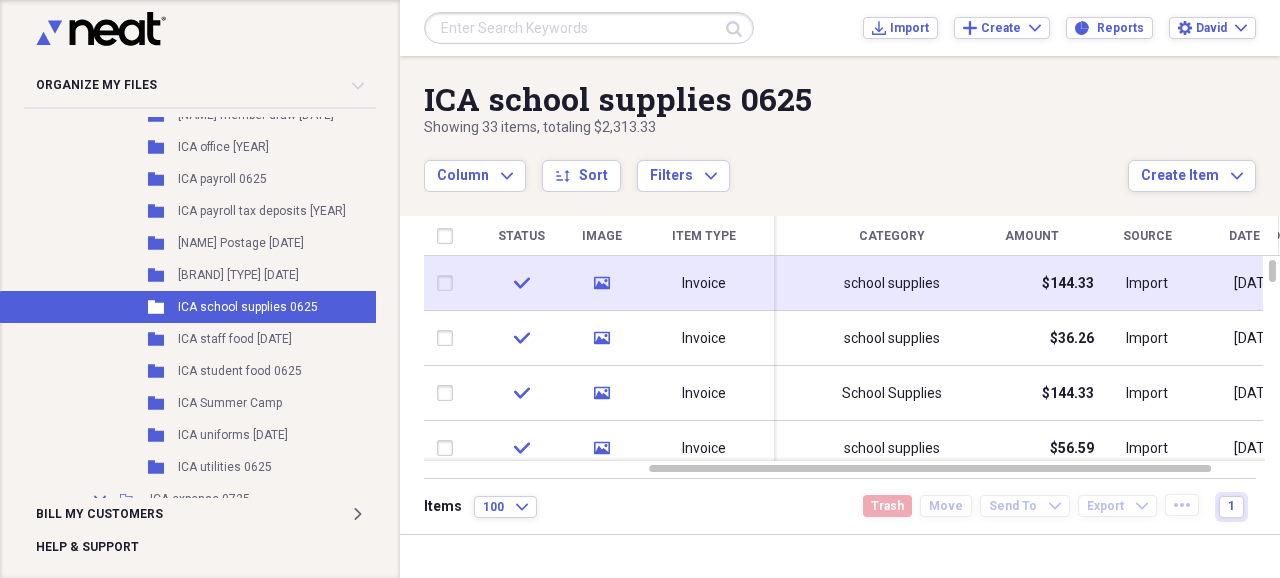click on "Invoice" at bounding box center (704, 284) 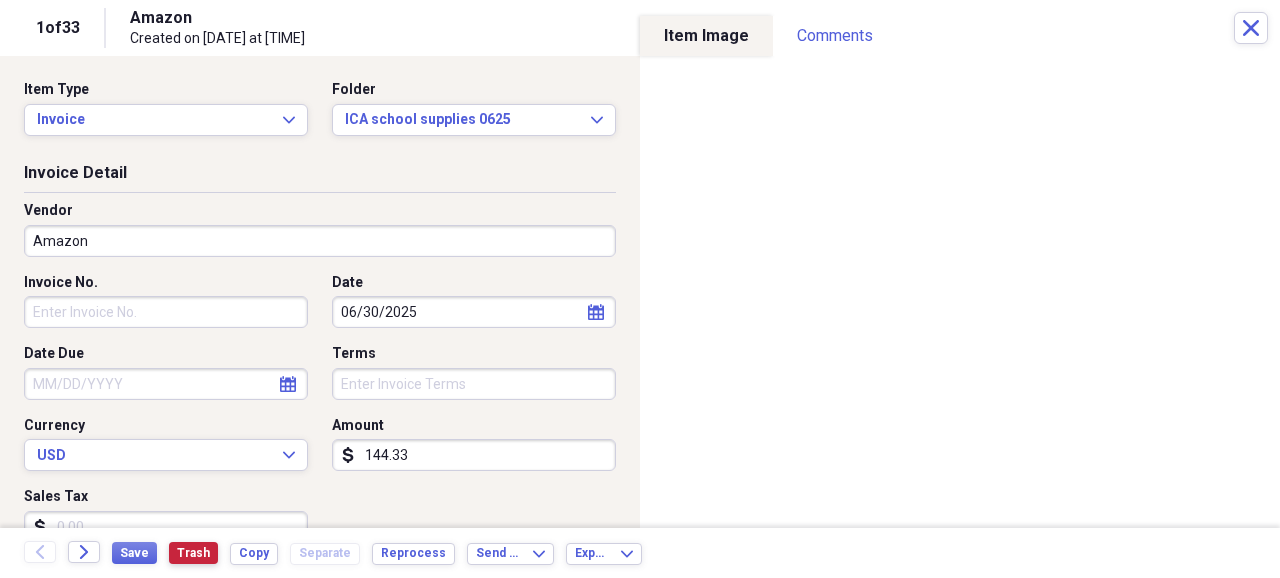 click on "Trash" at bounding box center (193, 553) 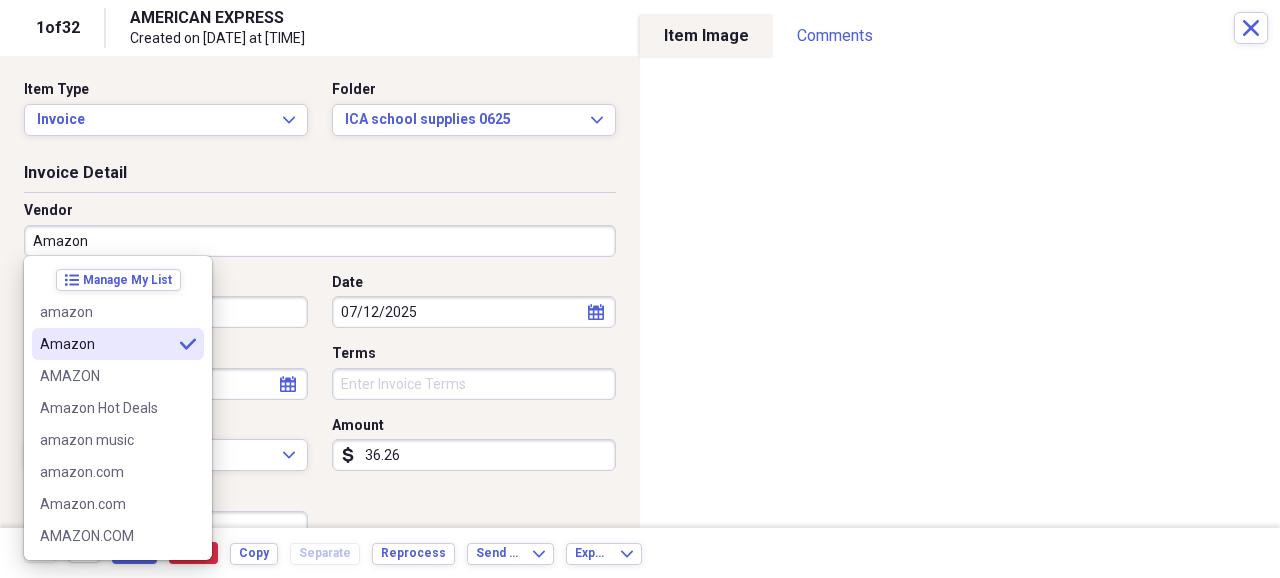 type on "Amazon" 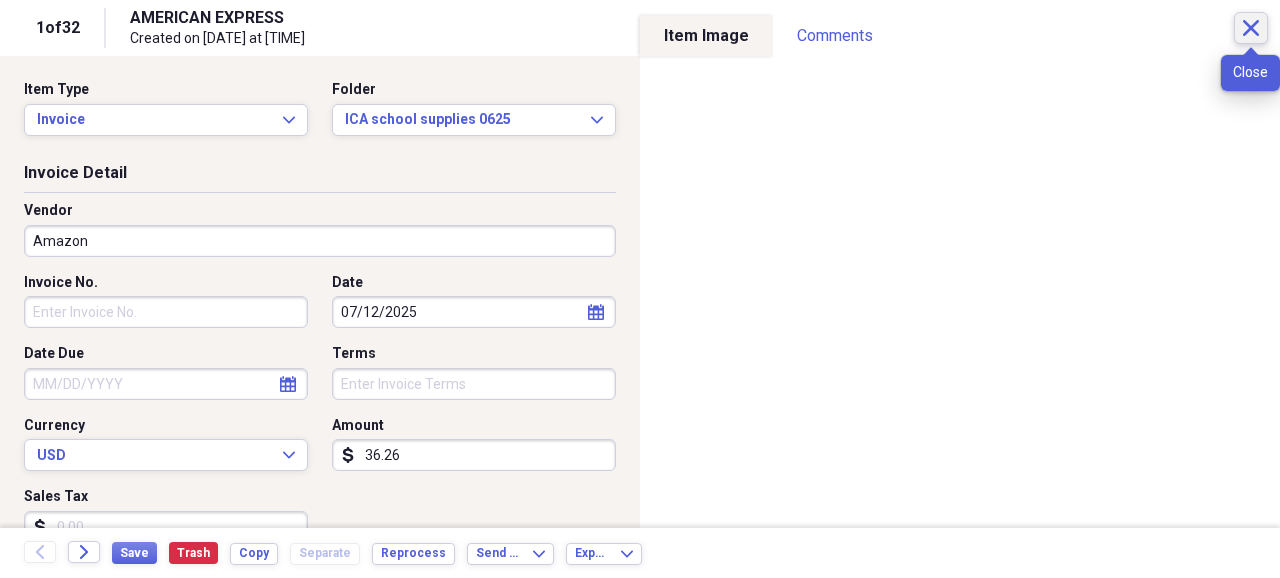 click on "Close" at bounding box center [1251, 28] 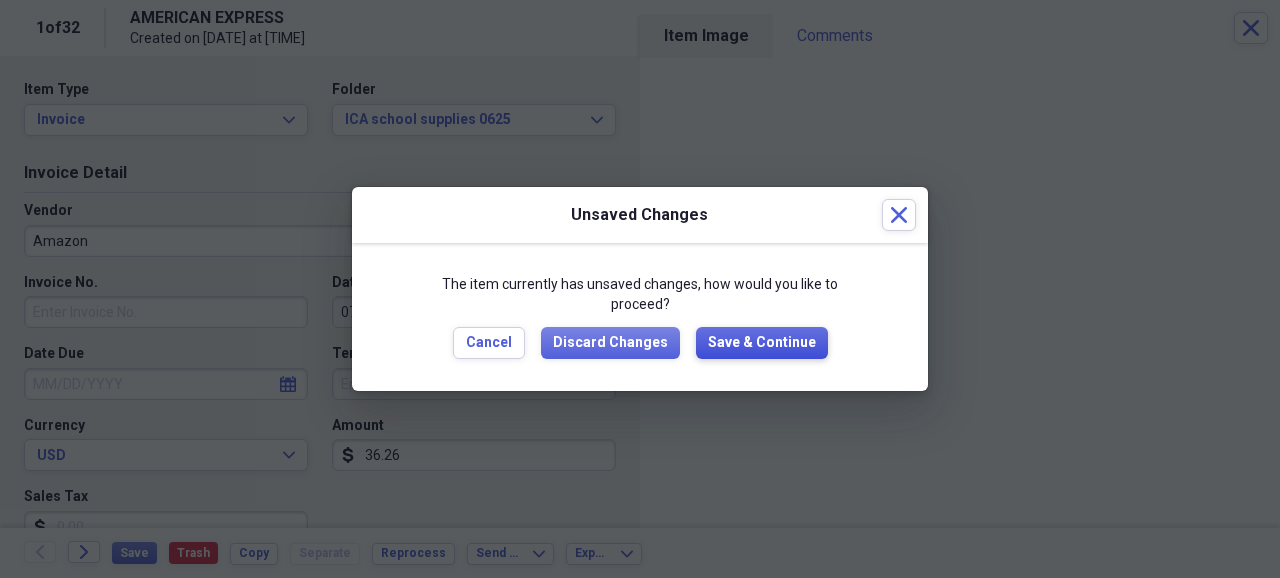 click on "Save & Continue" at bounding box center [762, 343] 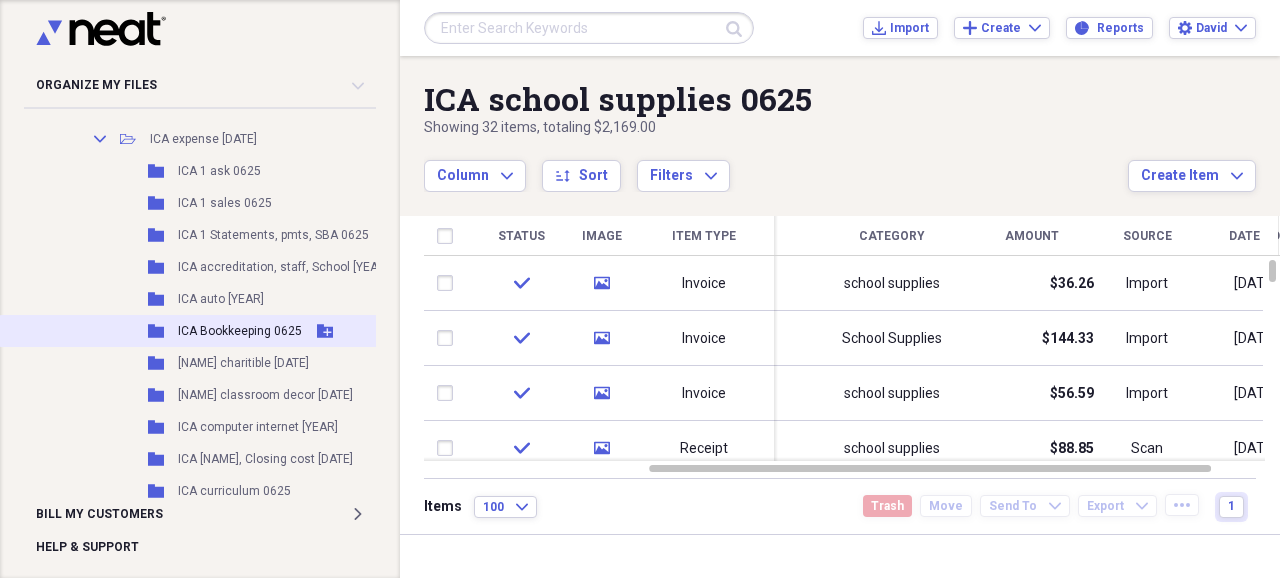 scroll, scrollTop: 600, scrollLeft: 0, axis: vertical 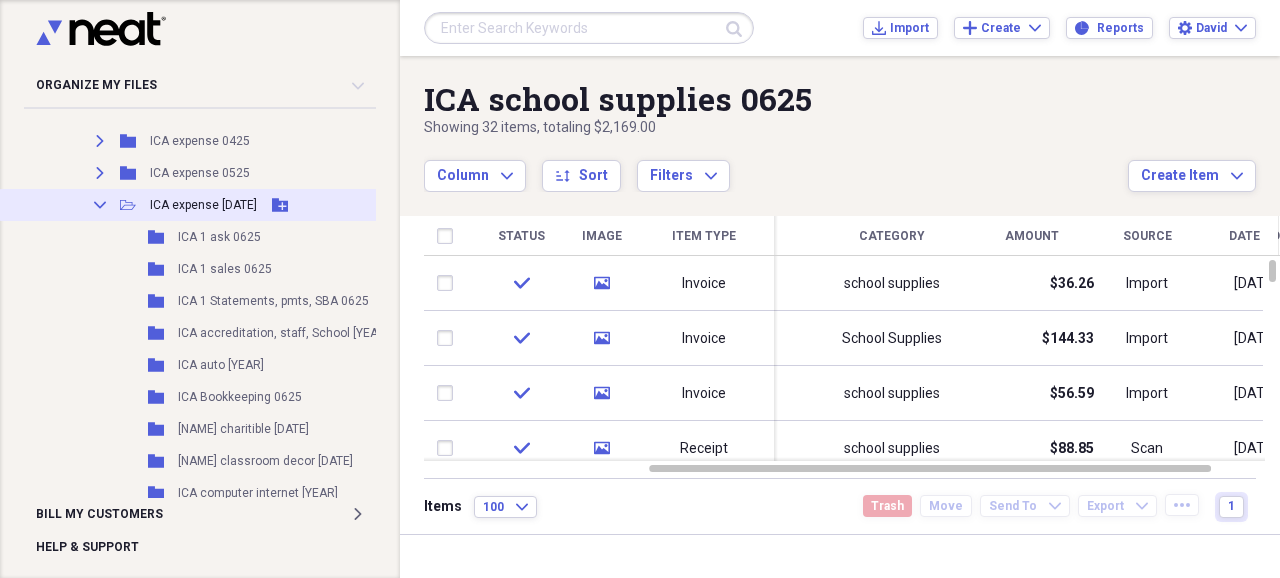 click on "Collapse" at bounding box center [100, 205] 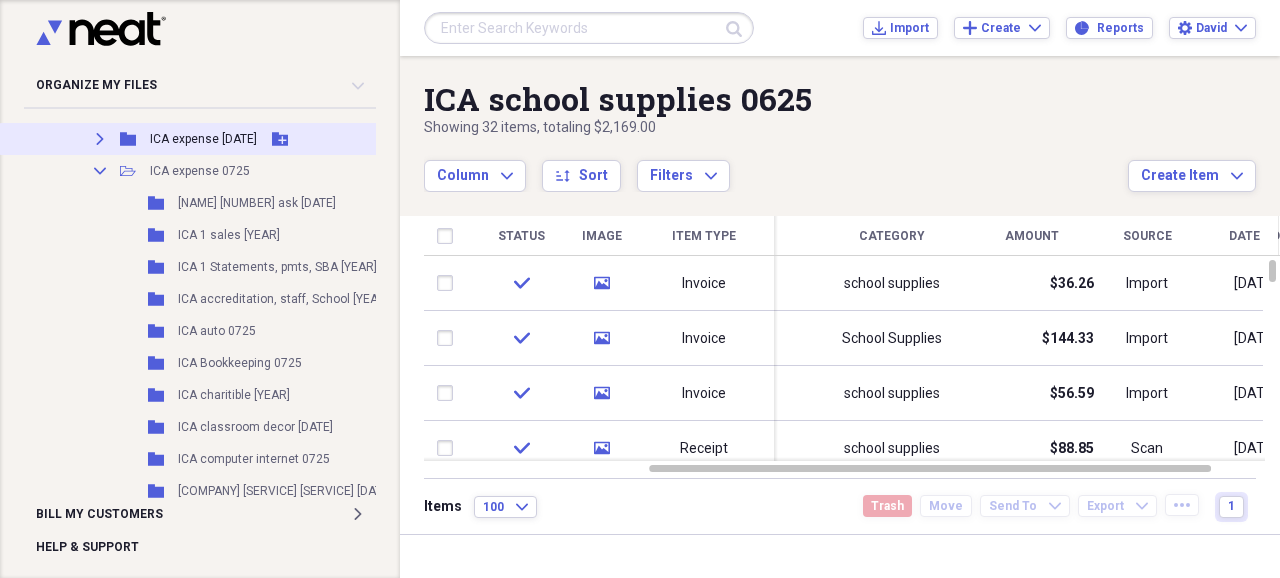 scroll, scrollTop: 600, scrollLeft: 0, axis: vertical 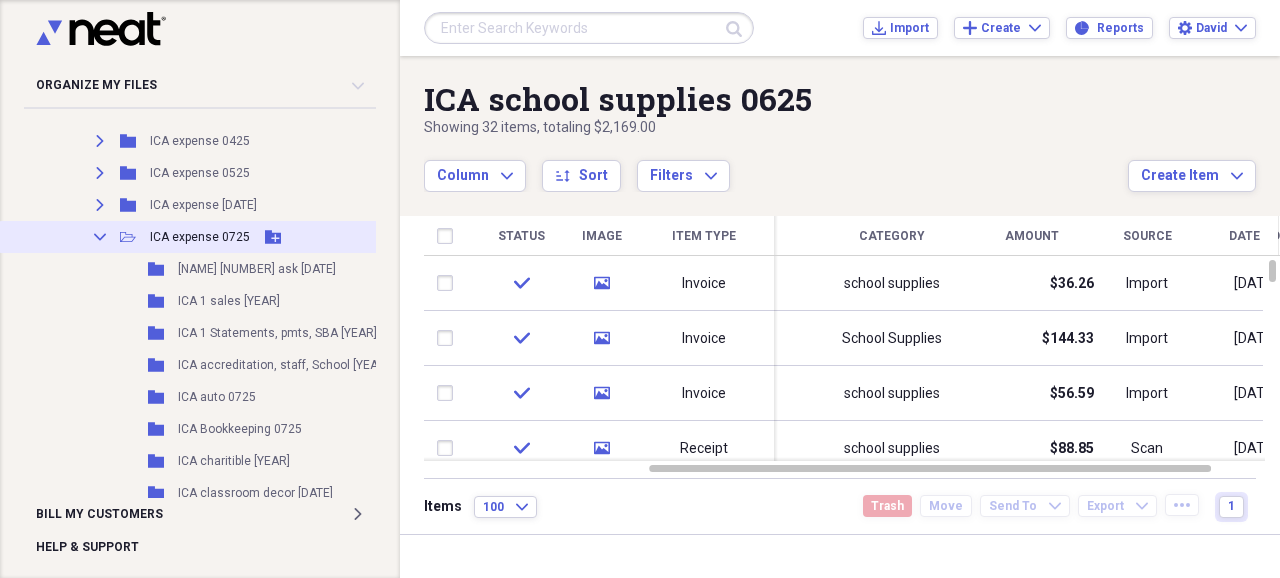 click on "Collapse Open Folder ICA expense 0725 Add Folder" at bounding box center (256, 237) 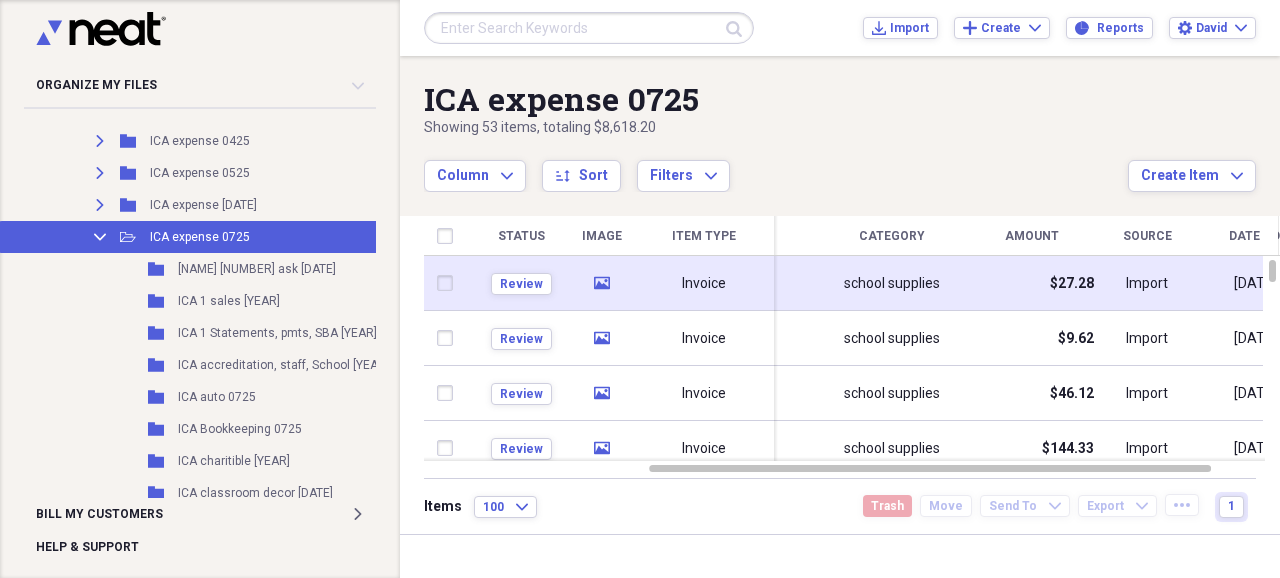 click on "$27.28" at bounding box center [1072, 284] 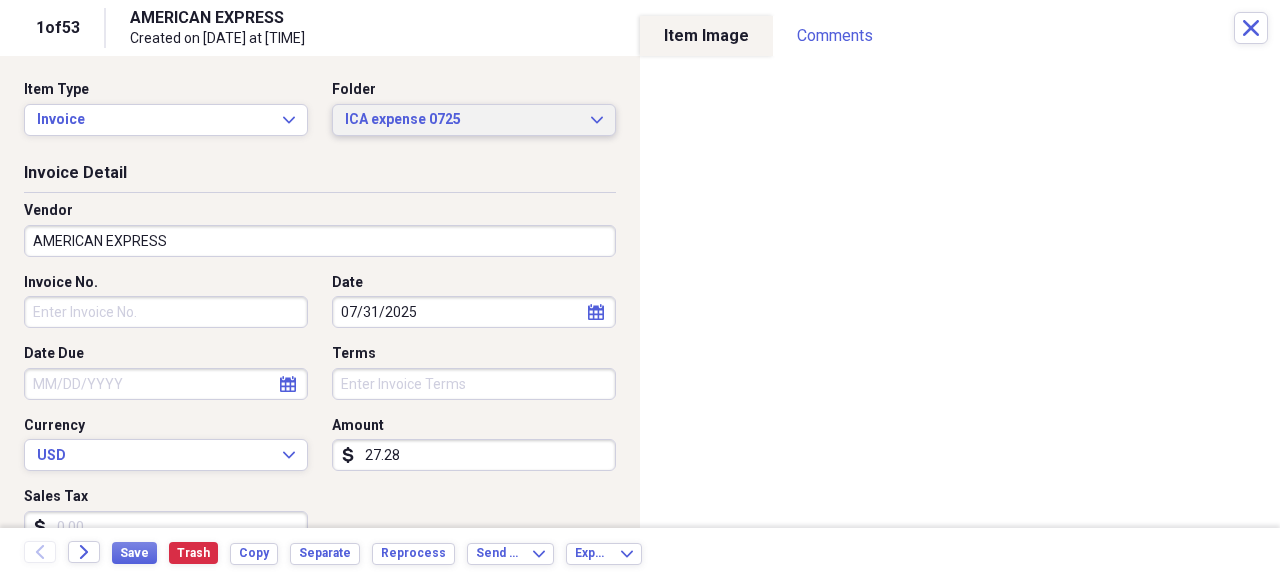 click on "ICA expense 0725" at bounding box center [462, 120] 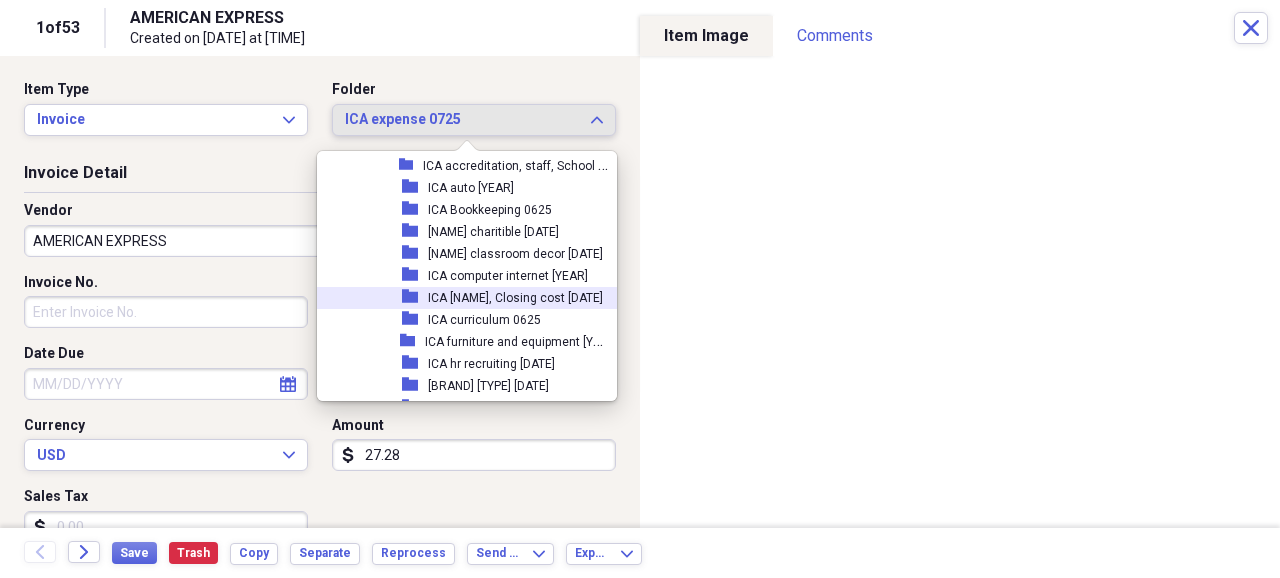 scroll, scrollTop: 3970, scrollLeft: 0, axis: vertical 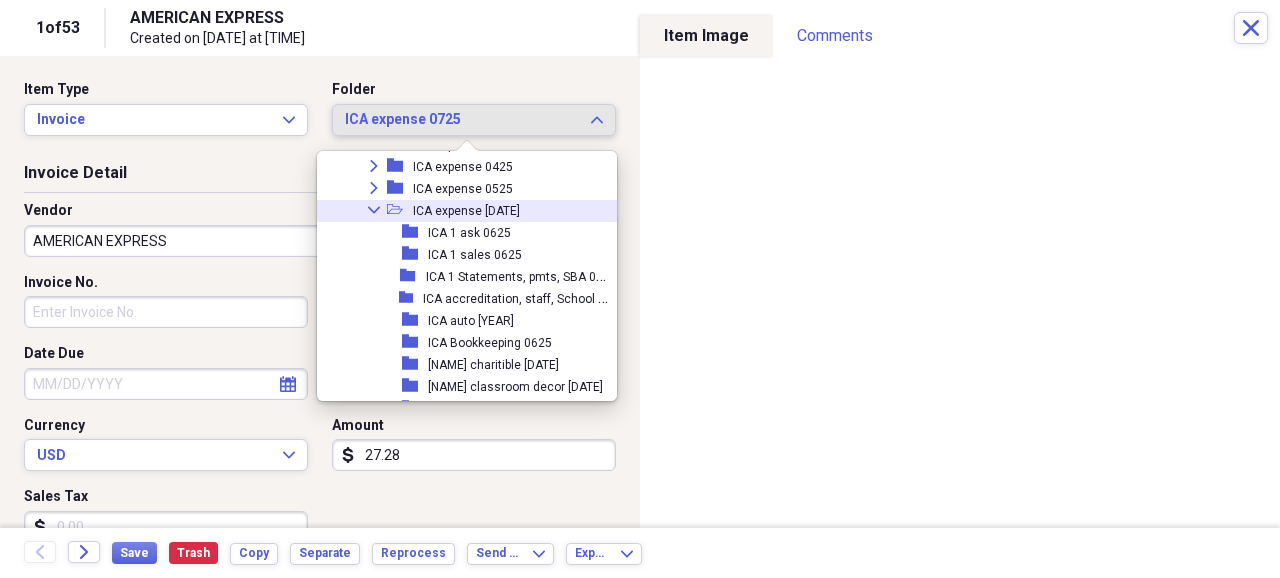 click on "Collapse" 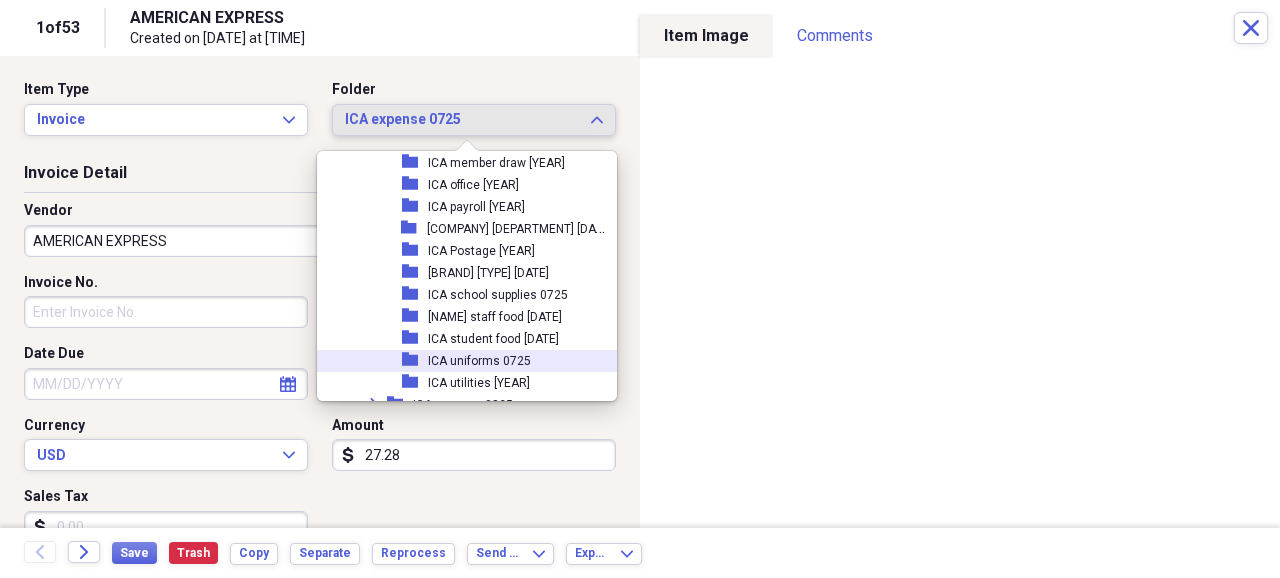 scroll, scrollTop: 4503, scrollLeft: 0, axis: vertical 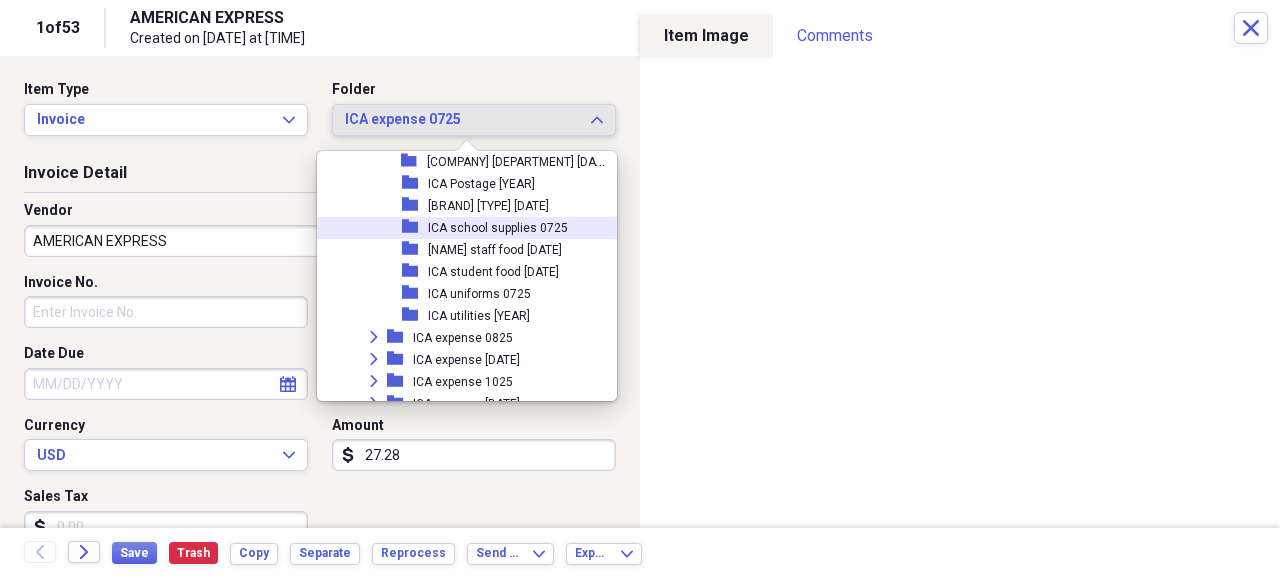 click on "ICA school supplies 0725" at bounding box center (498, 228) 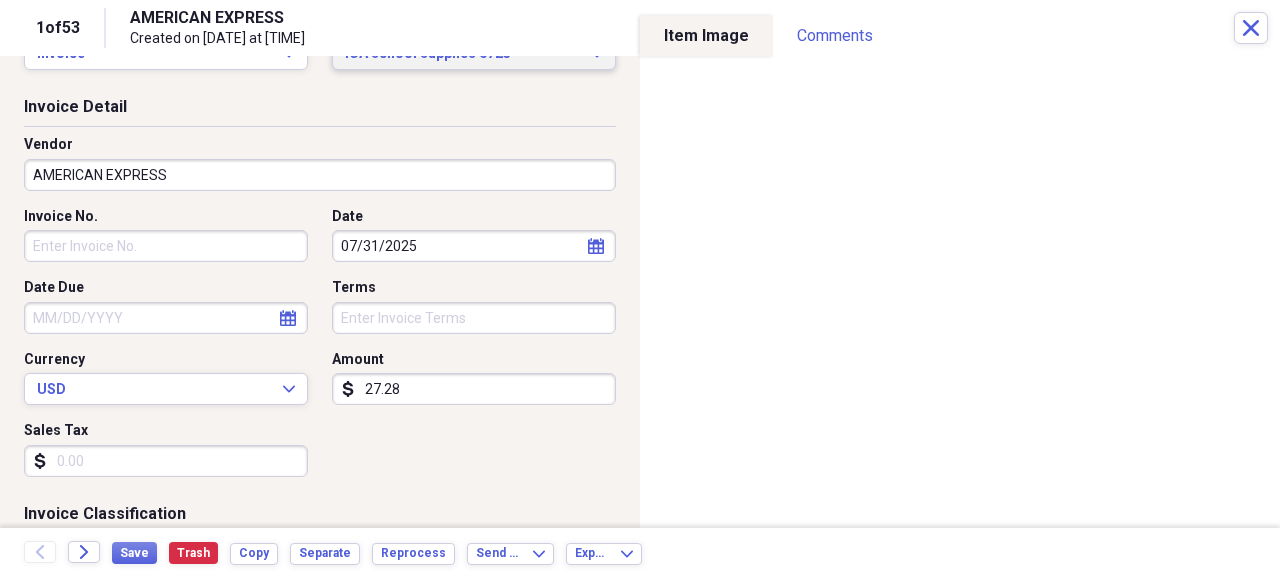 scroll, scrollTop: 0, scrollLeft: 0, axis: both 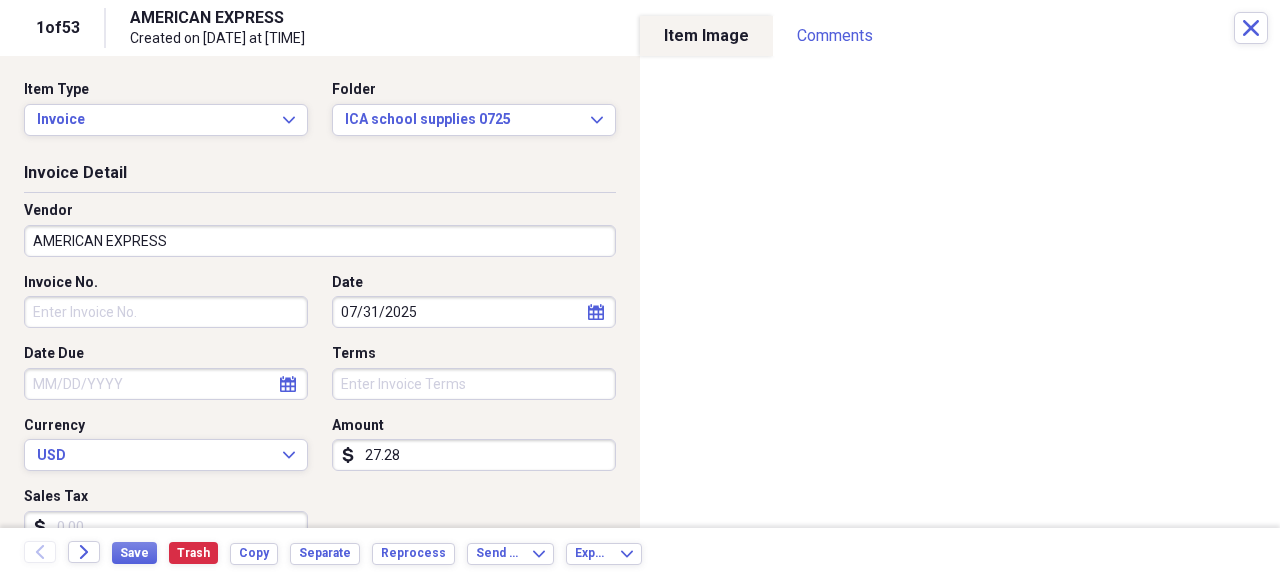 click on "AMERICAN EXPRESS" at bounding box center (320, 241) 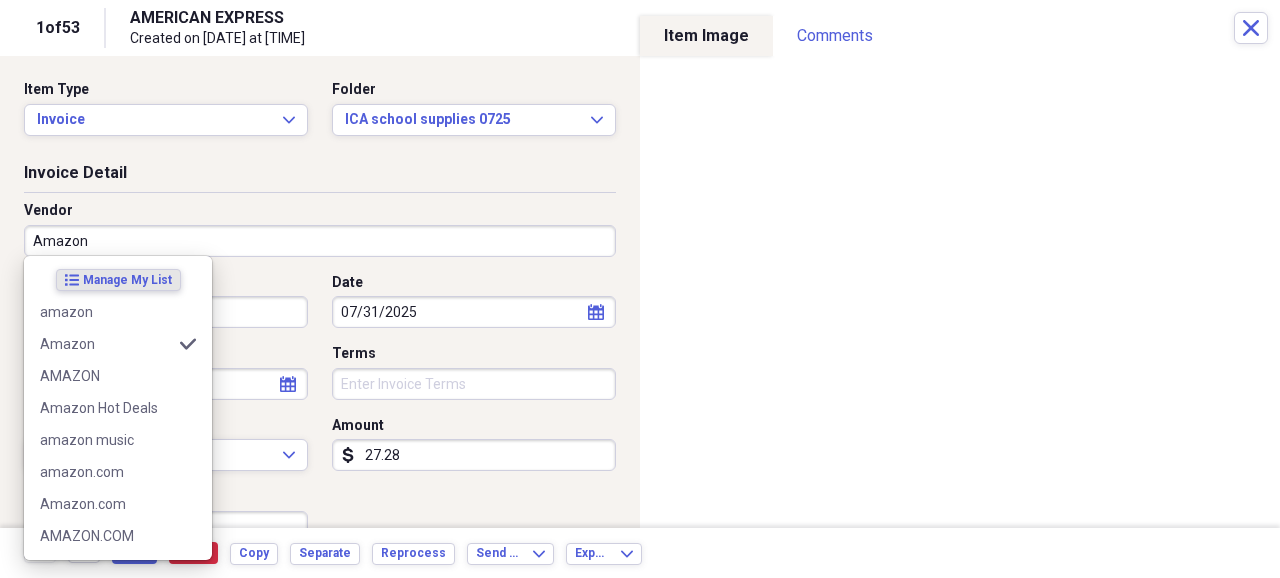 type on "Amazon" 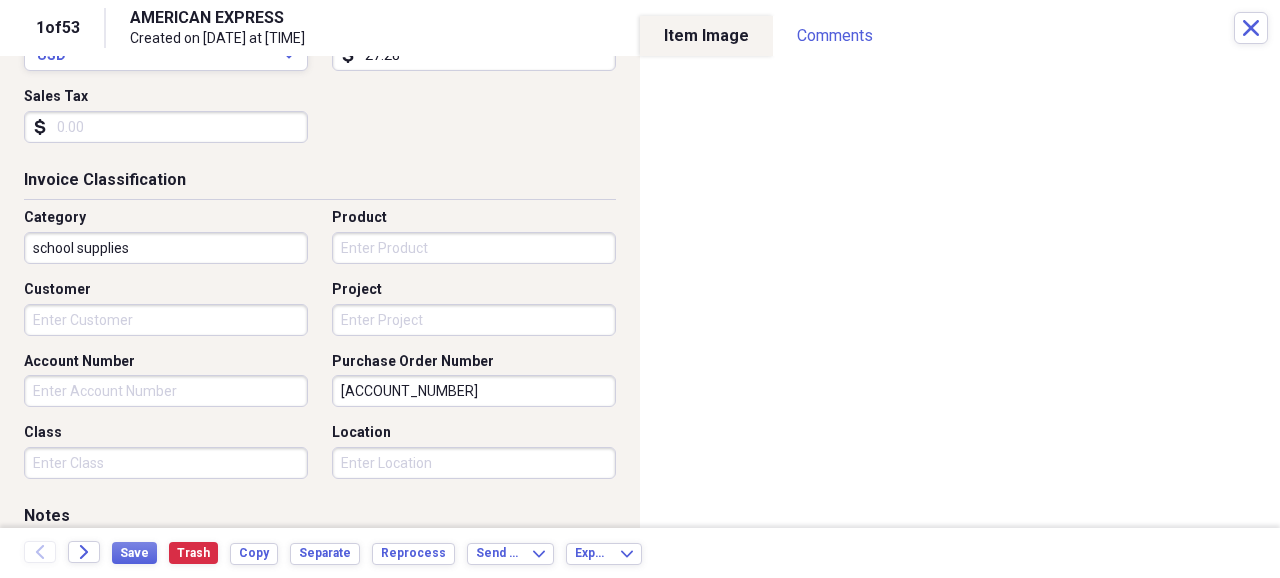 scroll, scrollTop: 0, scrollLeft: 0, axis: both 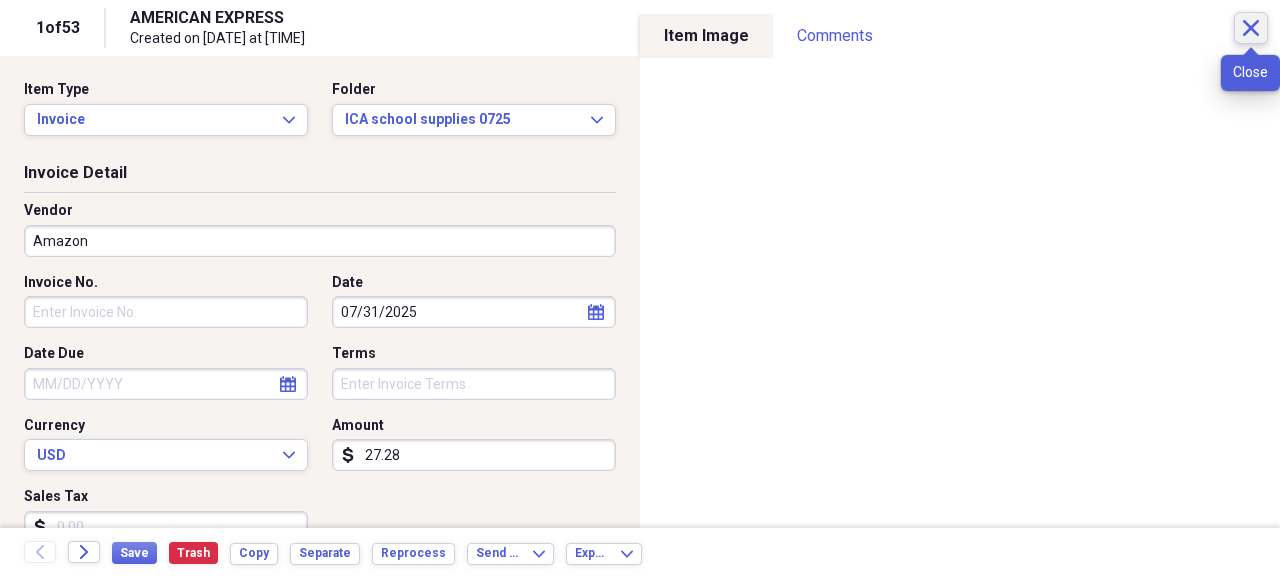 click 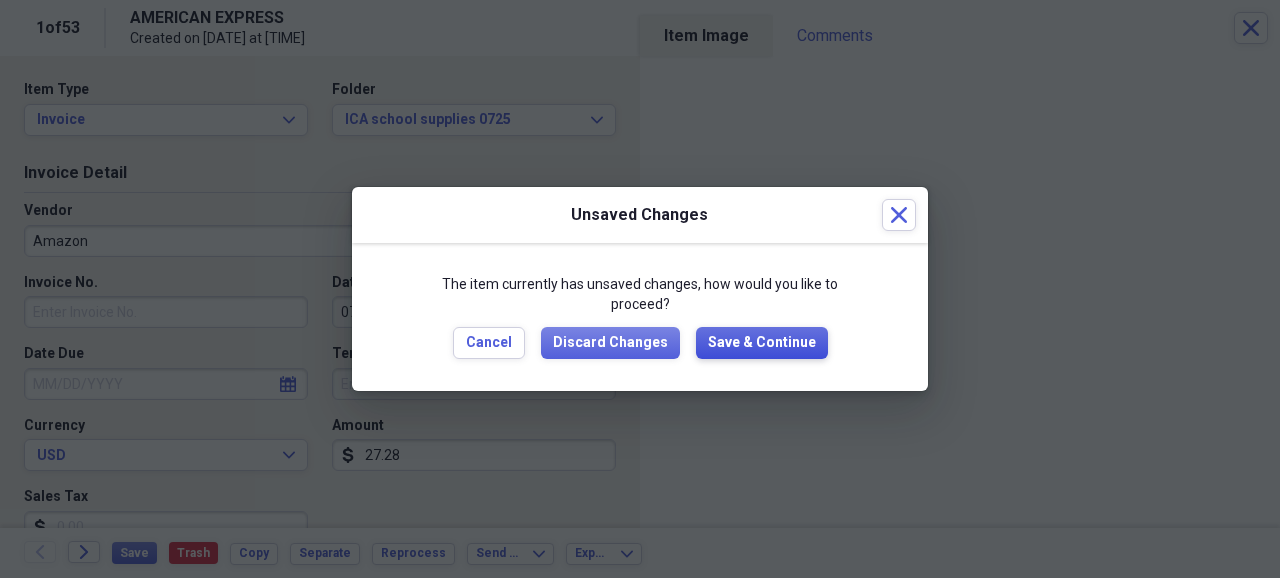 click on "Save & Continue" at bounding box center (762, 343) 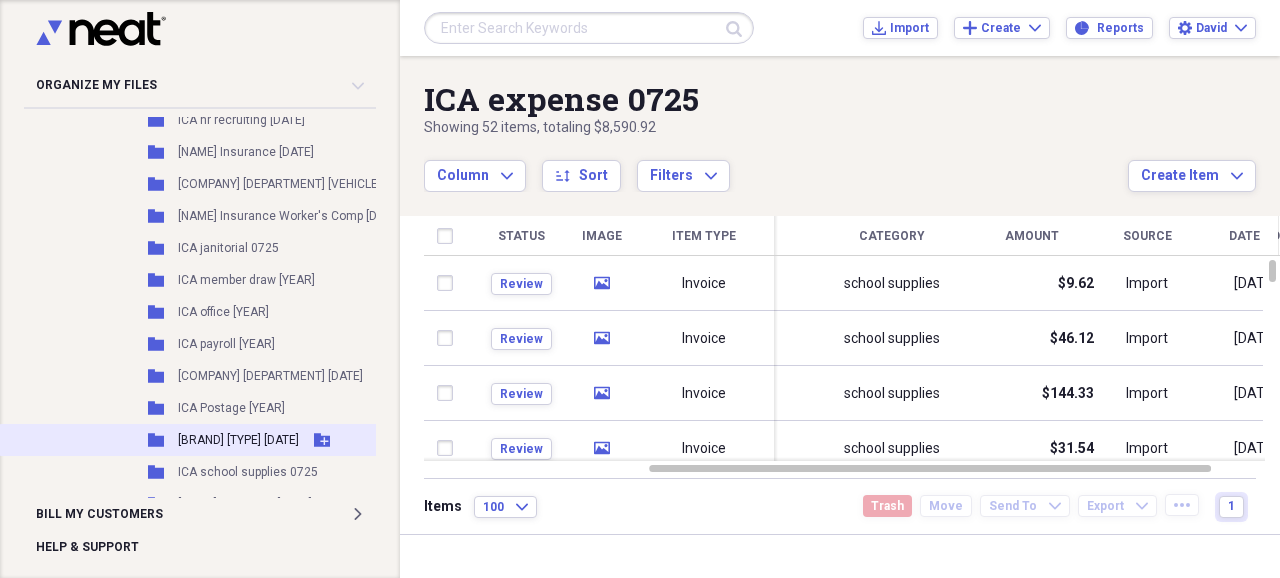 scroll, scrollTop: 1200, scrollLeft: 0, axis: vertical 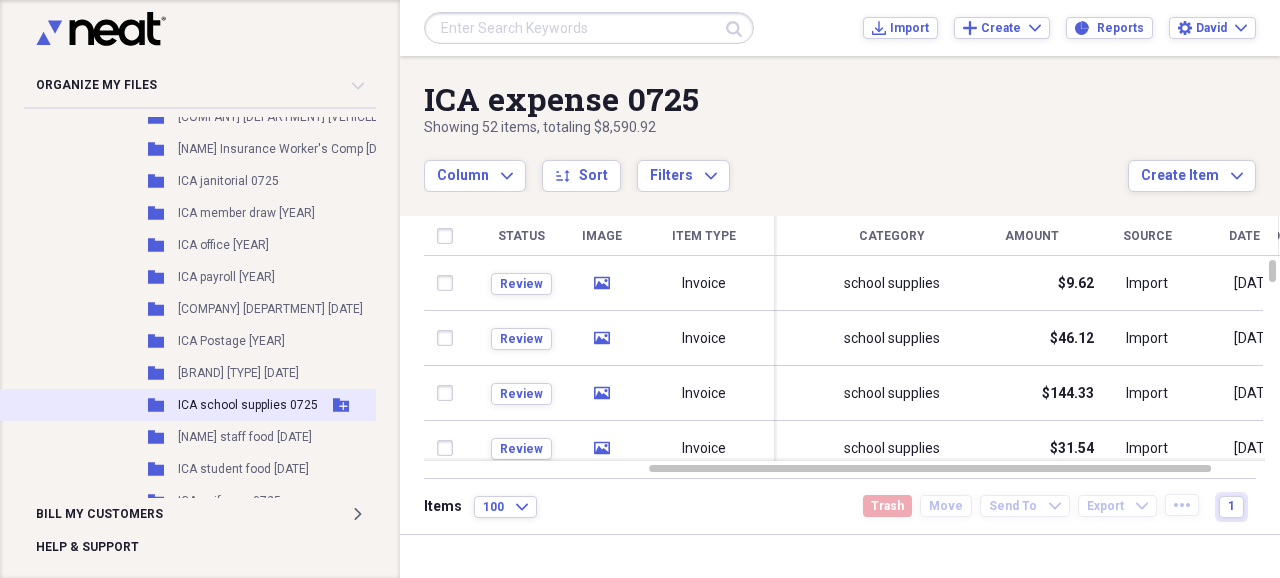 click on "ICA school supplies 0725" at bounding box center [248, 405] 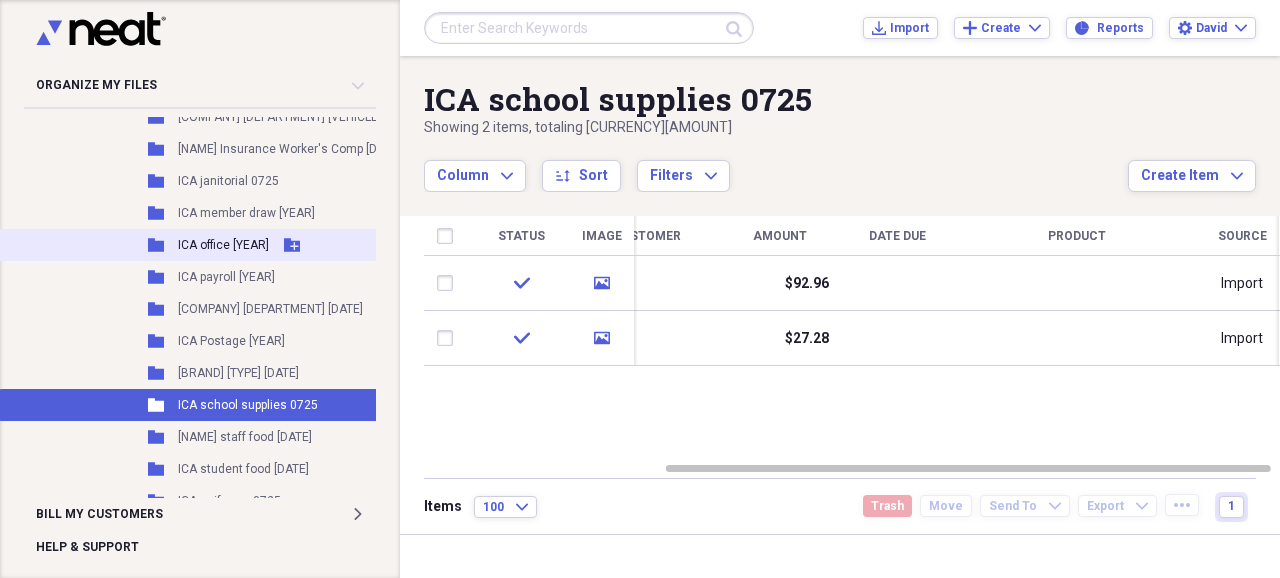 click on "Folder ICA office [DATE] Add Folder" at bounding box center [256, 245] 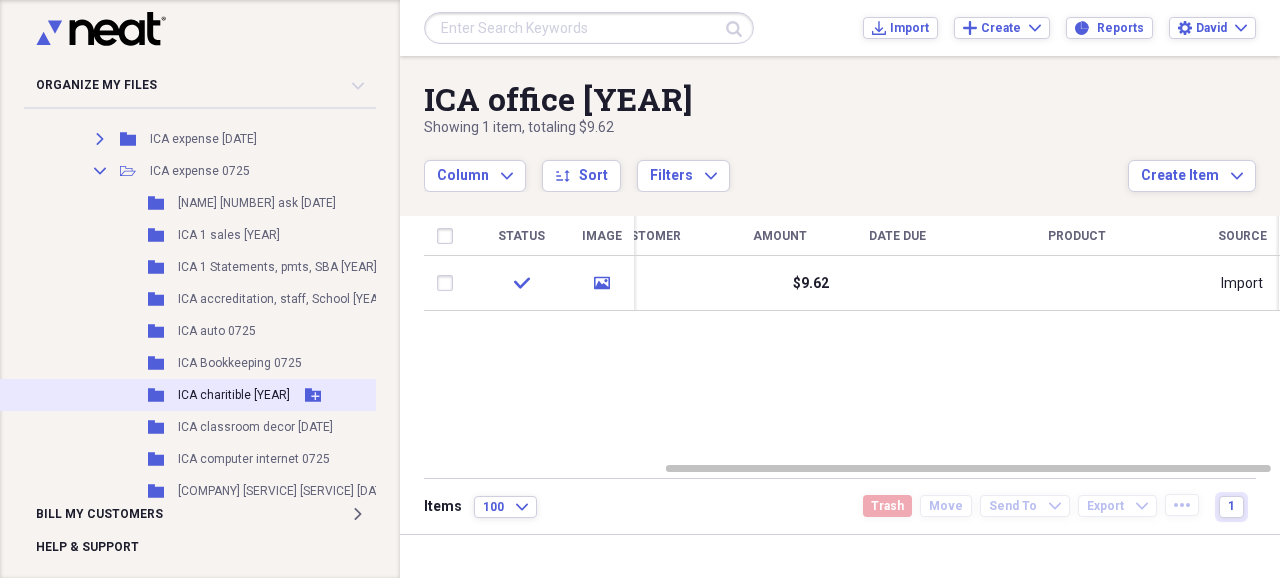 scroll, scrollTop: 533, scrollLeft: 0, axis: vertical 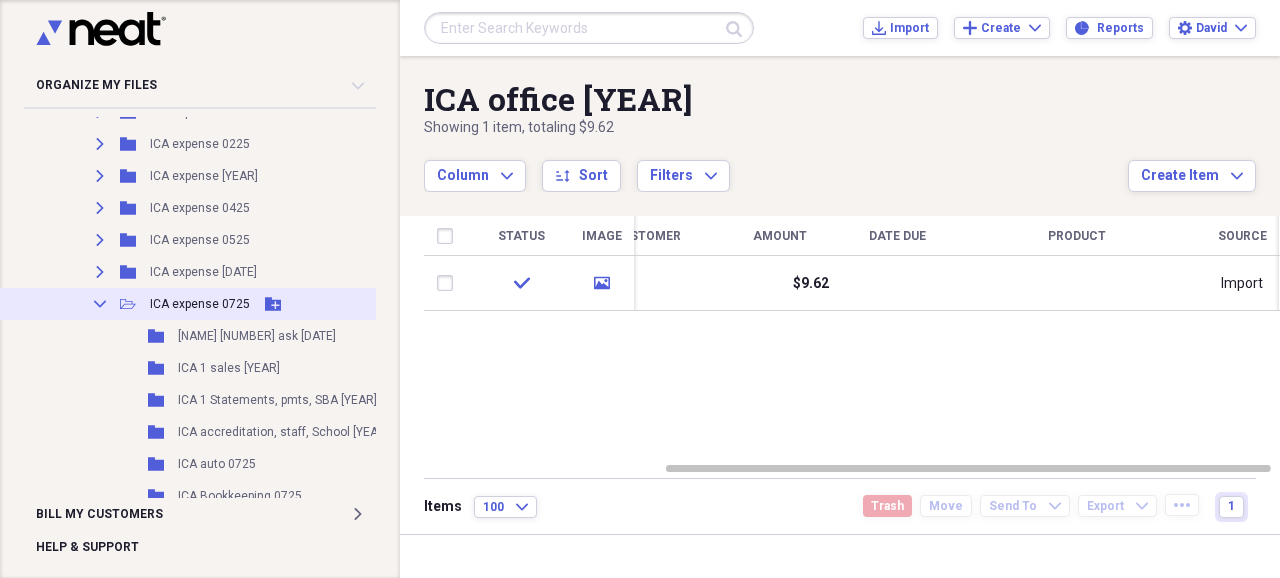 click on "ICA expense 0725" at bounding box center [200, 304] 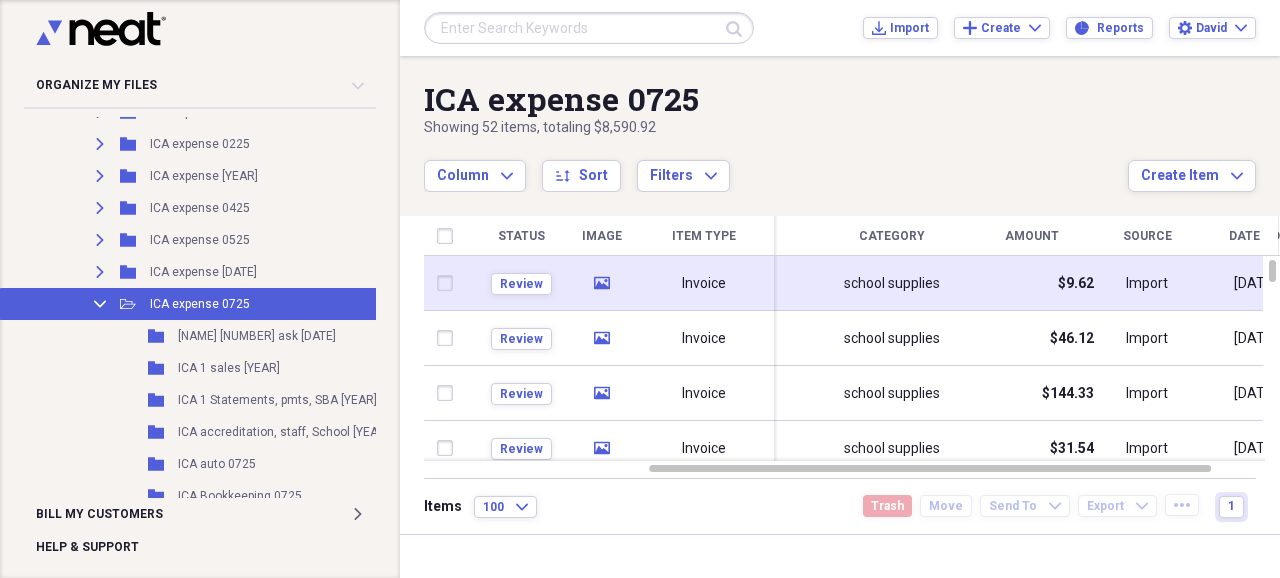 click on "school supplies" at bounding box center (892, 284) 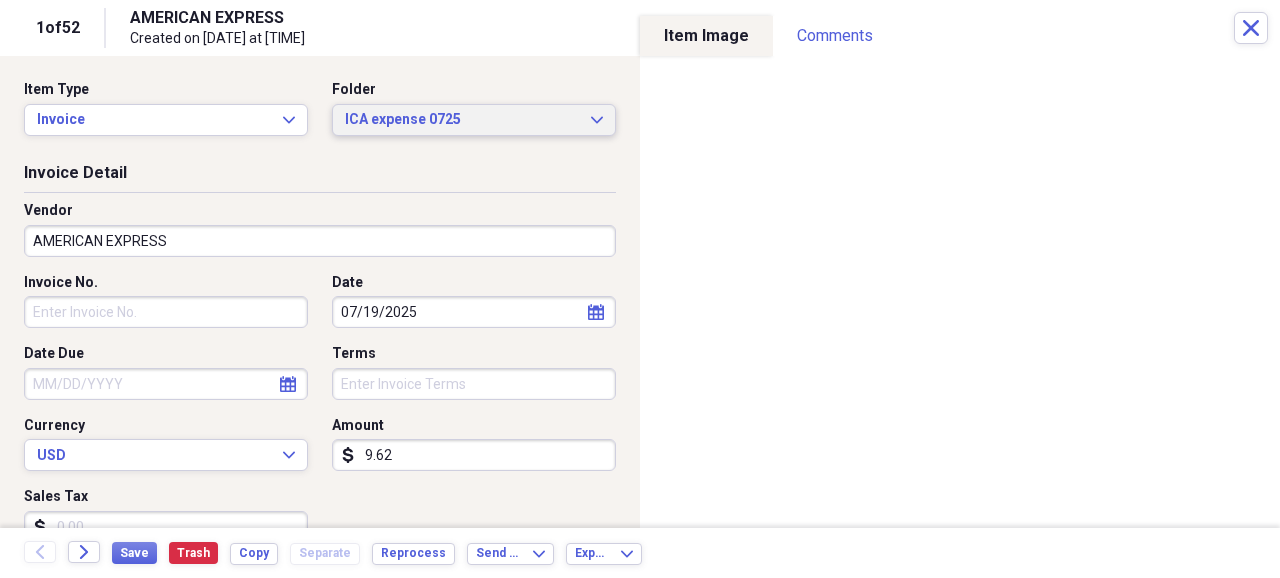 click on "ICA expense 0725" at bounding box center [462, 120] 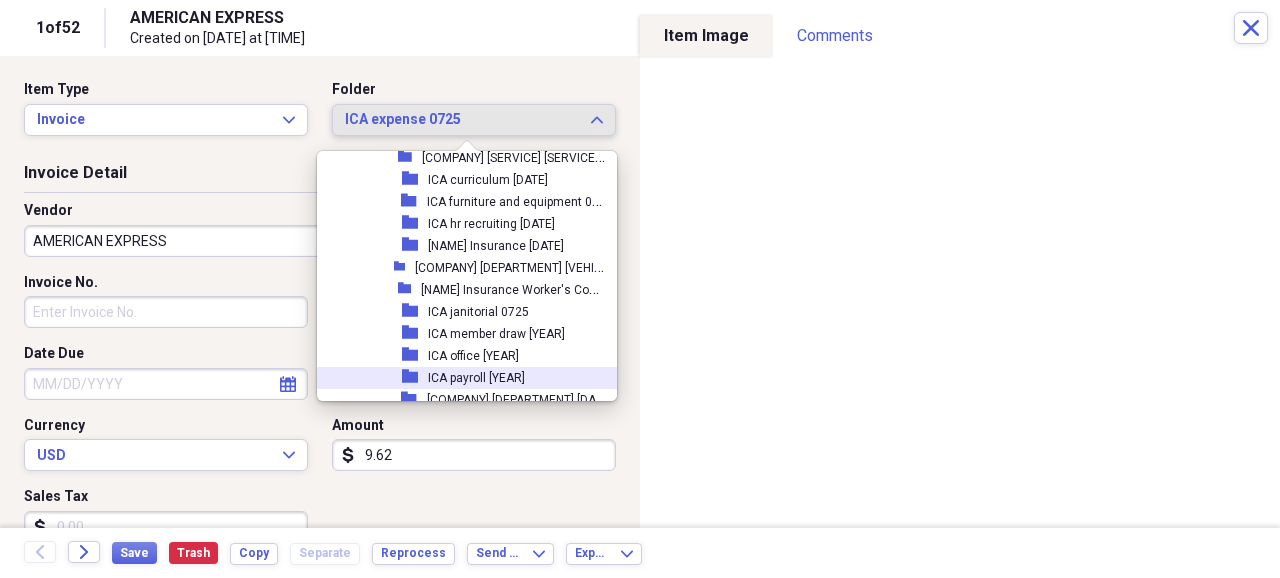 scroll, scrollTop: 4332, scrollLeft: 0, axis: vertical 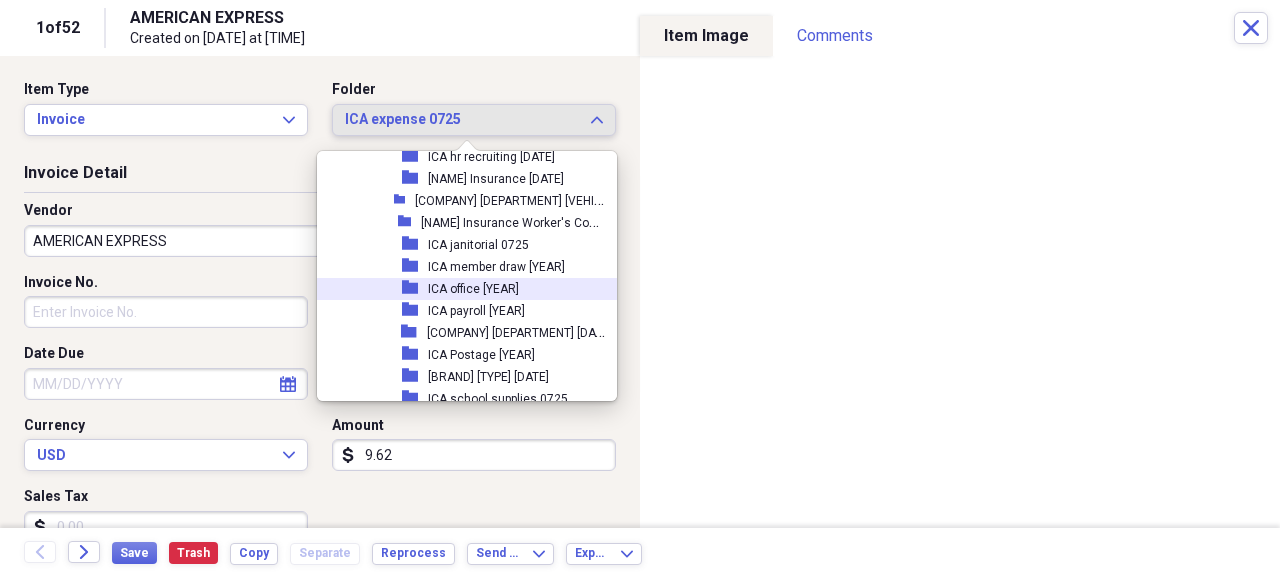 click on "ICA office [YEAR]" at bounding box center [473, 289] 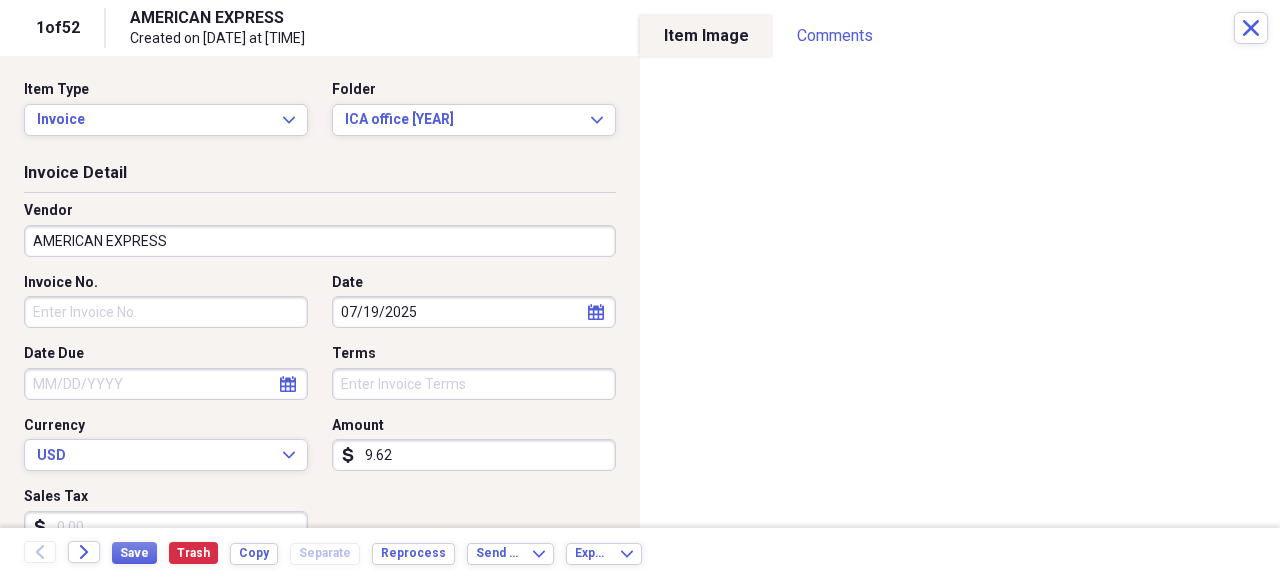 click on "AMERICAN EXPRESS" at bounding box center (320, 241) 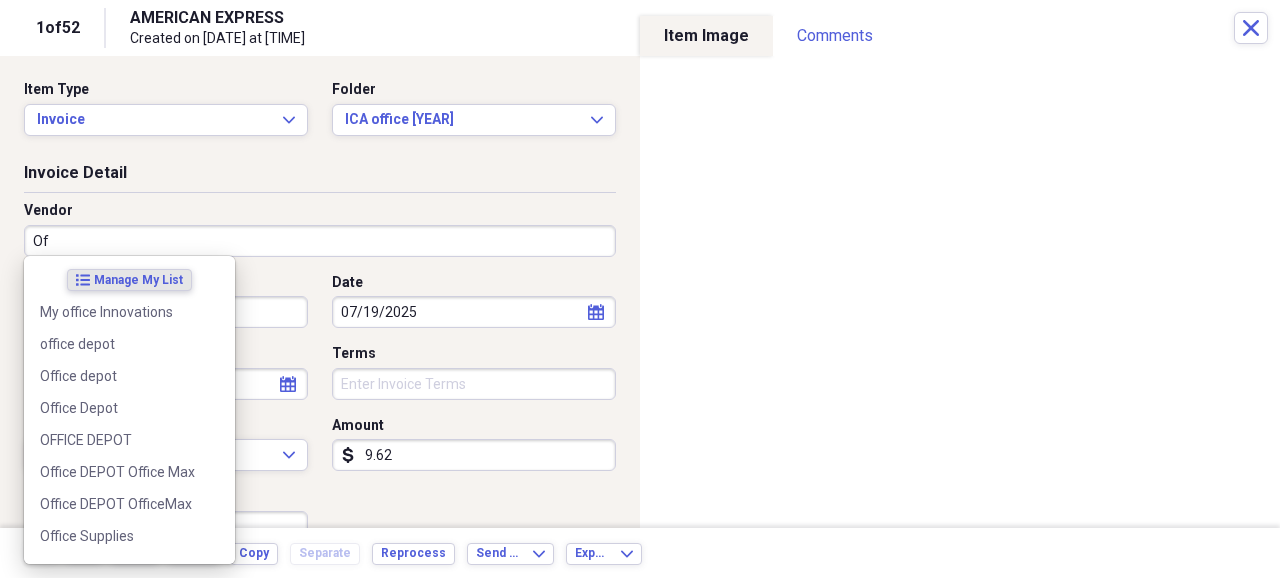 type on "O" 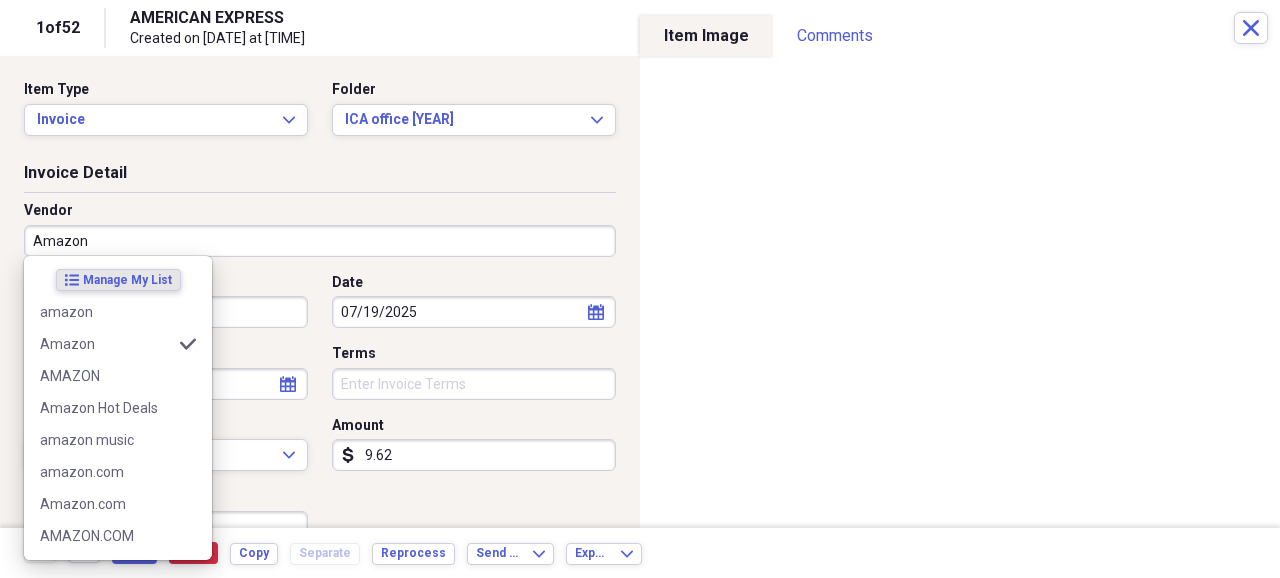 type on "Amazon" 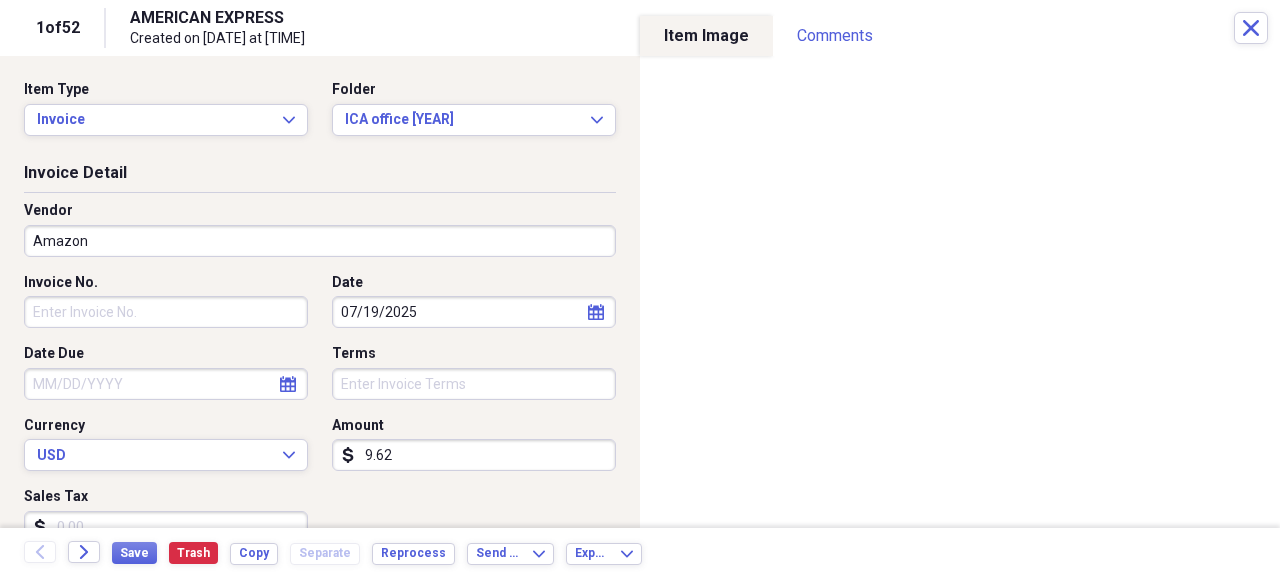 click on "Vendor" at bounding box center (320, 211) 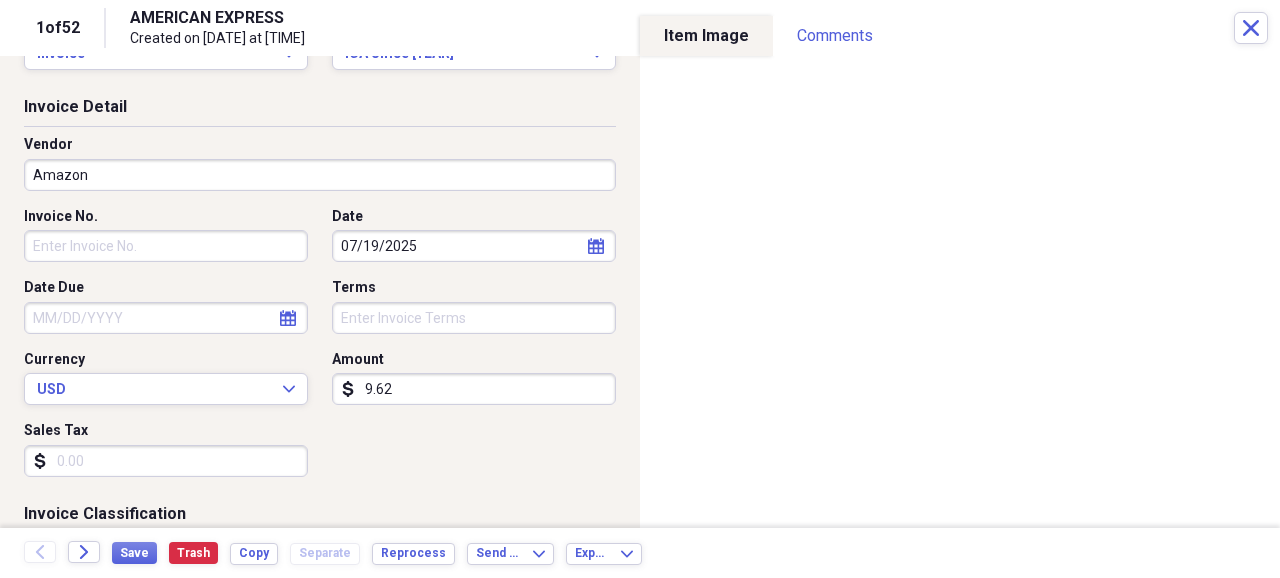 scroll, scrollTop: 266, scrollLeft: 0, axis: vertical 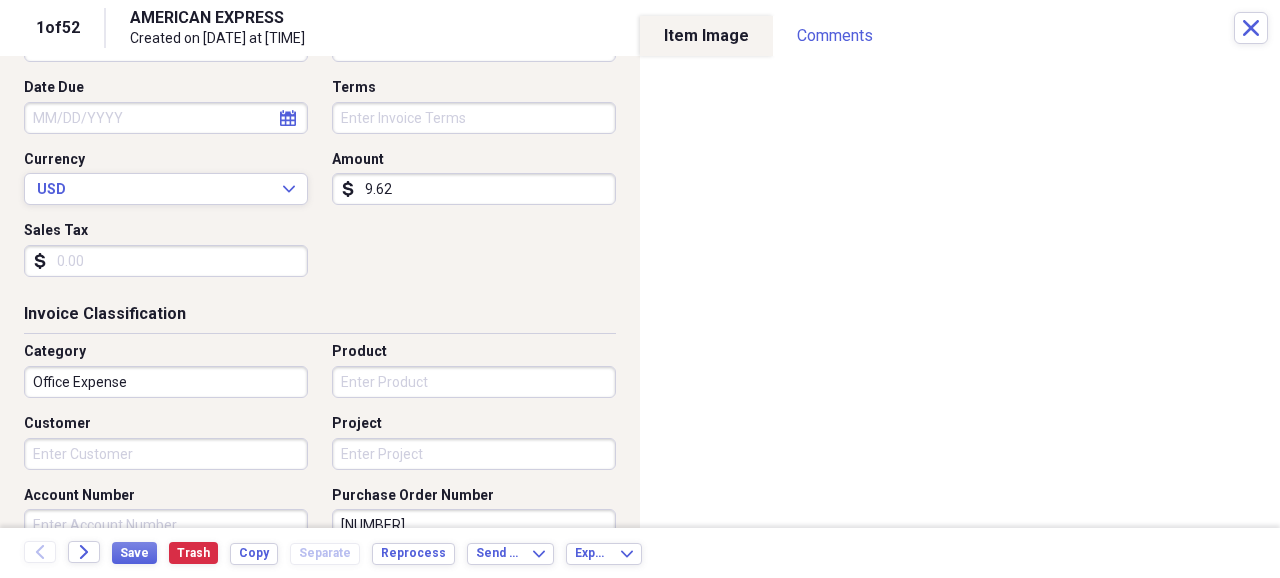 click on "Invoice No. Date [DATE] calendar Calendar Date Due calendar Calendar Terms Currency USD Expand Amount dollar-sign 9.62 Sales Tax dollar-sign" at bounding box center (320, 150) 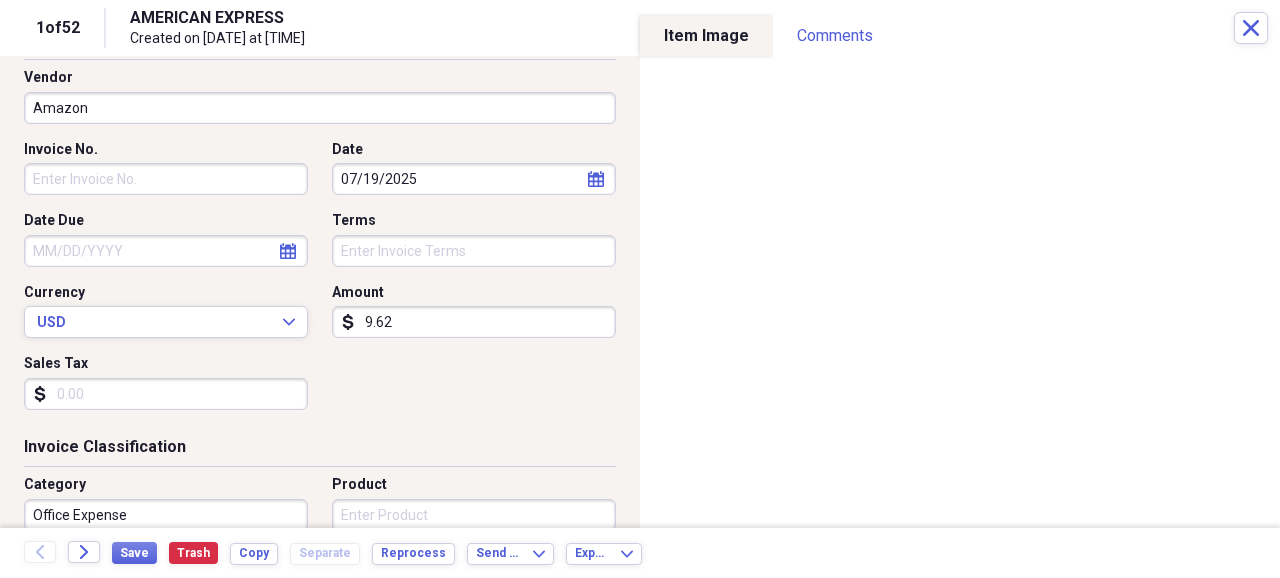 scroll, scrollTop: 0, scrollLeft: 0, axis: both 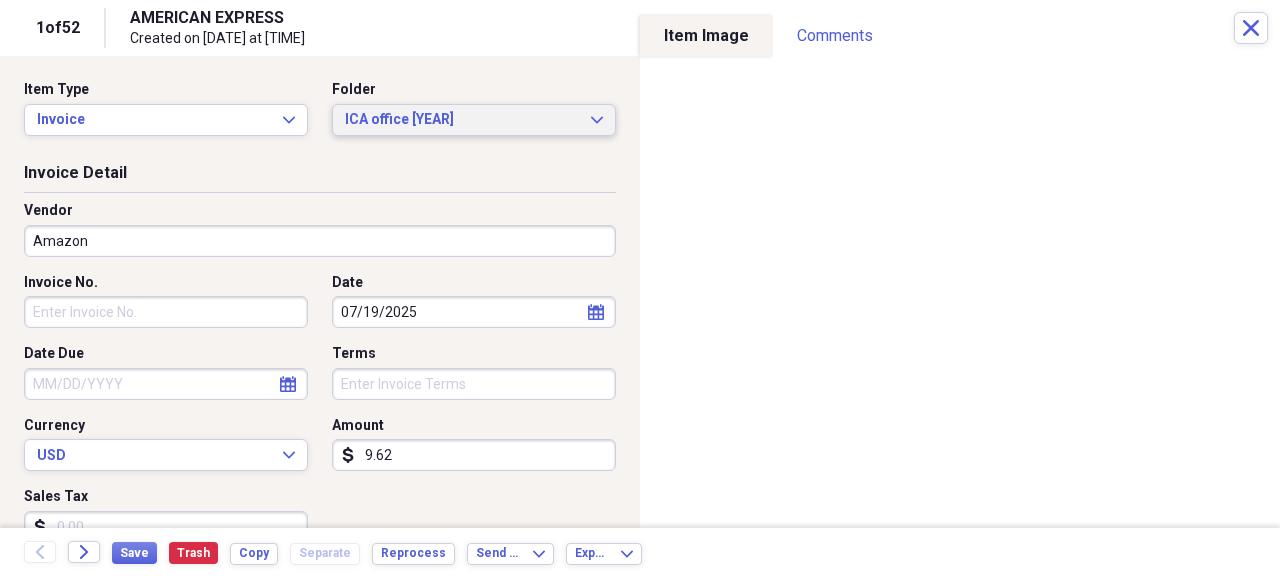 click on "ICA office [YEAR]" at bounding box center [462, 120] 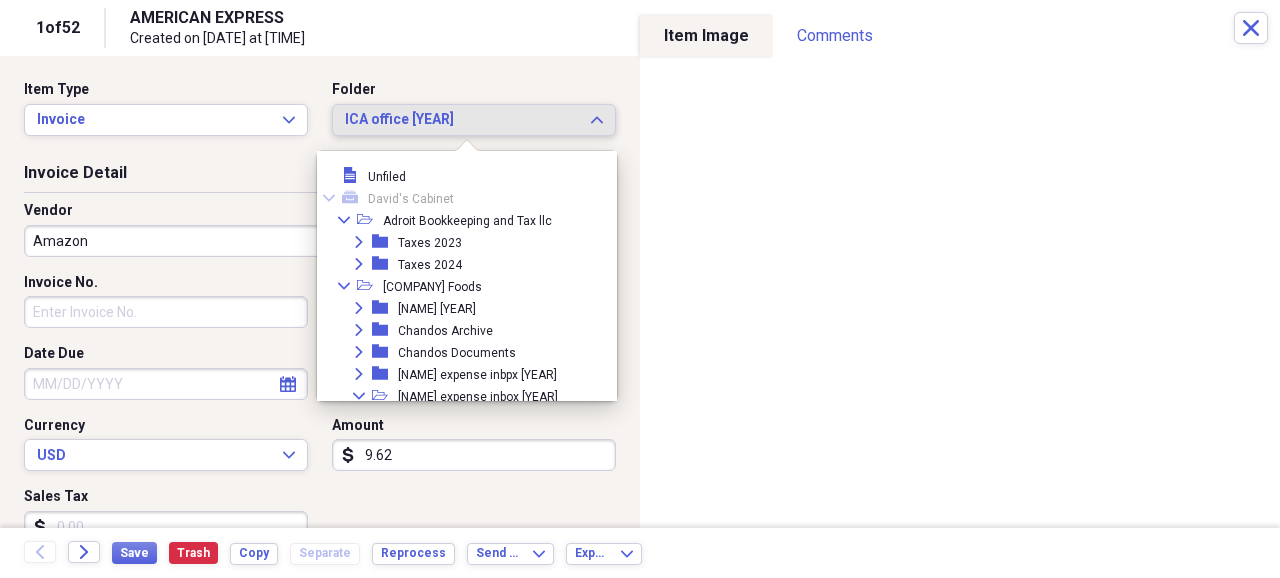 scroll, scrollTop: 4350, scrollLeft: 0, axis: vertical 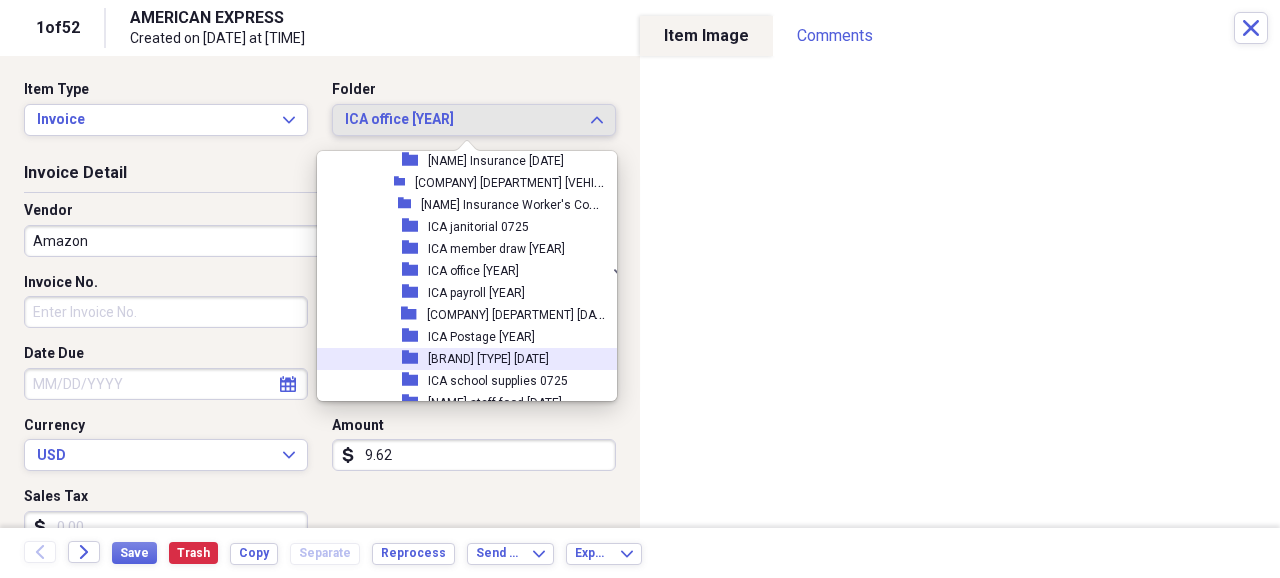 click on "[BRAND] [TYPE] [DATE]" at bounding box center [488, 359] 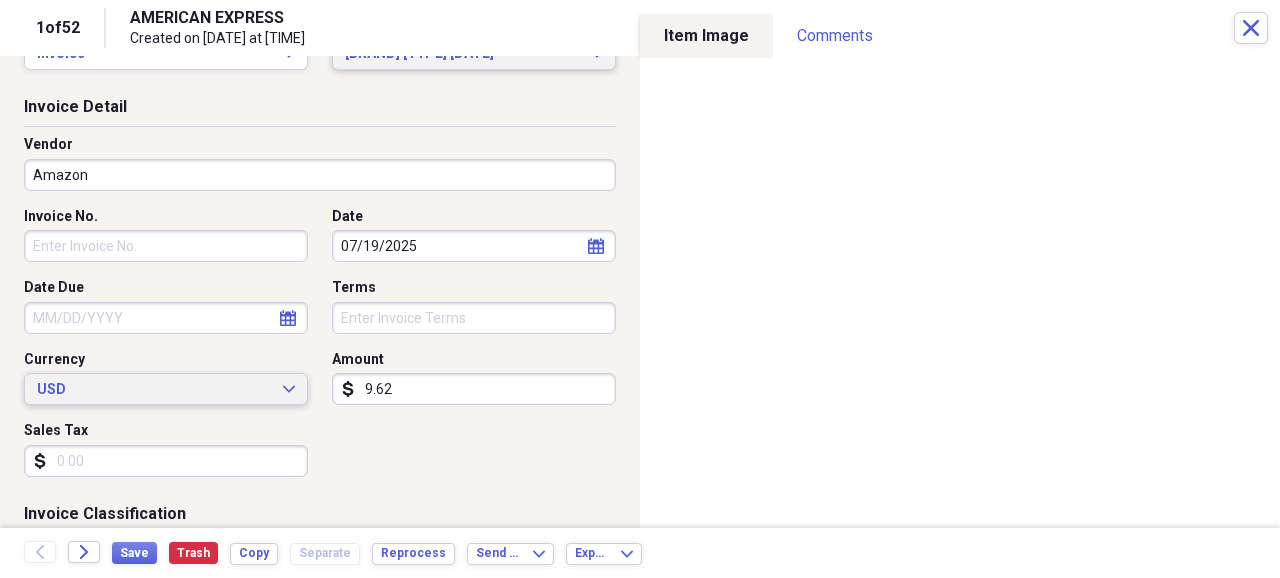 scroll, scrollTop: 133, scrollLeft: 0, axis: vertical 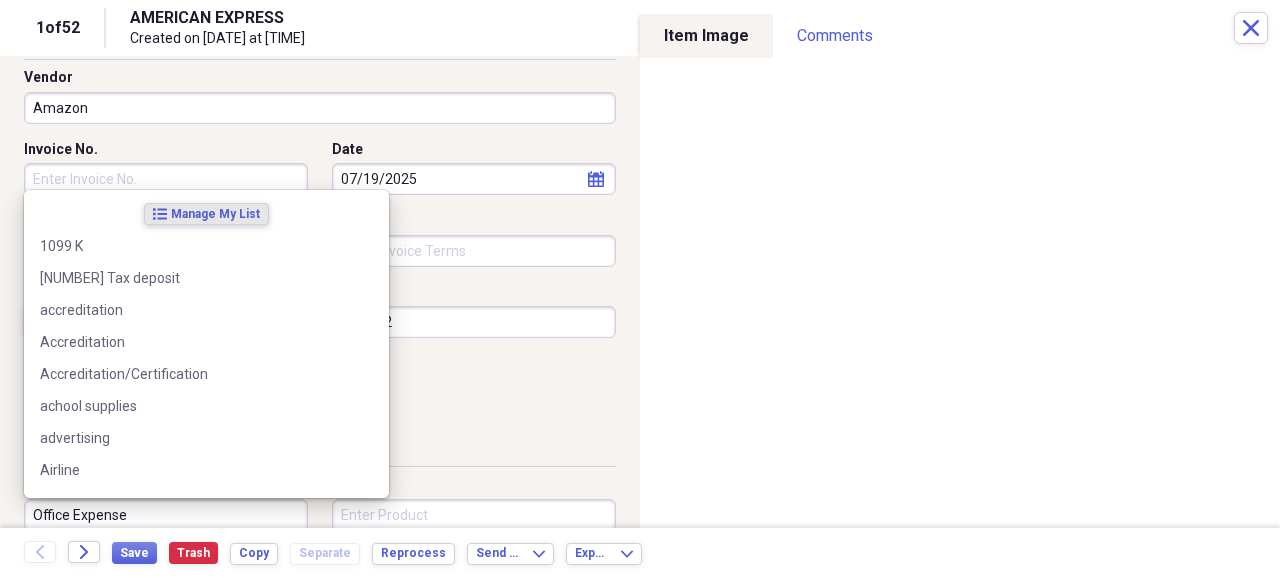 click on "Office Expense" at bounding box center [166, 515] 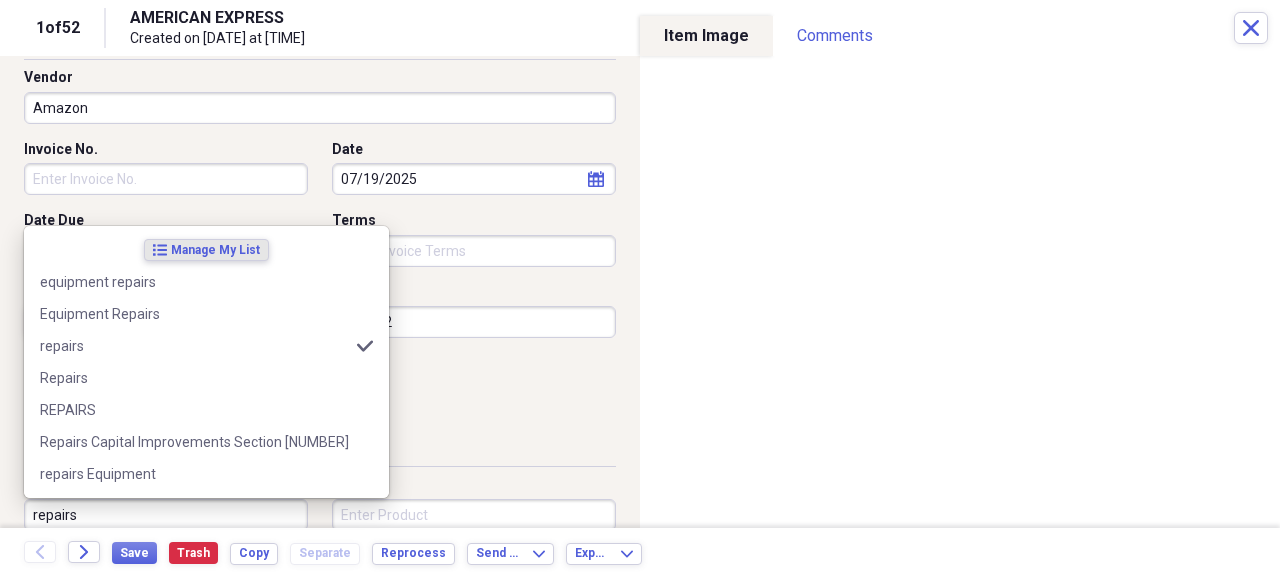 type on "repairs" 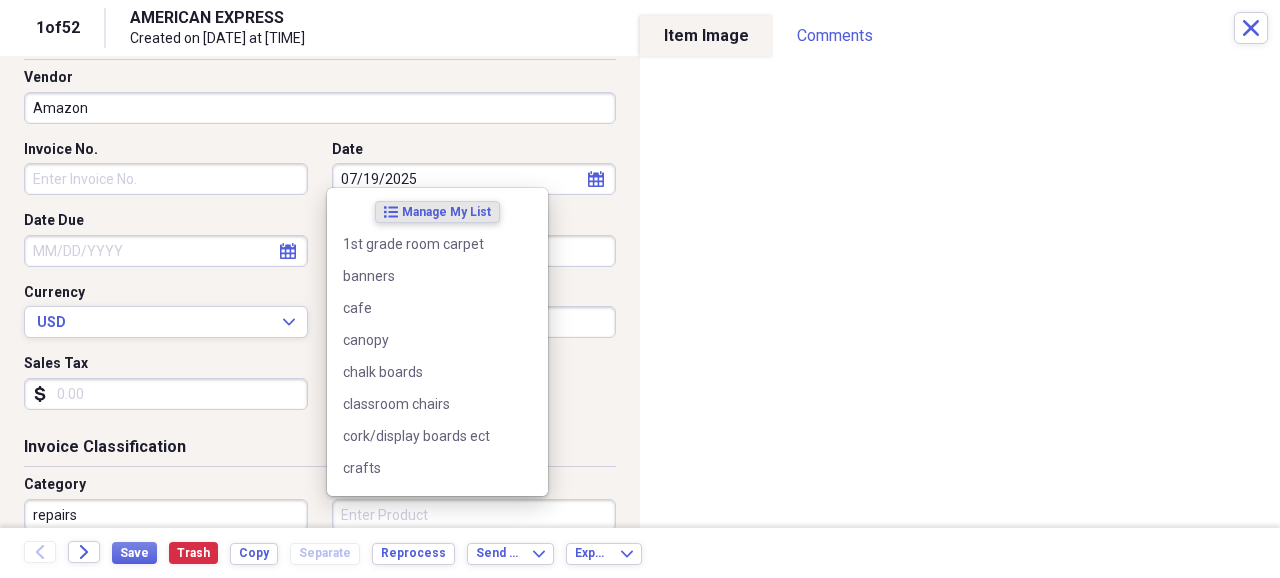 scroll, scrollTop: 135, scrollLeft: 0, axis: vertical 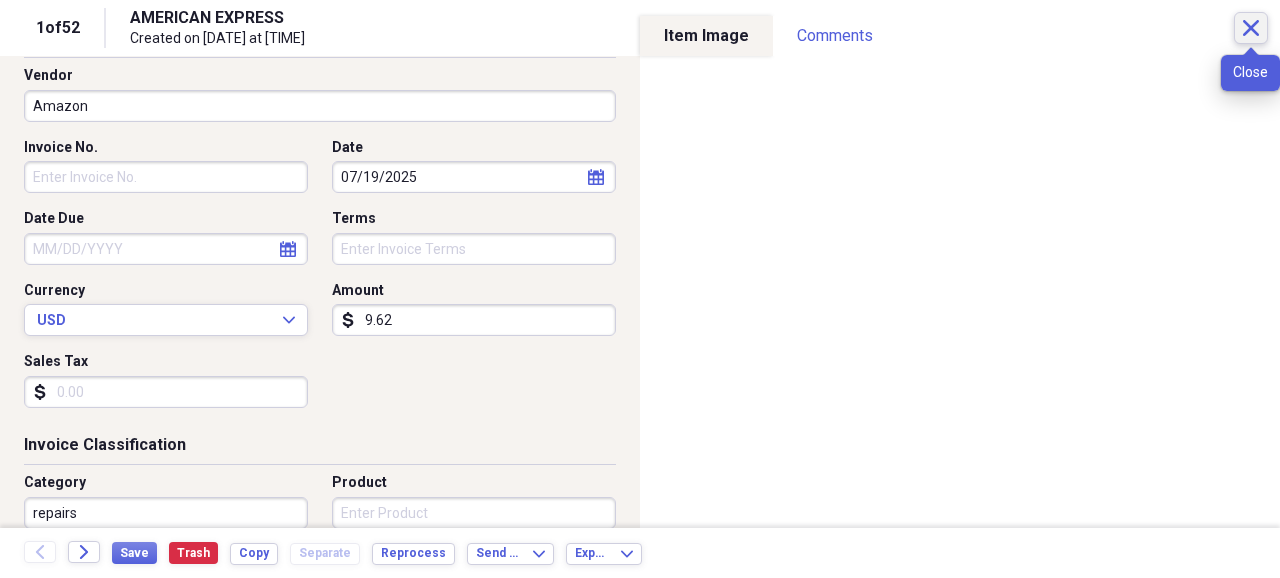 click on "Close" at bounding box center [1251, 28] 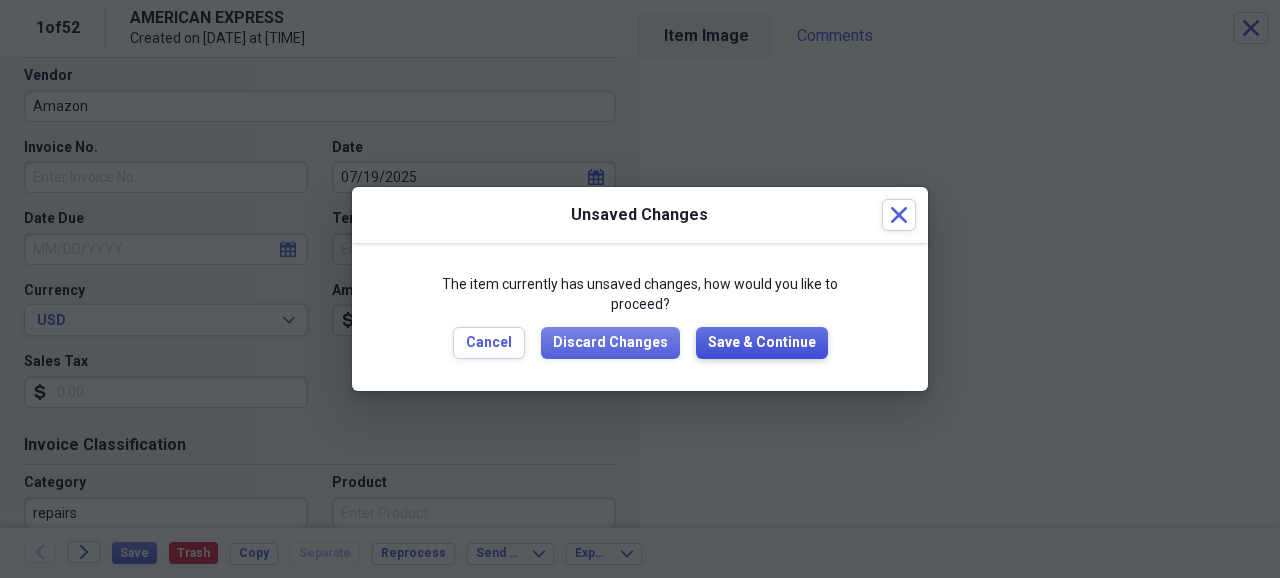 click on "Save & Continue" at bounding box center [762, 343] 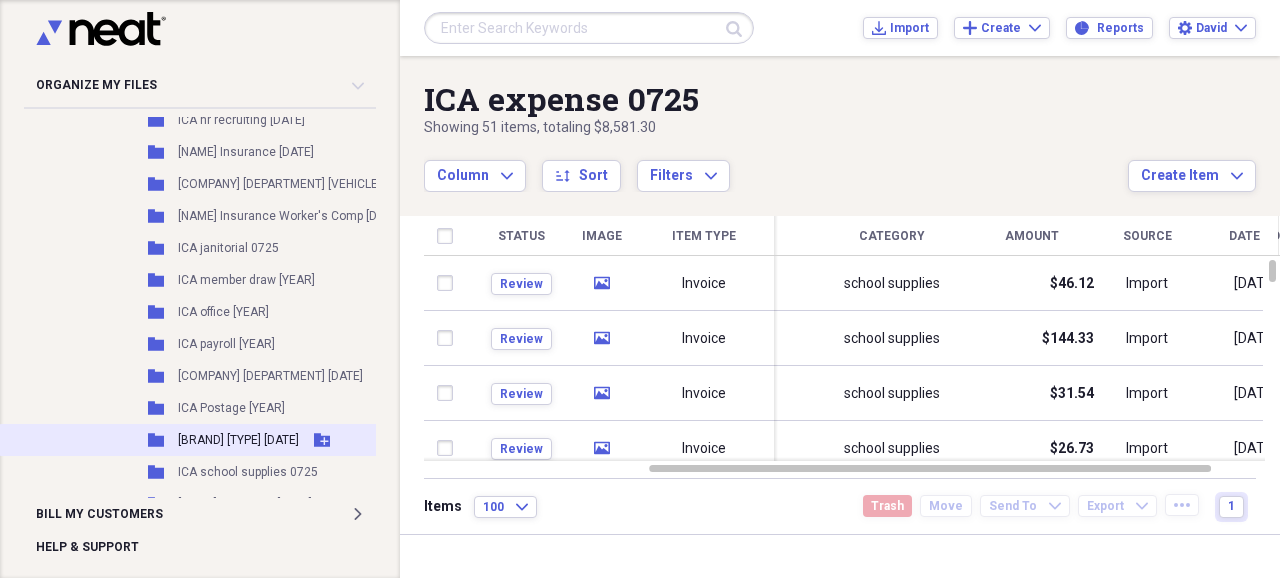 scroll, scrollTop: 1200, scrollLeft: 0, axis: vertical 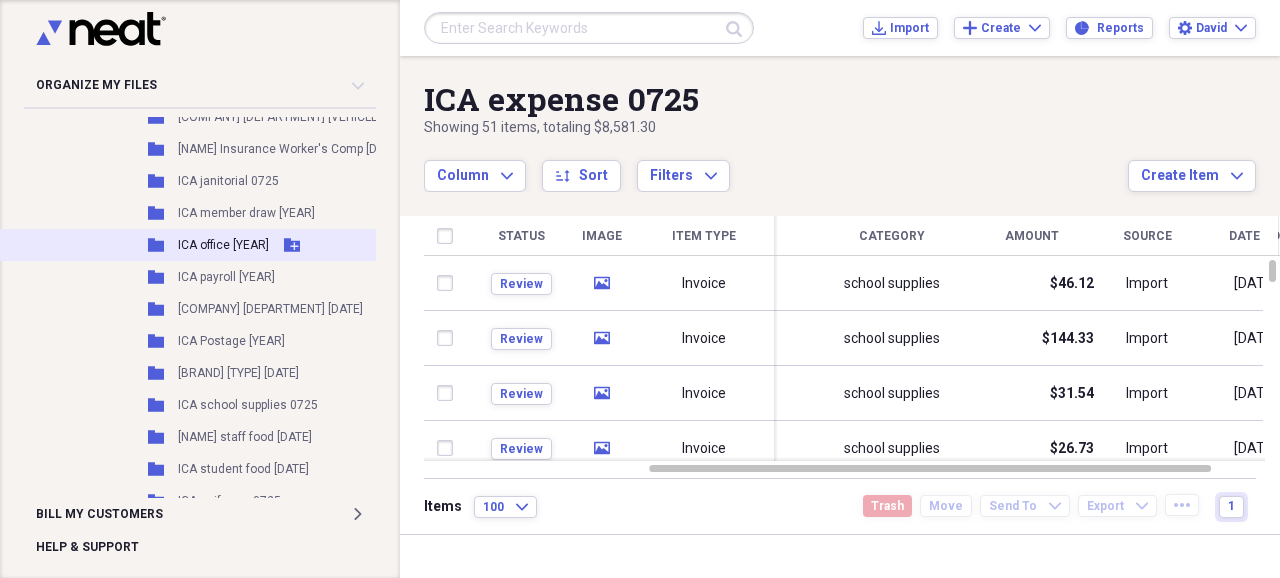 click on "ICA office [YEAR]" at bounding box center (223, 245) 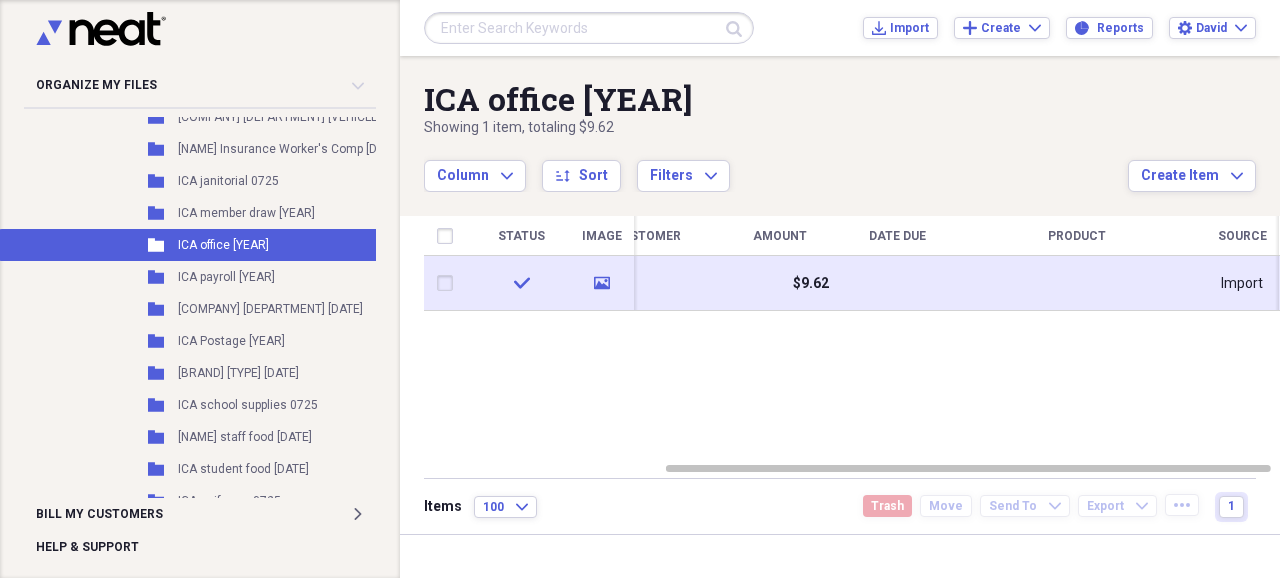 click on "$9.62" at bounding box center [811, 284] 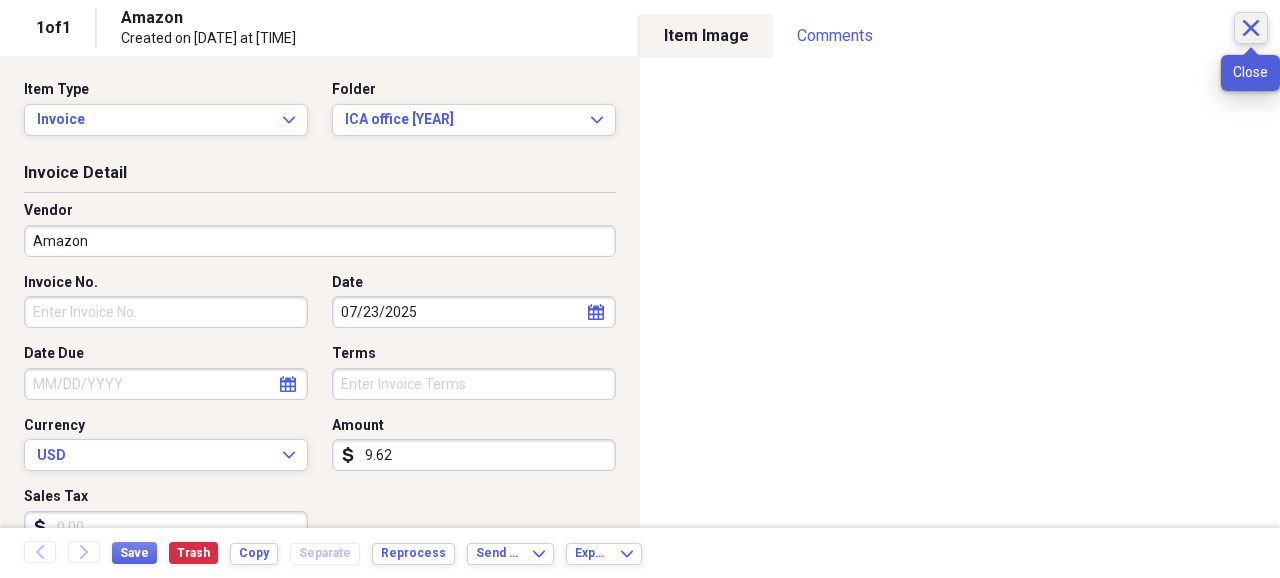click on "Close" 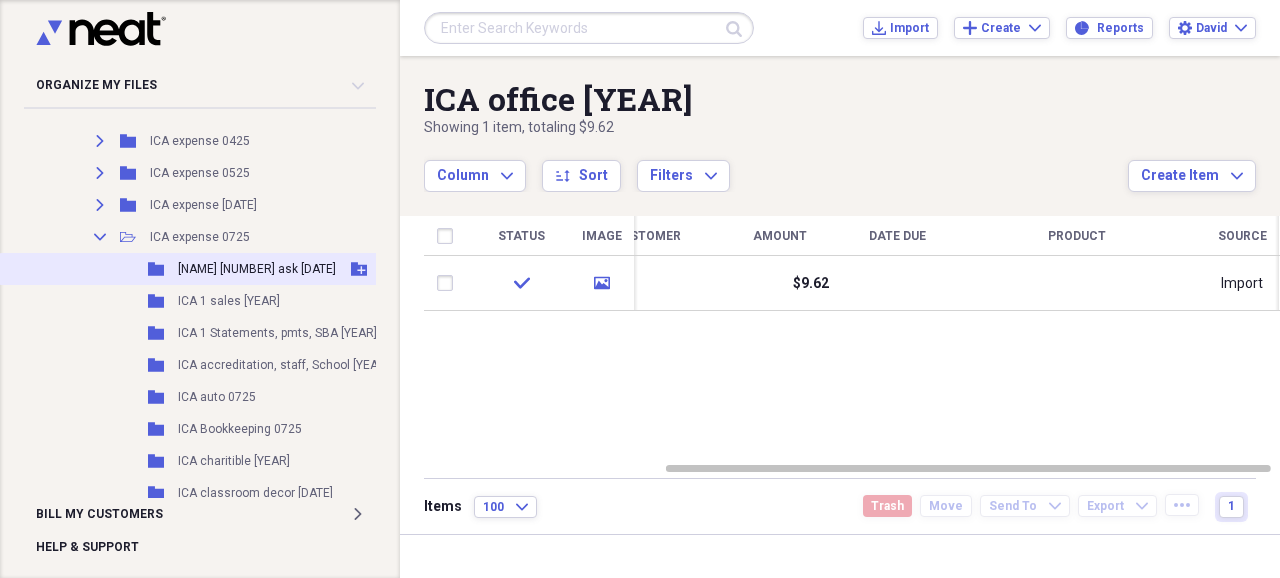 scroll, scrollTop: 533, scrollLeft: 0, axis: vertical 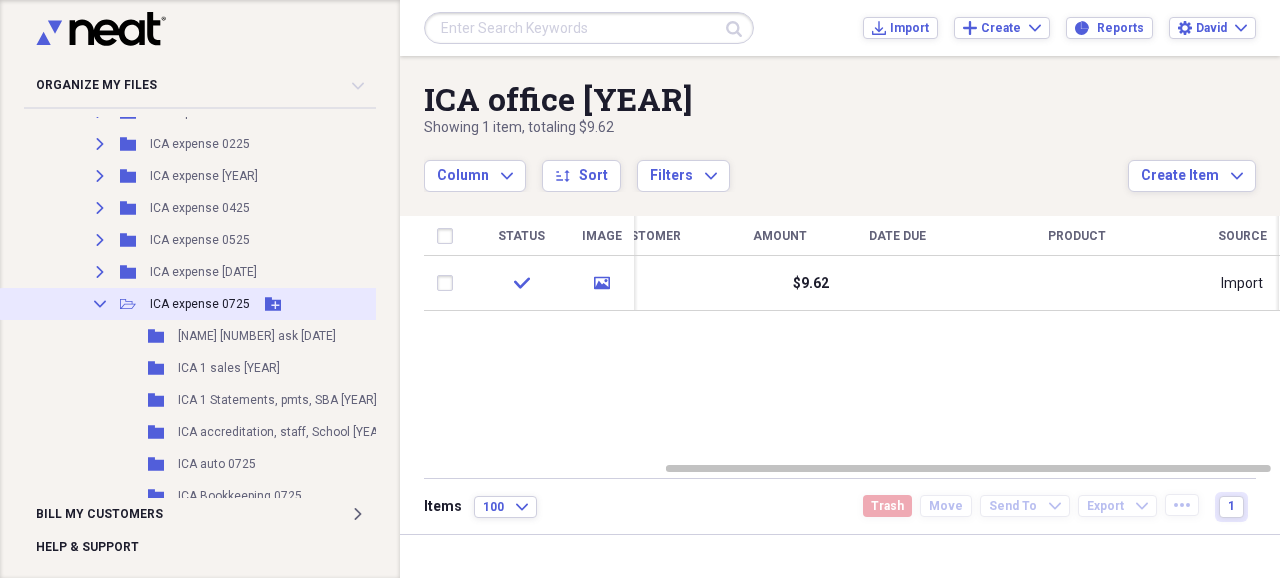 click on "ICA expense 0725" at bounding box center (200, 304) 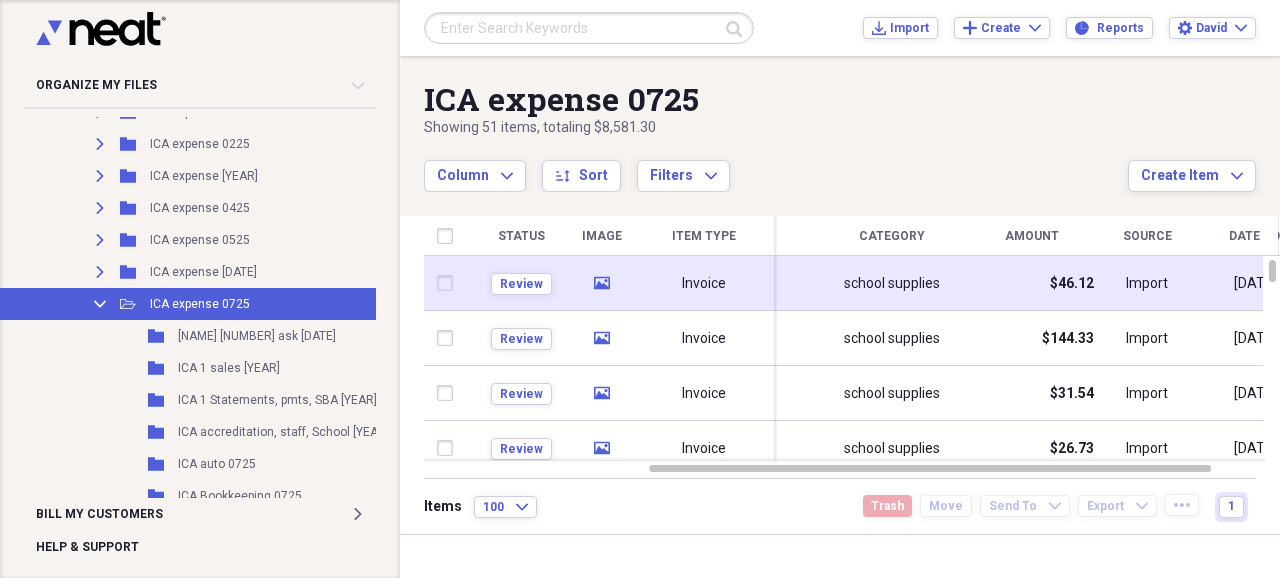 click on "school supplies" at bounding box center [892, 284] 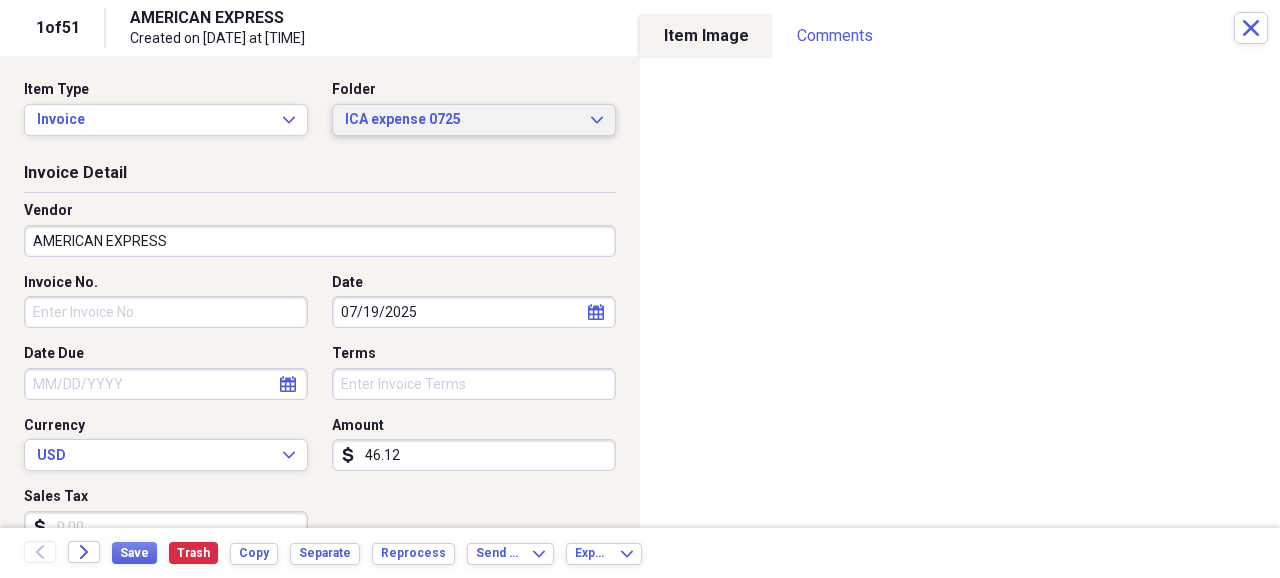click on "ICA expense 0725" at bounding box center (462, 120) 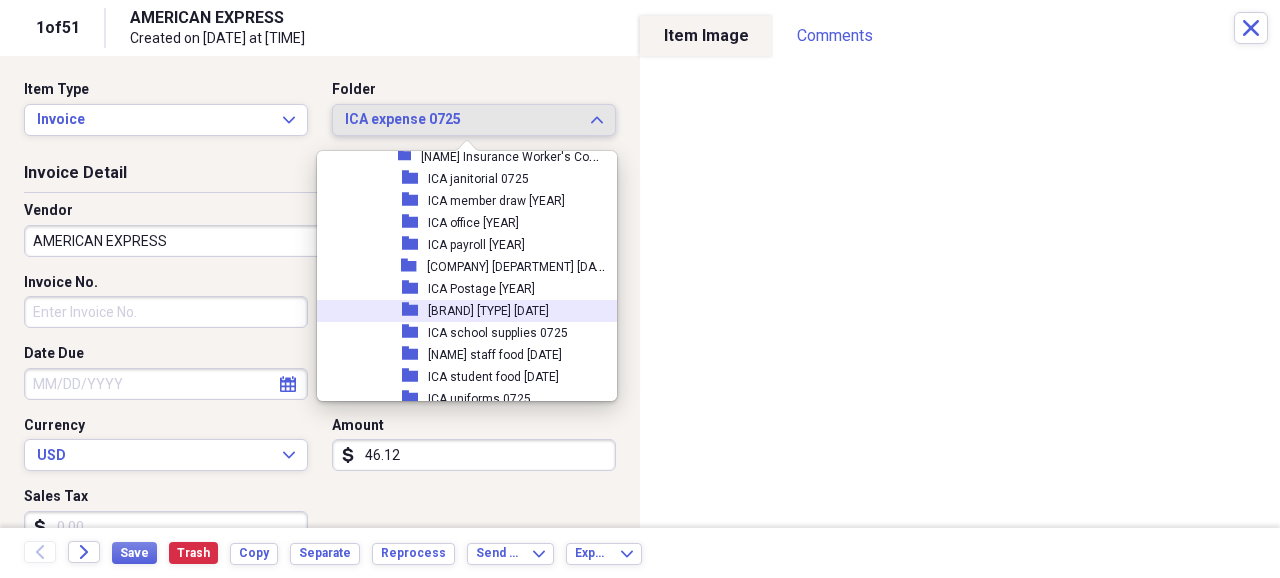 scroll, scrollTop: 4465, scrollLeft: 0, axis: vertical 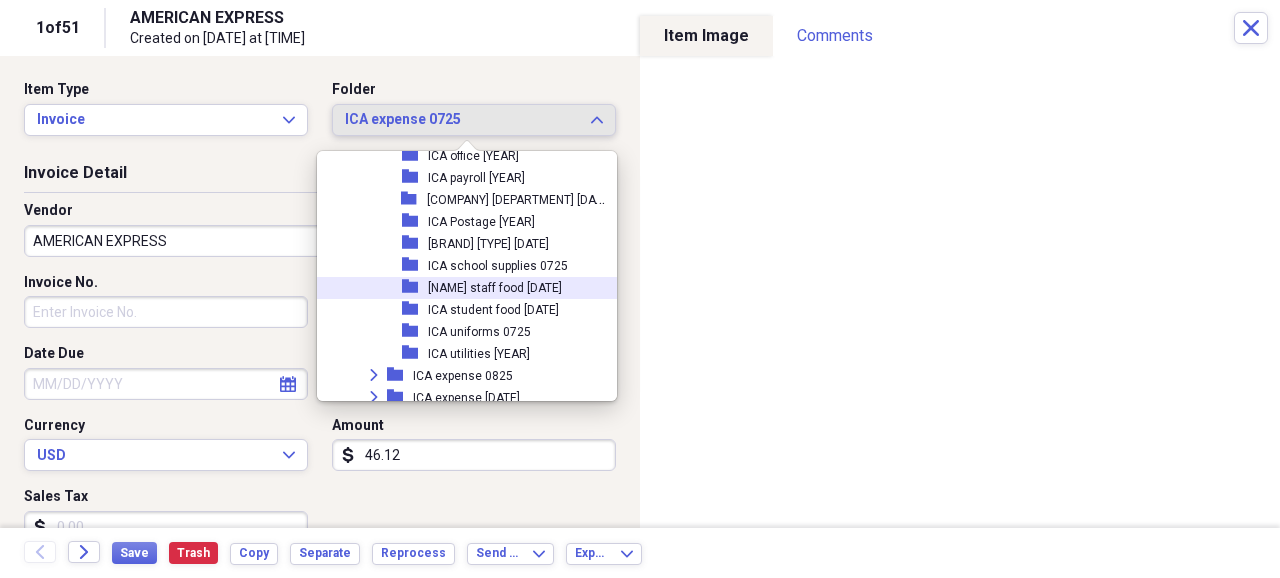 click on "[NAME] staff food [DATE]" at bounding box center [495, 288] 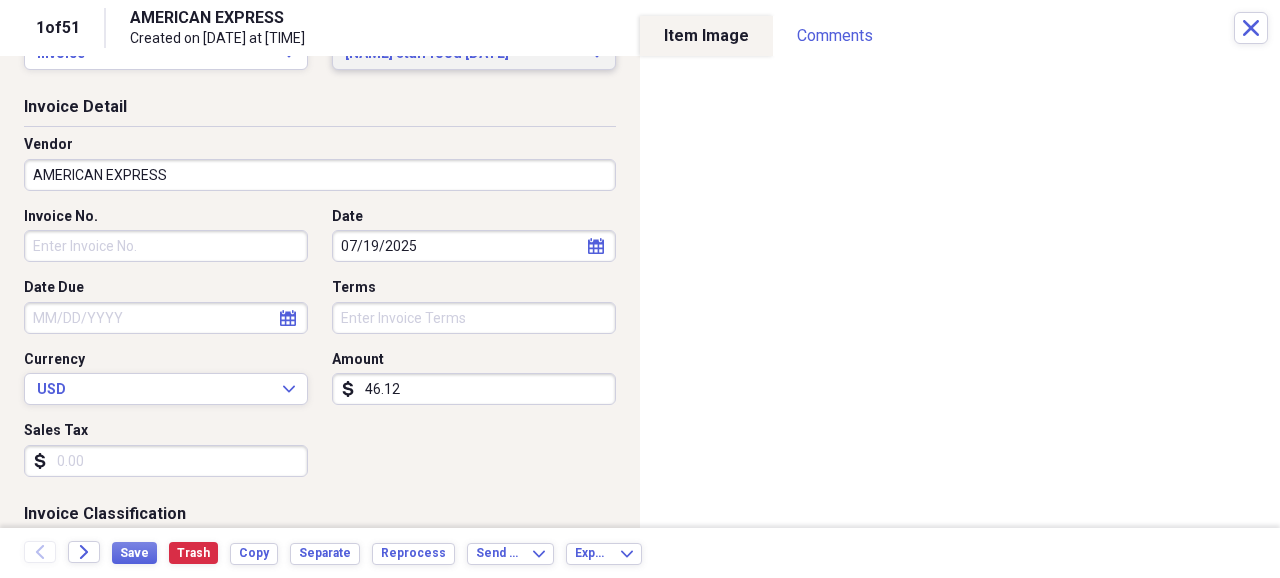 scroll, scrollTop: 0, scrollLeft: 0, axis: both 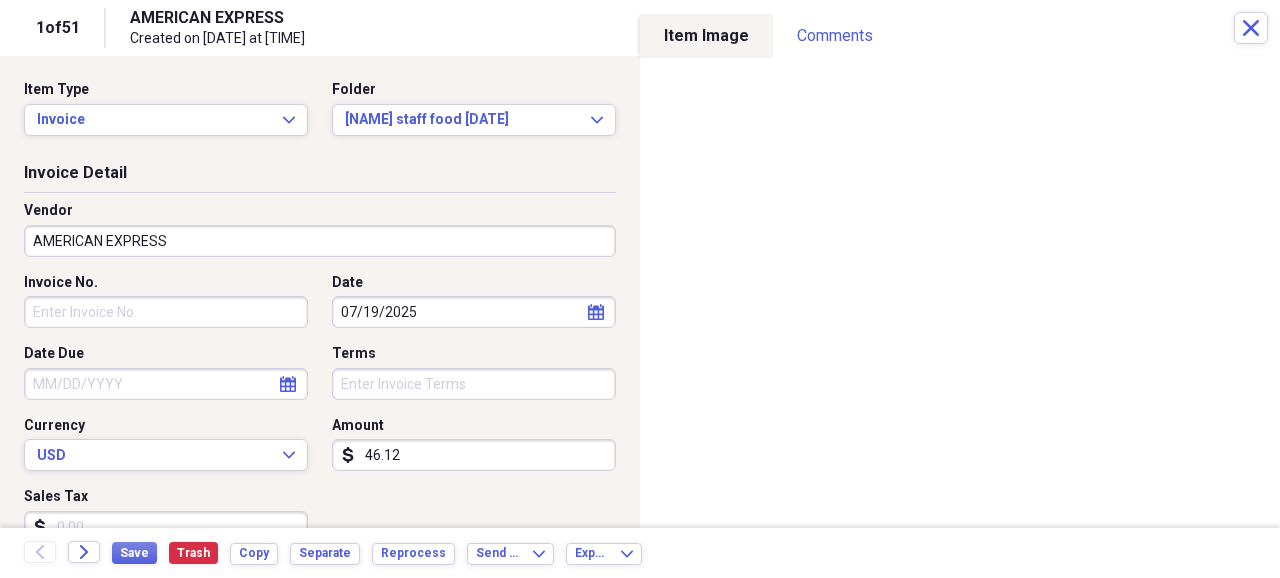 click on "AMERICAN EXPRESS" at bounding box center [320, 241] 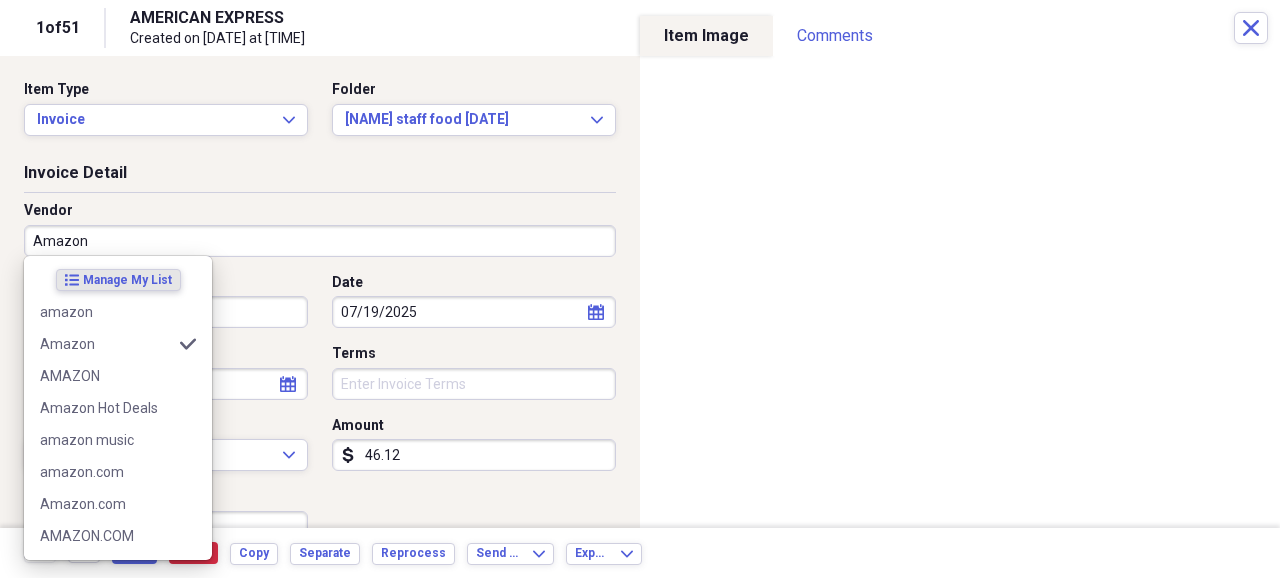 type on "Amazon" 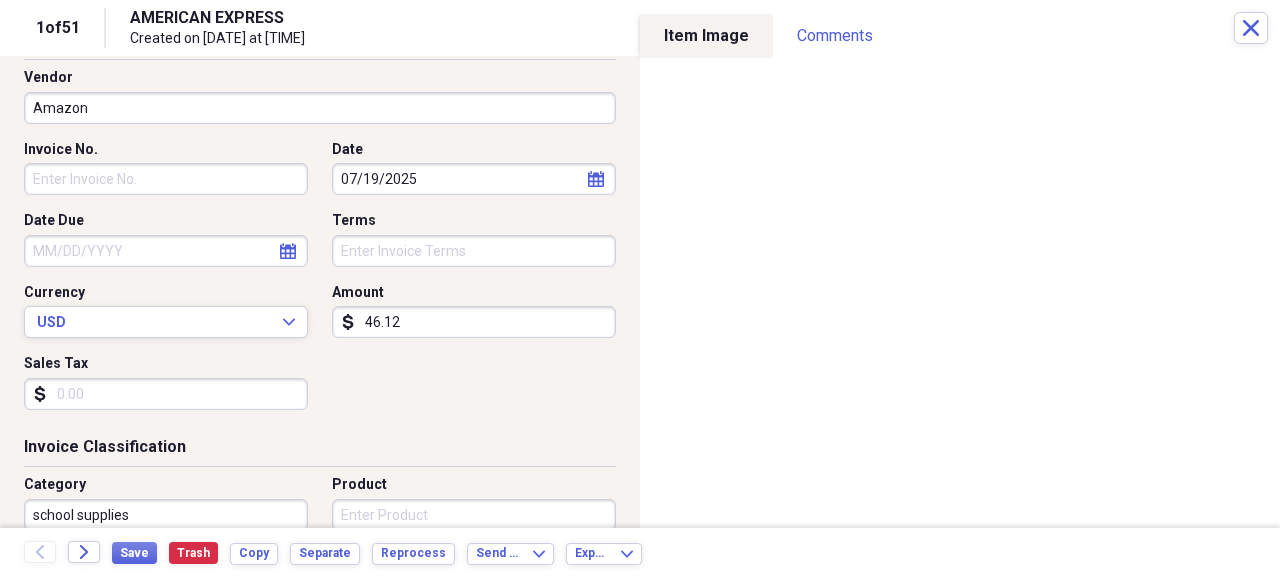 scroll, scrollTop: 200, scrollLeft: 0, axis: vertical 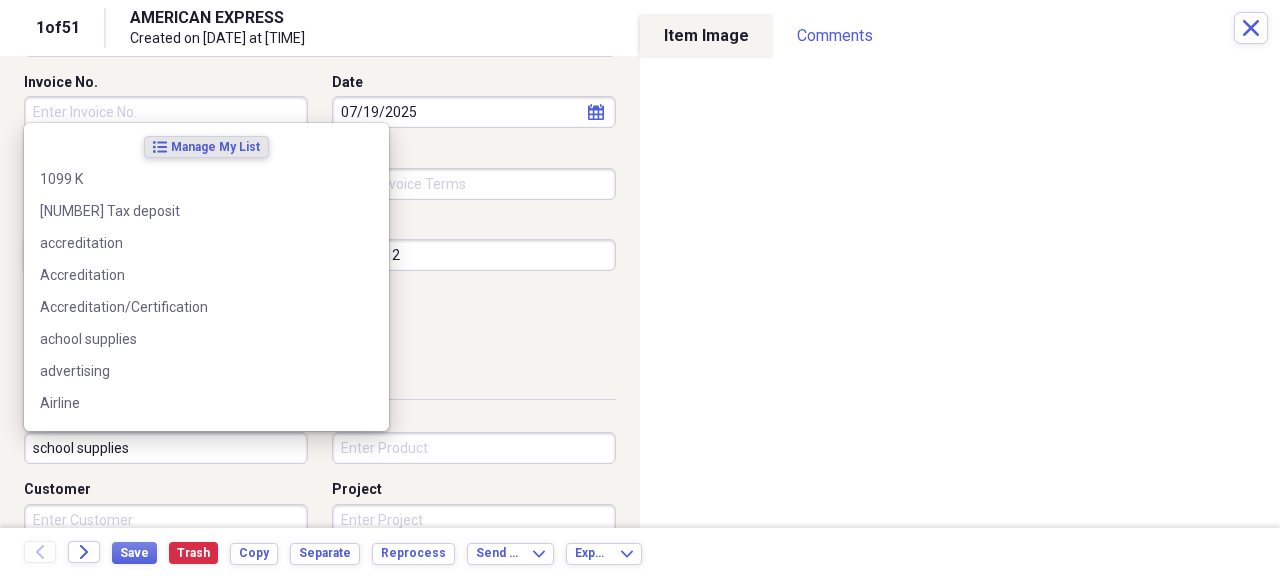 drag, startPoint x: 150, startPoint y: 449, endPoint x: 166, endPoint y: 445, distance: 16.492422 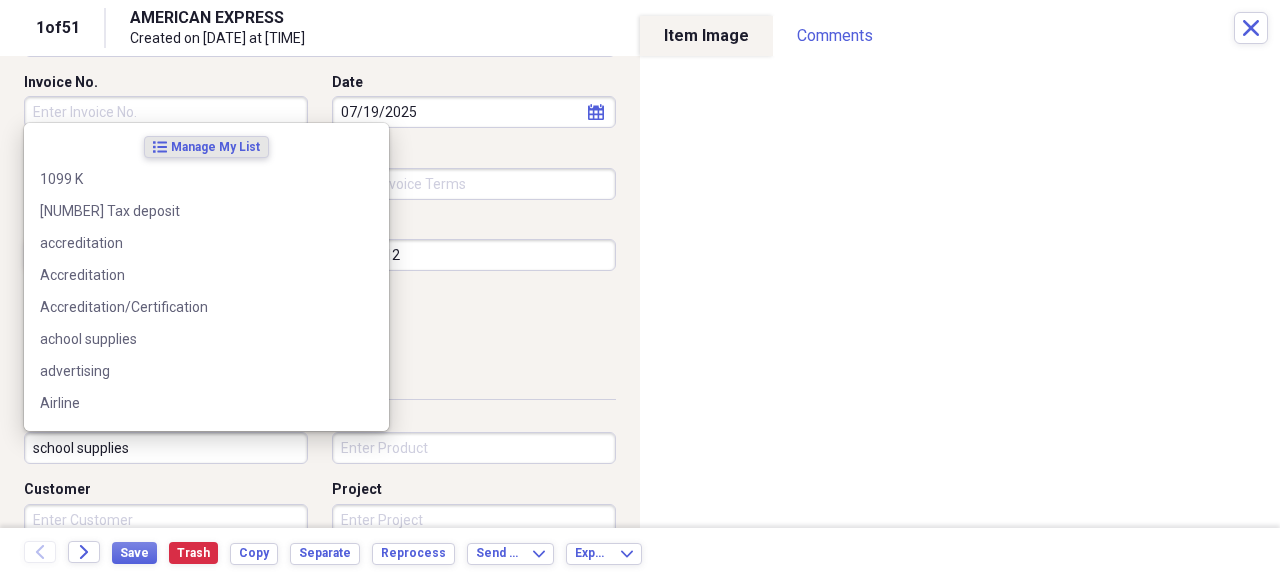 click on "school supplies" at bounding box center [166, 448] 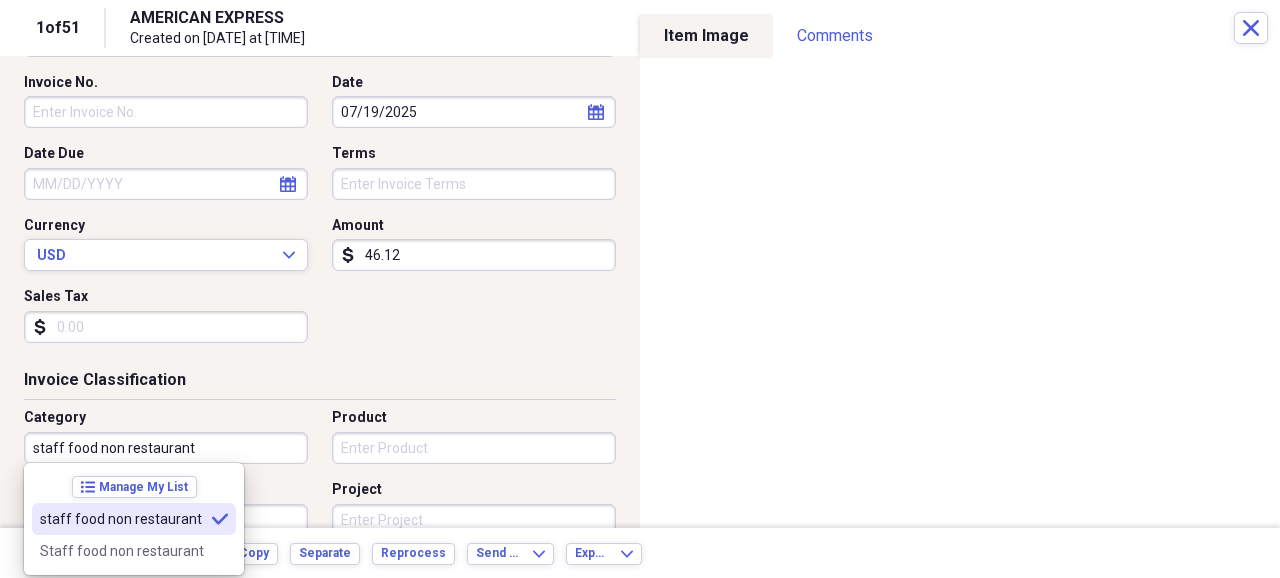 type on "staff food non restaurant" 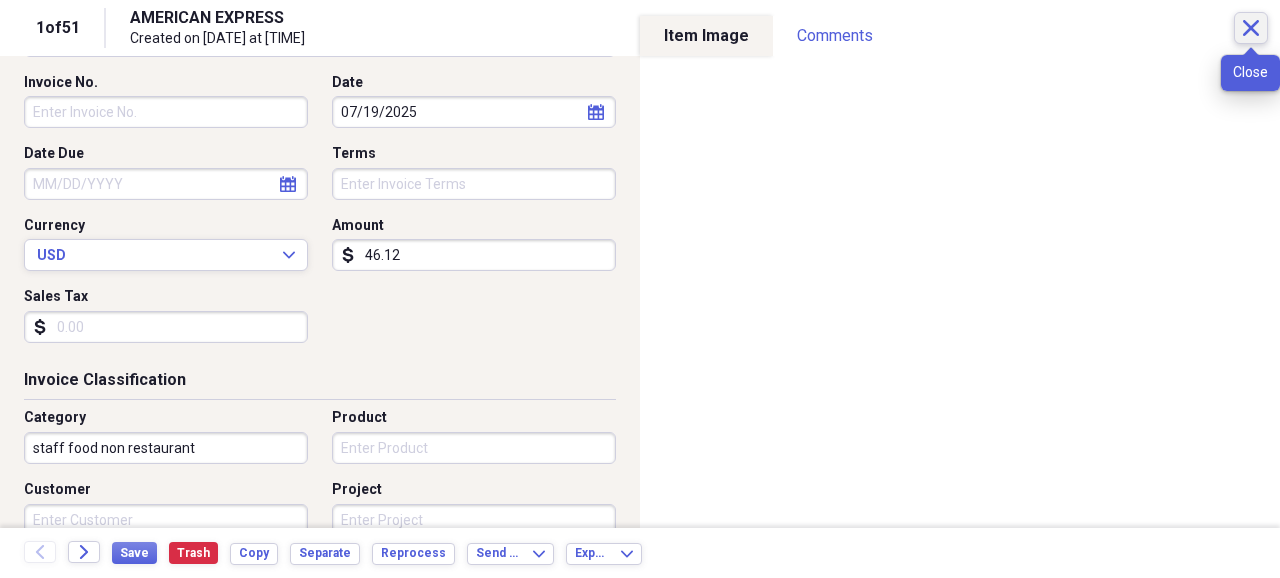 click 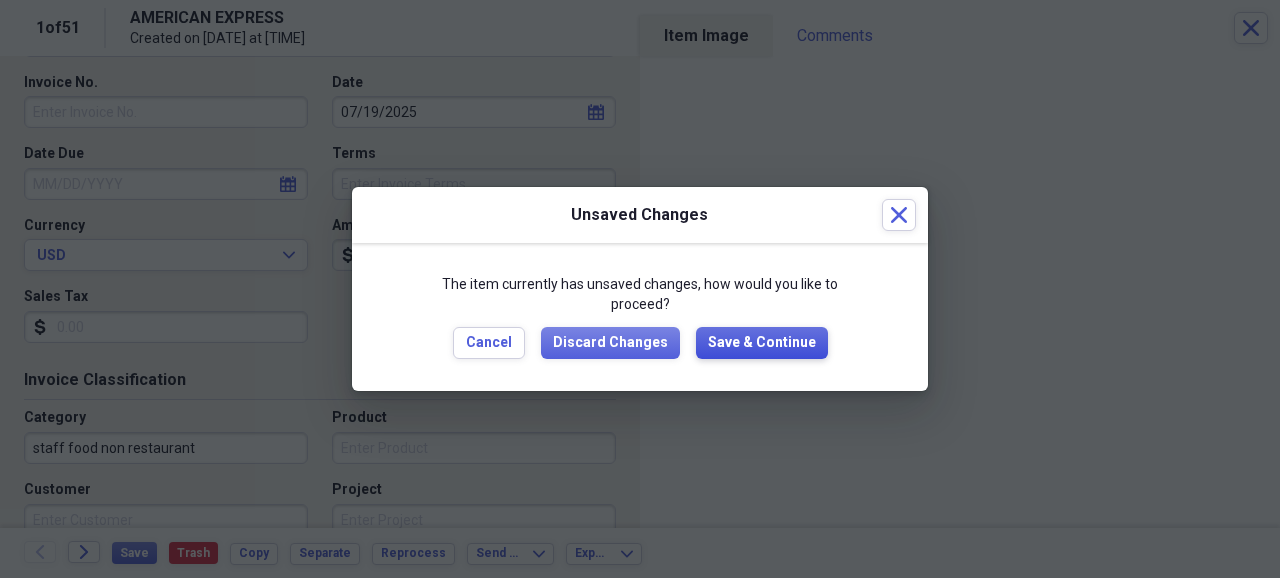 click on "Save & Continue" at bounding box center [762, 343] 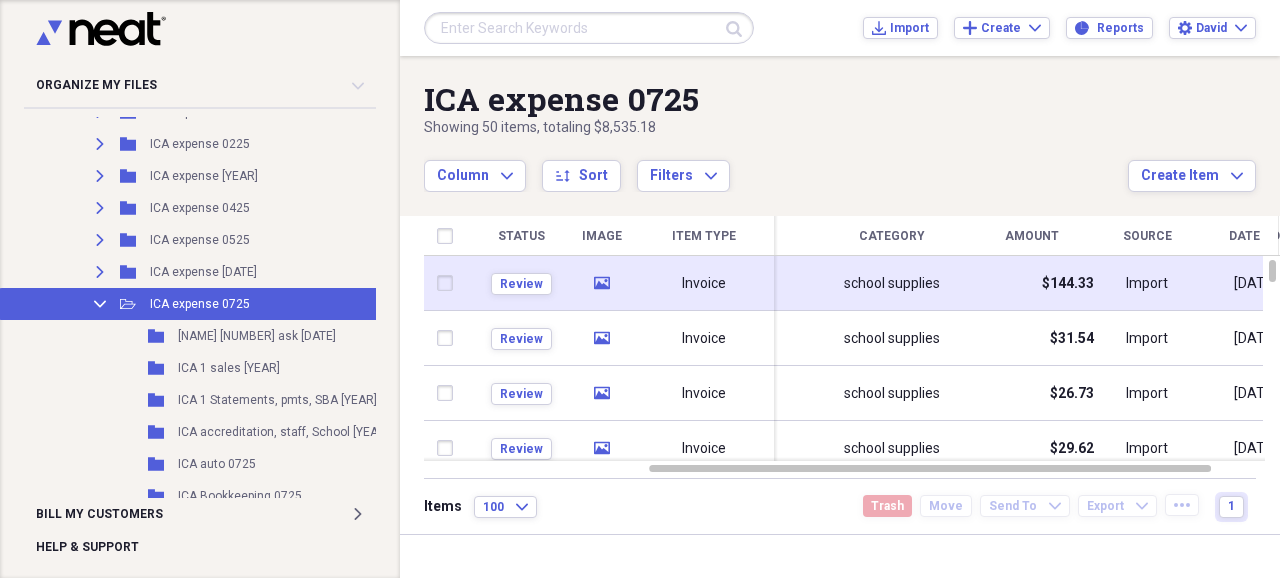 click on "Invoice" at bounding box center (704, 284) 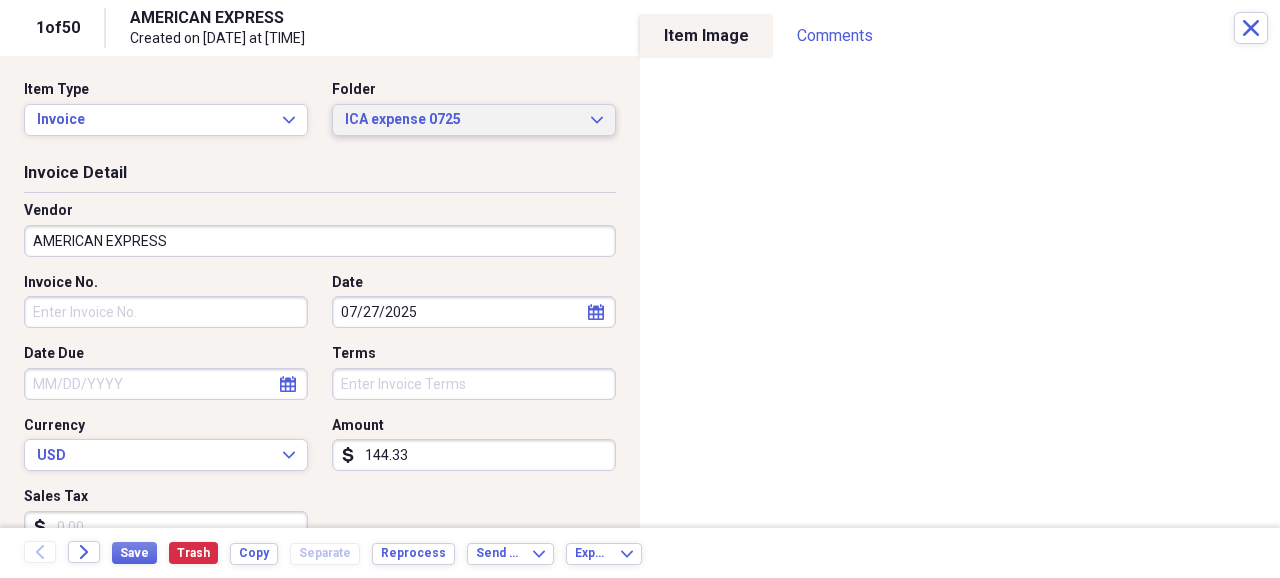 click on "ICA expense 0725" at bounding box center [462, 120] 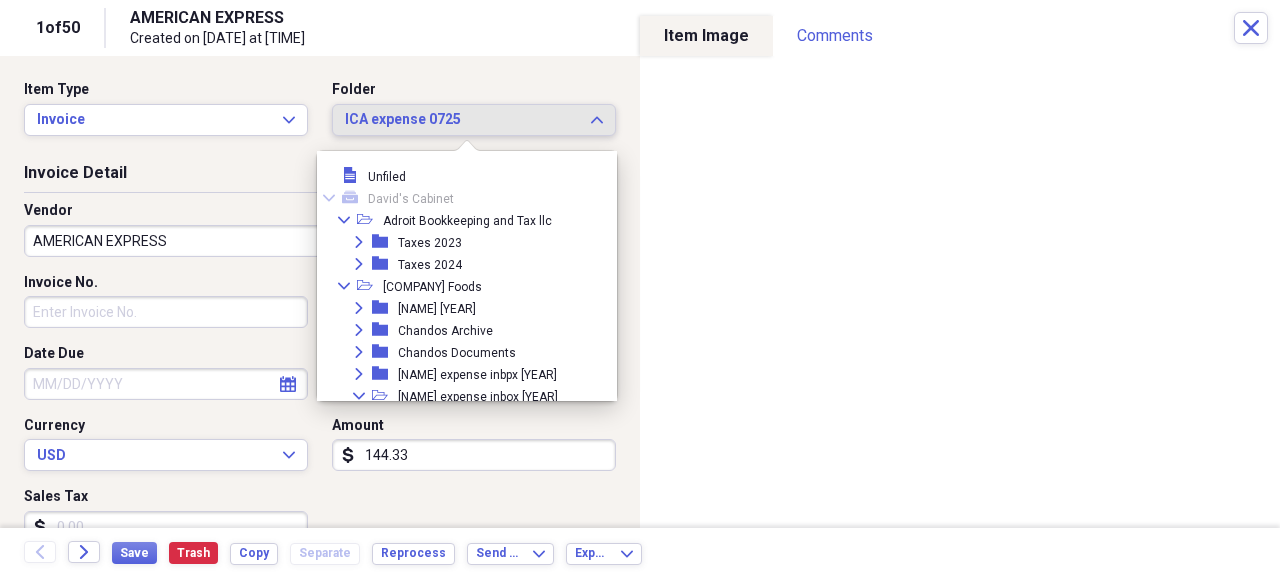 scroll, scrollTop: 3932, scrollLeft: 0, axis: vertical 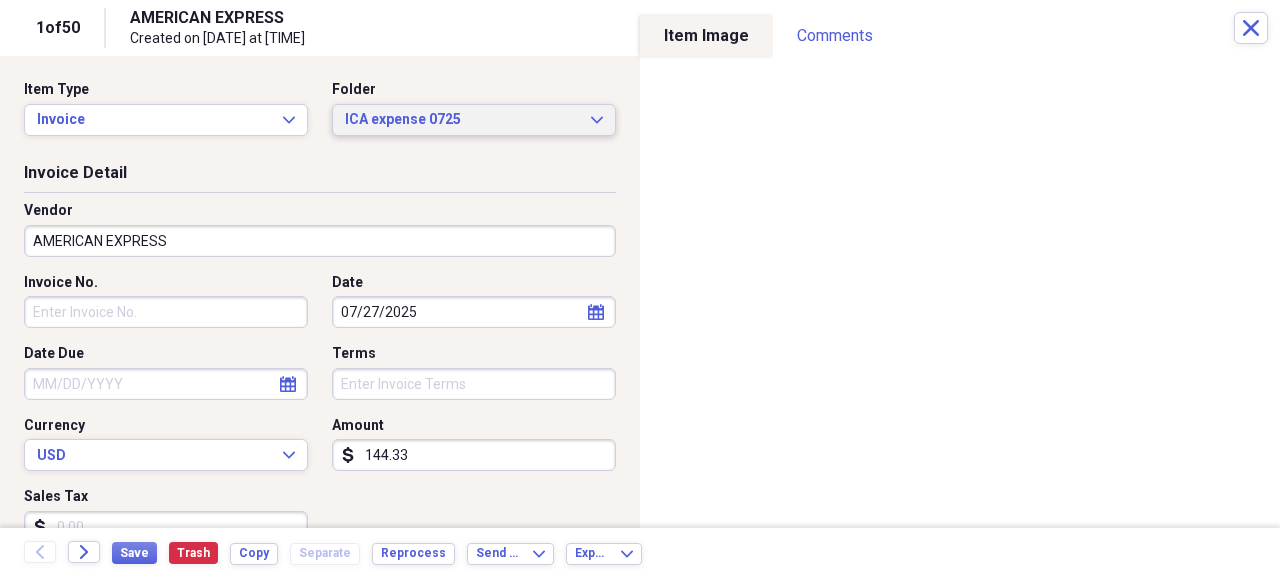 click on "Expand" 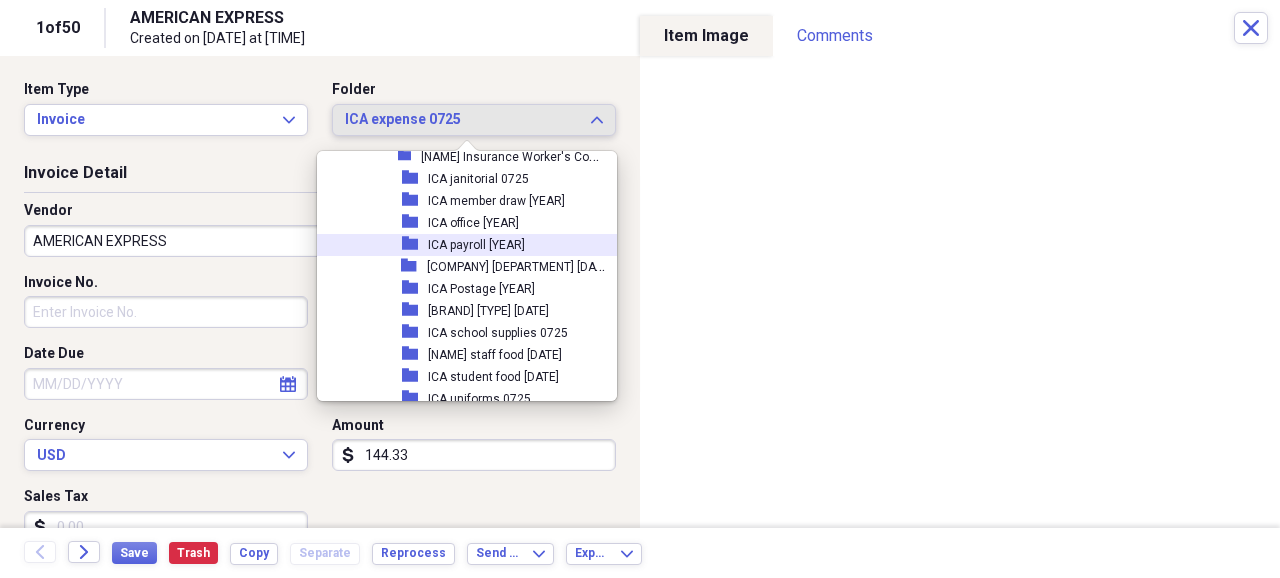 scroll, scrollTop: 4532, scrollLeft: 0, axis: vertical 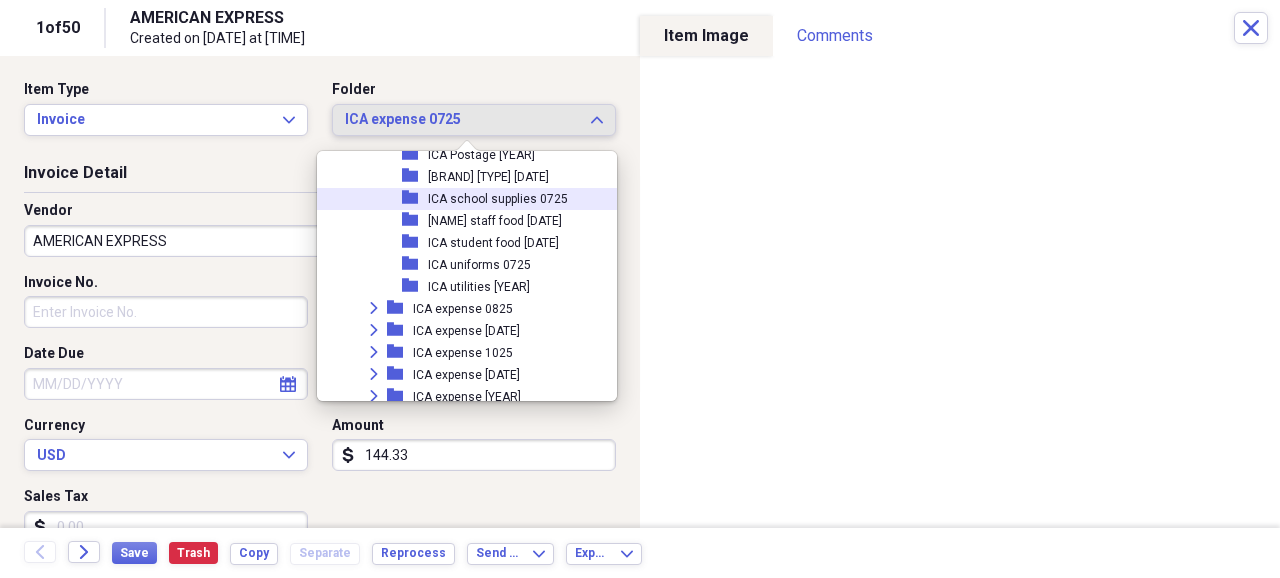 click on "ICA school supplies 0725" at bounding box center [498, 199] 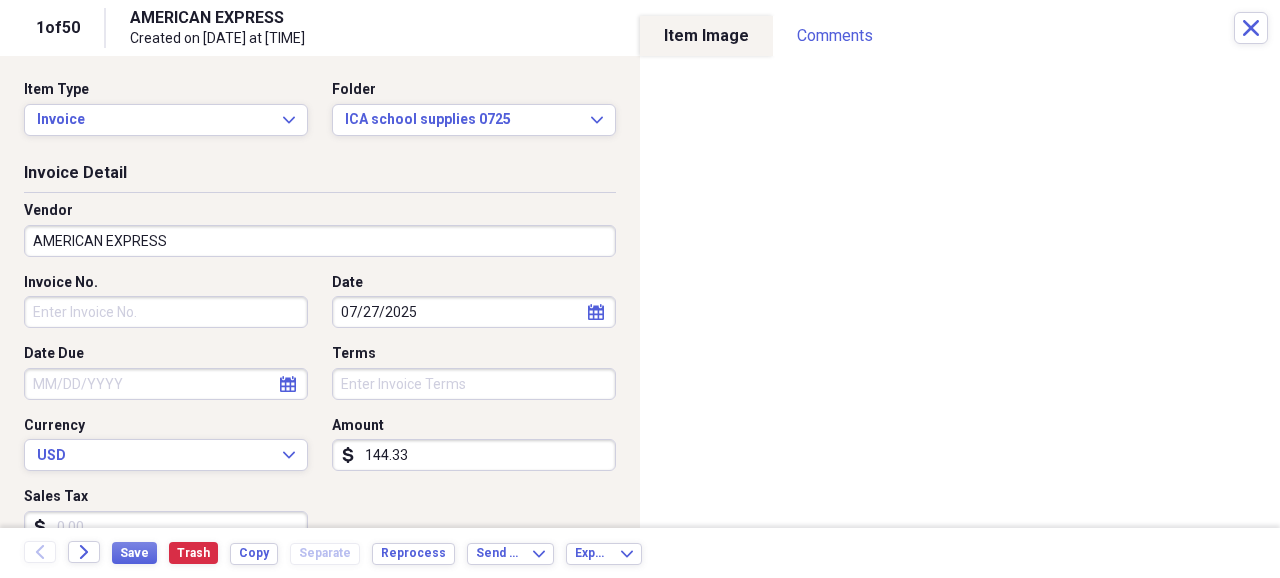 click on "AMERICAN EXPRESS" at bounding box center (320, 241) 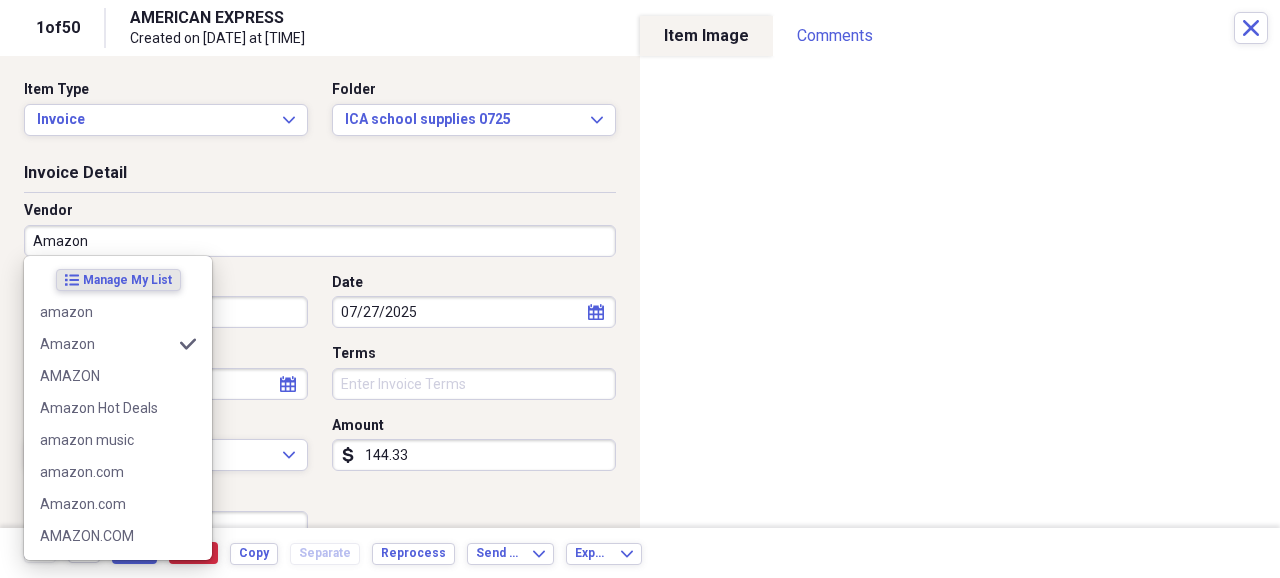 type on "Amazon" 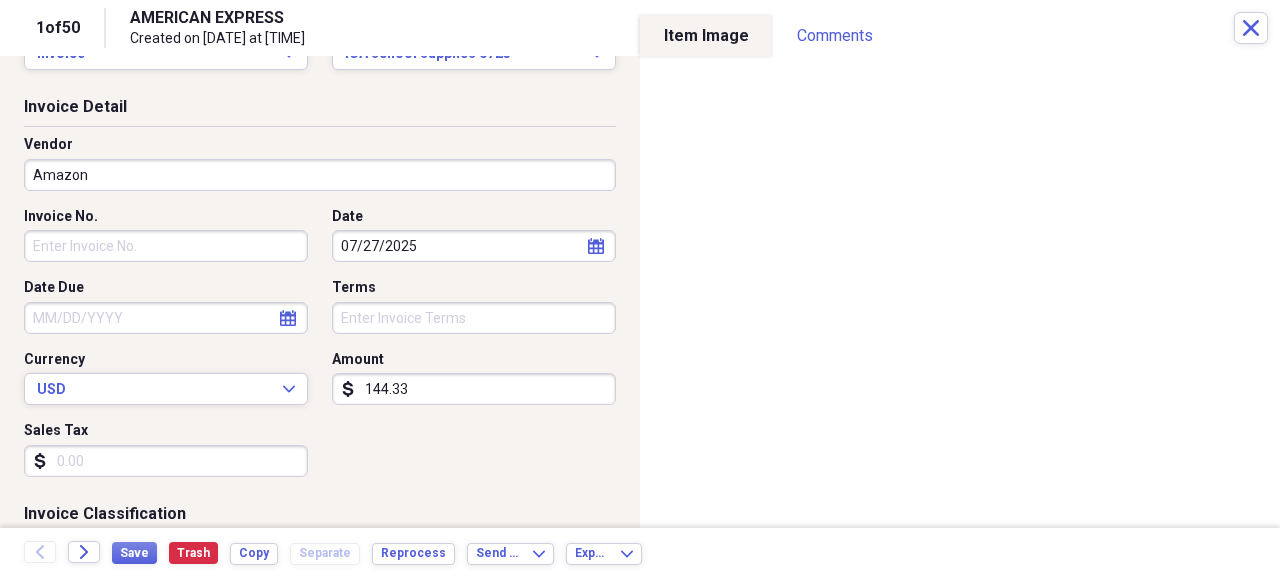 scroll, scrollTop: 133, scrollLeft: 0, axis: vertical 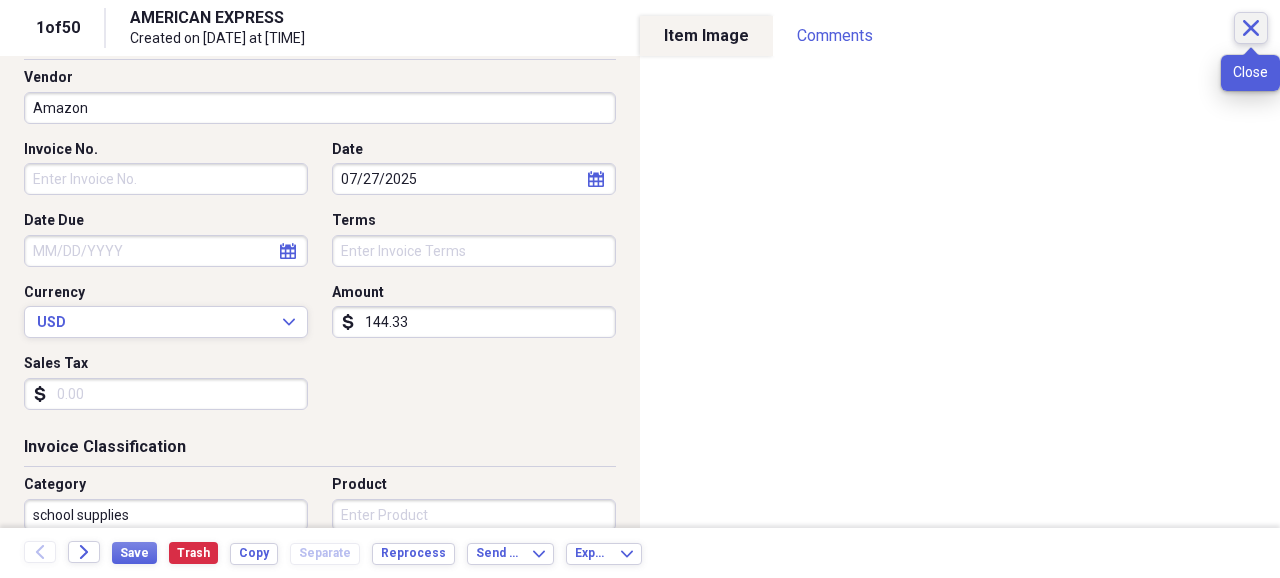 click 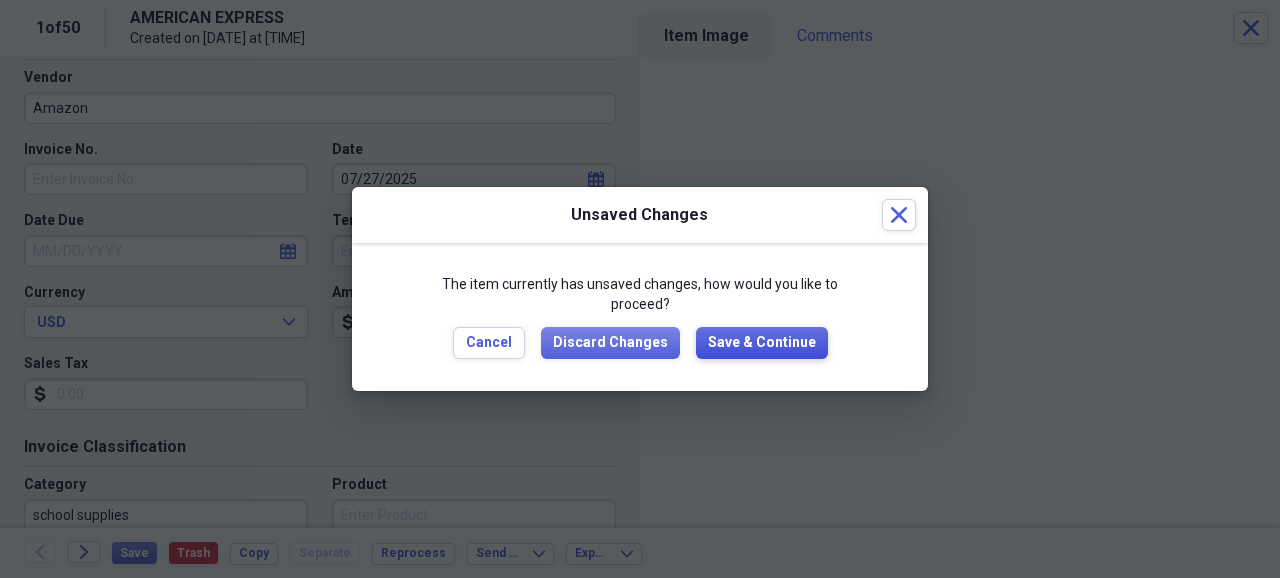 click on "Save & Continue" at bounding box center (762, 343) 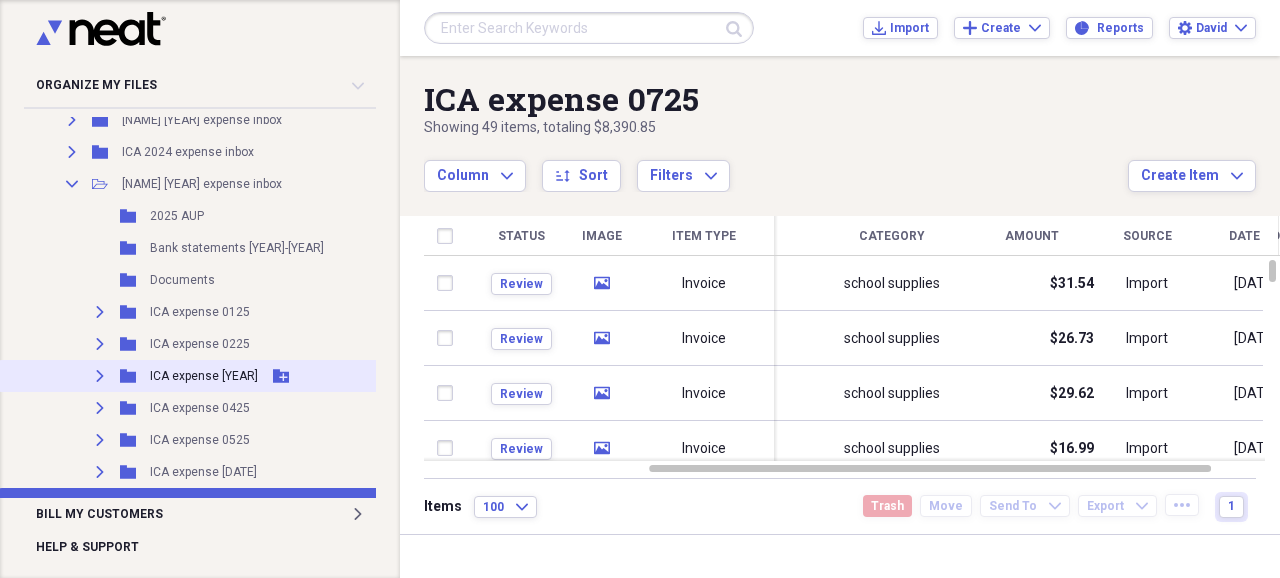 scroll, scrollTop: 466, scrollLeft: 0, axis: vertical 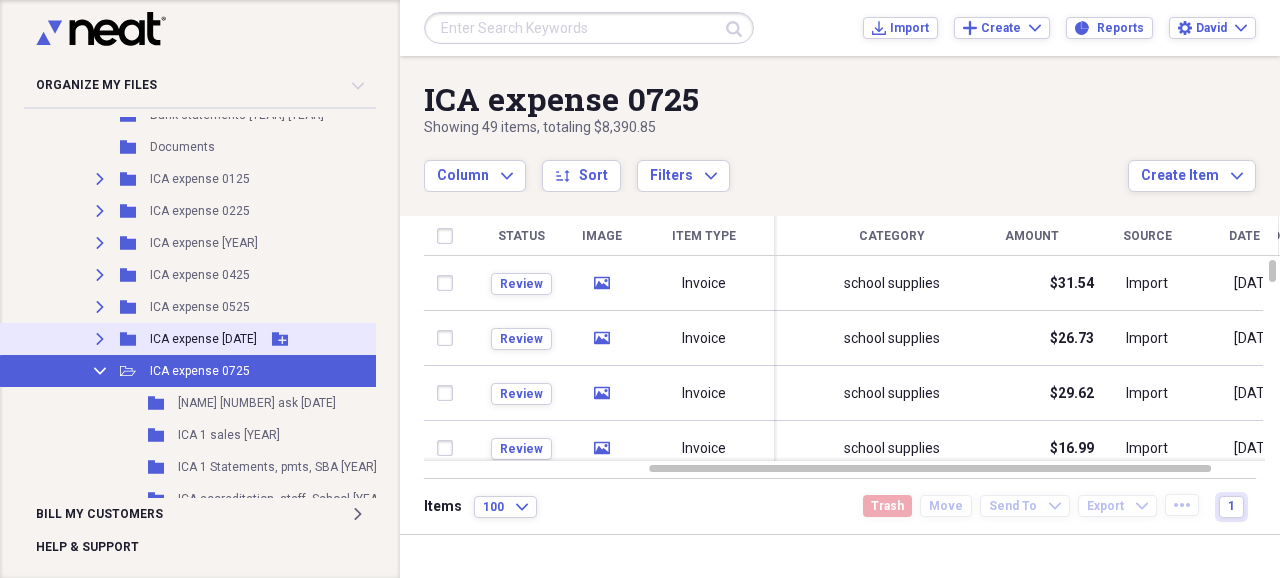 click on "Expand" 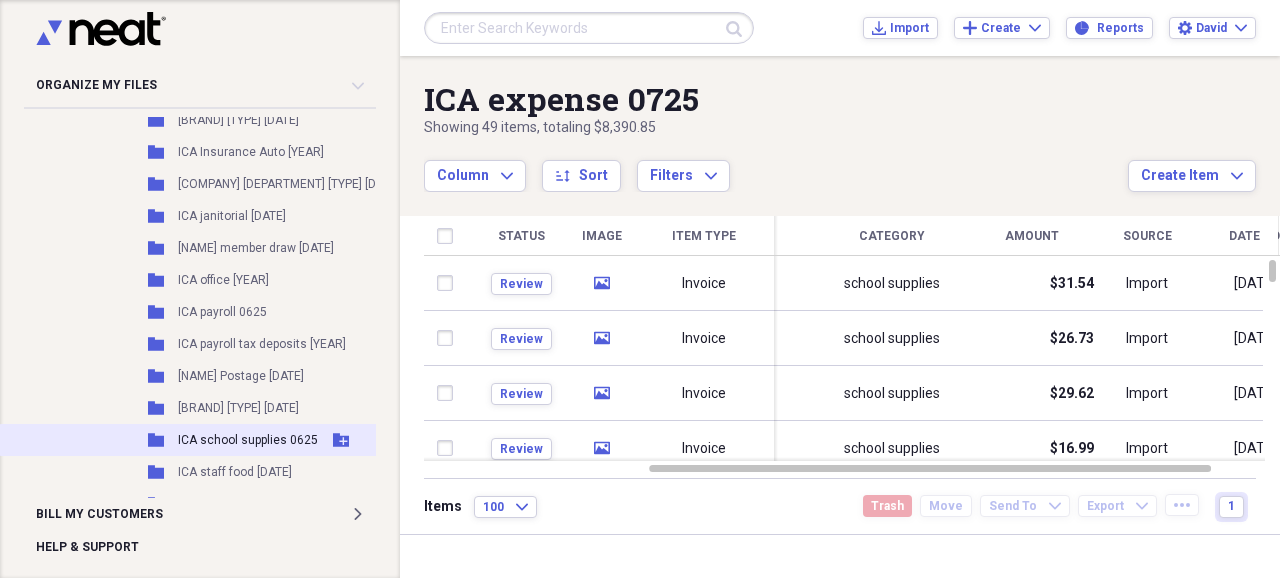 scroll, scrollTop: 1200, scrollLeft: 0, axis: vertical 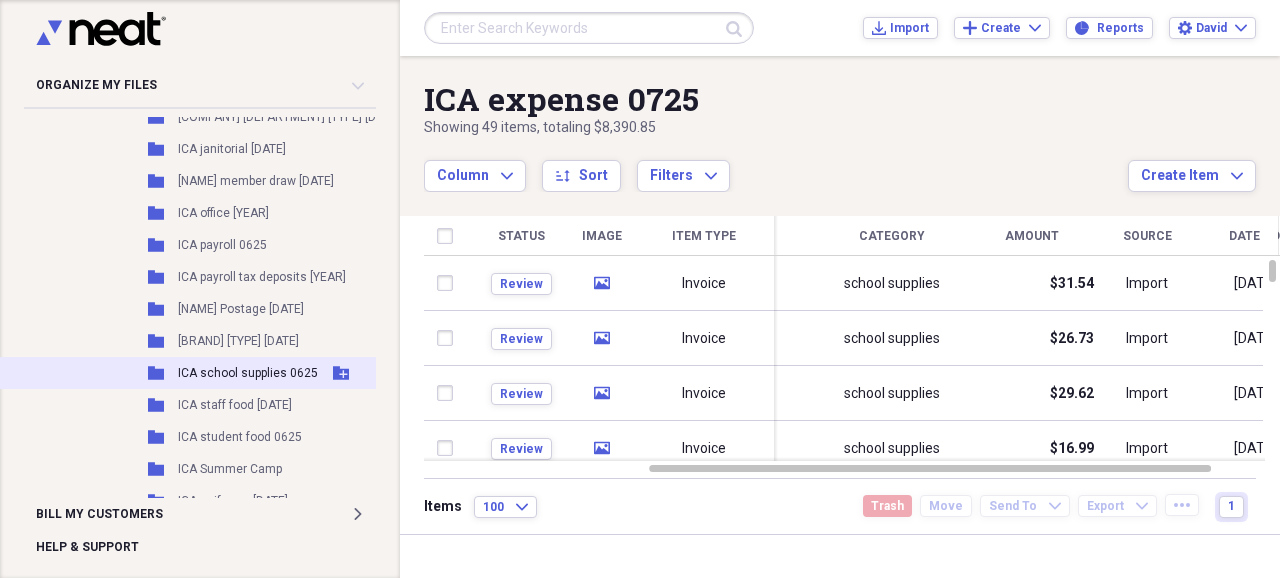 click on "ICA school supplies 0625" at bounding box center (248, 373) 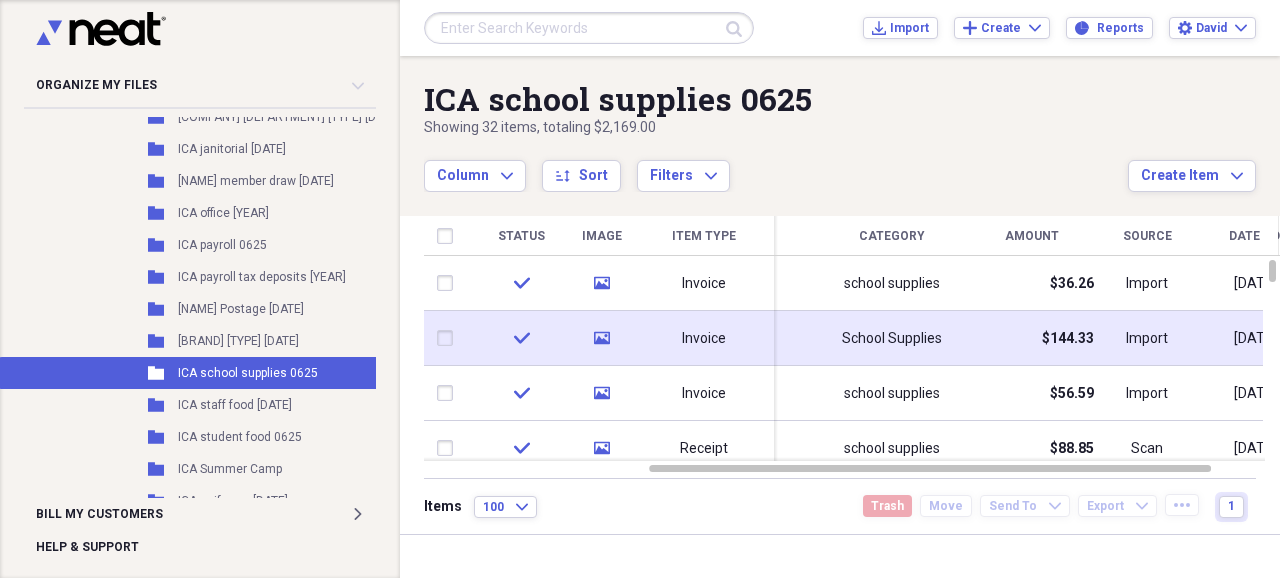 click on "$144.33" at bounding box center (1068, 339) 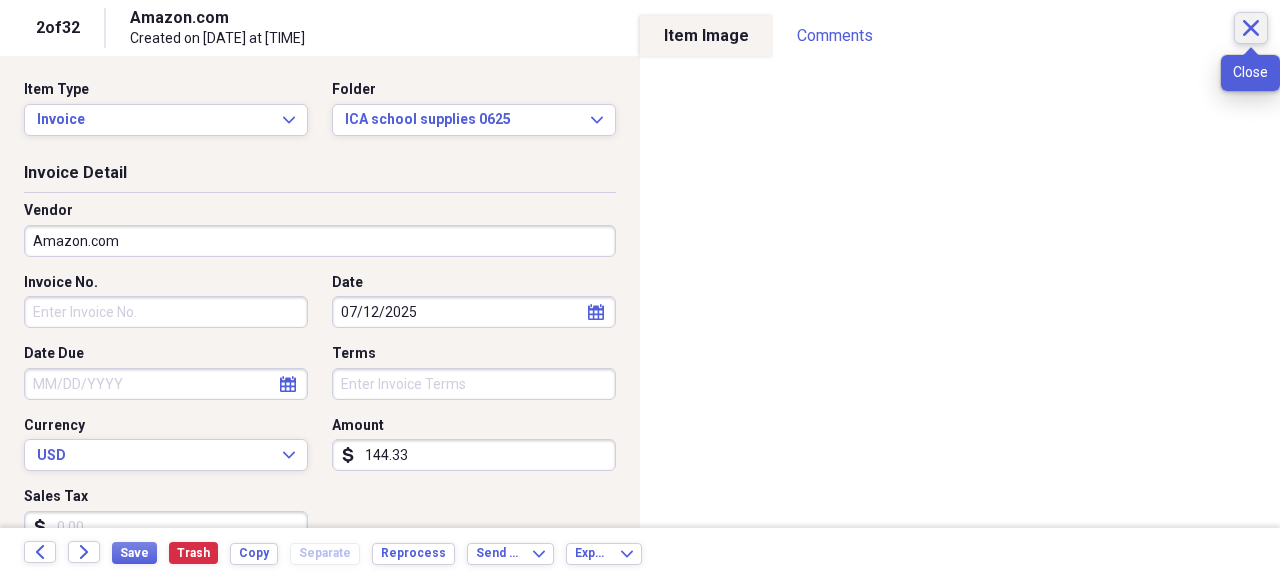 click 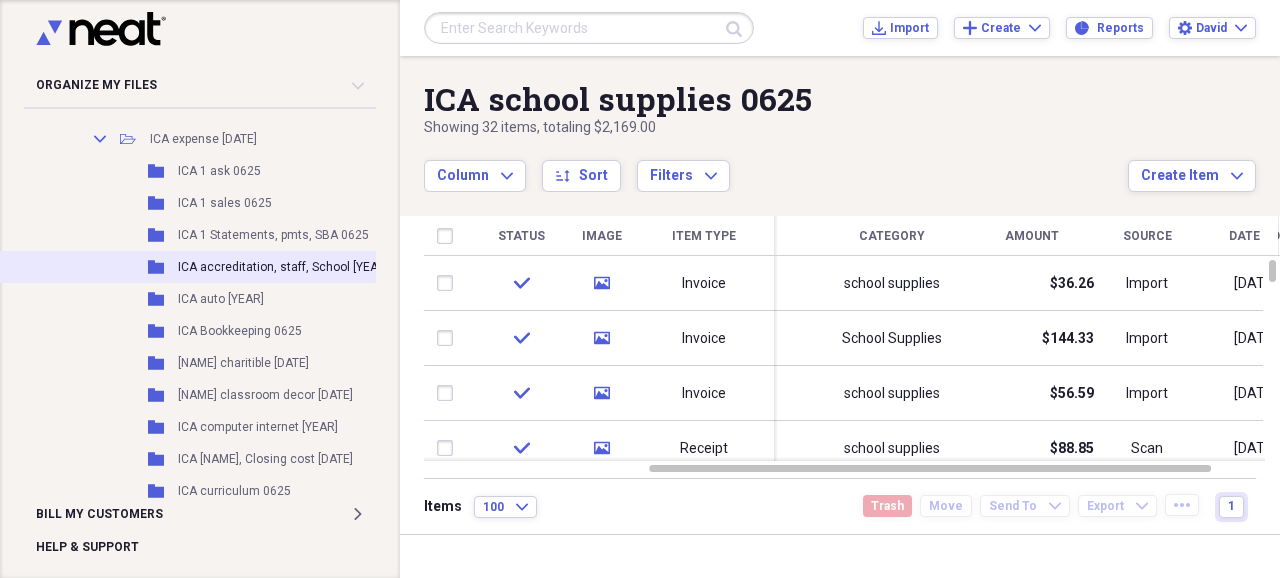 scroll, scrollTop: 600, scrollLeft: 0, axis: vertical 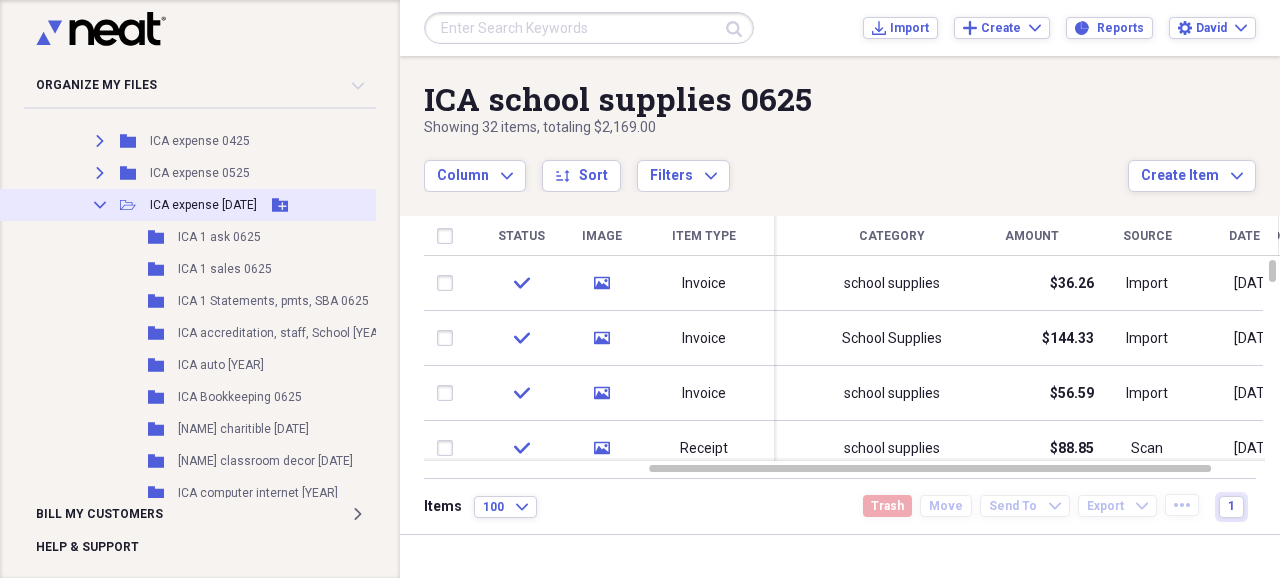 click on "Collapse" 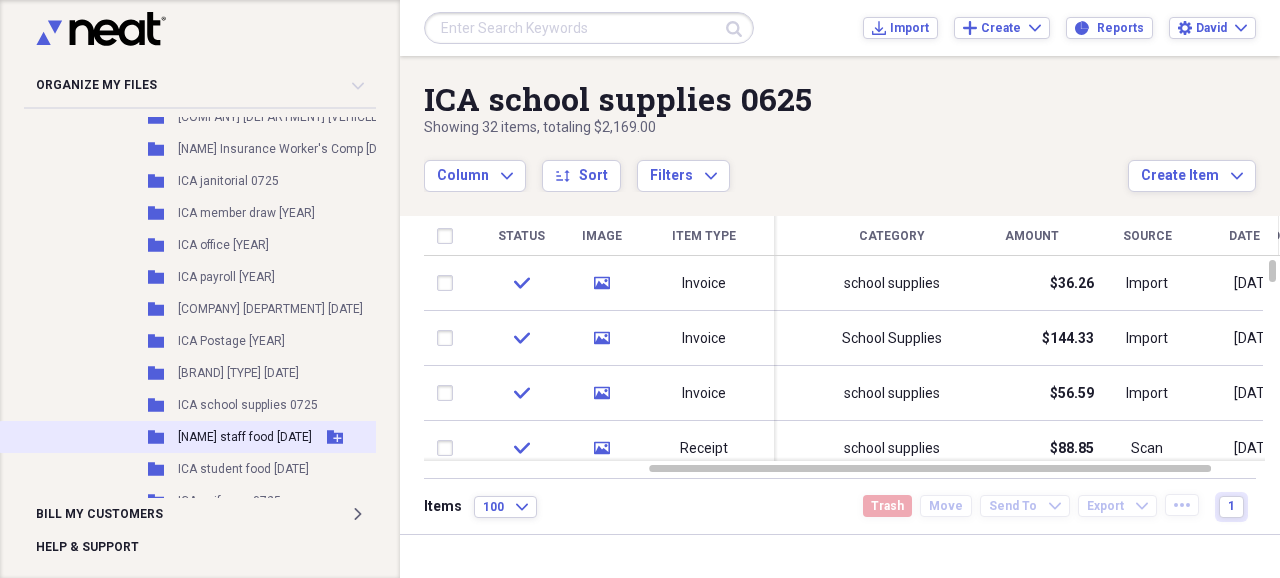 scroll, scrollTop: 1266, scrollLeft: 0, axis: vertical 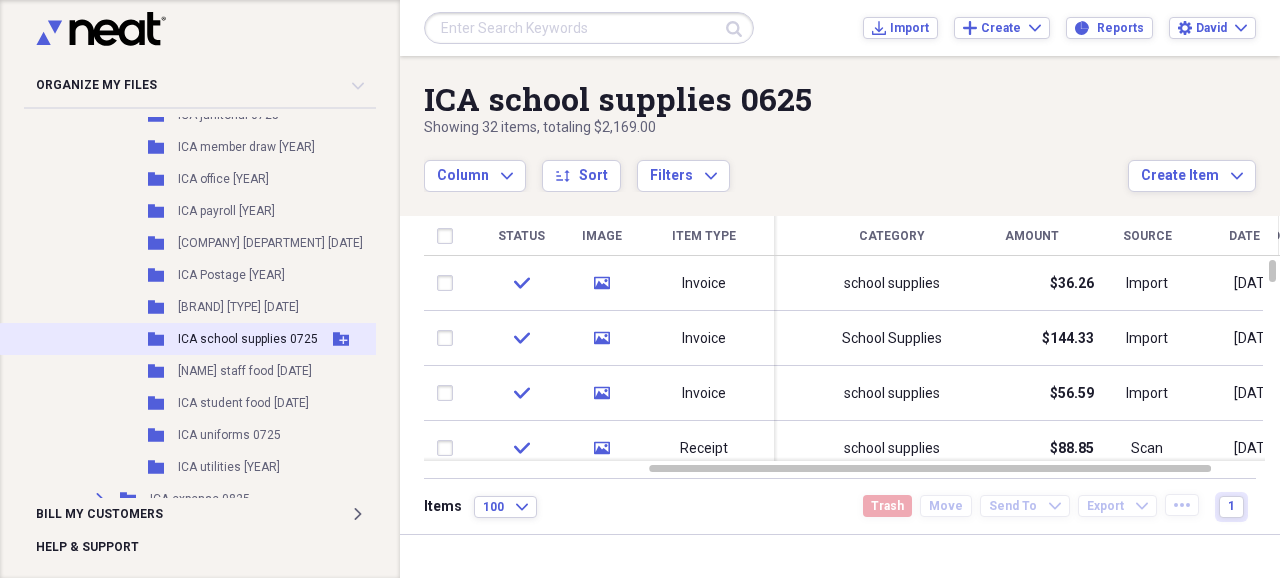 click on "ICA school supplies 0725" at bounding box center (248, 339) 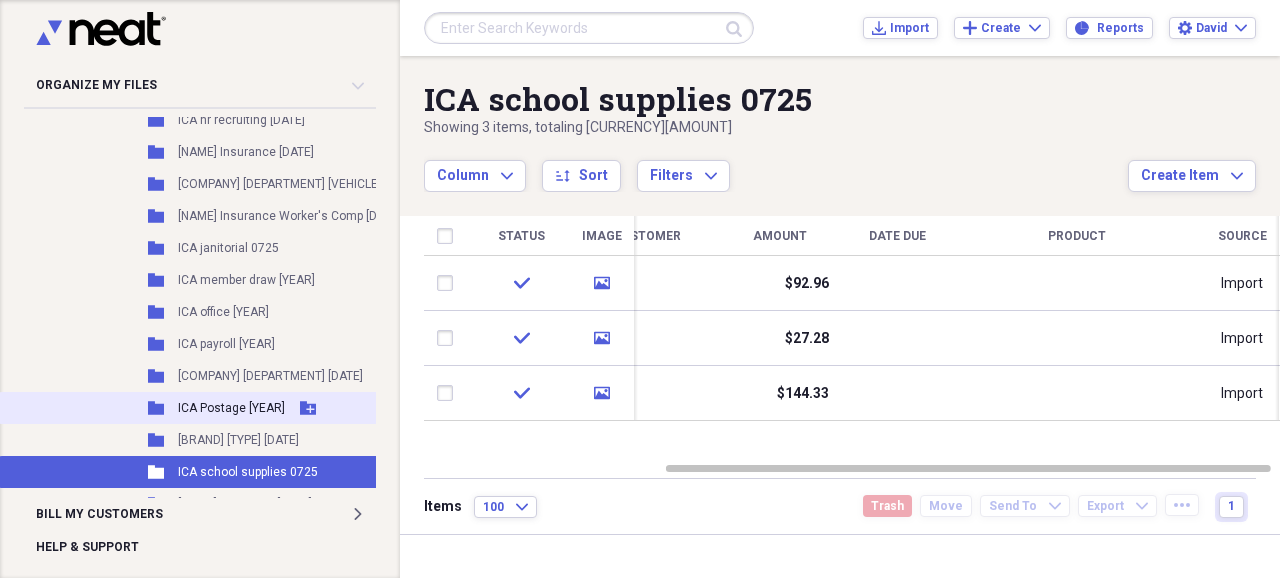 scroll, scrollTop: 1200, scrollLeft: 0, axis: vertical 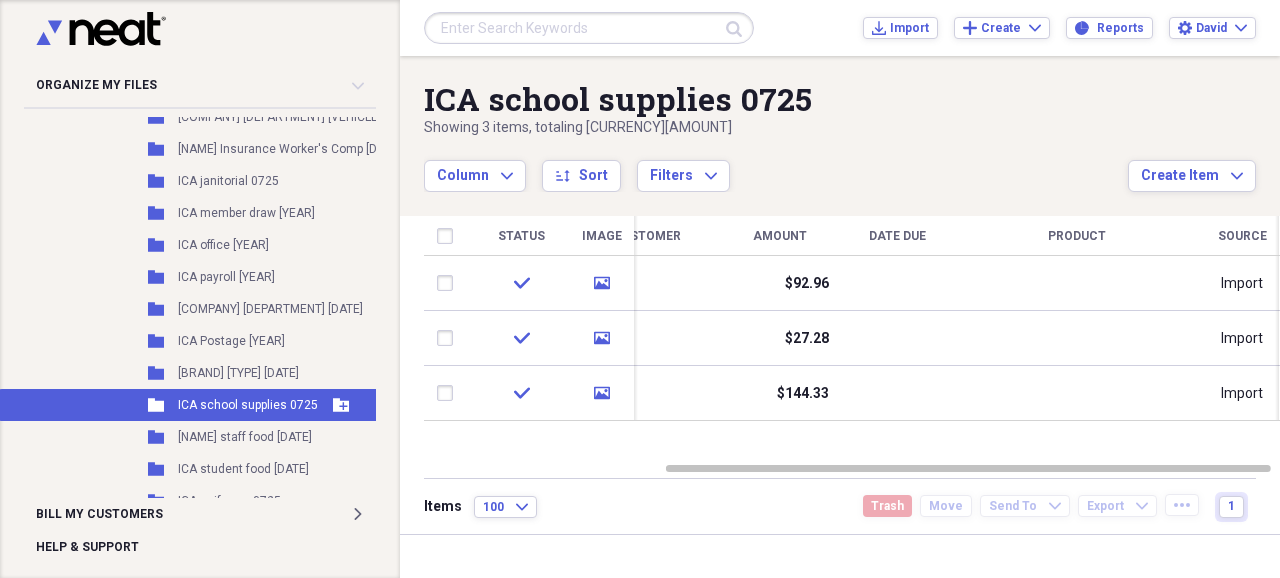 click on "ICA school supplies 0725" at bounding box center [248, 405] 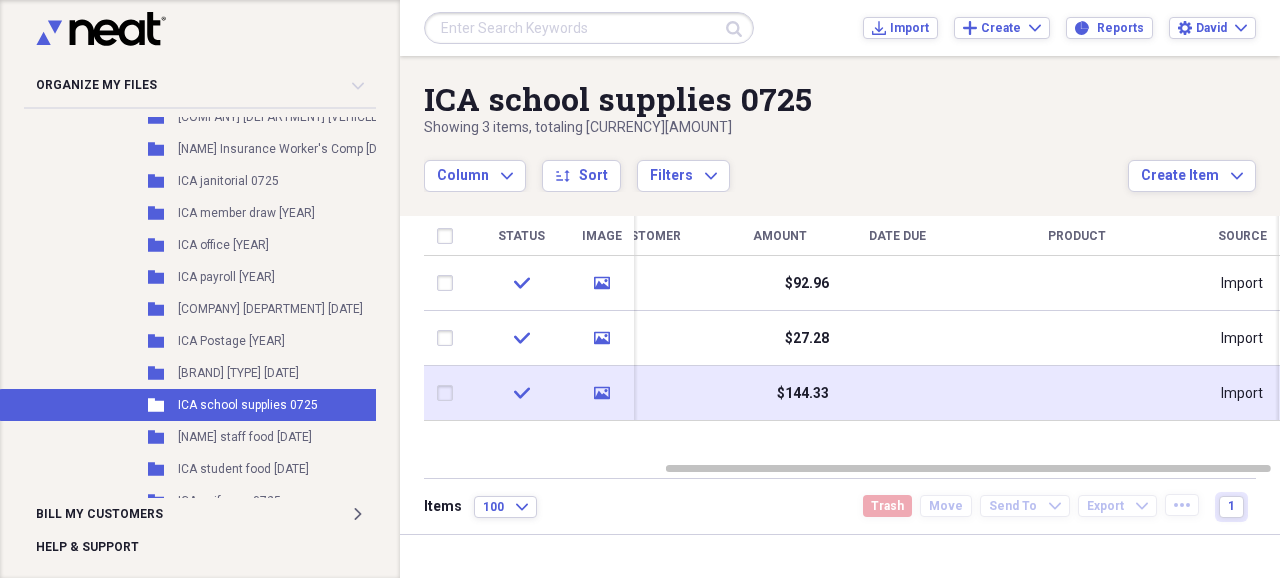 click on "$144.33" at bounding box center (803, 394) 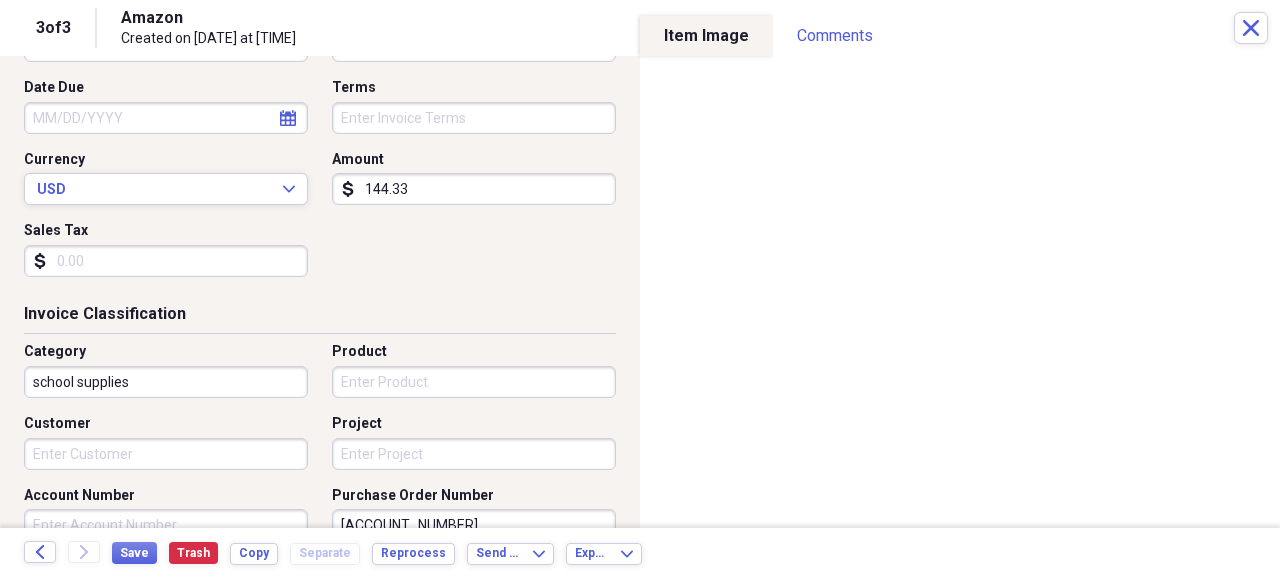 scroll, scrollTop: 0, scrollLeft: 0, axis: both 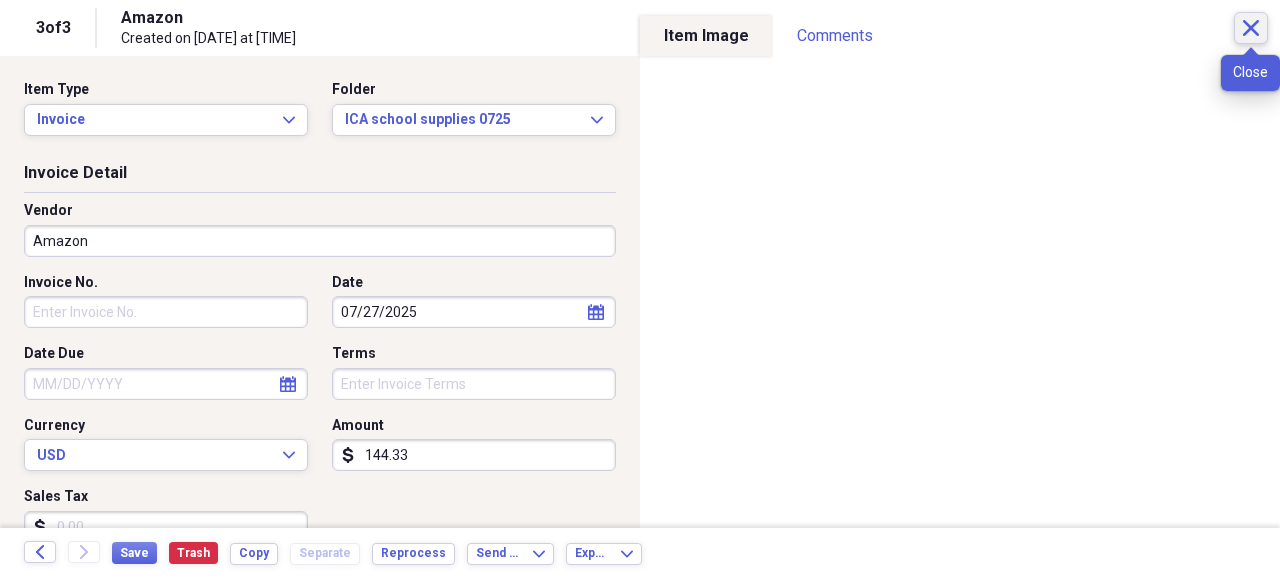 click on "Close" at bounding box center [1251, 28] 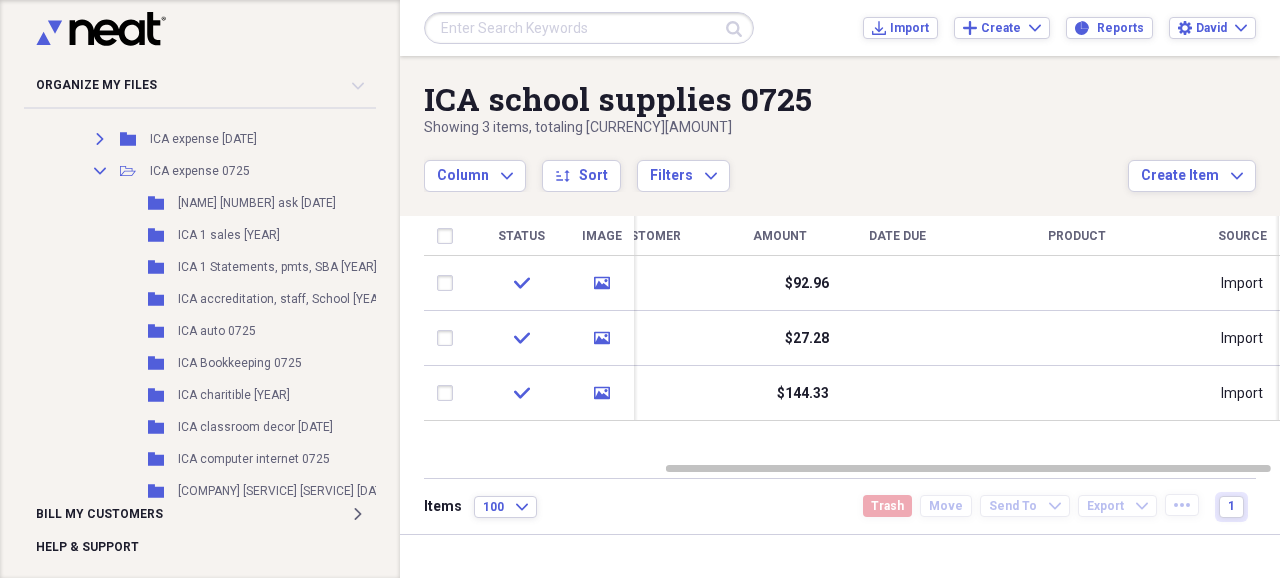 scroll, scrollTop: 533, scrollLeft: 0, axis: vertical 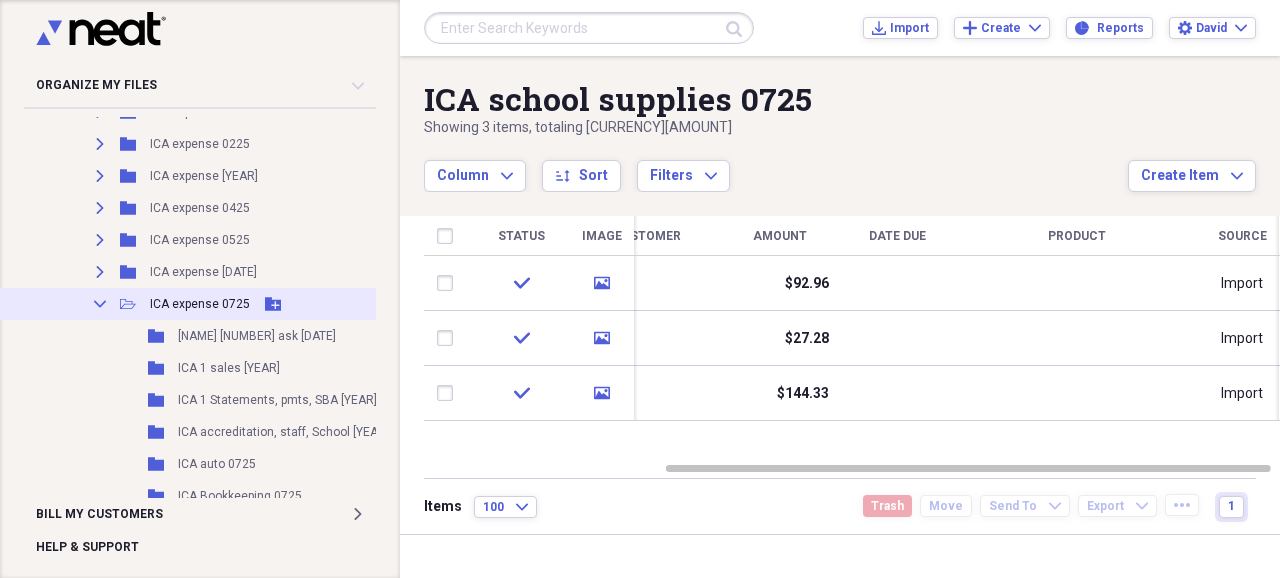 click on "ICA expense 0725" at bounding box center [200, 304] 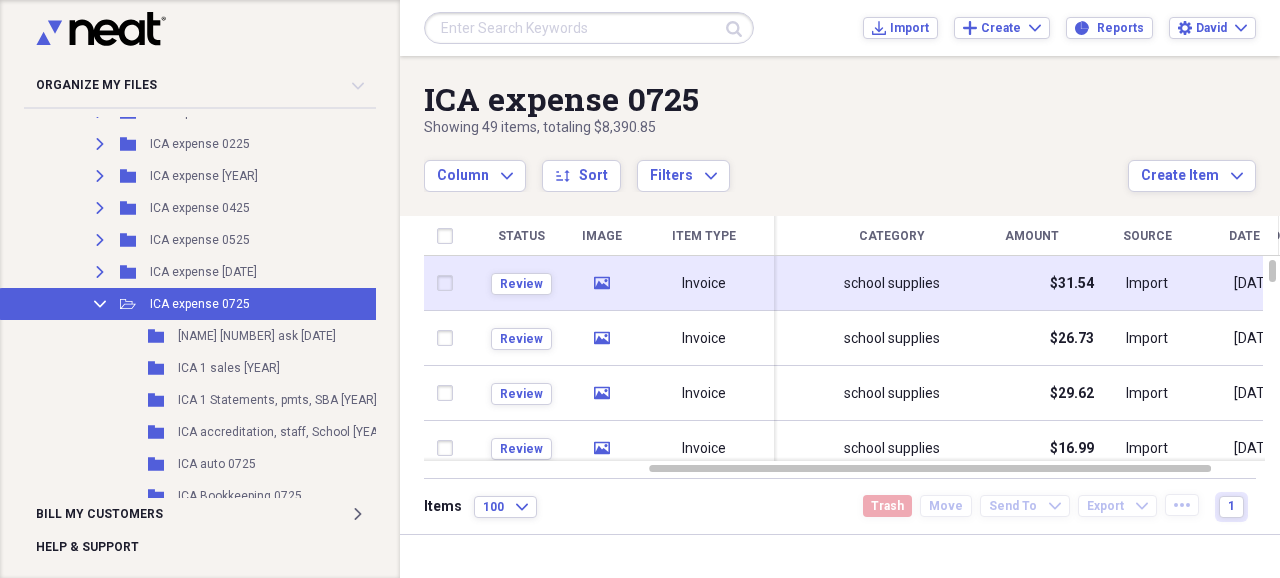 click on "school supplies" at bounding box center (892, 284) 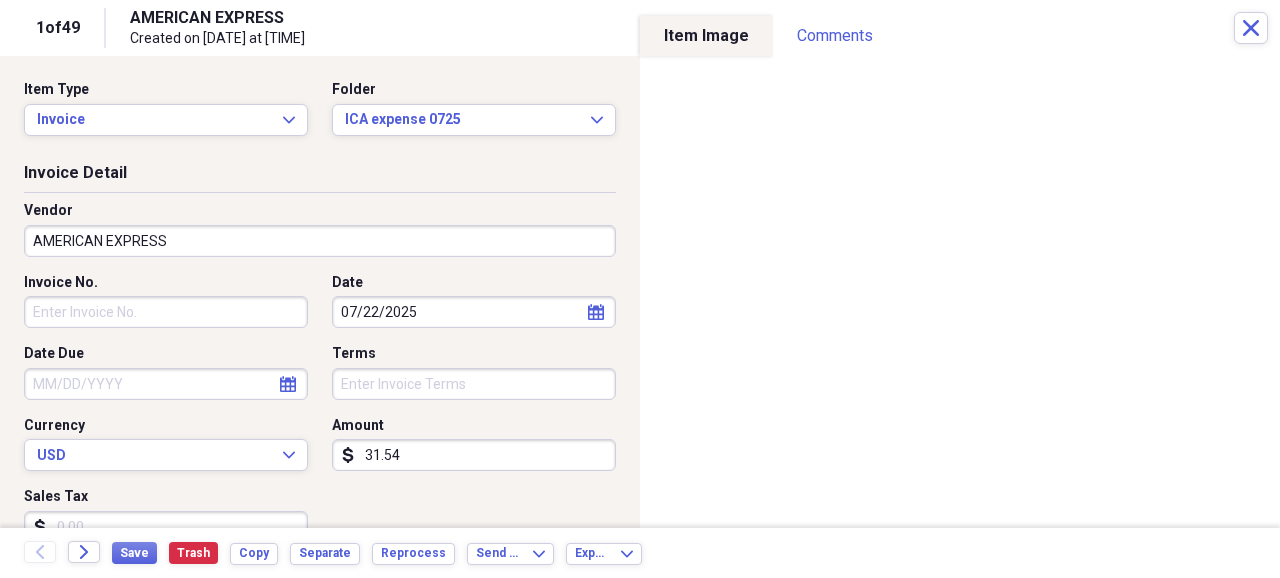 click on "AMERICAN EXPRESS" at bounding box center (320, 241) 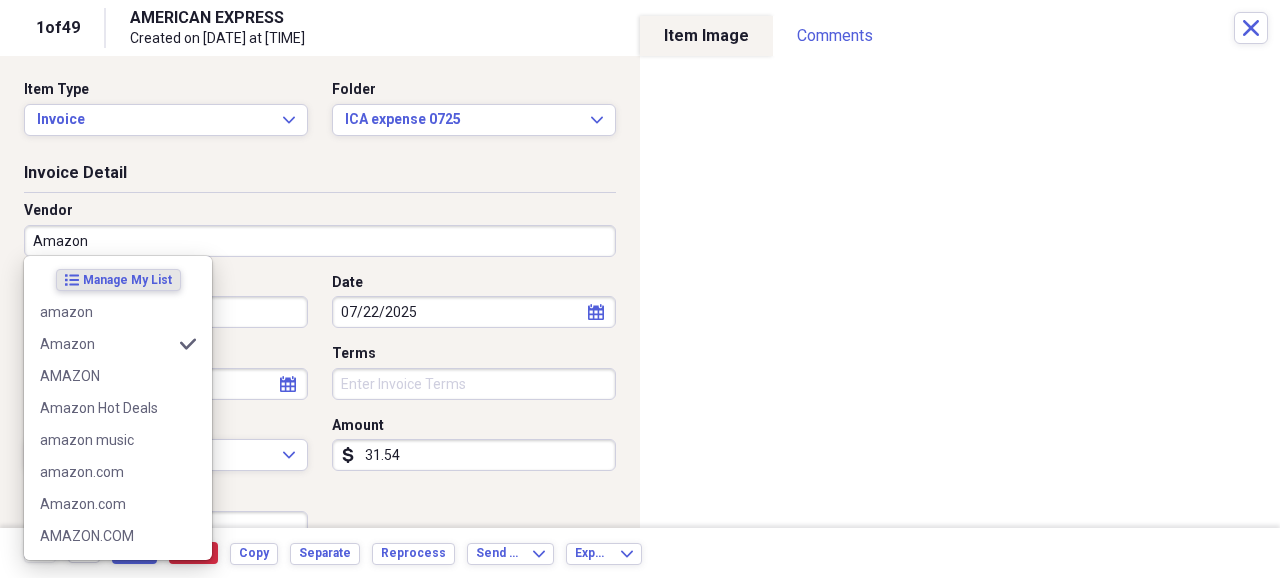 type on "Amazon" 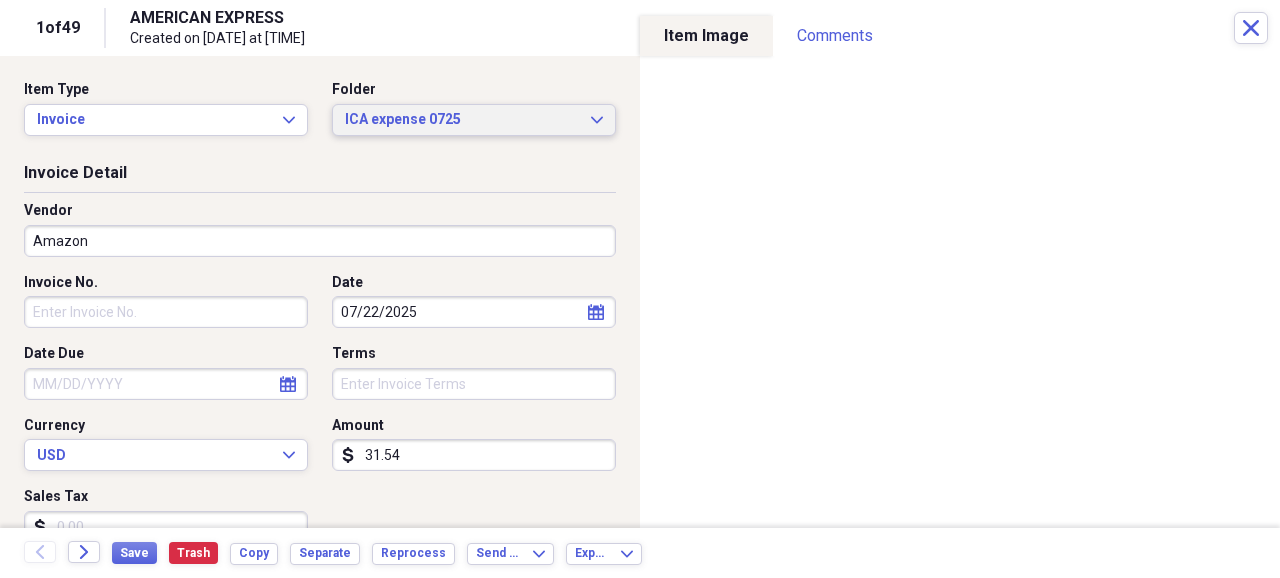 click on "ICA expense 0725" at bounding box center (462, 120) 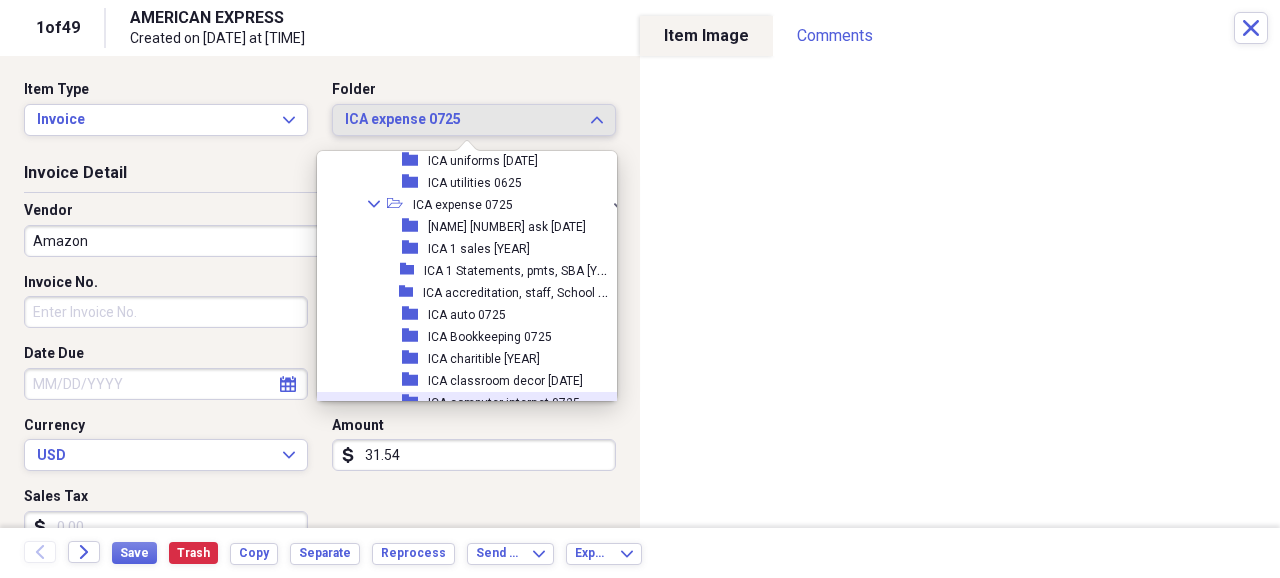 scroll, scrollTop: 4703, scrollLeft: 0, axis: vertical 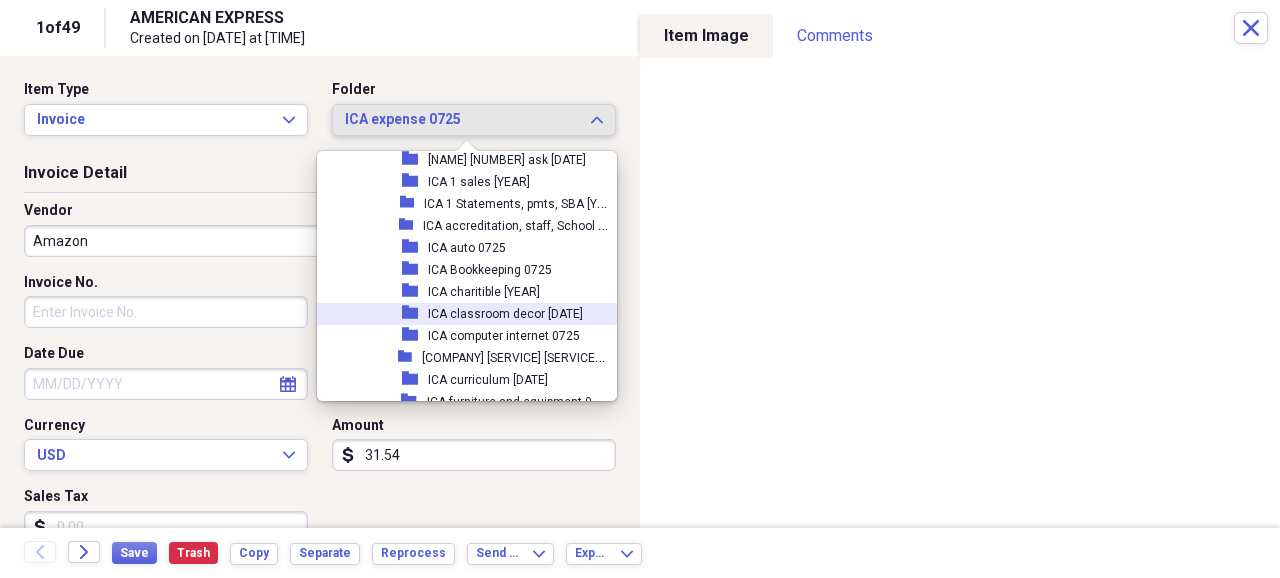 click on "ICA classroom decor [DATE]" at bounding box center [505, 314] 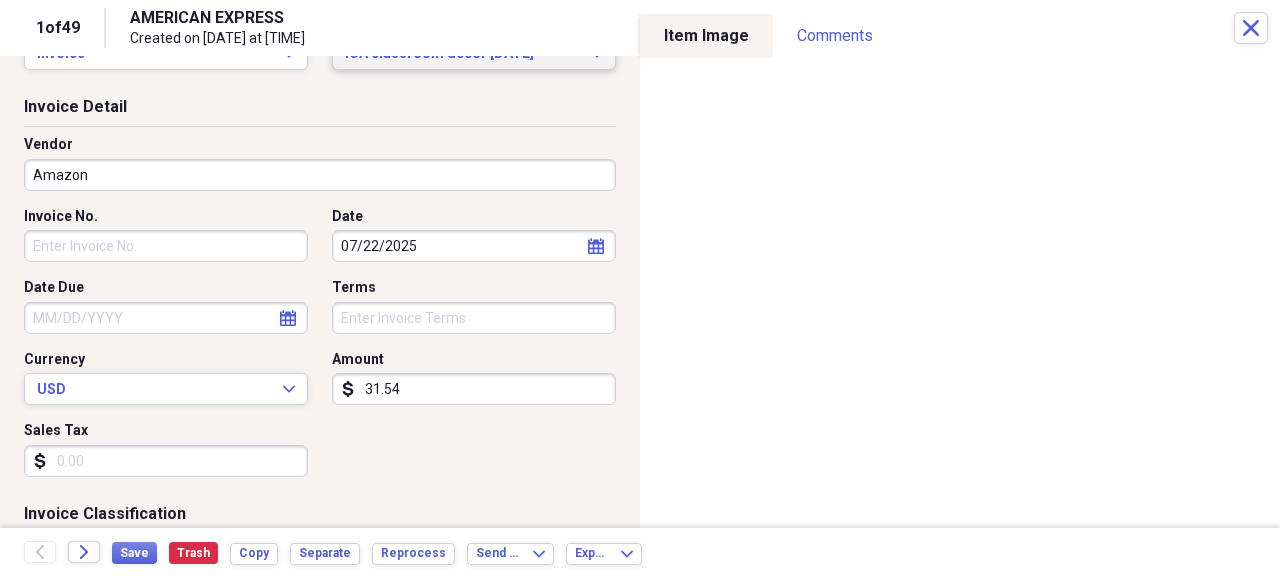 scroll, scrollTop: 133, scrollLeft: 0, axis: vertical 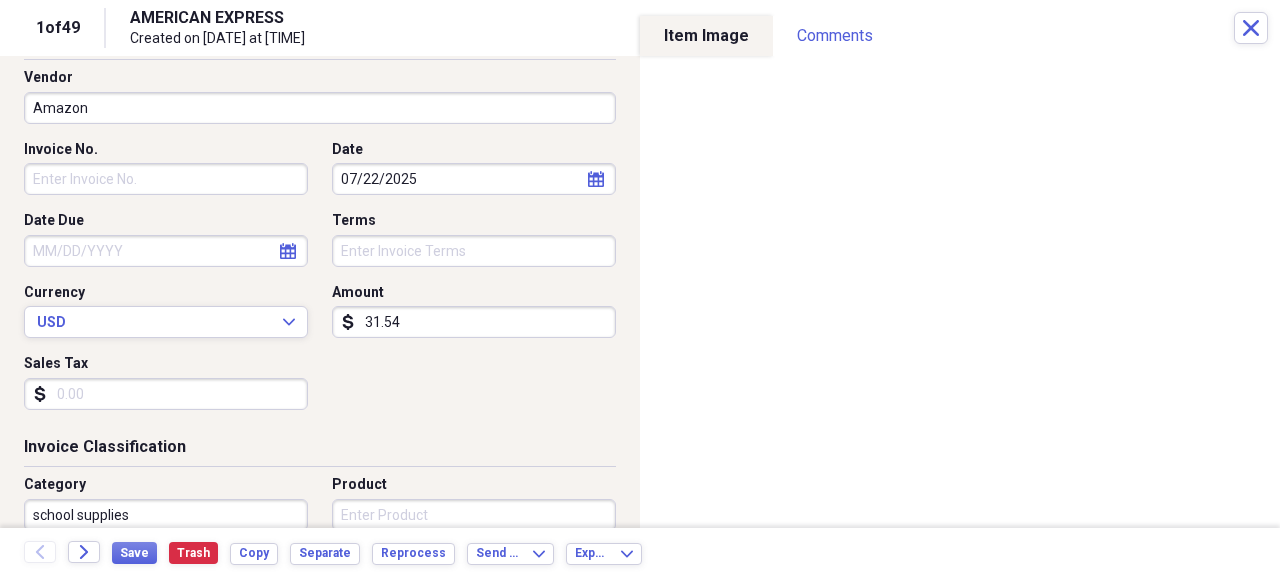 click on "school supplies" at bounding box center [166, 515] 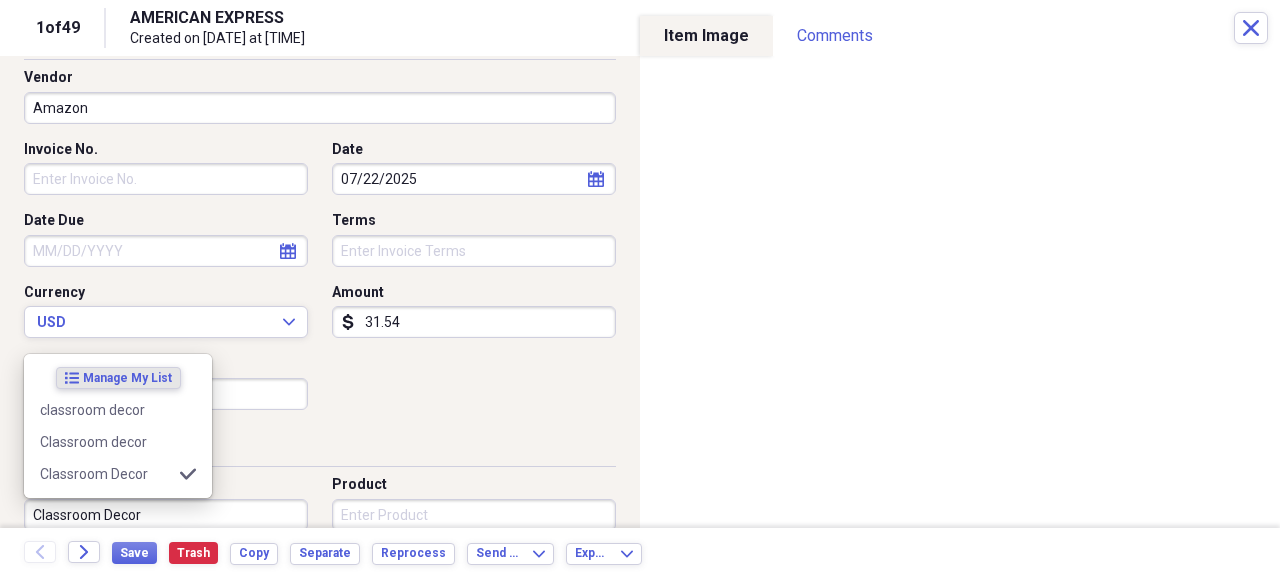 type on "Classroom Decor" 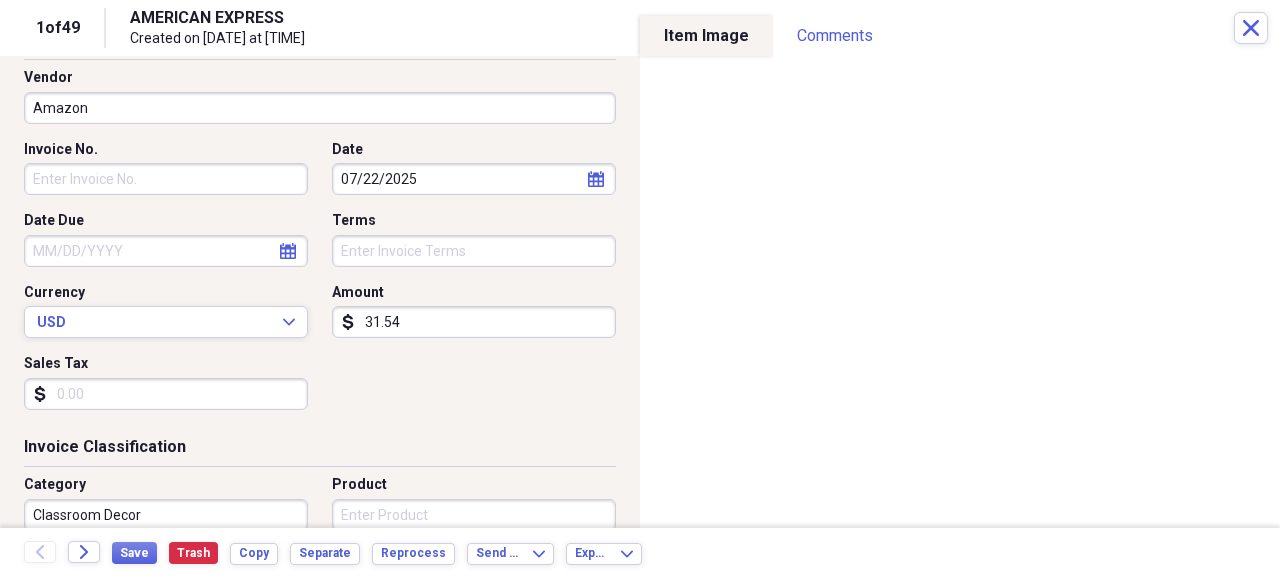click on "Category" at bounding box center (166, 485) 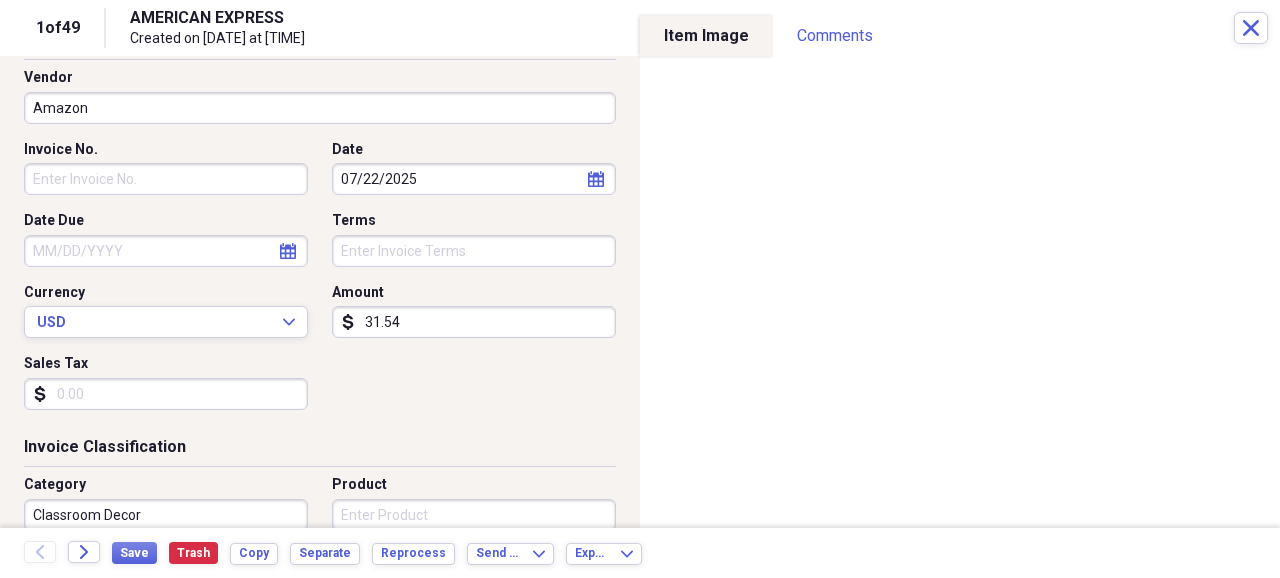 scroll, scrollTop: 0, scrollLeft: 0, axis: both 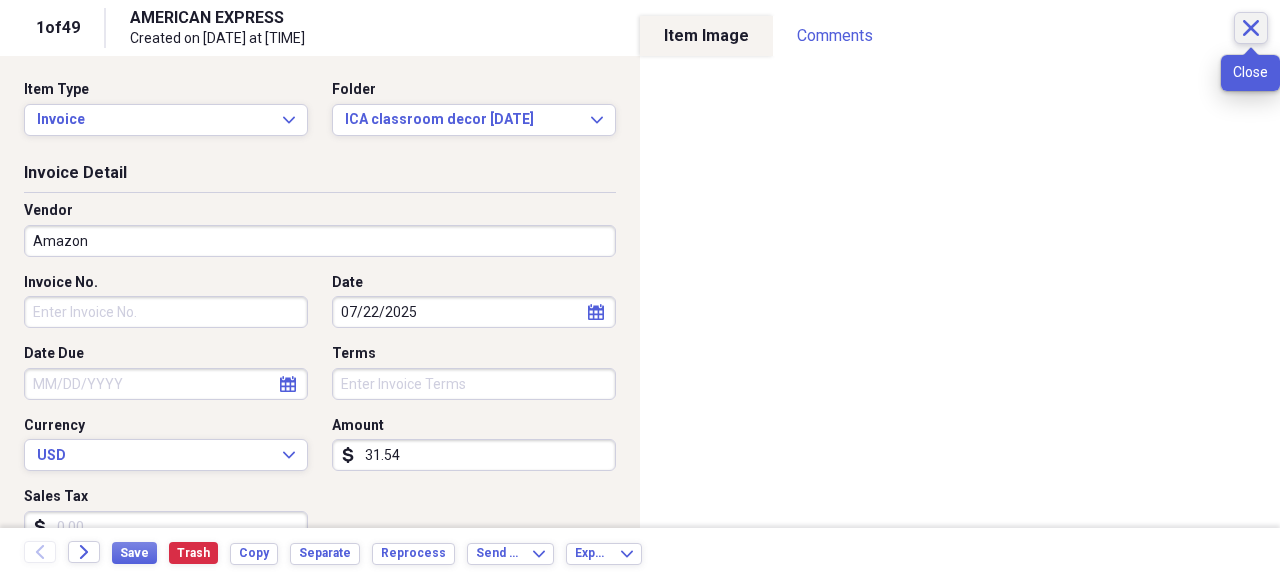 click on "Close" 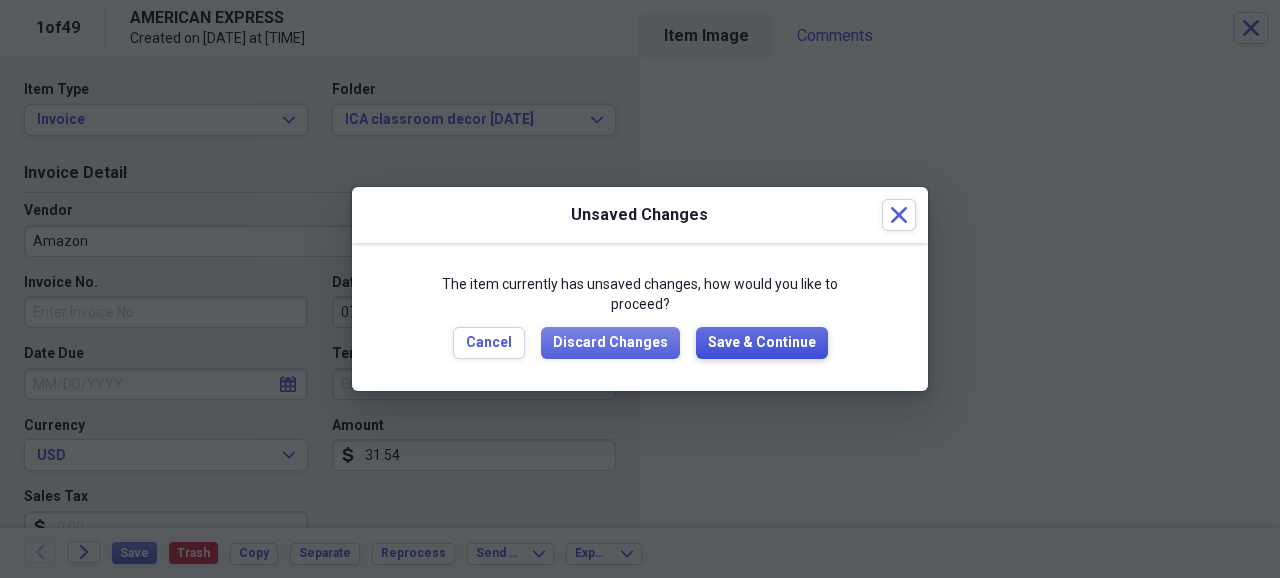 click on "Save & Continue" at bounding box center (762, 343) 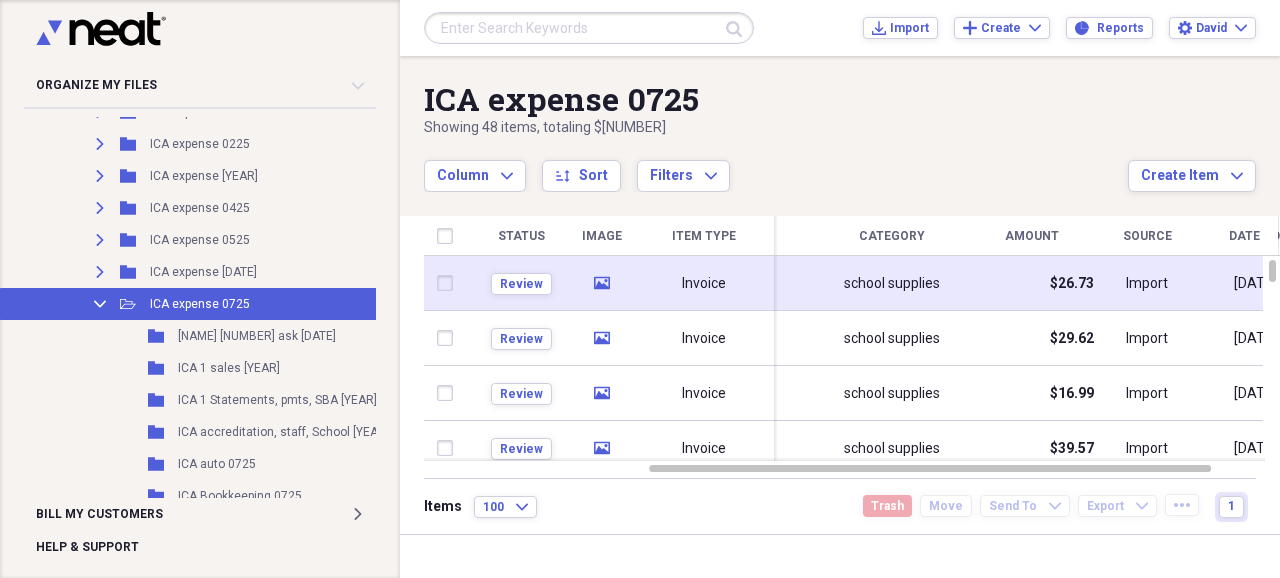 click on "Invoice" at bounding box center [704, 284] 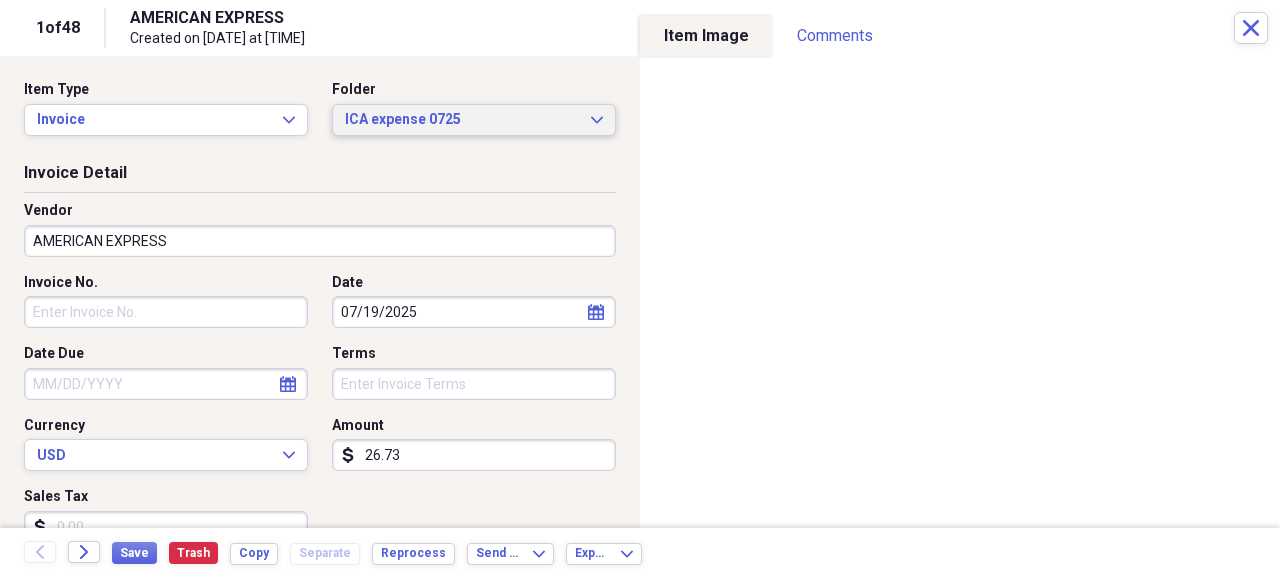 click on "ICA expense 0725" at bounding box center [462, 120] 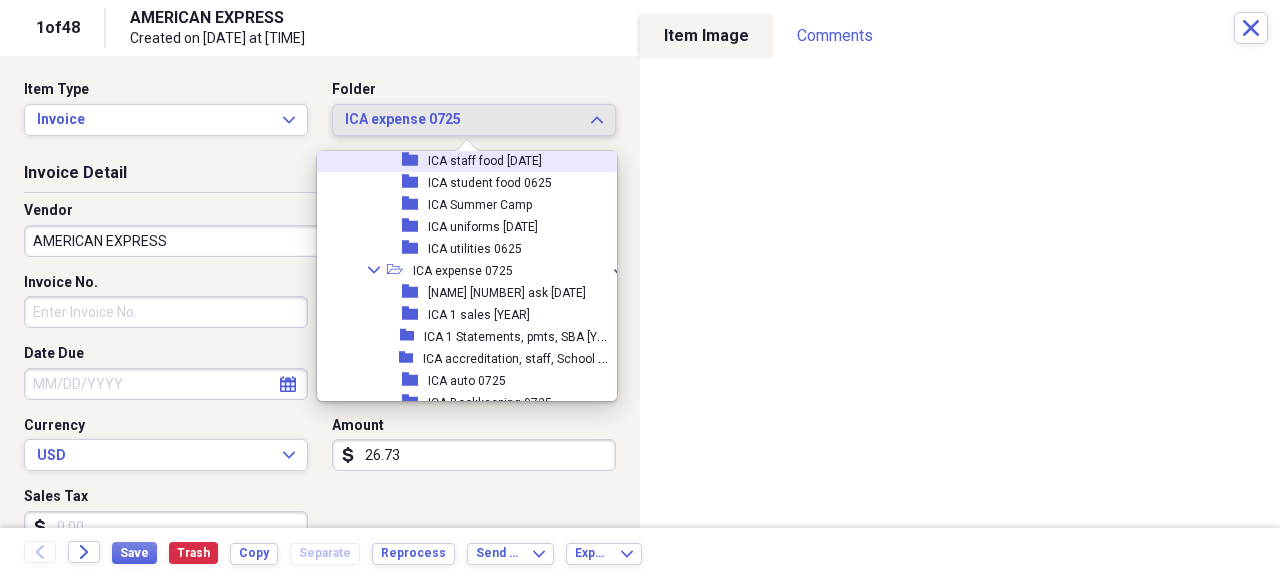 scroll, scrollTop: 4503, scrollLeft: 0, axis: vertical 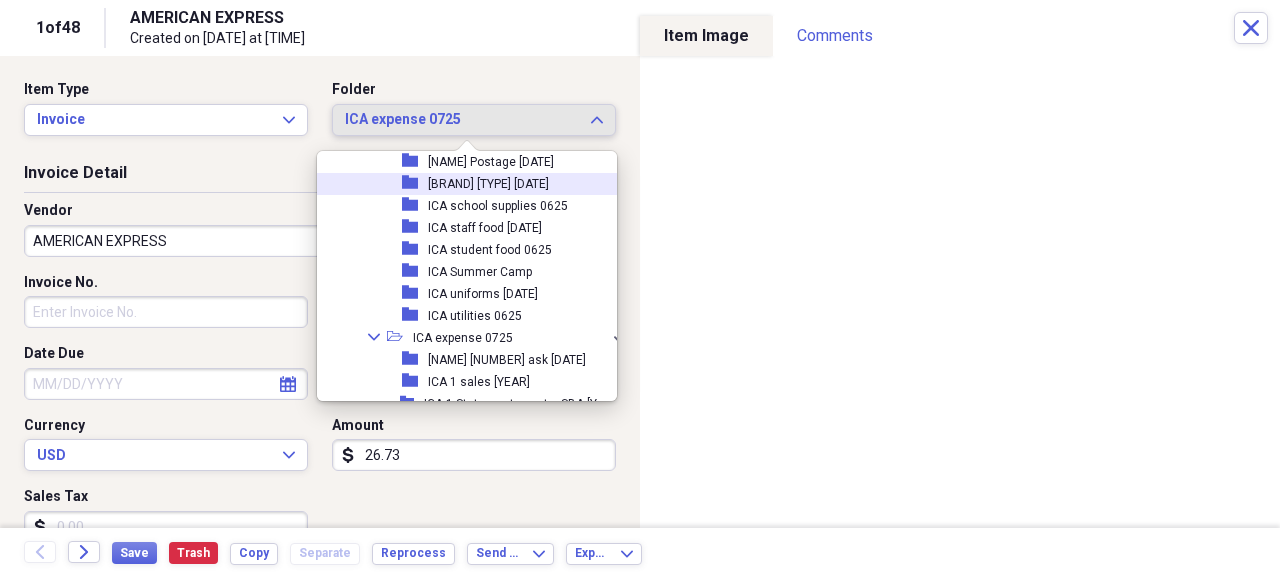 click on "[BRAND] [TYPE] [DATE]" at bounding box center (488, 184) 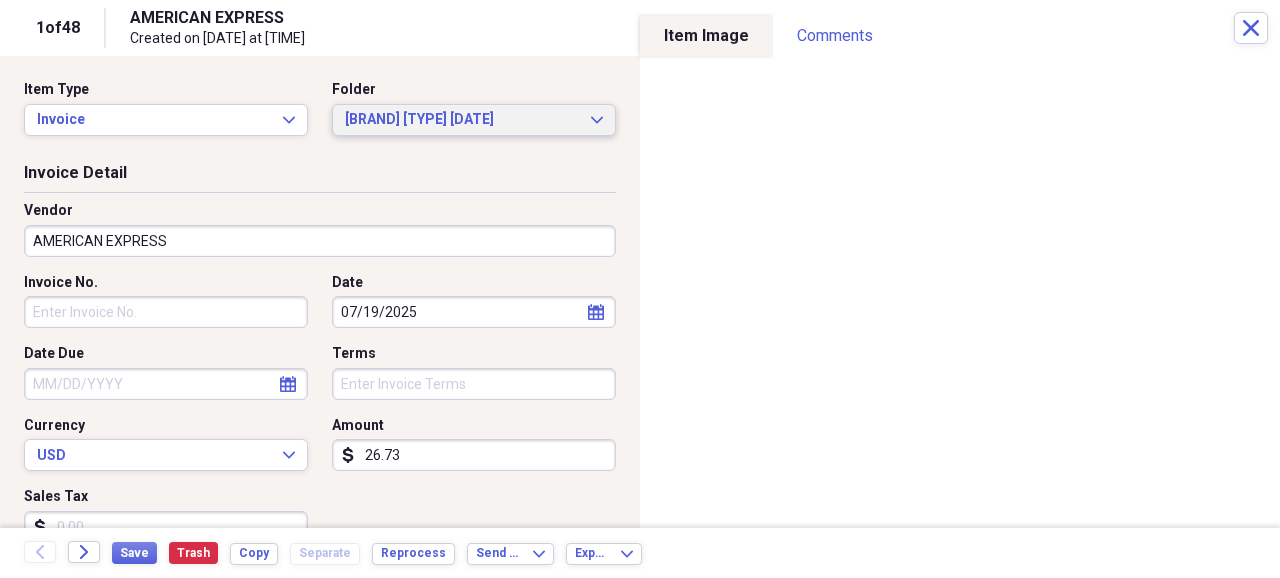 scroll, scrollTop: 66, scrollLeft: 0, axis: vertical 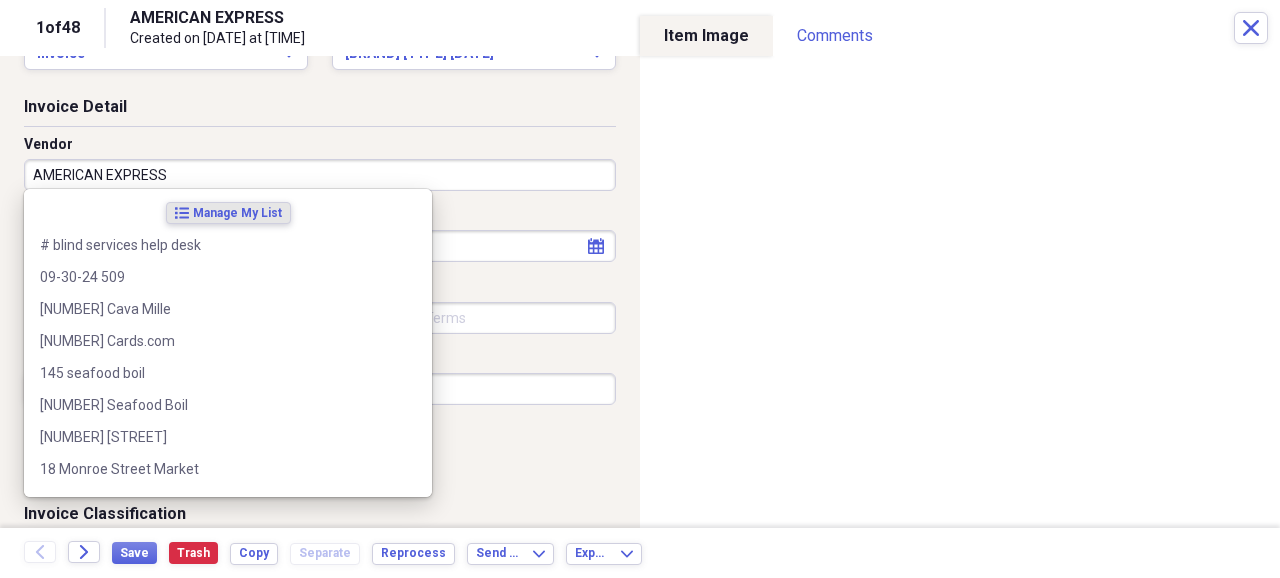click on "AMERICAN EXPRESS" at bounding box center (320, 175) 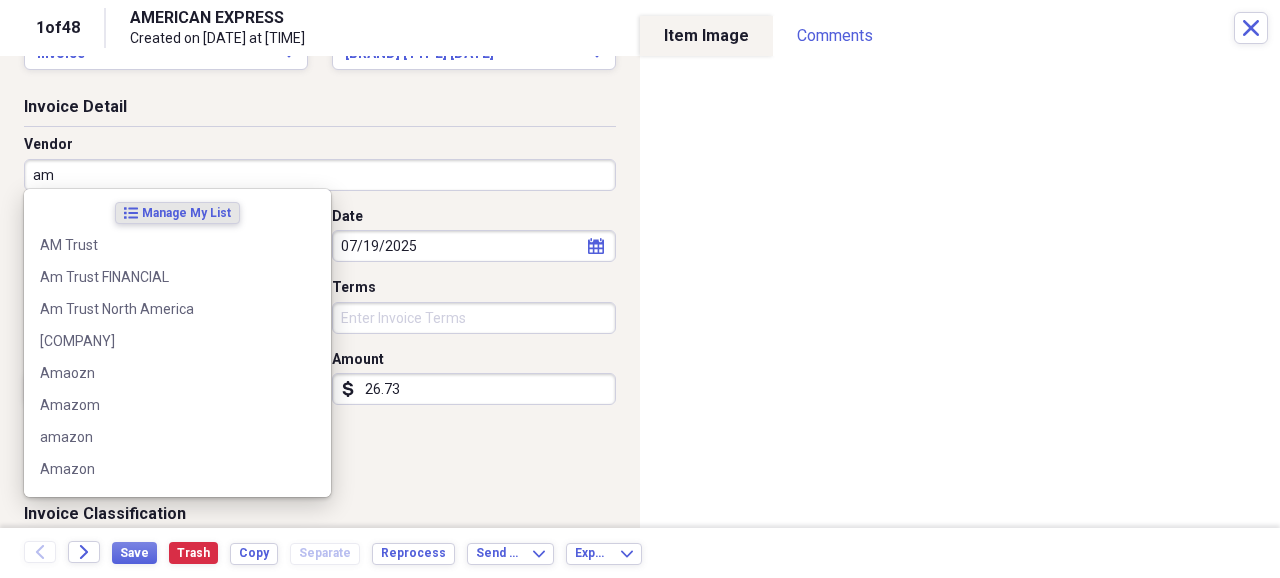 type on "a" 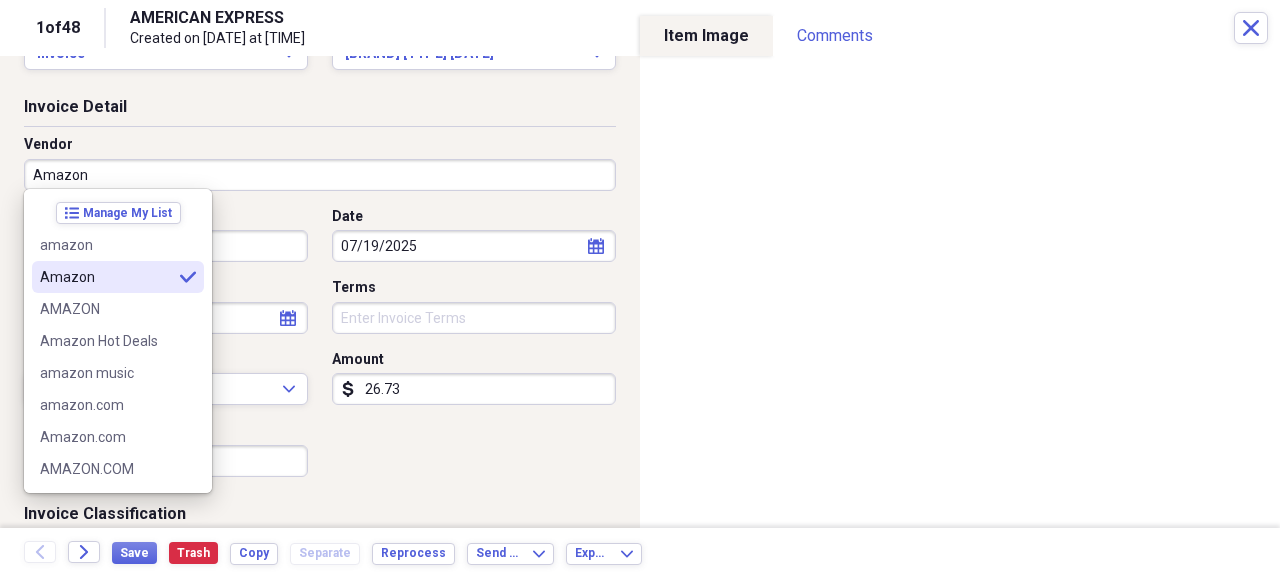 type on "Amazon" 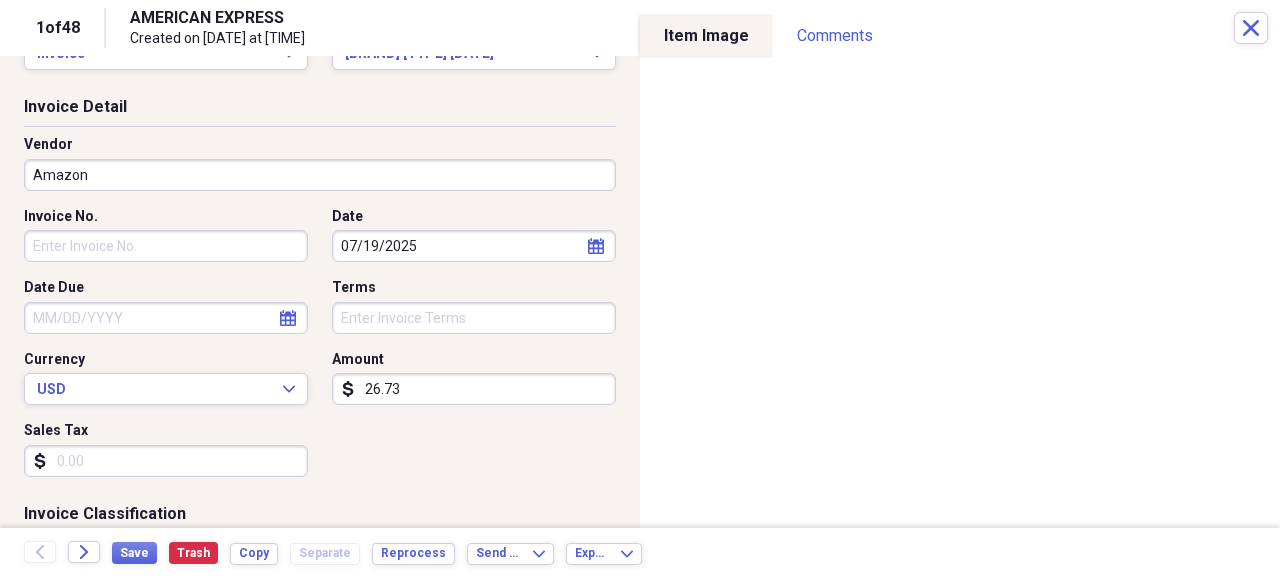 scroll, scrollTop: 200, scrollLeft: 0, axis: vertical 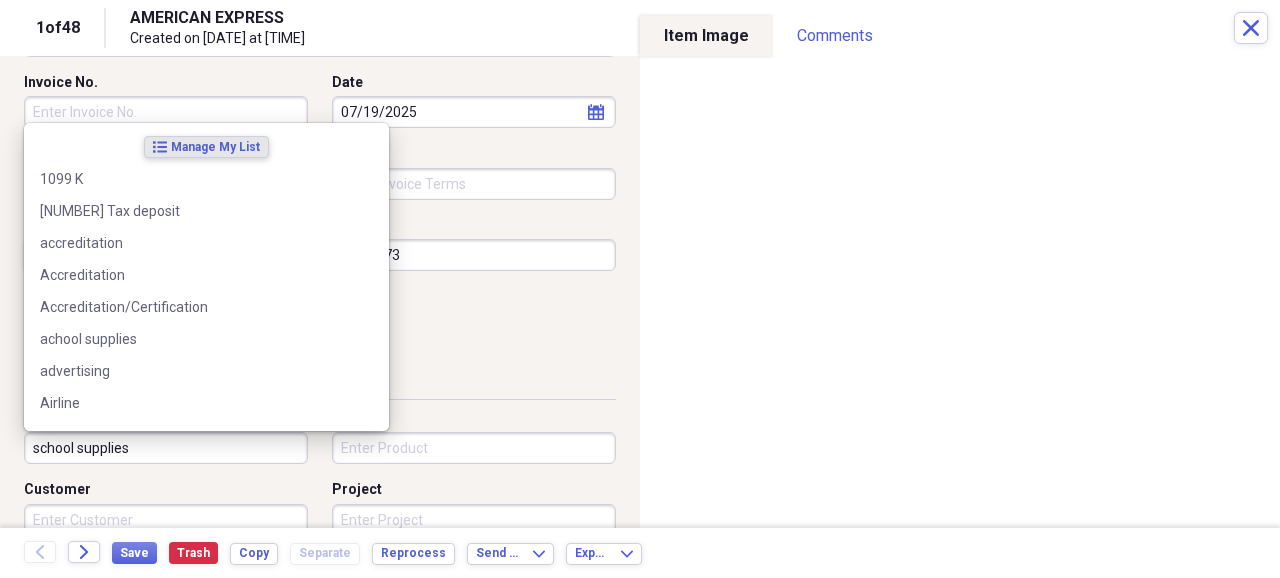 click on "school supplies" at bounding box center [166, 448] 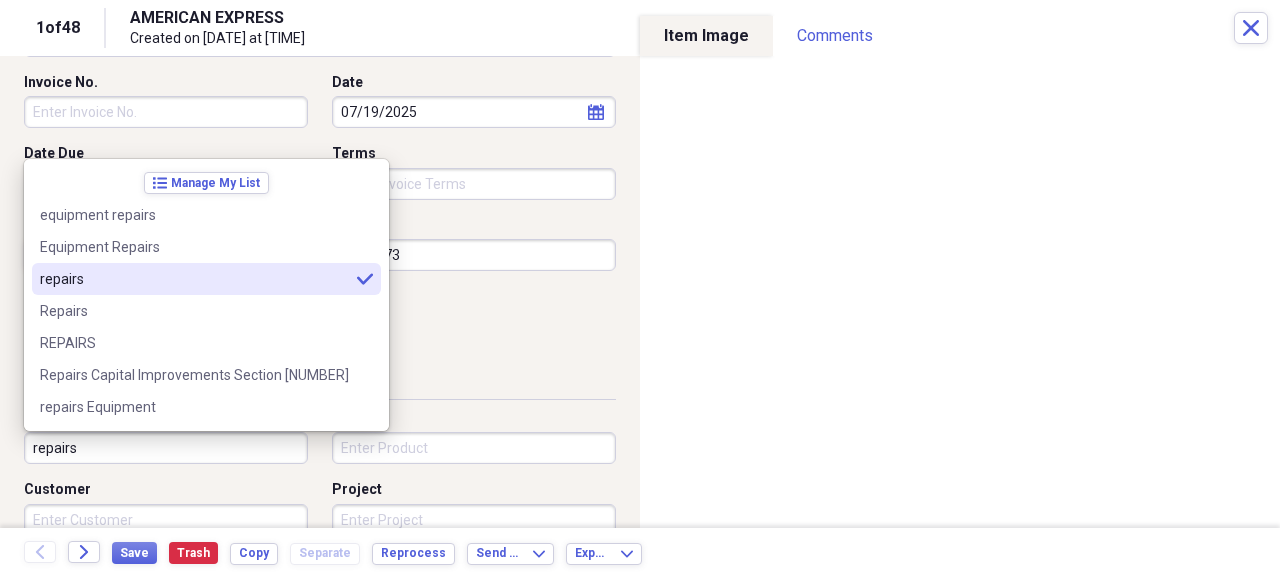 type on "repairs" 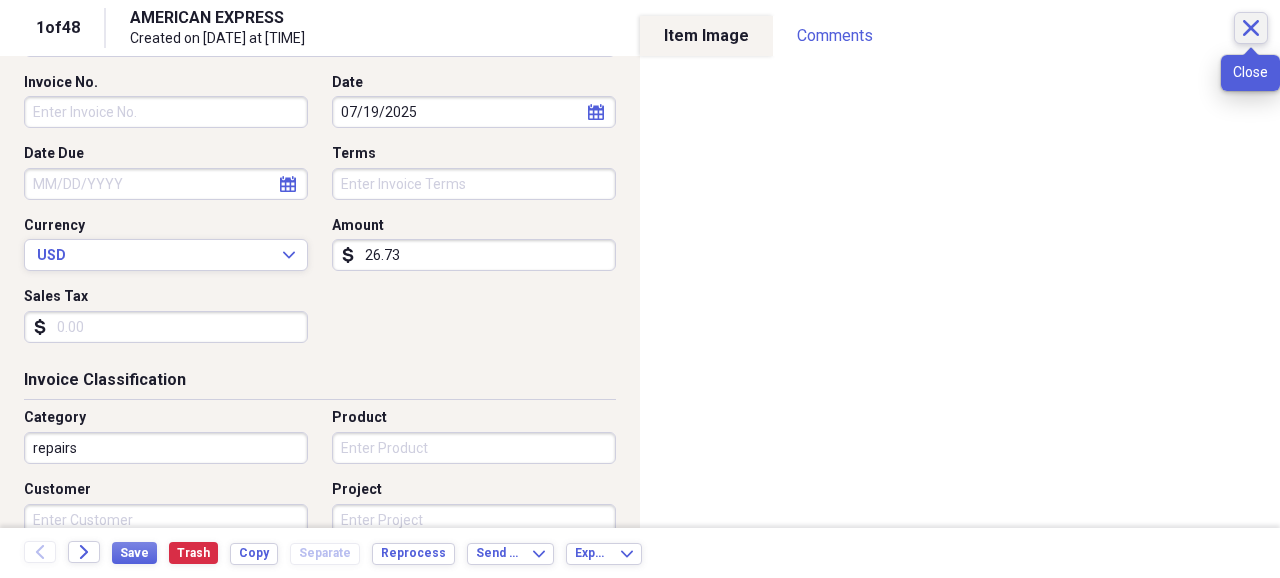 click 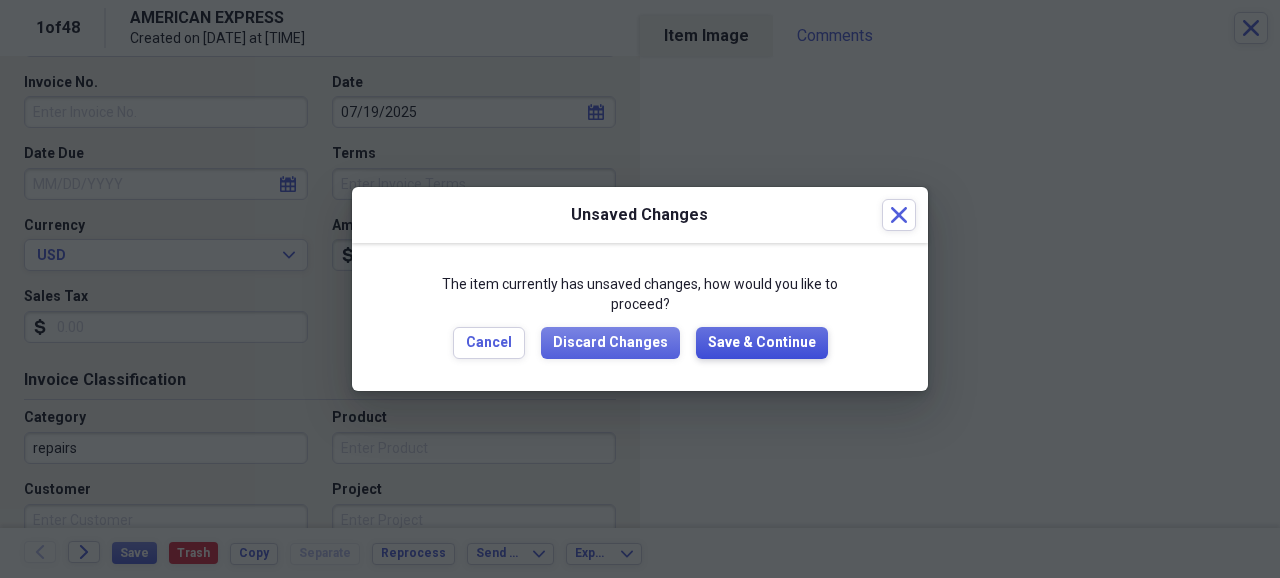 click on "Save & Continue" at bounding box center [762, 343] 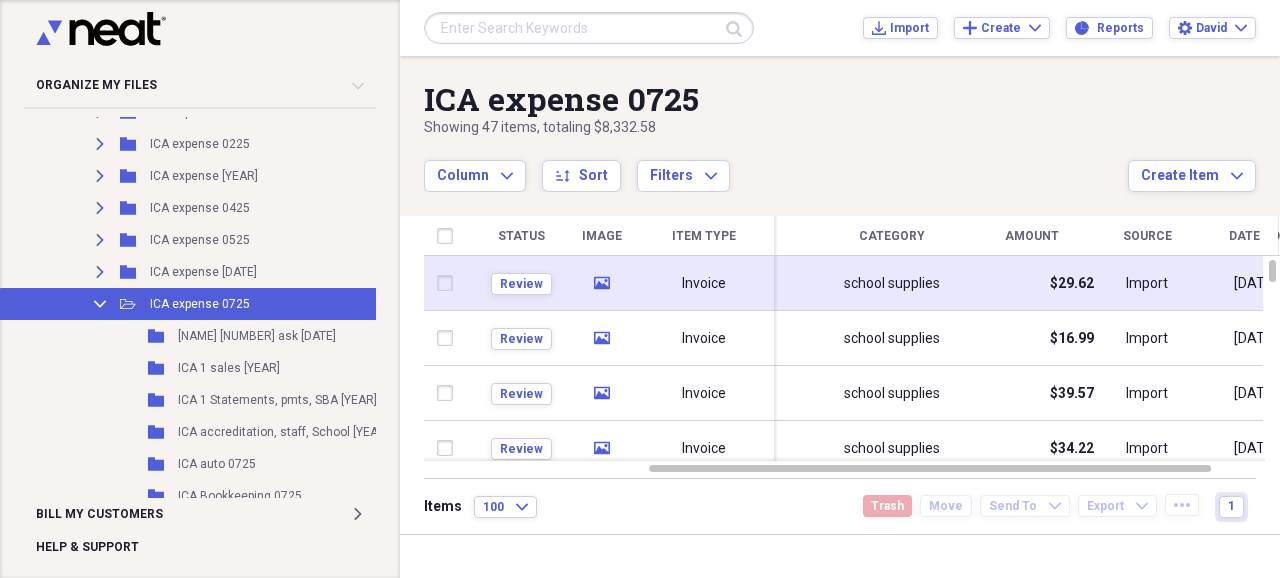 click on "$29.62" at bounding box center [1072, 284] 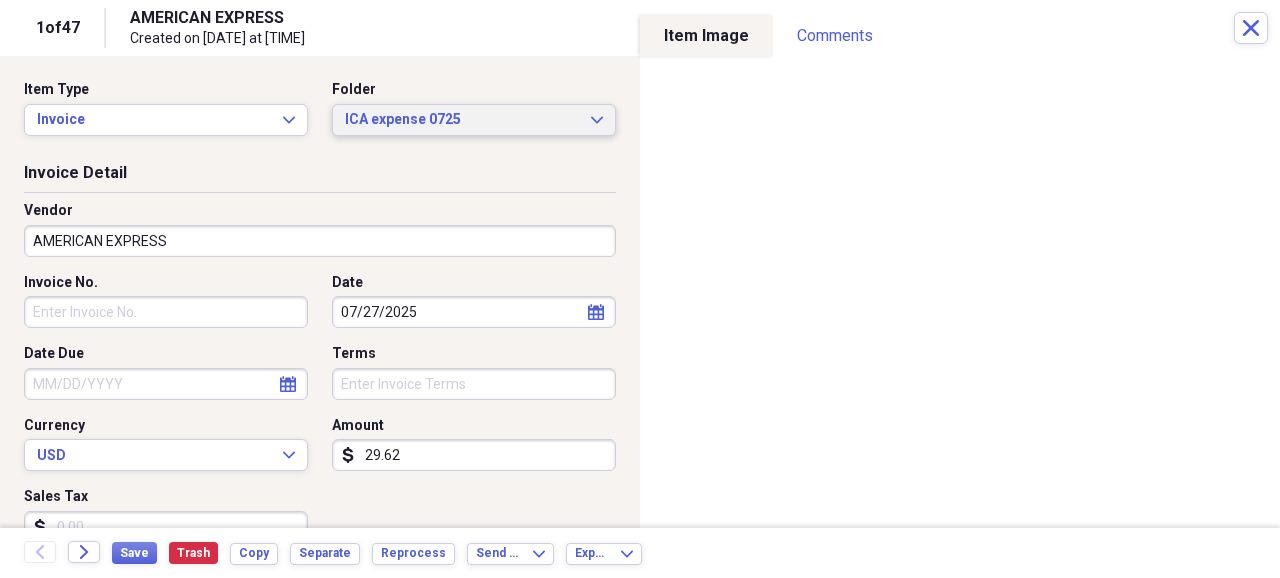click on "ICA expense 0725" at bounding box center [462, 120] 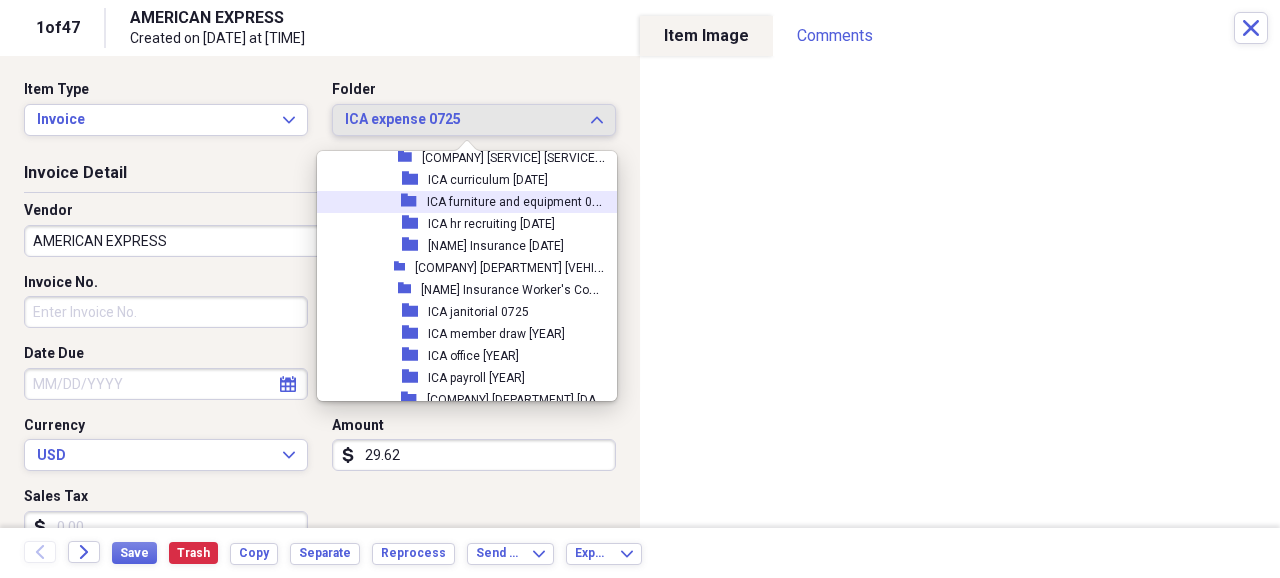 scroll, scrollTop: 4970, scrollLeft: 0, axis: vertical 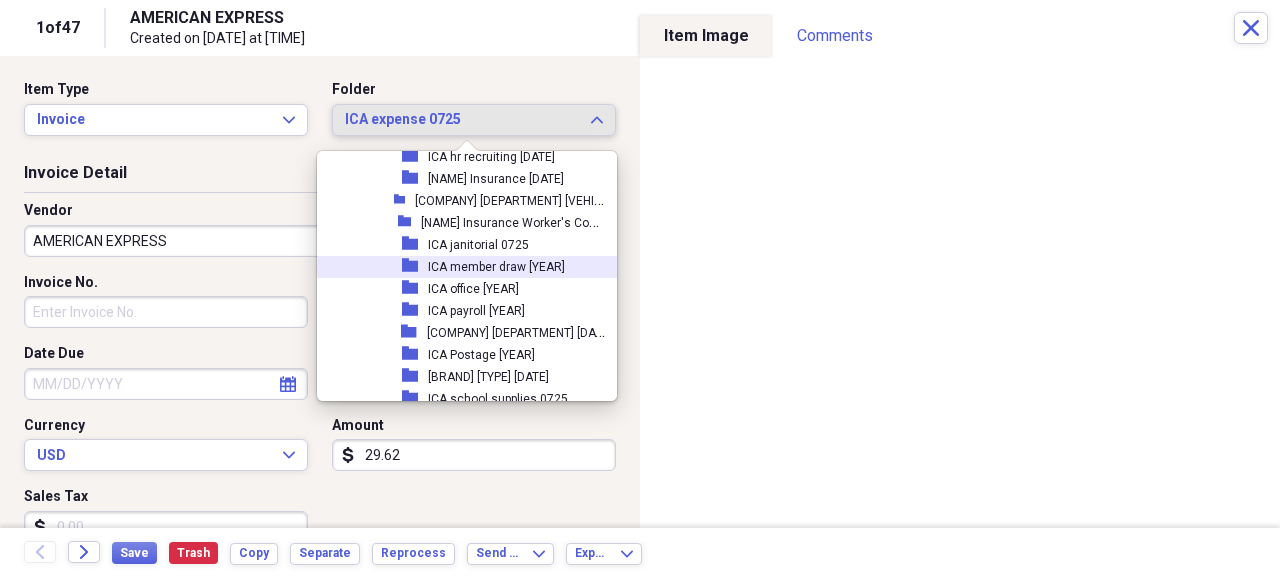 click on "ICA member draw [YEAR]" at bounding box center [496, 267] 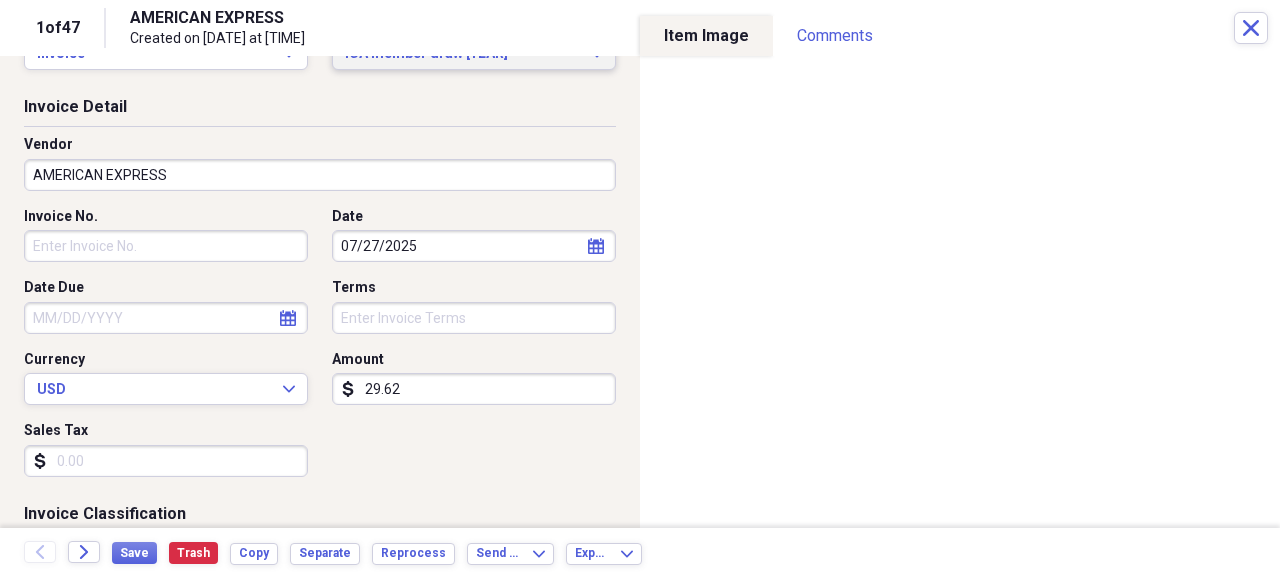 scroll, scrollTop: 133, scrollLeft: 0, axis: vertical 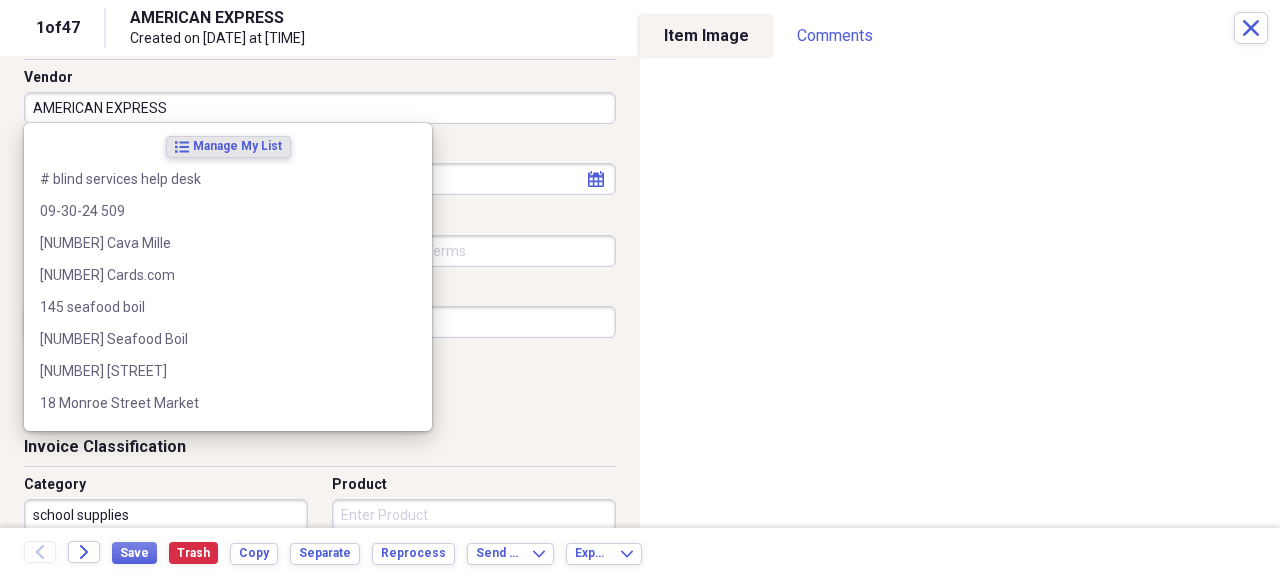 click on "AMERICAN EXPRESS" at bounding box center (320, 108) 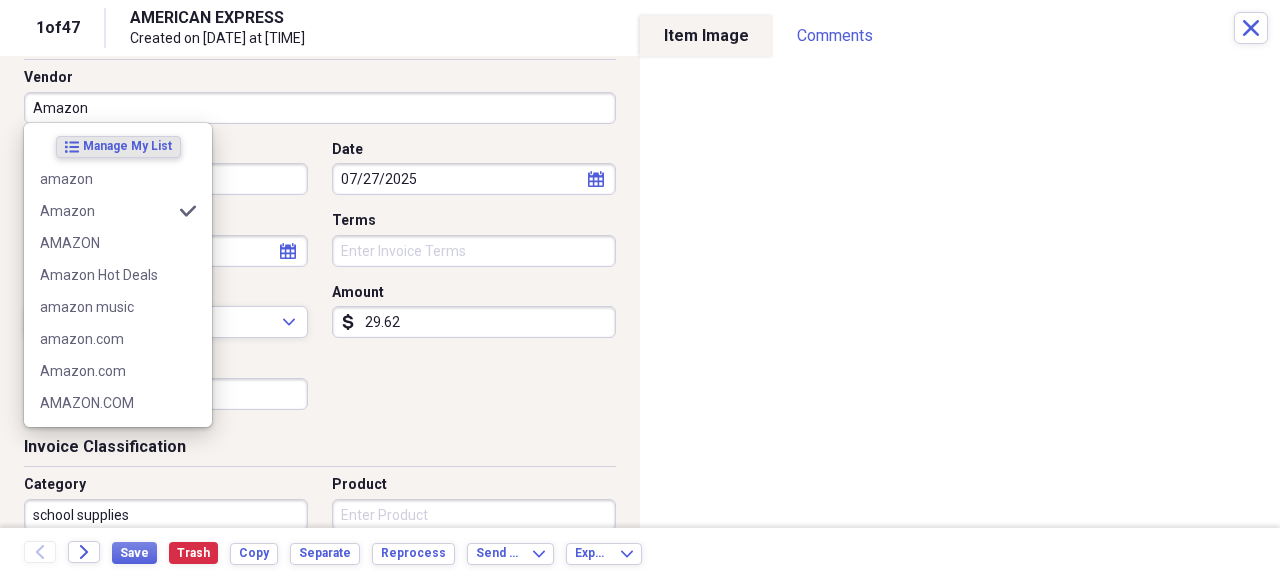 type on "Amazon" 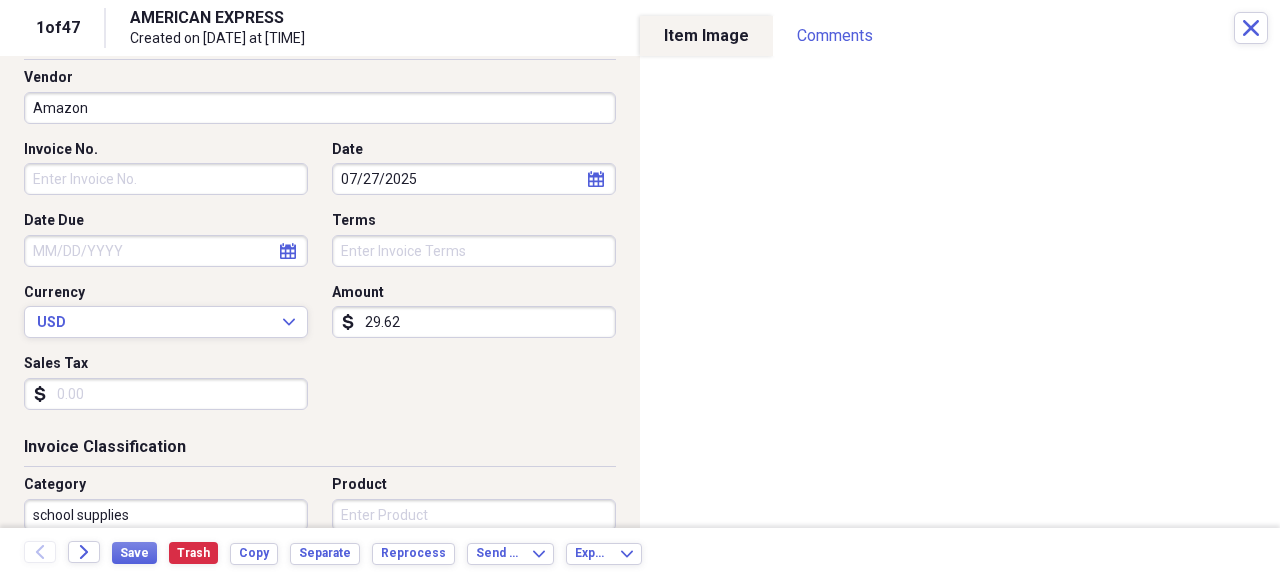 scroll, scrollTop: 200, scrollLeft: 0, axis: vertical 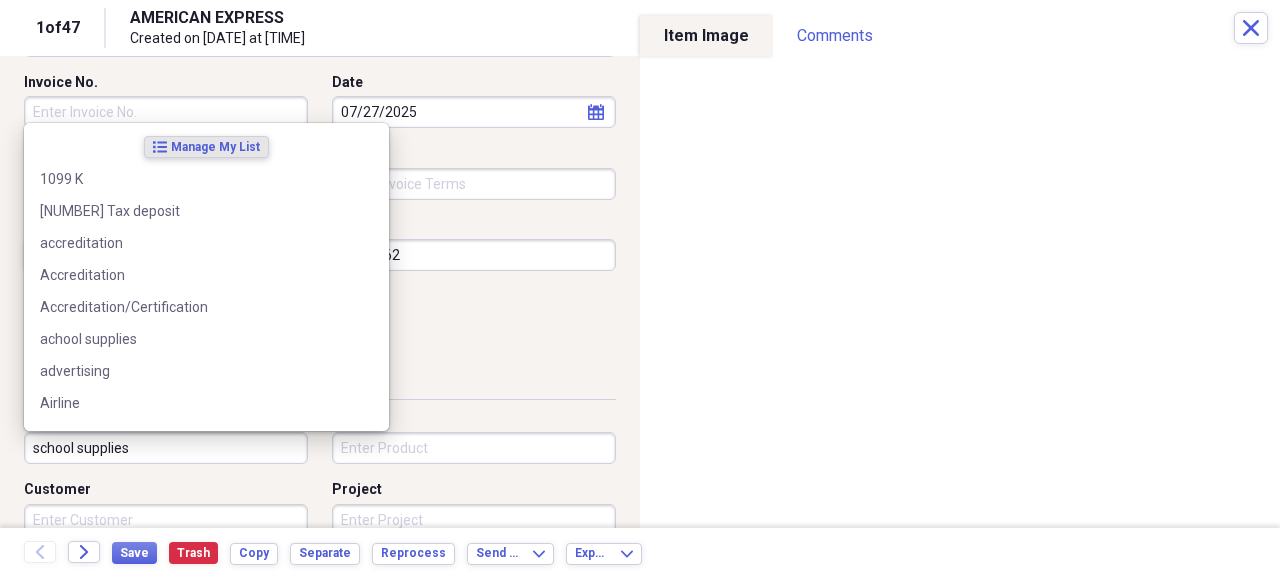 click on "school supplies" at bounding box center (166, 448) 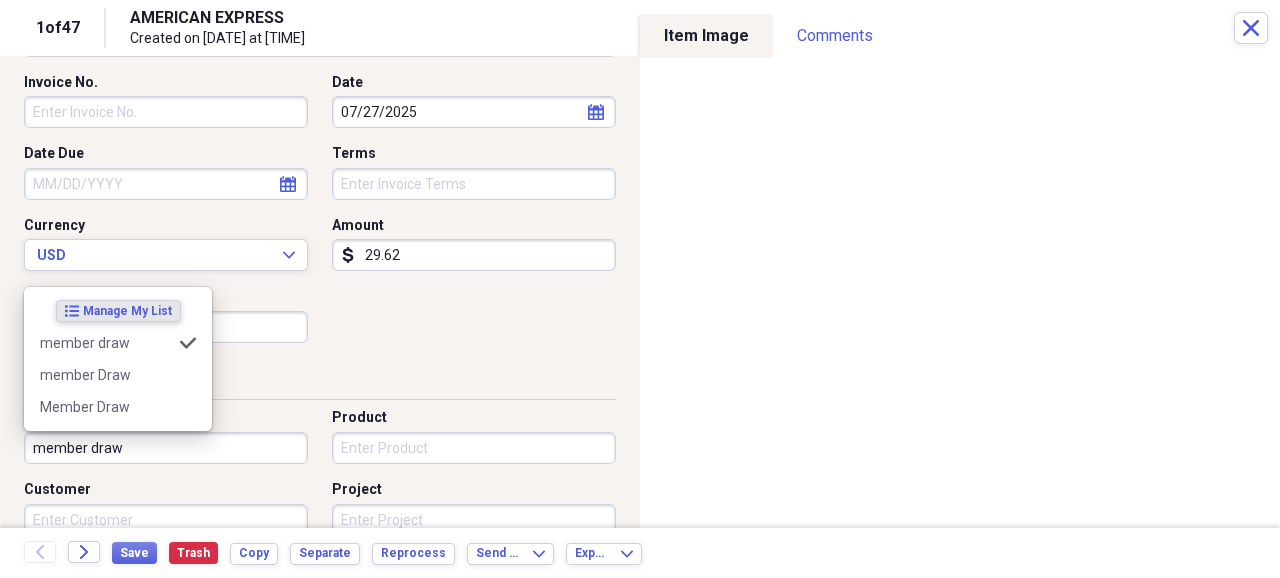 type on "member draw" 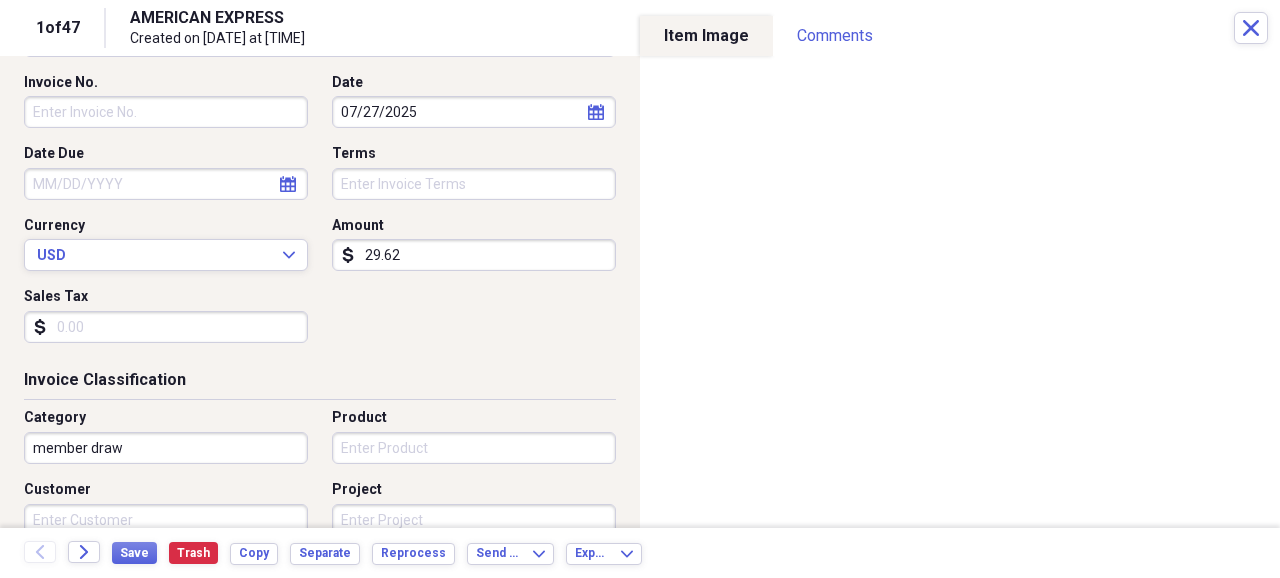 click on "Date Due" at bounding box center (166, 154) 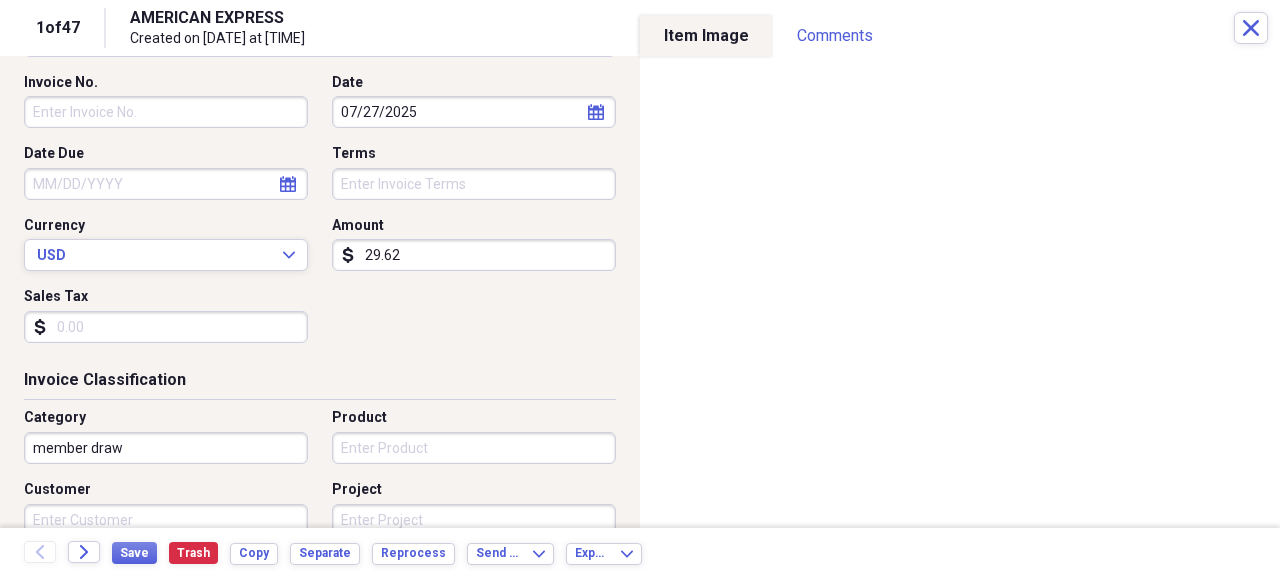 scroll, scrollTop: 0, scrollLeft: 0, axis: both 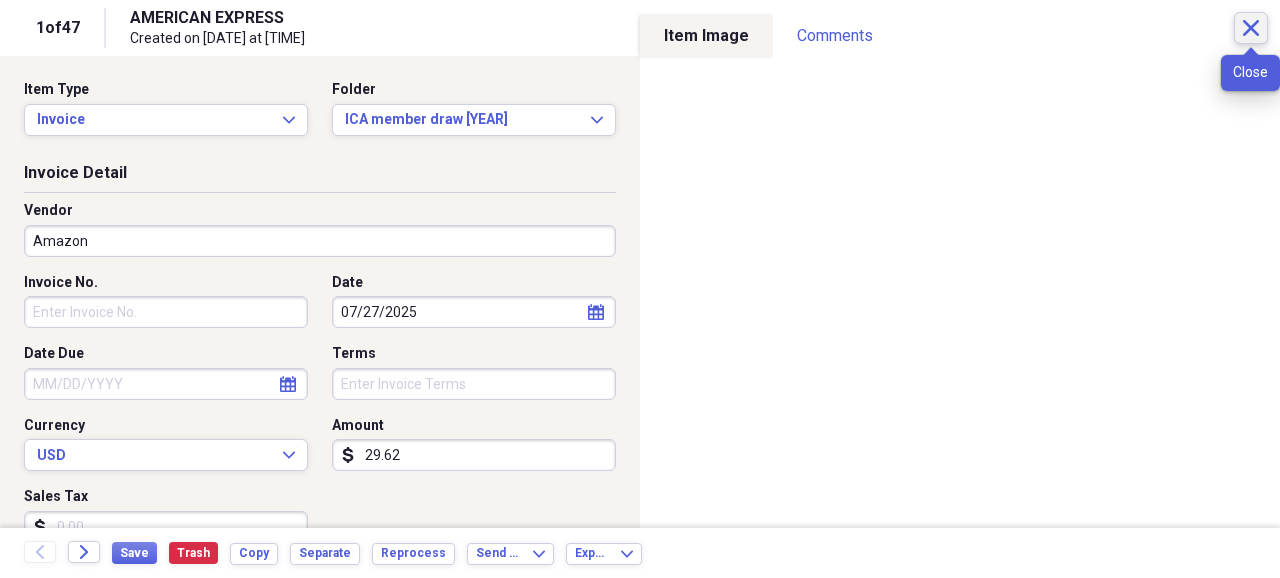 click on "Close" 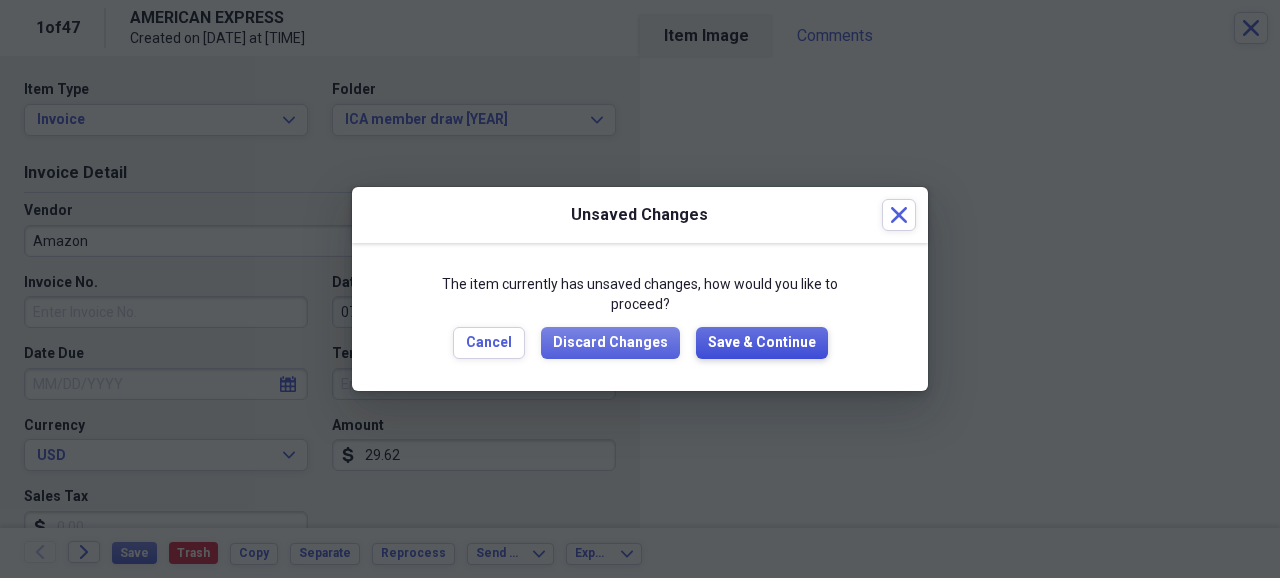 click on "Save & Continue" at bounding box center [762, 343] 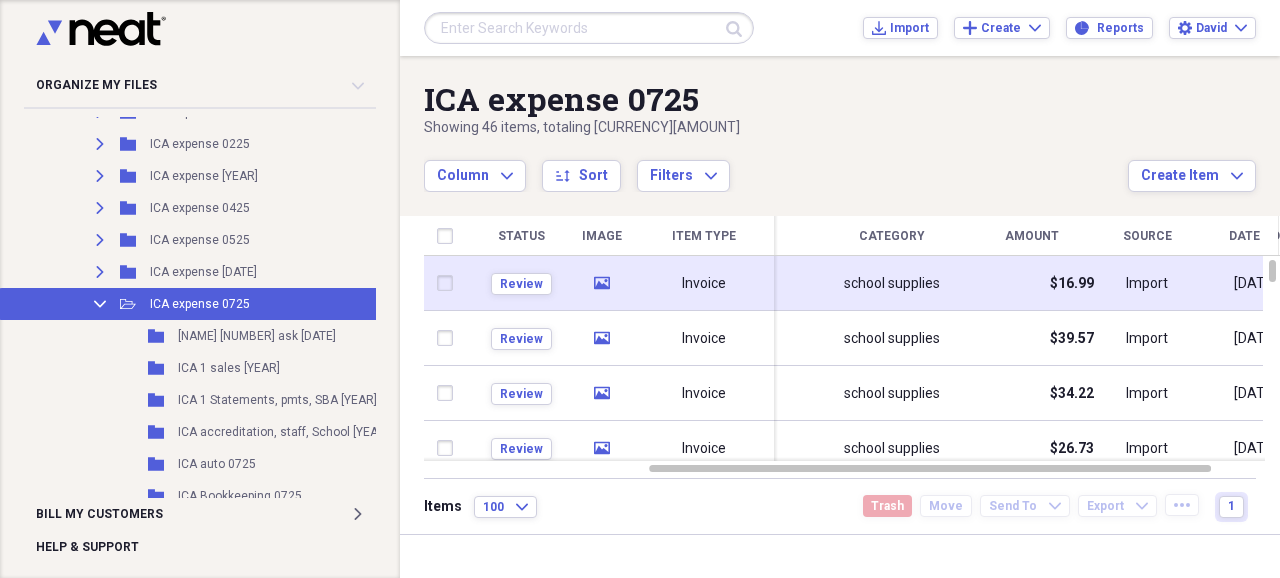 click on "Invoice" at bounding box center [704, 284] 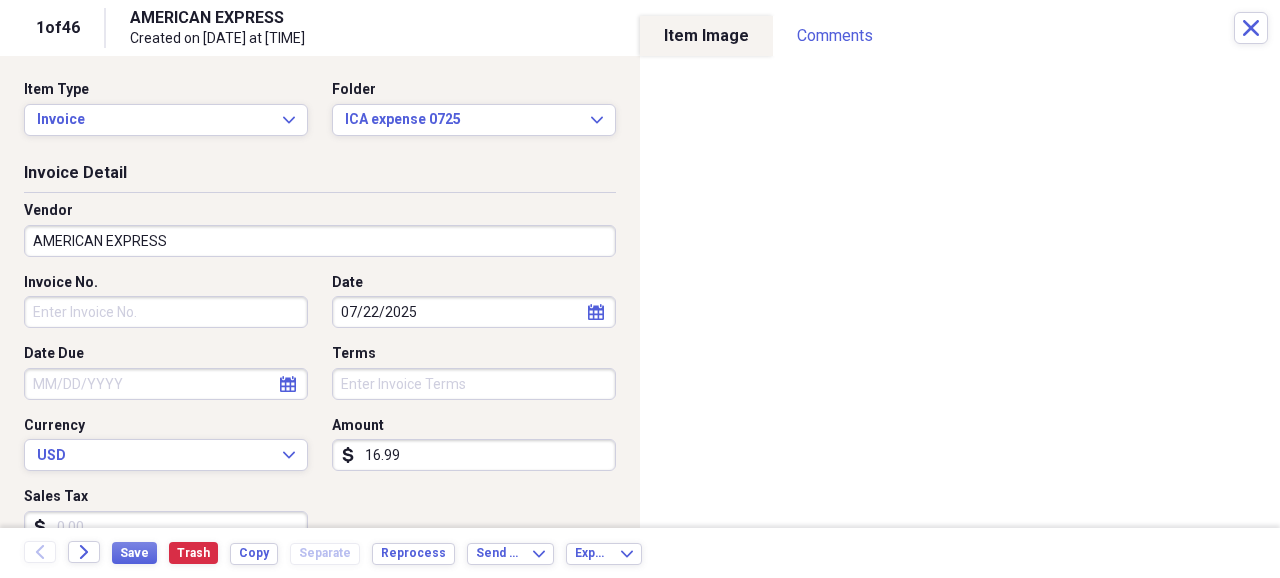 click on "AMERICAN EXPRESS" at bounding box center [320, 241] 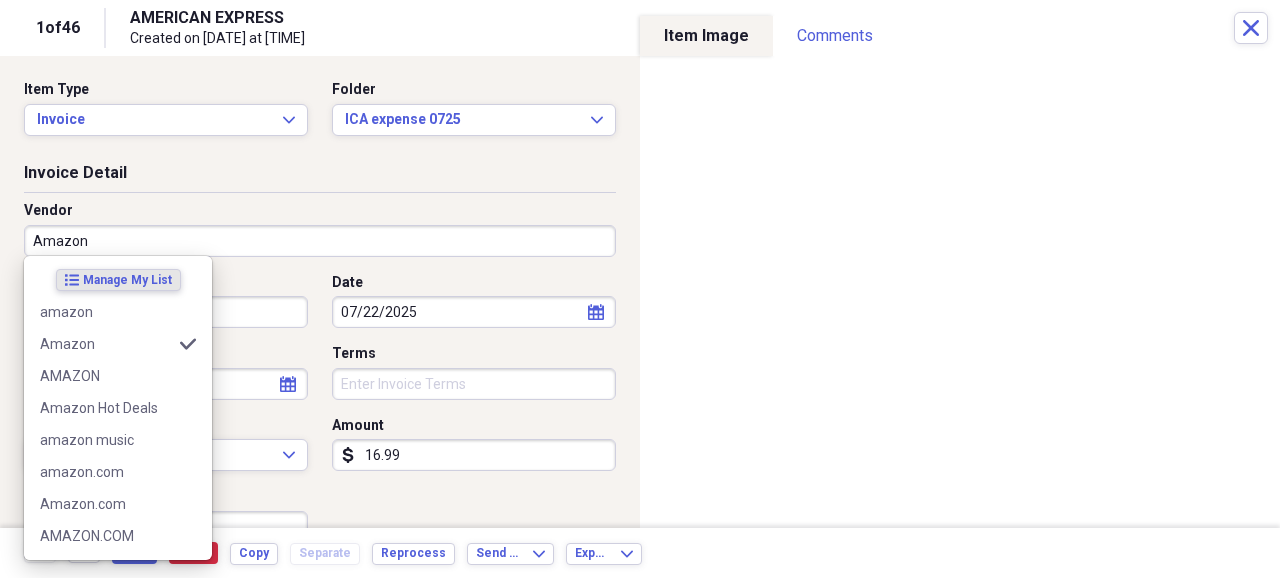 type on "Amazon" 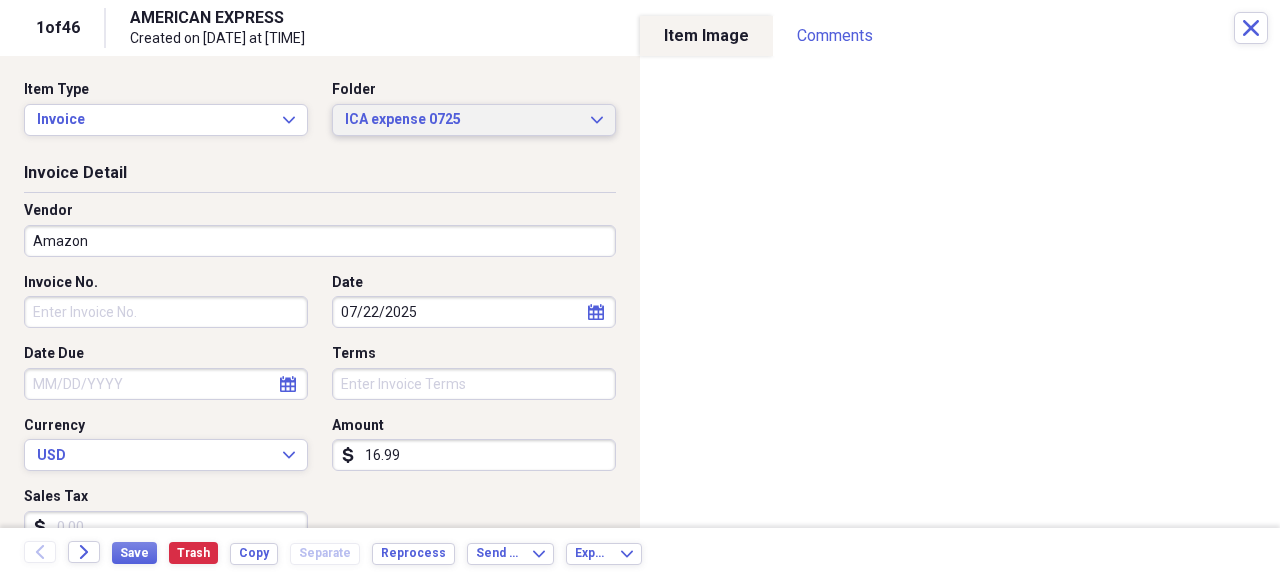 click on "ICA expense 0725" at bounding box center (462, 120) 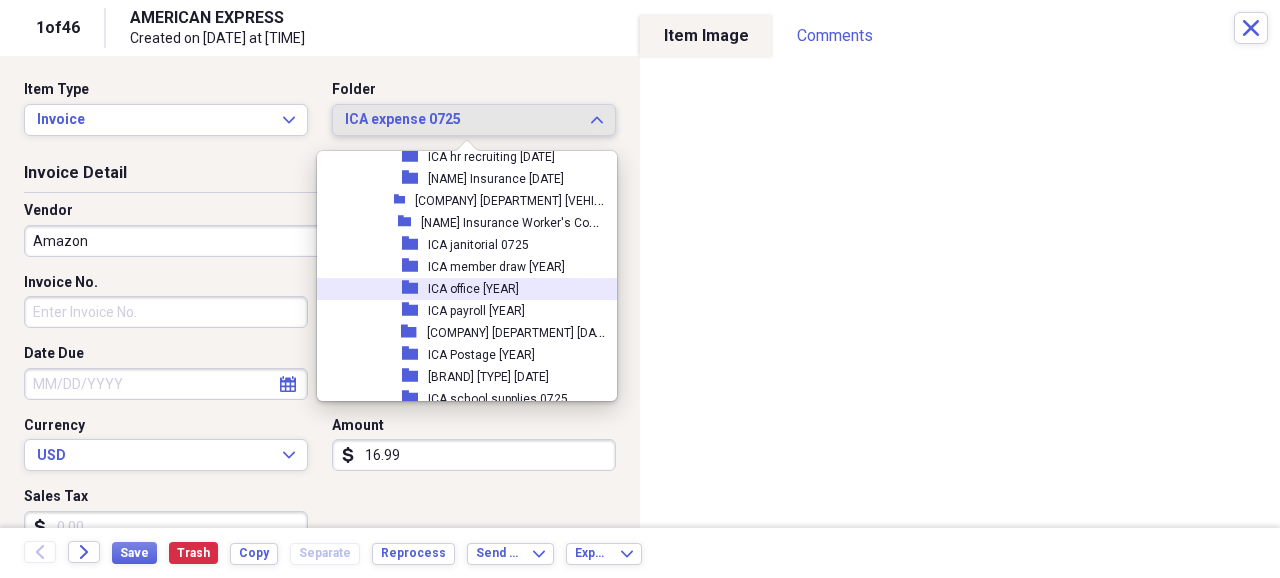 scroll, scrollTop: 5036, scrollLeft: 0, axis: vertical 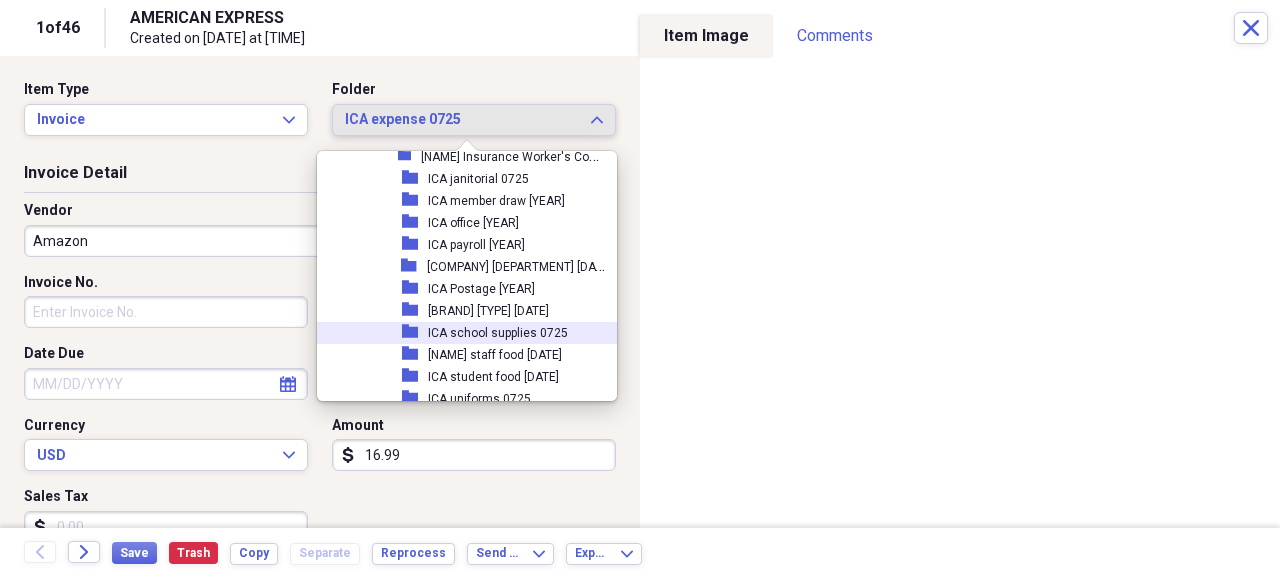 click on "ICA school supplies 0725" at bounding box center [498, 333] 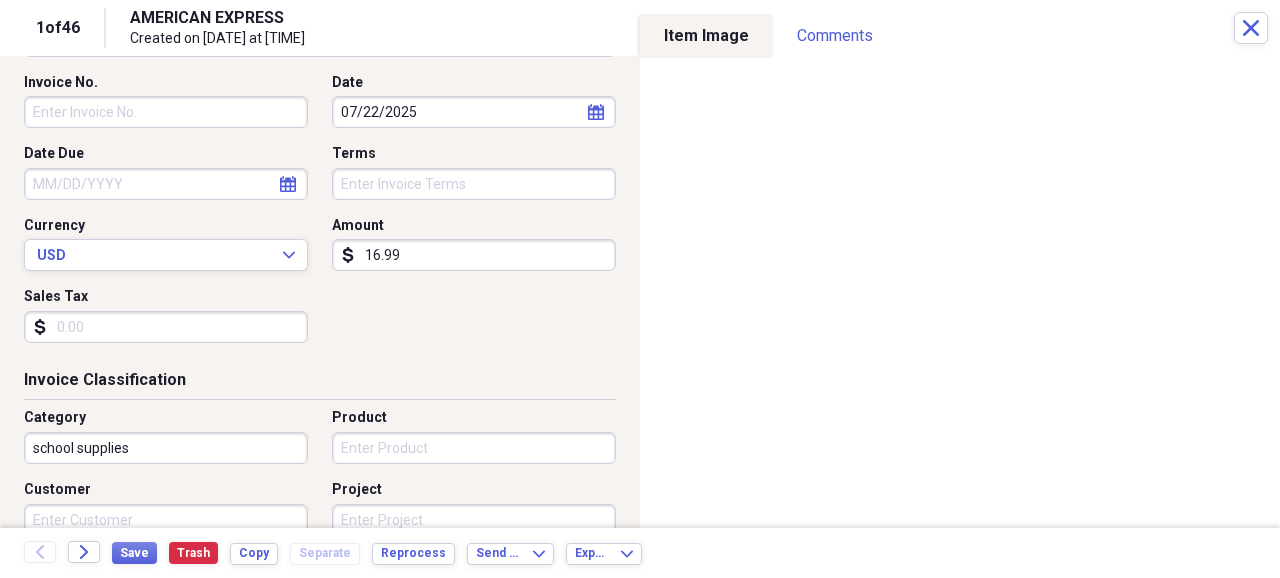 scroll, scrollTop: 0, scrollLeft: 0, axis: both 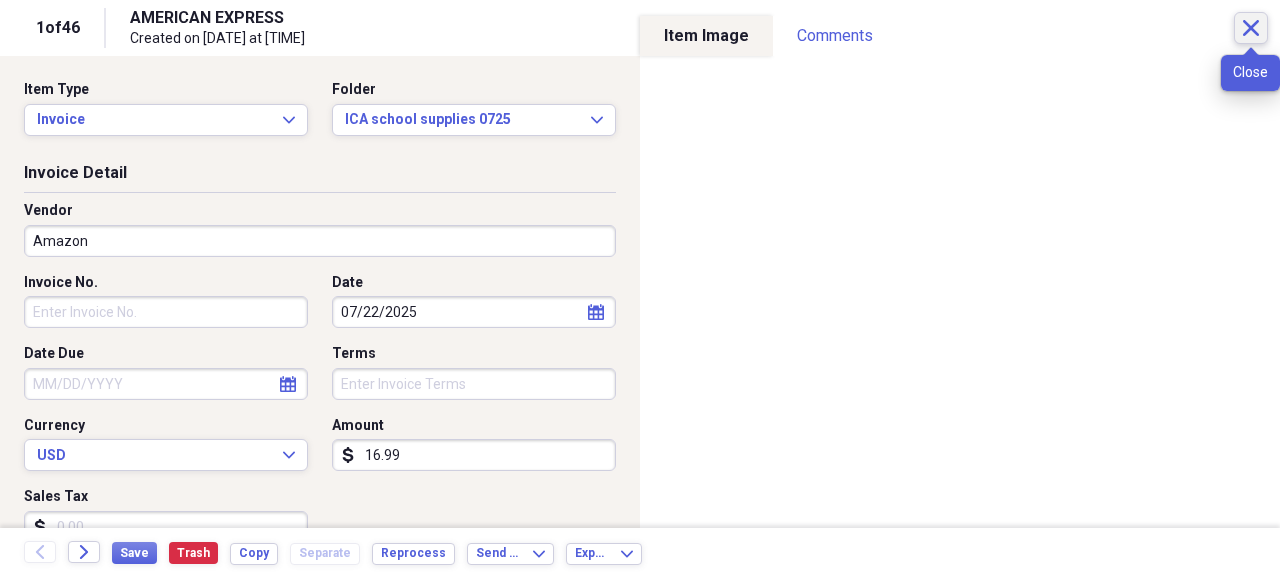 click on "Close" 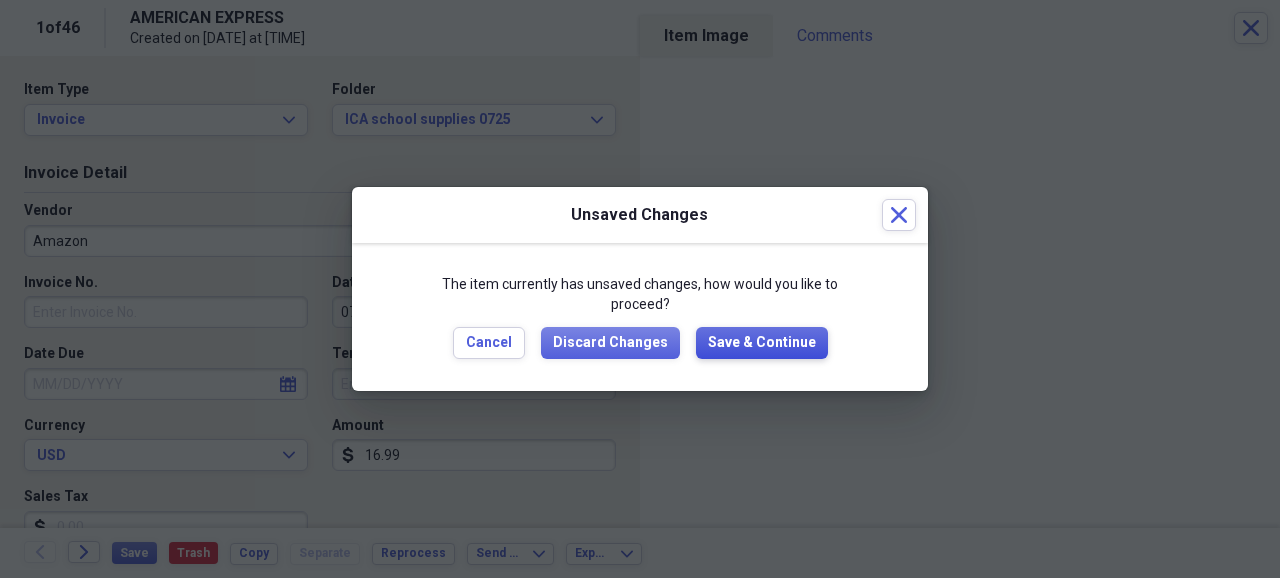 click on "Save & Continue" at bounding box center (762, 343) 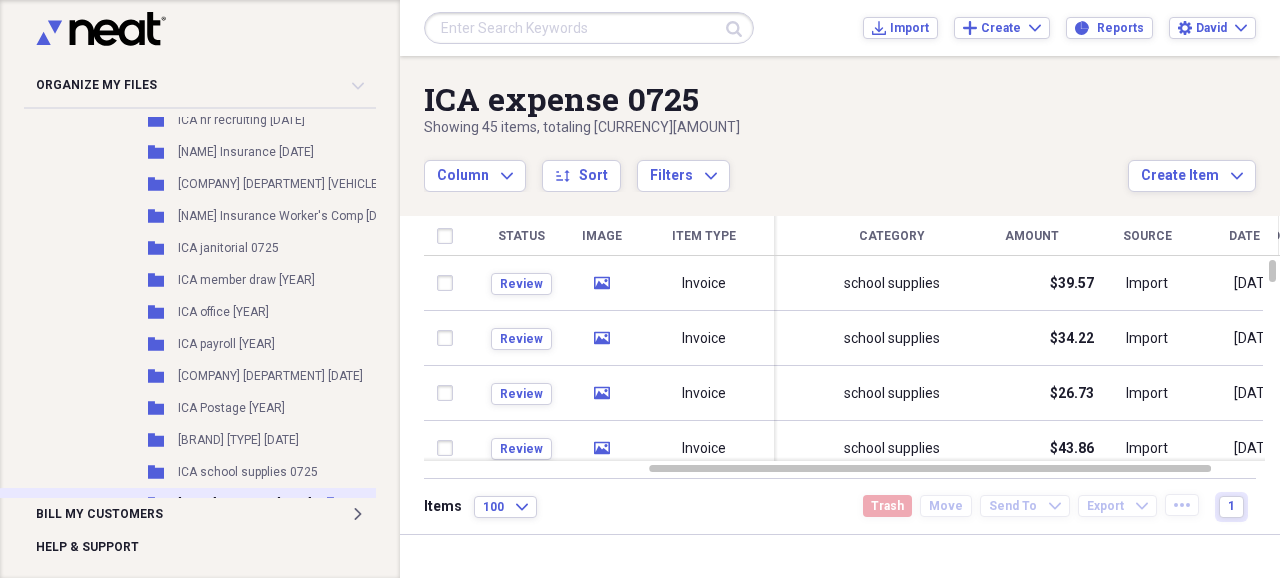 scroll, scrollTop: 1200, scrollLeft: 0, axis: vertical 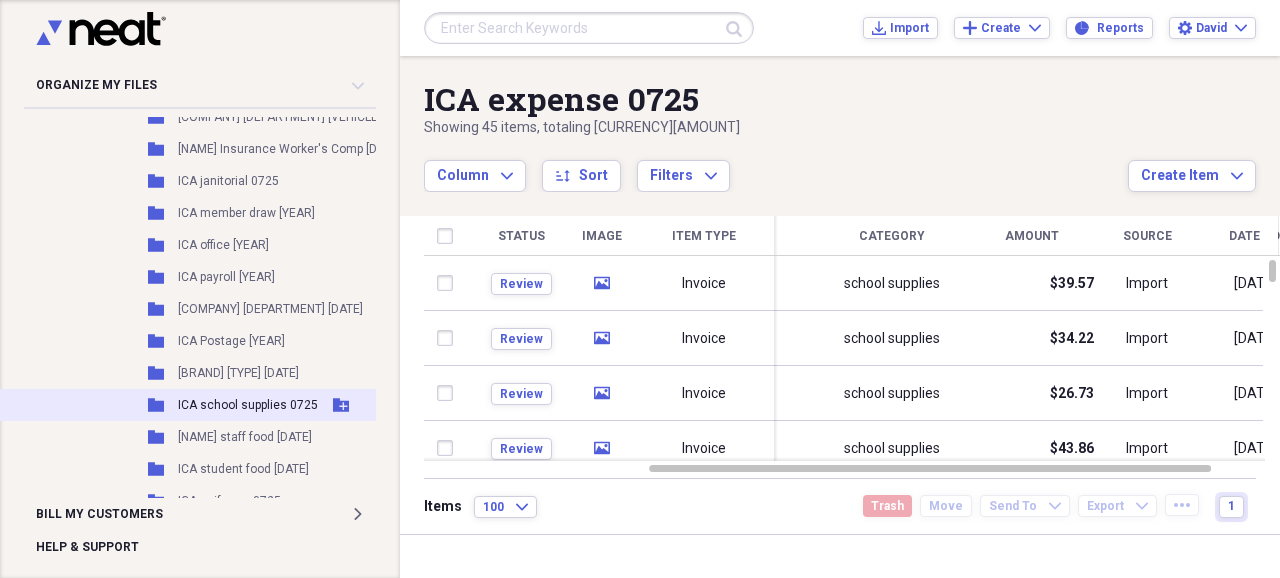 click on "Folder [NAME] school supplies [DATE] Add Folder" at bounding box center (256, 405) 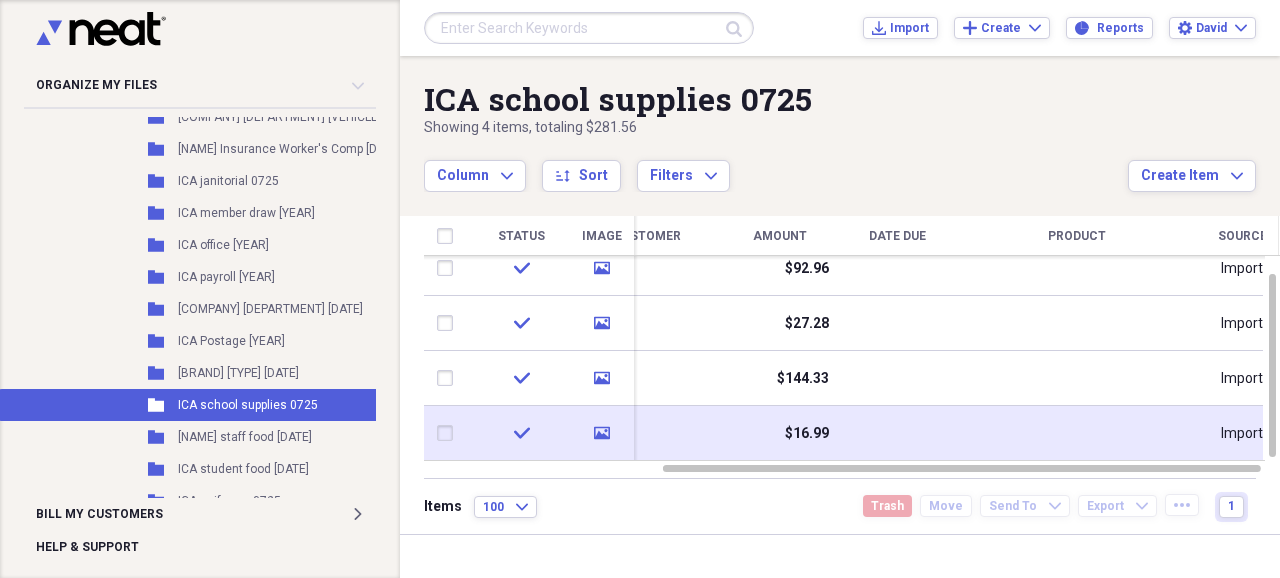 click on "$16.99" at bounding box center [807, 434] 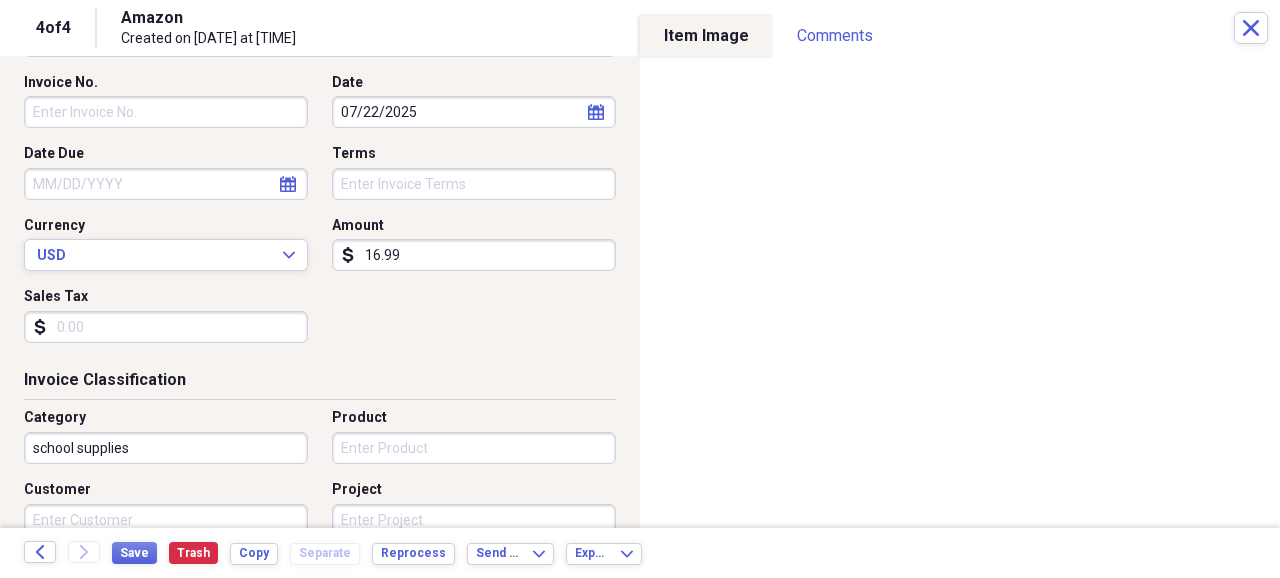 scroll, scrollTop: 0, scrollLeft: 0, axis: both 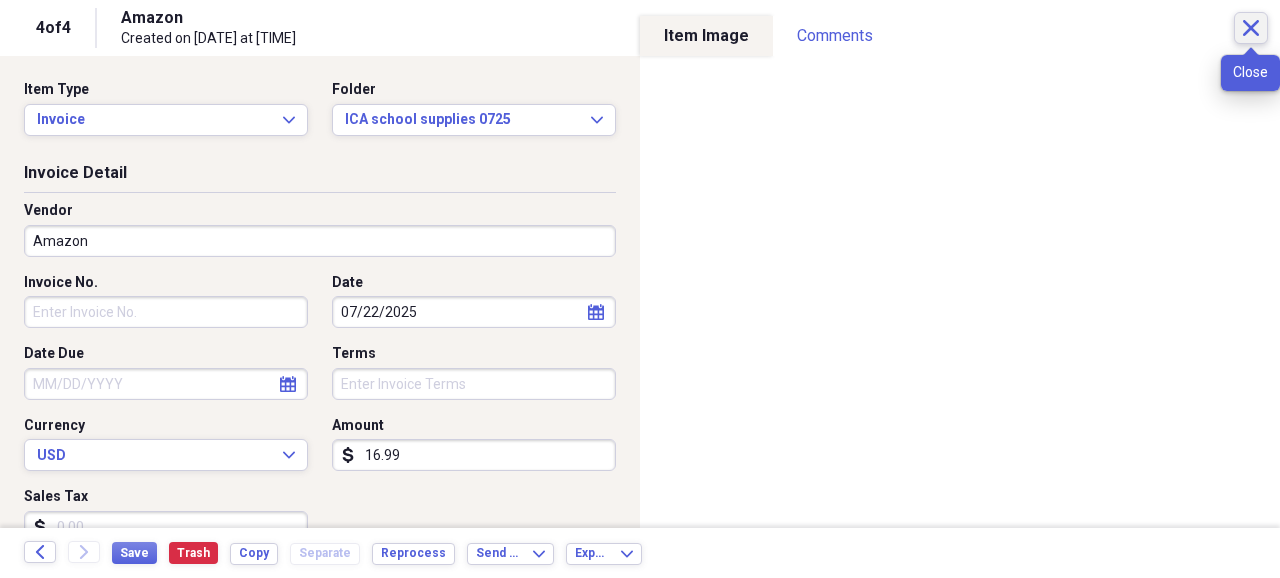 click 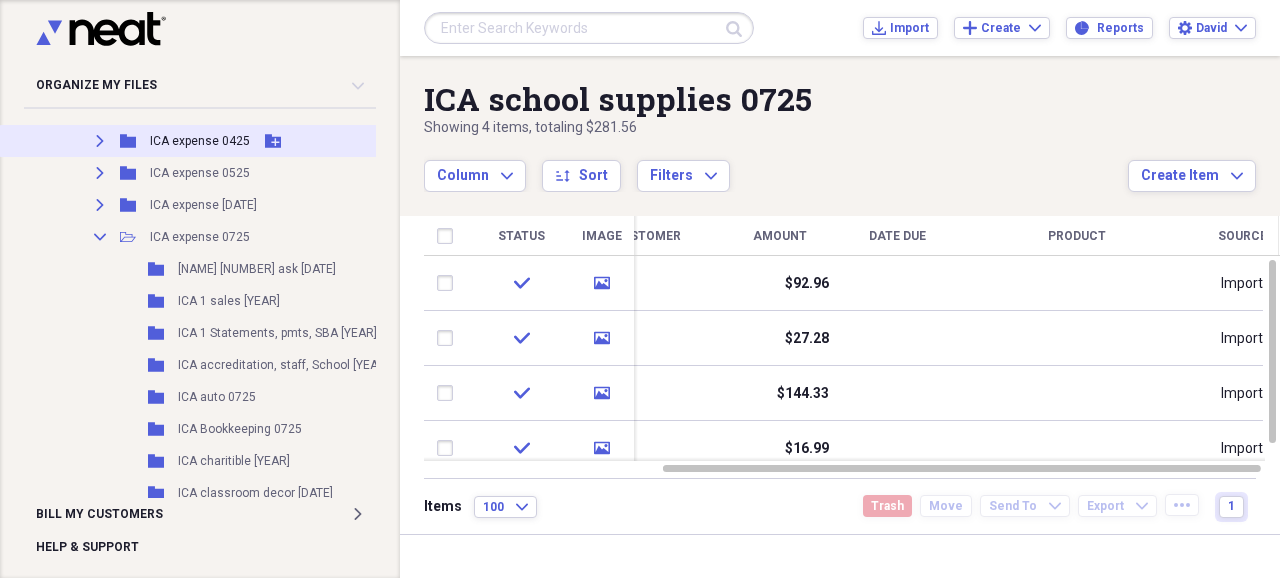 scroll, scrollTop: 533, scrollLeft: 0, axis: vertical 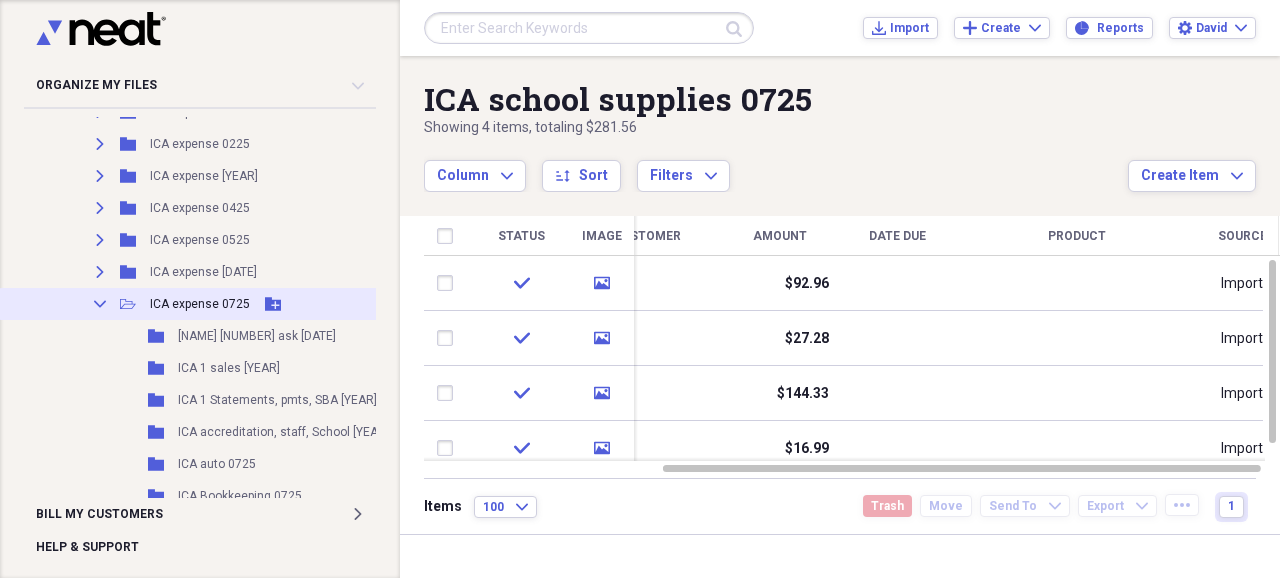 click on "ICA expense 0725" at bounding box center [200, 304] 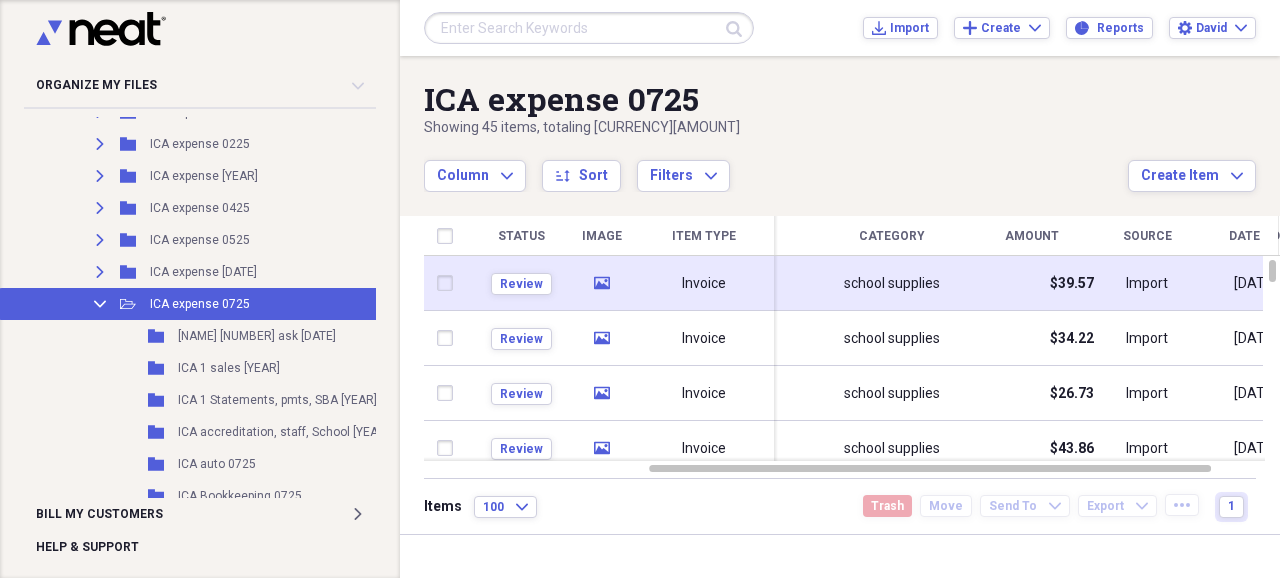 click on "Invoice" at bounding box center [704, 284] 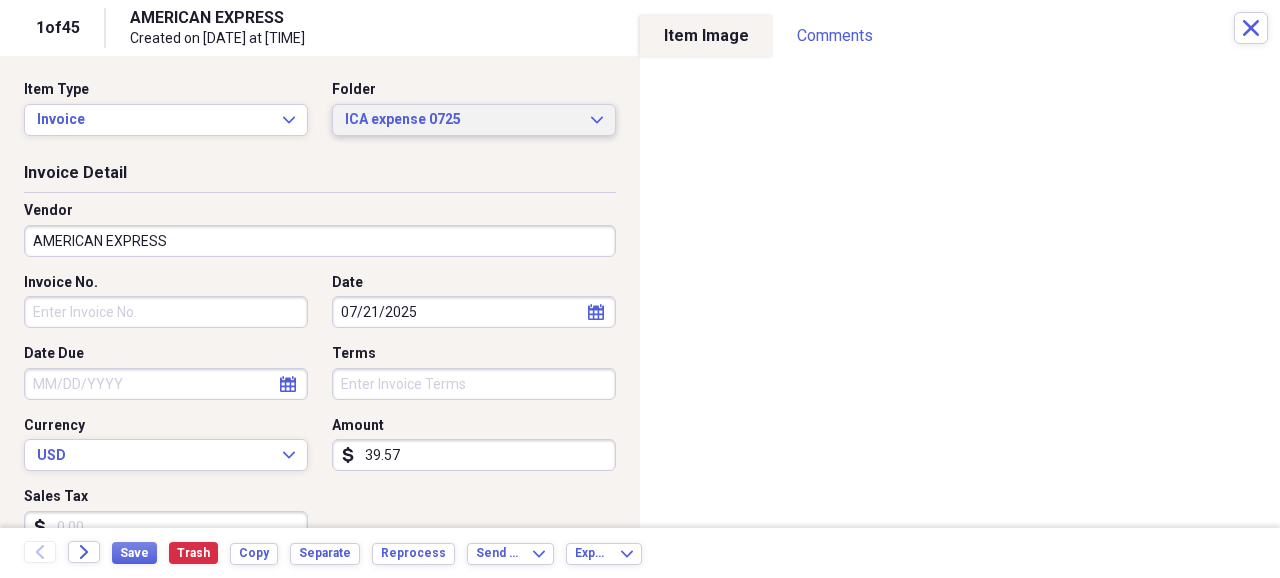 click on "ICA expense 0725" at bounding box center [462, 120] 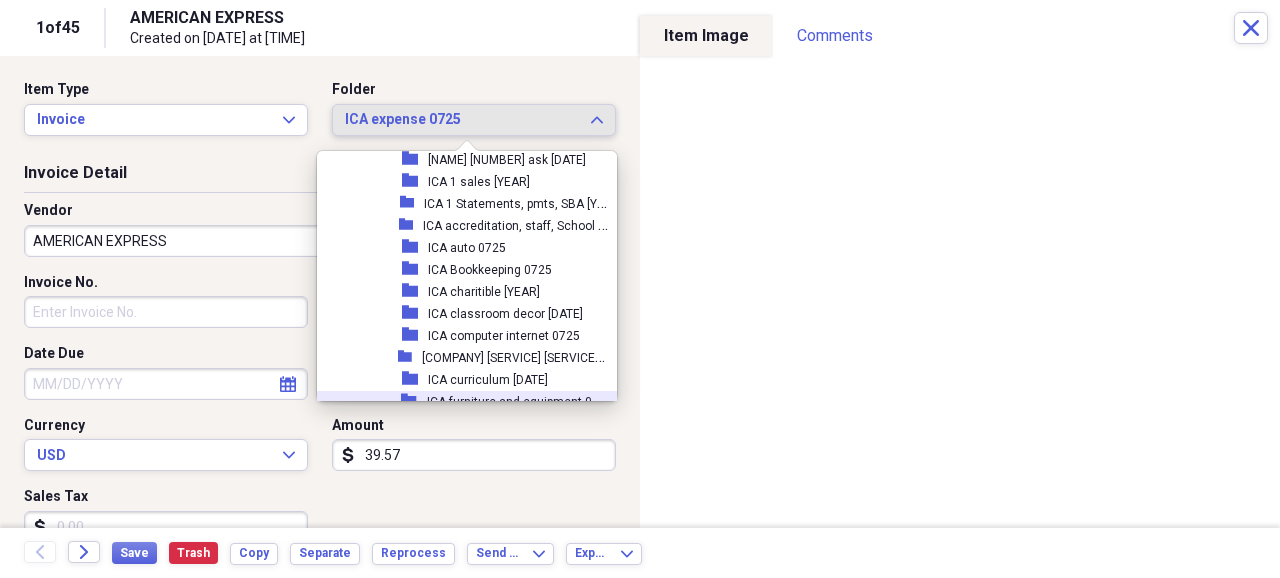 scroll, scrollTop: 4770, scrollLeft: 0, axis: vertical 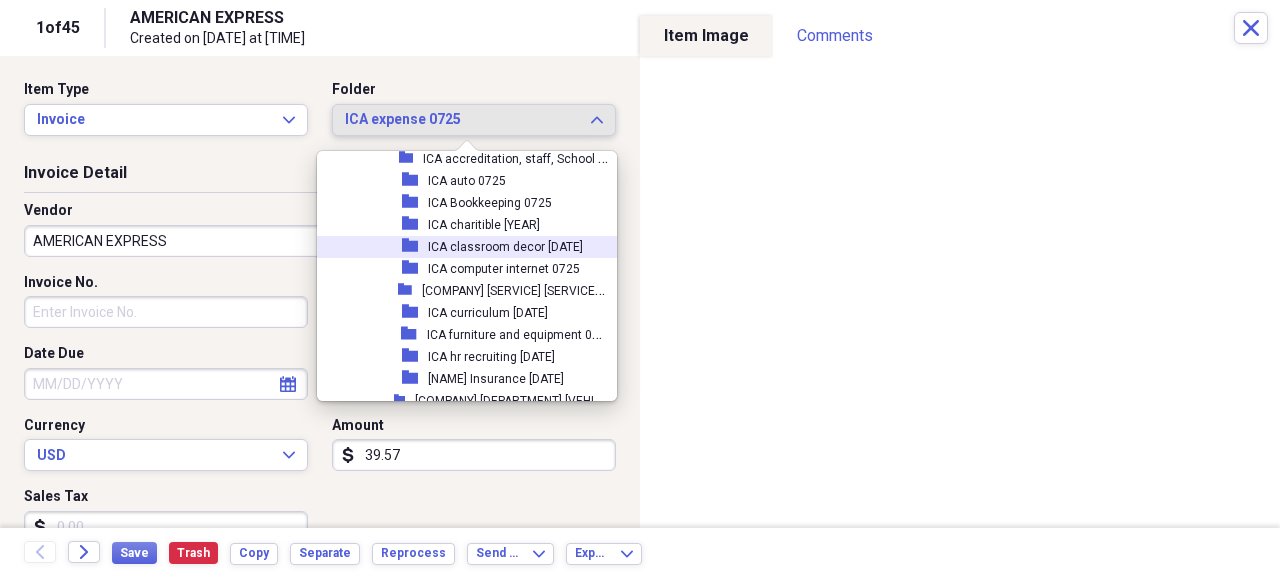 click on "ICA classroom decor [DATE]" at bounding box center (505, 247) 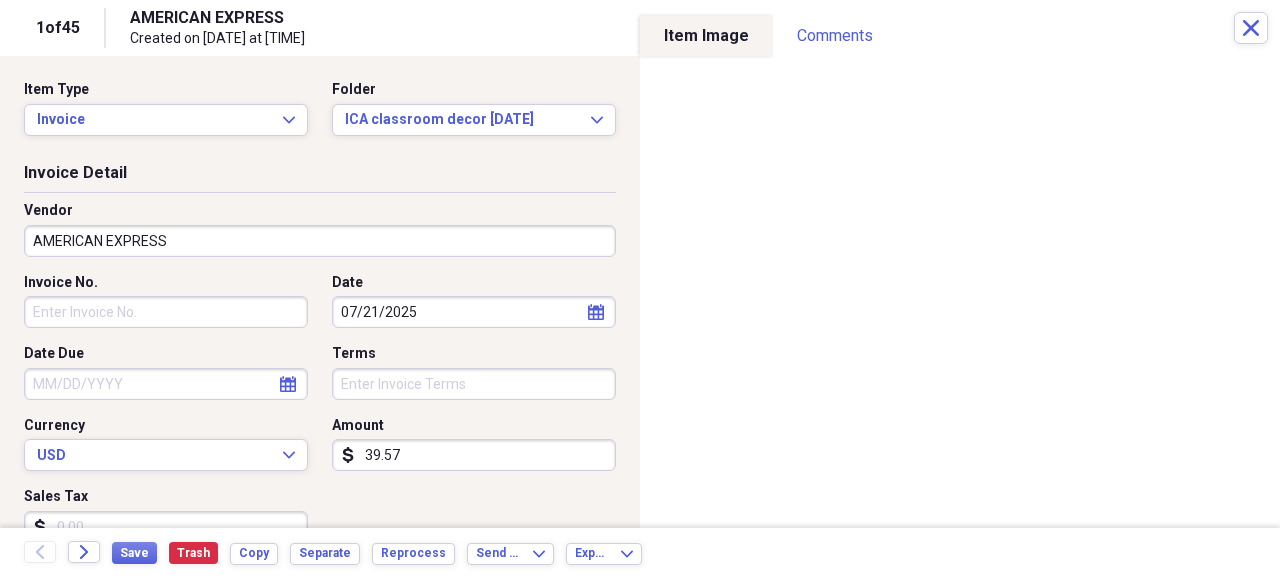 click on "AMERICAN EXPRESS" at bounding box center (320, 241) 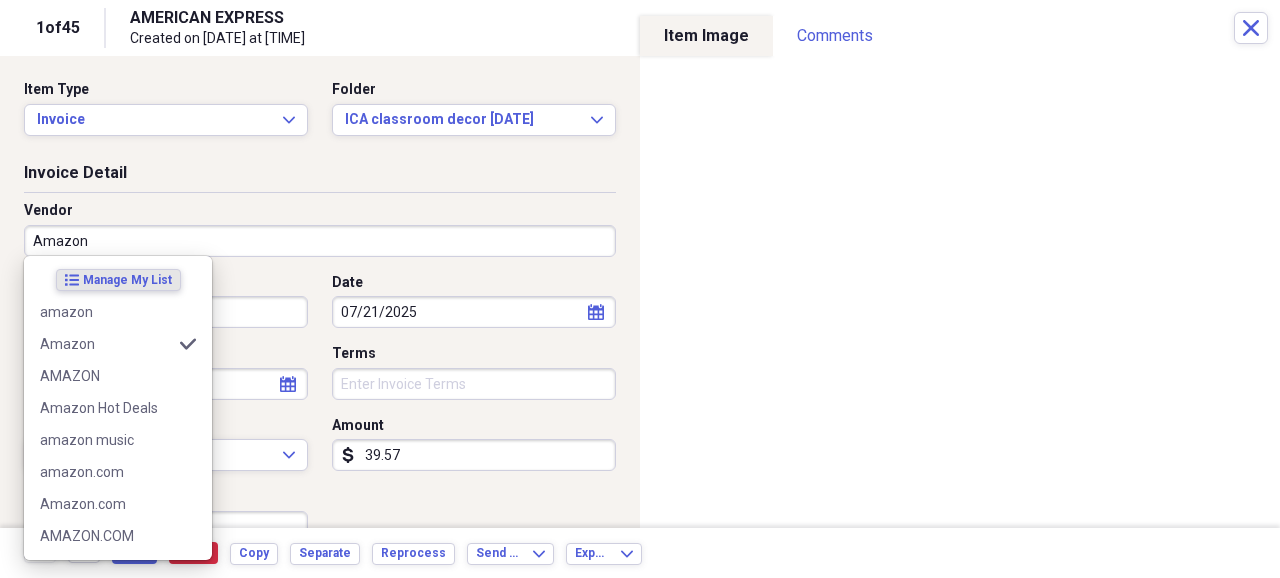 type on "Amazon" 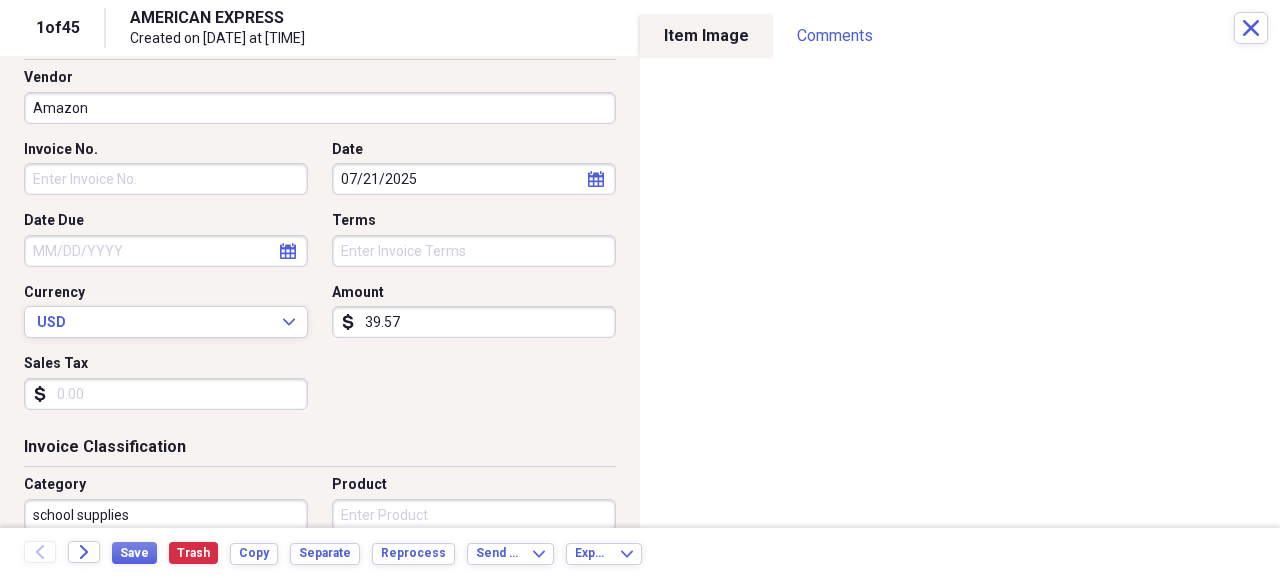 scroll, scrollTop: 200, scrollLeft: 0, axis: vertical 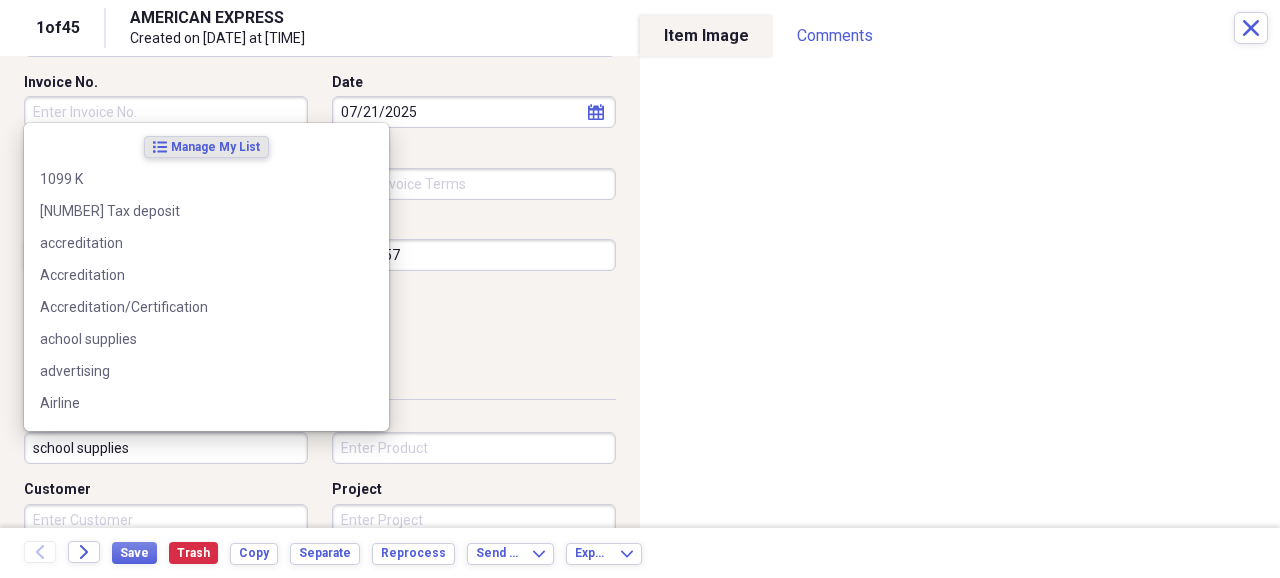 click on "school supplies" at bounding box center [166, 448] 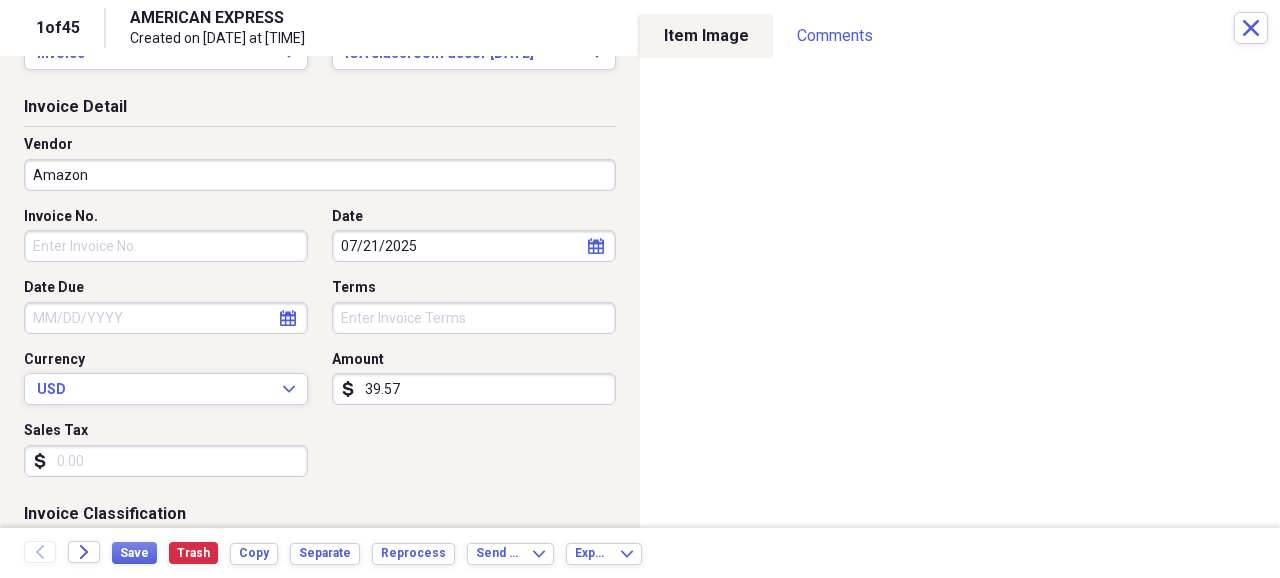 scroll, scrollTop: 0, scrollLeft: 0, axis: both 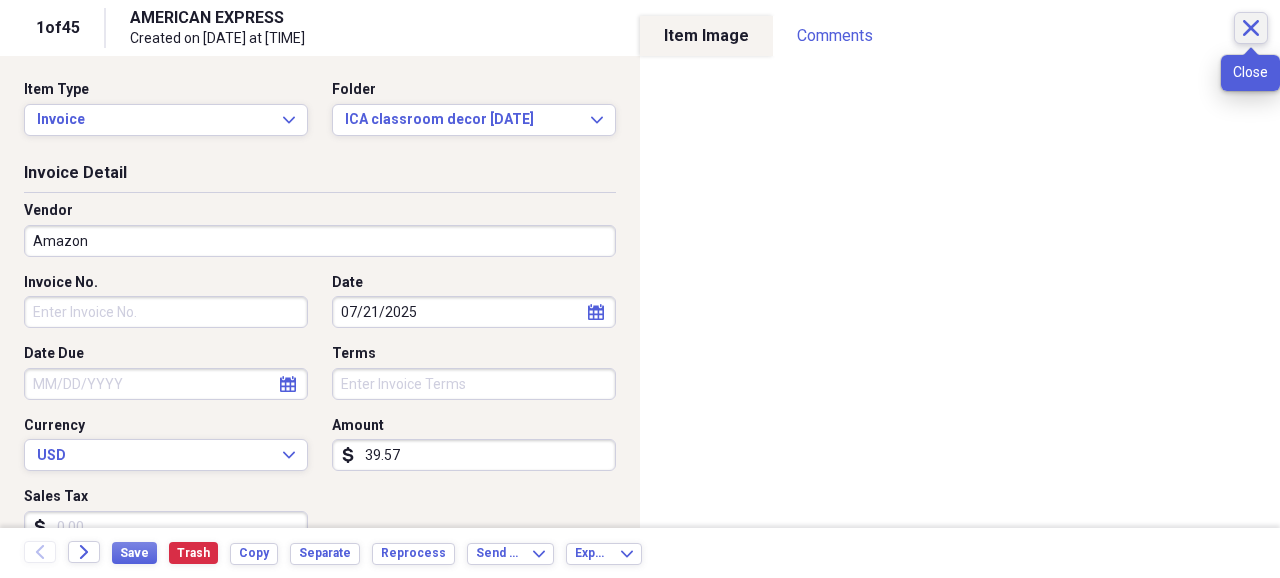 type on "Classroom Decor" 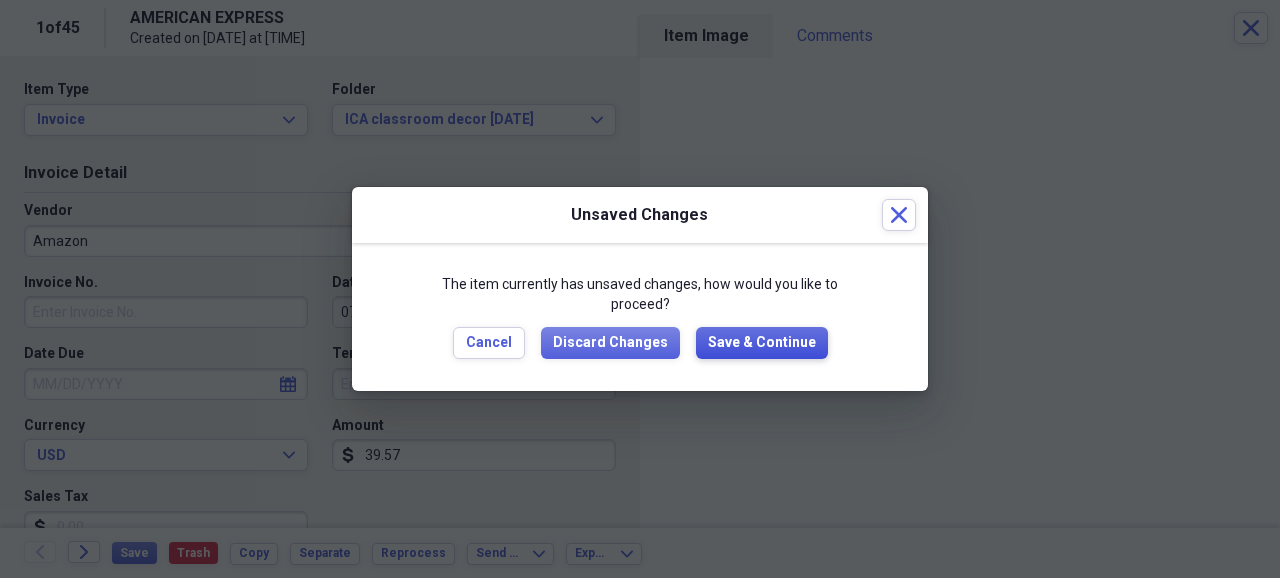 click on "Save & Continue" at bounding box center (762, 343) 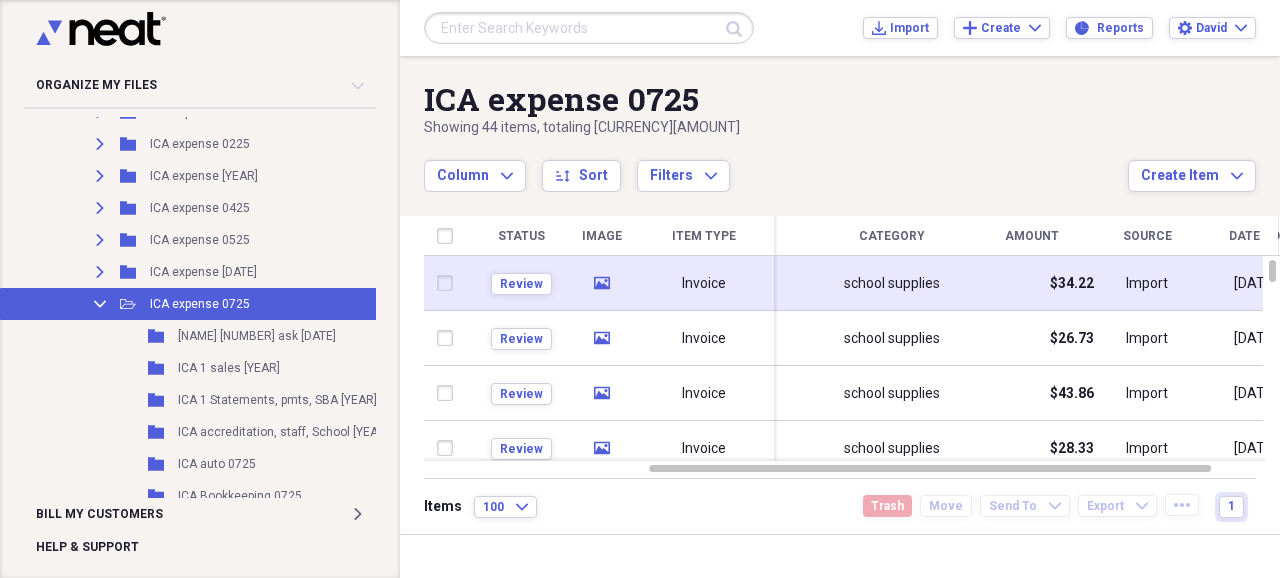 click on "school supplies" at bounding box center (892, 284) 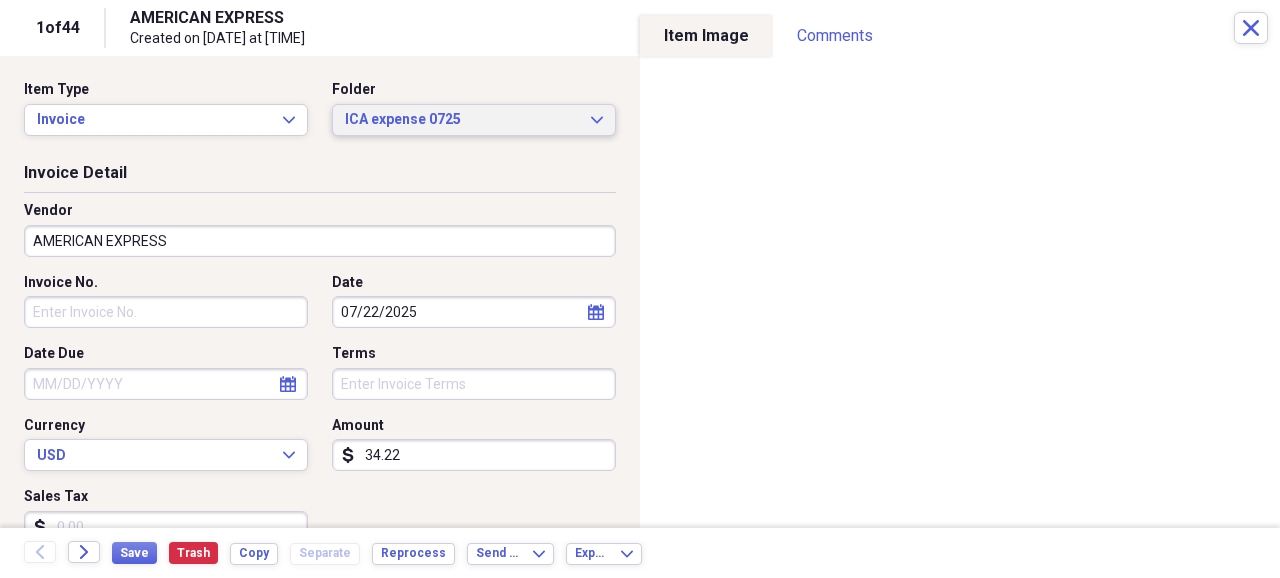 click on "ICA expense 0725" at bounding box center [462, 120] 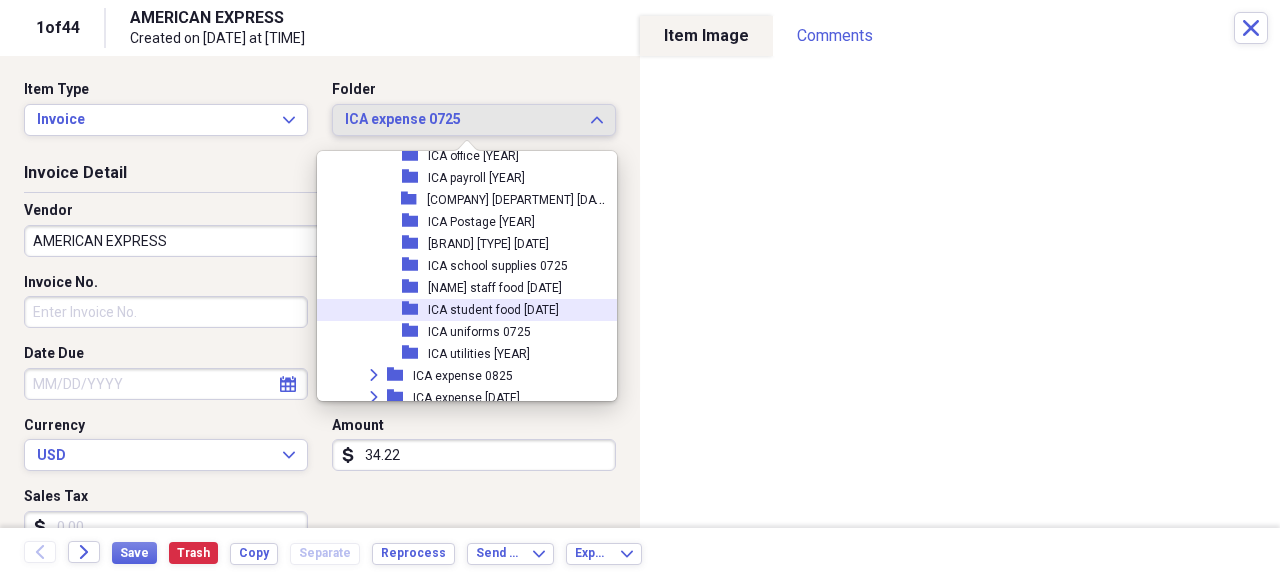 scroll, scrollTop: 5170, scrollLeft: 0, axis: vertical 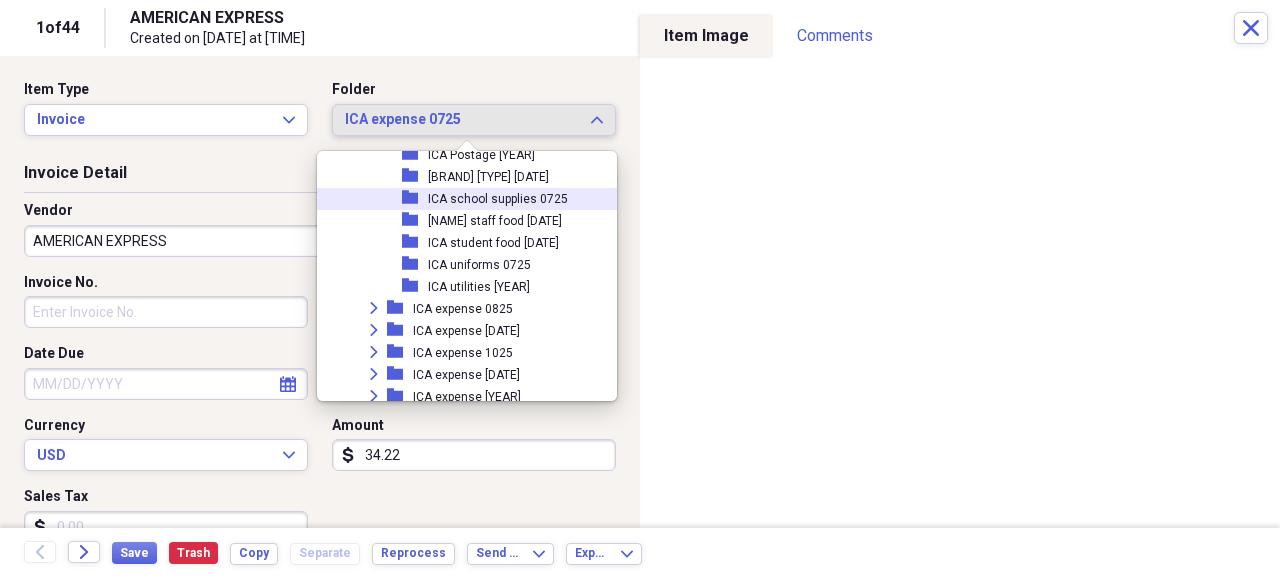 click on "ICA school supplies 0725" at bounding box center [498, 199] 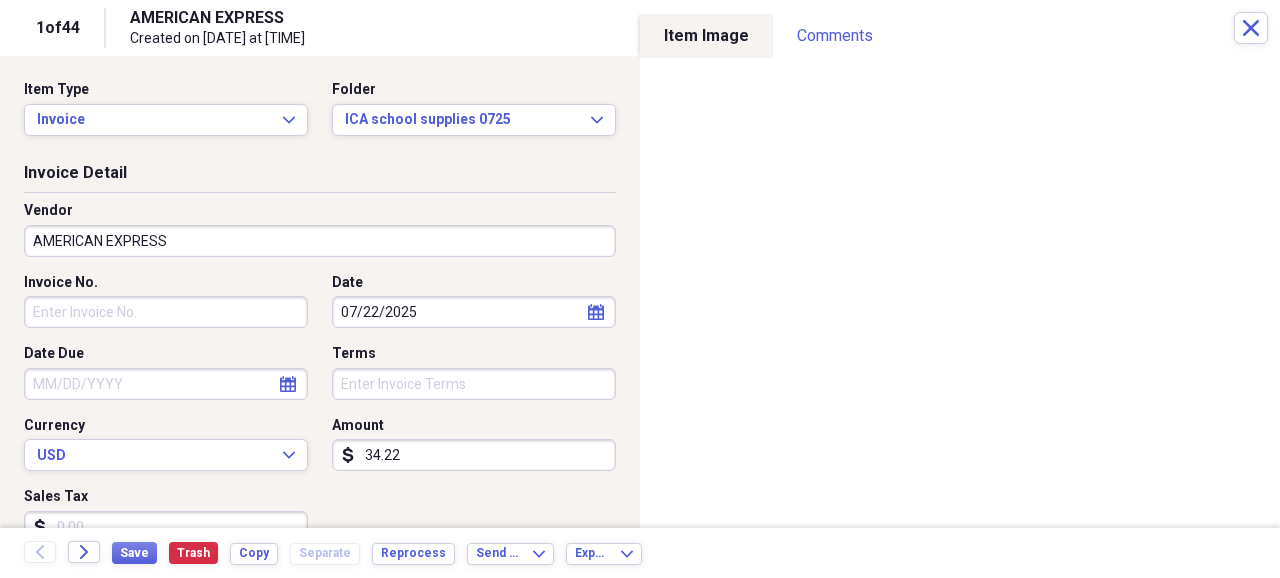 click on "AMERICAN EXPRESS" at bounding box center (320, 241) 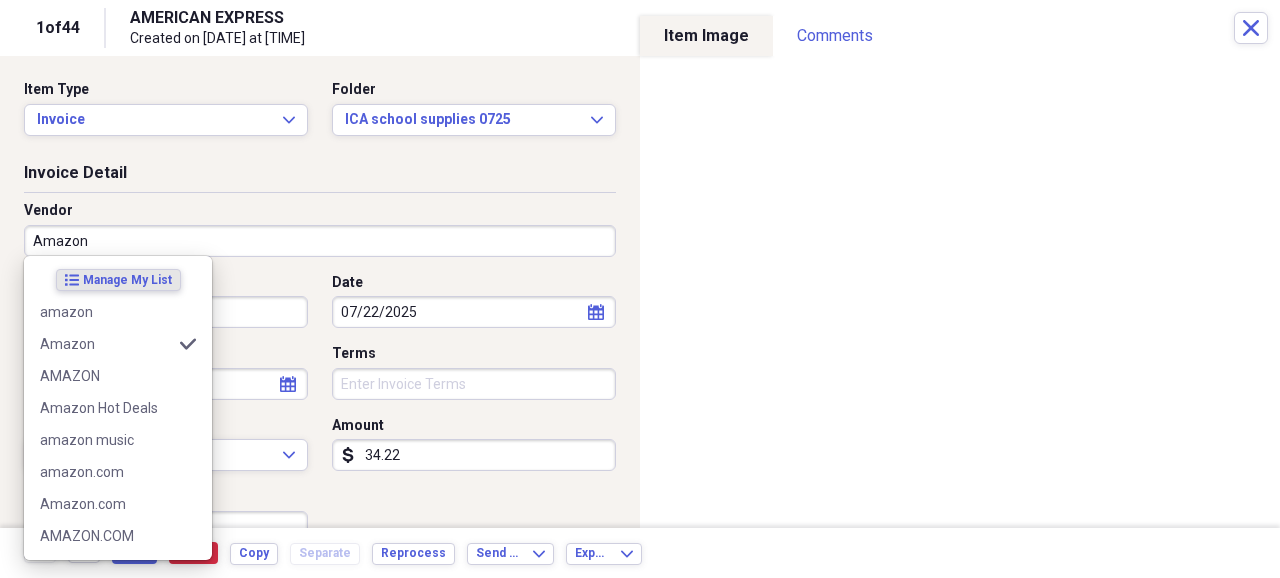 type on "Amazon" 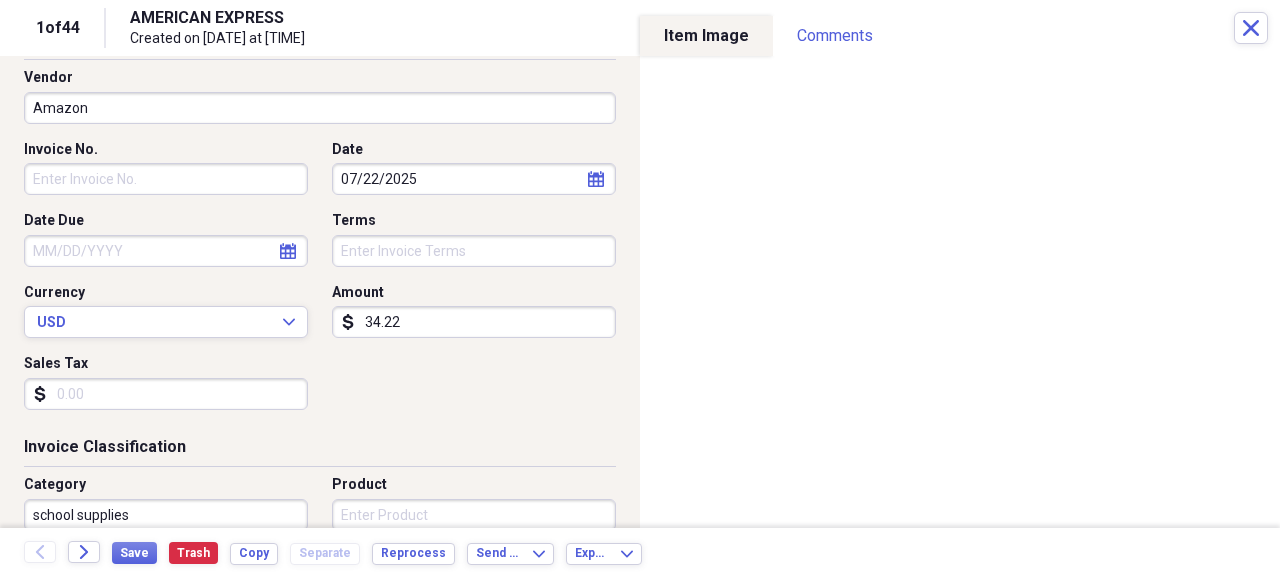 scroll, scrollTop: 0, scrollLeft: 0, axis: both 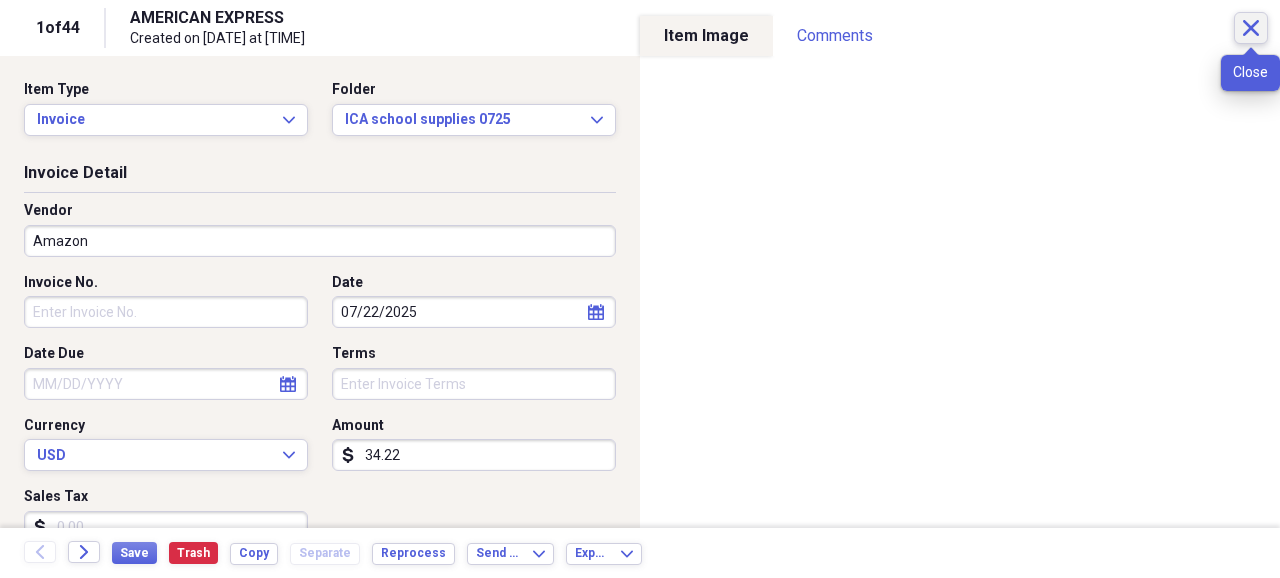 click 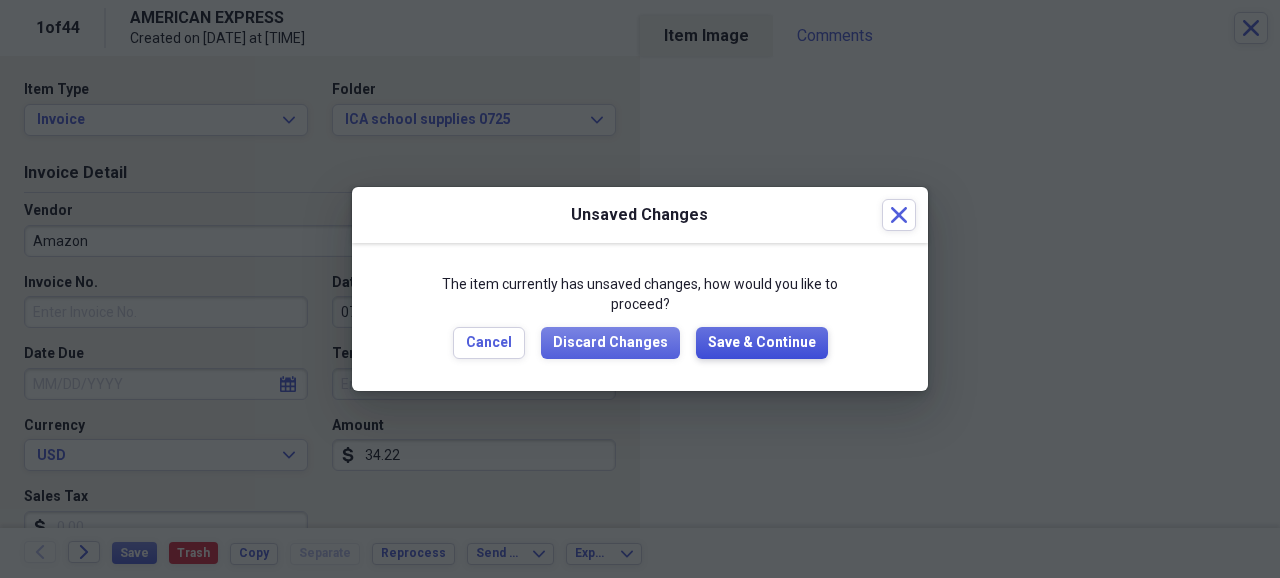 click on "Save & Continue" at bounding box center [762, 343] 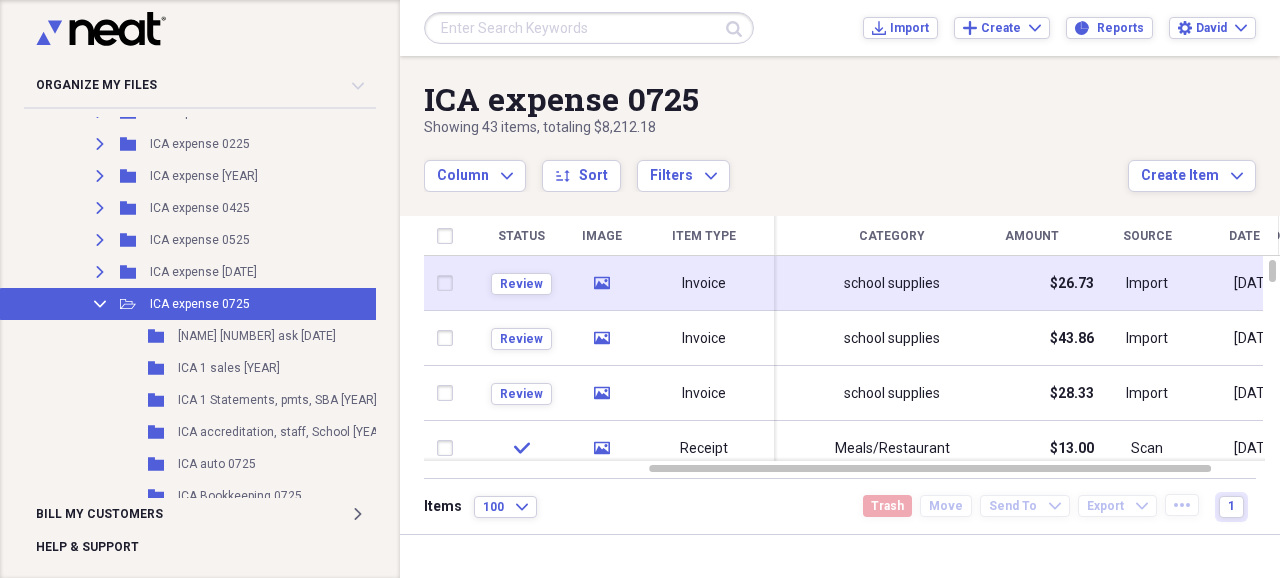 click on "school supplies" at bounding box center [892, 284] 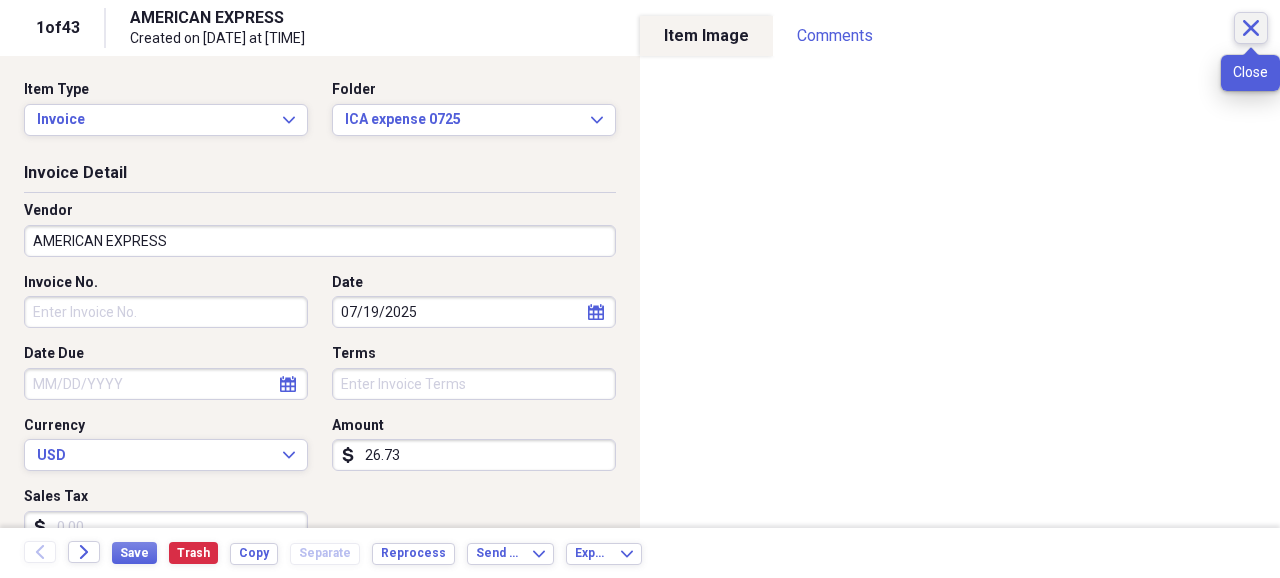 click on "Close" 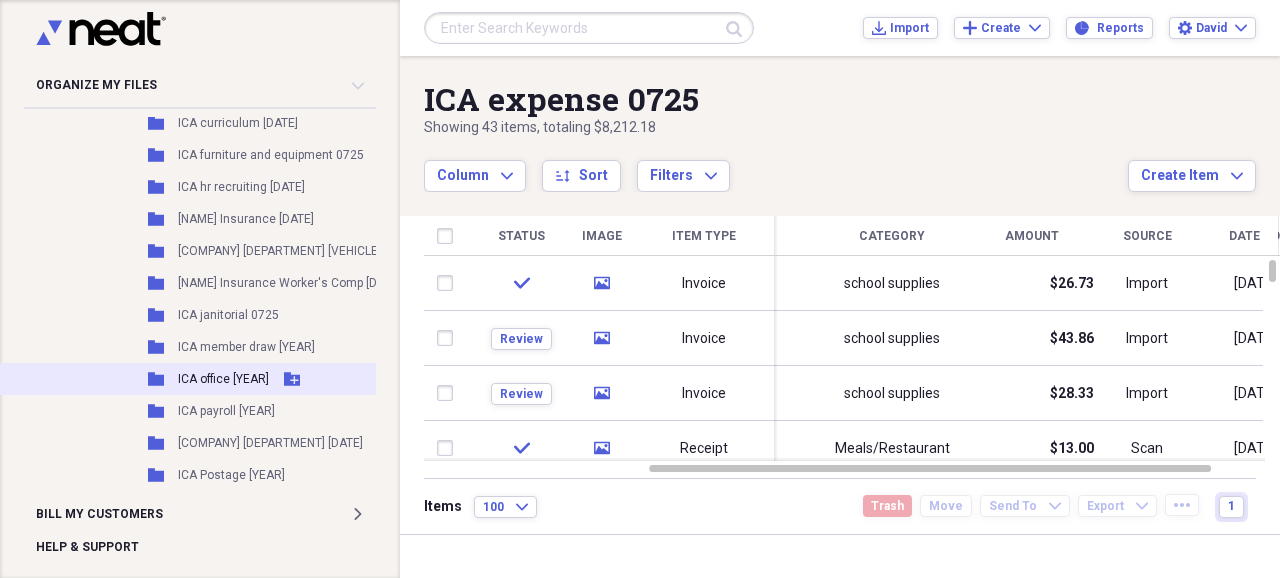 scroll, scrollTop: 1133, scrollLeft: 0, axis: vertical 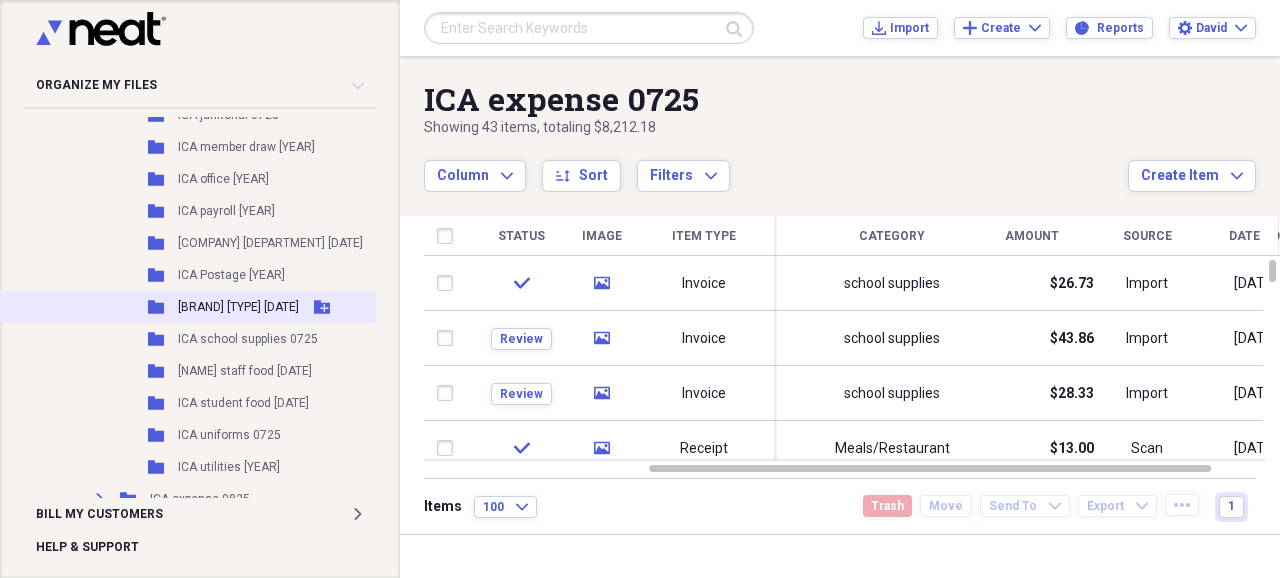 click on "[BRAND] [TYPE] [DATE]" at bounding box center (238, 307) 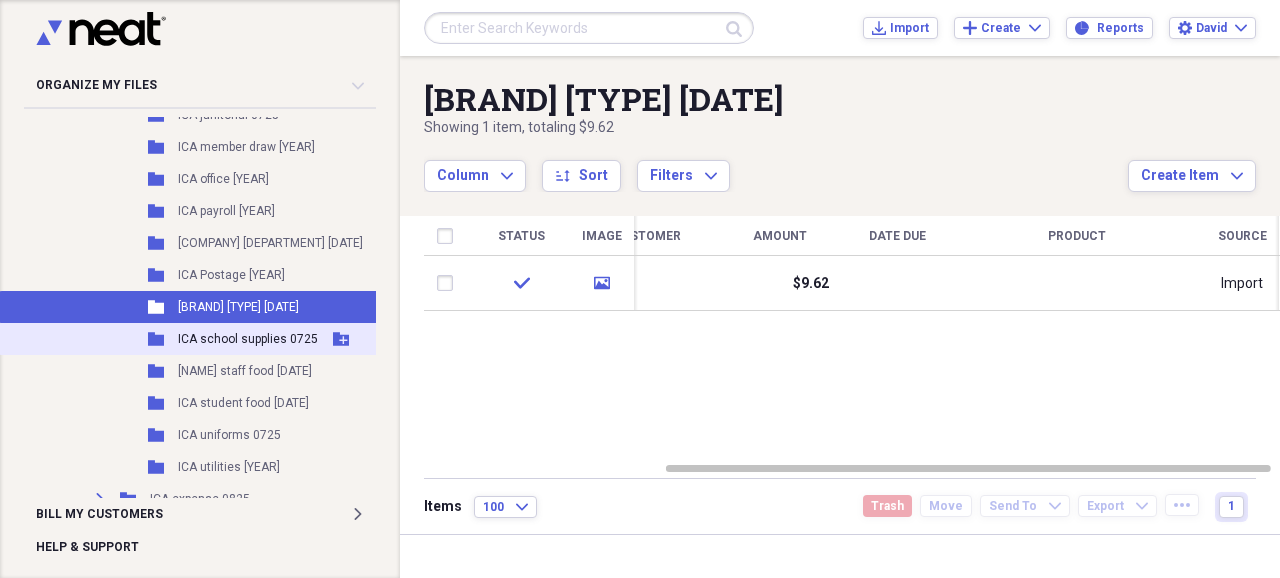 click on "ICA school supplies 0725" at bounding box center (248, 339) 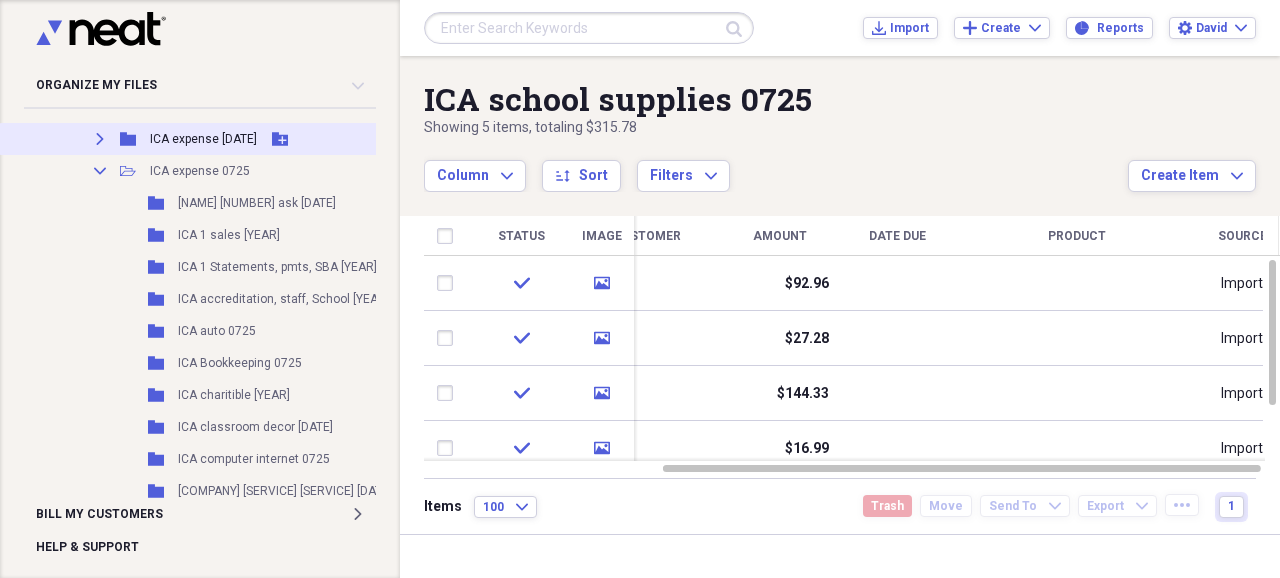 scroll, scrollTop: 533, scrollLeft: 0, axis: vertical 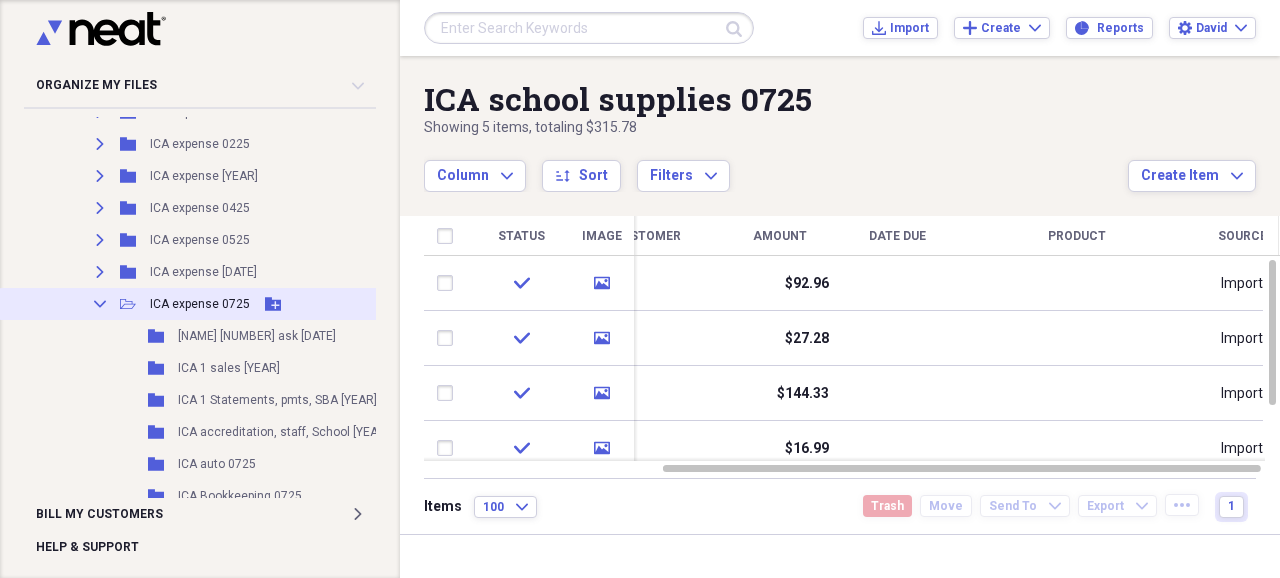 click on "ICA expense 0725" at bounding box center [200, 304] 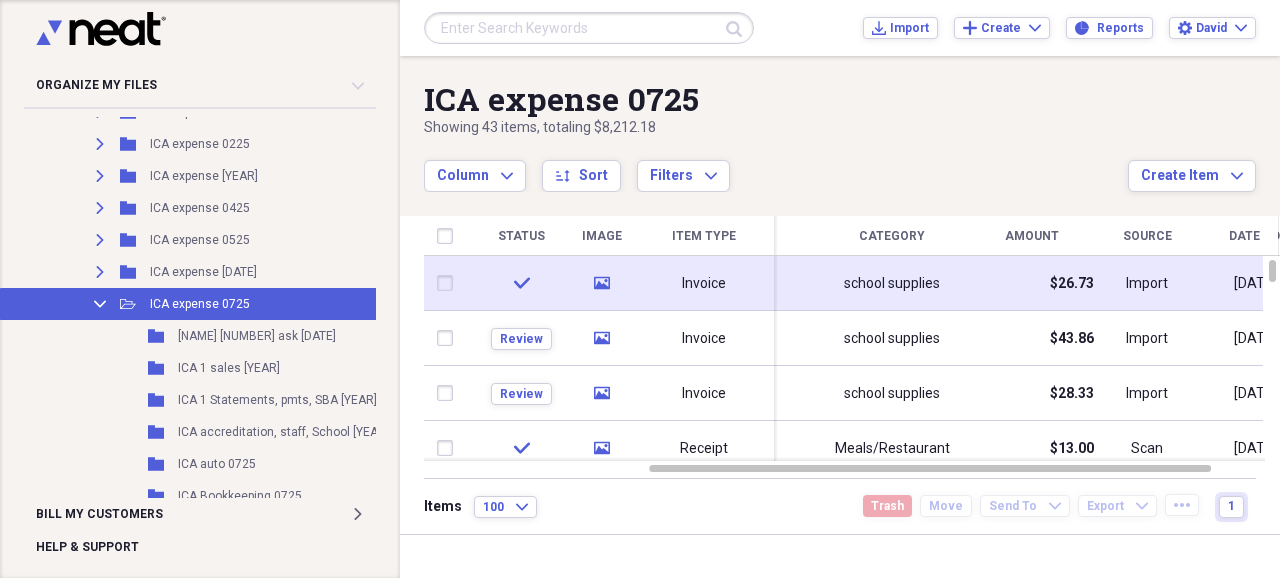 click on "school supplies" at bounding box center (892, 284) 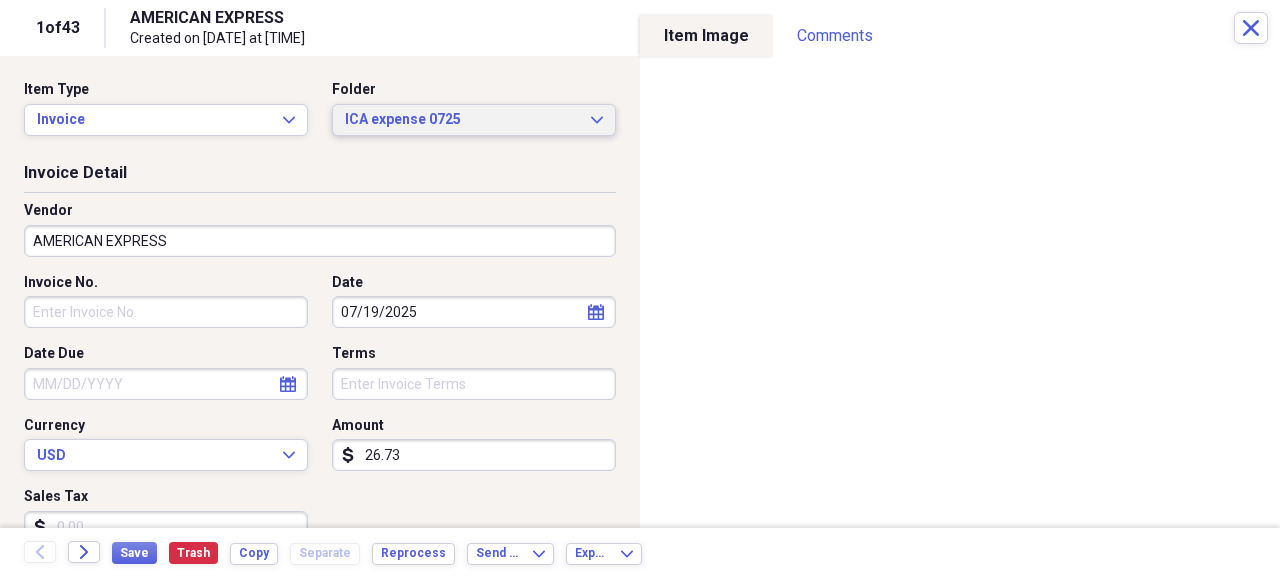 click on "ICA expense 0725" at bounding box center [462, 120] 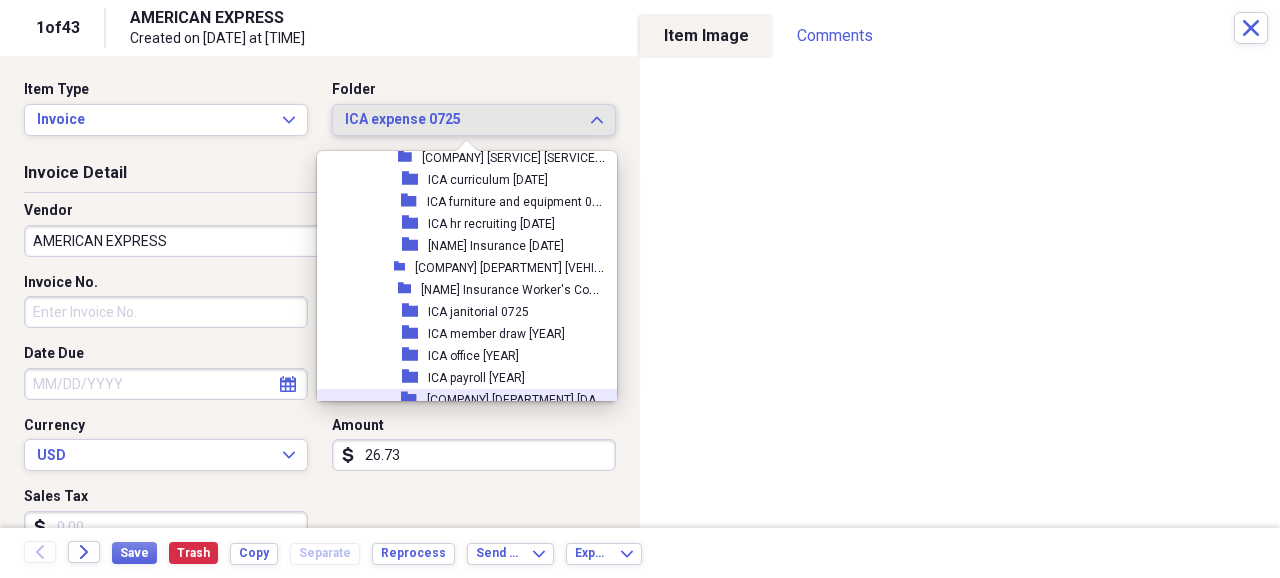 scroll, scrollTop: 4970, scrollLeft: 0, axis: vertical 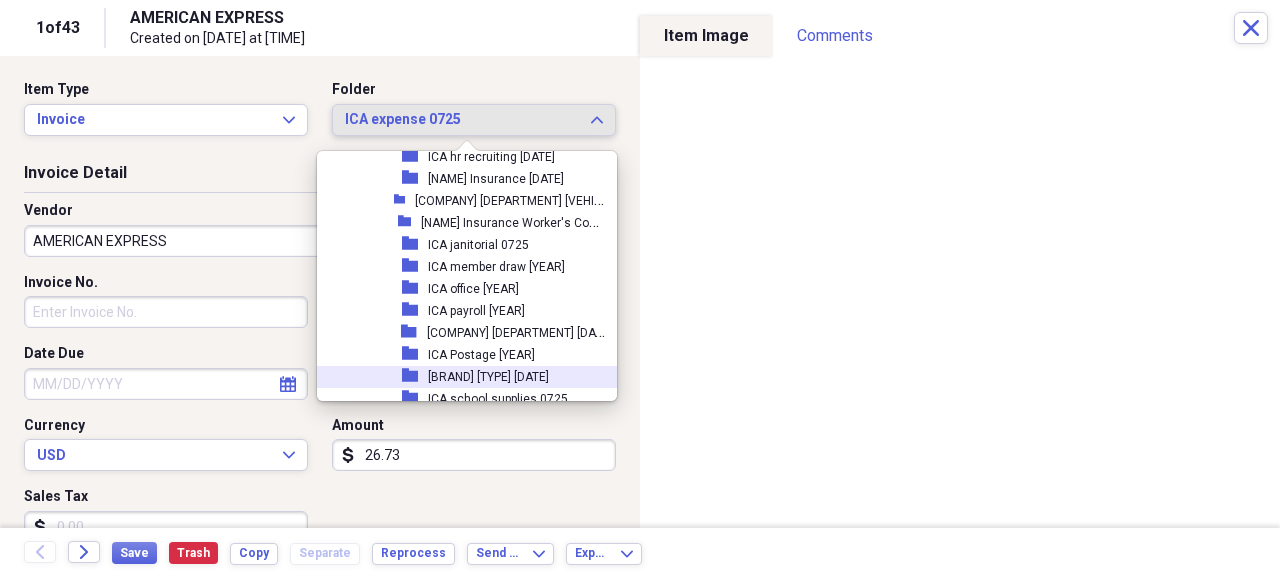 click on "[BRAND] [TYPE] [DATE]" at bounding box center (488, 377) 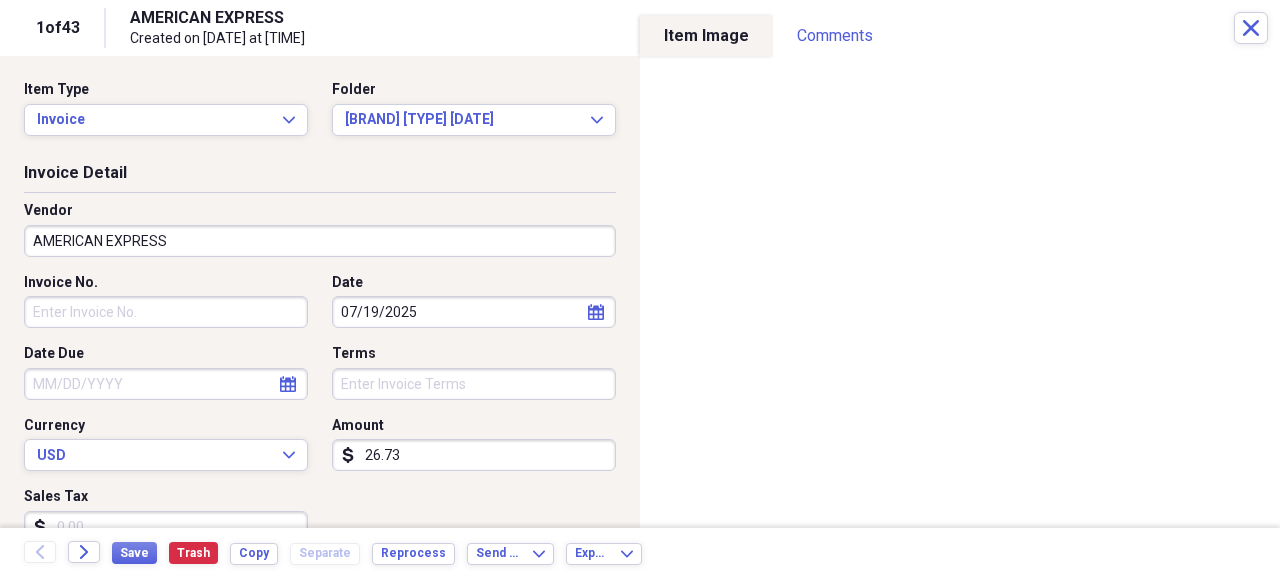 click on "AMERICAN EXPRESS" at bounding box center (320, 241) 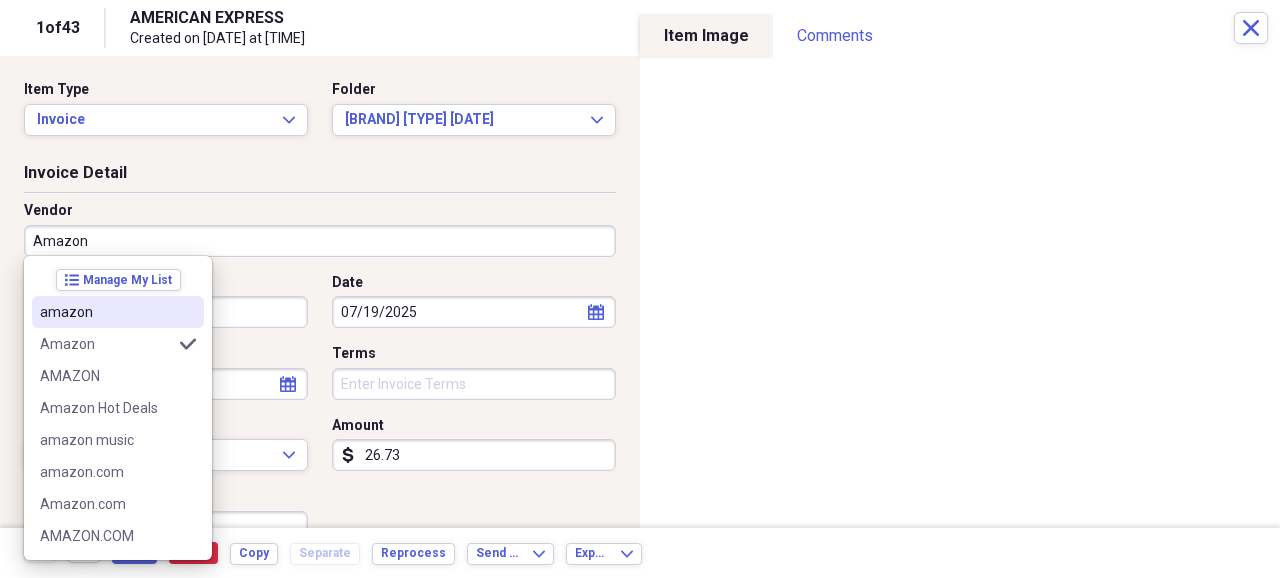 click on "amazon" at bounding box center [106, 312] 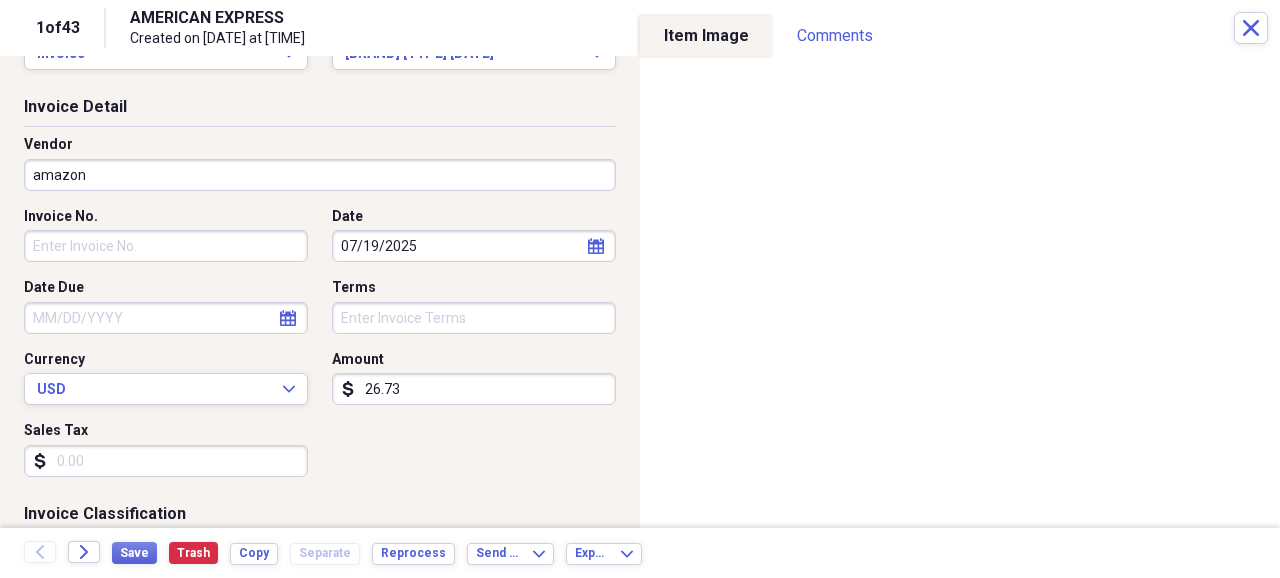 scroll, scrollTop: 133, scrollLeft: 0, axis: vertical 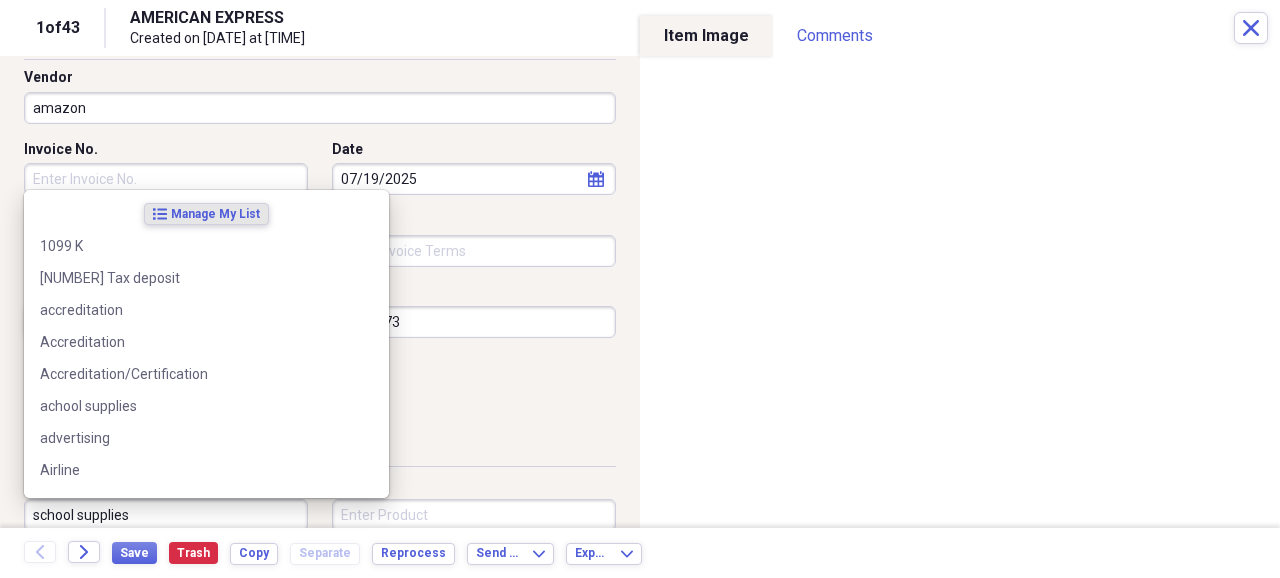 click on "school supplies" at bounding box center [166, 515] 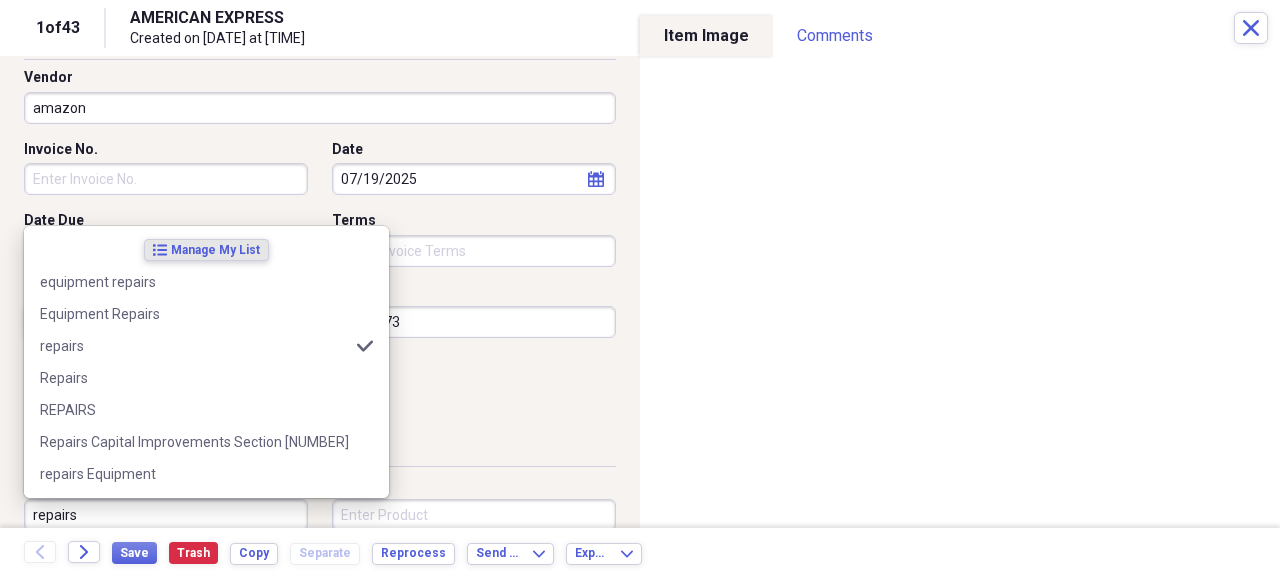type on "repairs" 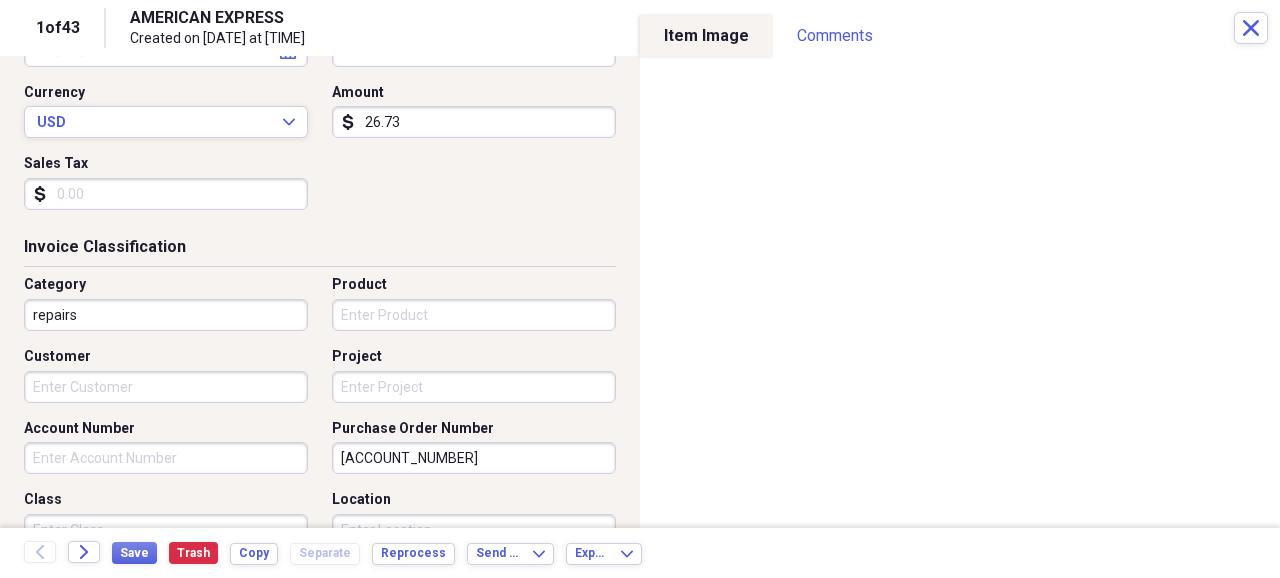 scroll, scrollTop: 400, scrollLeft: 0, axis: vertical 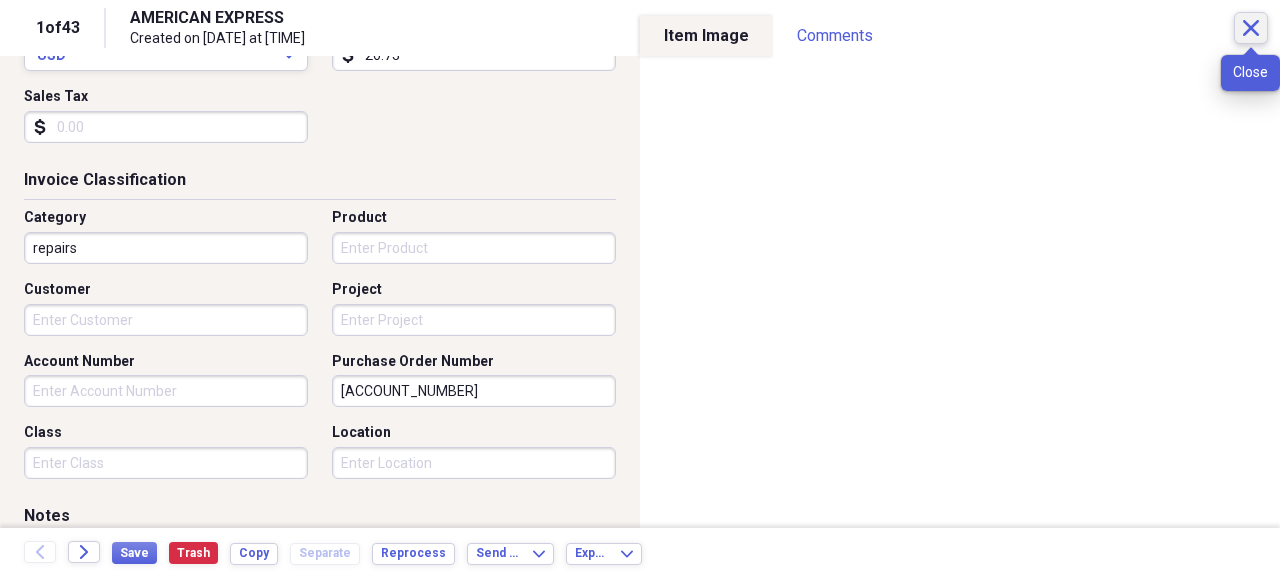 click on "Close" 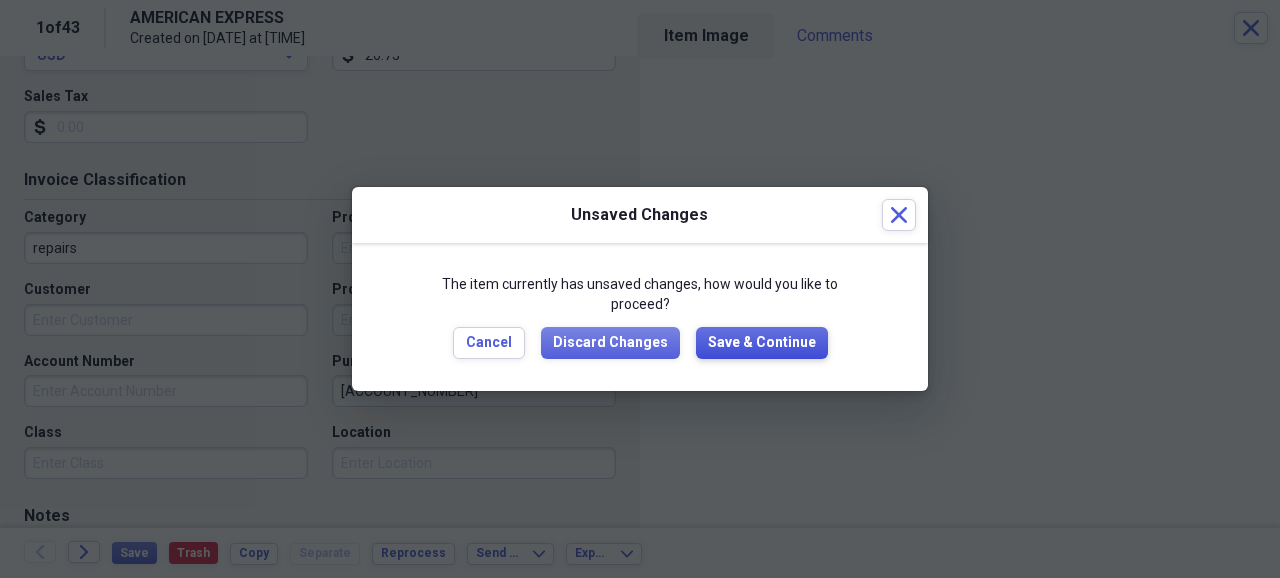 click on "Save & Continue" at bounding box center (762, 343) 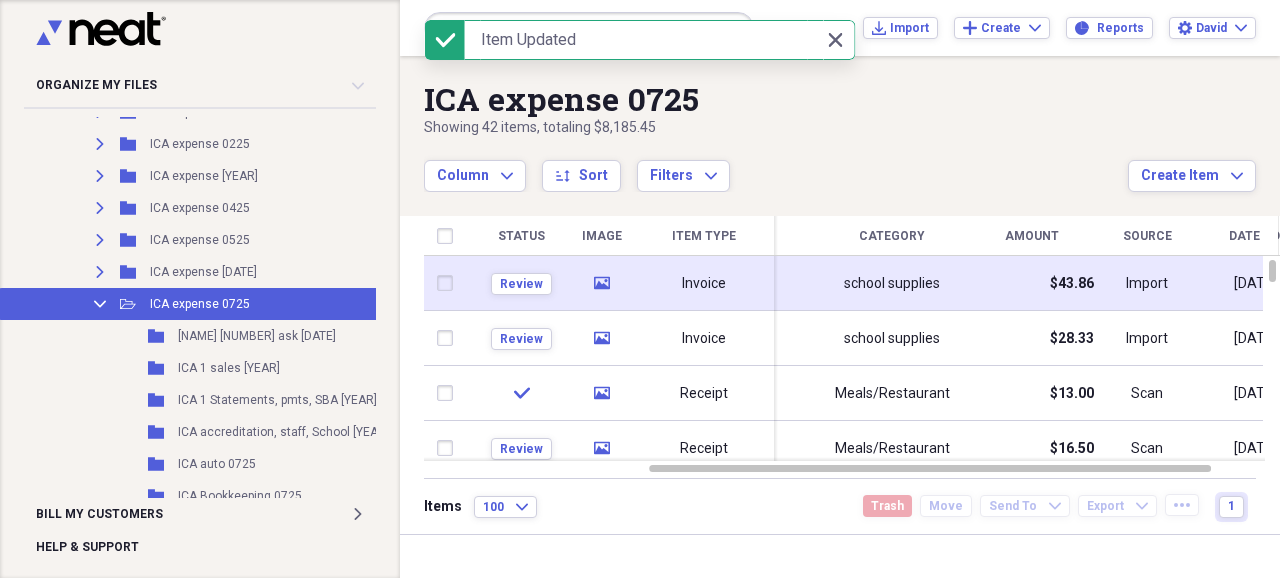 click on "Invoice" at bounding box center [704, 284] 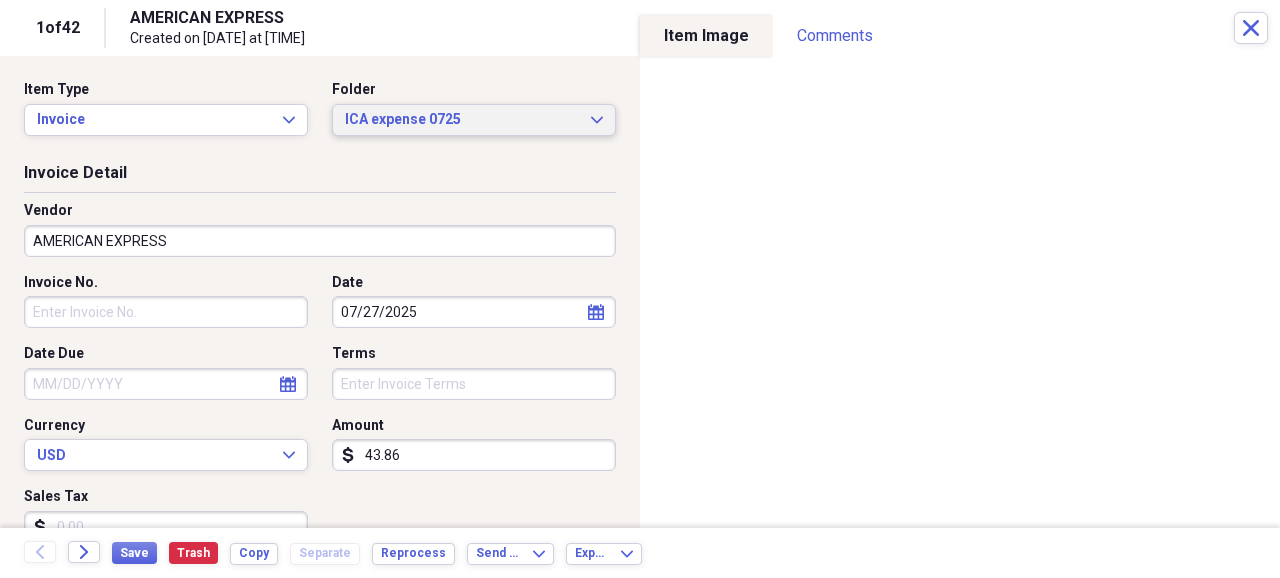 click on "ICA expense 0725" at bounding box center (462, 120) 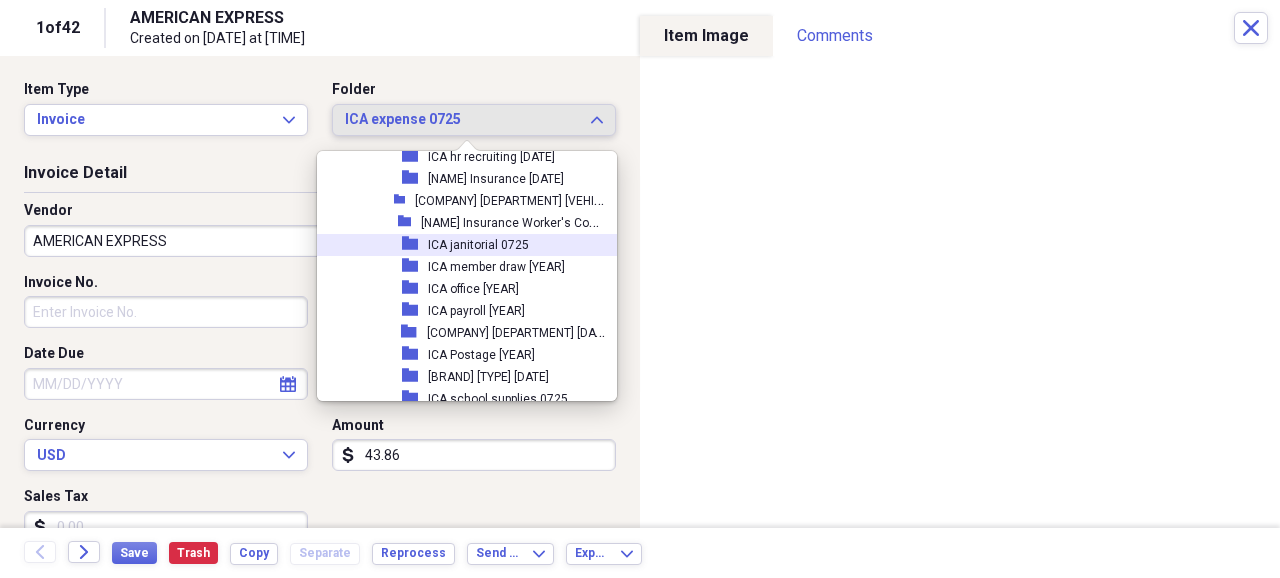 scroll, scrollTop: 5036, scrollLeft: 0, axis: vertical 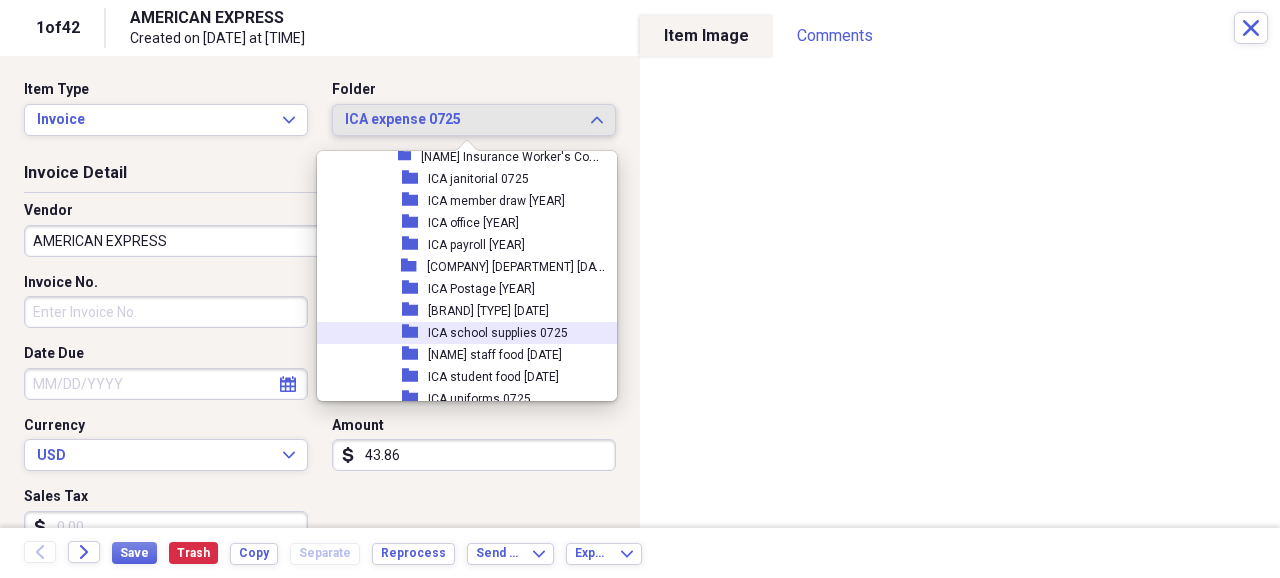 click on "ICA school supplies 0725" at bounding box center (498, 333) 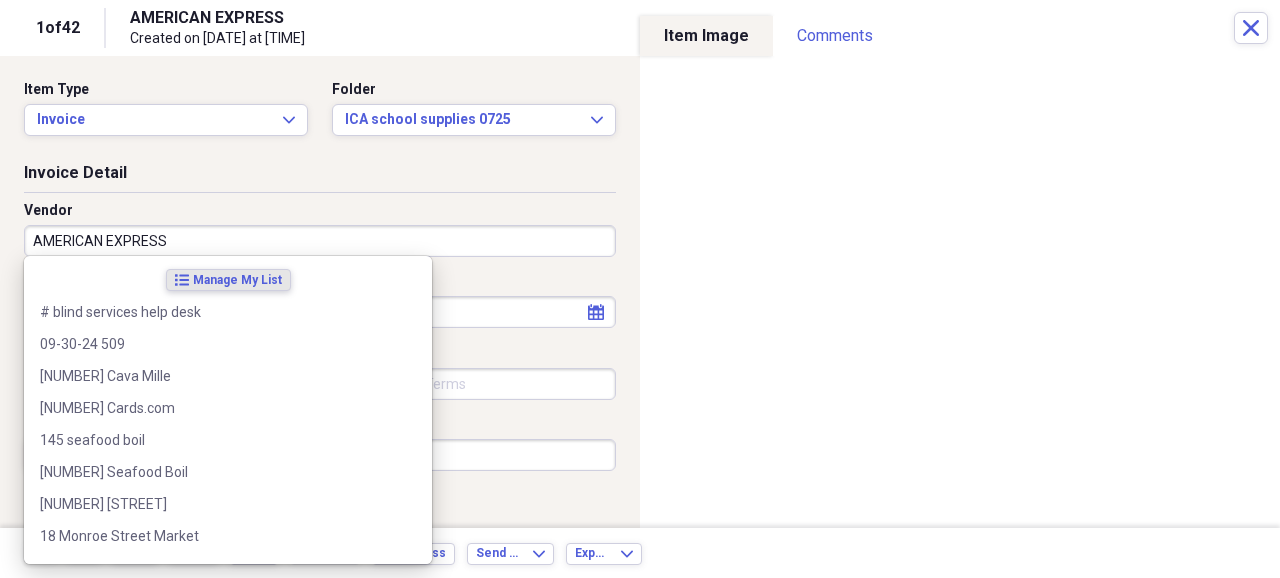click on "AMERICAN EXPRESS" at bounding box center [320, 241] 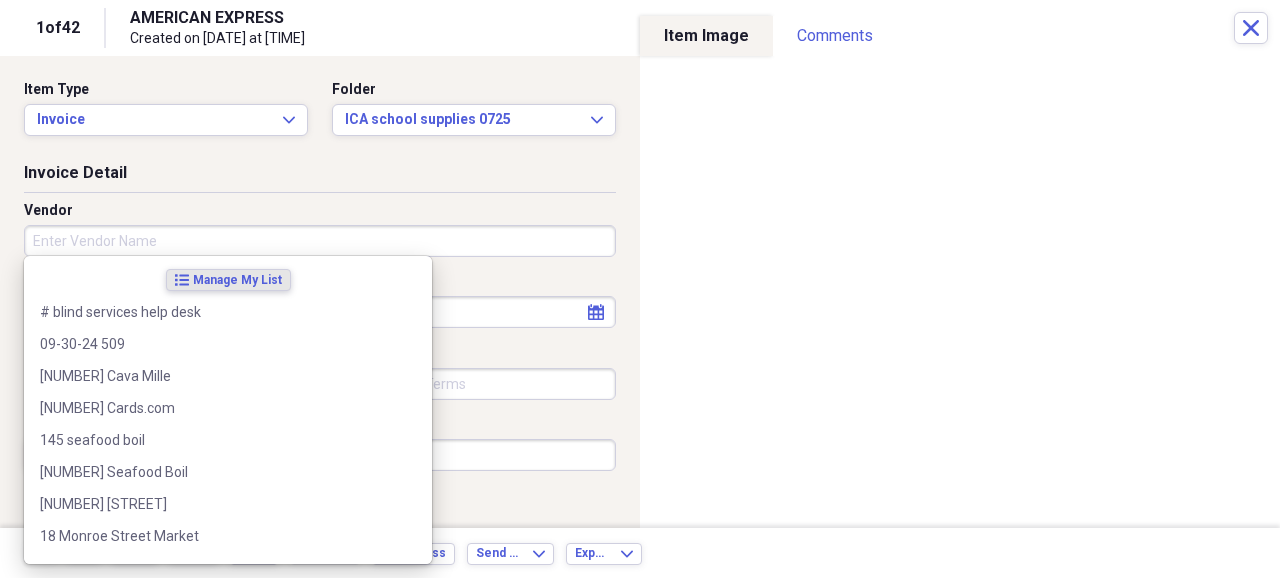type on "a" 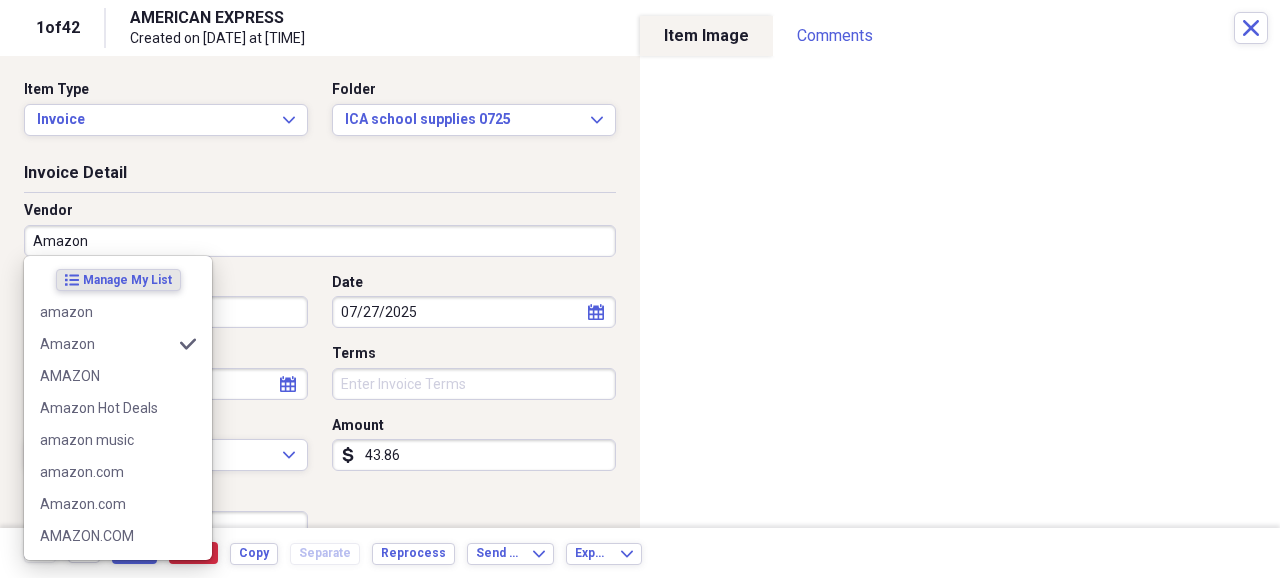 type on "Amazon" 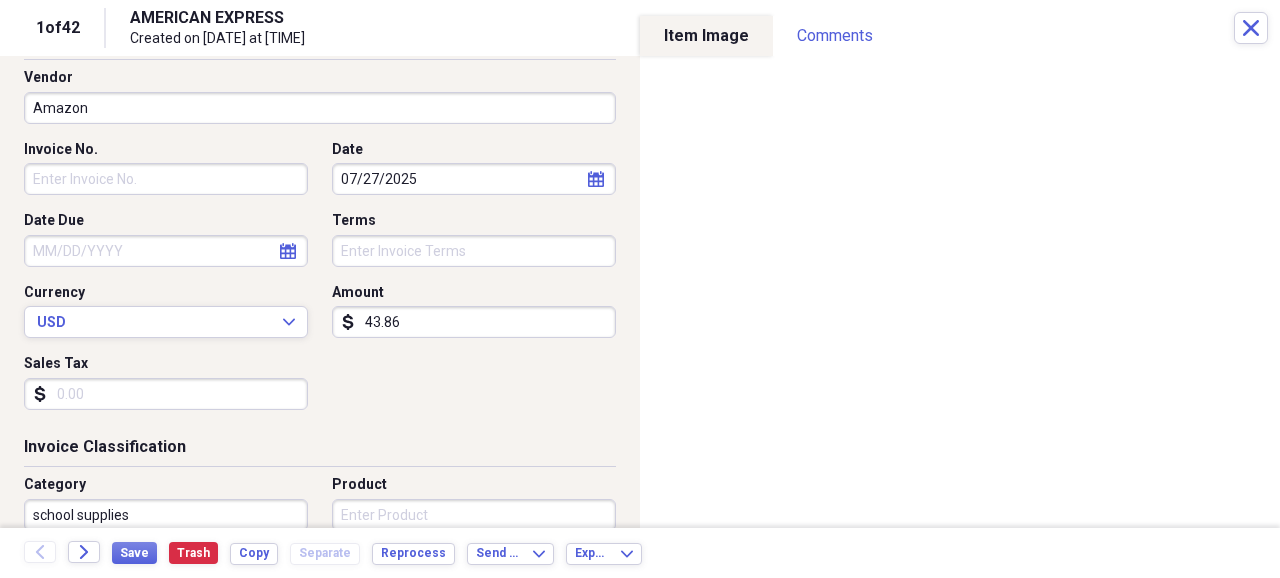 scroll, scrollTop: 200, scrollLeft: 0, axis: vertical 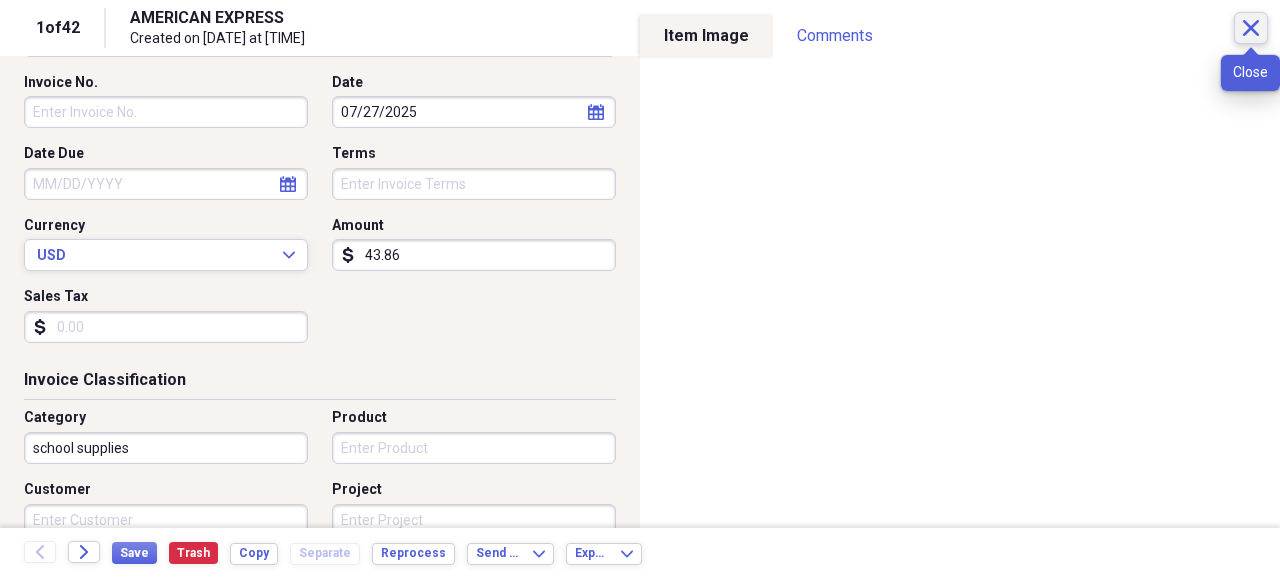 click 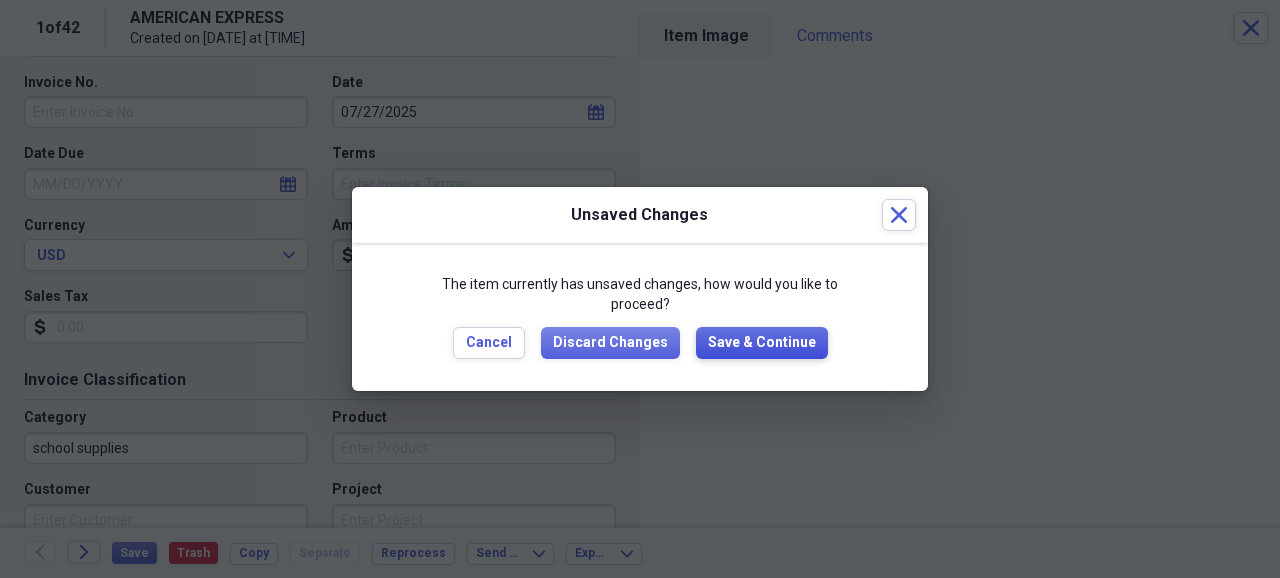 click on "Save & Continue" at bounding box center [762, 343] 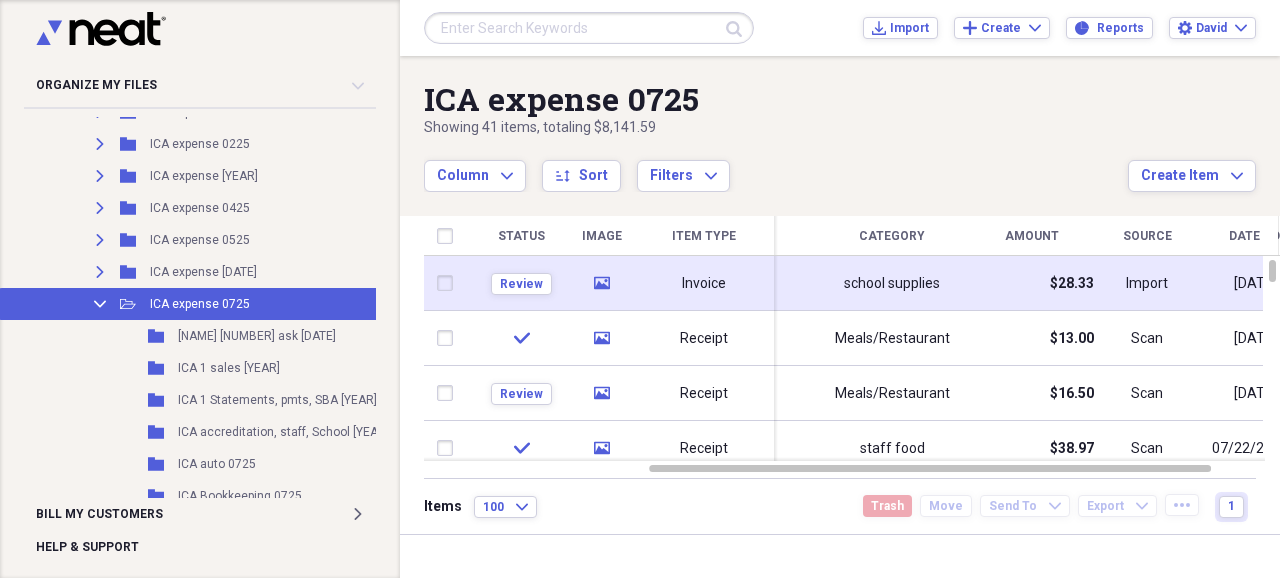 click on "school supplies" at bounding box center (892, 284) 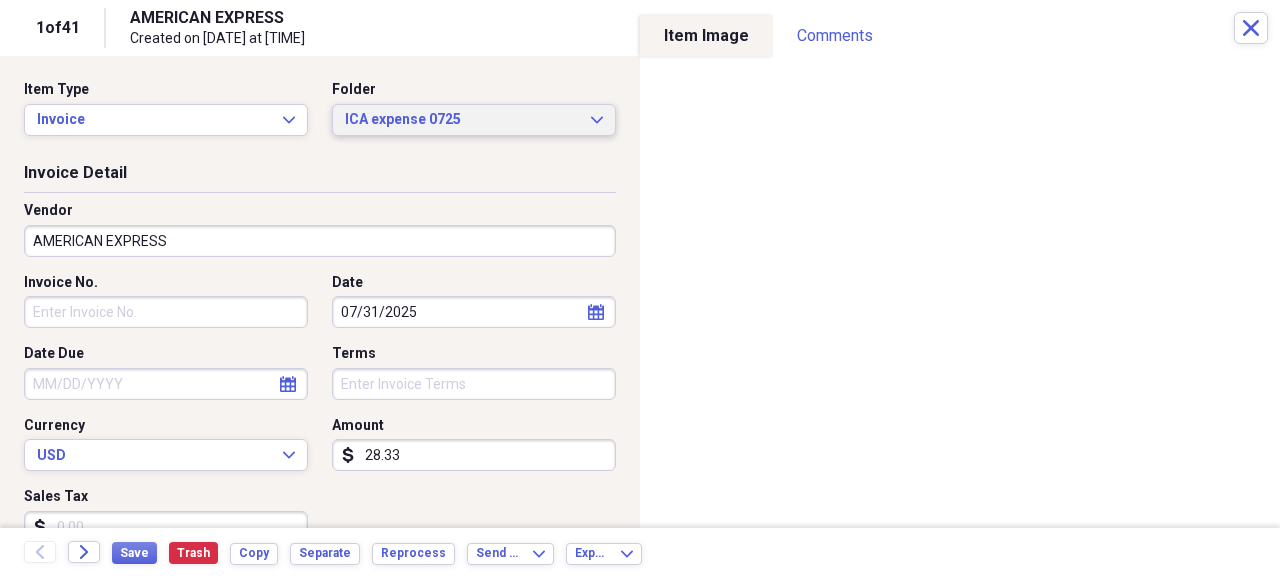 click on "ICA expense 0725" at bounding box center (462, 120) 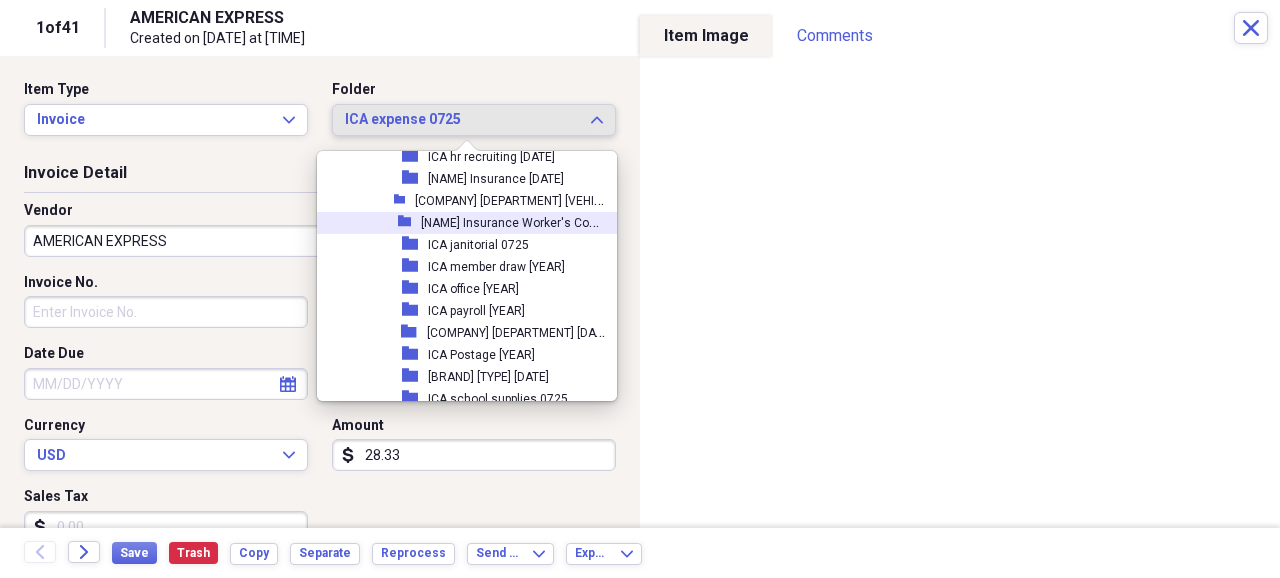 scroll, scrollTop: 5036, scrollLeft: 0, axis: vertical 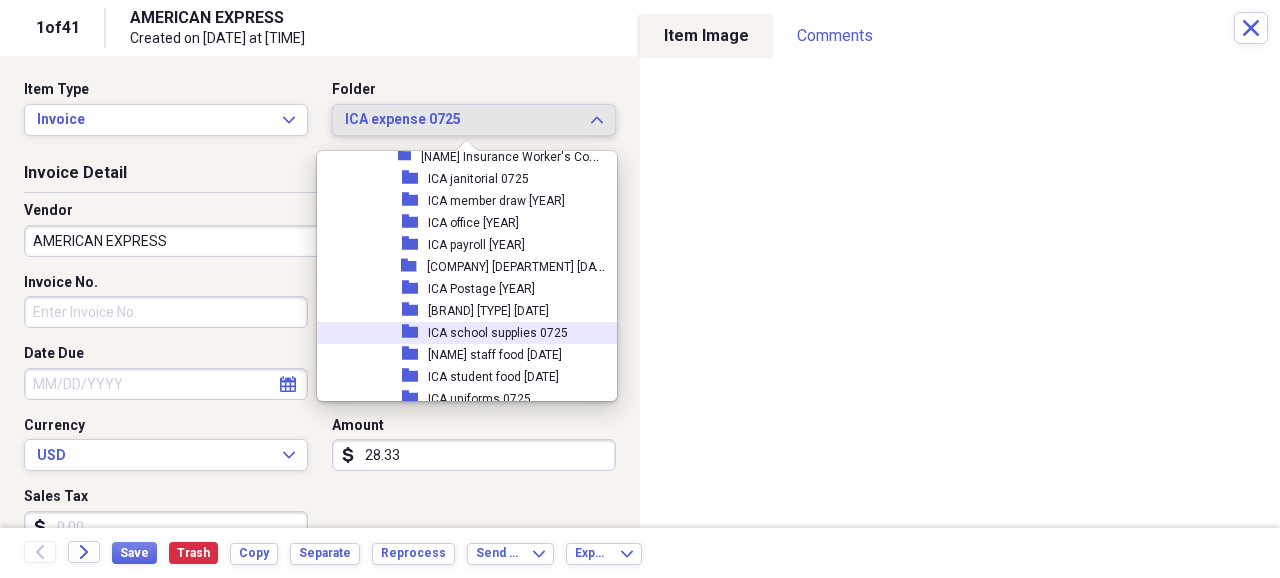 click on "ICA school supplies 0725" at bounding box center (498, 333) 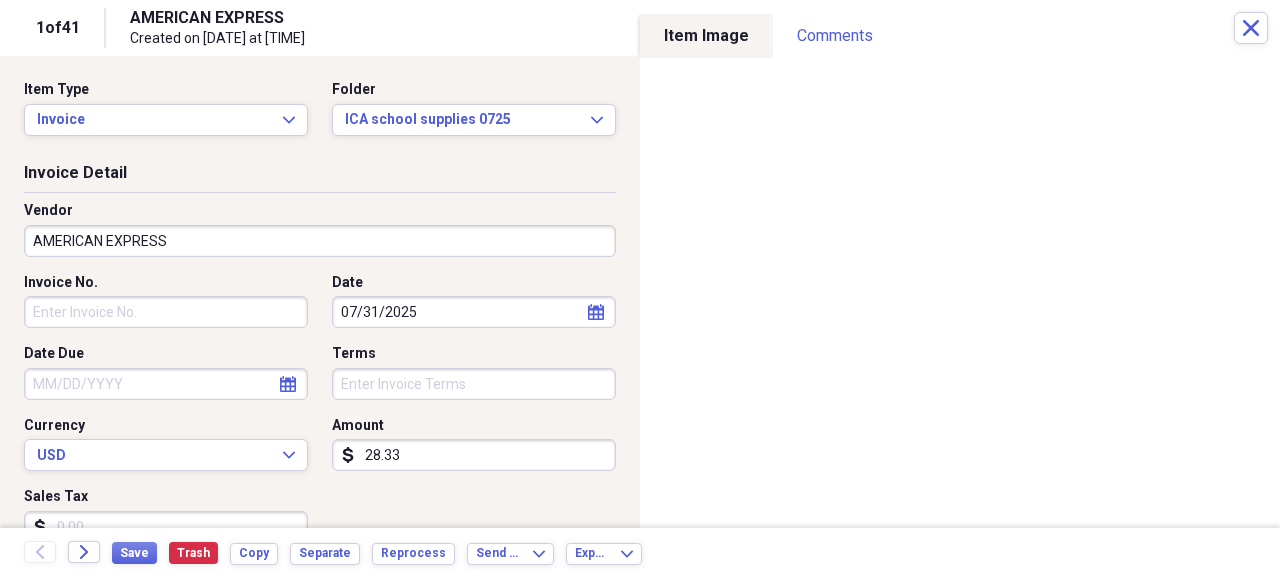 click on "AMERICAN EXPRESS" at bounding box center [320, 241] 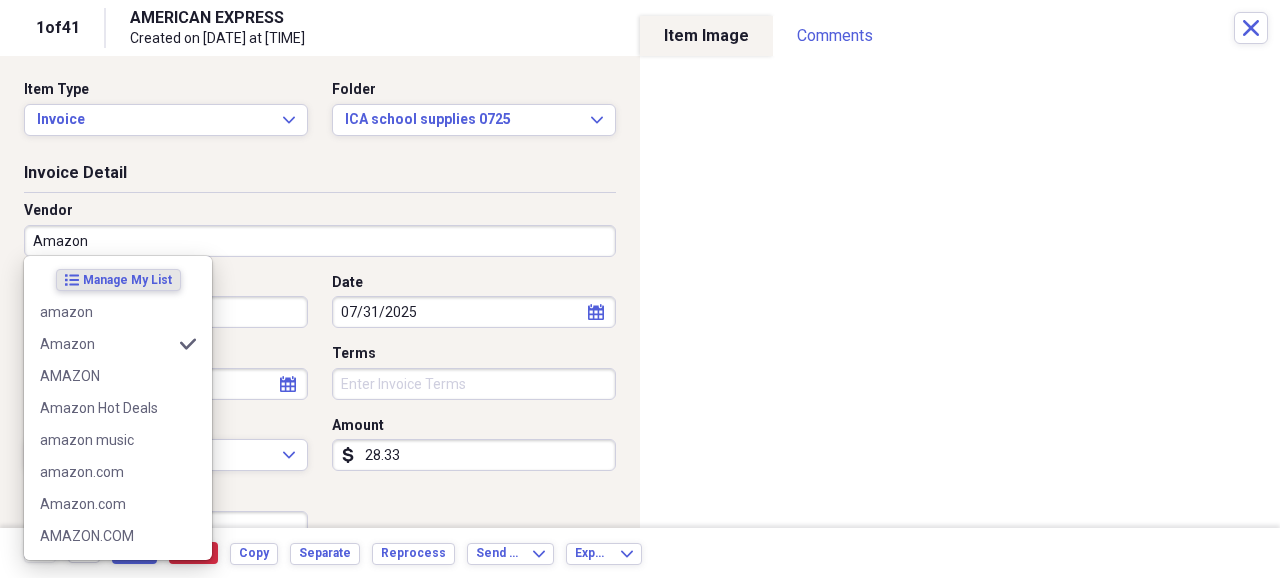type on "Amazon" 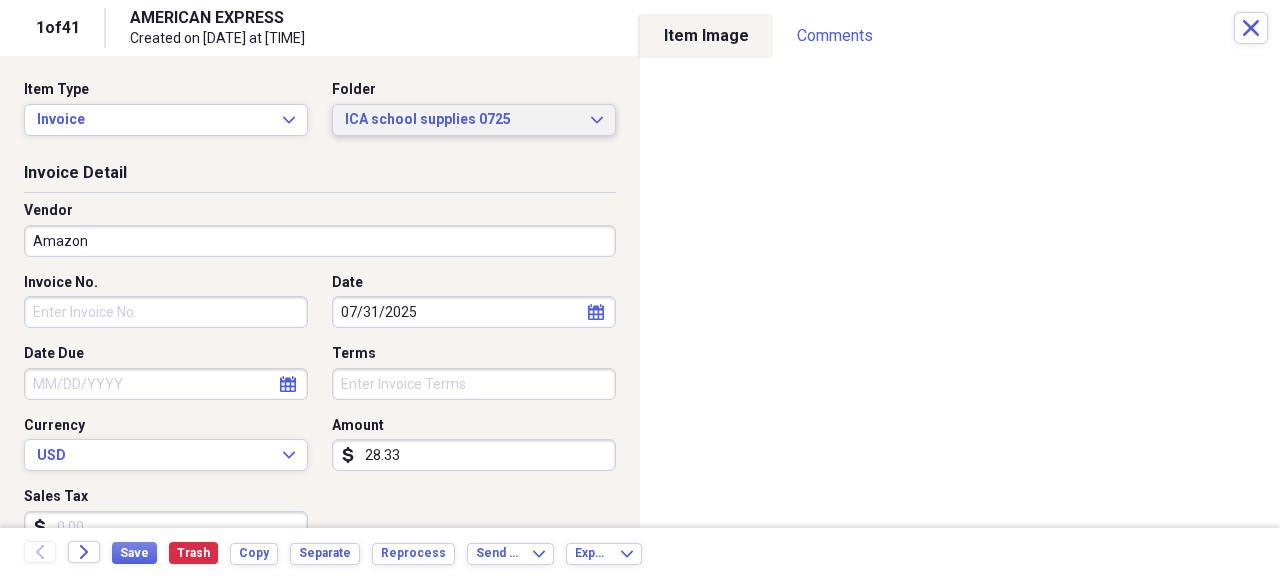 click on "ICA school supplies 0725" at bounding box center [462, 120] 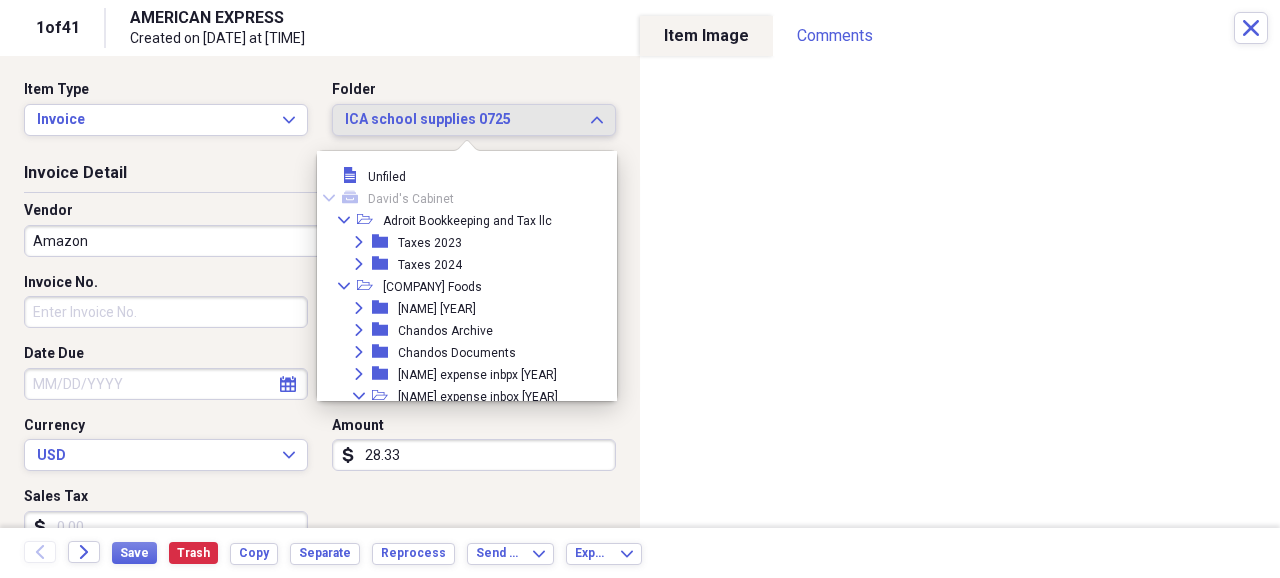 scroll, scrollTop: 5098, scrollLeft: 0, axis: vertical 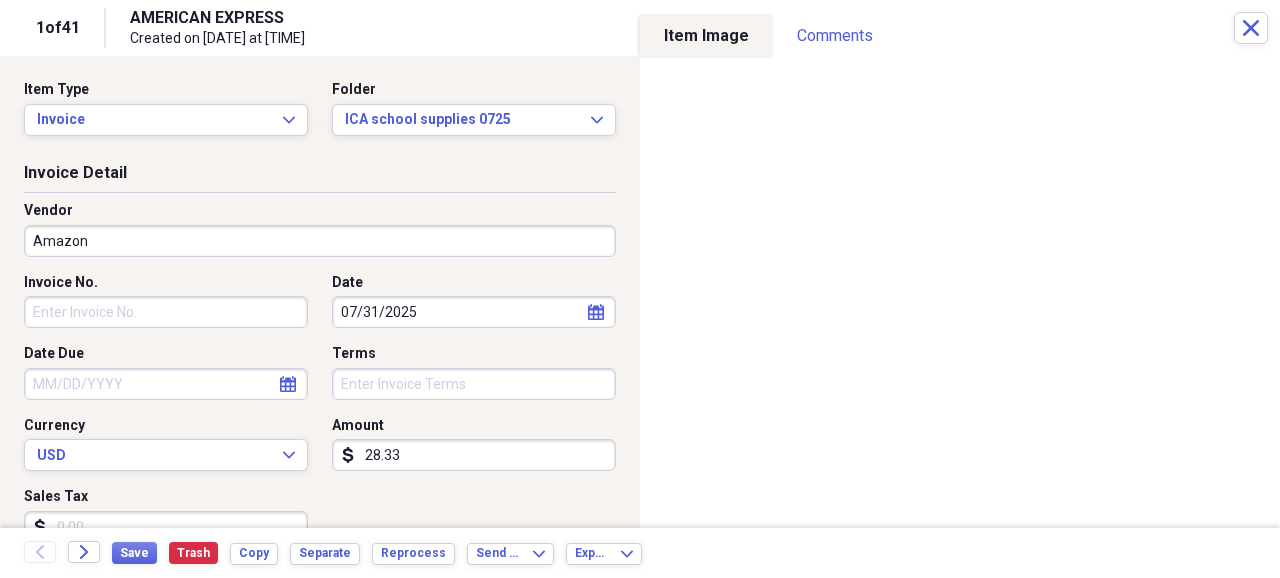 click on "Item Type Invoice Expand Folder ICA school supplies [DATE] Expand" at bounding box center (320, 121) 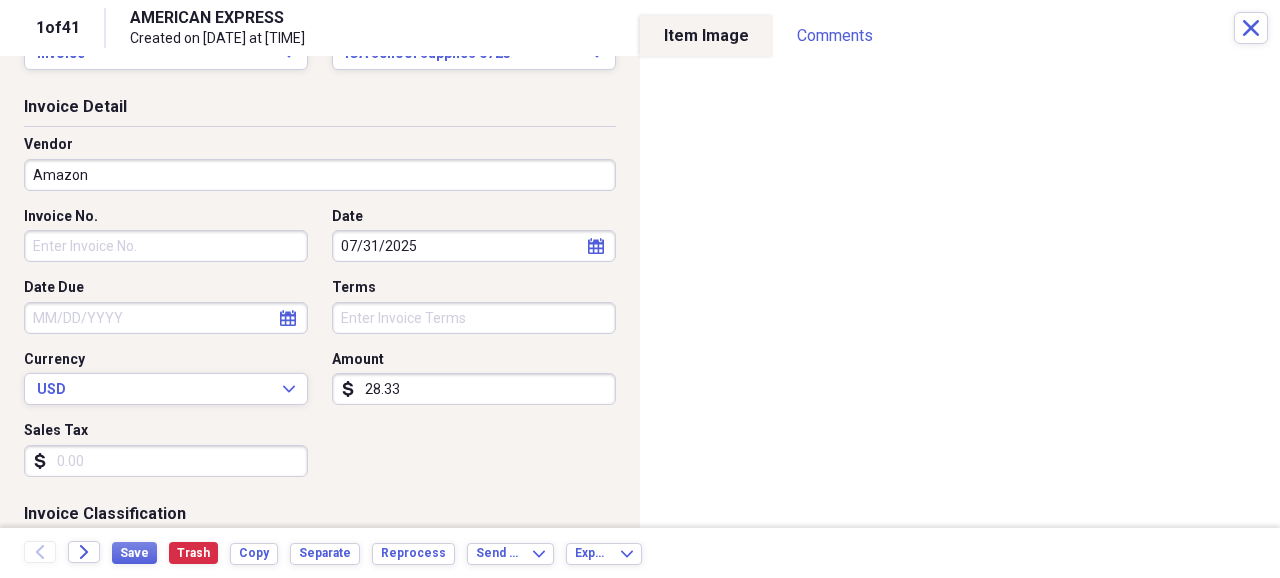 scroll, scrollTop: 0, scrollLeft: 0, axis: both 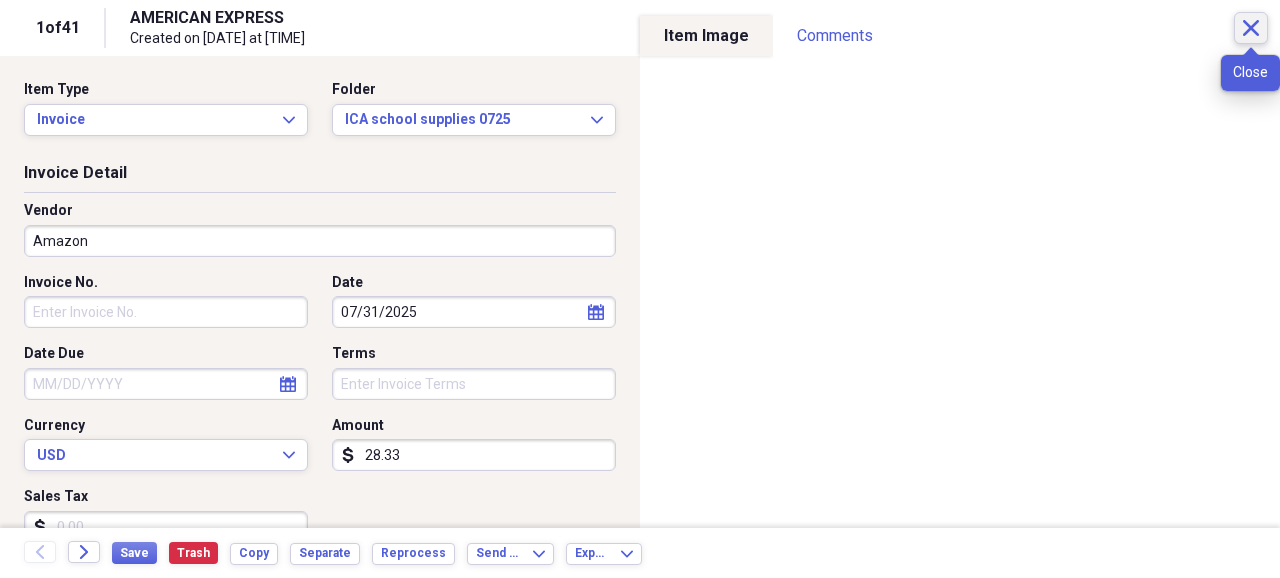 click on "Close" 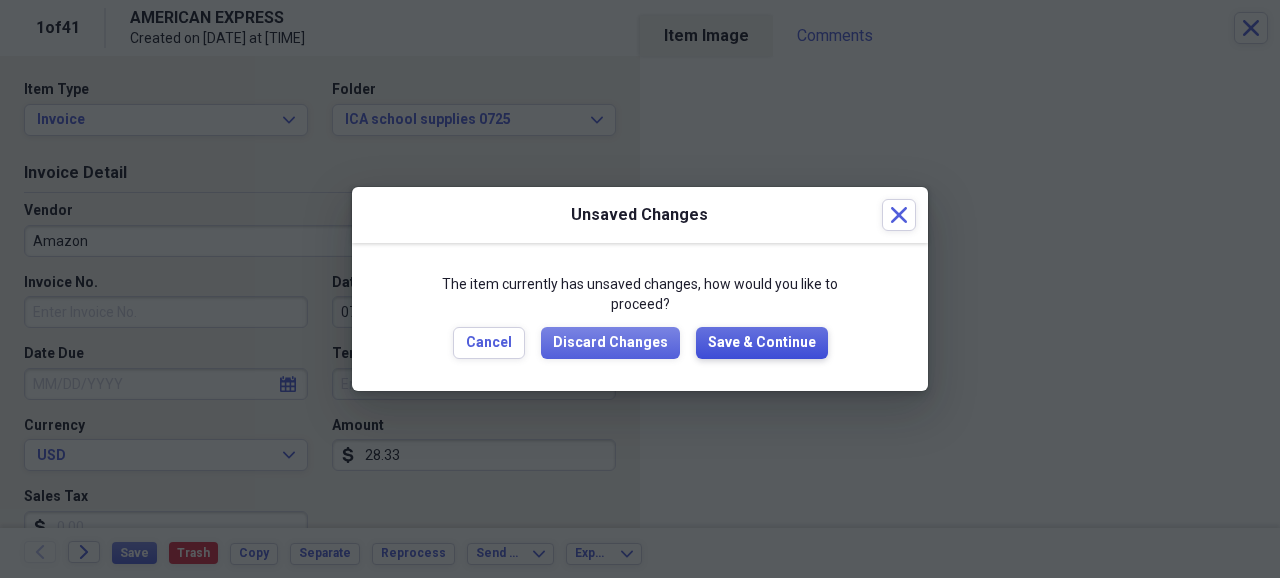 click on "Save & Continue" at bounding box center (762, 343) 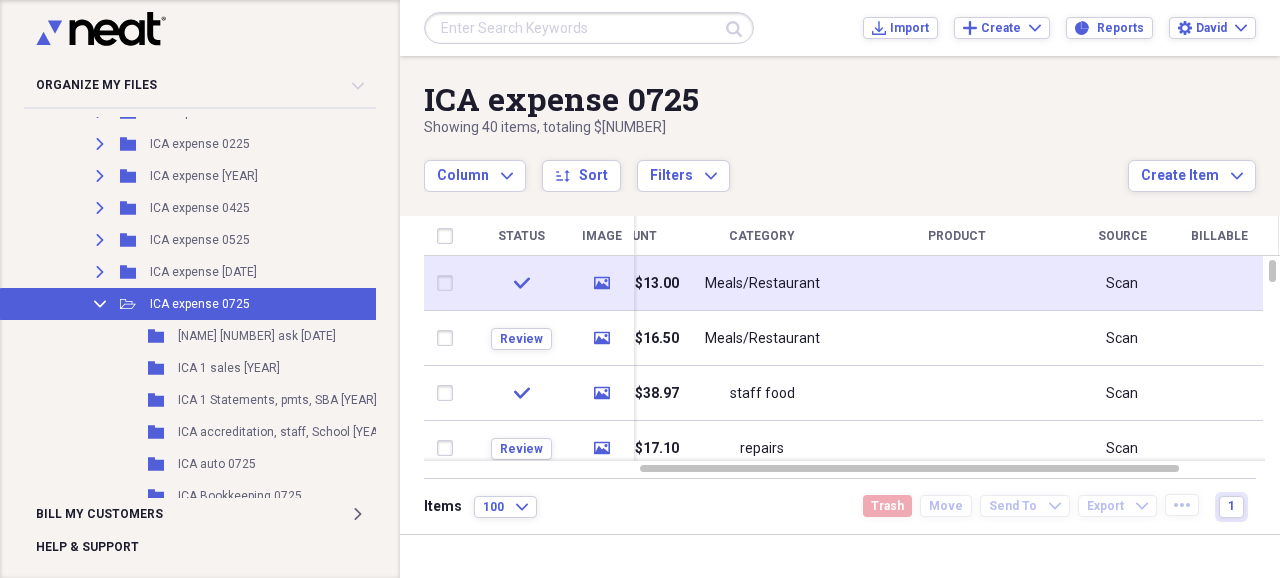click on "Meals/Restaurant" at bounding box center [762, 284] 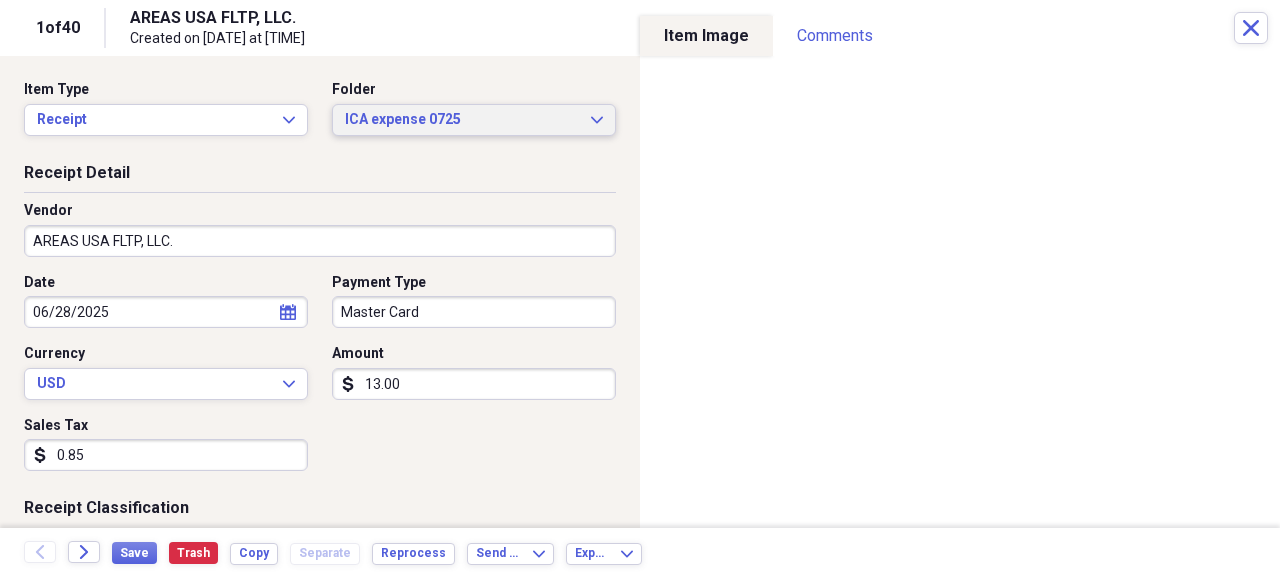 click on "ICA expense 0725" at bounding box center (462, 120) 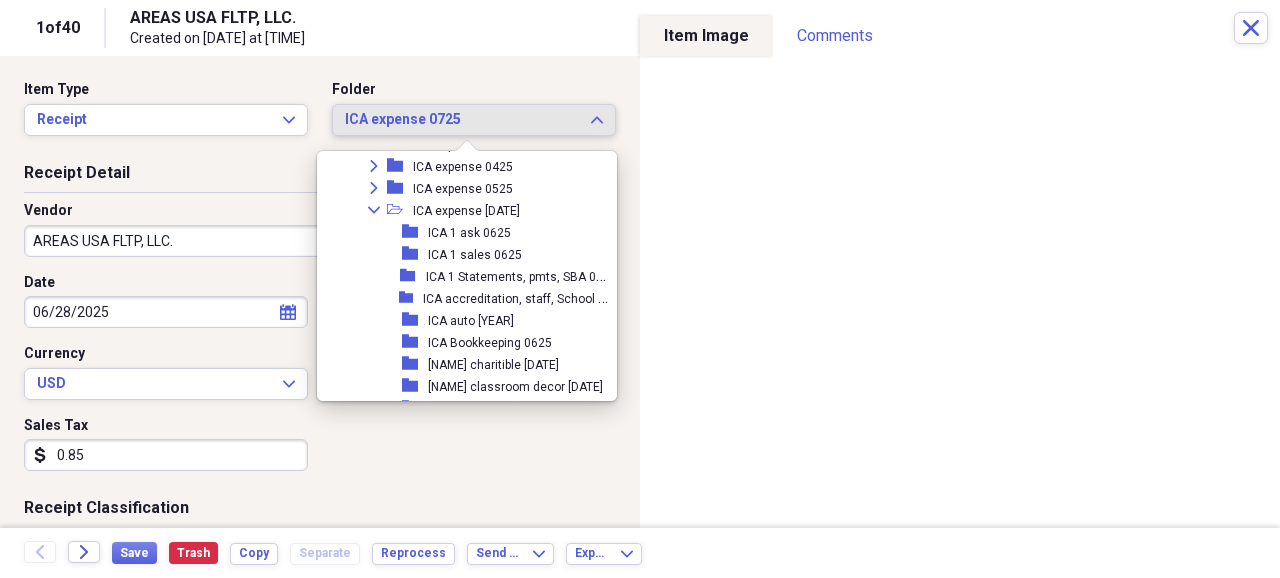 scroll, scrollTop: 3836, scrollLeft: 0, axis: vertical 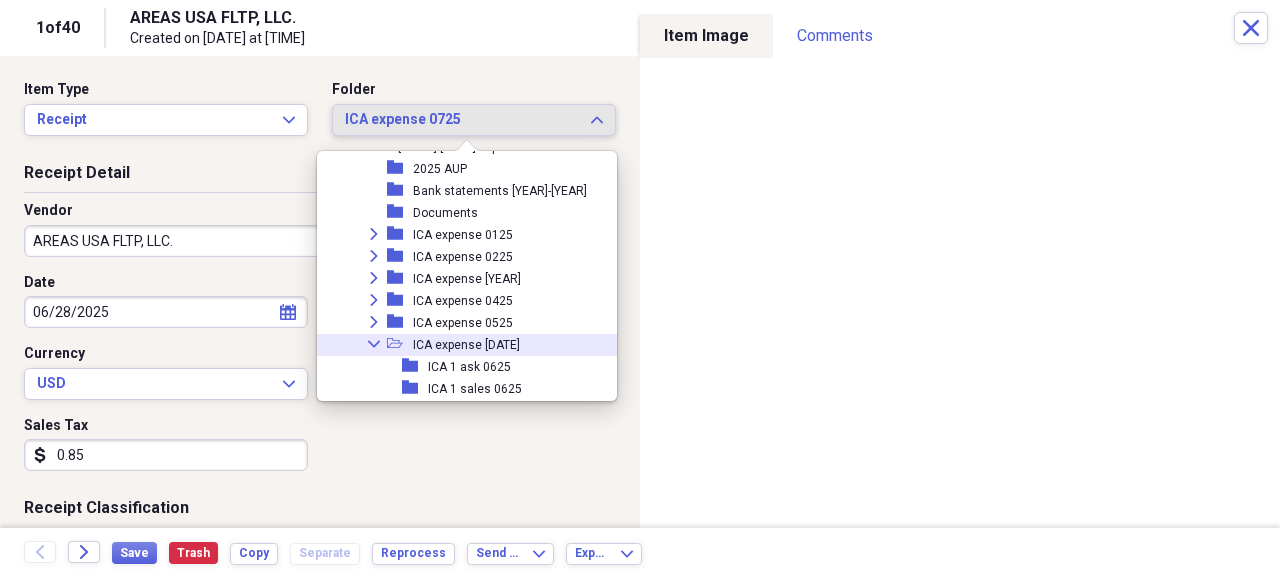 click on "Collapse" 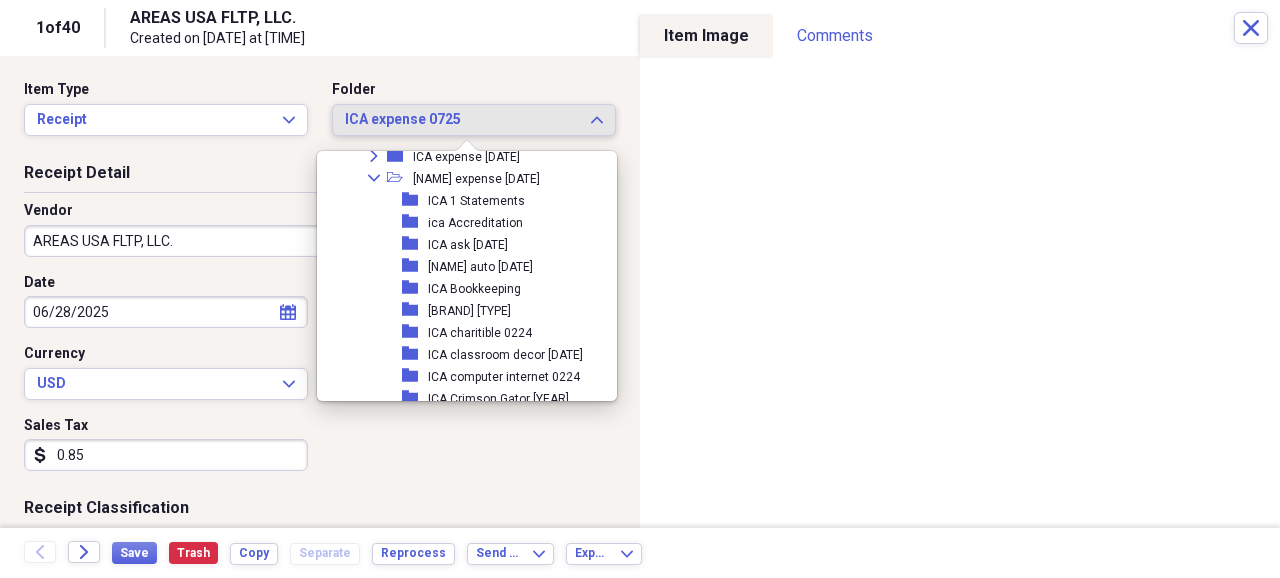 scroll, scrollTop: 2636, scrollLeft: 0, axis: vertical 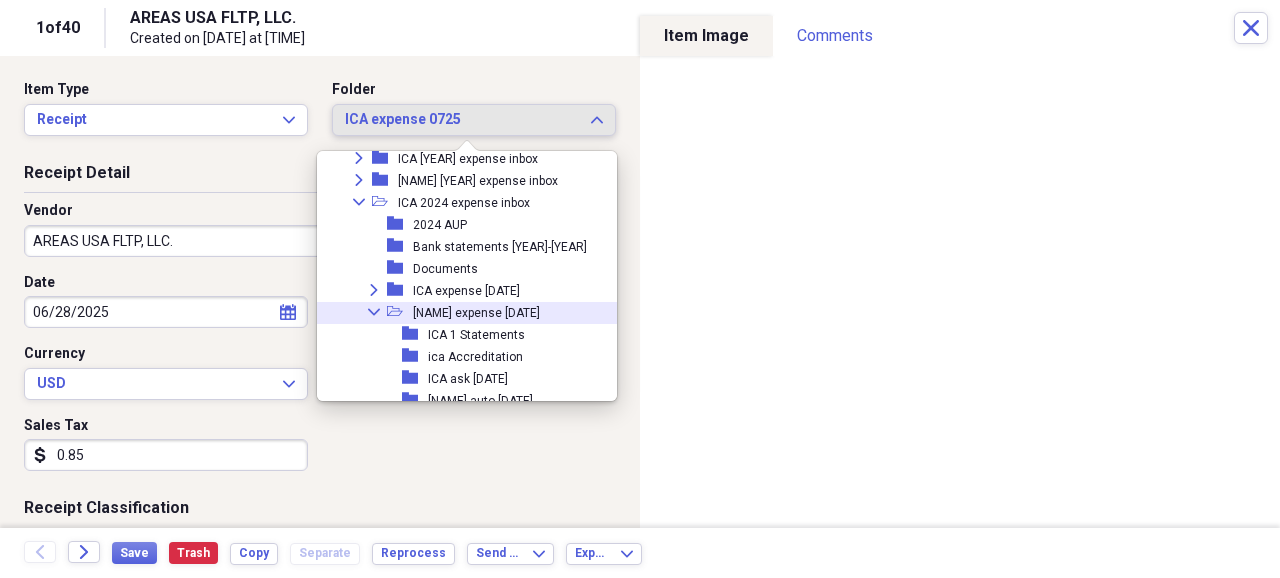 click on "Collapse" 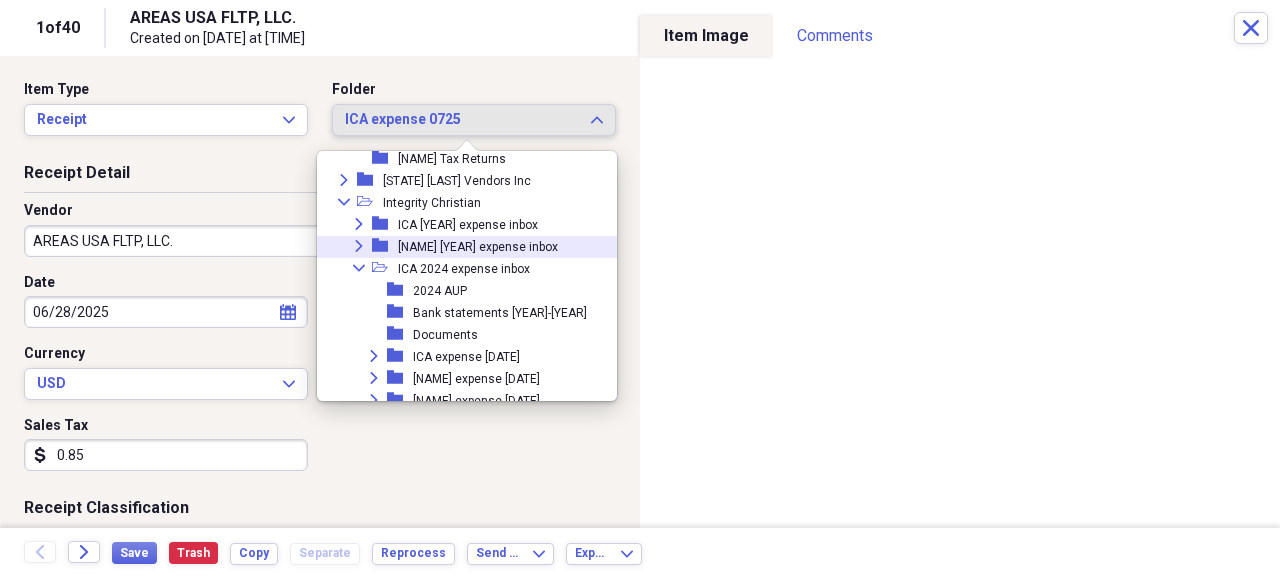 scroll, scrollTop: 2503, scrollLeft: 0, axis: vertical 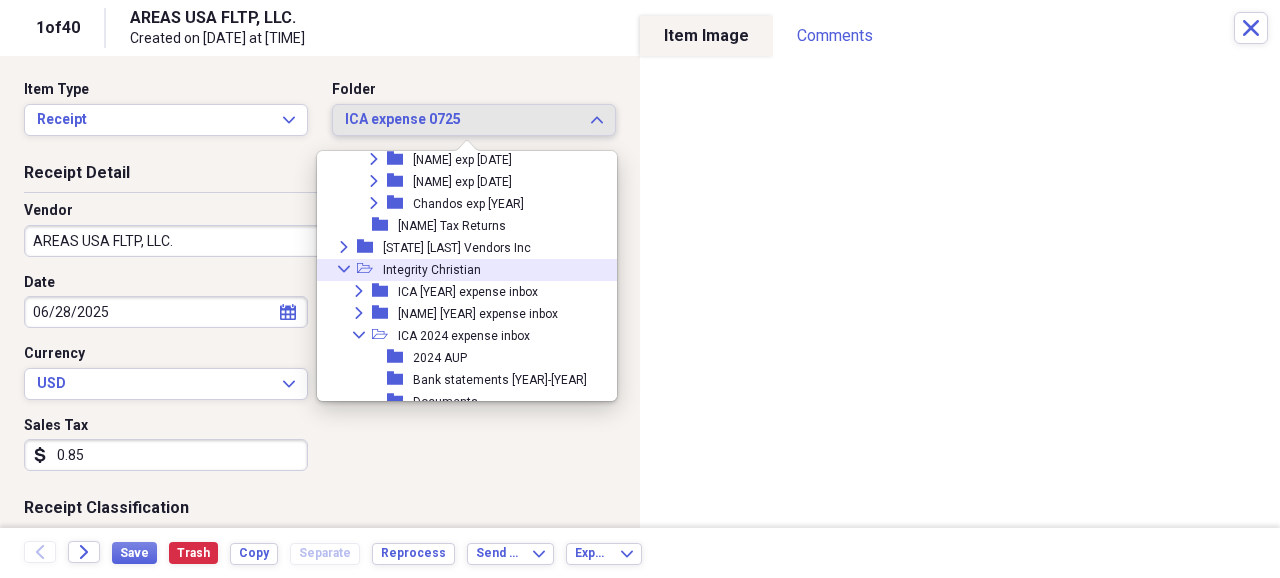 click on "Collapse" 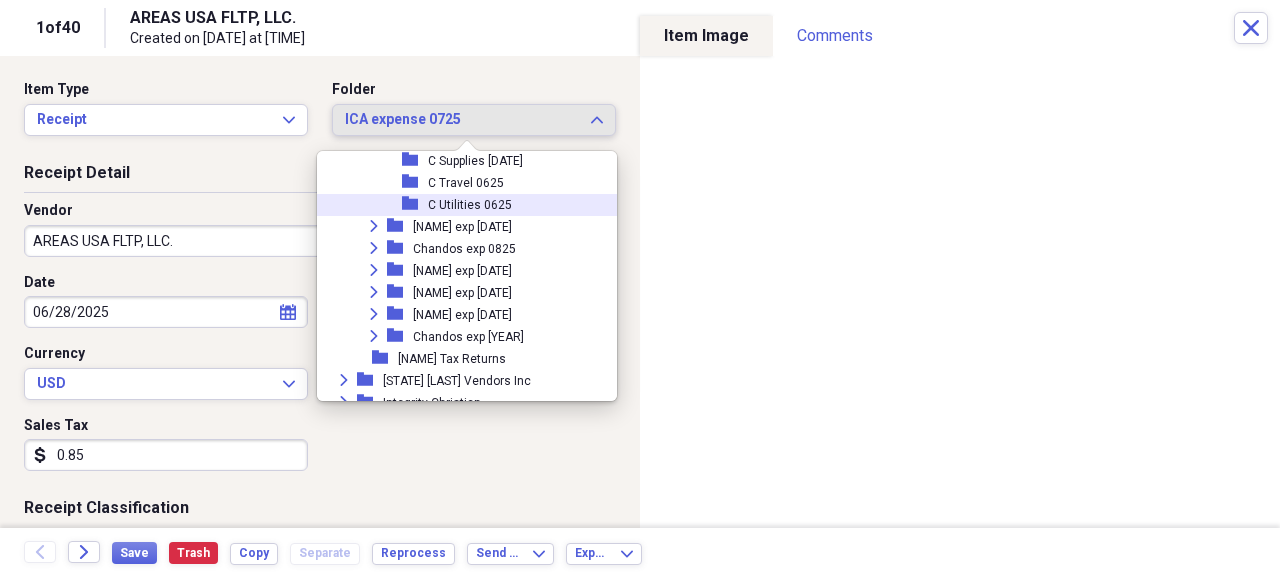 scroll, scrollTop: 2303, scrollLeft: 0, axis: vertical 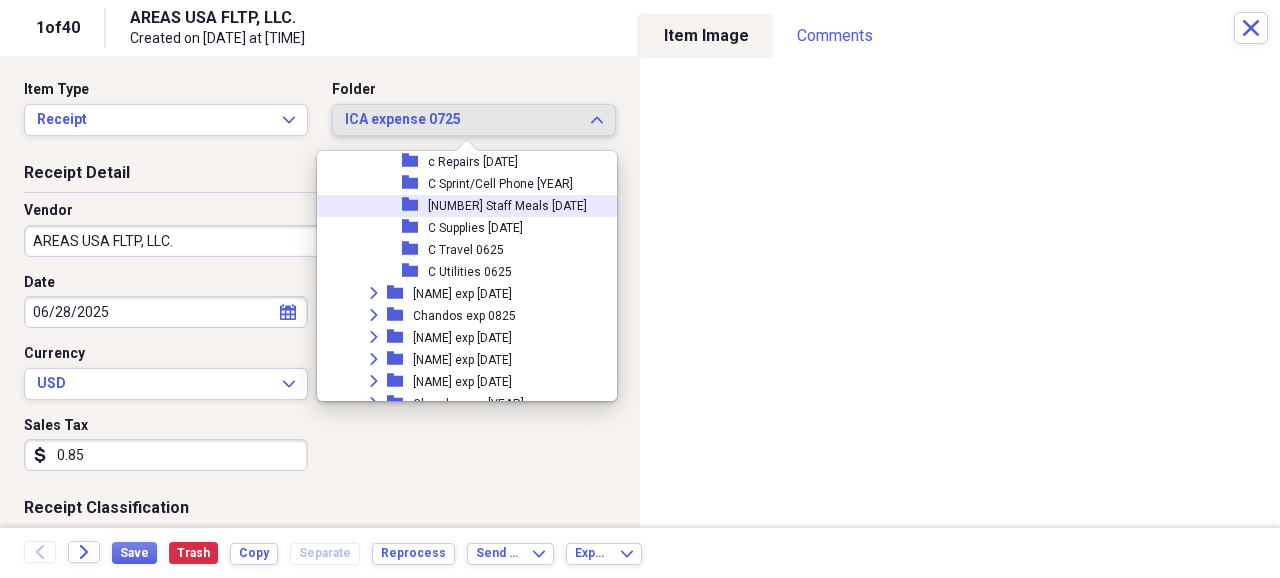 click on "[NUMBER] Staff Meals [DATE]" at bounding box center (507, 206) 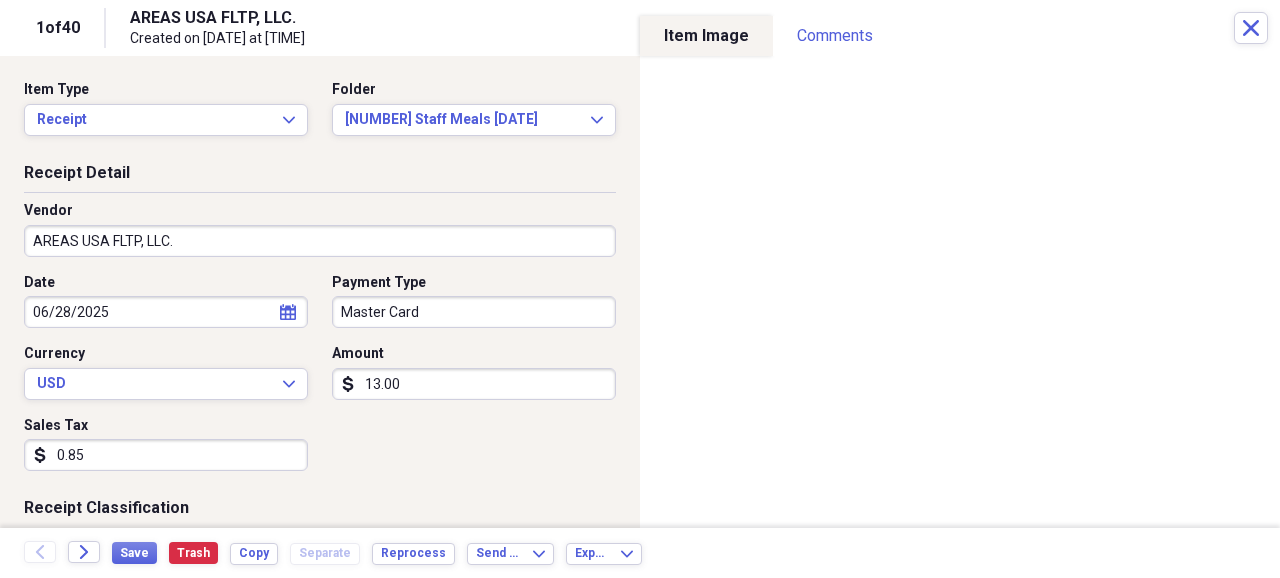 click on "AREAS USA FLTP, LLC." at bounding box center [320, 241] 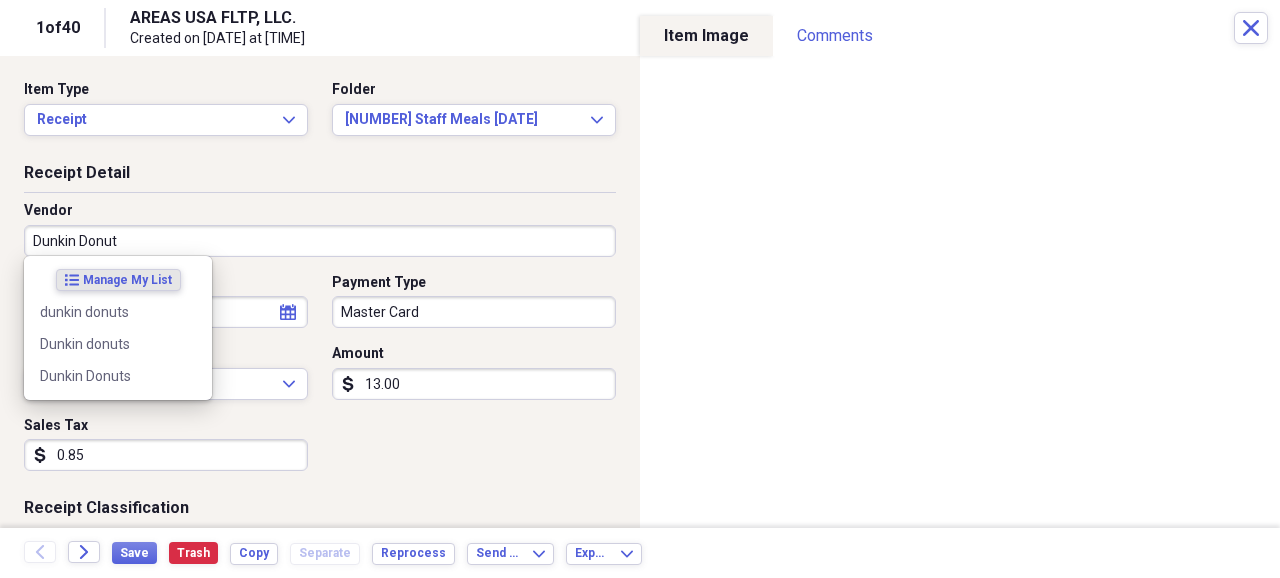type on "Dunkin Donuts" 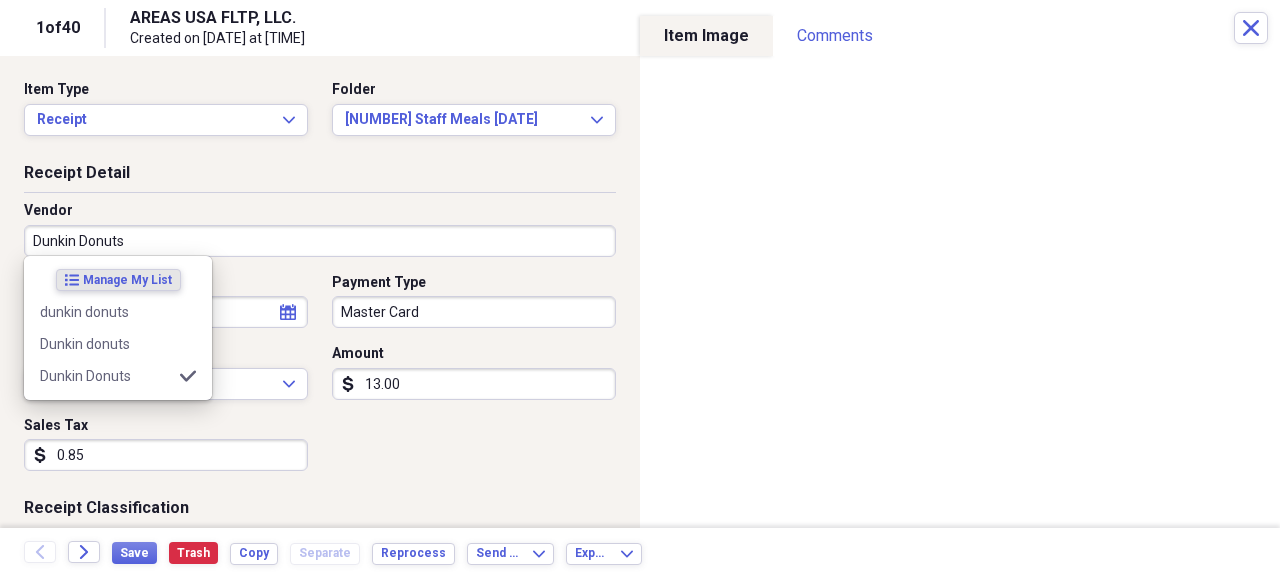 type on "Meals and Entertainment: Staff Lunch" 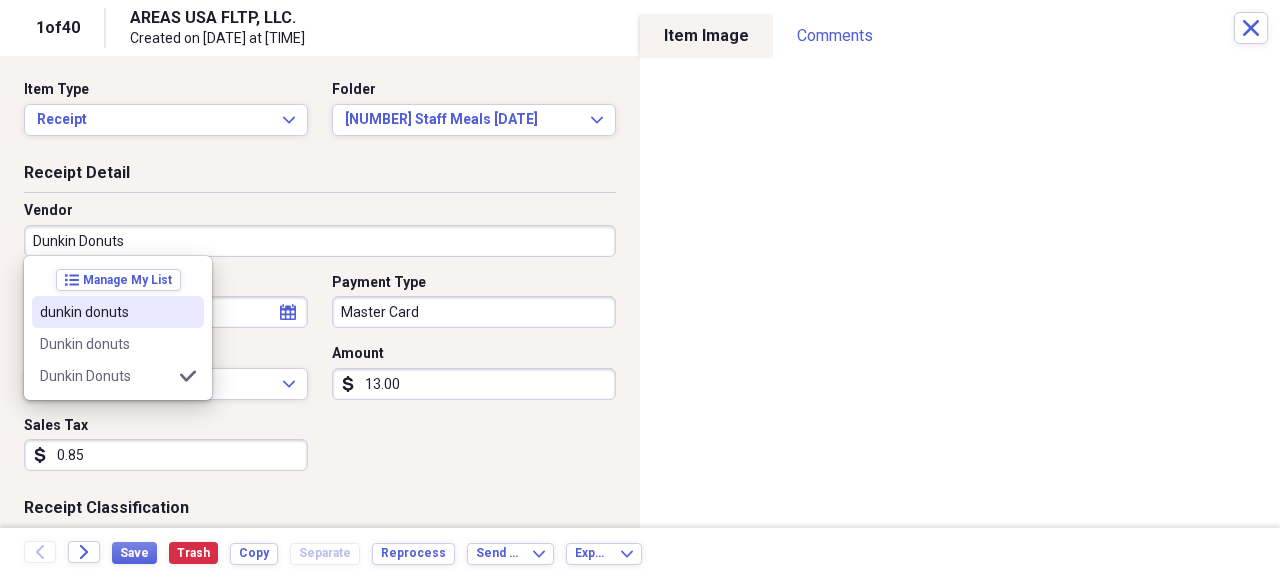 type on "Dunkin Donuts" 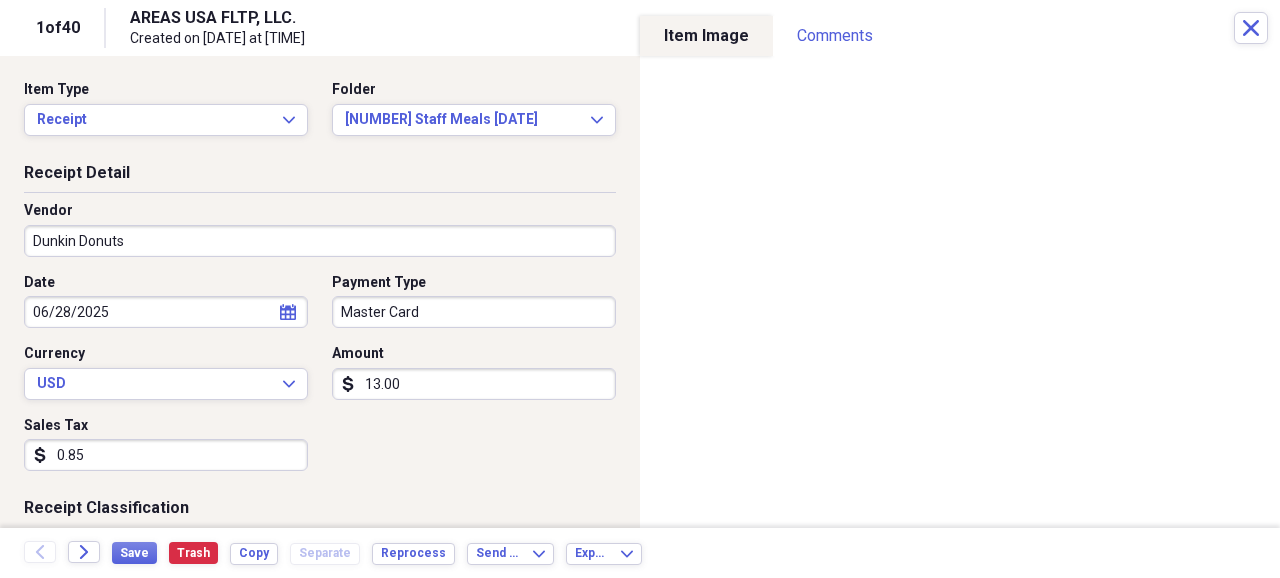 click on "Currency" at bounding box center (166, 354) 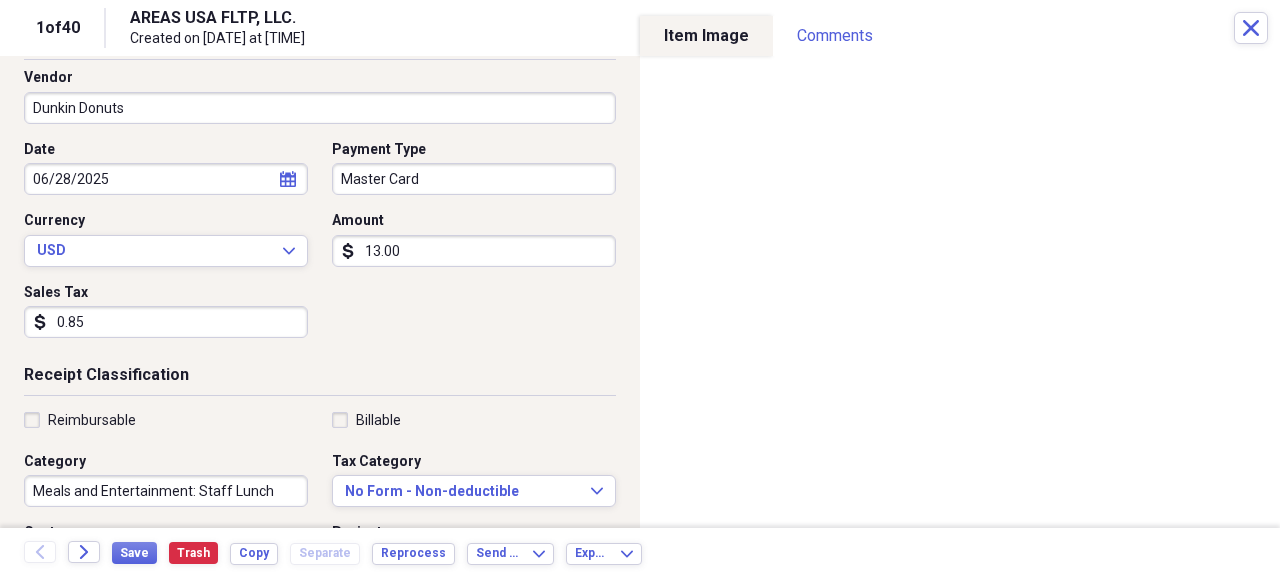 scroll, scrollTop: 200, scrollLeft: 0, axis: vertical 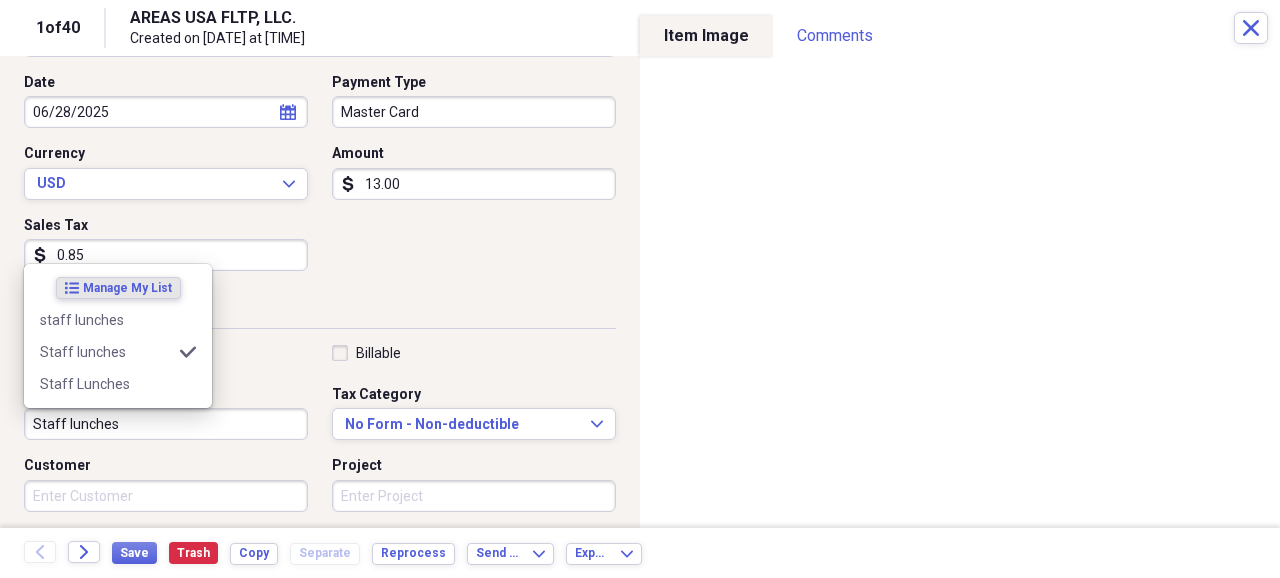 type on "Staff lunches" 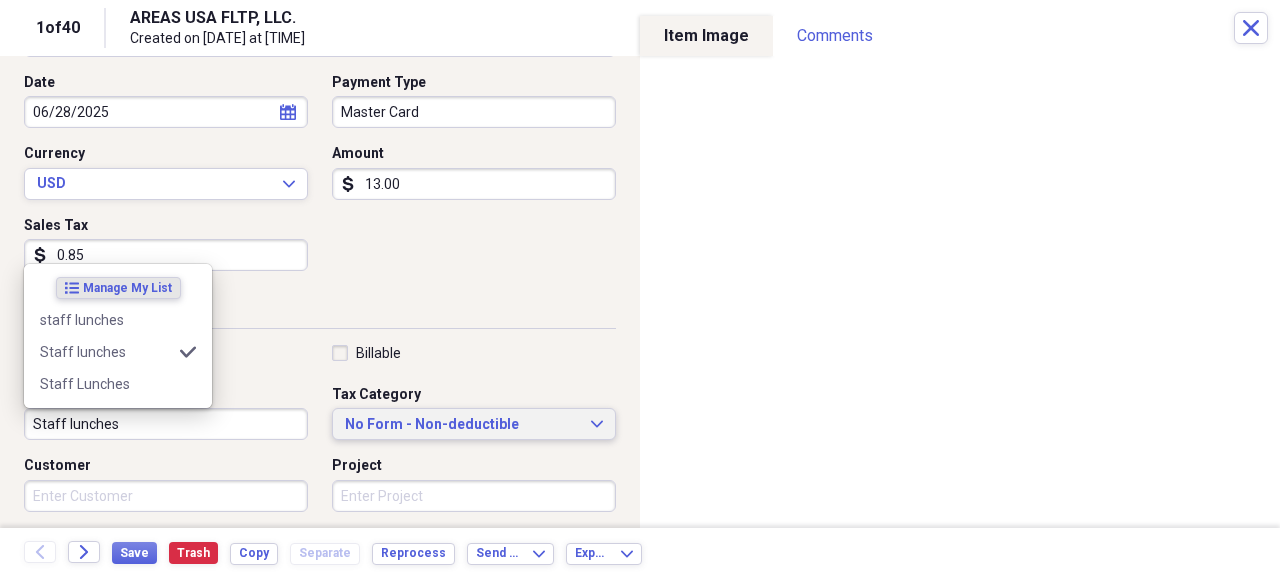 type 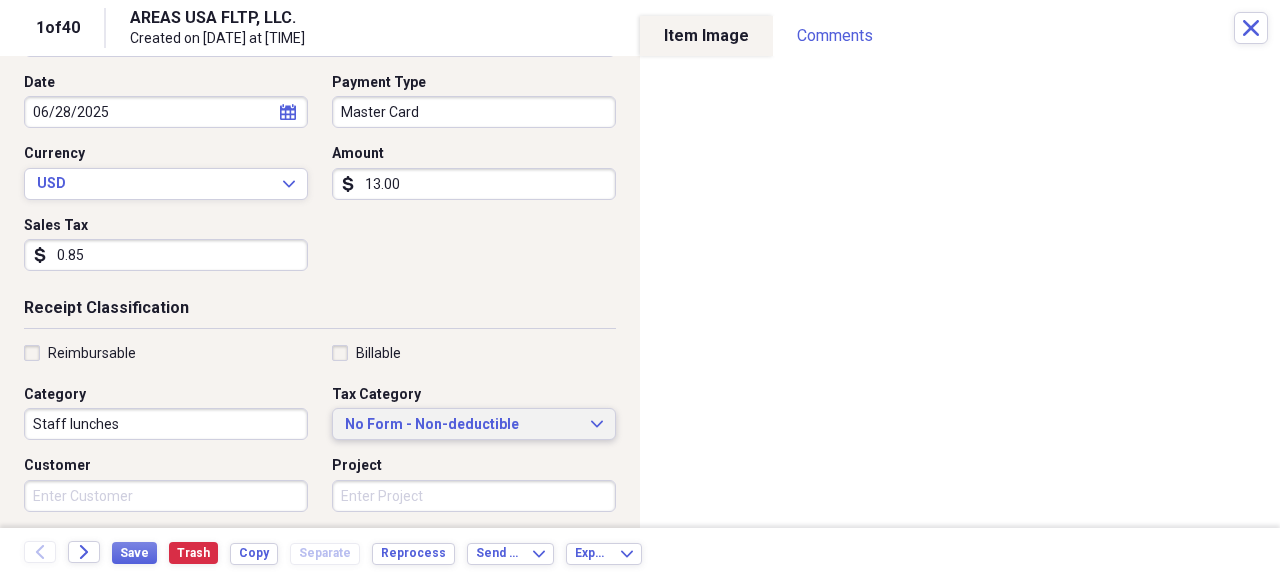 scroll, scrollTop: 0, scrollLeft: 0, axis: both 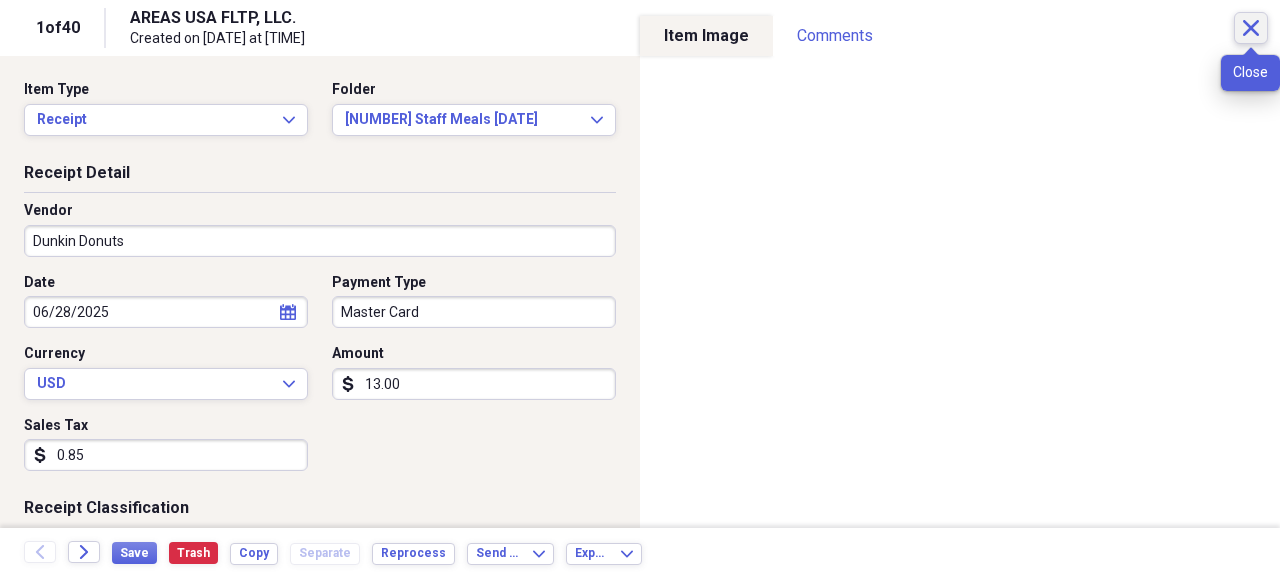 click on "Close" 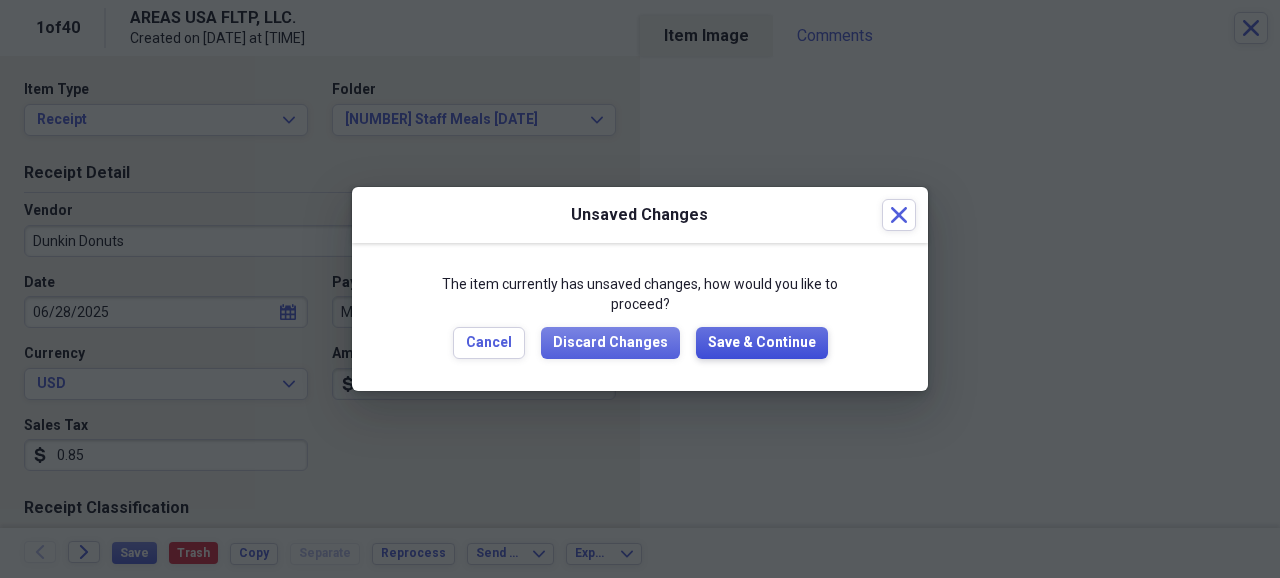 click on "Save & Continue" at bounding box center [762, 343] 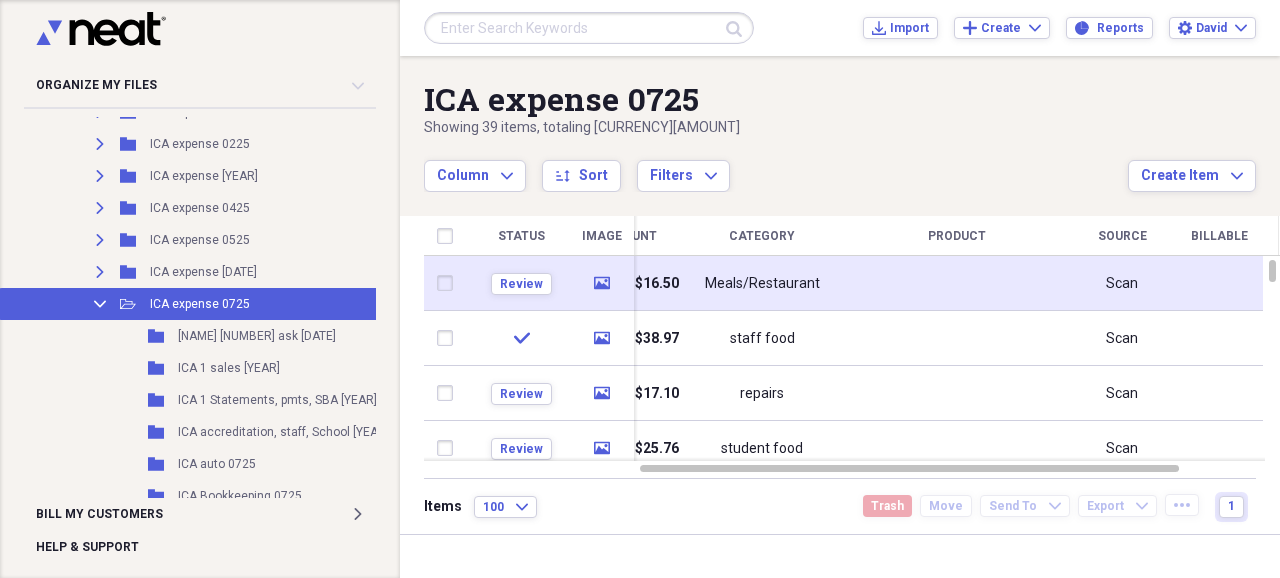 click on "Scan" at bounding box center [1122, 284] 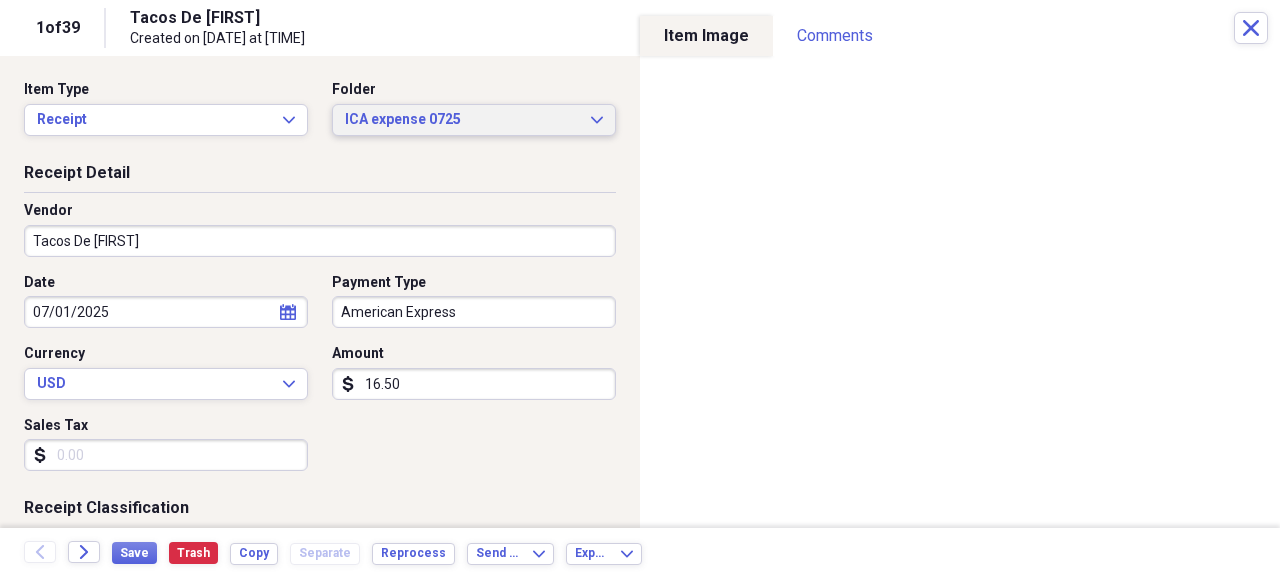 click on "ICA expense 0725" at bounding box center (462, 120) 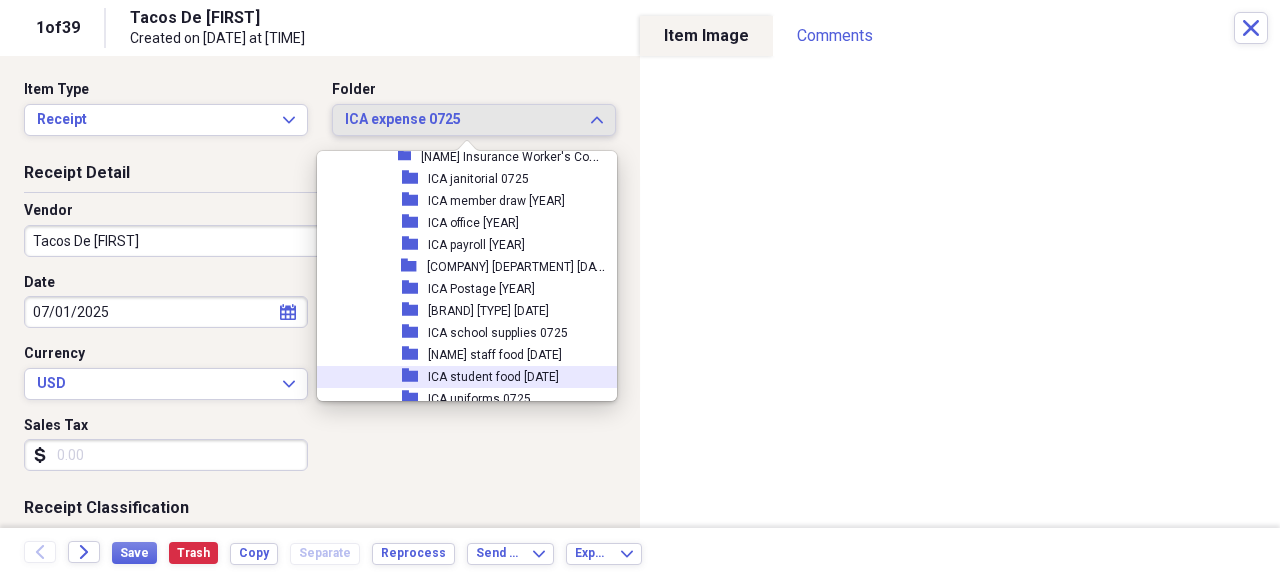 scroll, scrollTop: 3828, scrollLeft: 0, axis: vertical 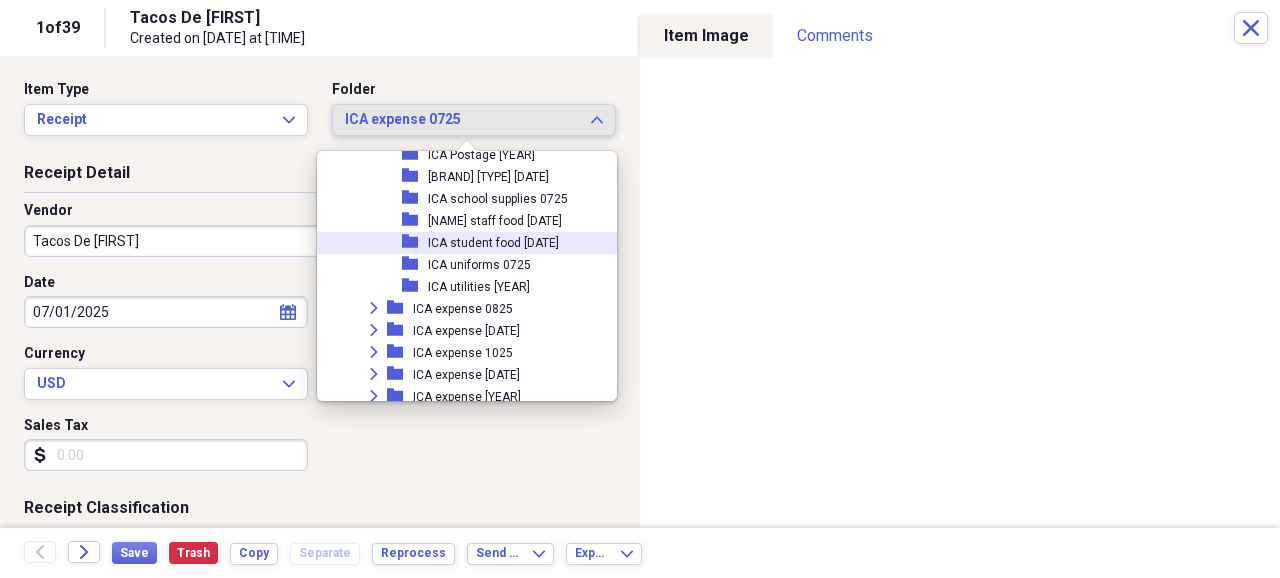click on "ICA student food  [DATE]" at bounding box center [493, 243] 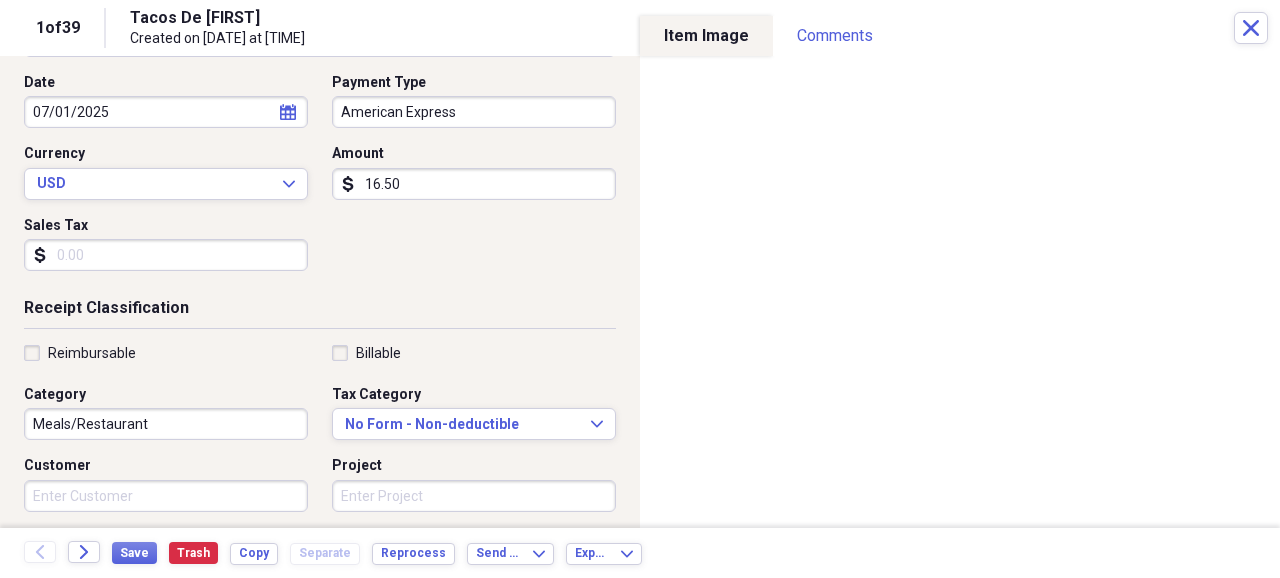 scroll, scrollTop: 266, scrollLeft: 0, axis: vertical 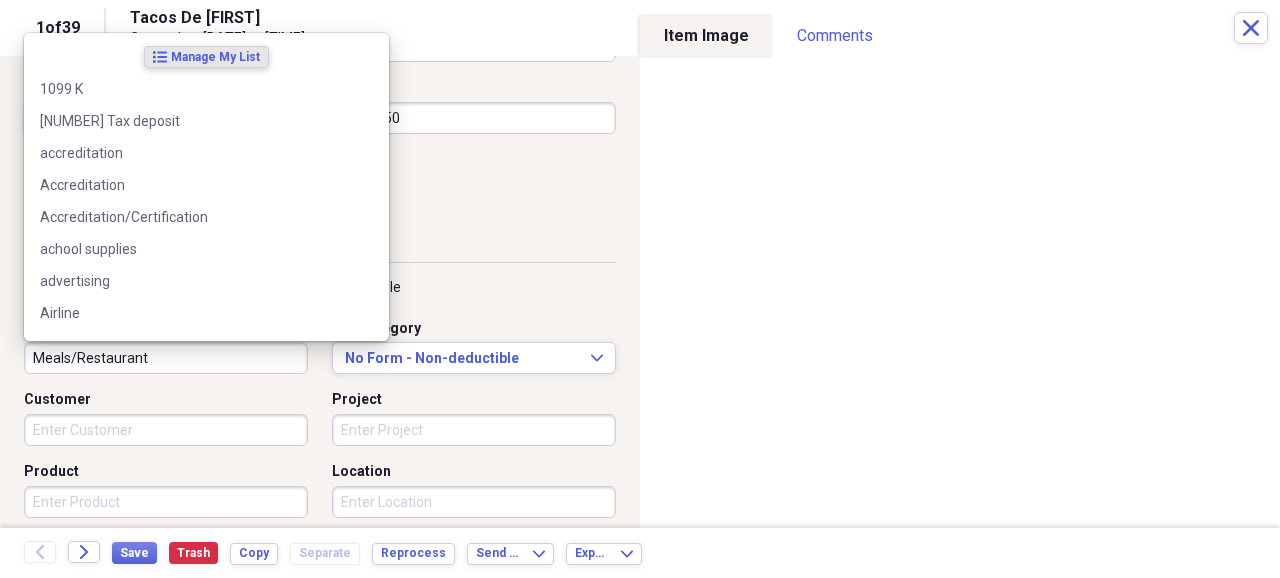 click on "Meals/Restaurant" at bounding box center (166, 358) 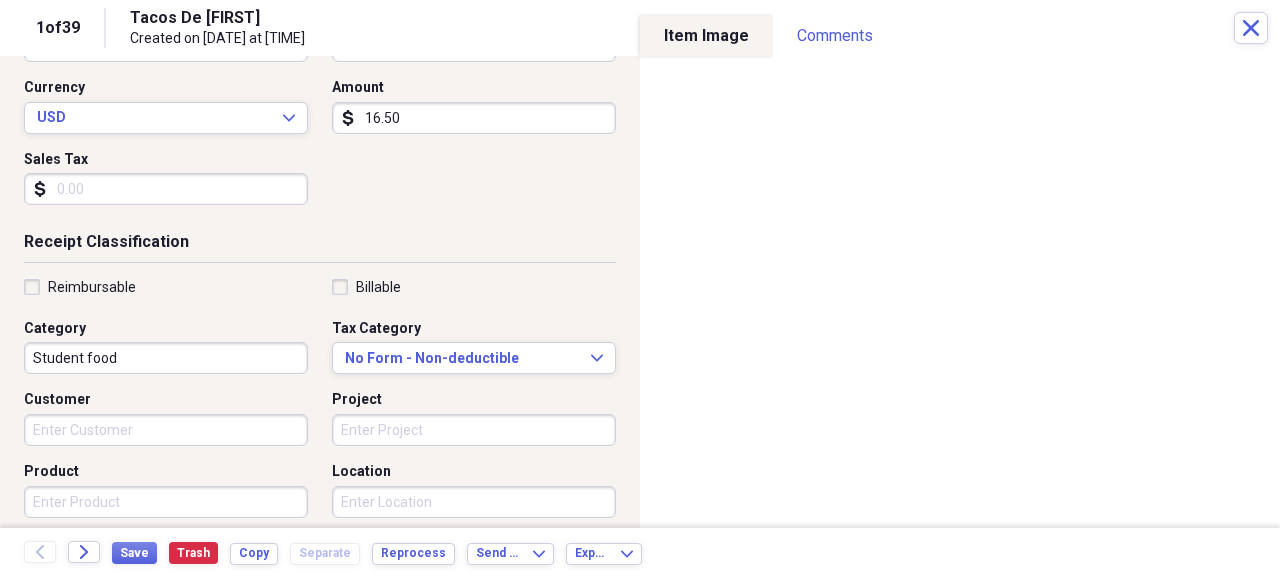 click on "Date [DATE] calendar Calendar Payment Type [CARD_TYPE] Currency [CURRENCY] Expand Amount [CURRENCY]" at bounding box center (320, 114) 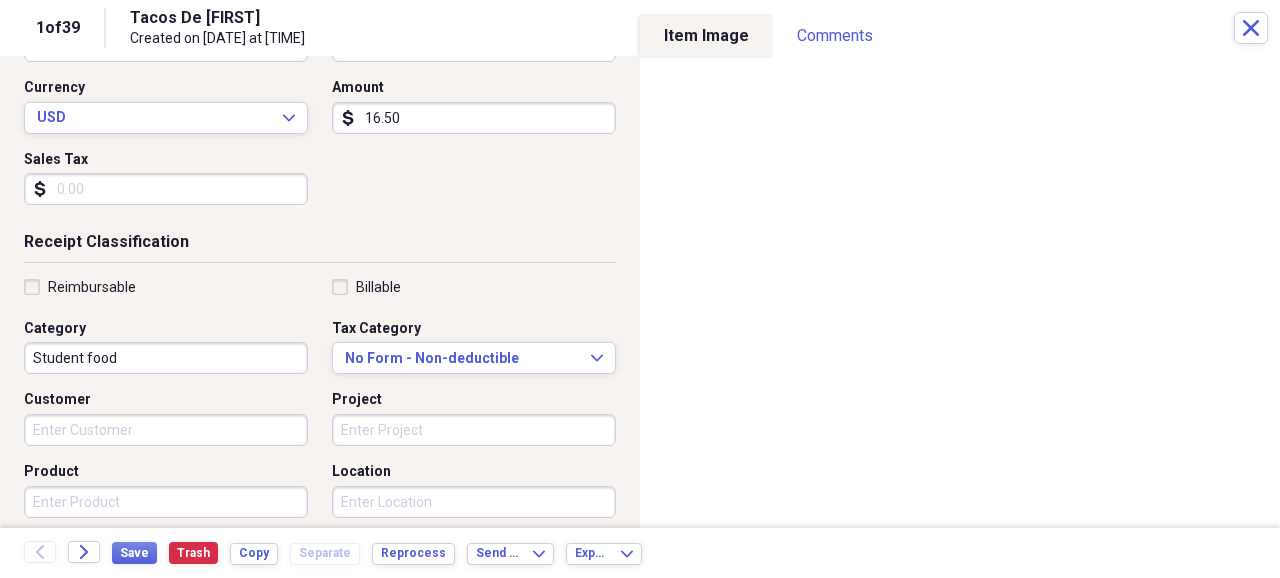 scroll, scrollTop: 133, scrollLeft: 0, axis: vertical 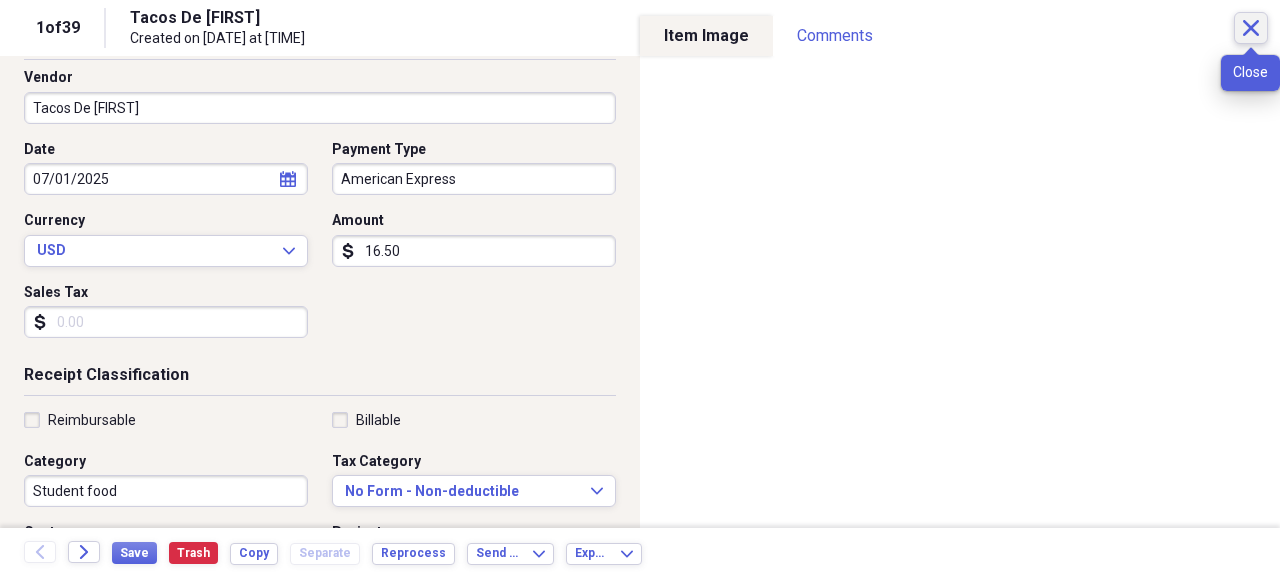 click on "Close" 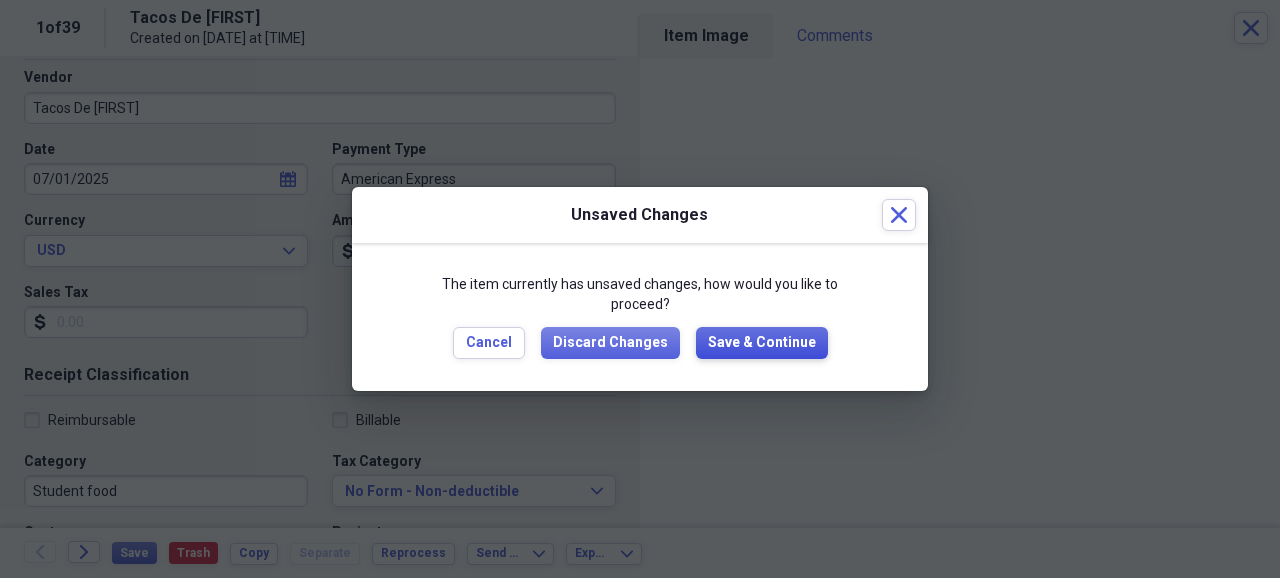 click on "Save & Continue" at bounding box center [762, 343] 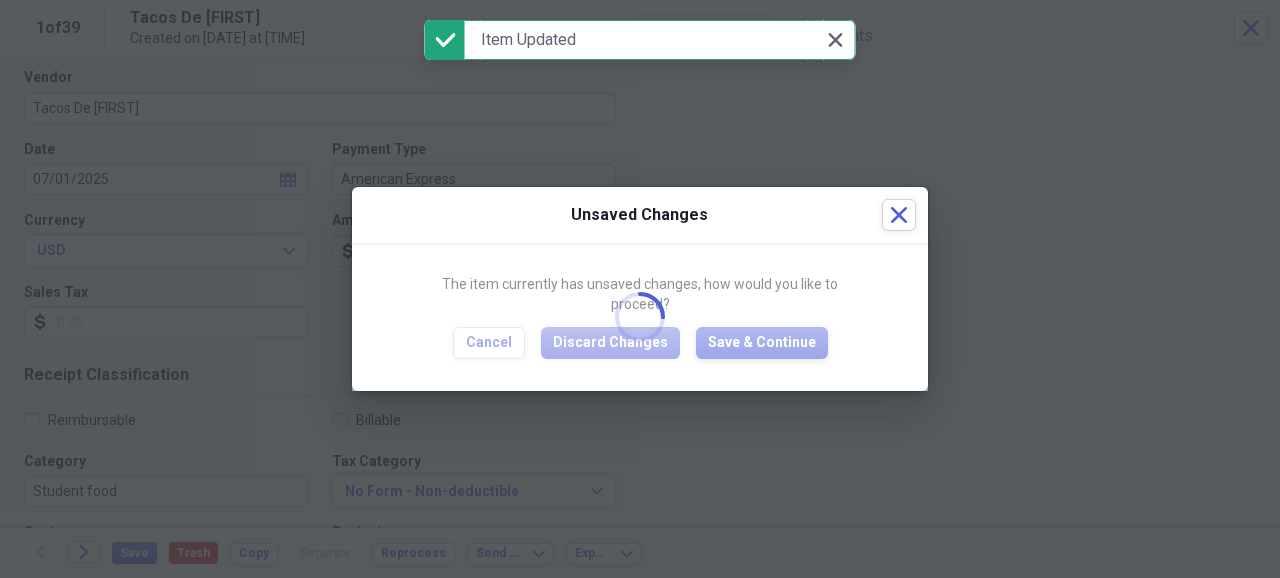 type on "Student food" 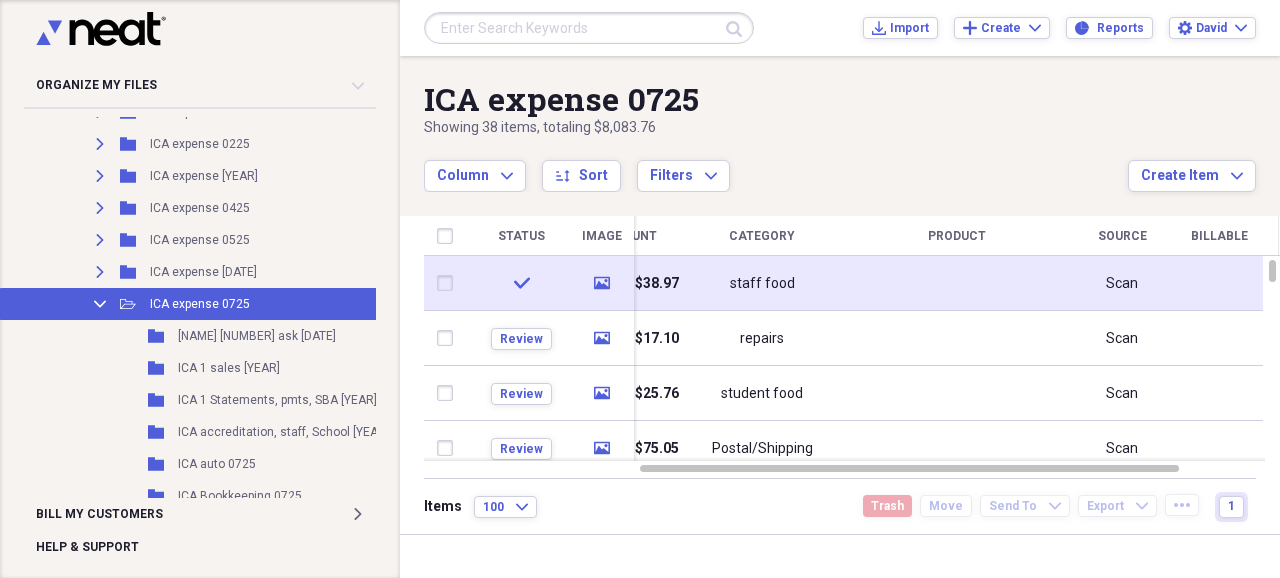 click on "staff food" at bounding box center [762, 284] 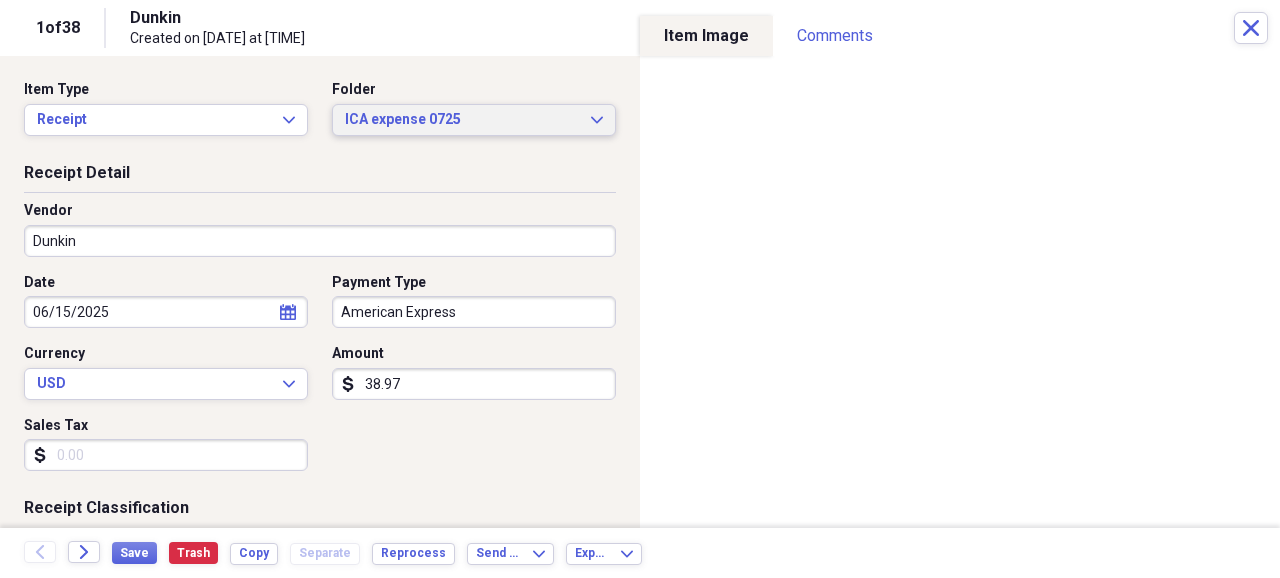 click on "ICA expense 0725" at bounding box center [462, 120] 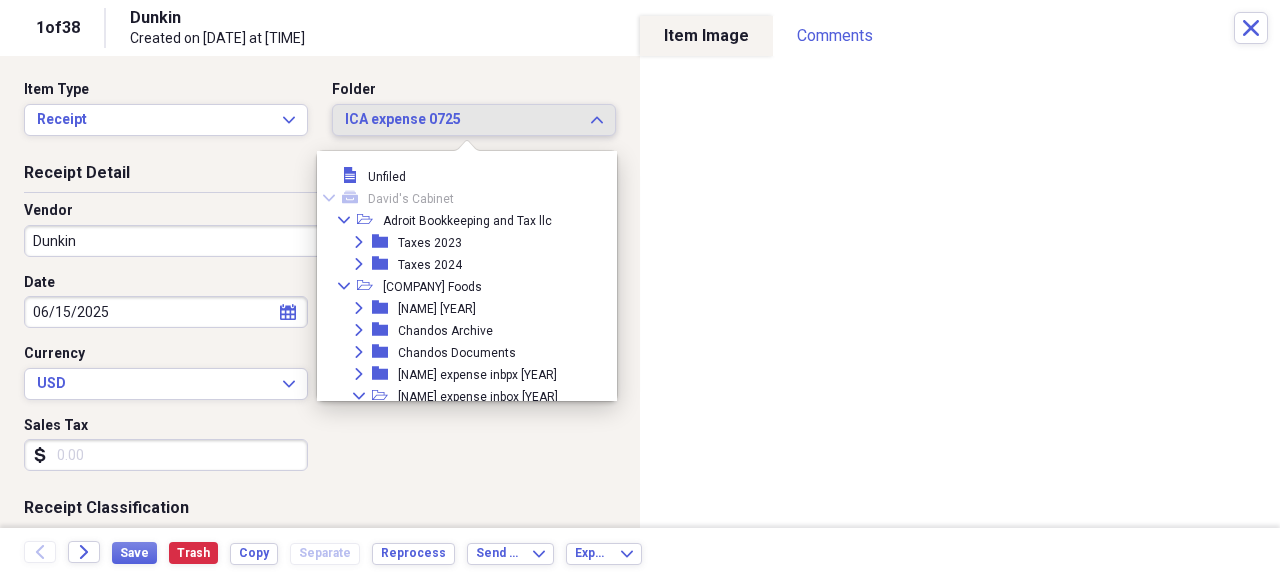 scroll, scrollTop: 3228, scrollLeft: 0, axis: vertical 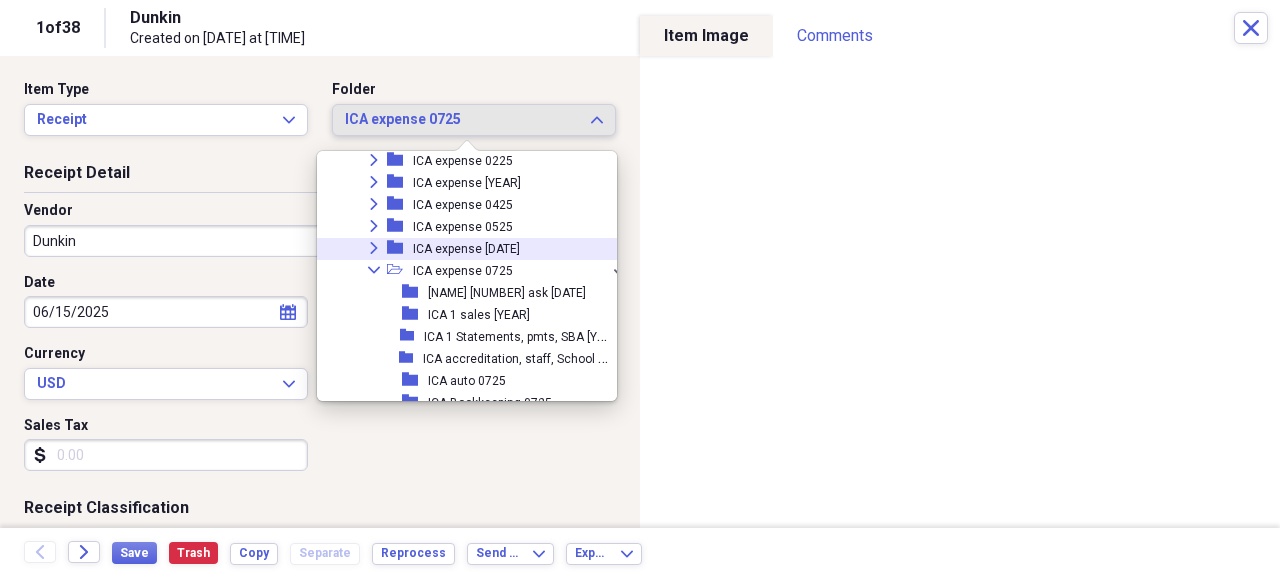 drag, startPoint x: 374, startPoint y: 246, endPoint x: 402, endPoint y: 250, distance: 28.284271 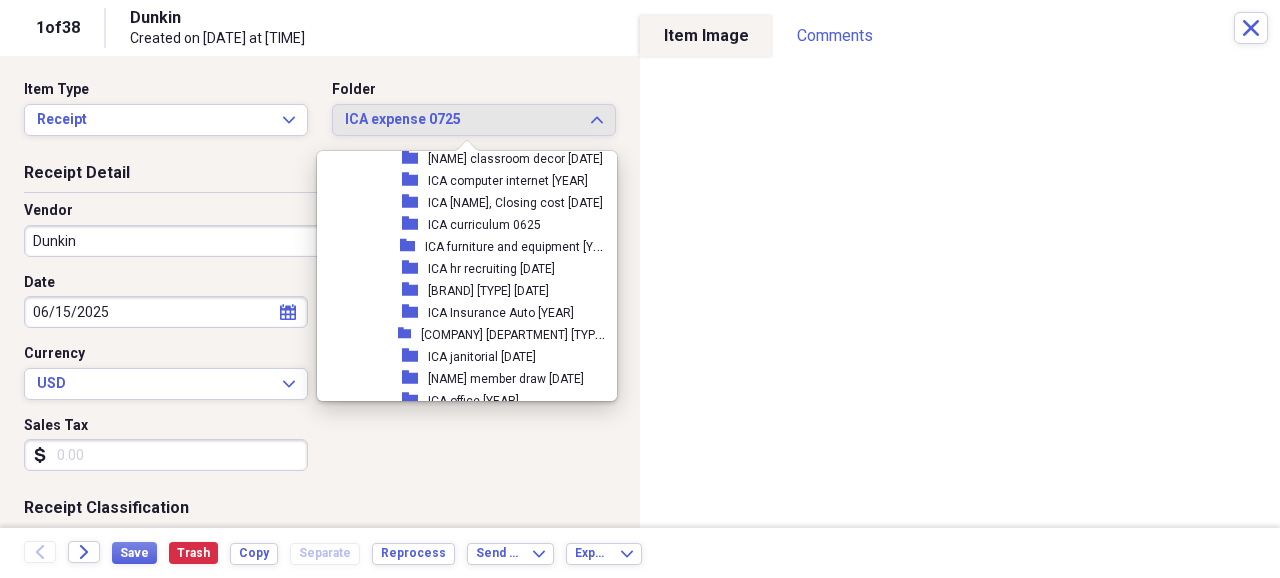 scroll, scrollTop: 3694, scrollLeft: 0, axis: vertical 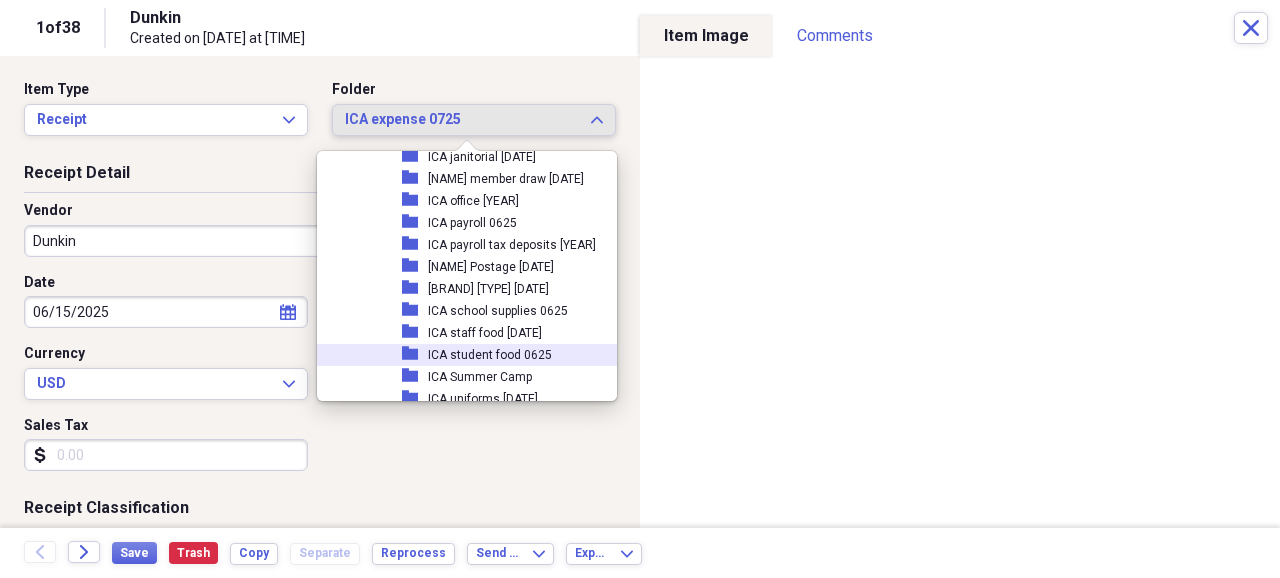 click on "ICA student food 0625" at bounding box center [490, 355] 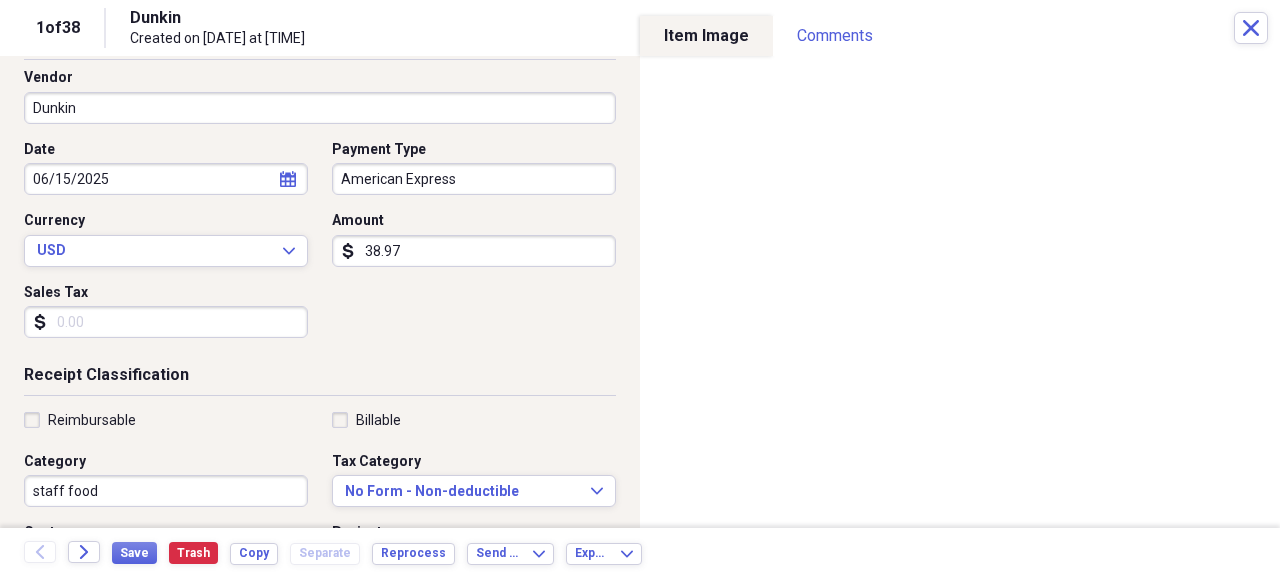 scroll, scrollTop: 200, scrollLeft: 0, axis: vertical 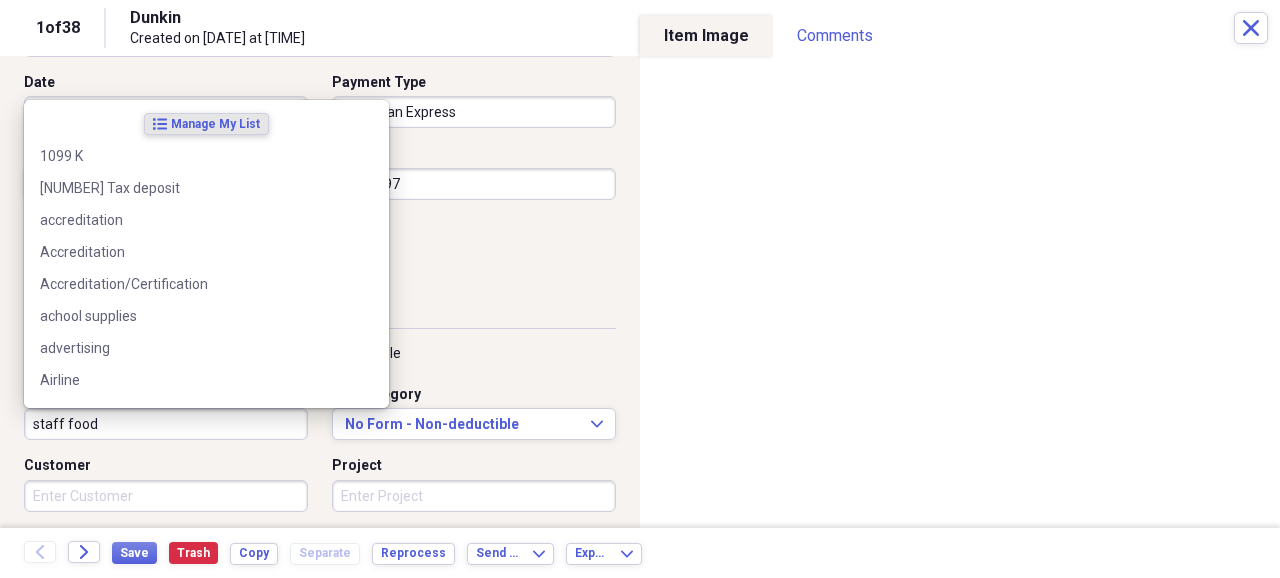 click on "staff food" at bounding box center (166, 424) 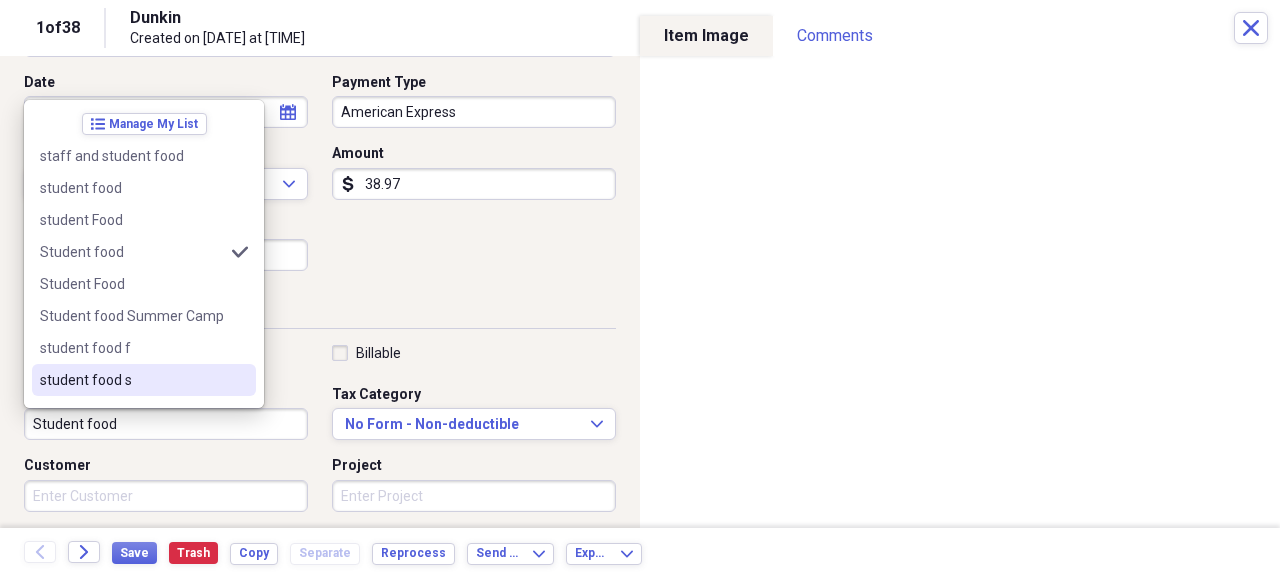 type on "Student food" 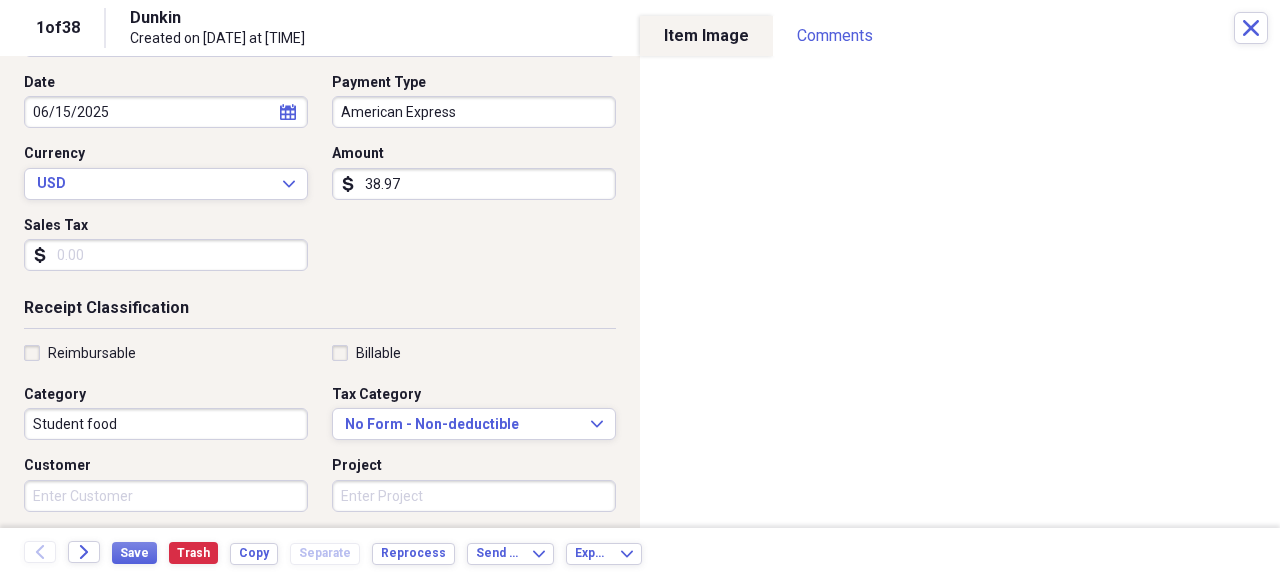 scroll, scrollTop: 0, scrollLeft: 0, axis: both 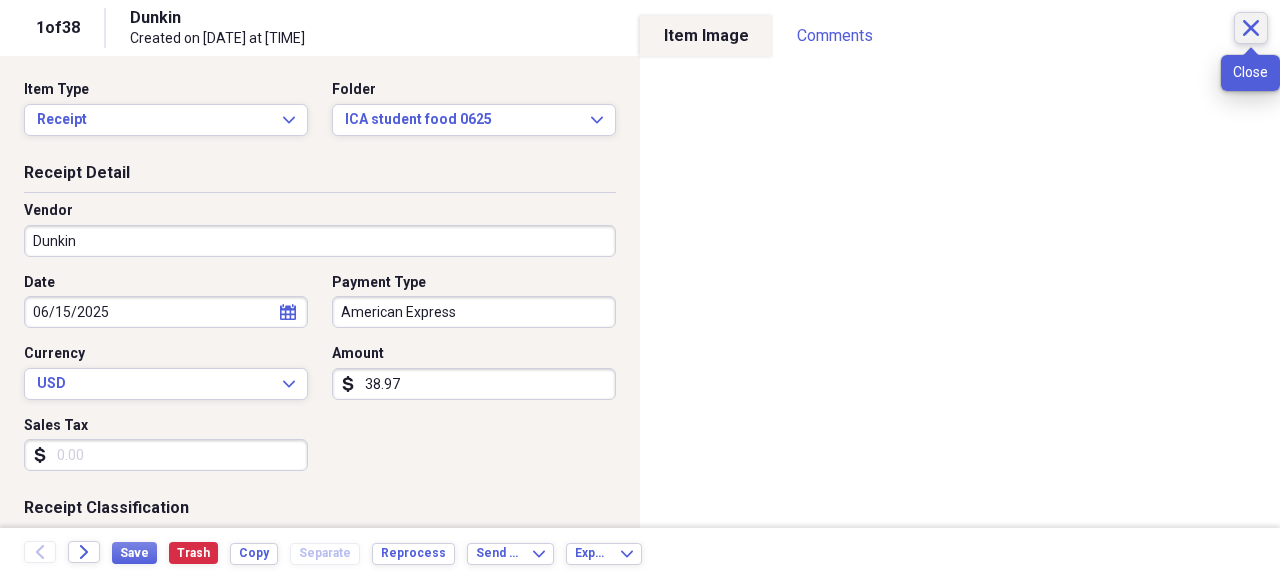 click on "Close" 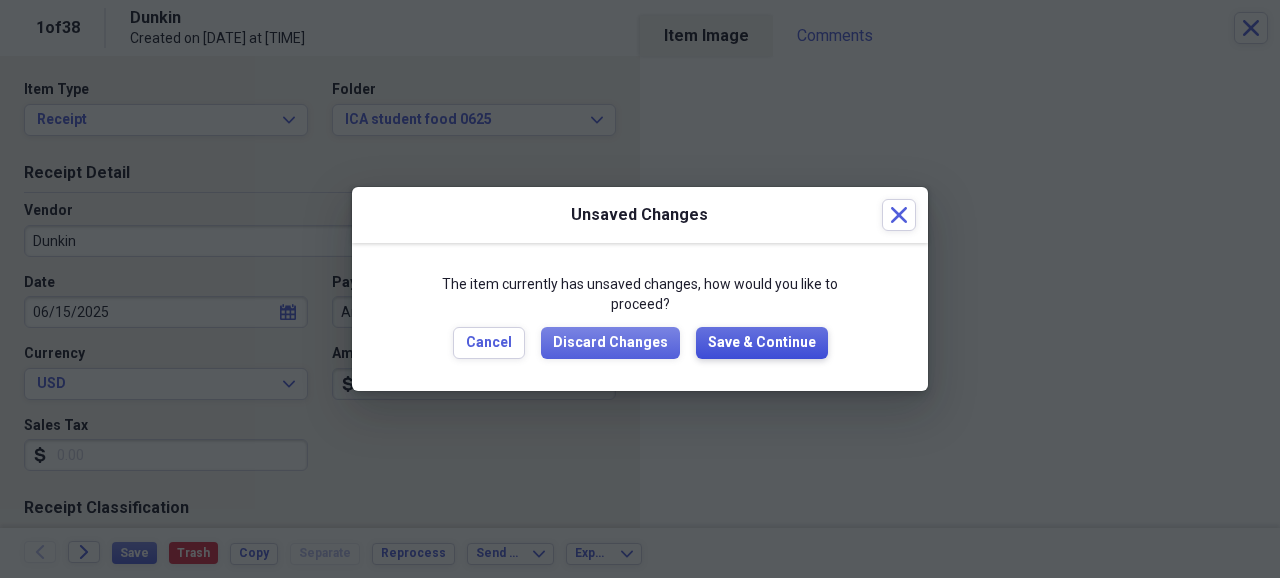 click on "Save & Continue" at bounding box center [762, 343] 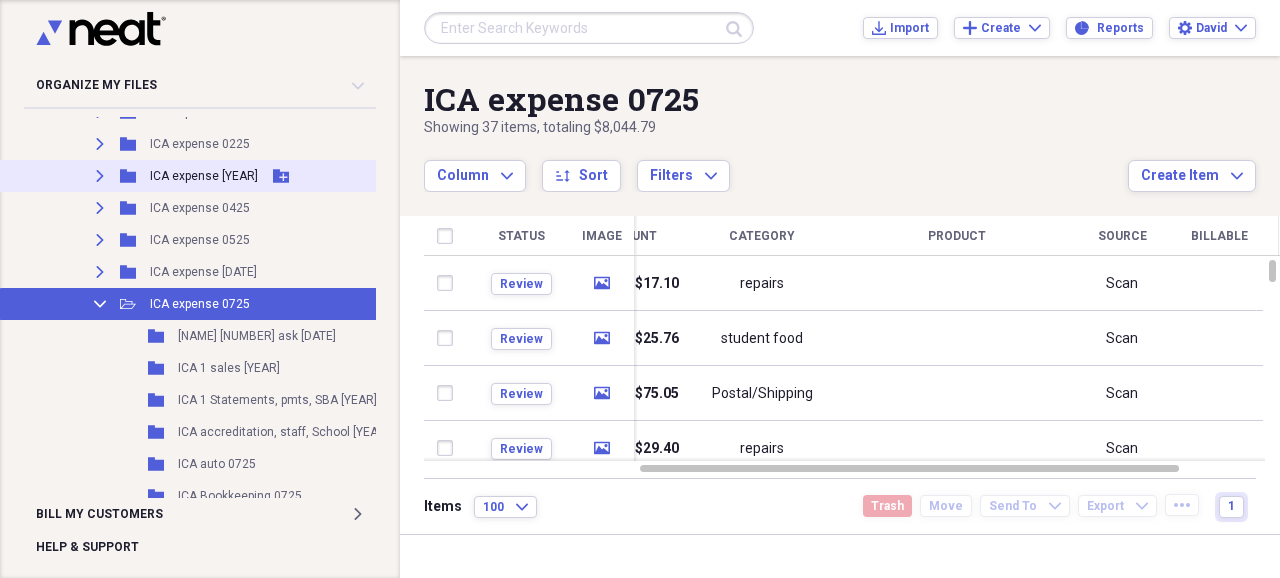 scroll, scrollTop: 466, scrollLeft: 0, axis: vertical 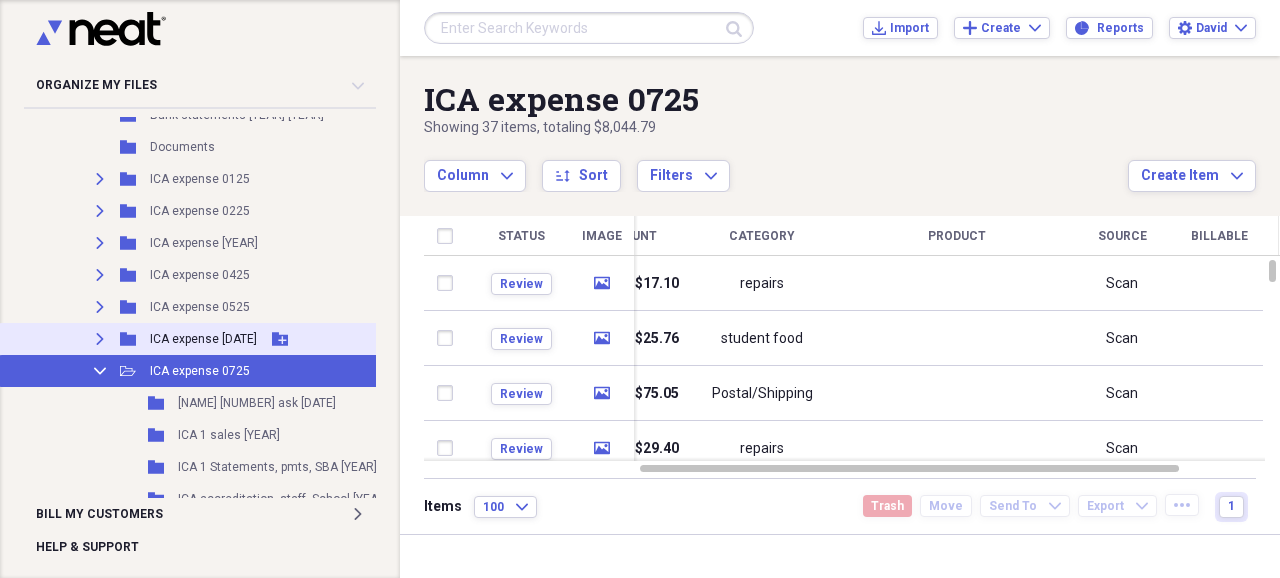 click on "Expand" 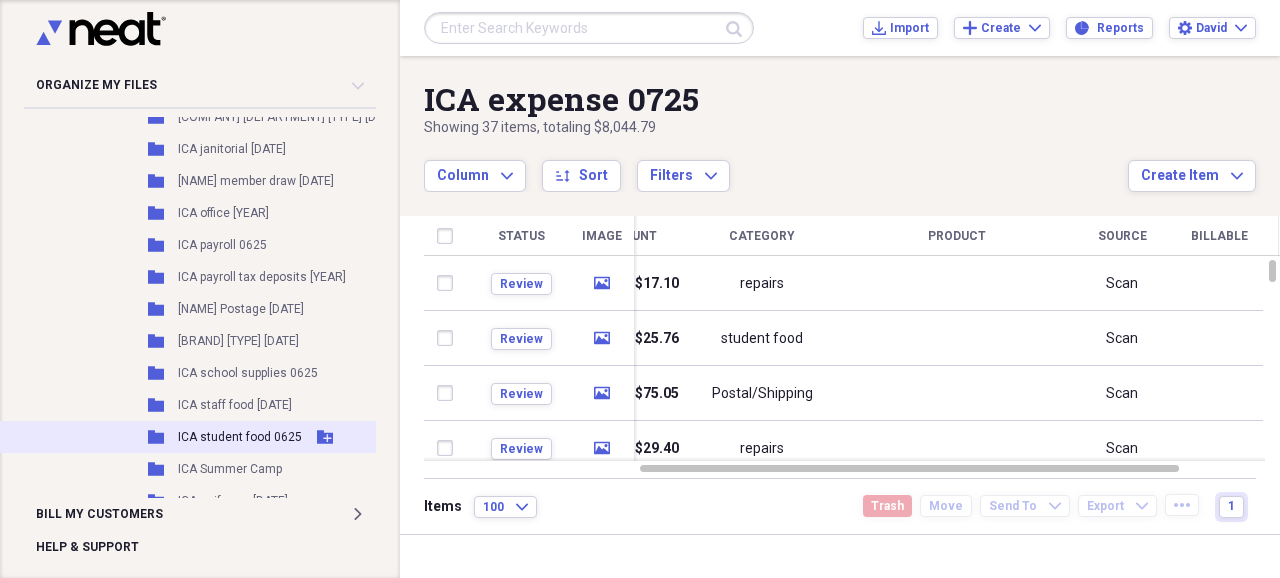 scroll, scrollTop: 1266, scrollLeft: 0, axis: vertical 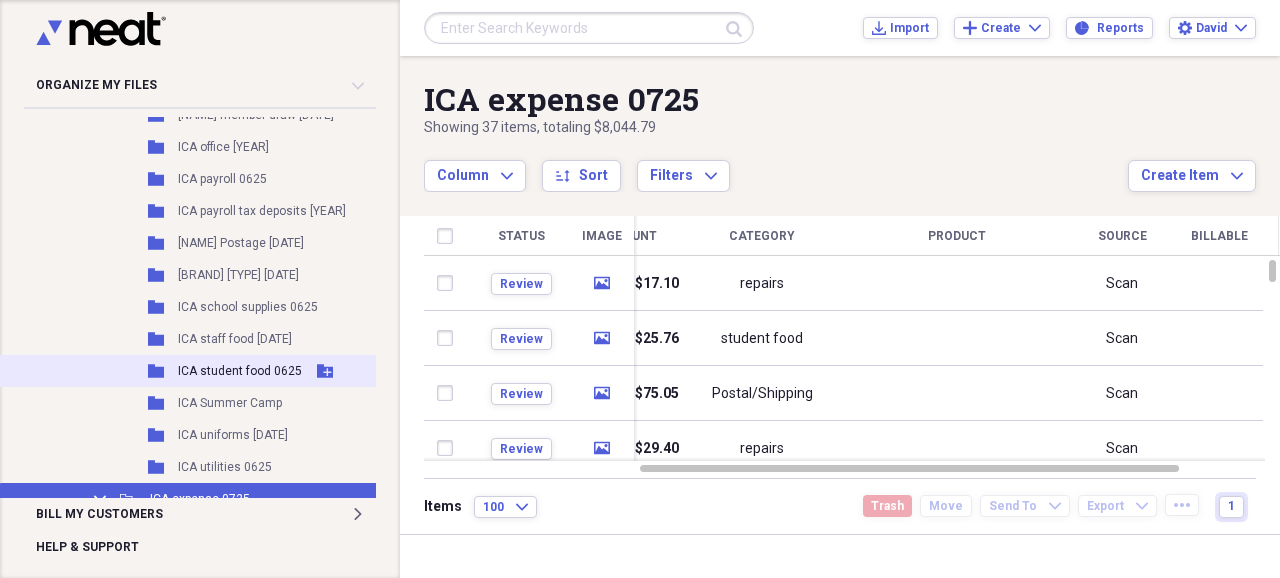 click on "ICA student food 0625" at bounding box center [240, 371] 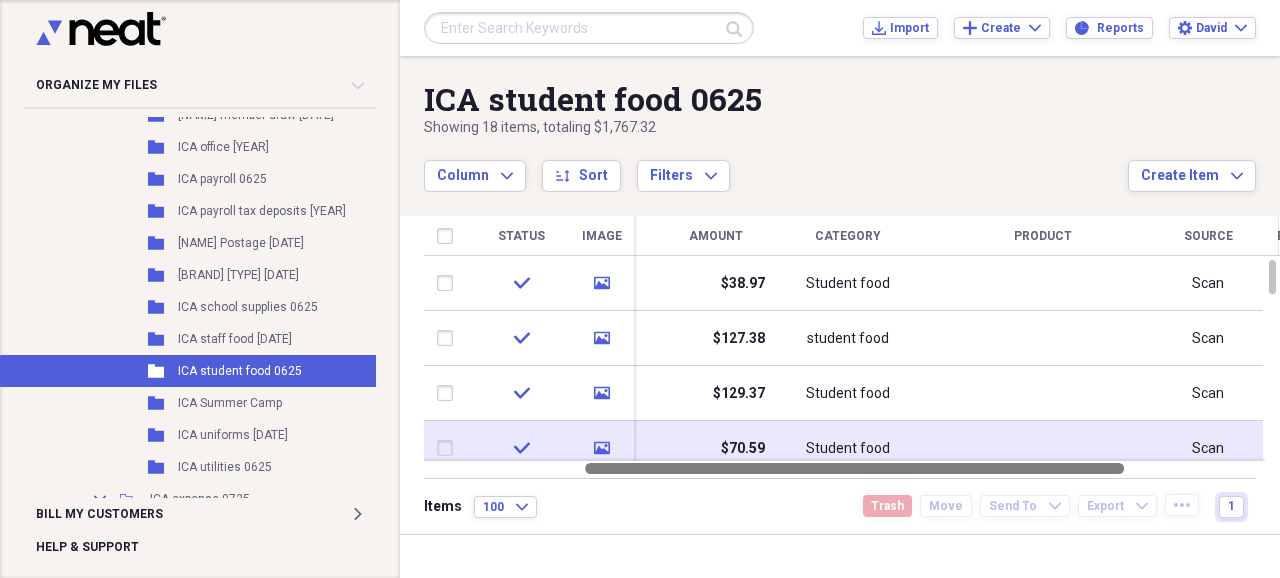 drag, startPoint x: 778, startPoint y: 468, endPoint x: 722, endPoint y: 454, distance: 57.72348 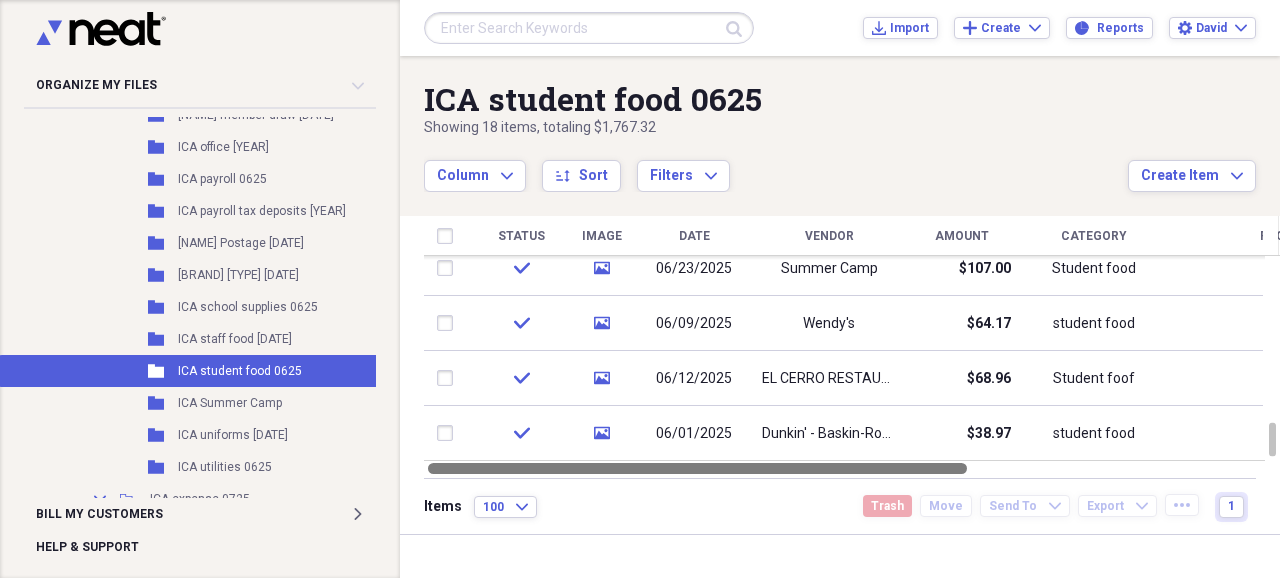 drag, startPoint x: 719, startPoint y: 468, endPoint x: 506, endPoint y: 460, distance: 213.15018 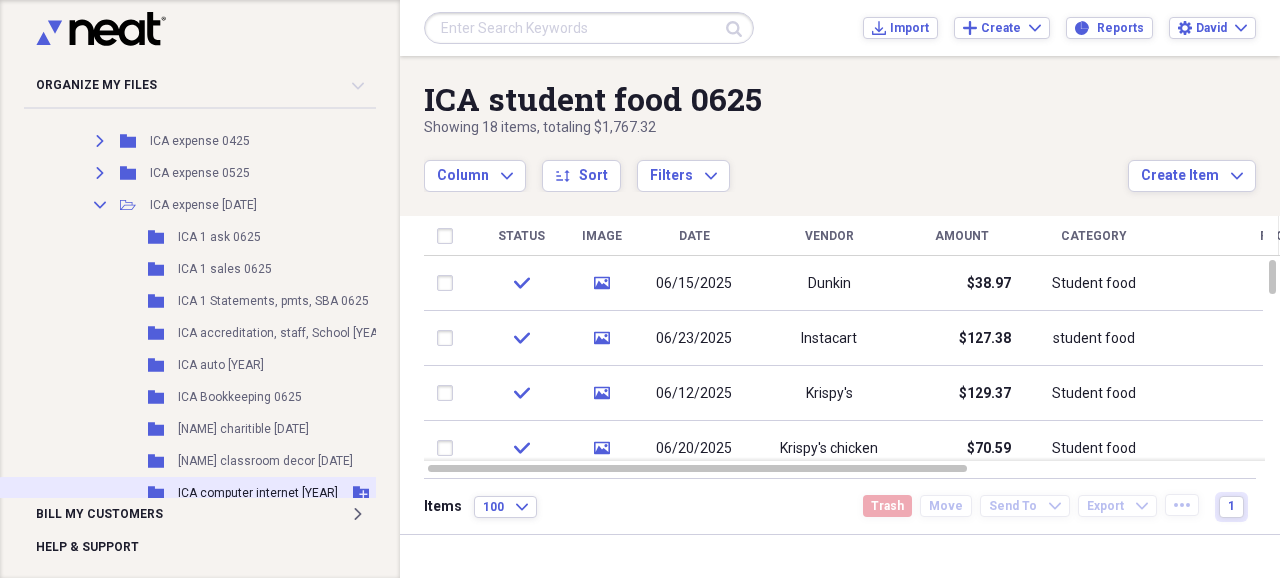 scroll, scrollTop: 533, scrollLeft: 0, axis: vertical 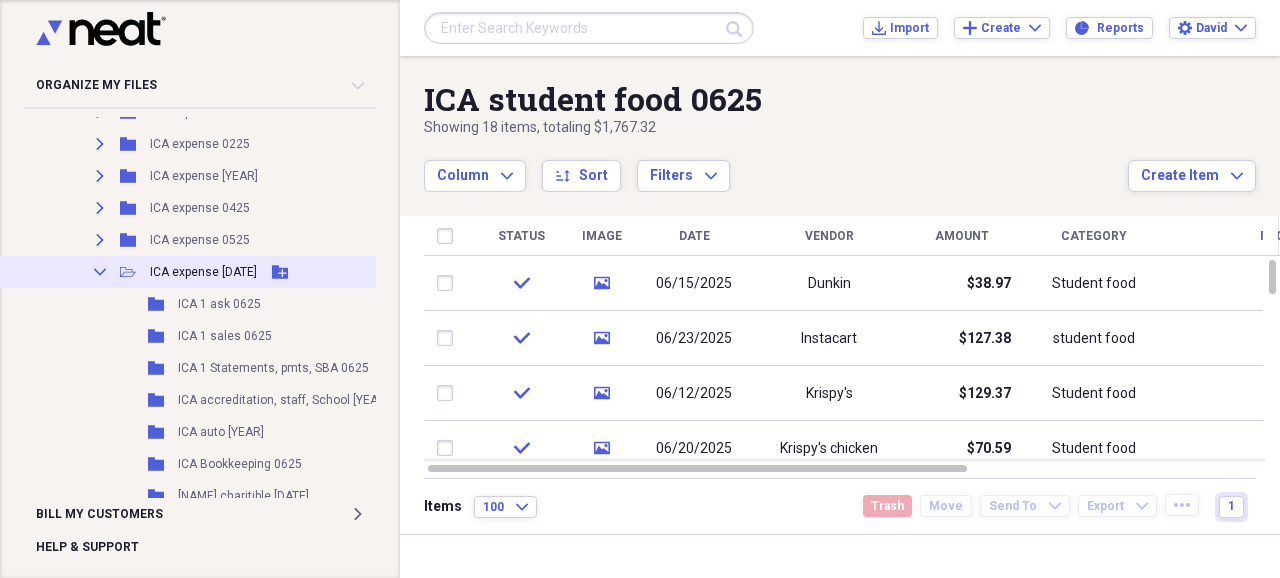 click 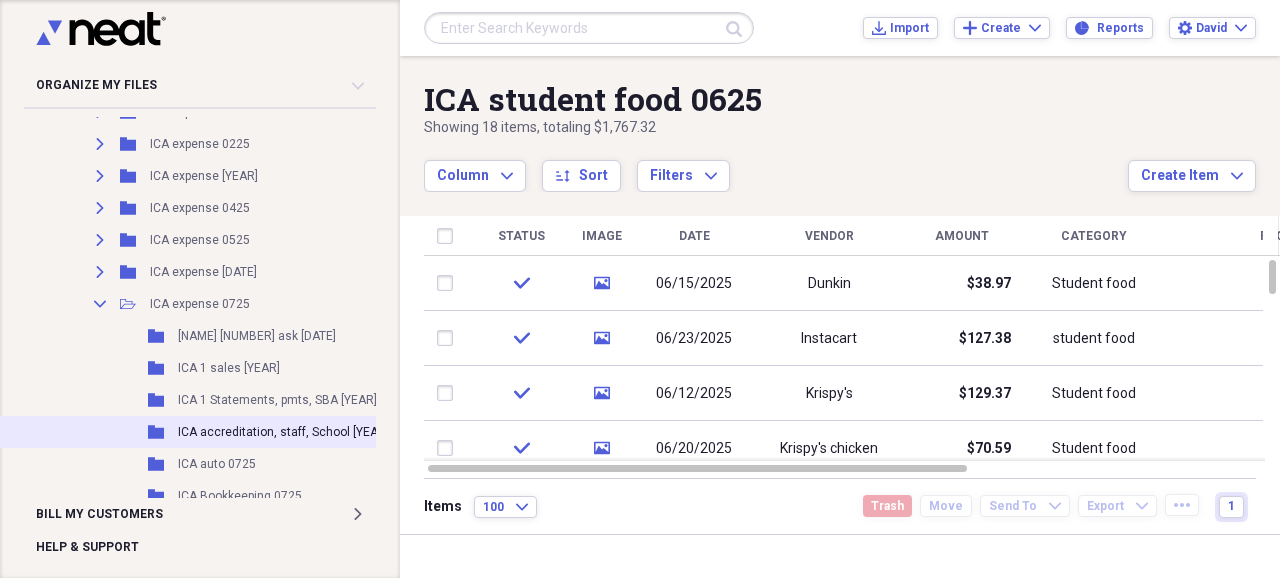 scroll, scrollTop: 600, scrollLeft: 0, axis: vertical 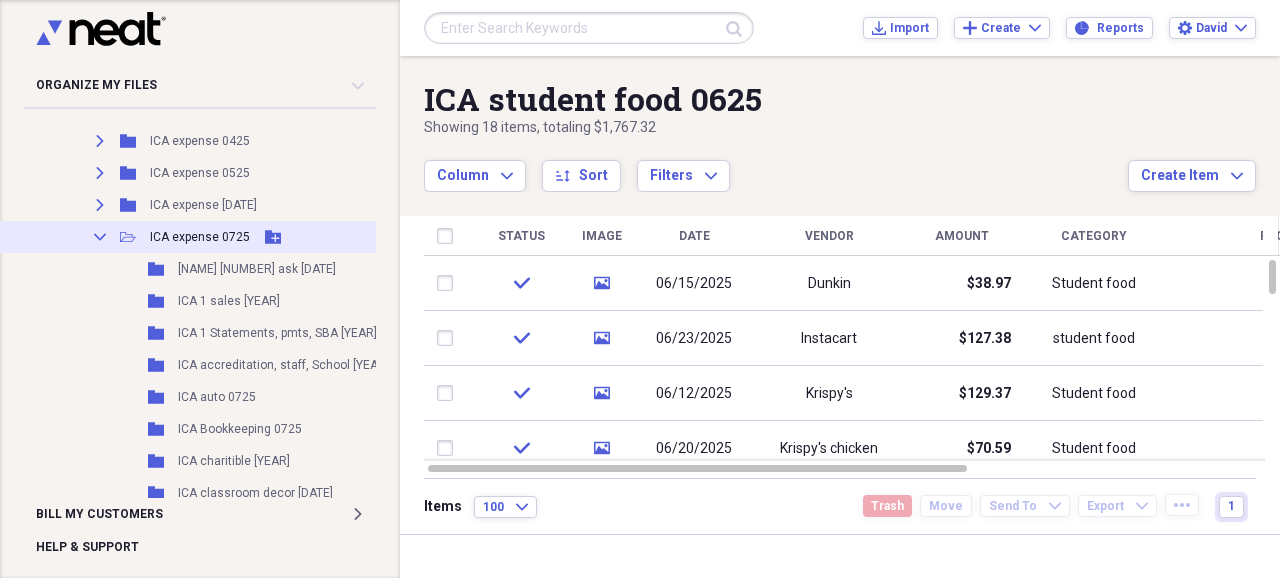 click on "ICA expense 0725" at bounding box center [200, 237] 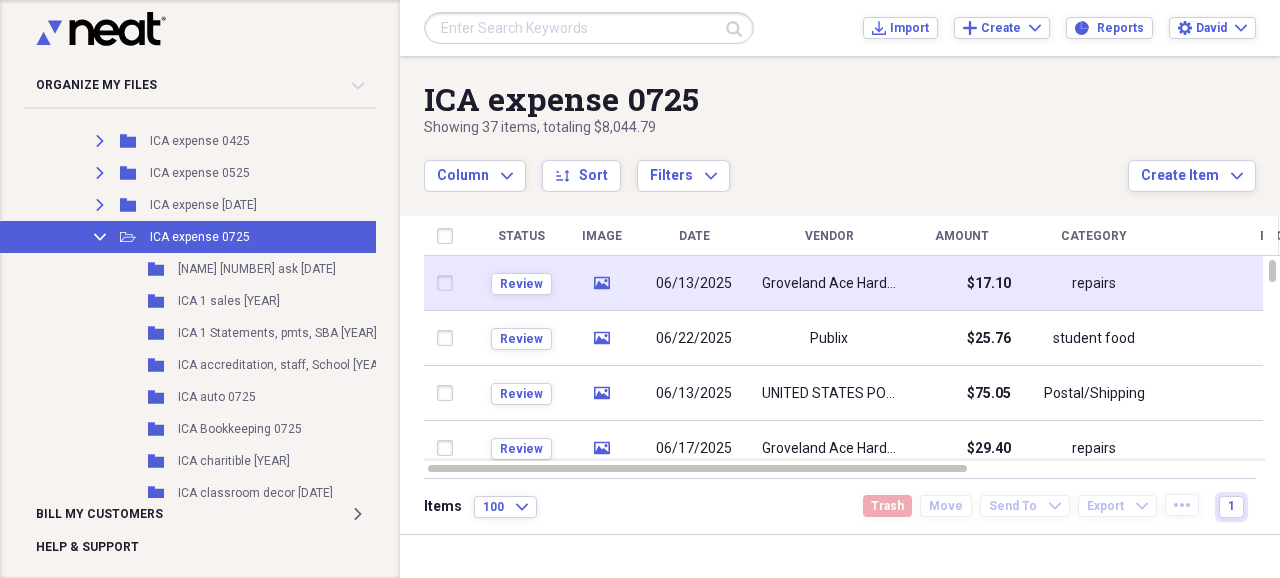 click on "Groveland Ace Hardware" at bounding box center [829, 284] 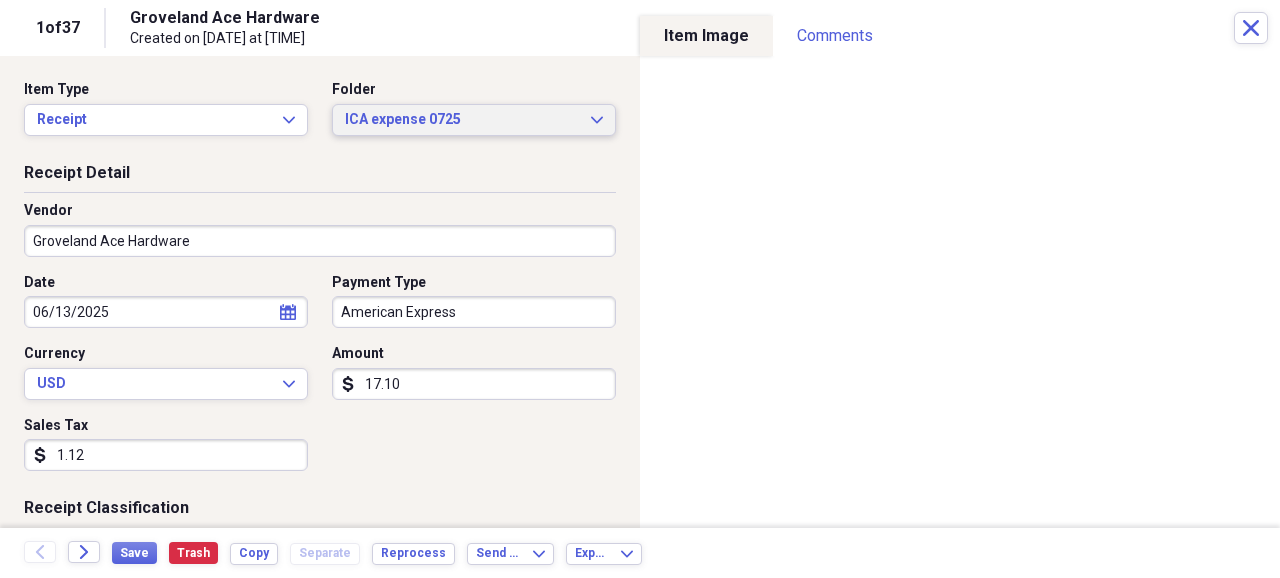 click on "ICA expense 0725" at bounding box center [462, 120] 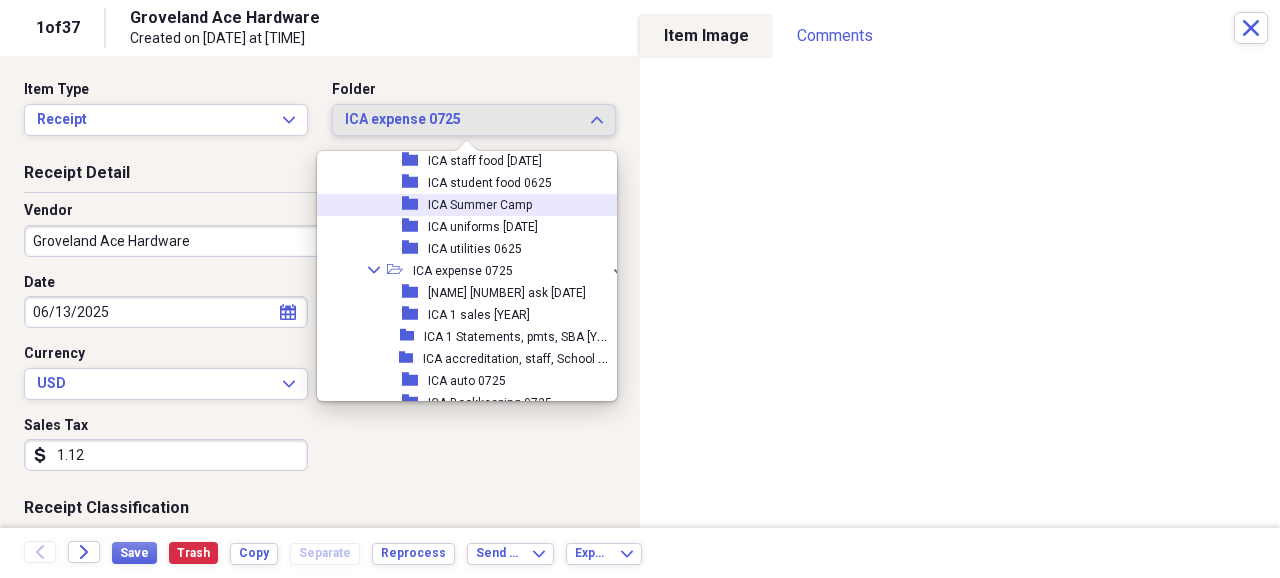 scroll, scrollTop: 3799, scrollLeft: 0, axis: vertical 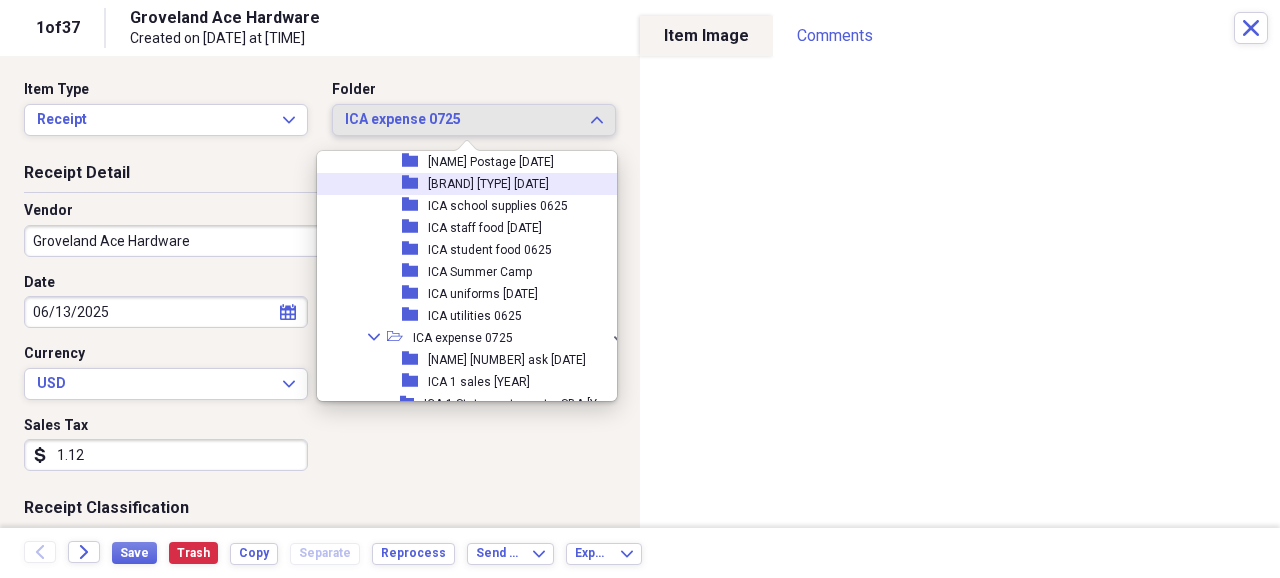 click on "[BRAND] [TYPE] [DATE]" at bounding box center [488, 184] 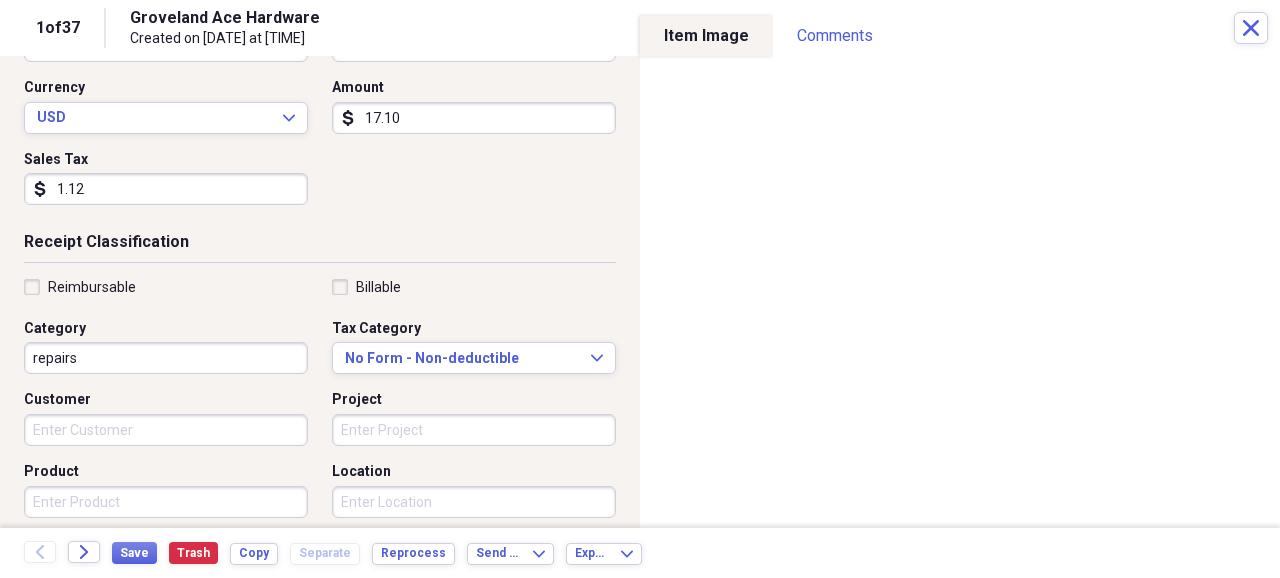 scroll, scrollTop: 0, scrollLeft: 0, axis: both 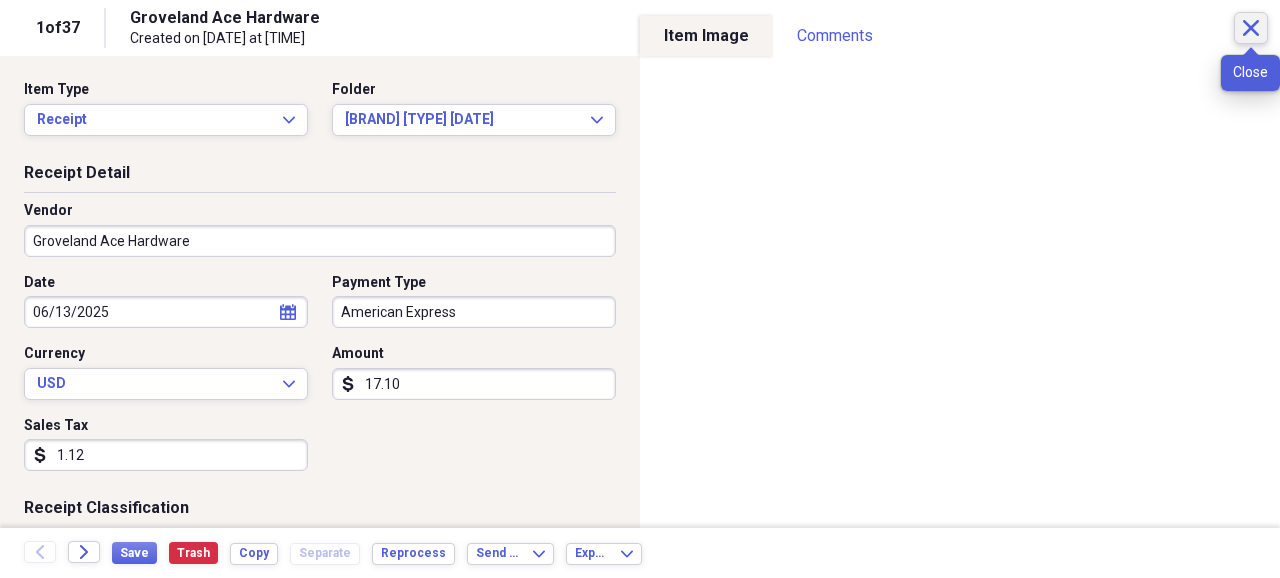 click on "Close" 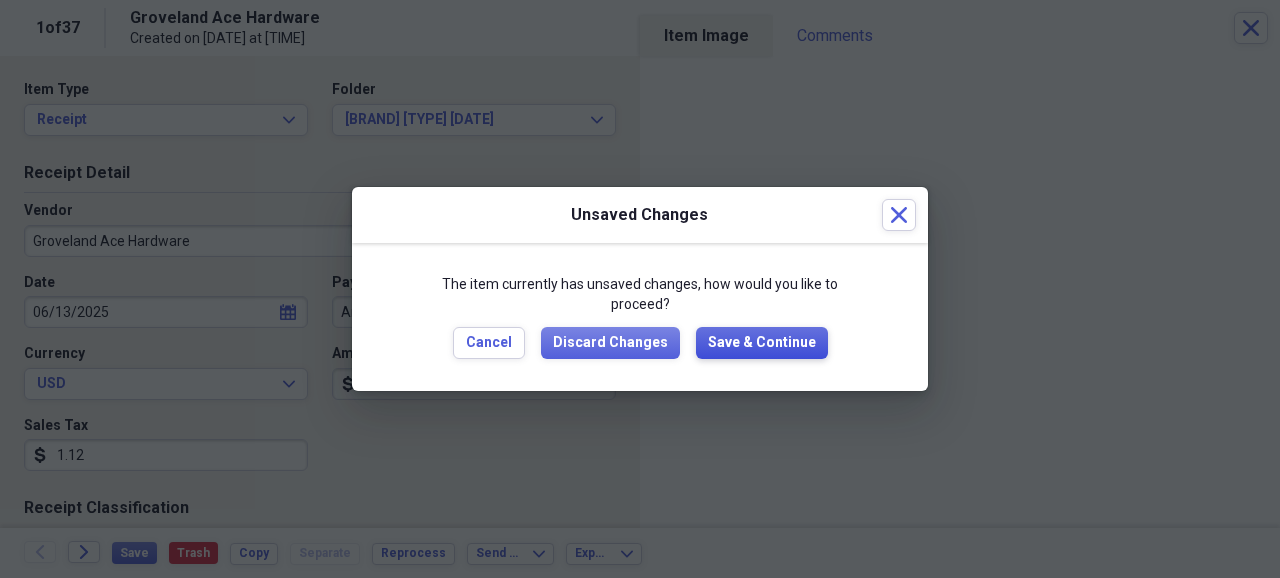 click on "Save & Continue" at bounding box center (762, 343) 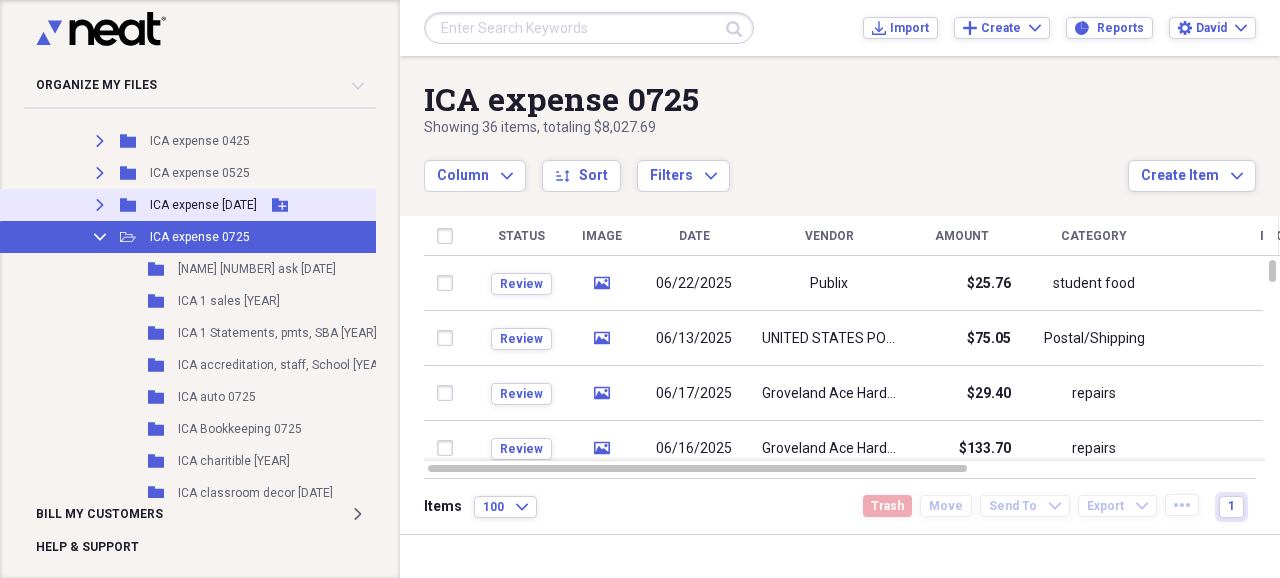 click on "Expand" 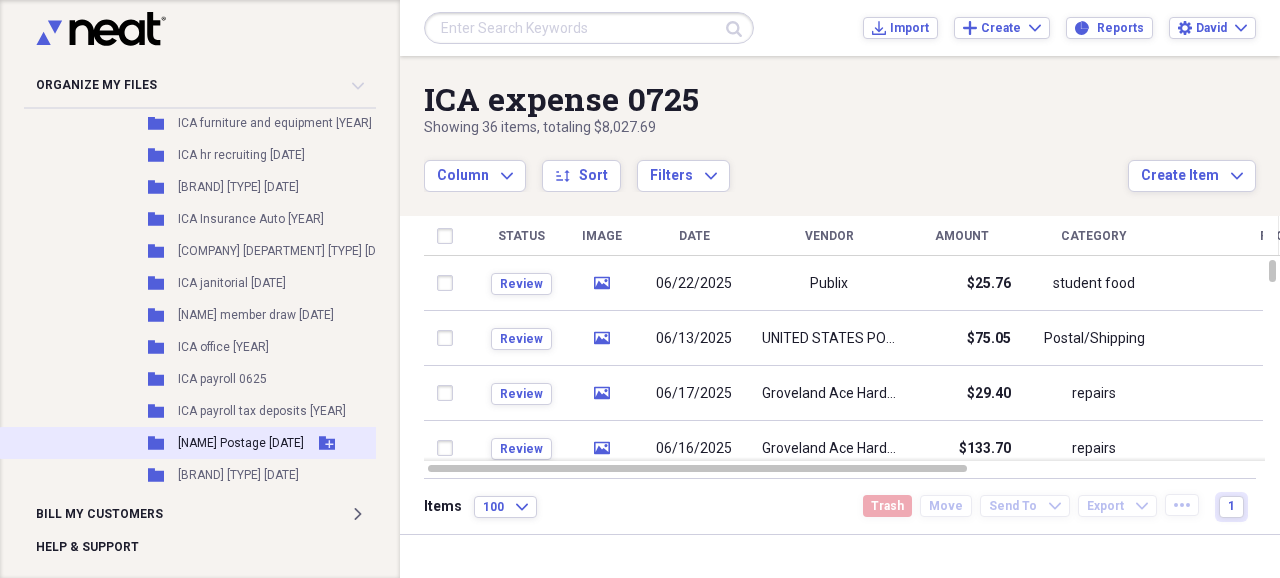 scroll, scrollTop: 1133, scrollLeft: 0, axis: vertical 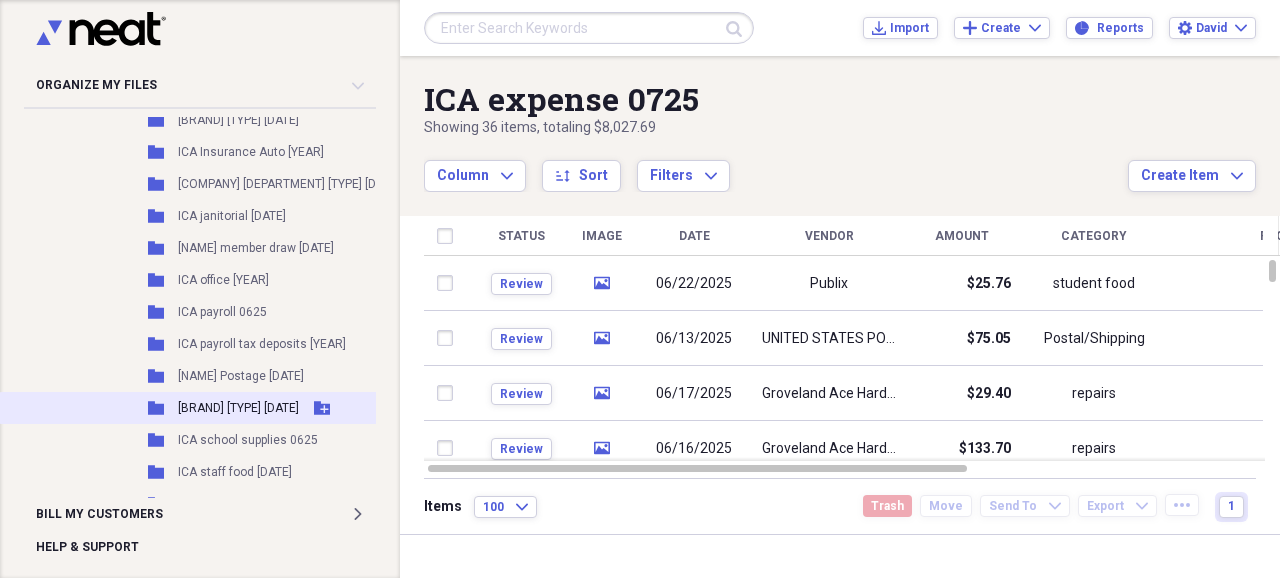click on "[BRAND] [TYPE] [DATE]" at bounding box center (238, 408) 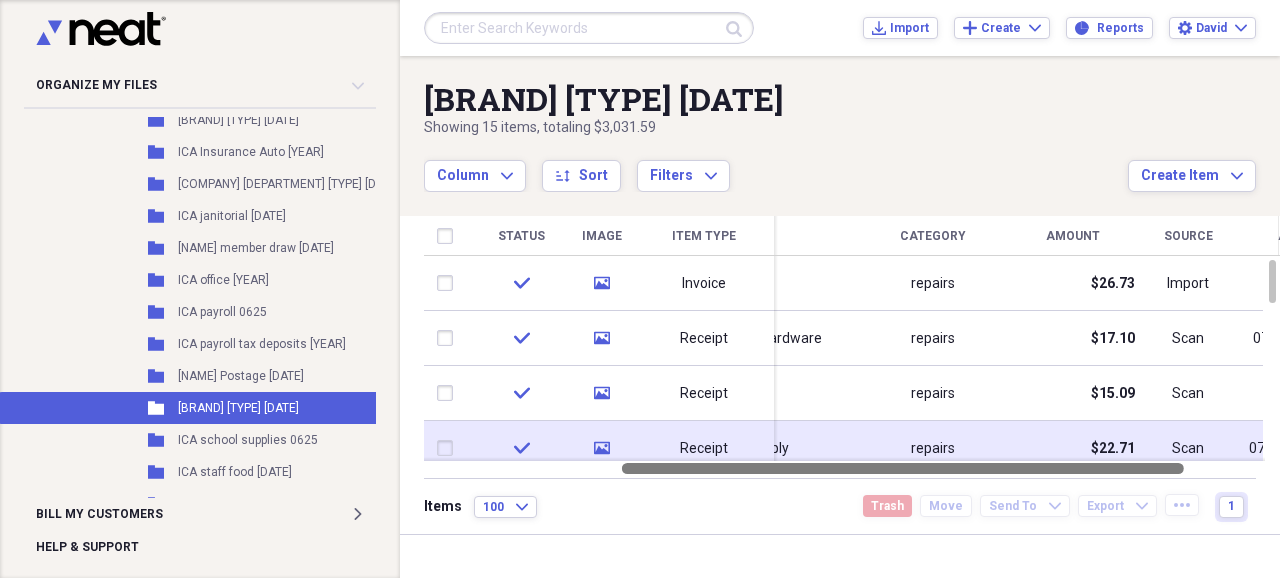 drag, startPoint x: 852, startPoint y: 468, endPoint x: 1042, endPoint y: 452, distance: 190.6725 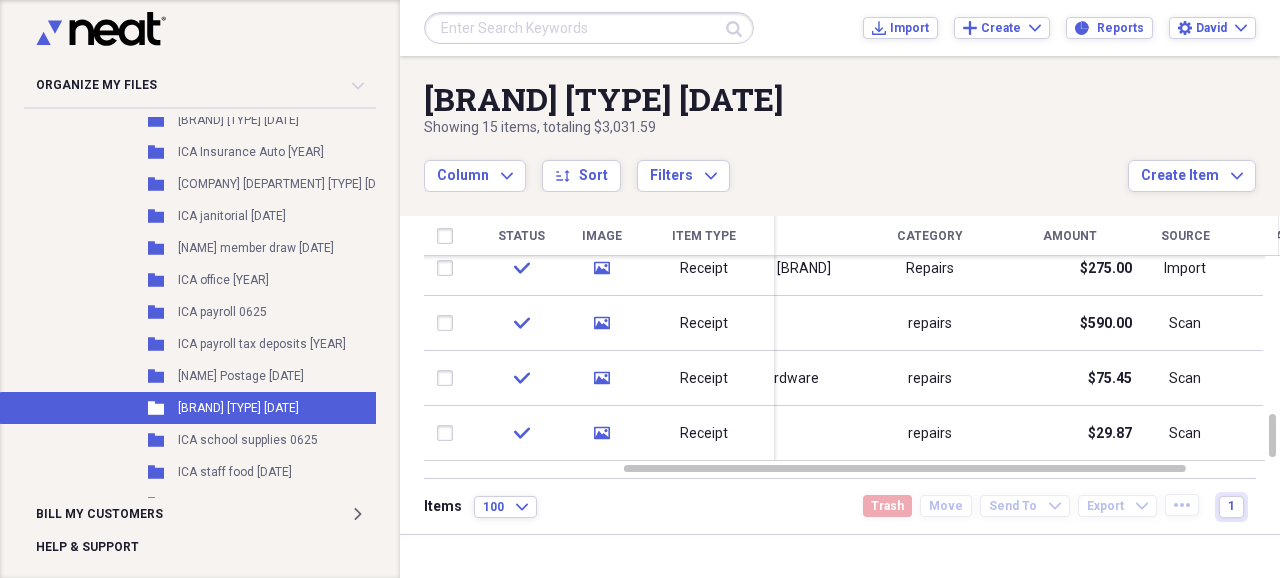 click on "Amount" at bounding box center (1070, 236) 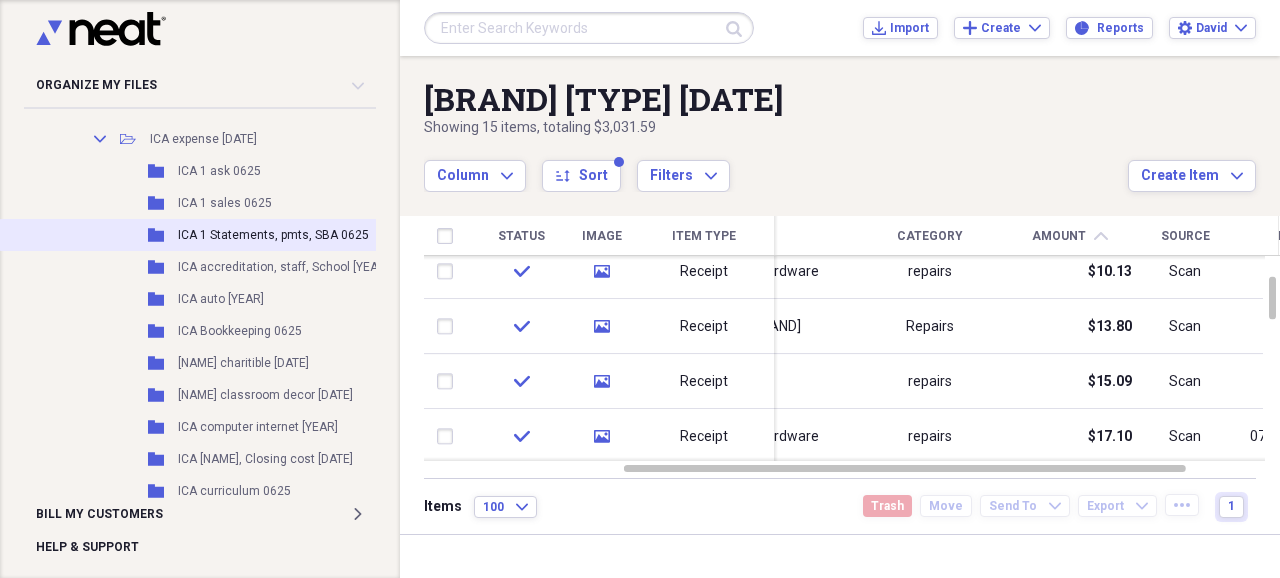 scroll, scrollTop: 600, scrollLeft: 0, axis: vertical 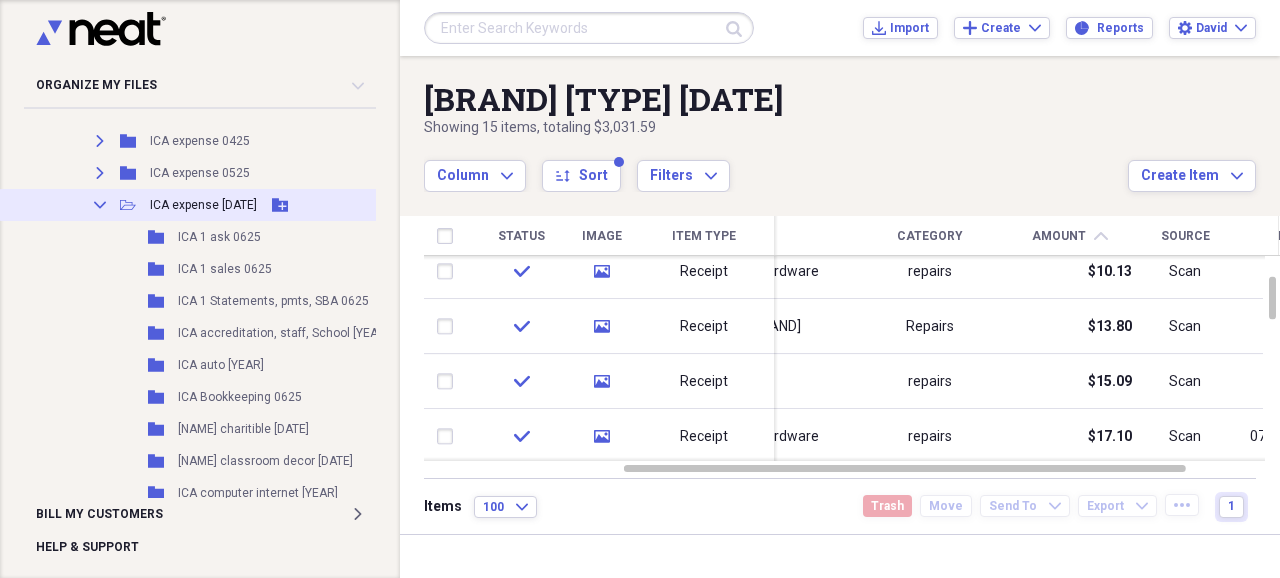 click on "Collapse" 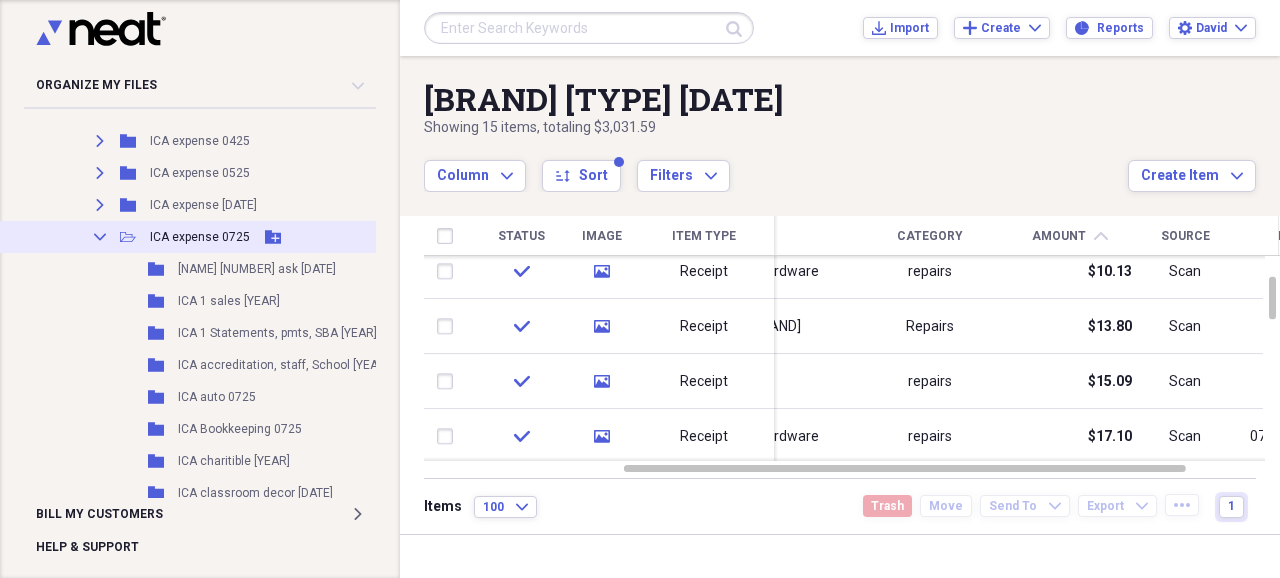 click on "ICA expense 0725" at bounding box center (200, 237) 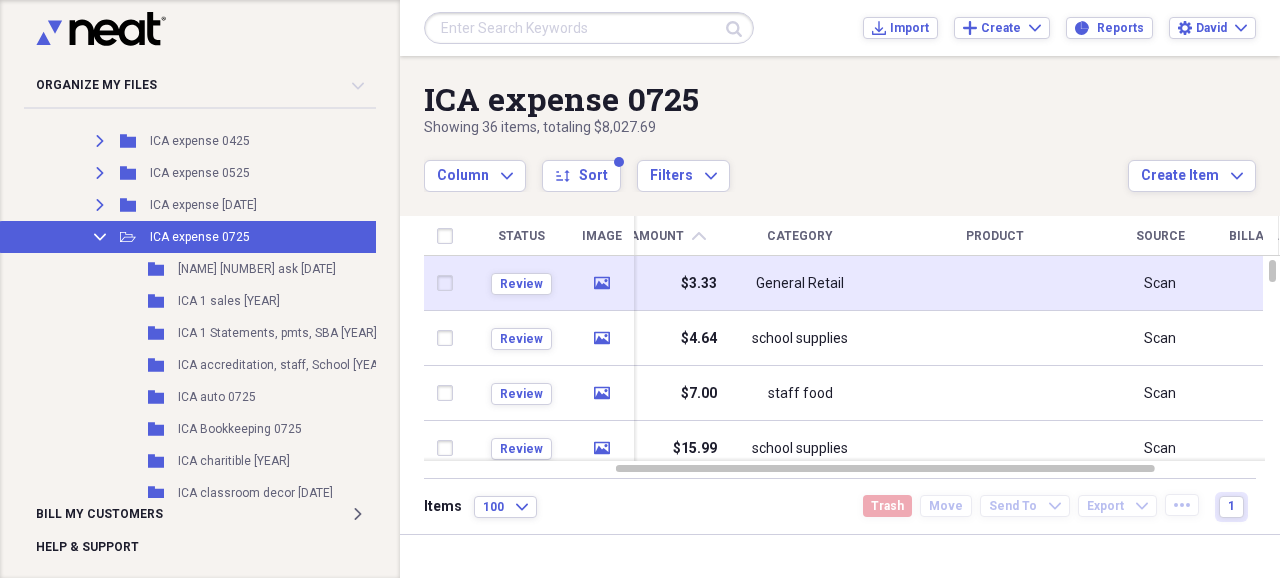 click on "General Retail" at bounding box center [800, 284] 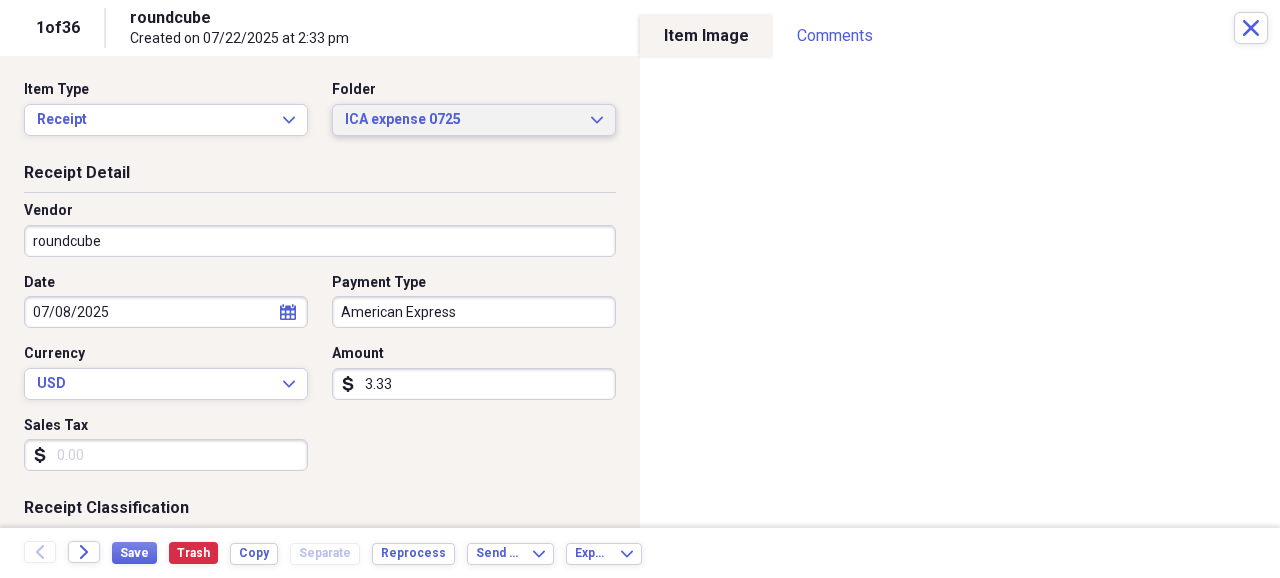 click on "ICA expense 0725" at bounding box center [462, 120] 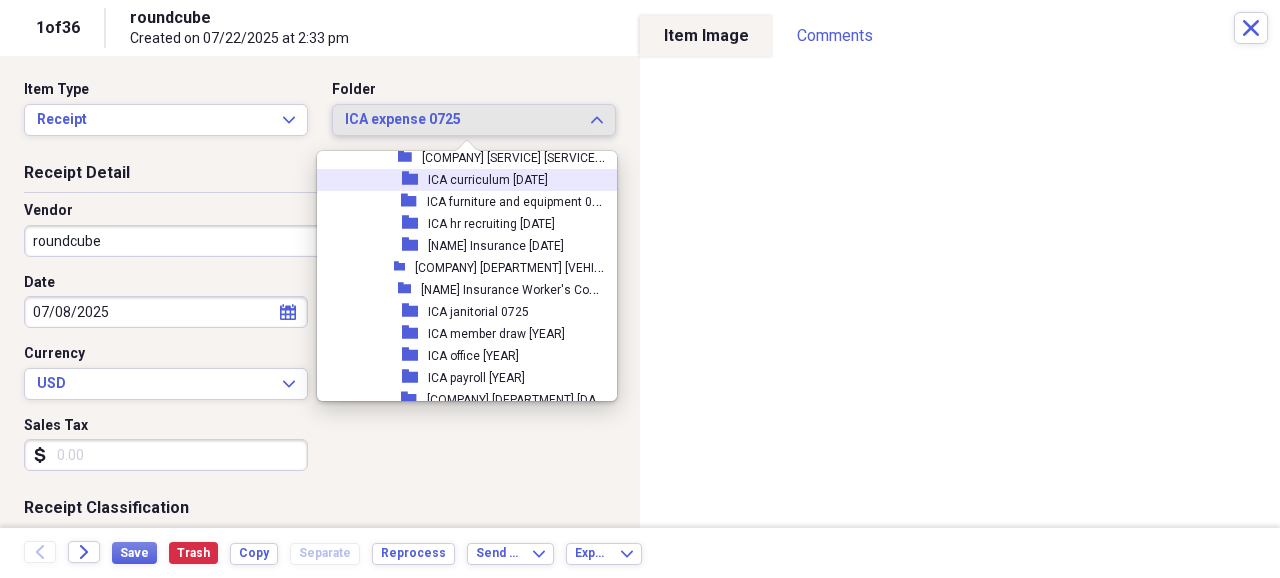 scroll, scrollTop: 4266, scrollLeft: 0, axis: vertical 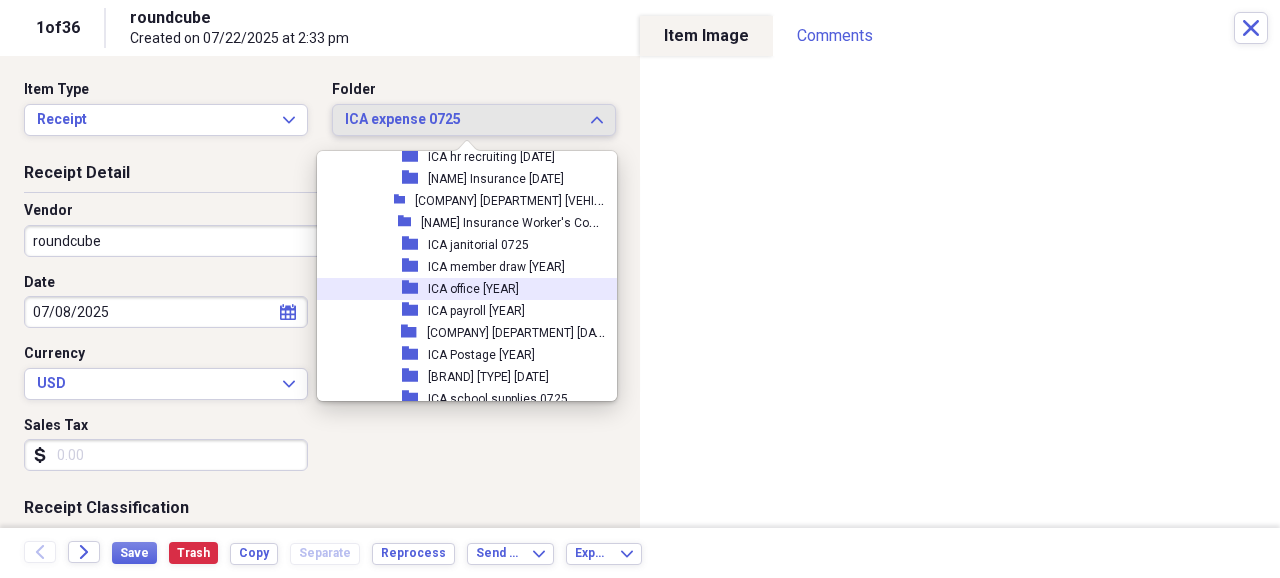 click on "ICA office [YEAR]" at bounding box center (473, 289) 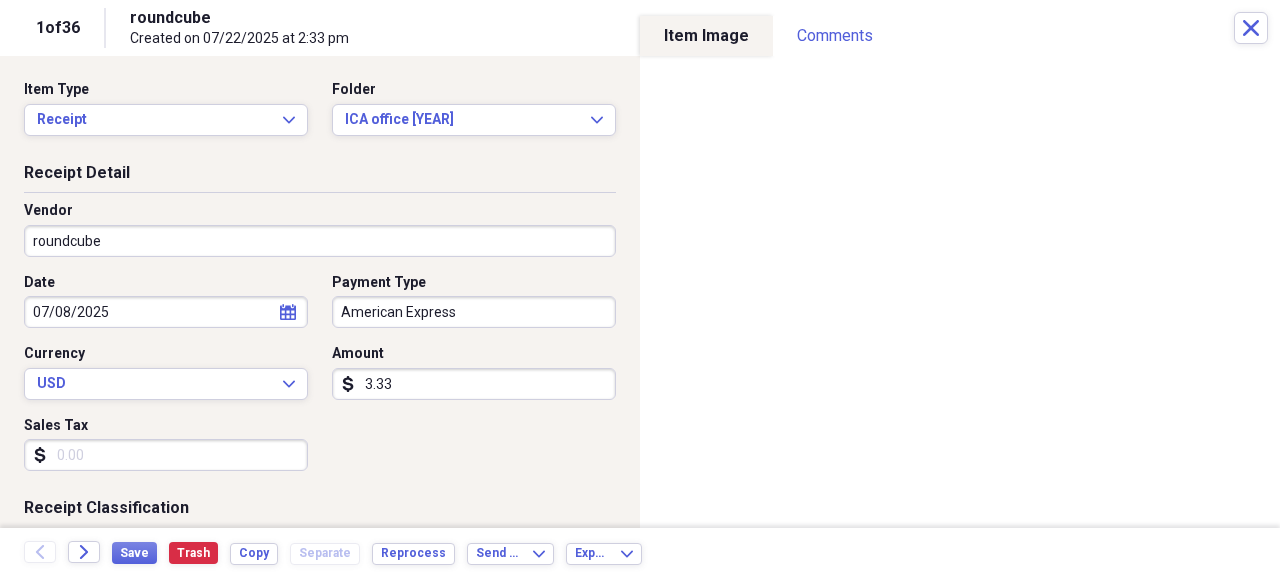 click on "roundcube" at bounding box center (320, 241) 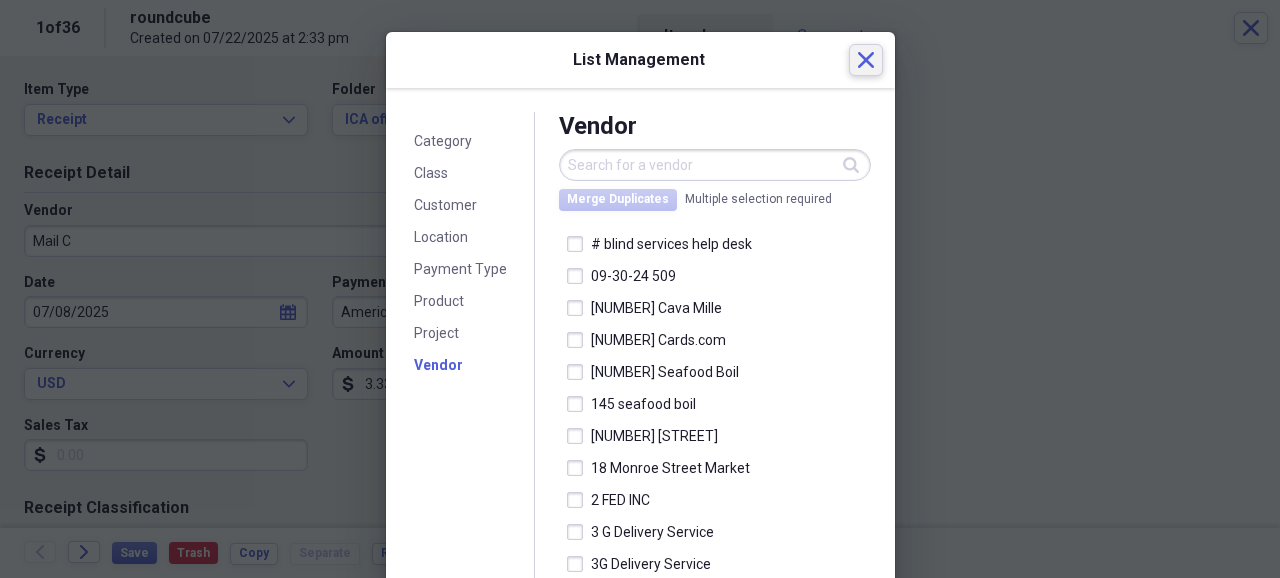 click on "Close" 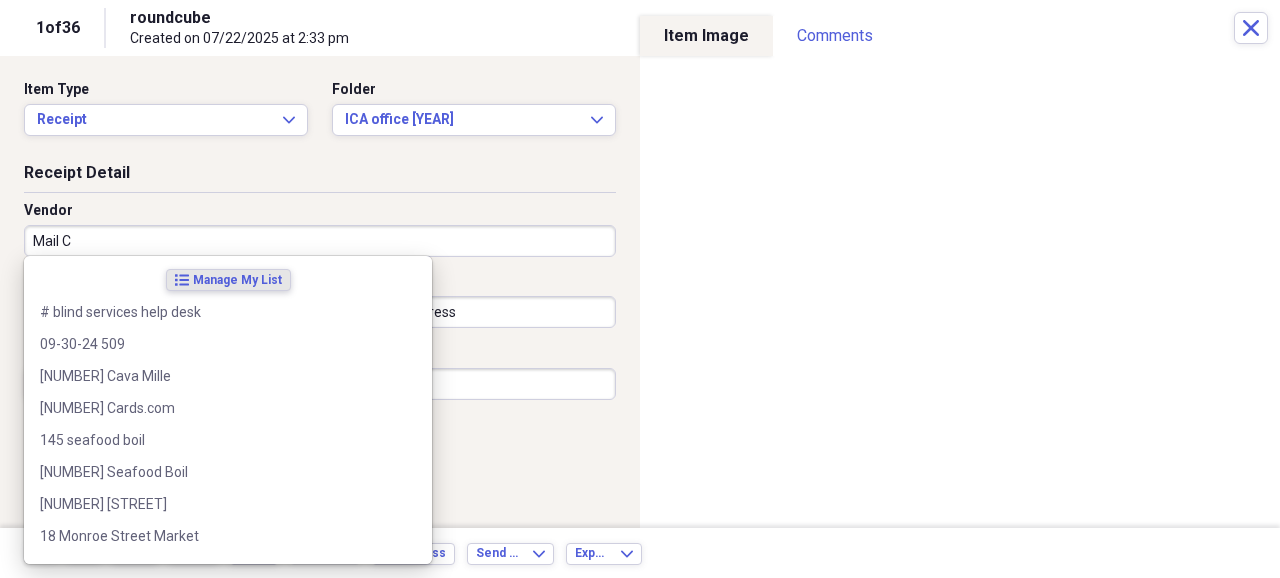 click on "Mail C" at bounding box center (320, 241) 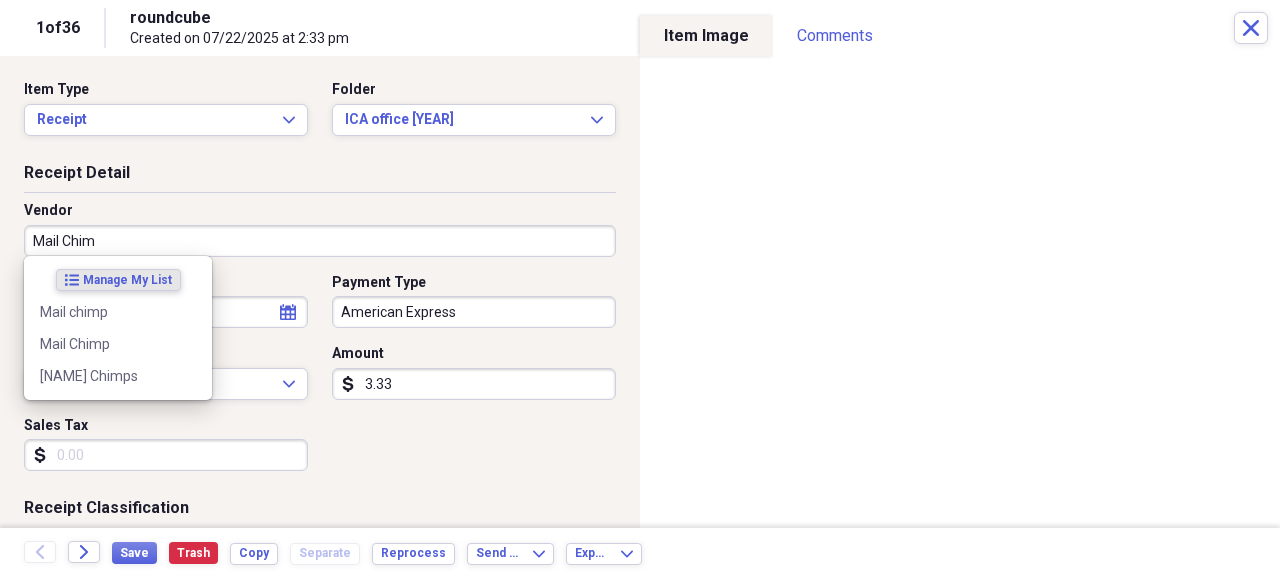 type on "Mail Chimp" 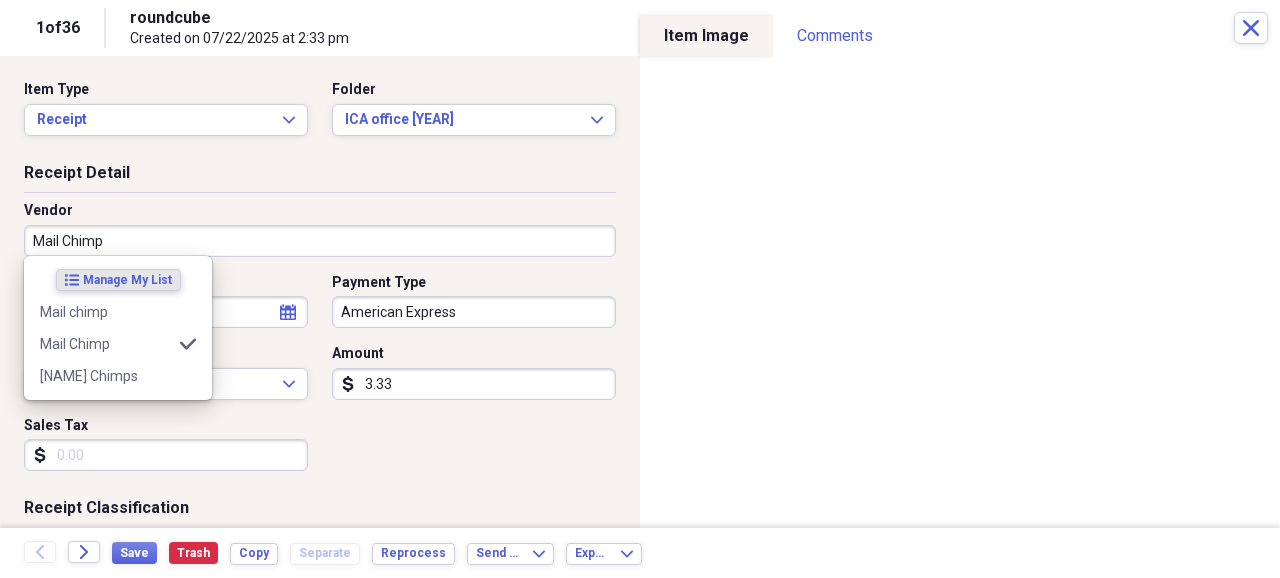 type on "school supplies" 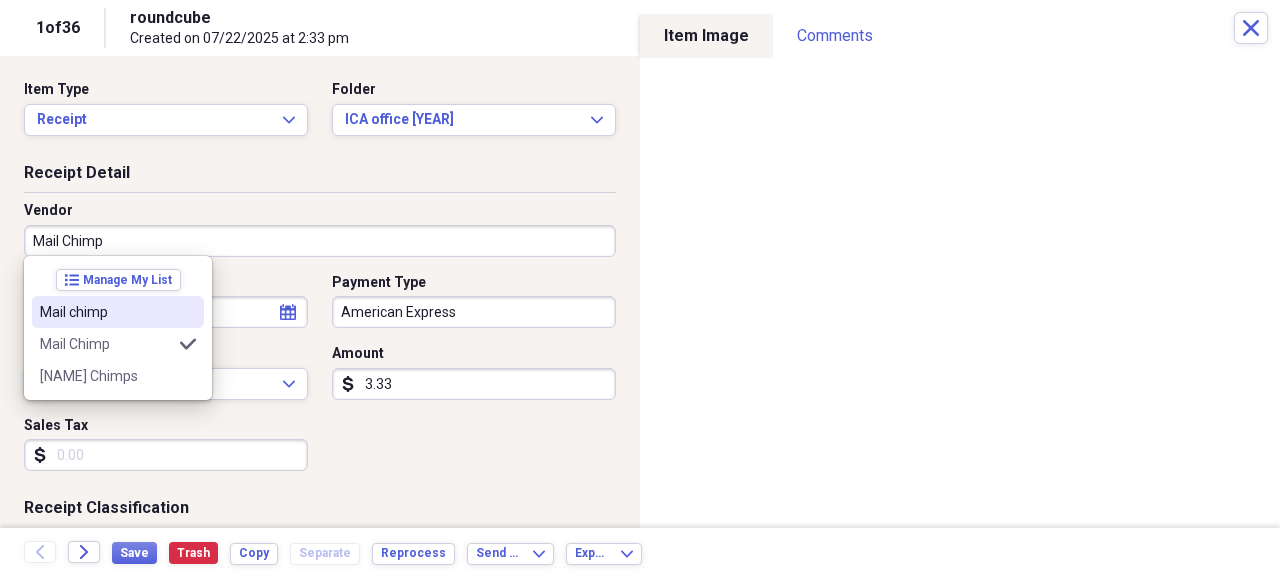 click on "Mail chimp" at bounding box center (106, 312) 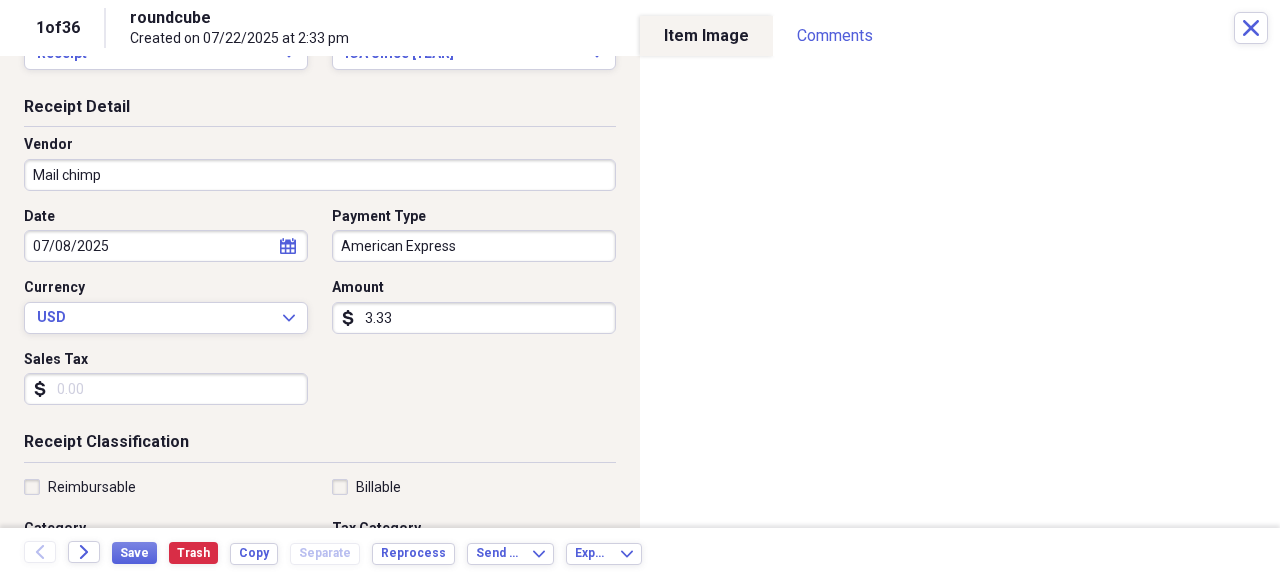 scroll, scrollTop: 133, scrollLeft: 0, axis: vertical 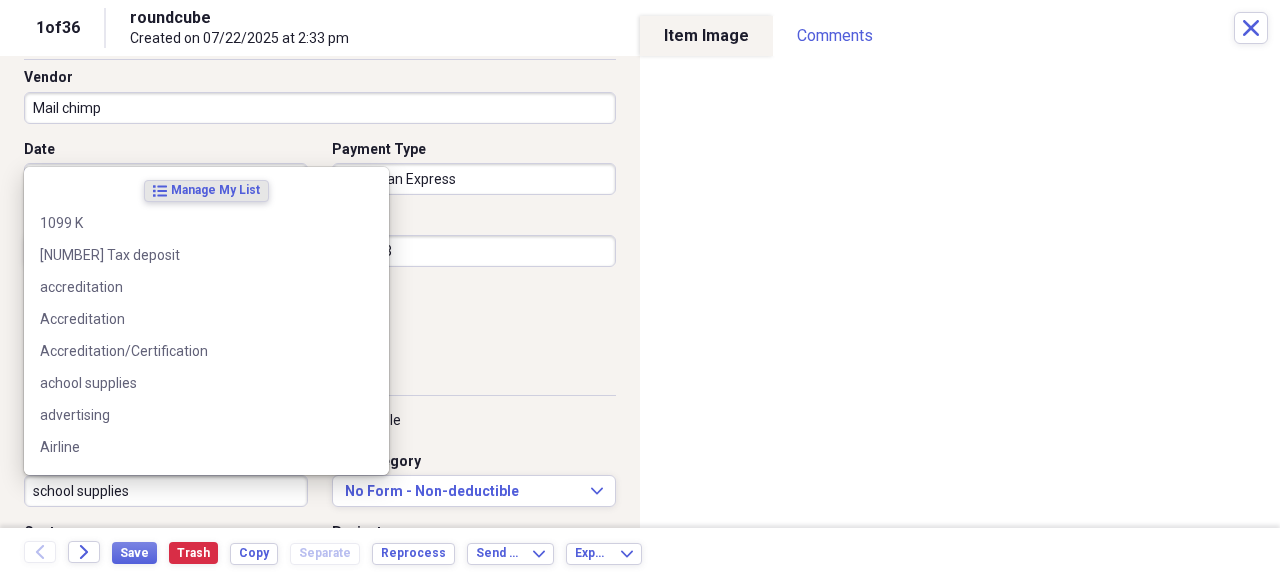 click on "school supplies" at bounding box center (166, 491) 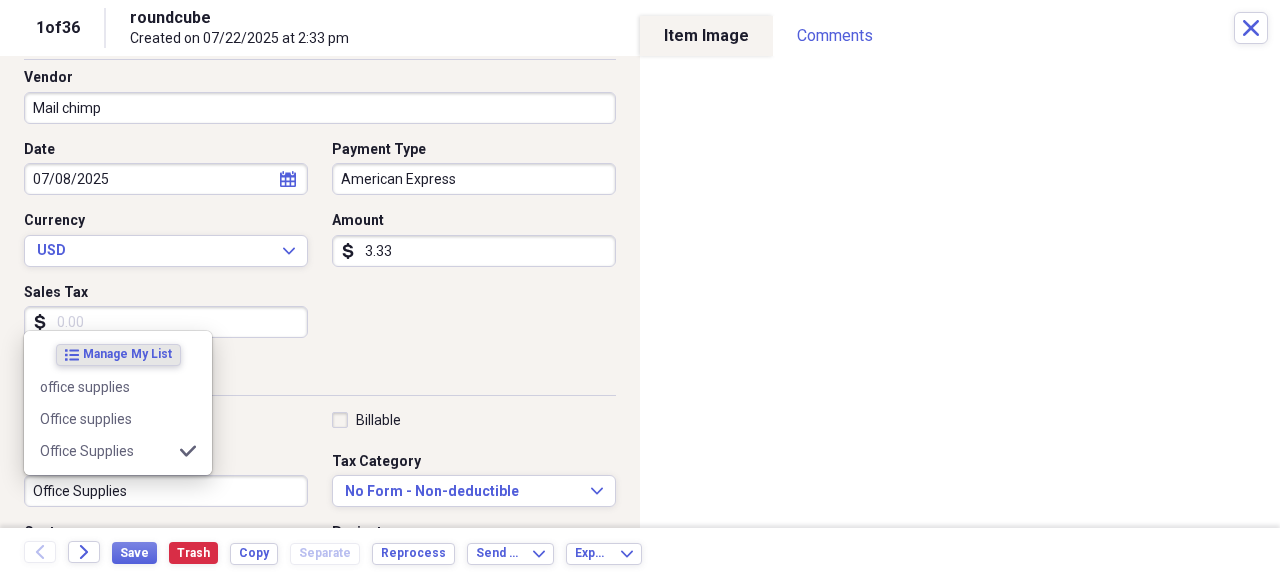 type on "Office Supplies" 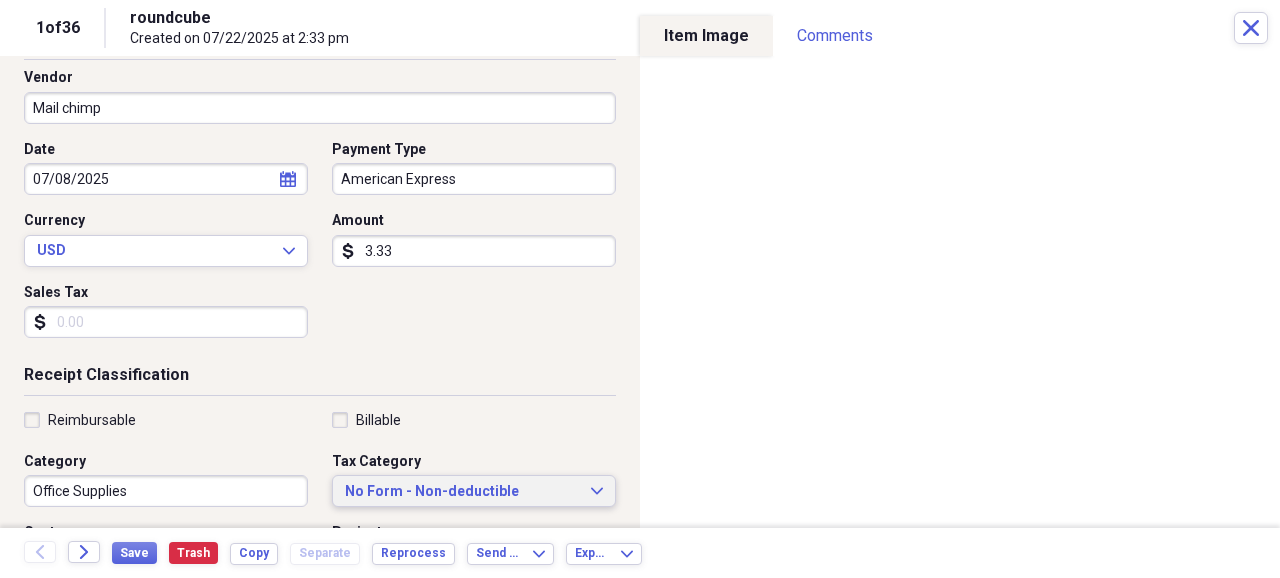 type 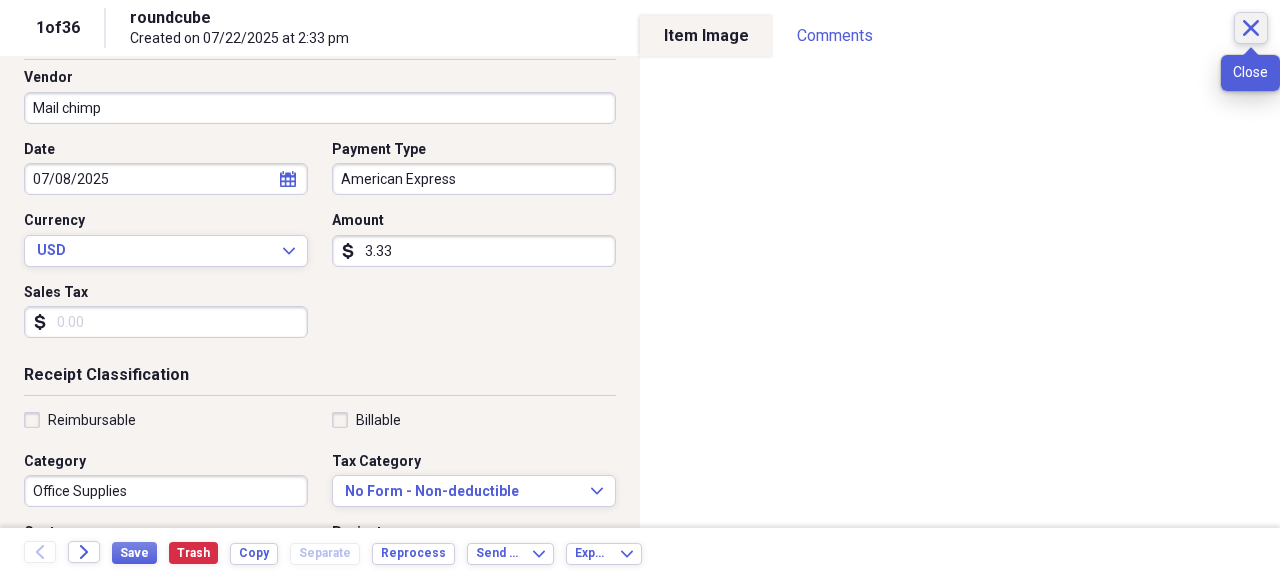 click 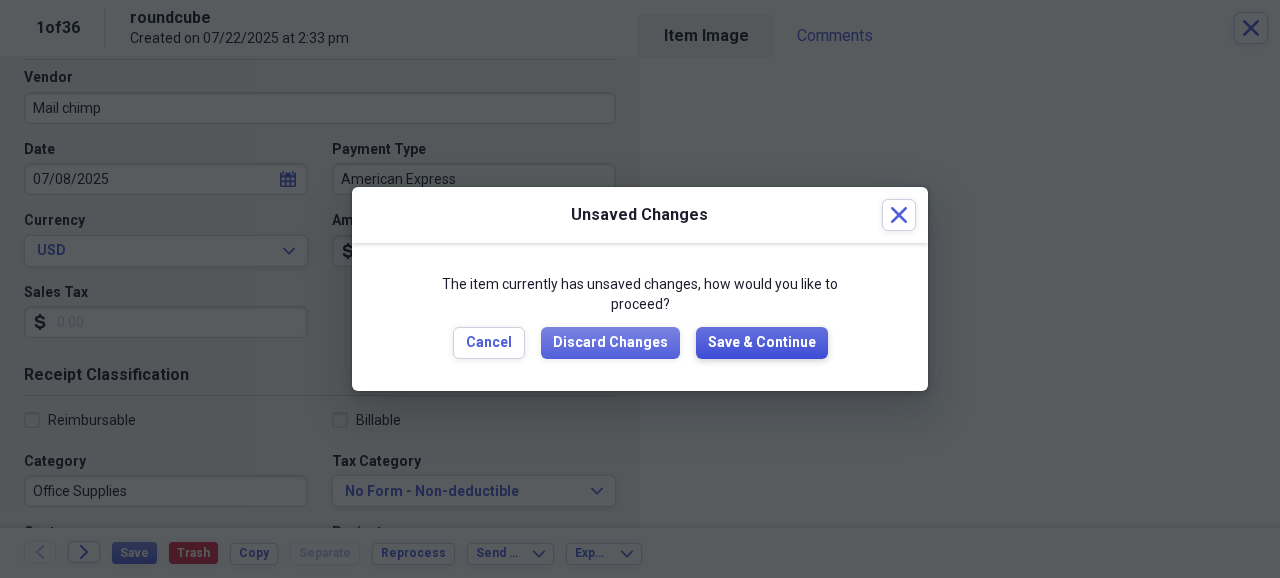 click on "Save & Continue" at bounding box center (762, 343) 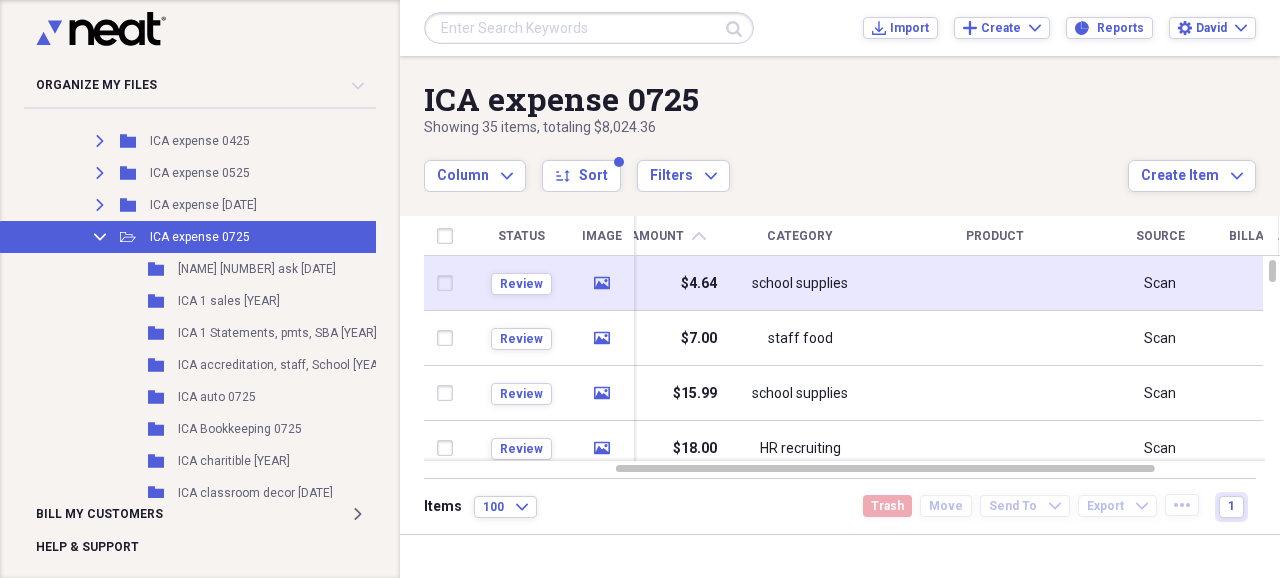 click on "school supplies" at bounding box center (800, 284) 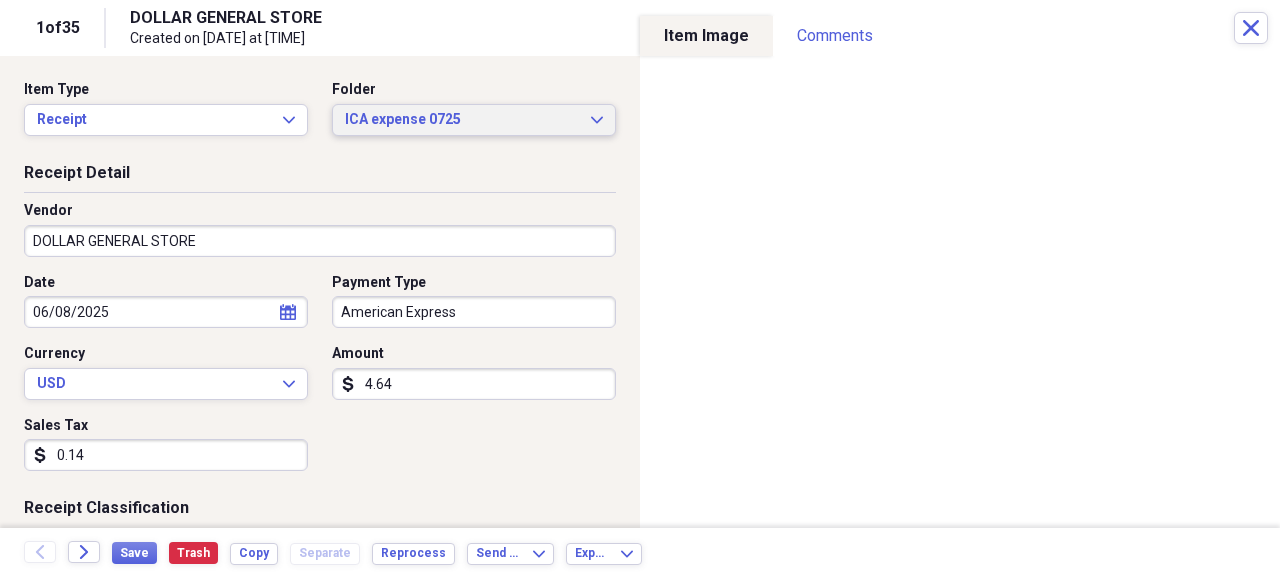 click on "ICA expense 0725" at bounding box center (462, 120) 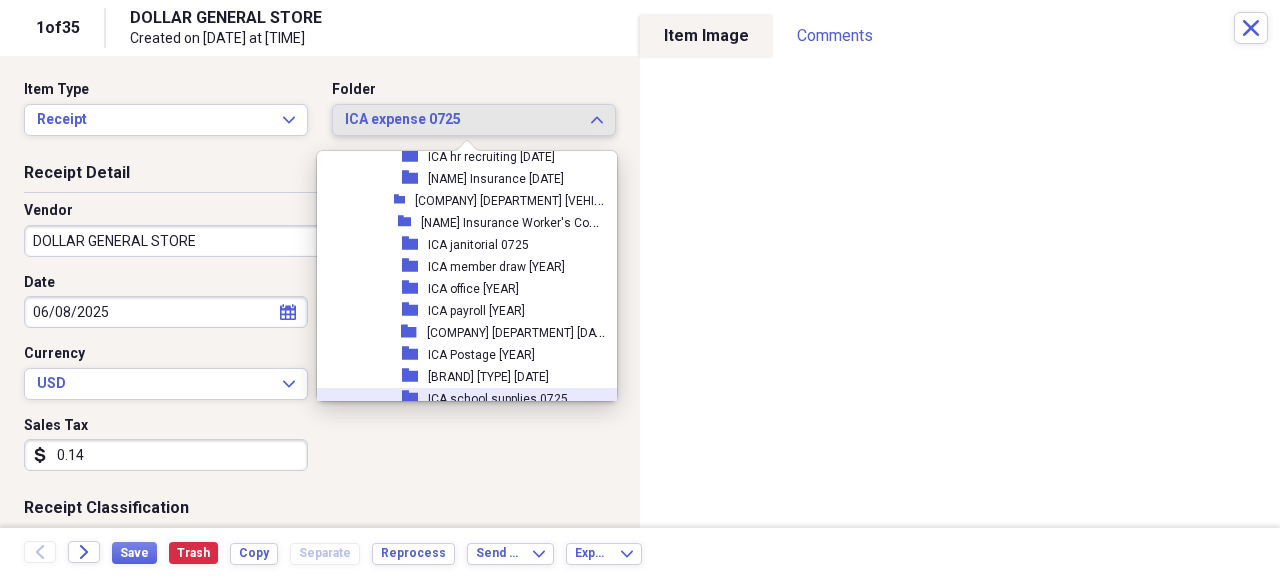 scroll, scrollTop: 4399, scrollLeft: 0, axis: vertical 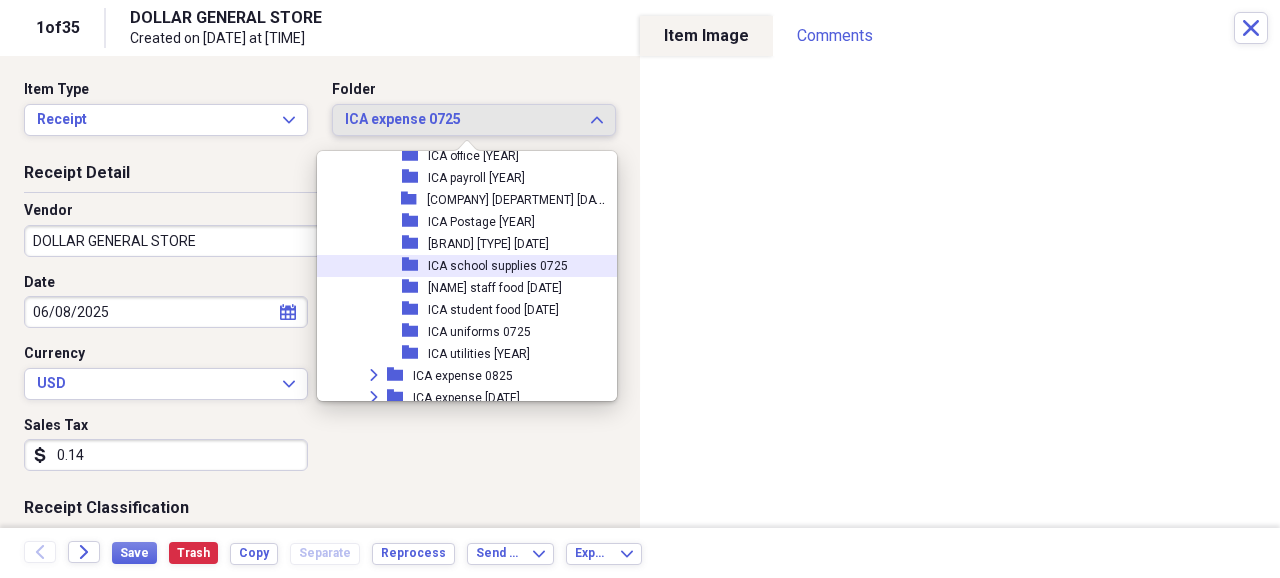 click on "ICA school supplies 0725" at bounding box center (498, 266) 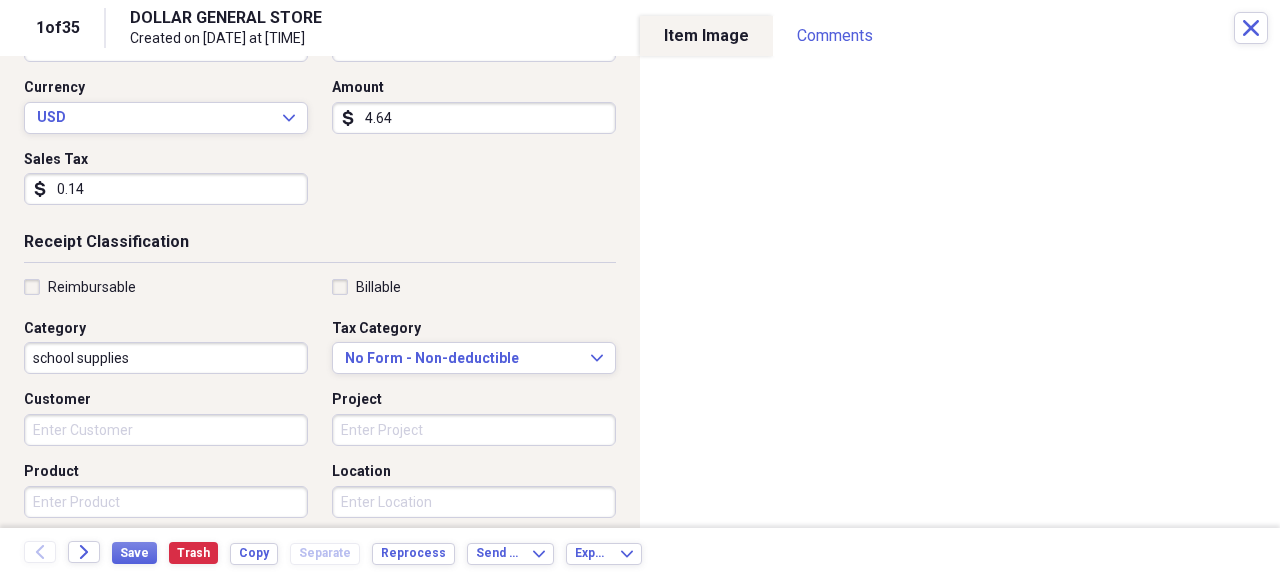 scroll, scrollTop: 0, scrollLeft: 0, axis: both 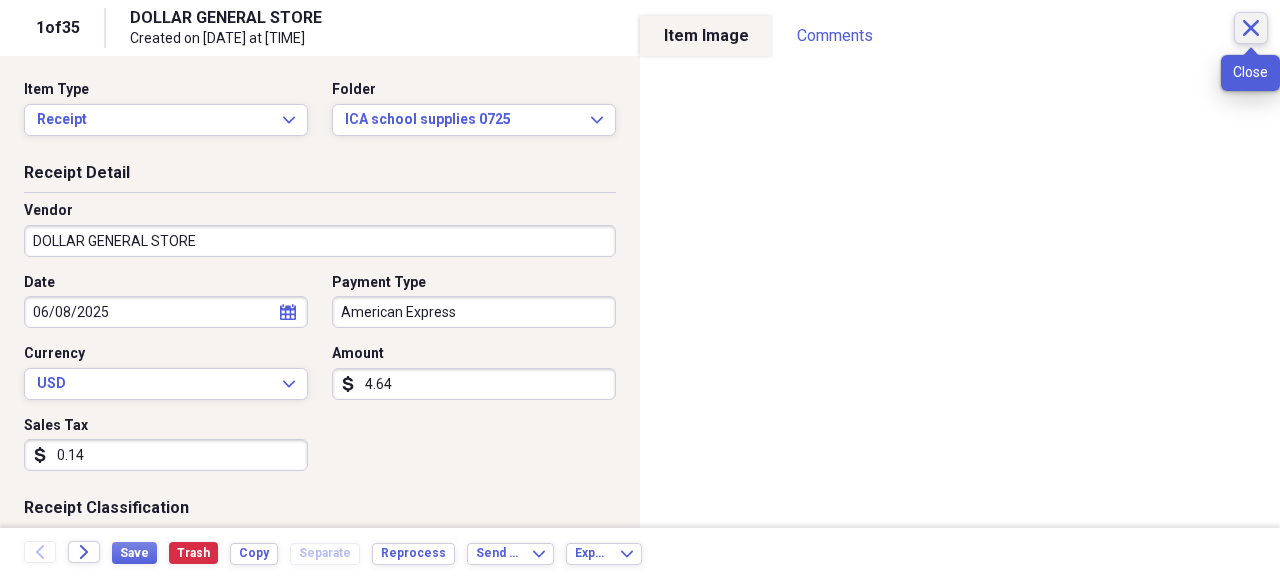 click on "Close" at bounding box center [1251, 28] 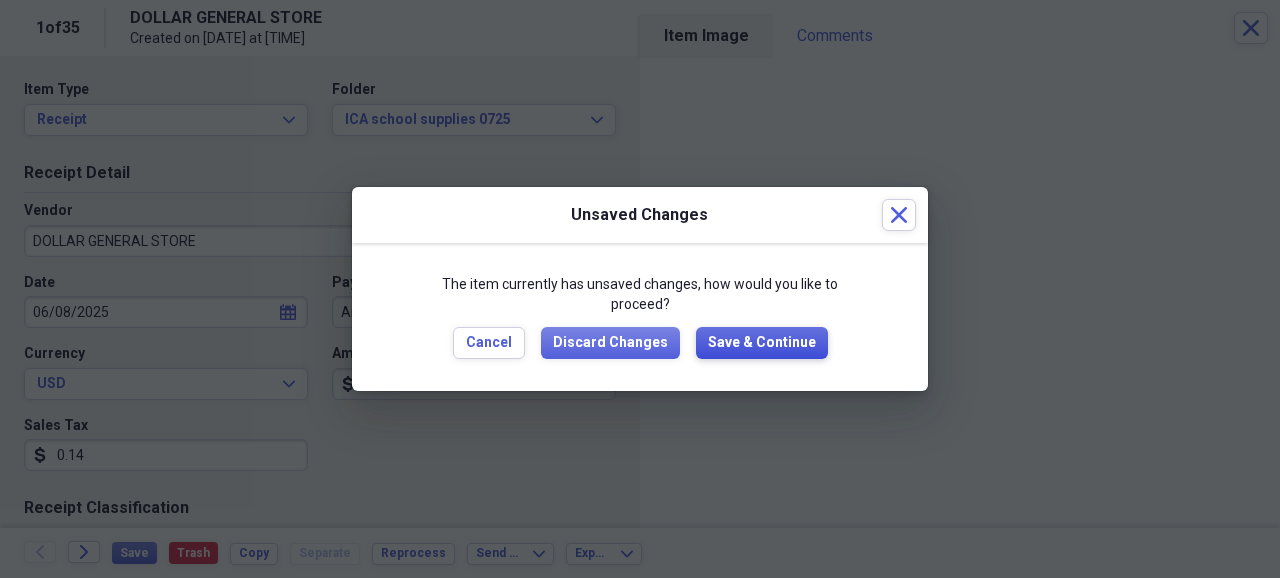 click on "Save & Continue" at bounding box center (762, 343) 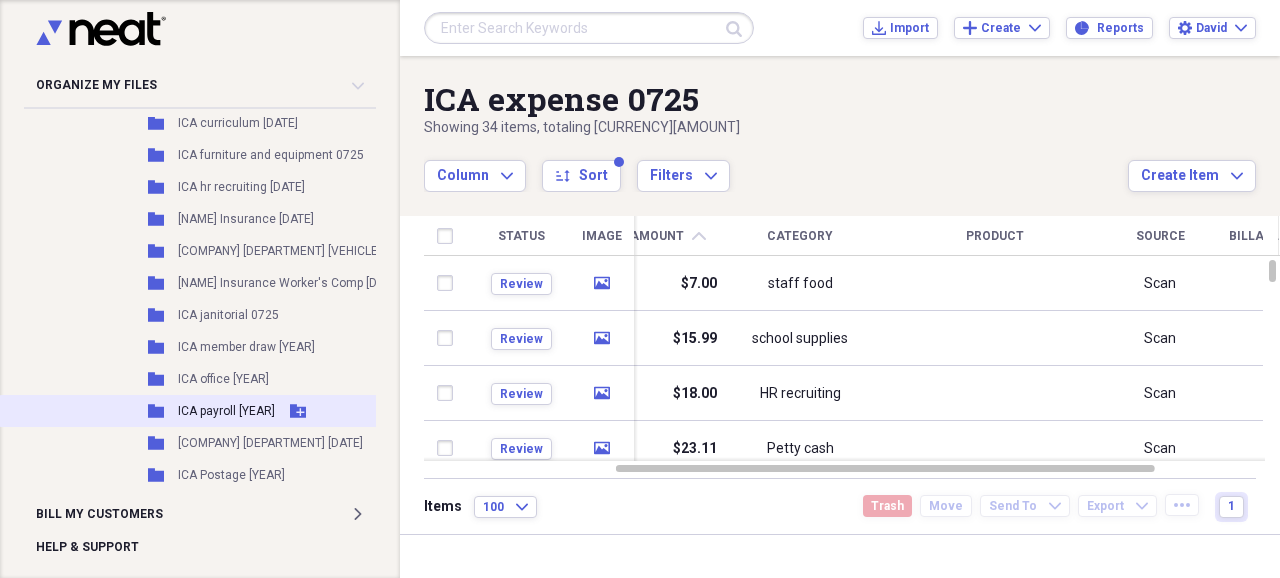 scroll, scrollTop: 1200, scrollLeft: 0, axis: vertical 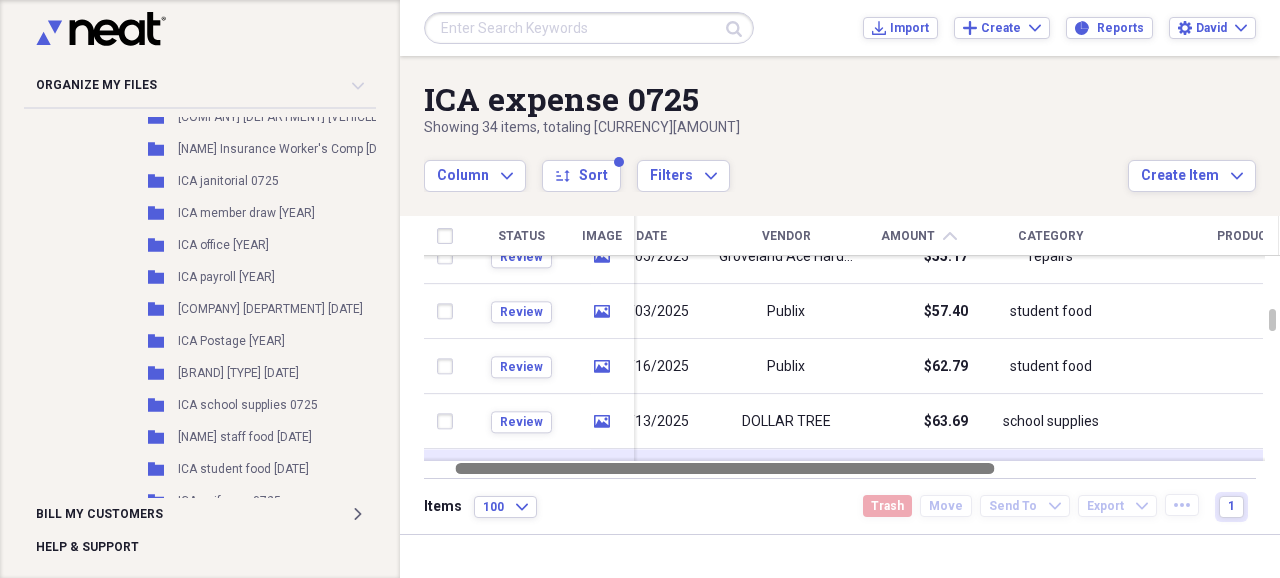 drag, startPoint x: 734, startPoint y: 464, endPoint x: 573, endPoint y: 450, distance: 161.60754 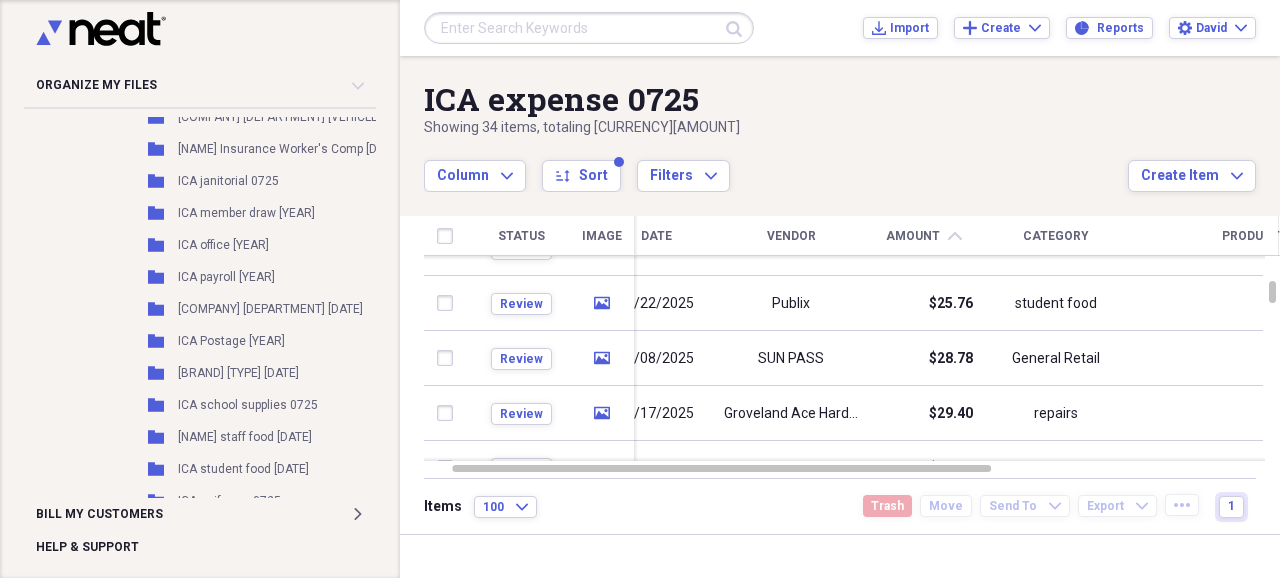 click on "Vendor" at bounding box center (791, 236) 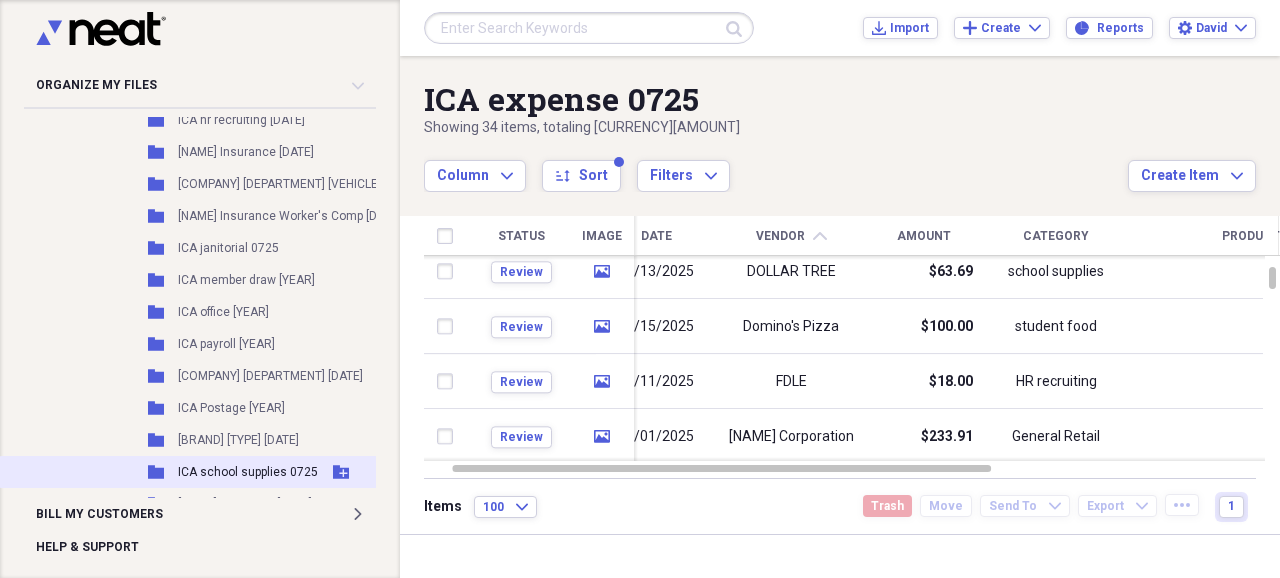 scroll, scrollTop: 1200, scrollLeft: 0, axis: vertical 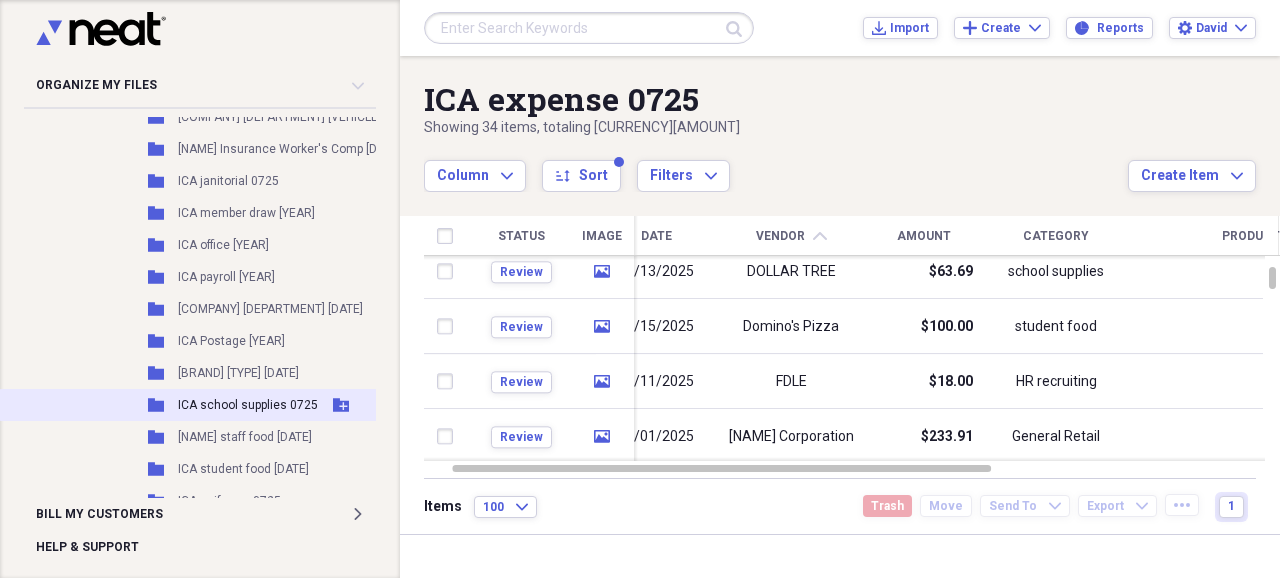 click on "ICA school supplies 0725" at bounding box center [248, 405] 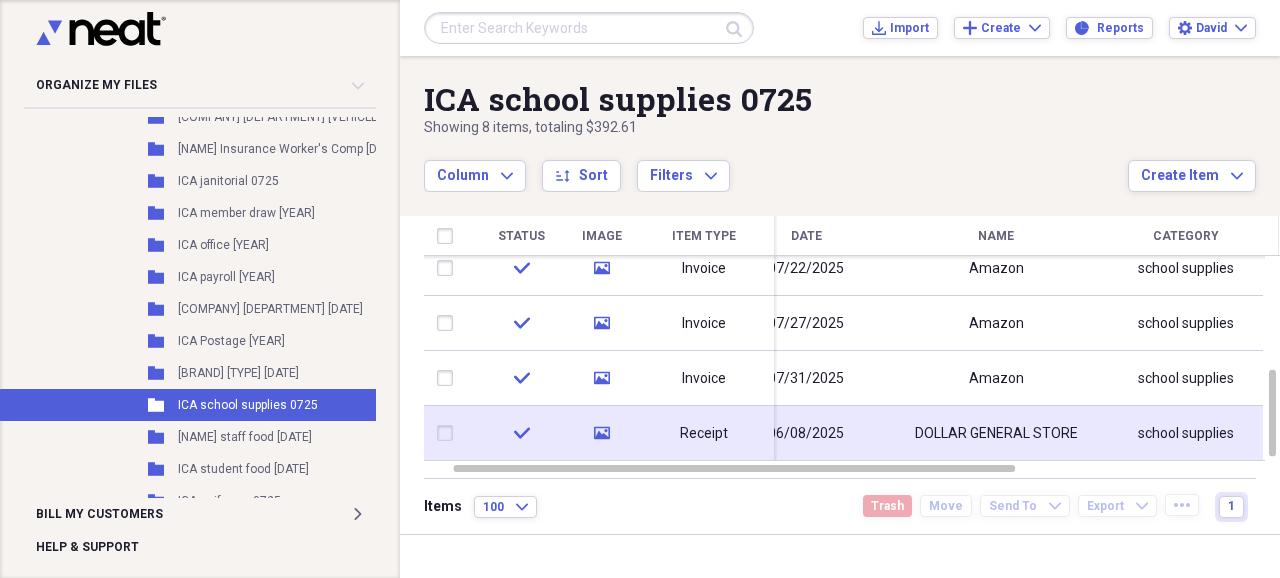 click on "DOLLAR GENERAL STORE" at bounding box center (996, 434) 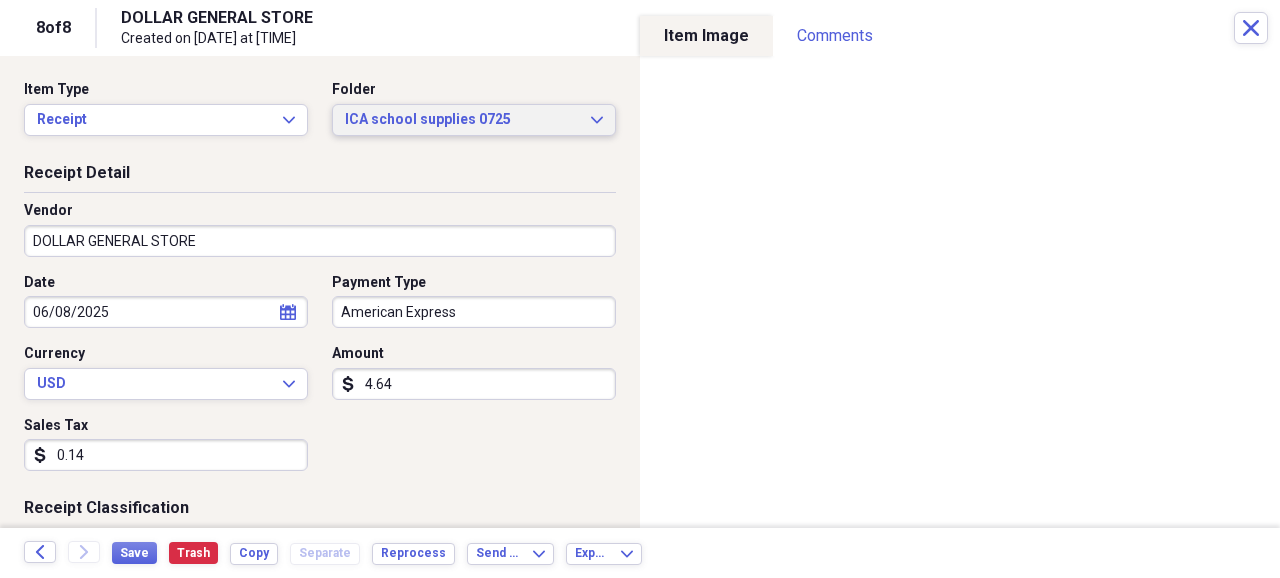 click on "ICA school supplies 0725" at bounding box center [462, 120] 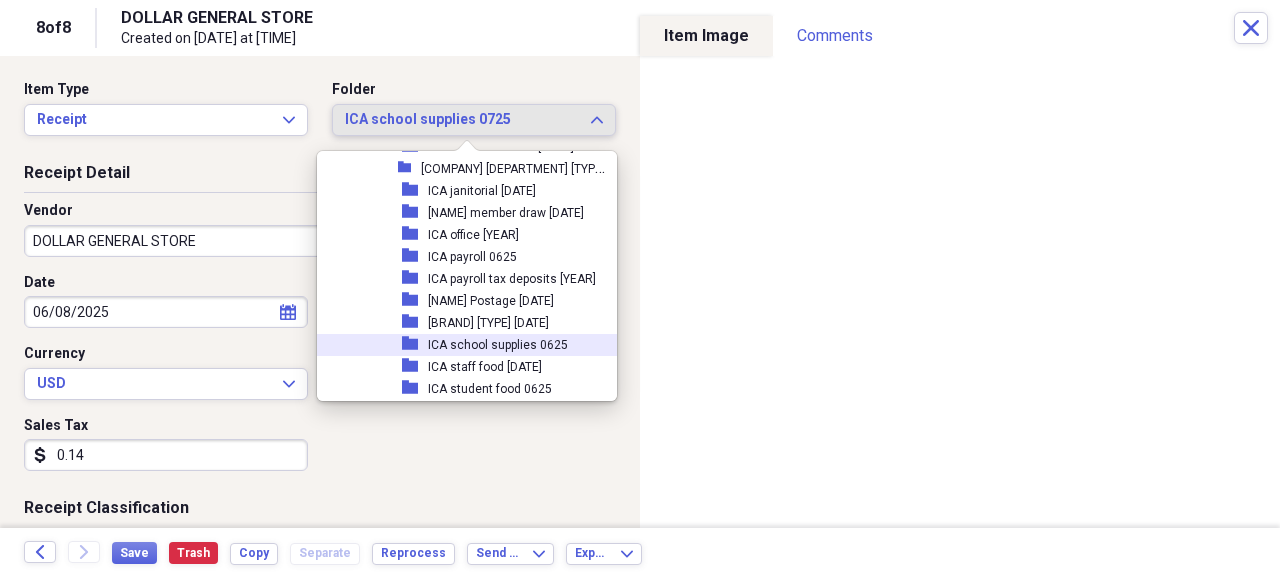 scroll, scrollTop: 3794, scrollLeft: 0, axis: vertical 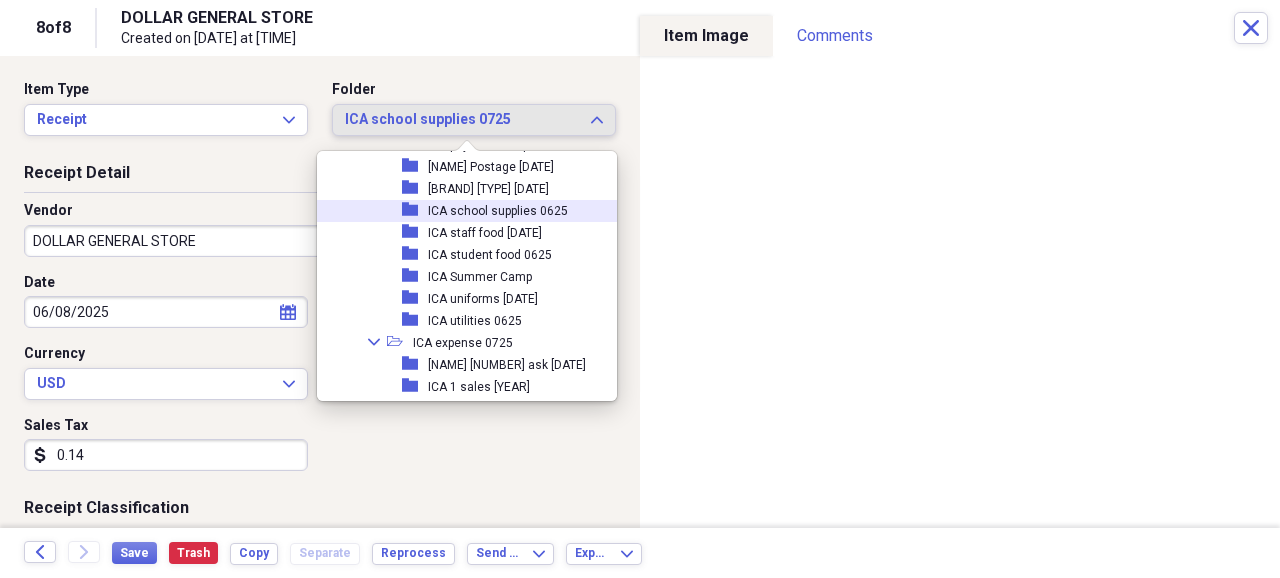 click on "ICA school supplies 0625" at bounding box center [498, 211] 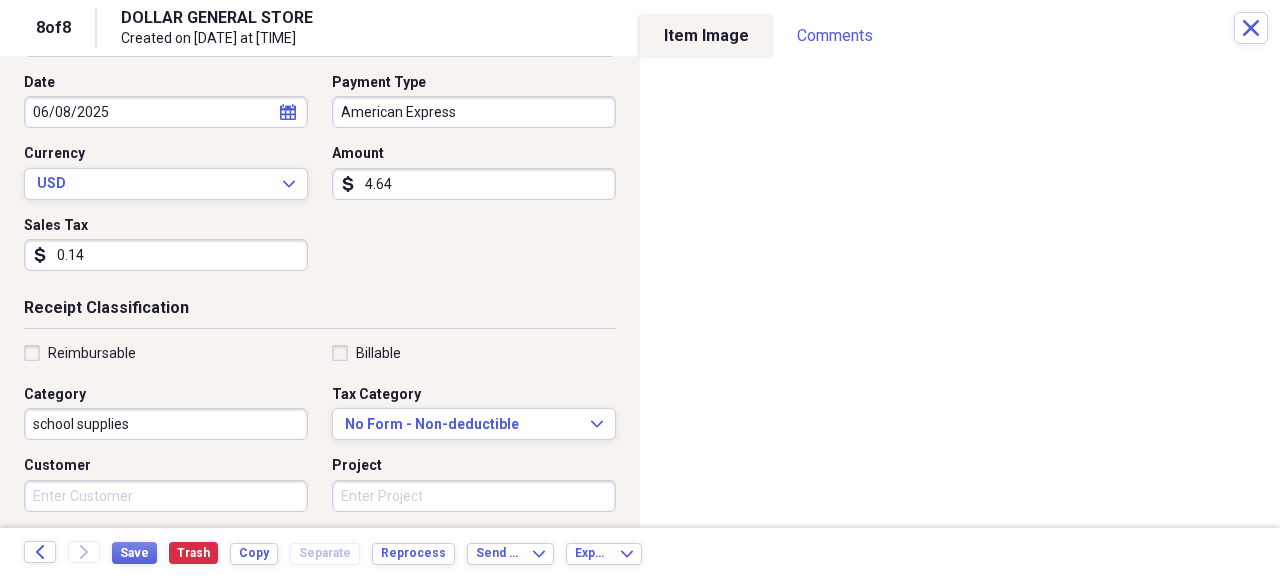 scroll, scrollTop: 0, scrollLeft: 0, axis: both 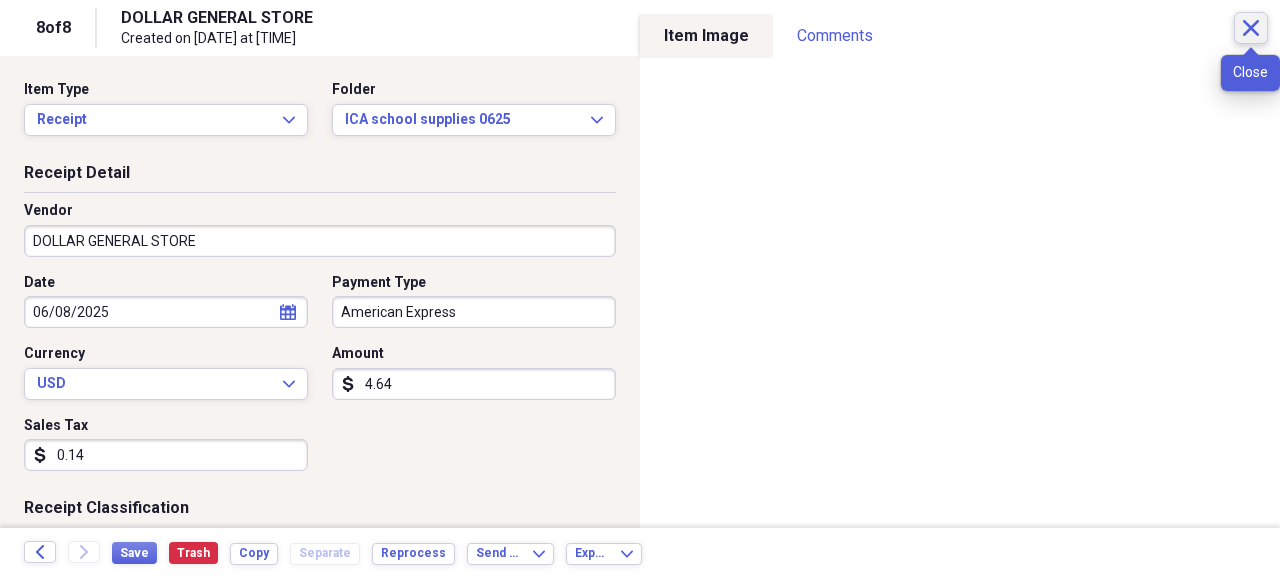 click on "Close" 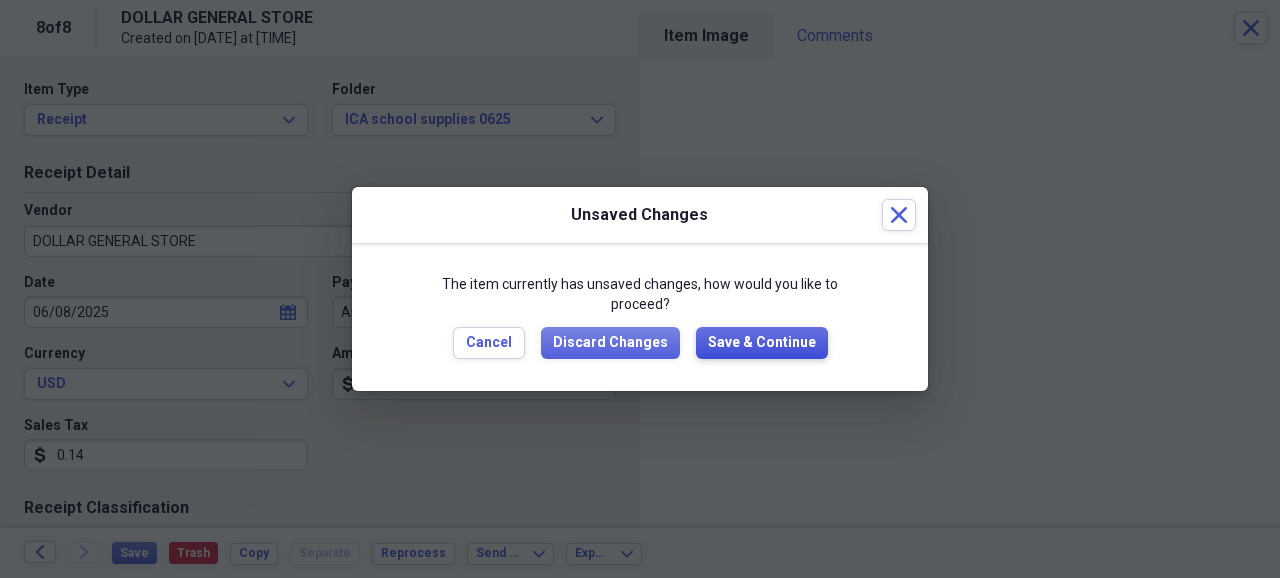 click on "Save & Continue" at bounding box center [762, 343] 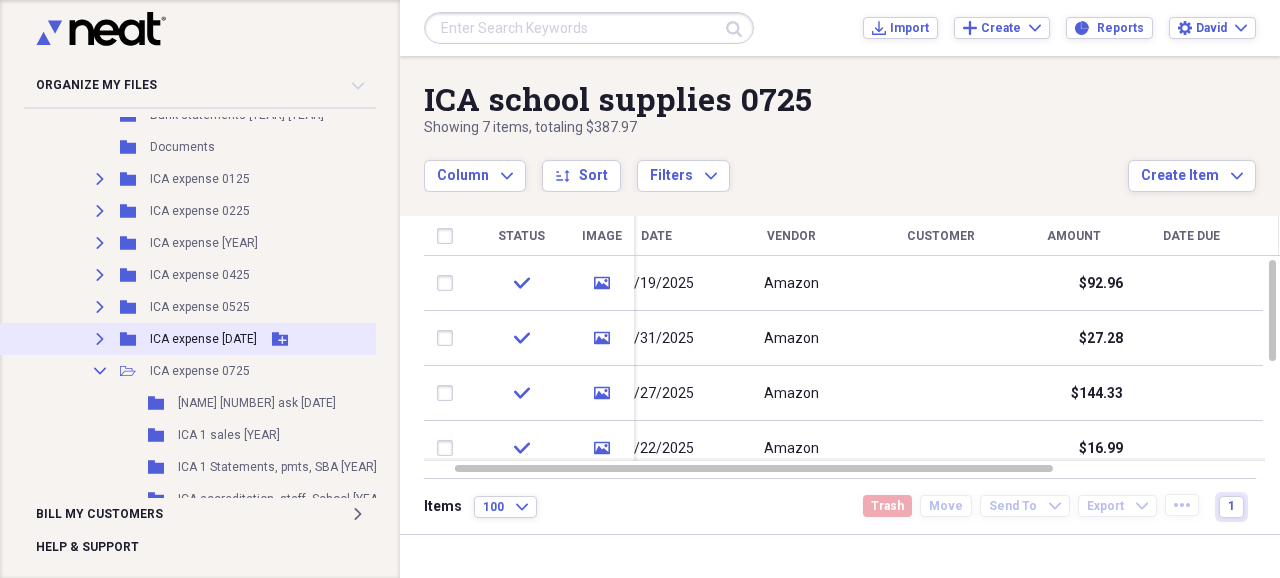 scroll, scrollTop: 533, scrollLeft: 0, axis: vertical 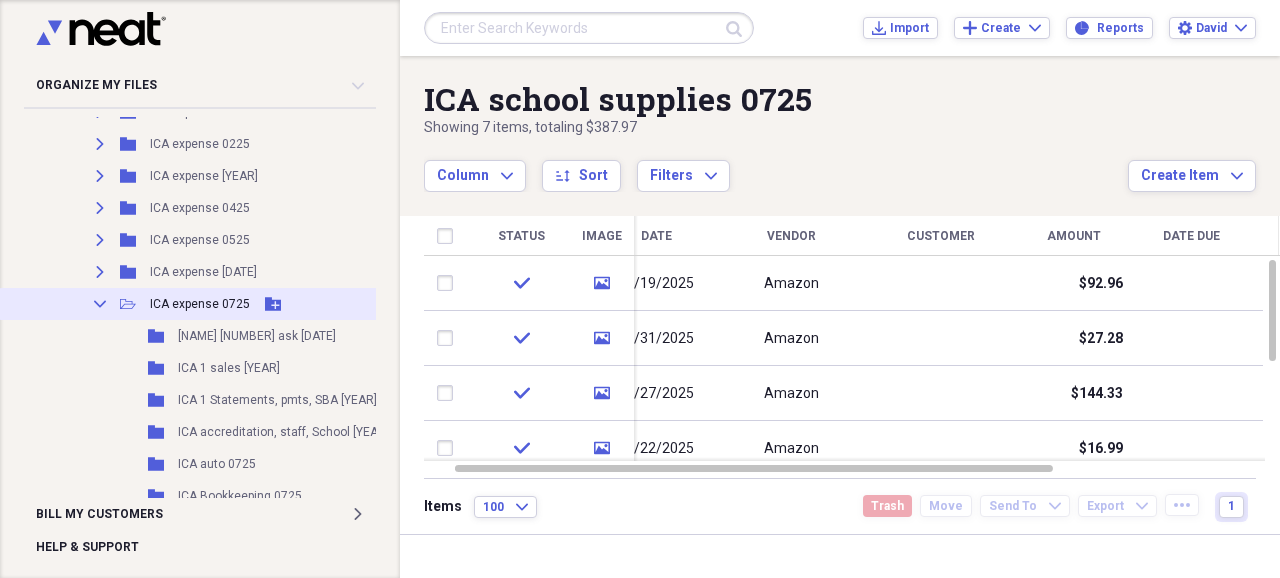 click on "ICA expense 0725" at bounding box center [200, 304] 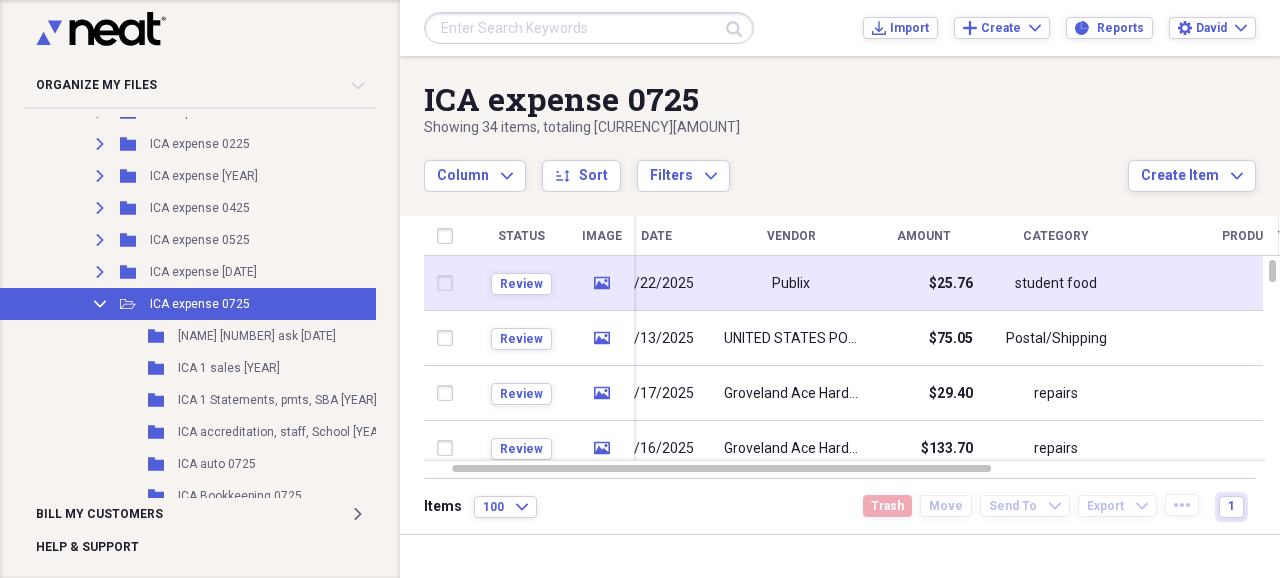 click on "$25.76" at bounding box center (951, 284) 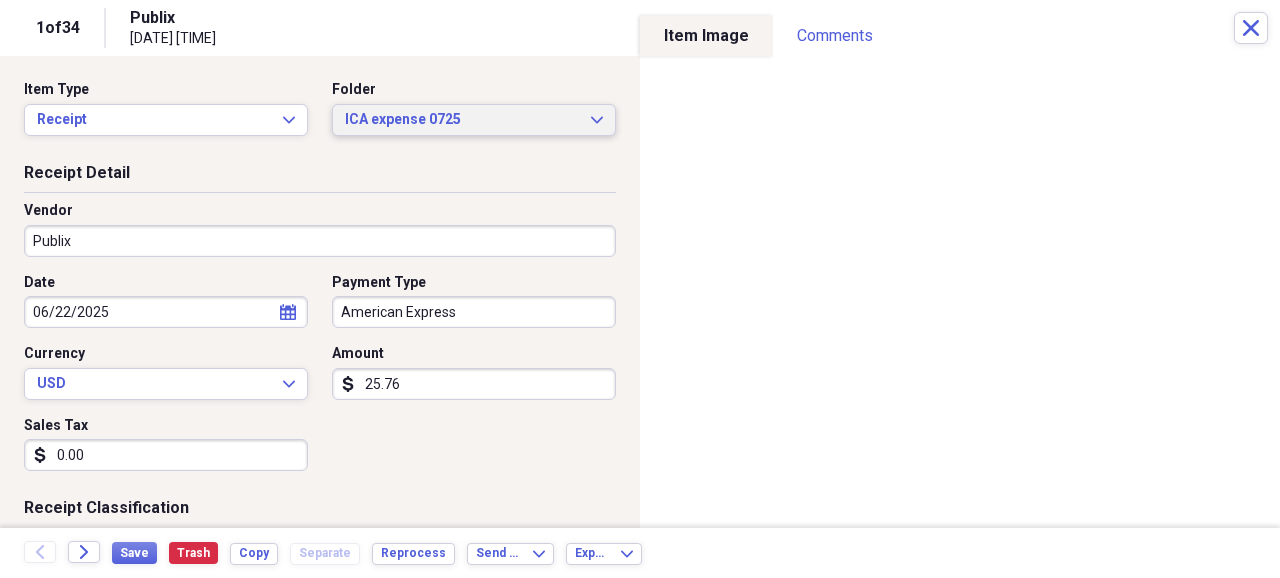 click on "ICA expense 0725" at bounding box center (462, 120) 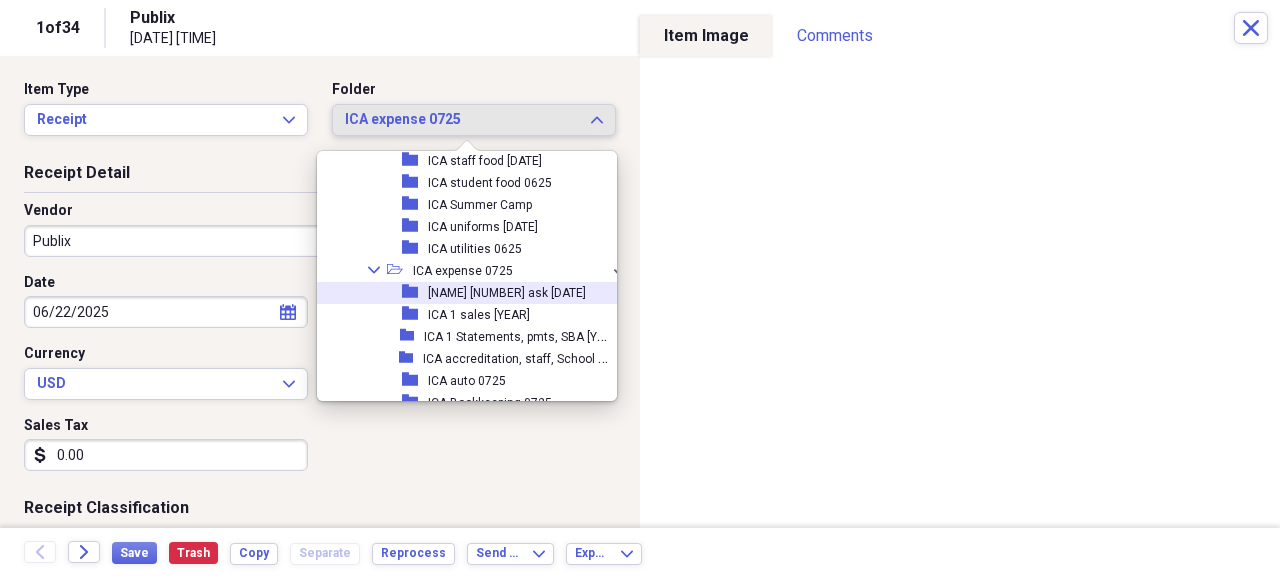 scroll, scrollTop: 3799, scrollLeft: 0, axis: vertical 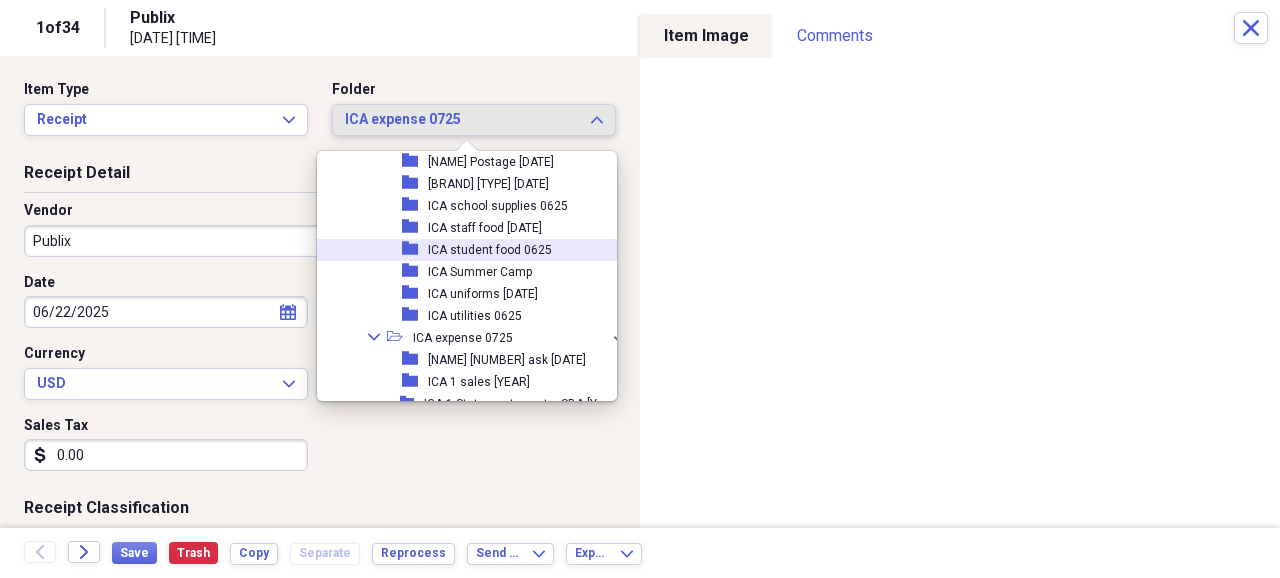 click on "ICA student food 0625" at bounding box center (490, 250) 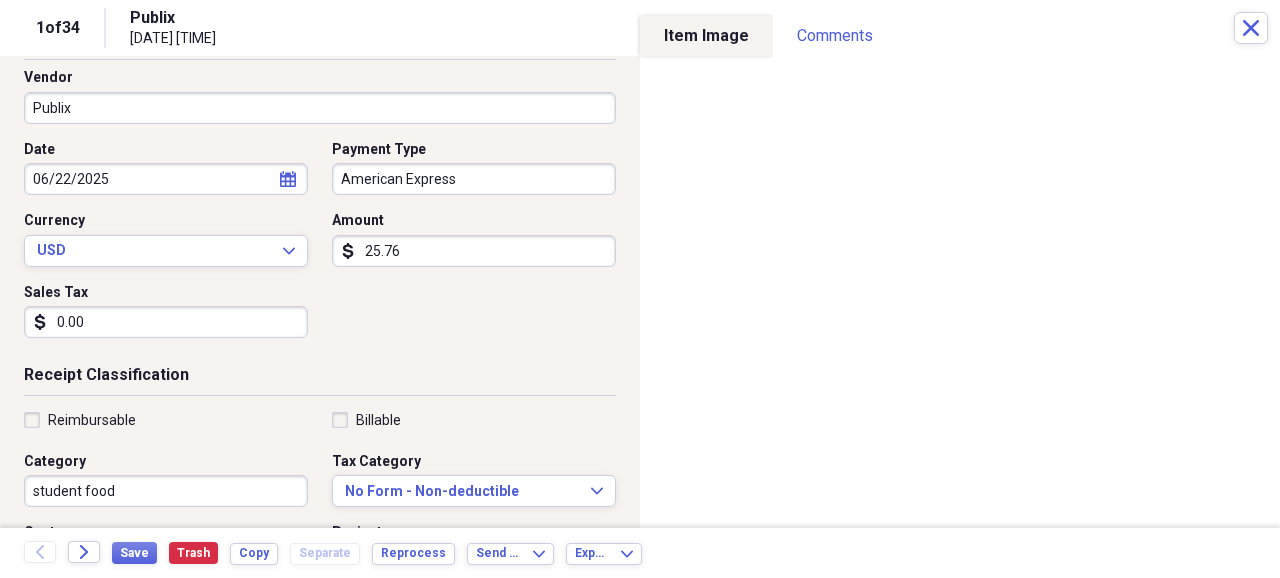 scroll, scrollTop: 0, scrollLeft: 0, axis: both 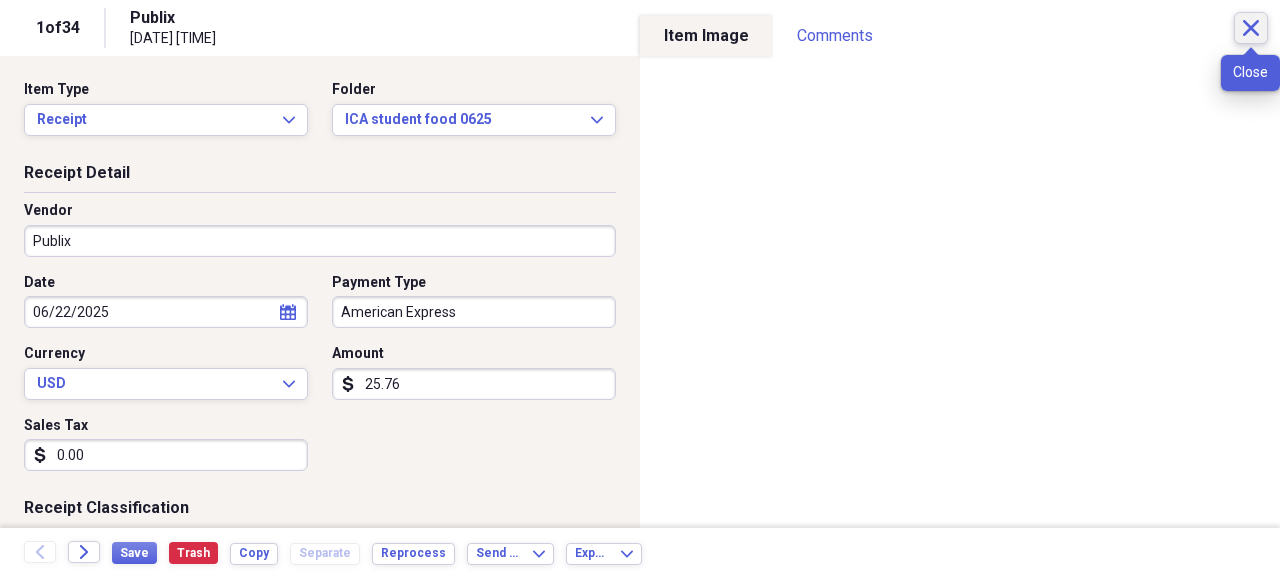 click on "Close" 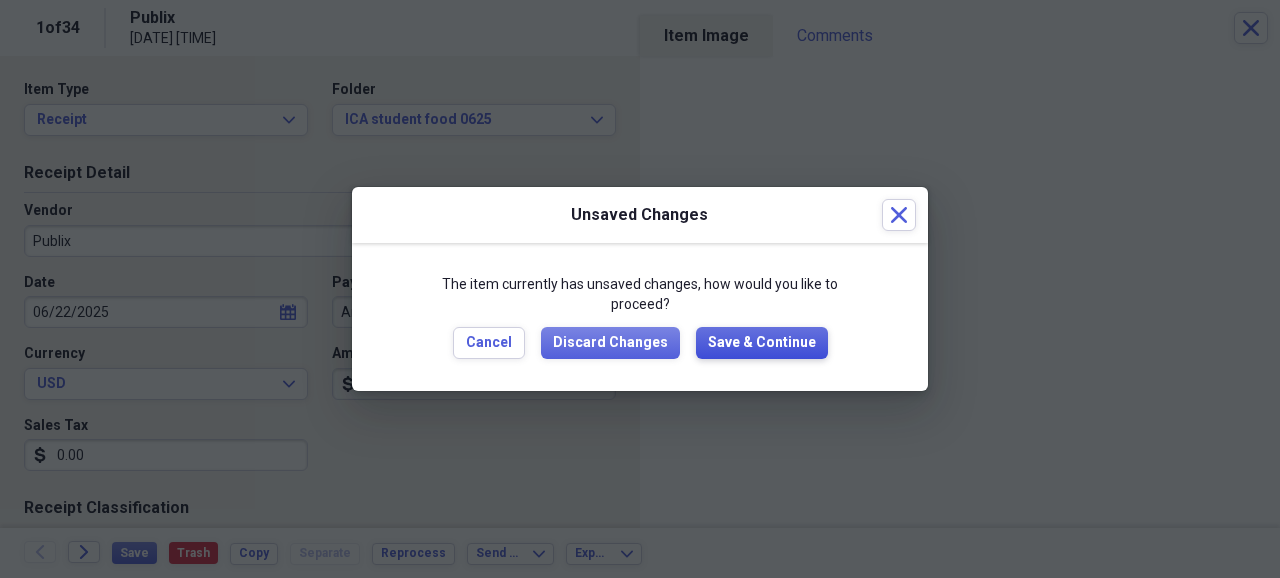 click on "Save & Continue" at bounding box center [762, 343] 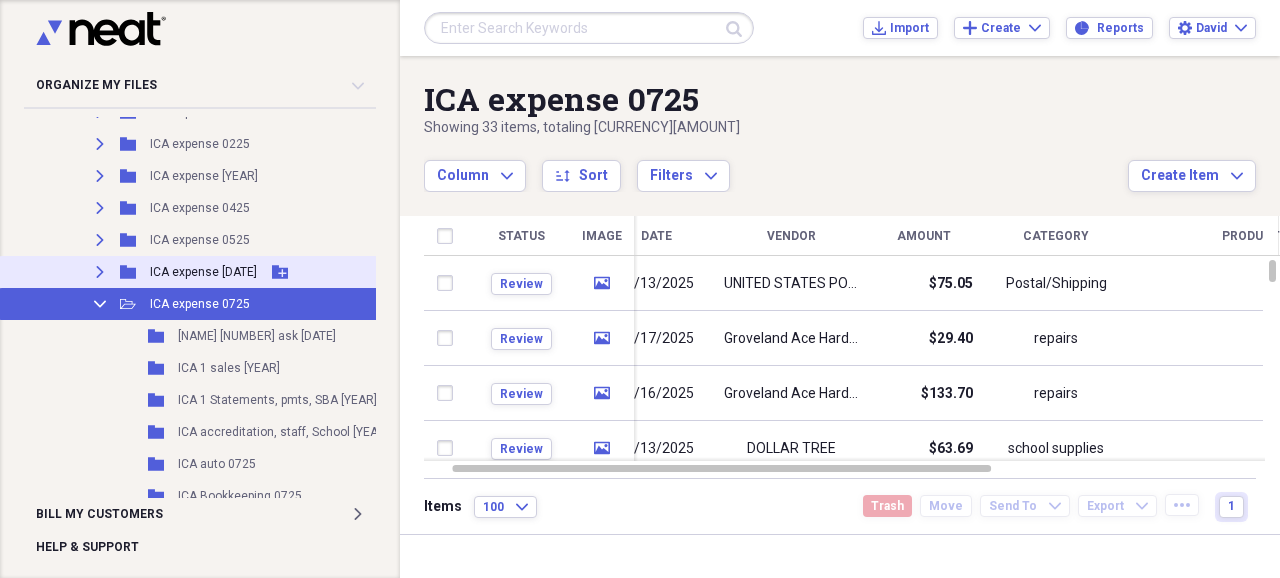 click on "Expand" 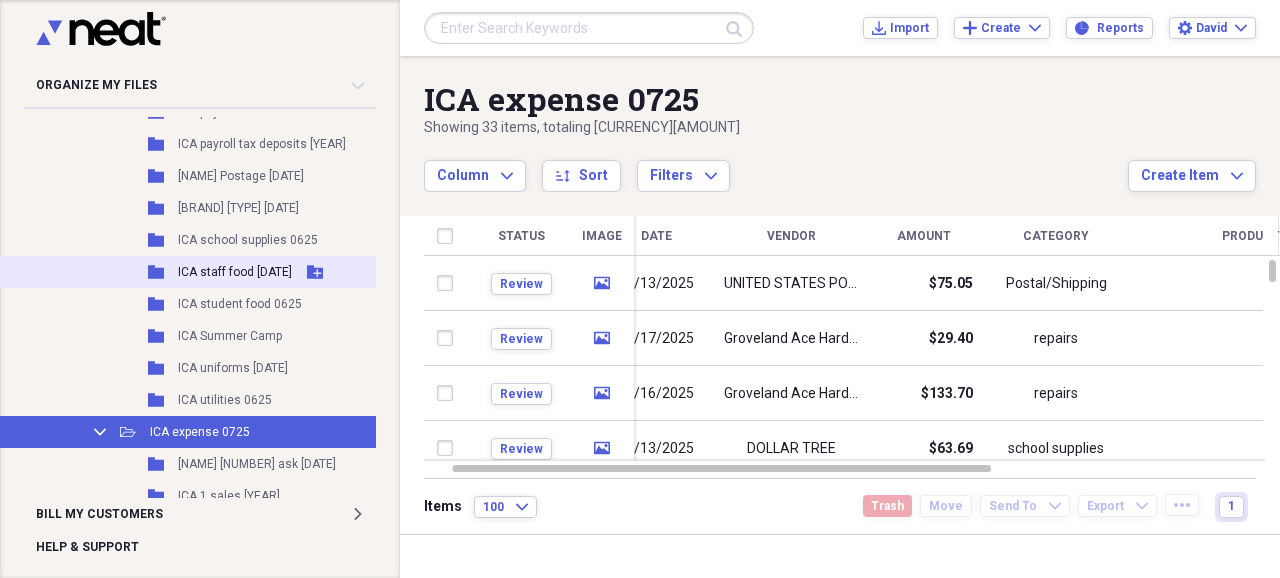 scroll, scrollTop: 1400, scrollLeft: 0, axis: vertical 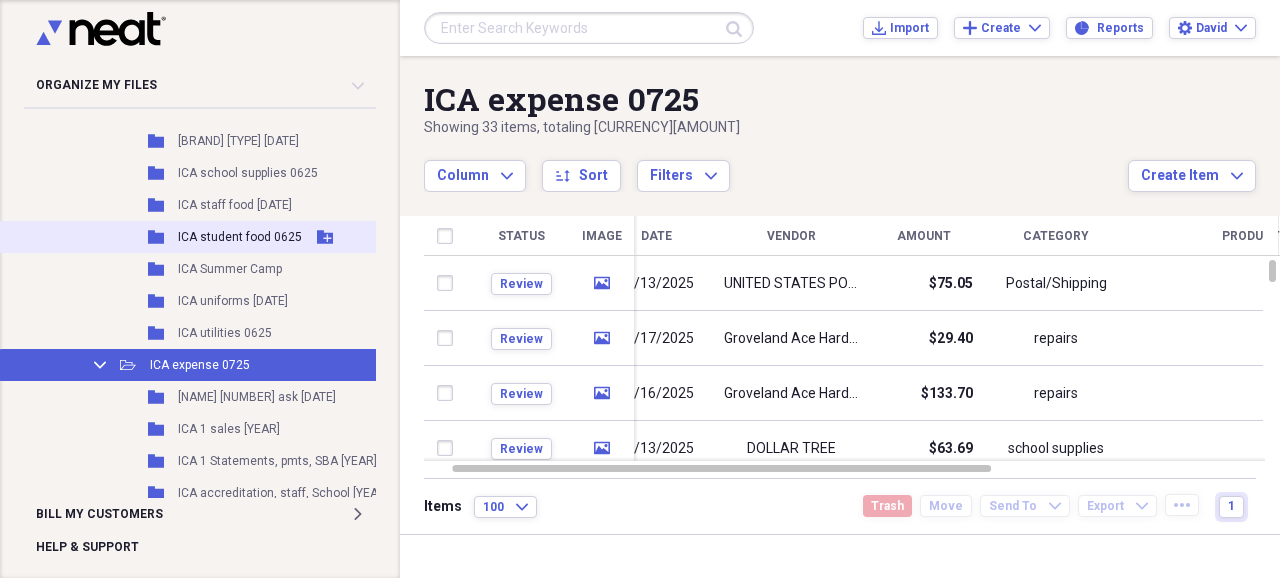 click on "ICA student food 0625" at bounding box center [240, 237] 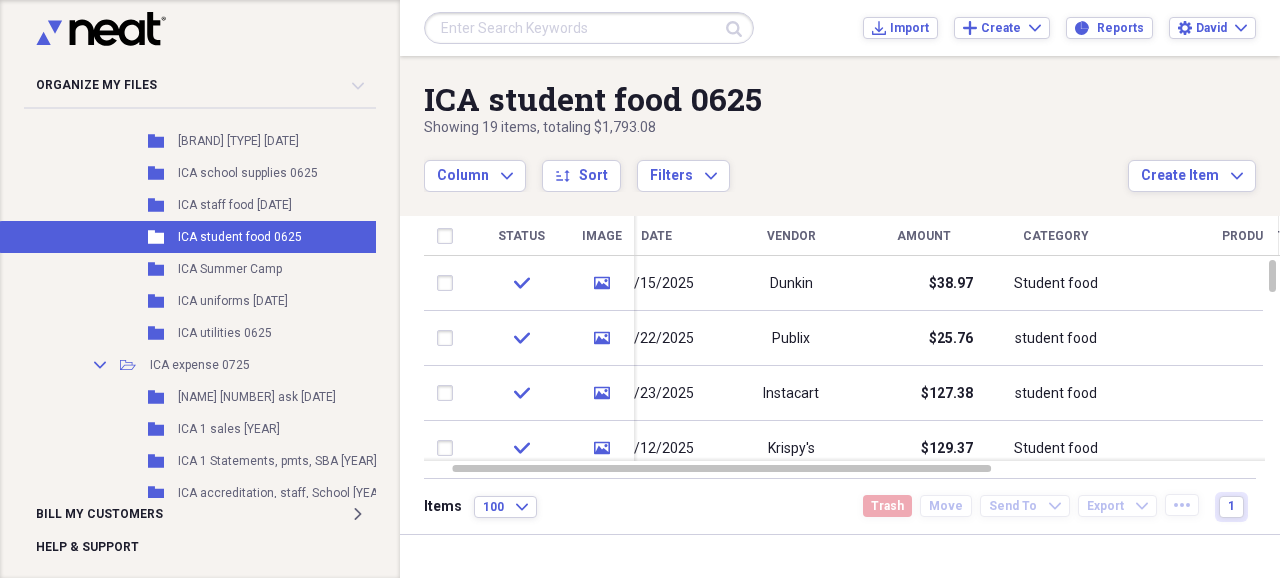 click on "Amount" at bounding box center [924, 236] 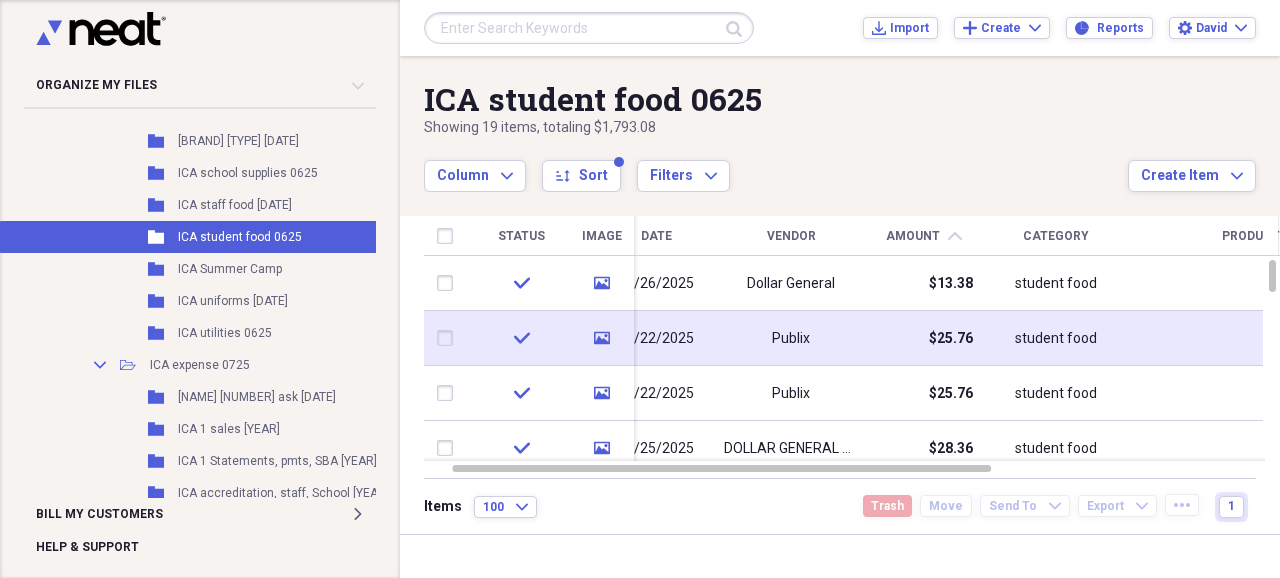 click on "$25.76" at bounding box center (951, 339) 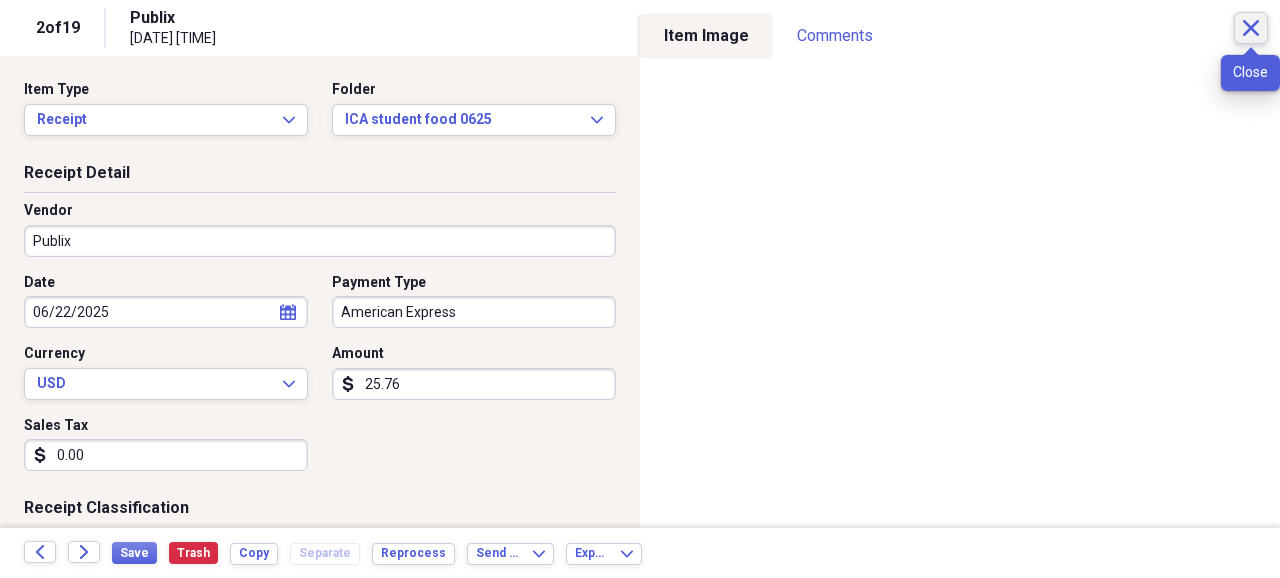 click on "Close" 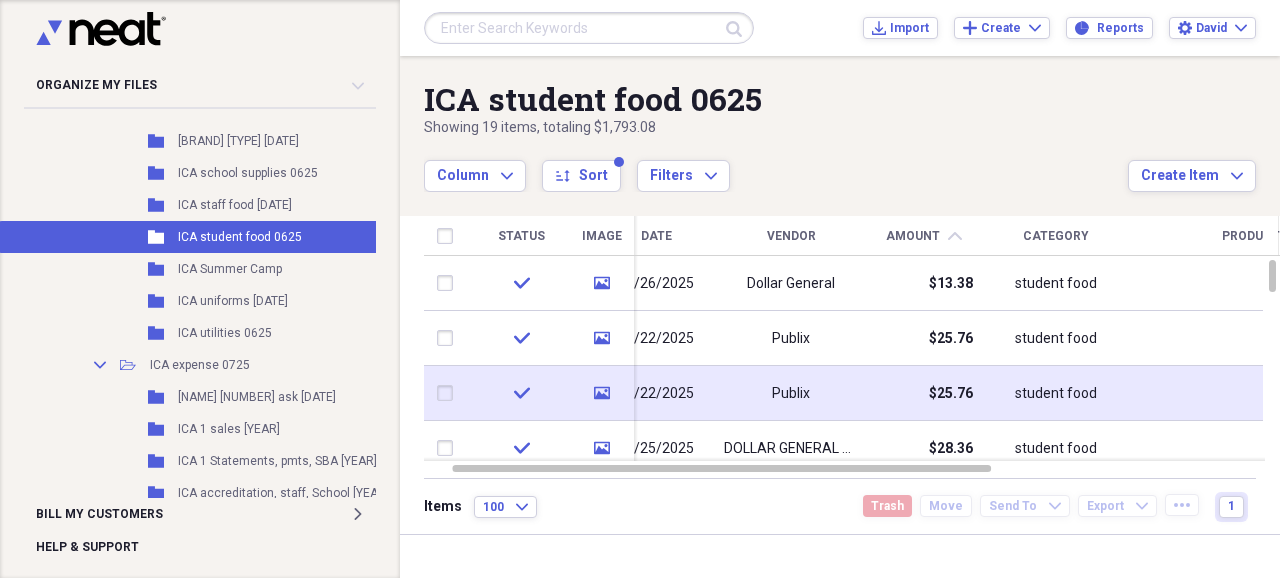 click on "$25.76" at bounding box center [951, 394] 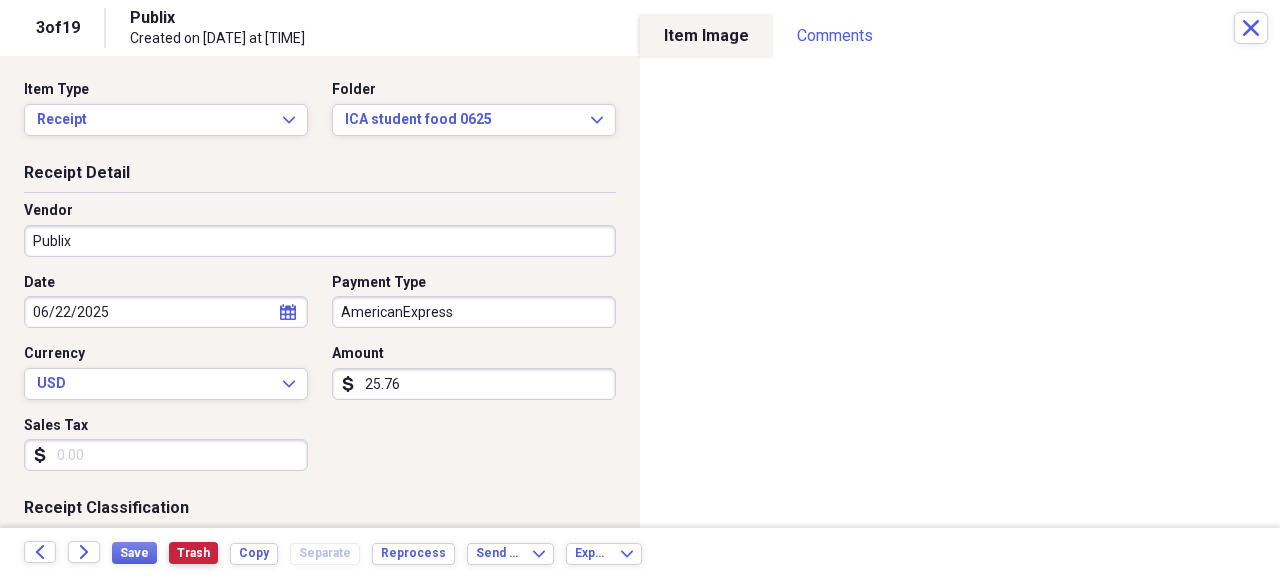drag, startPoint x: 950, startPoint y: 388, endPoint x: 187, endPoint y: 549, distance: 779.8013 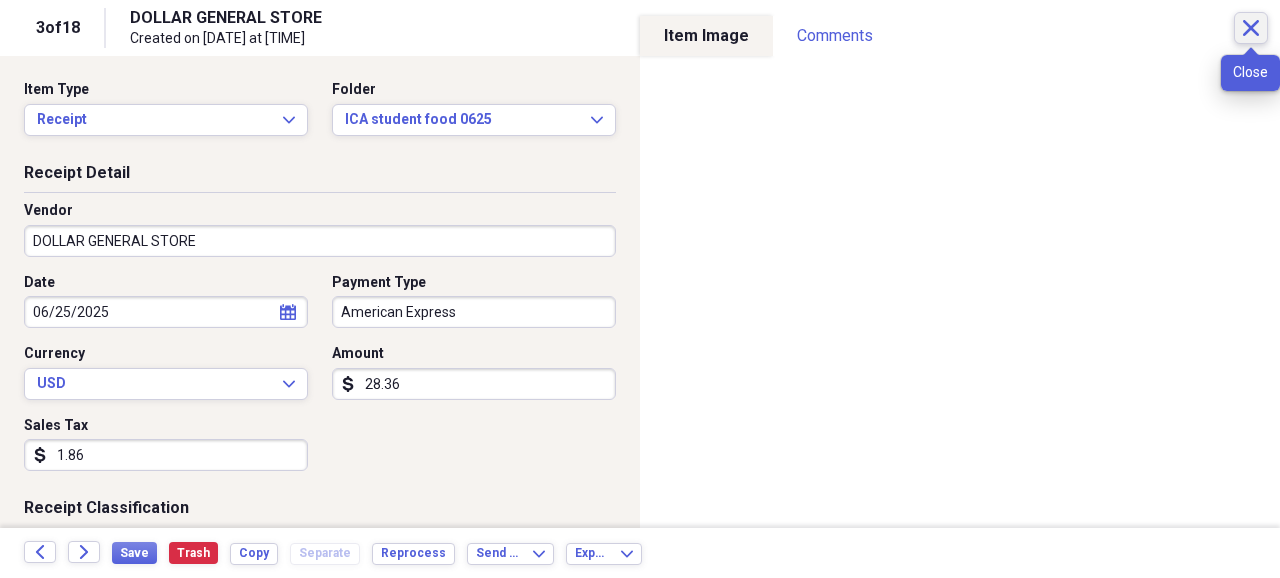 click 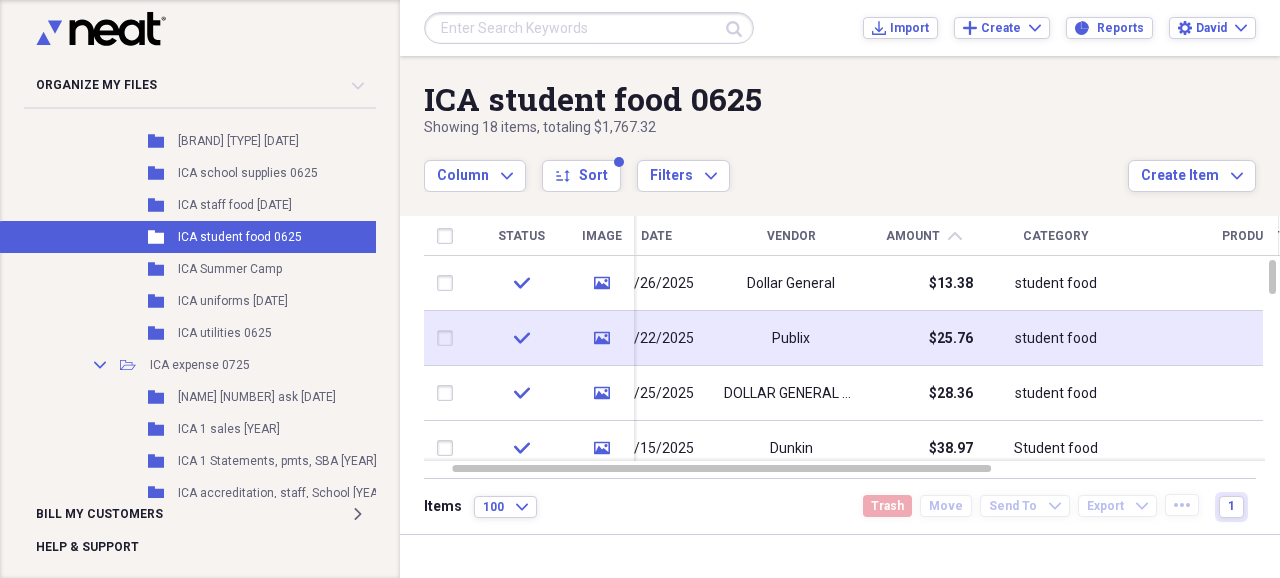 click on "$25.76" at bounding box center (951, 339) 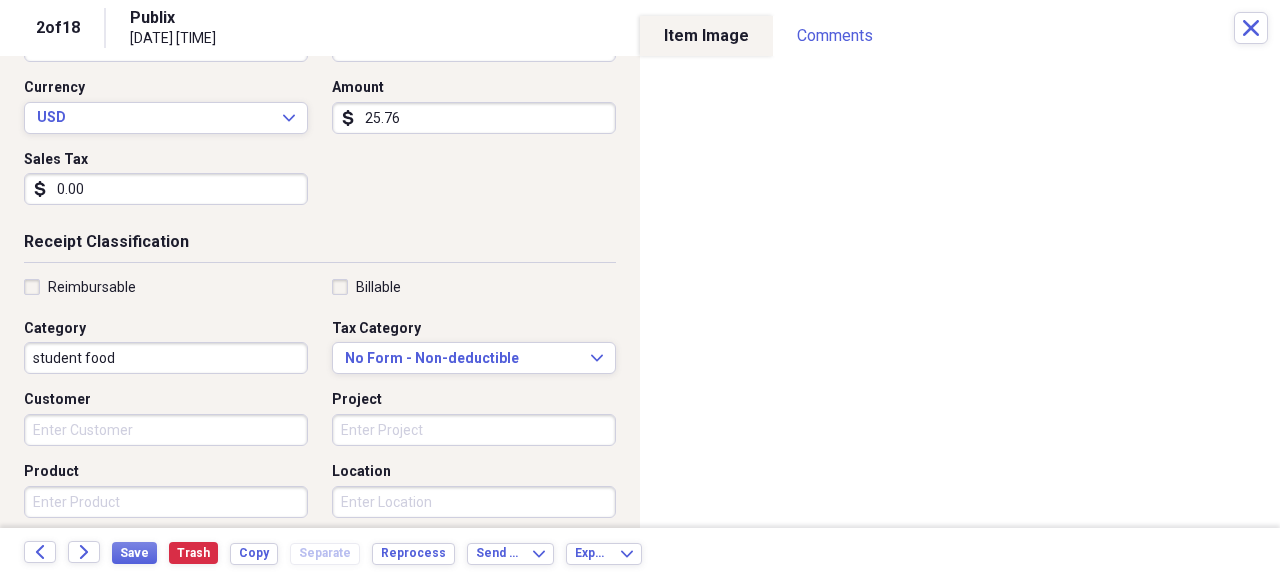 scroll, scrollTop: 0, scrollLeft: 0, axis: both 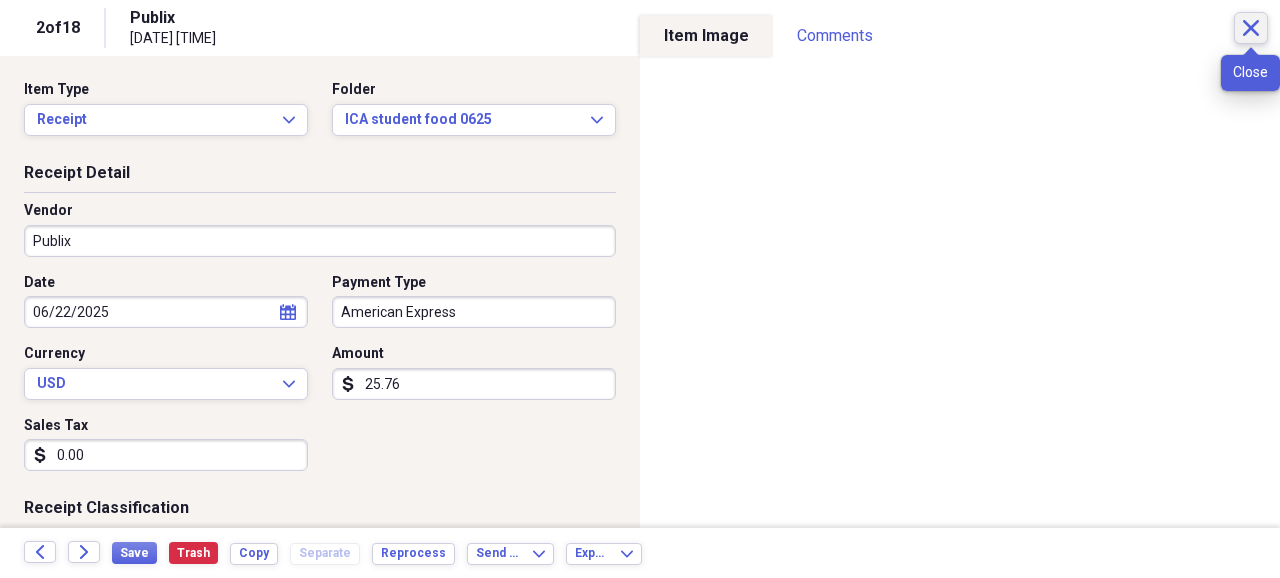 click 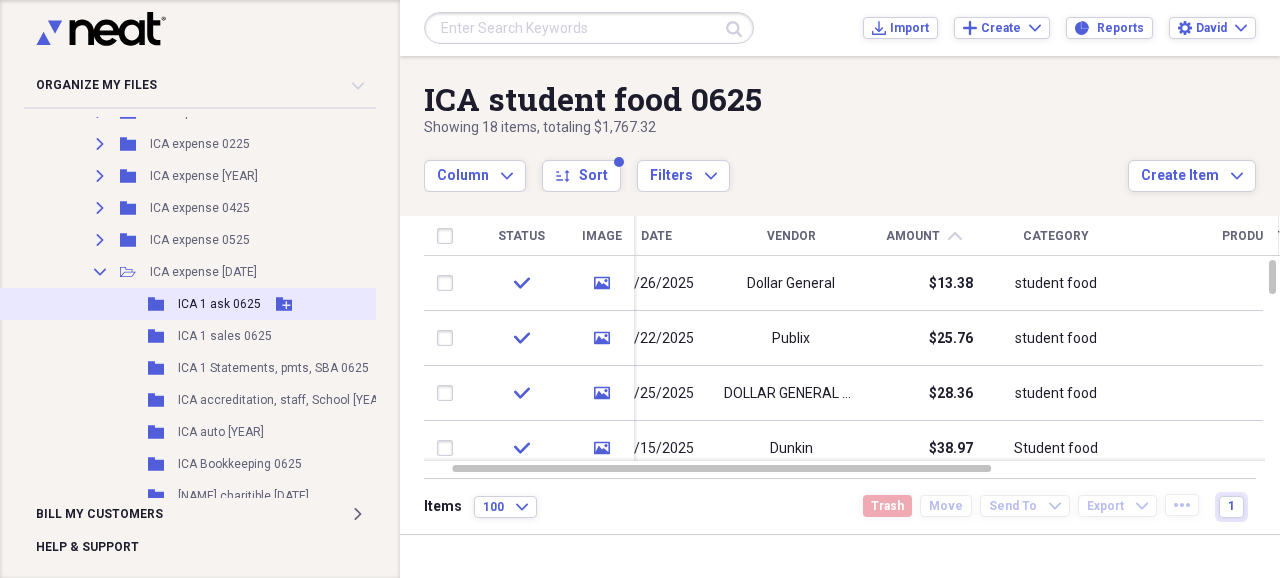 scroll, scrollTop: 600, scrollLeft: 0, axis: vertical 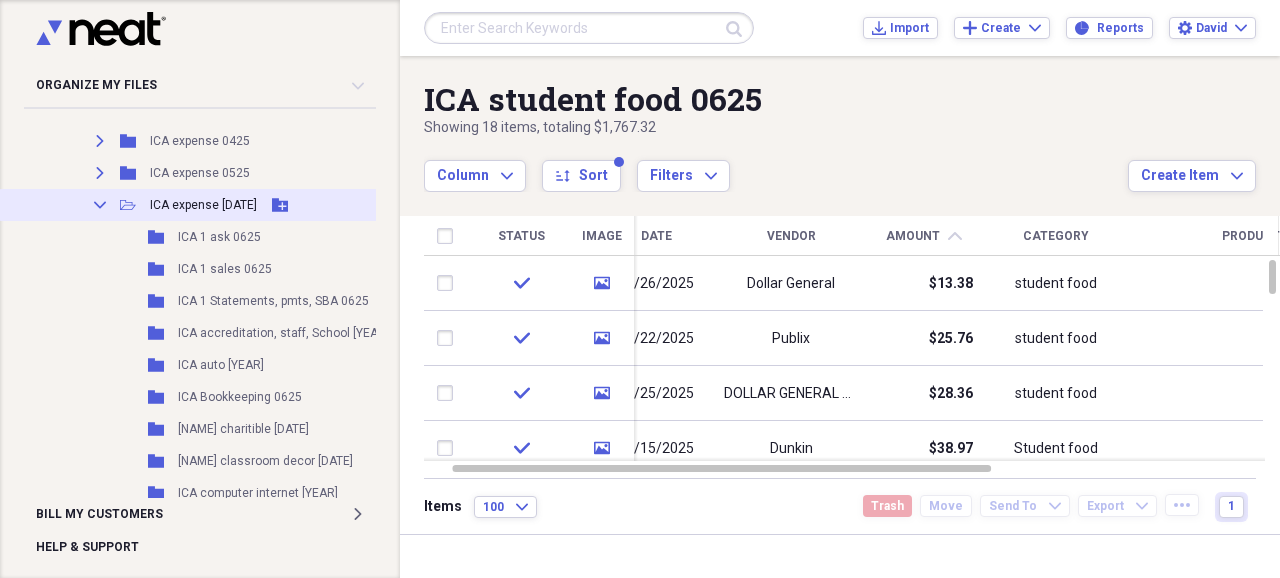 click 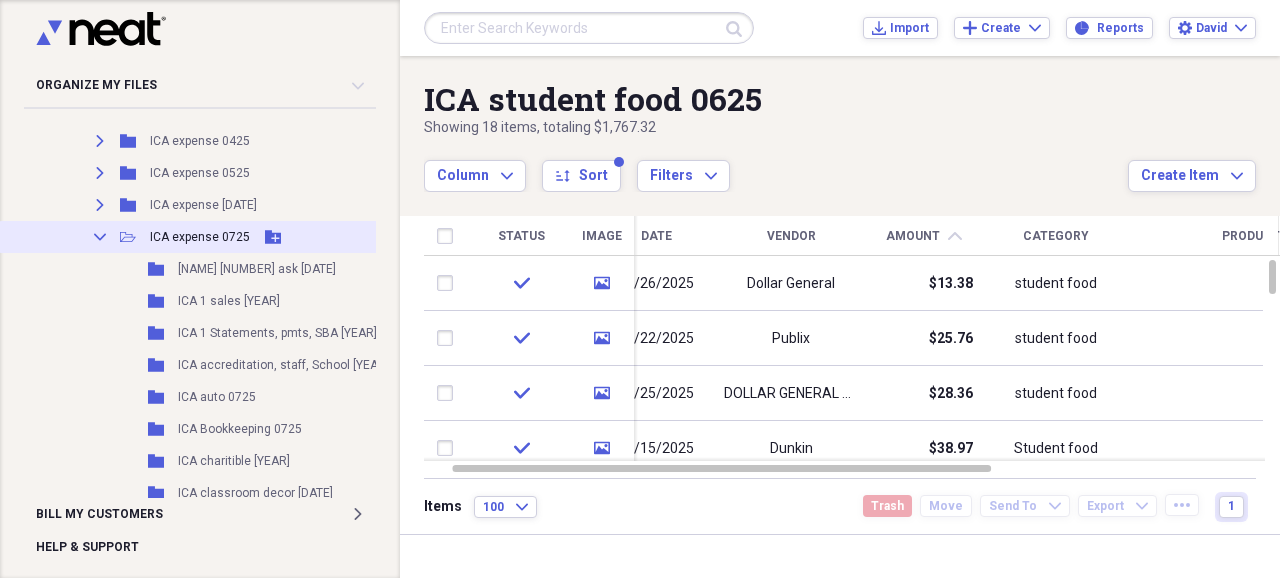 click on "ICA expense 0725" at bounding box center [200, 237] 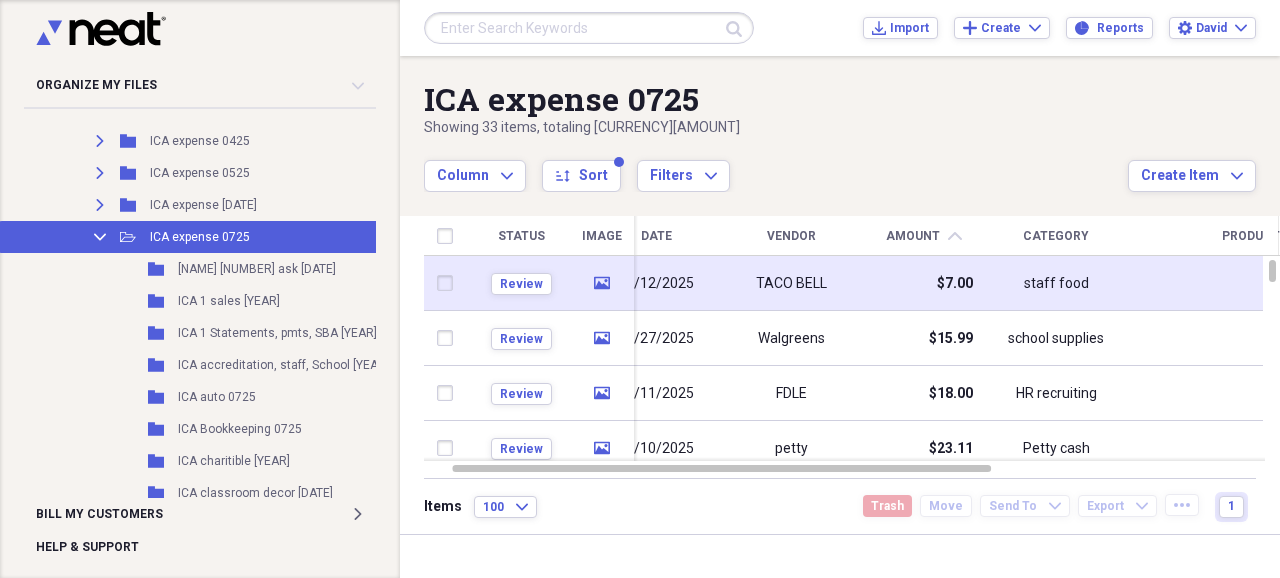 click on "TACO BELL" at bounding box center [791, 284] 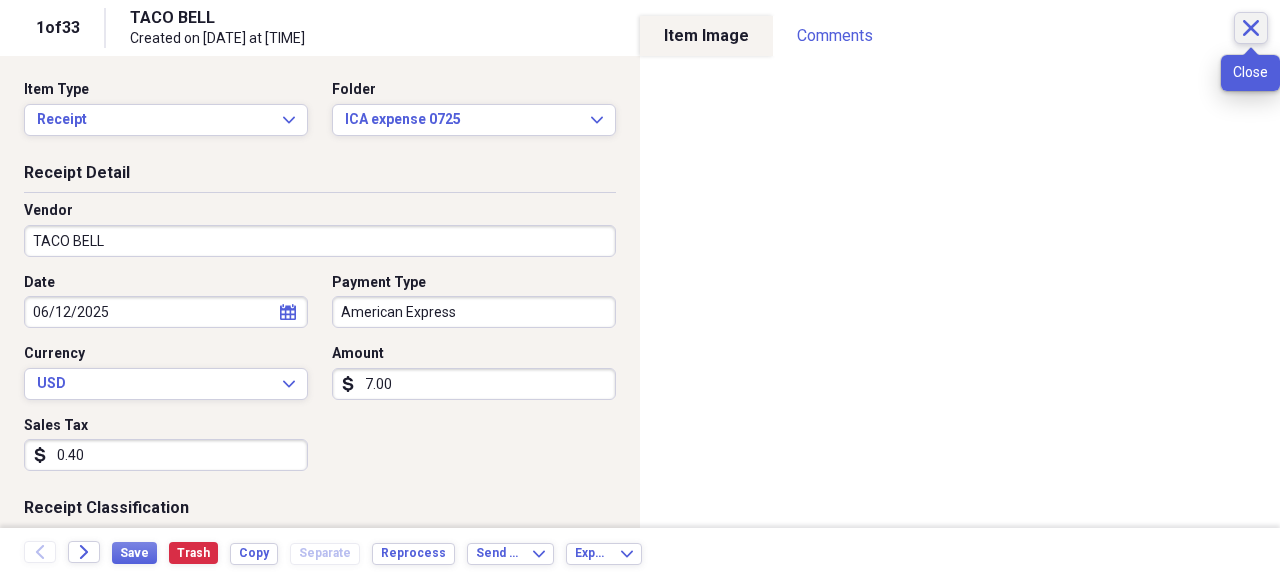 click on "Close" at bounding box center (1251, 28) 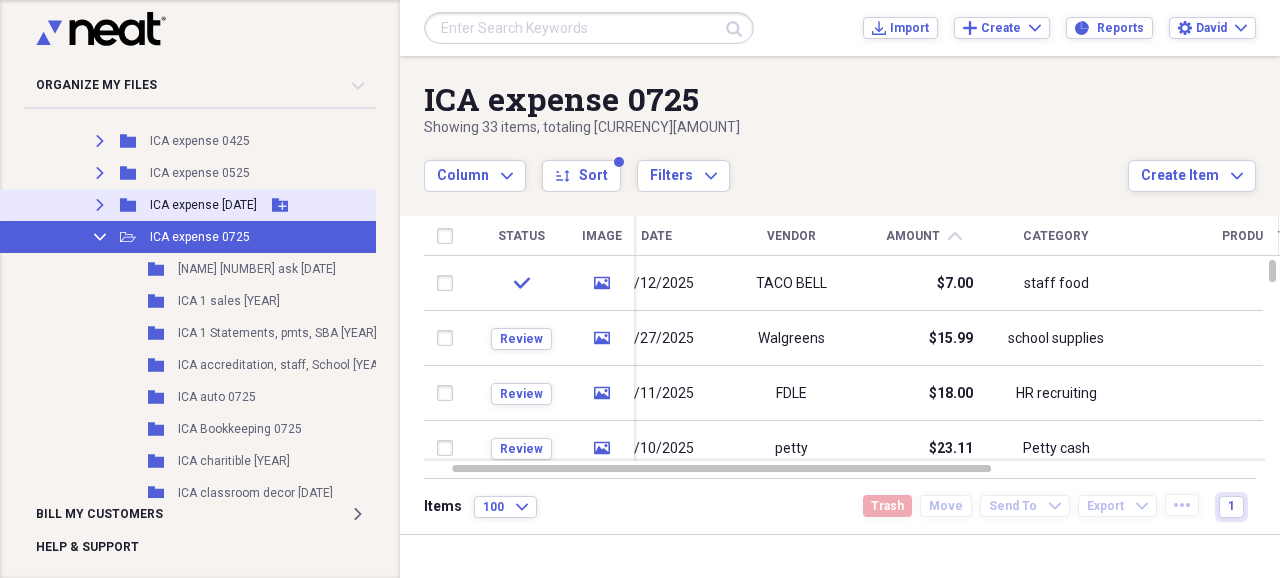 click on "Expand" 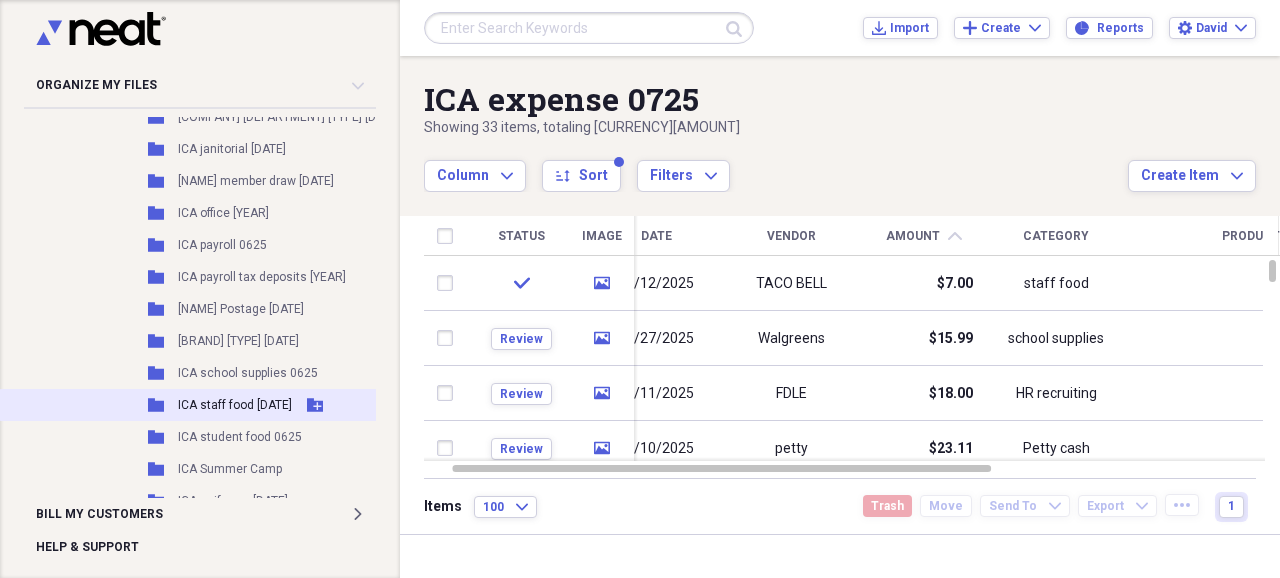 scroll, scrollTop: 1266, scrollLeft: 0, axis: vertical 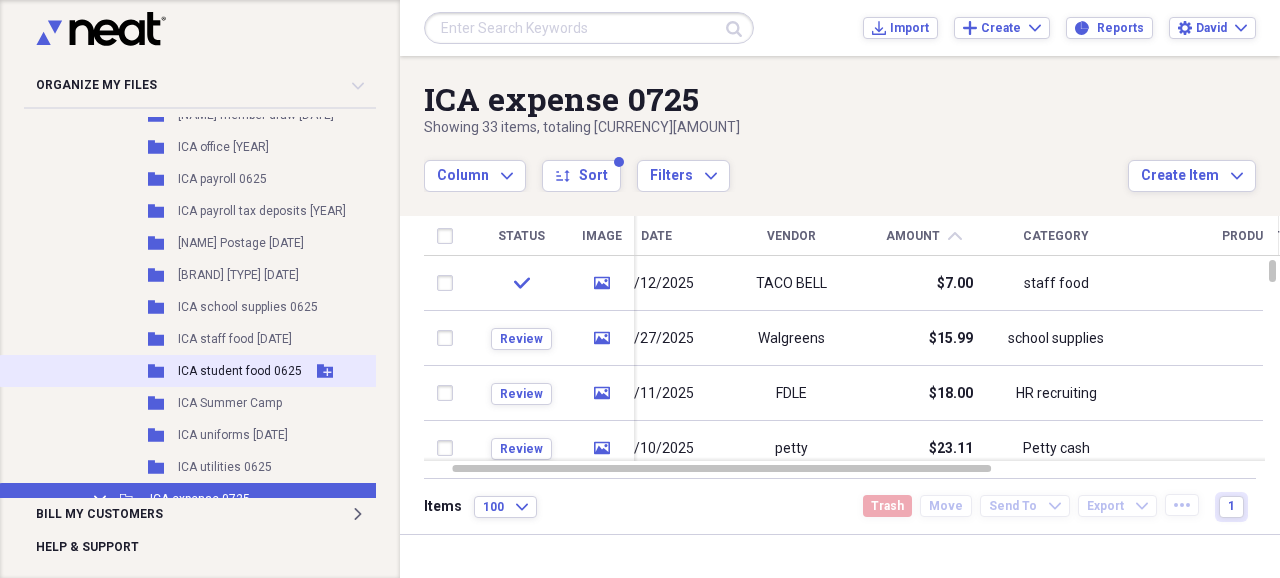 click on "ICA student food 0625" at bounding box center (240, 371) 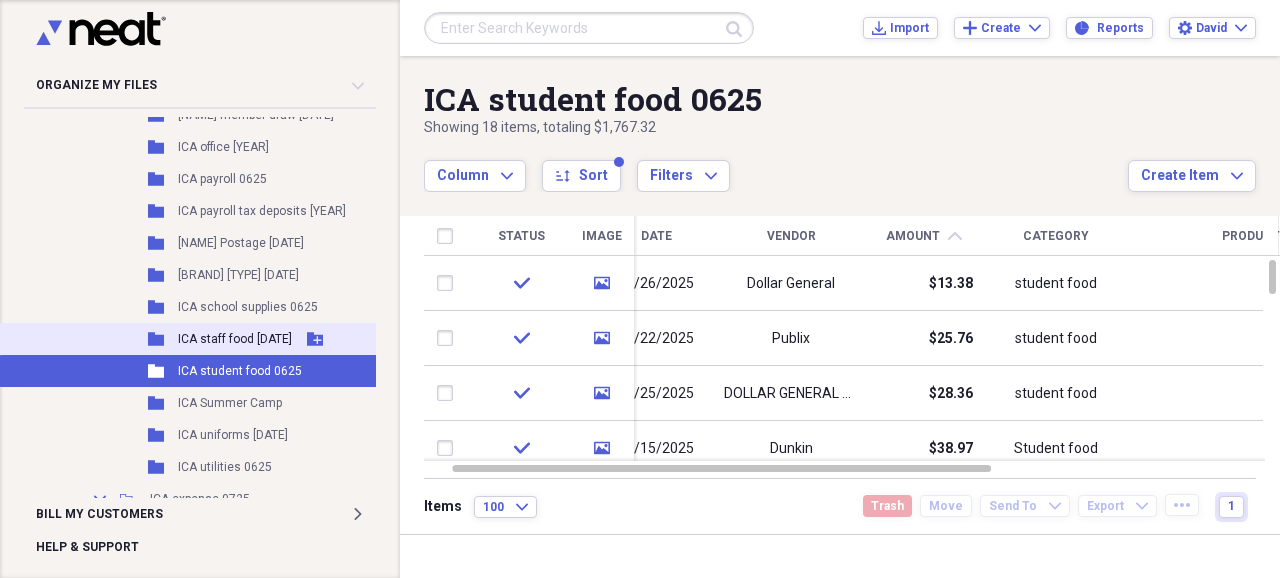 click on "ICA staff food [DATE]" at bounding box center [235, 339] 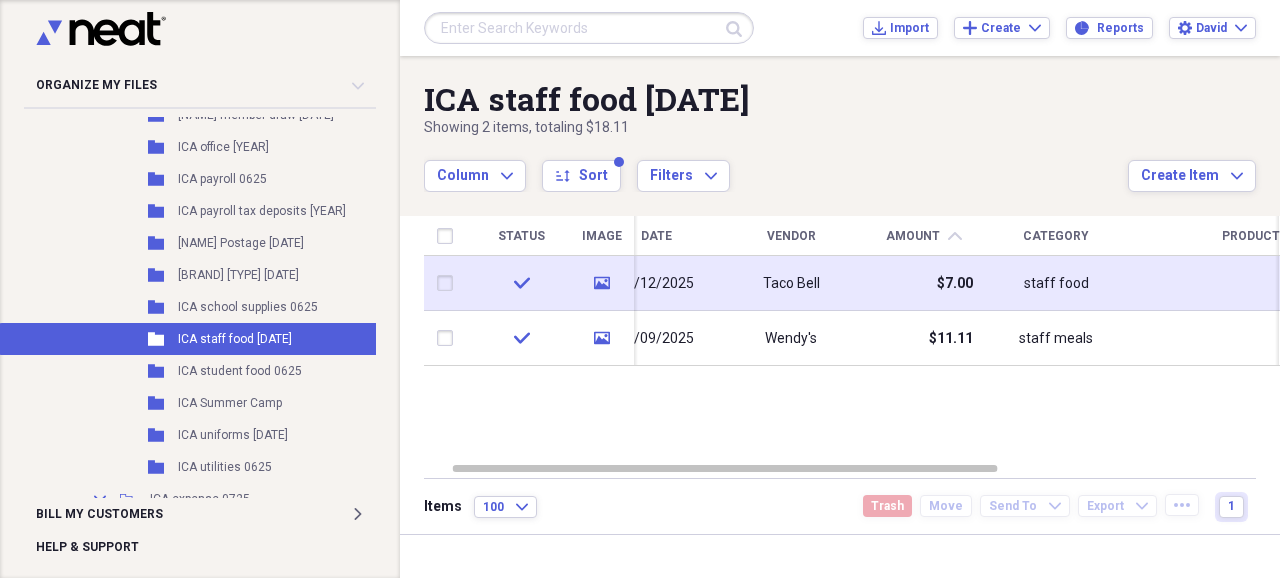 click on "Taco Bell" at bounding box center (791, 284) 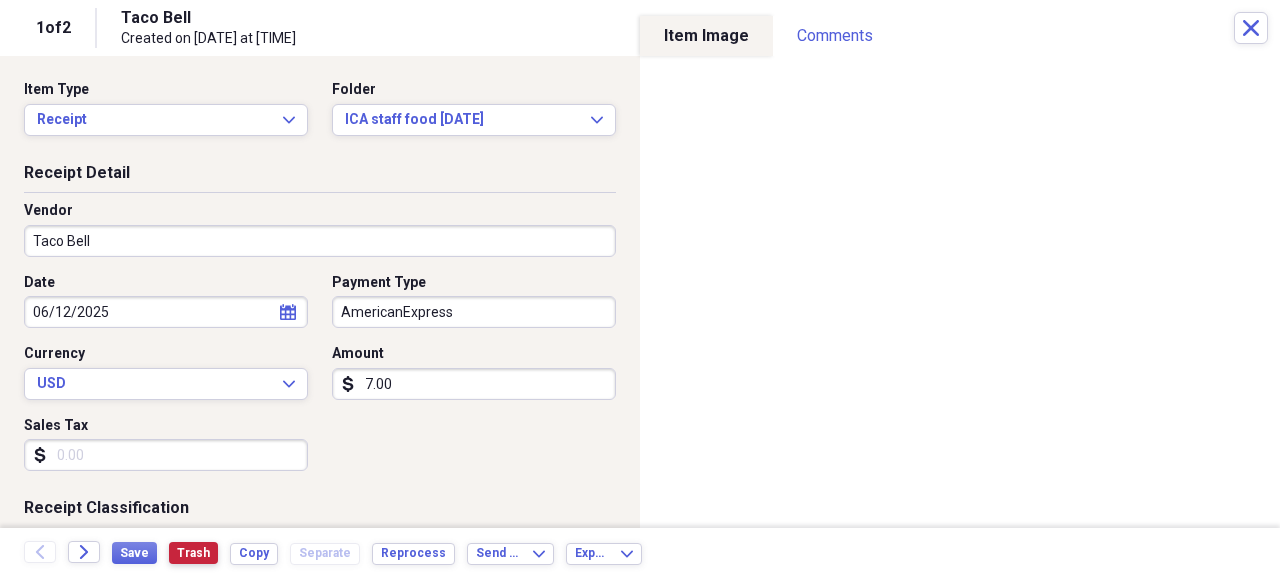 click on "Trash" at bounding box center (193, 553) 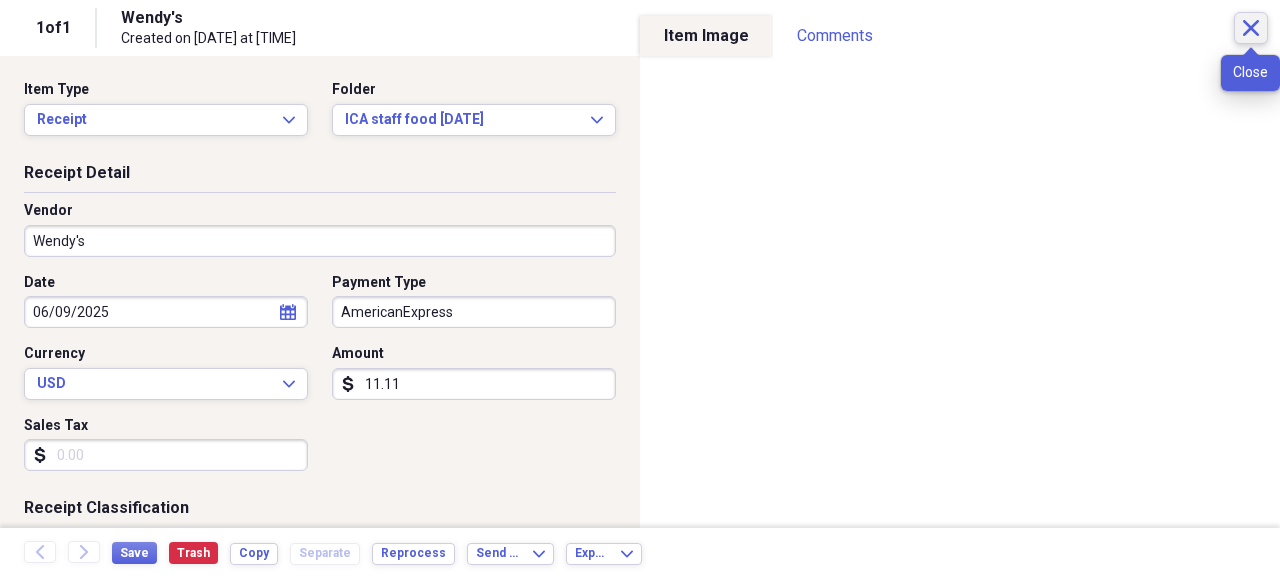 click on "Close" 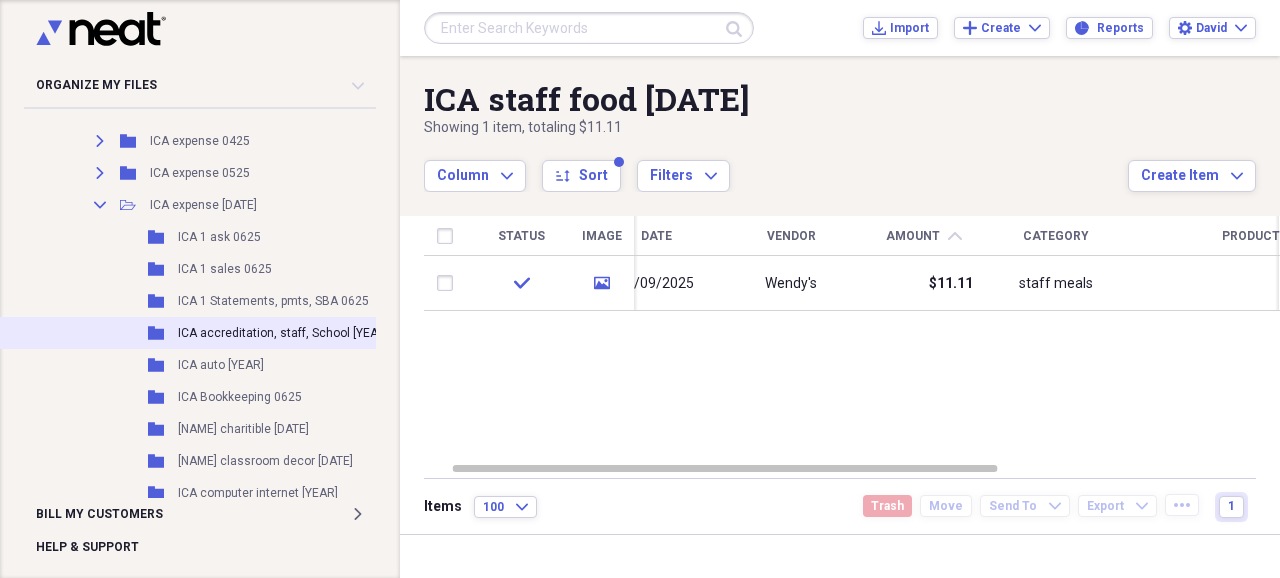 scroll, scrollTop: 400, scrollLeft: 0, axis: vertical 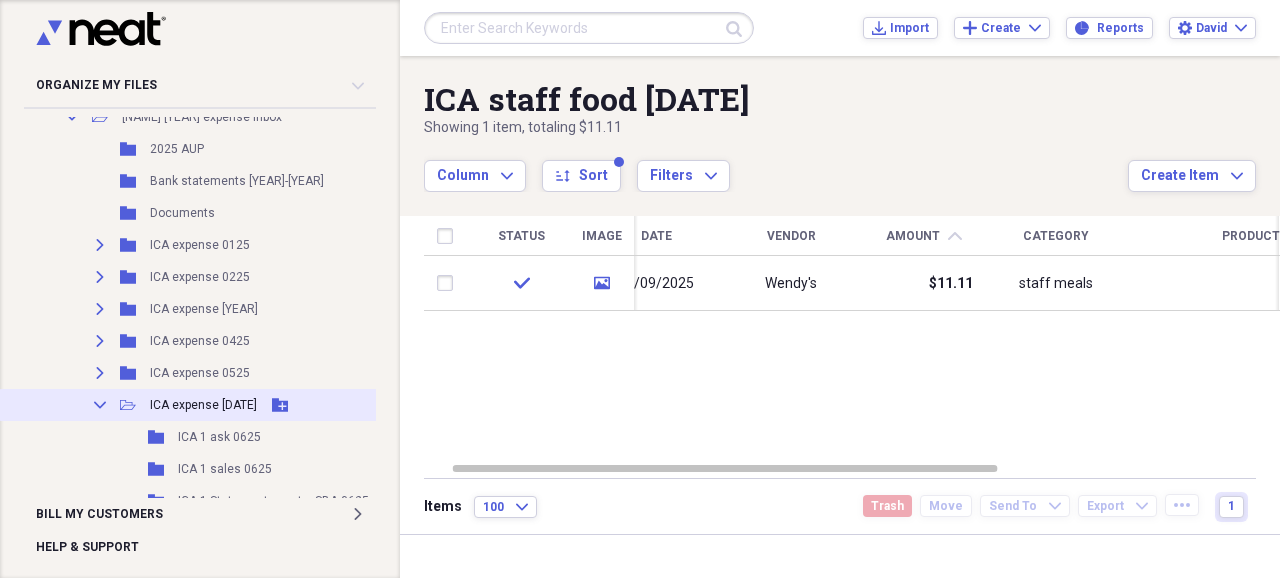 click on "Collapse" 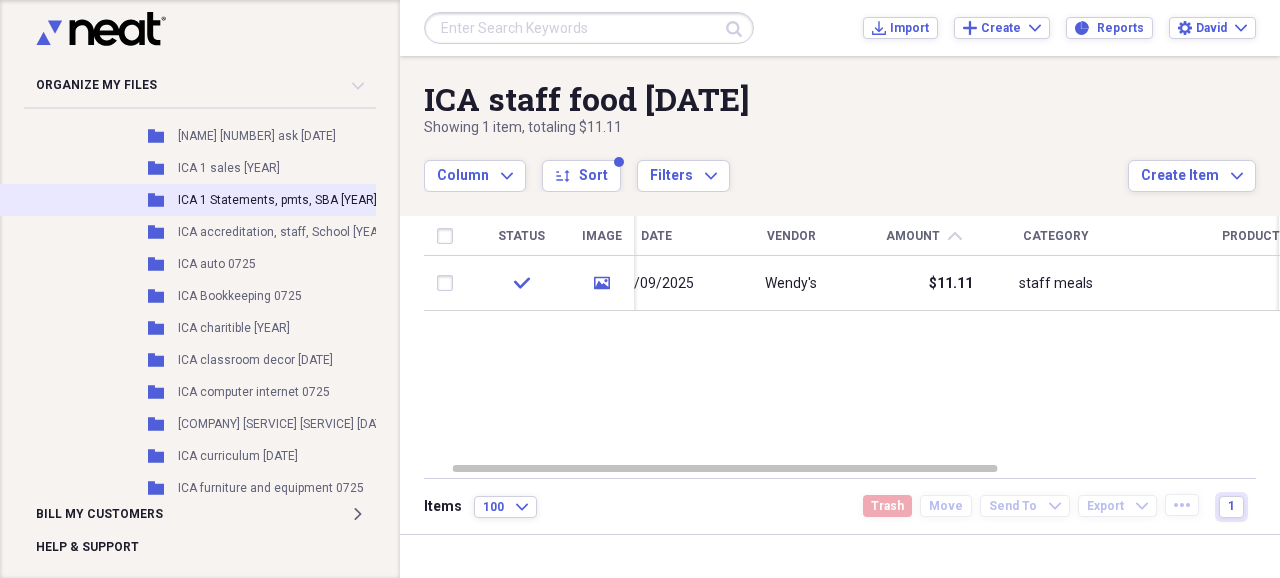 scroll, scrollTop: 600, scrollLeft: 0, axis: vertical 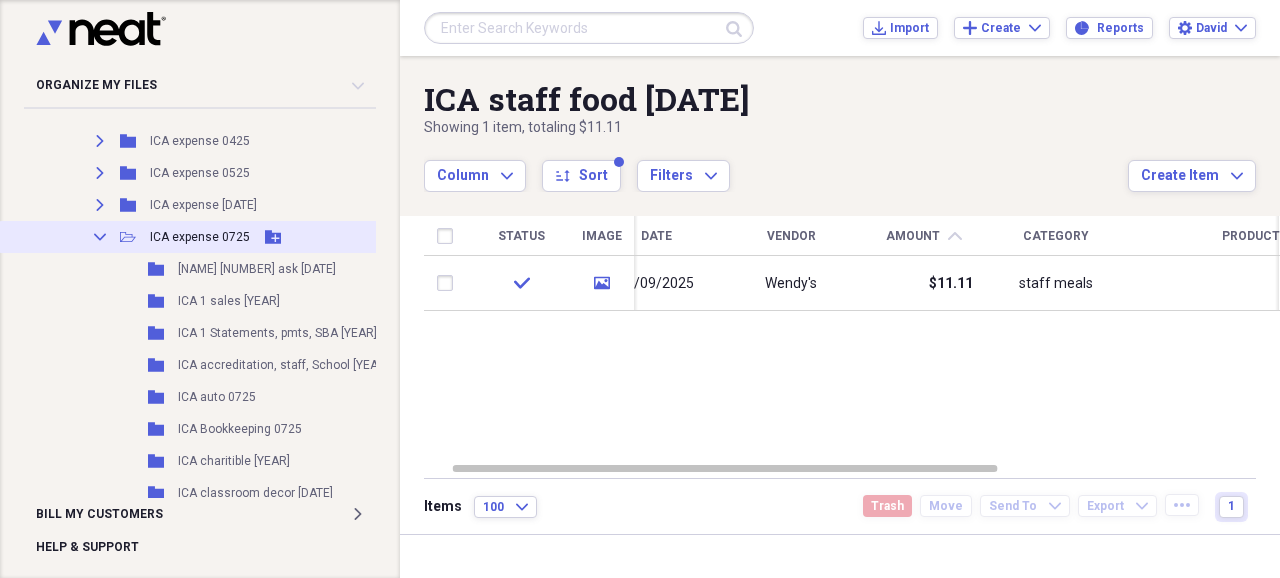 click on "ICA expense 0725" at bounding box center (200, 237) 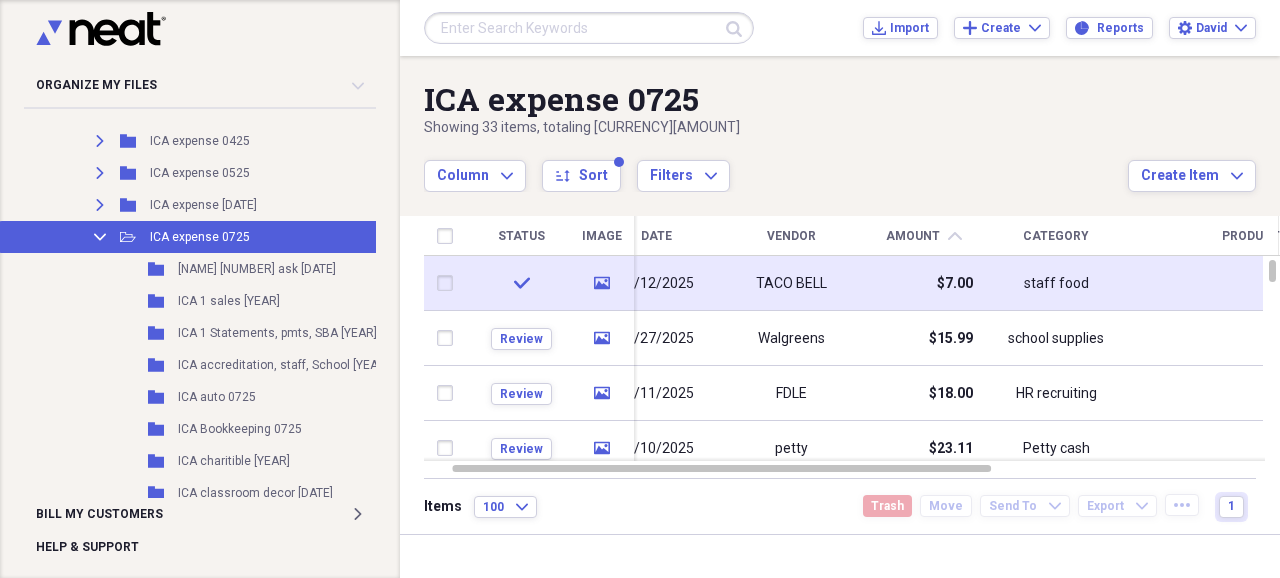 click on "TACO BELL" at bounding box center (791, 284) 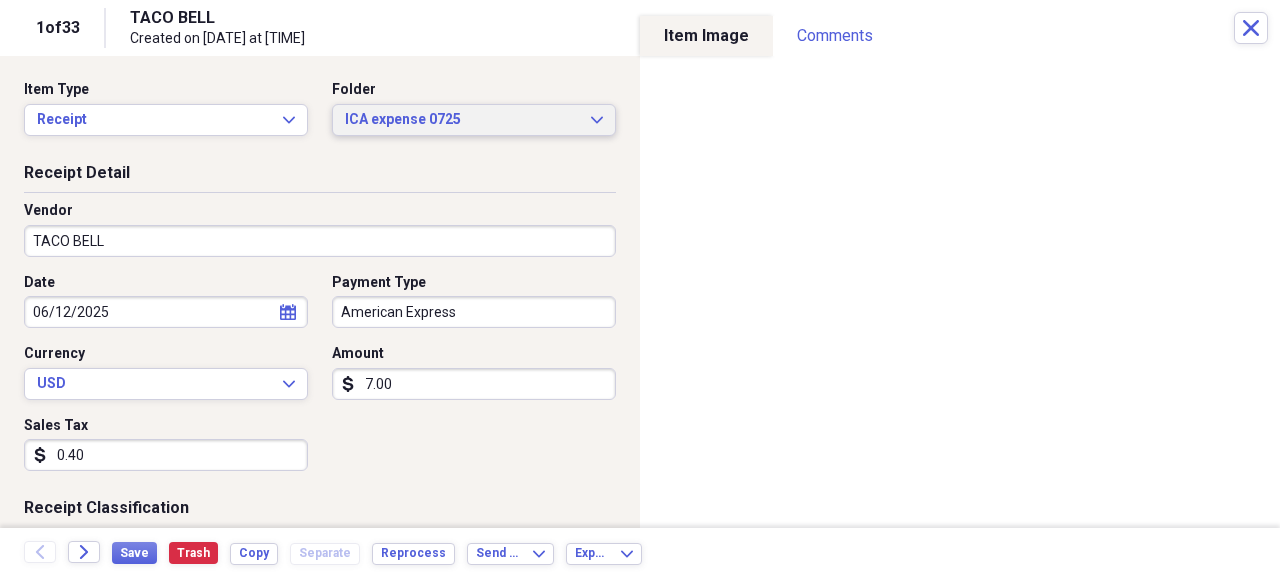 click on "ICA expense 0725" at bounding box center (462, 120) 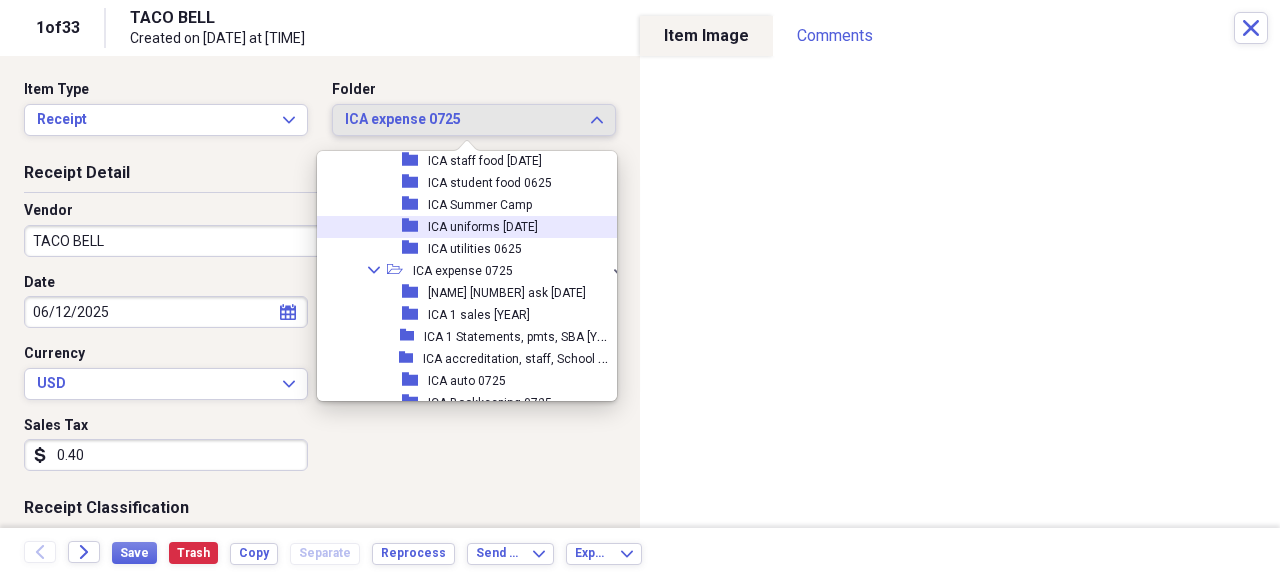scroll, scrollTop: 3799, scrollLeft: 0, axis: vertical 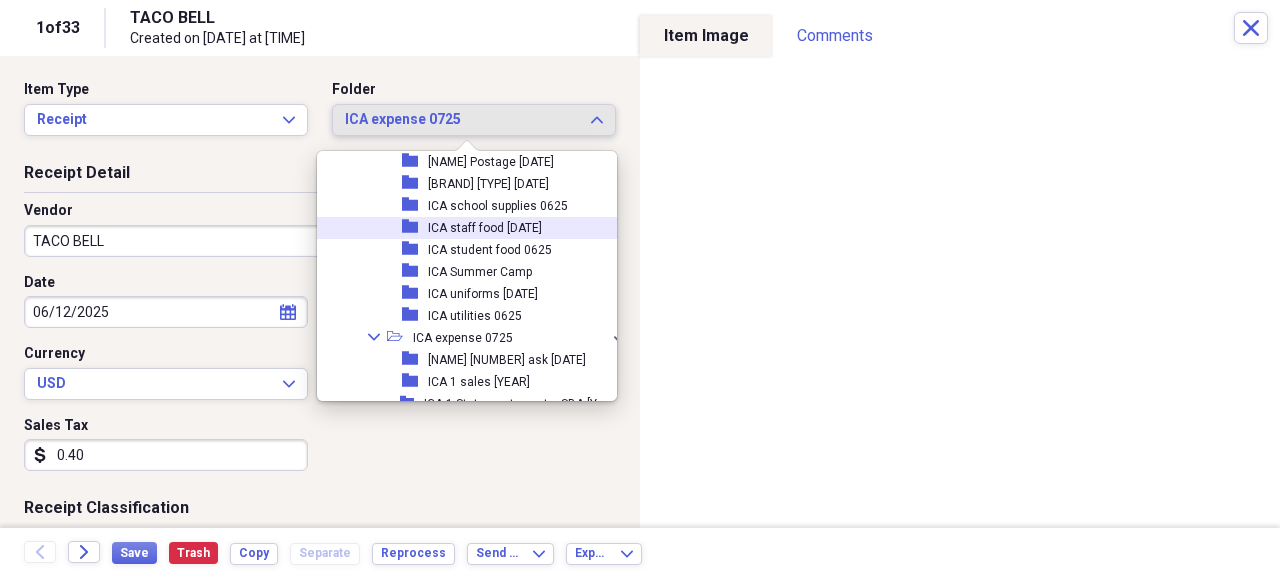 click on "ICA staff food [DATE]" at bounding box center (485, 228) 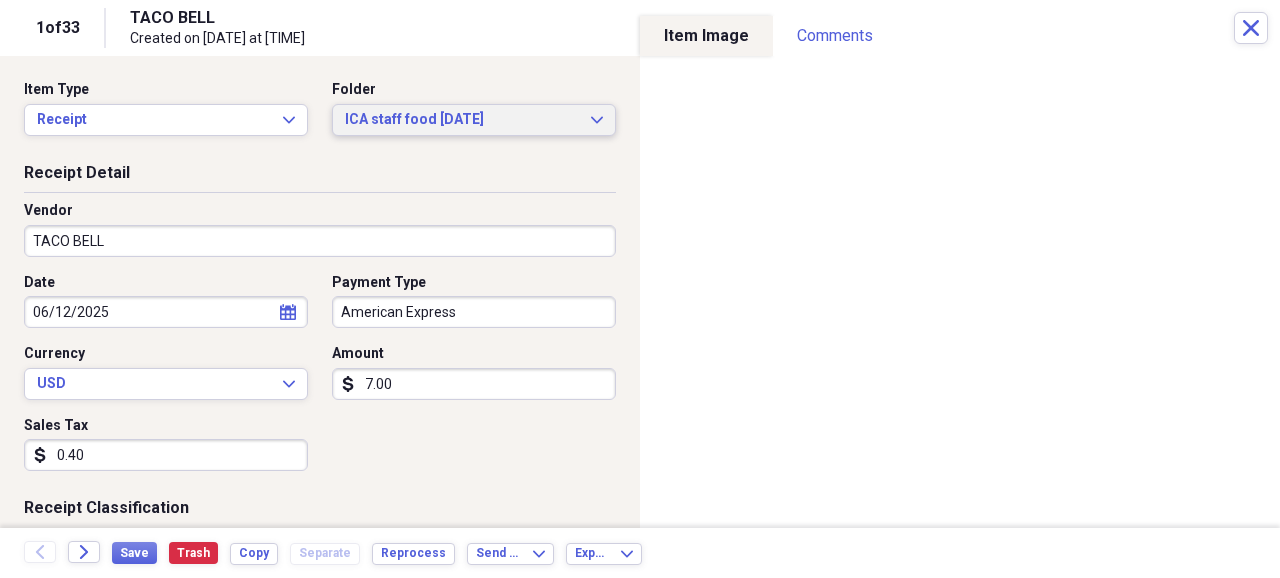 scroll, scrollTop: 133, scrollLeft: 0, axis: vertical 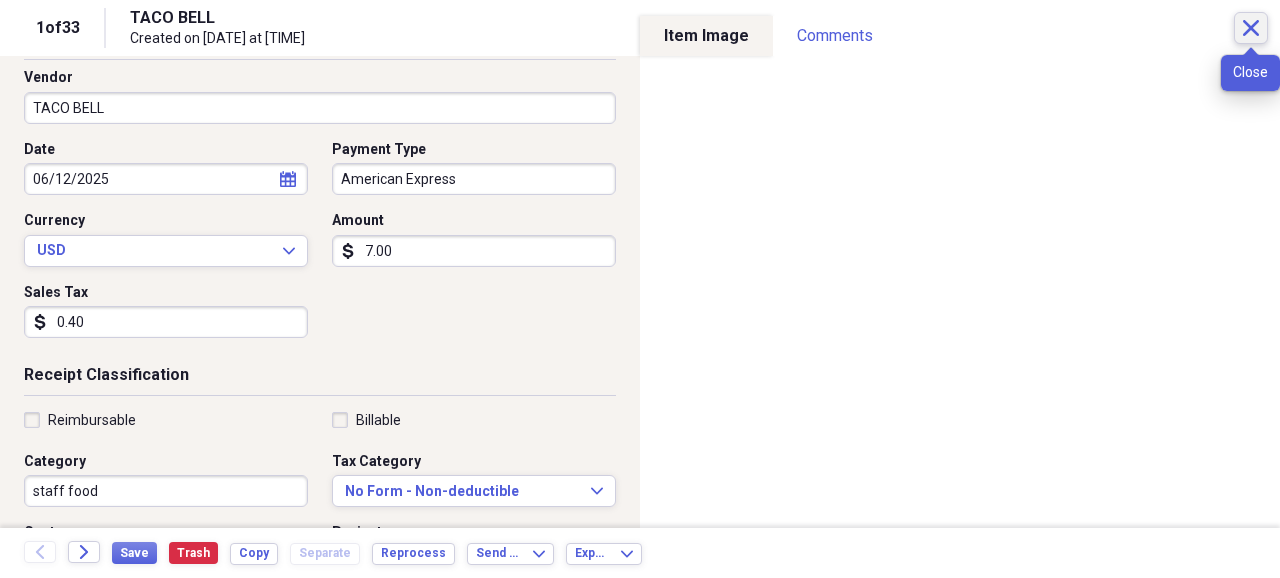 click 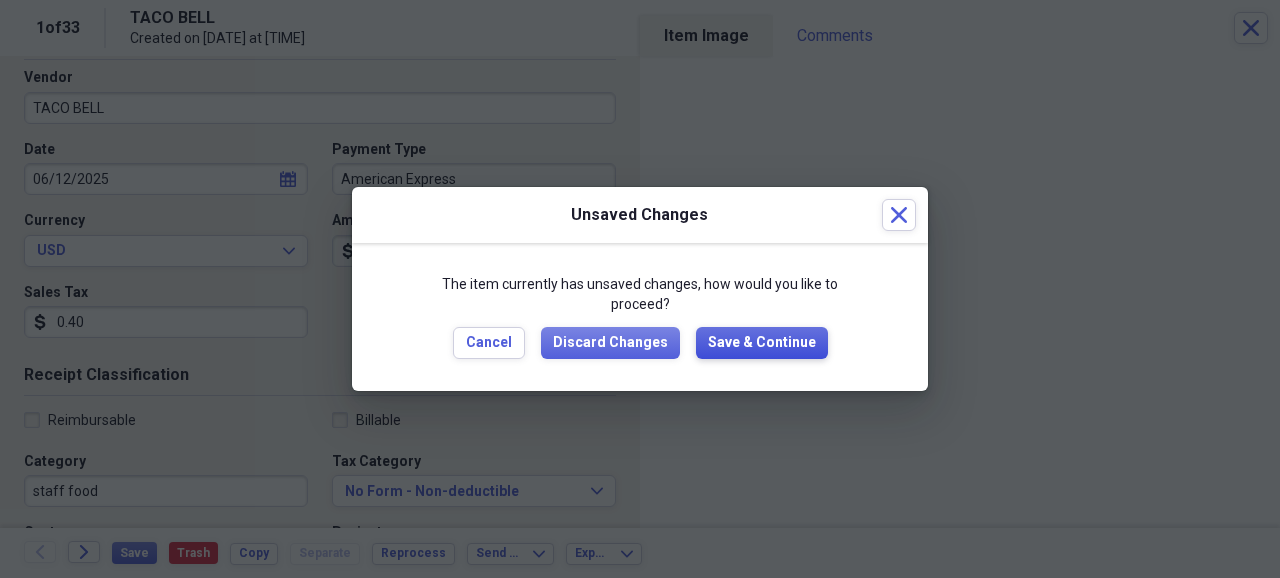 click on "Save & Continue" at bounding box center [762, 343] 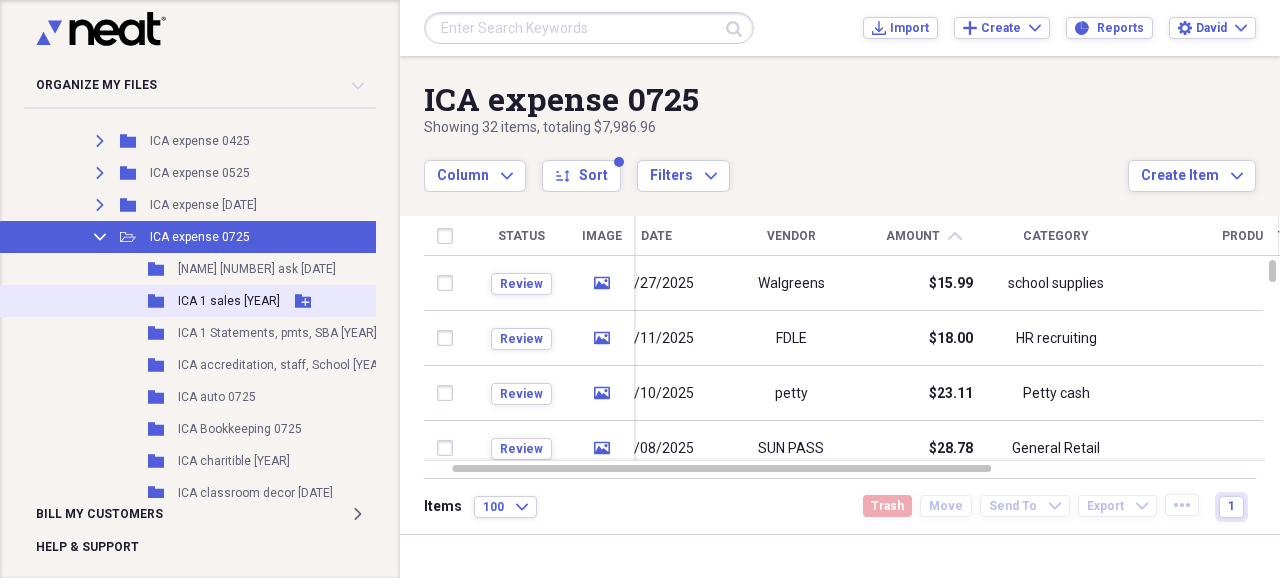 scroll, scrollTop: 666, scrollLeft: 0, axis: vertical 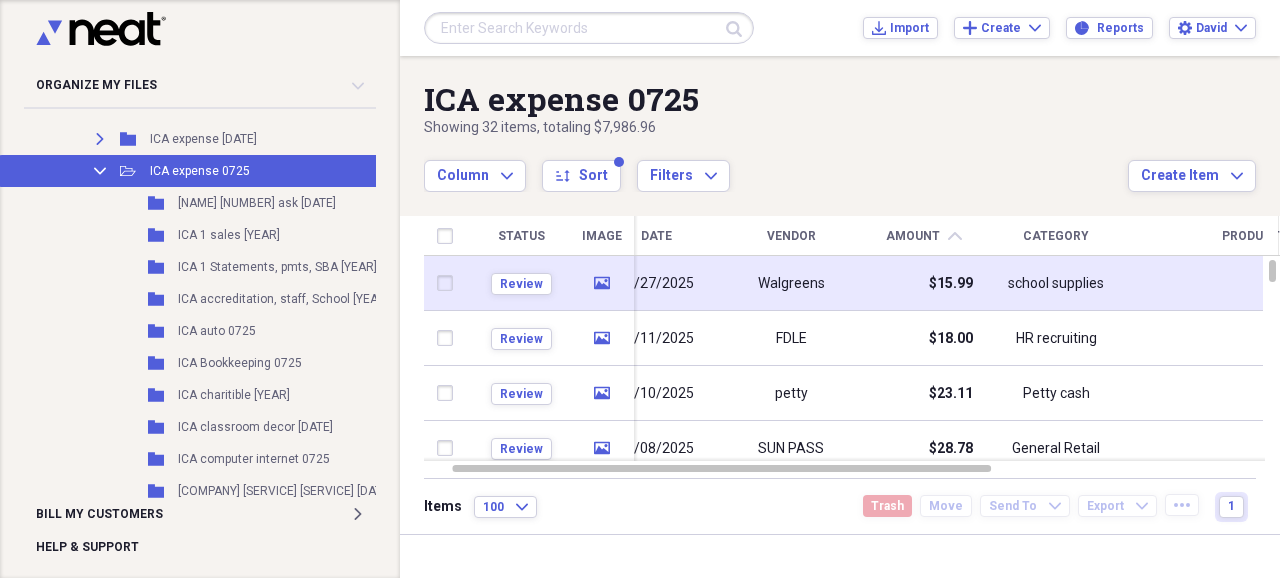 click on "06/27/2025" at bounding box center (656, 284) 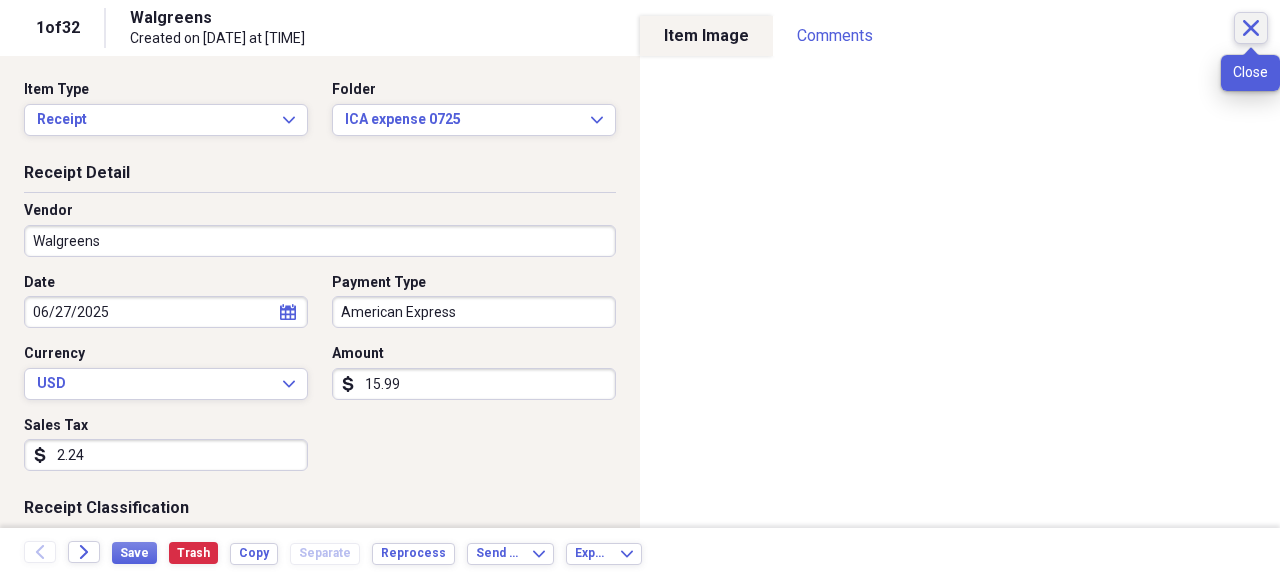 click 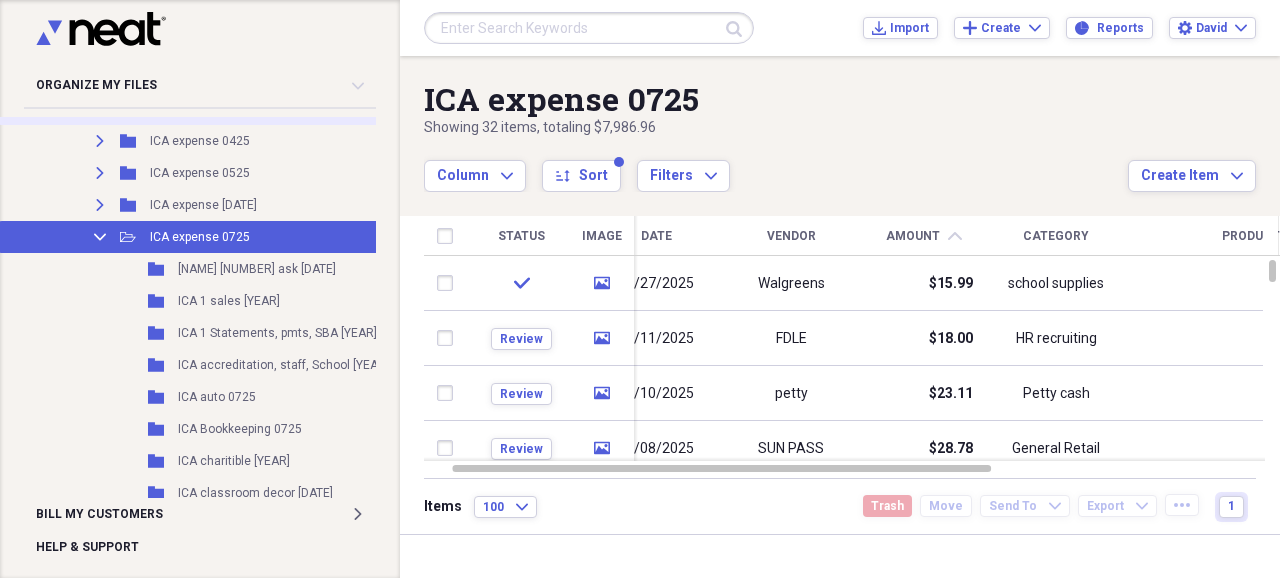 scroll, scrollTop: 533, scrollLeft: 0, axis: vertical 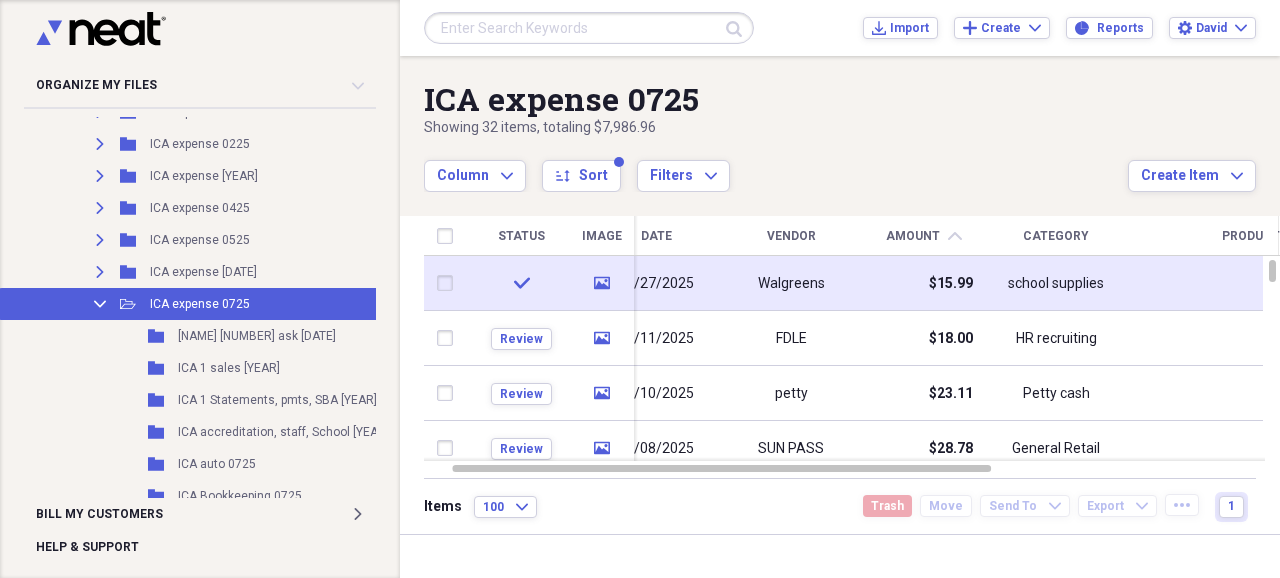 click on "Walgreens" at bounding box center [791, 284] 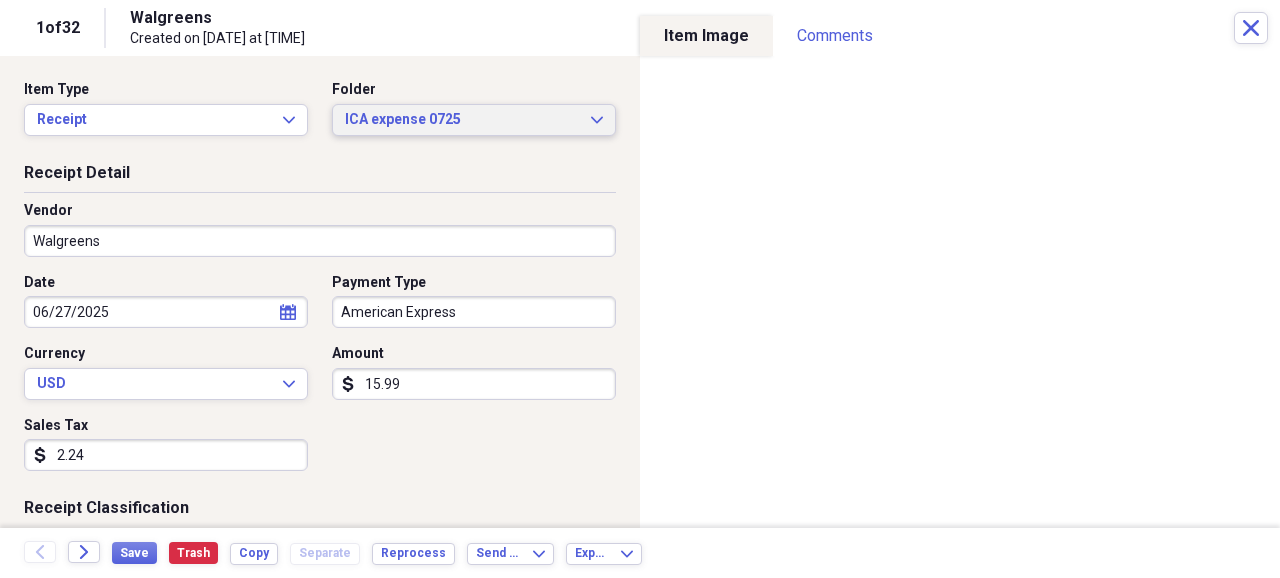 click on "ICA expense 0725" at bounding box center [462, 120] 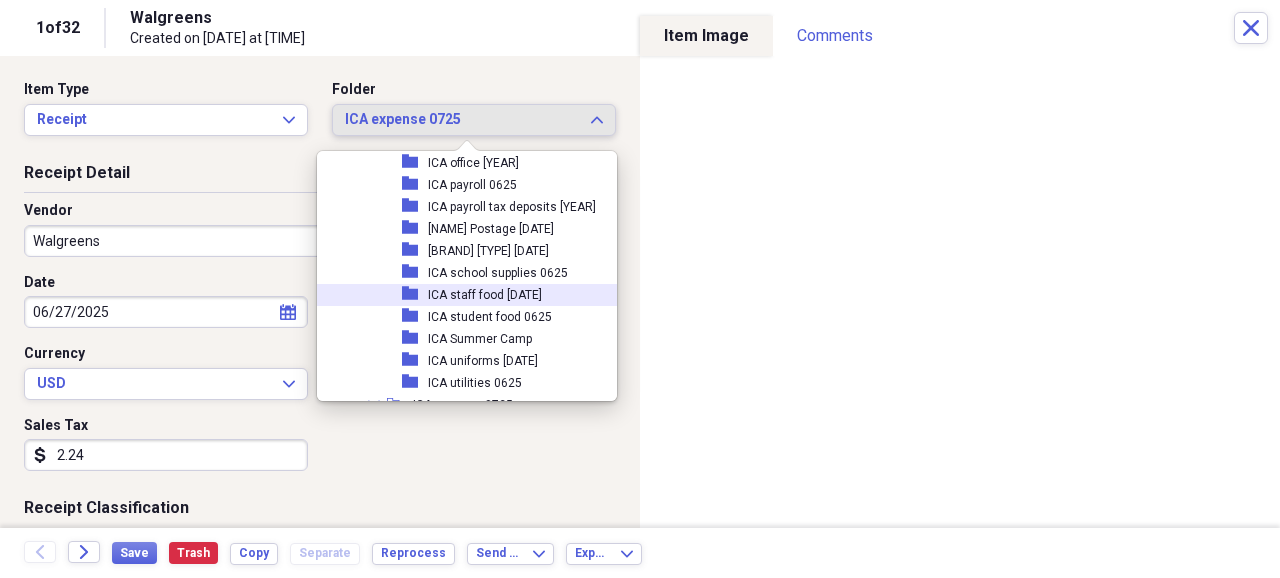 scroll, scrollTop: 3666, scrollLeft: 0, axis: vertical 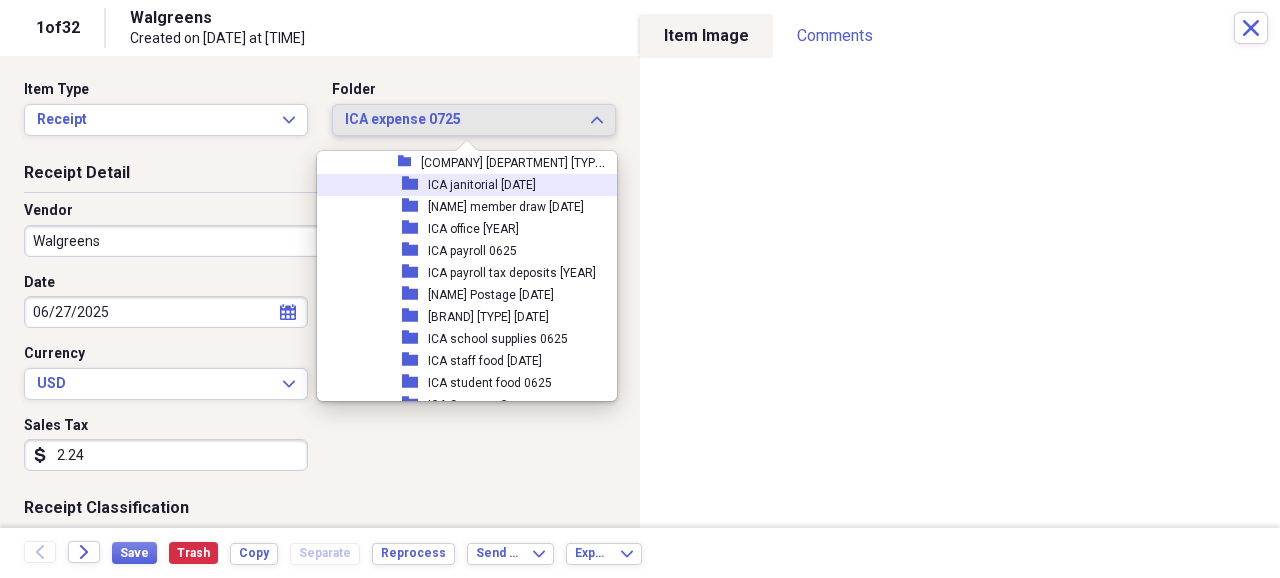 click on "ICA janitorial [DATE]" at bounding box center [482, 185] 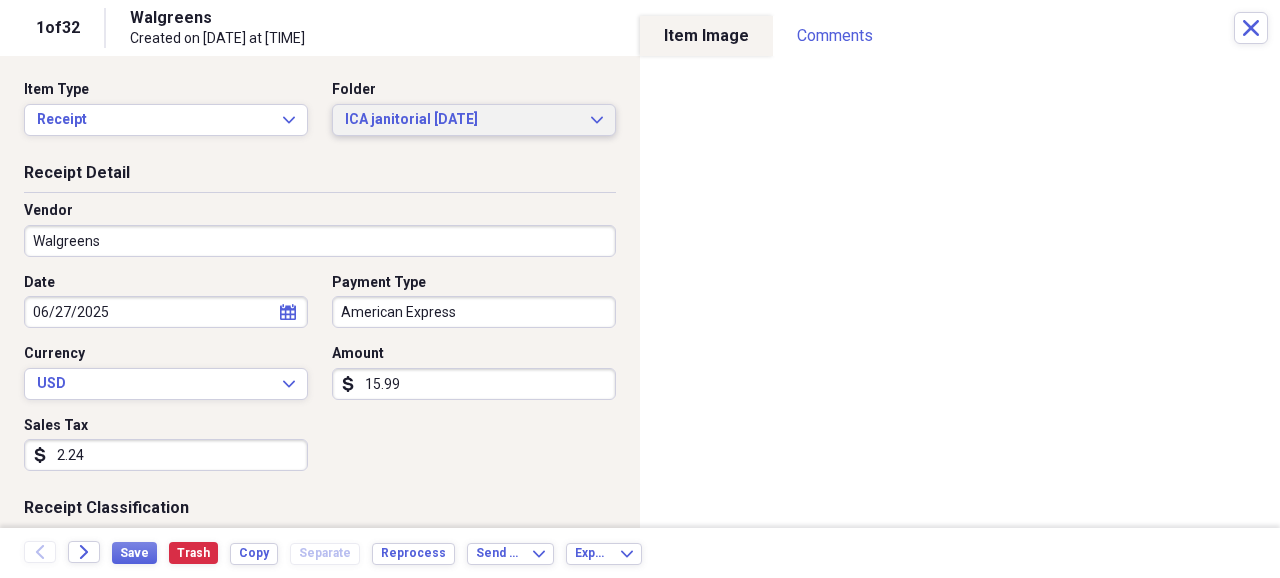 scroll, scrollTop: 66, scrollLeft: 0, axis: vertical 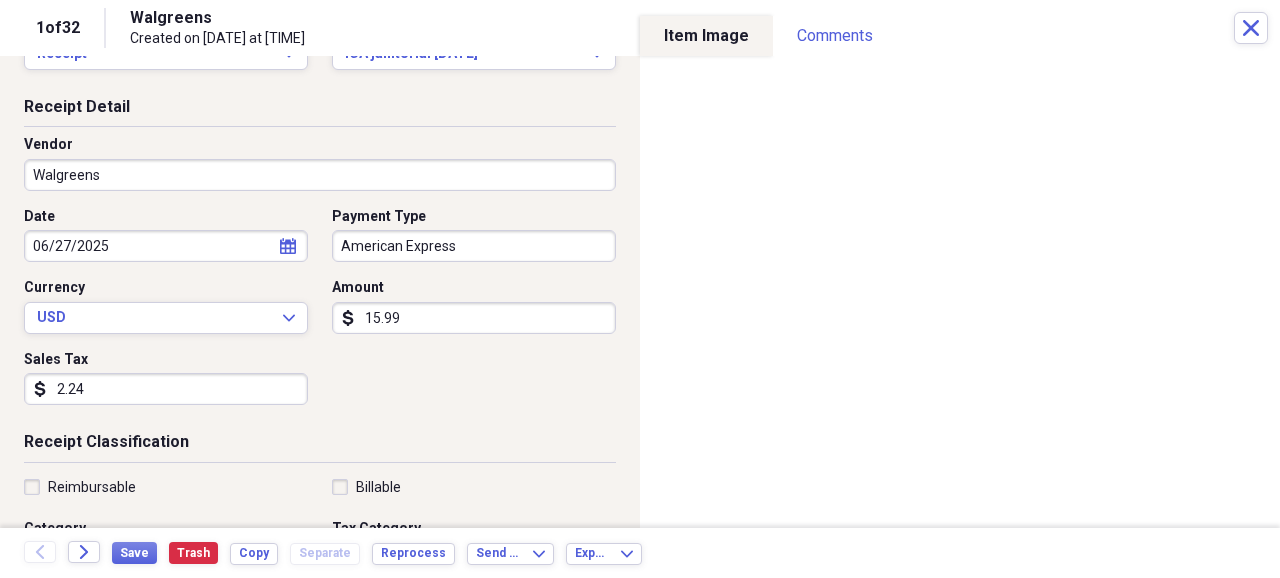 click on "15.99" at bounding box center (474, 318) 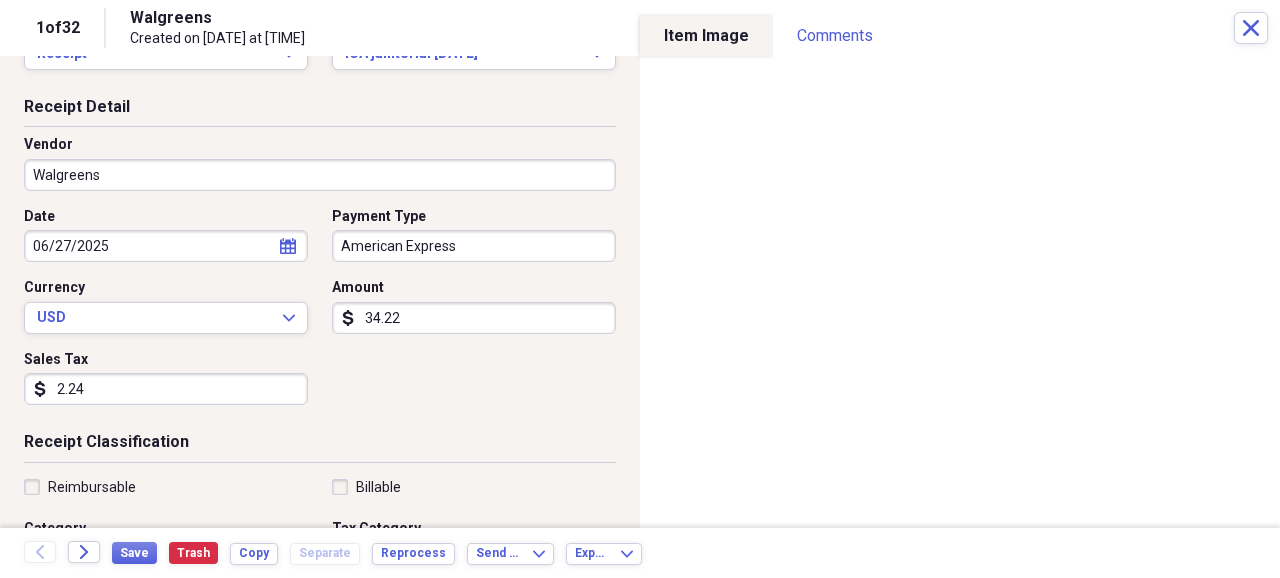 scroll, scrollTop: 133, scrollLeft: 0, axis: vertical 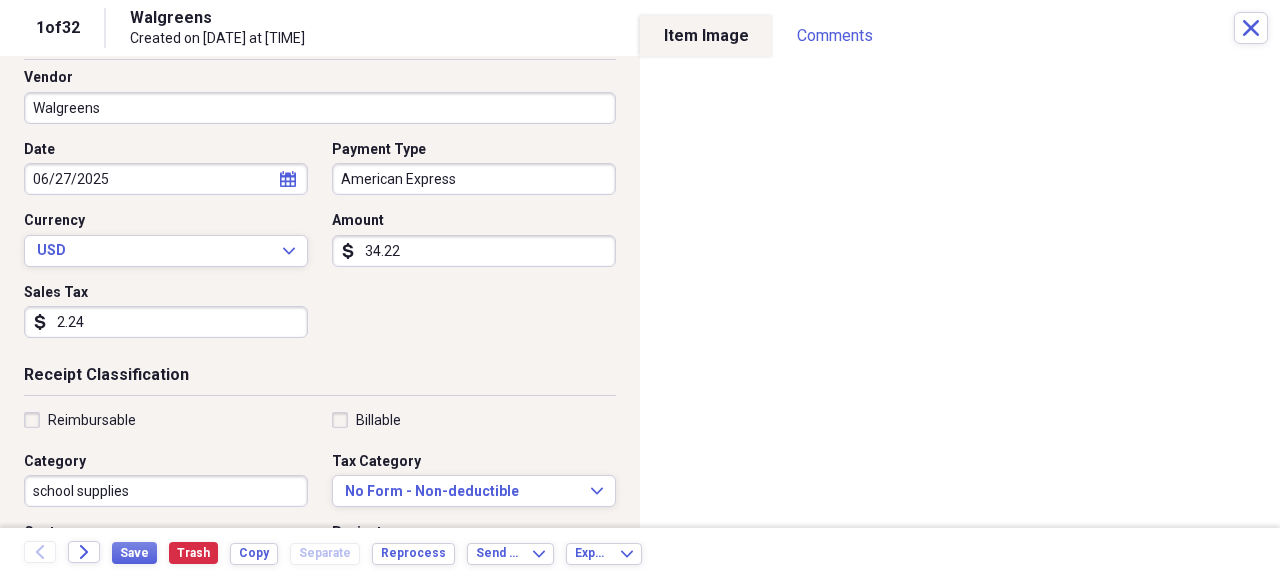 type on "34.22" 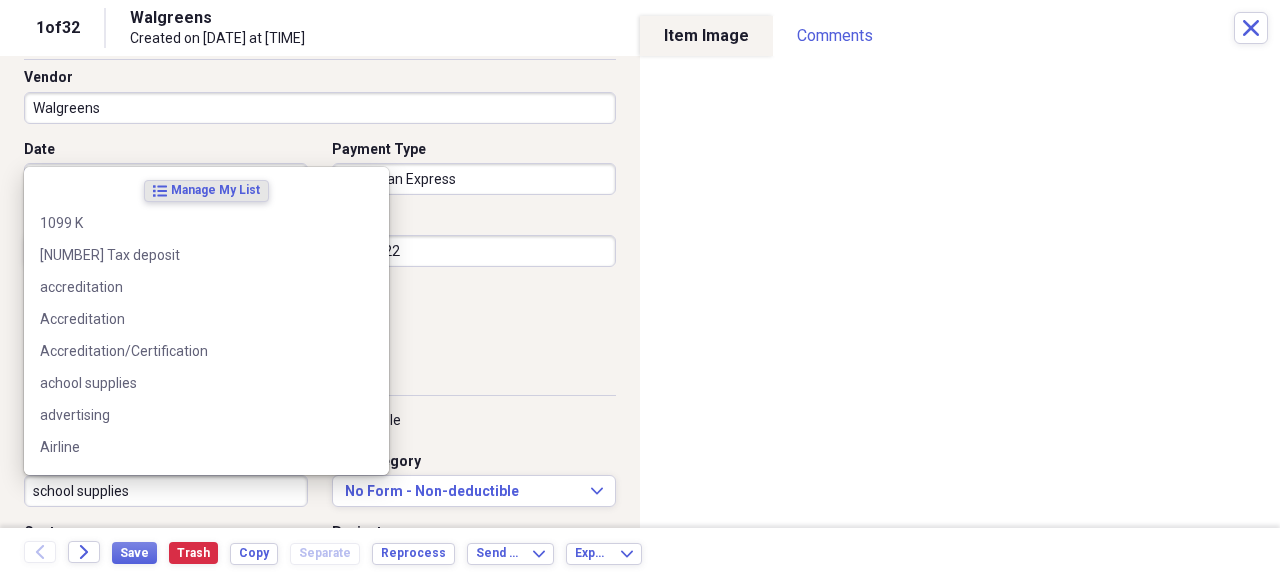 click on "school supplies" at bounding box center (166, 491) 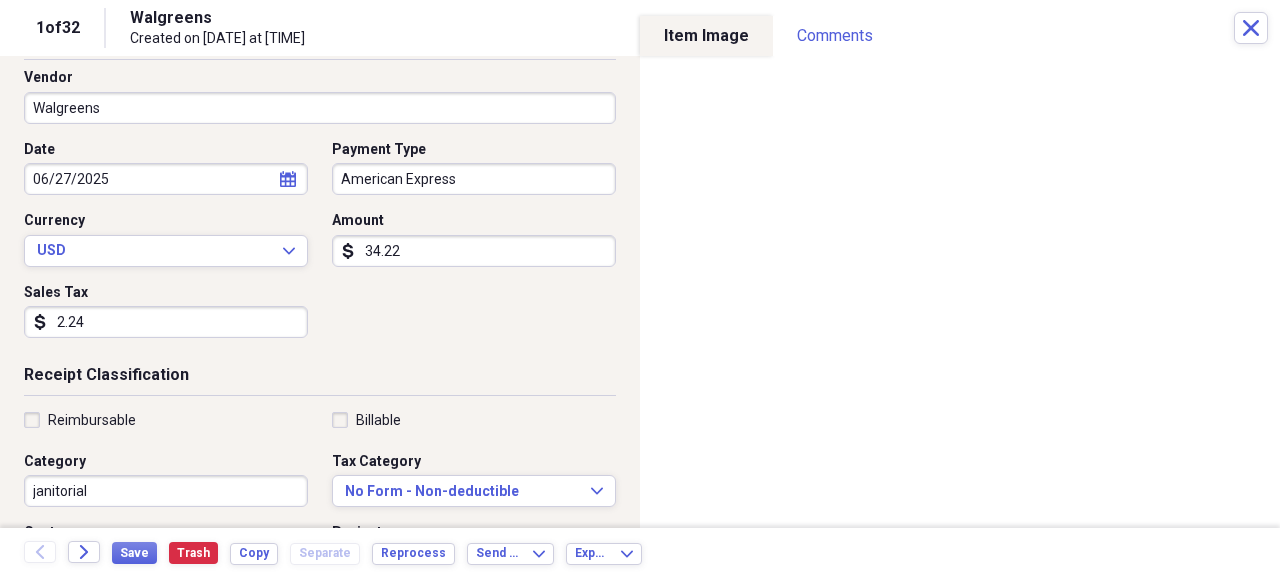 scroll, scrollTop: 0, scrollLeft: 0, axis: both 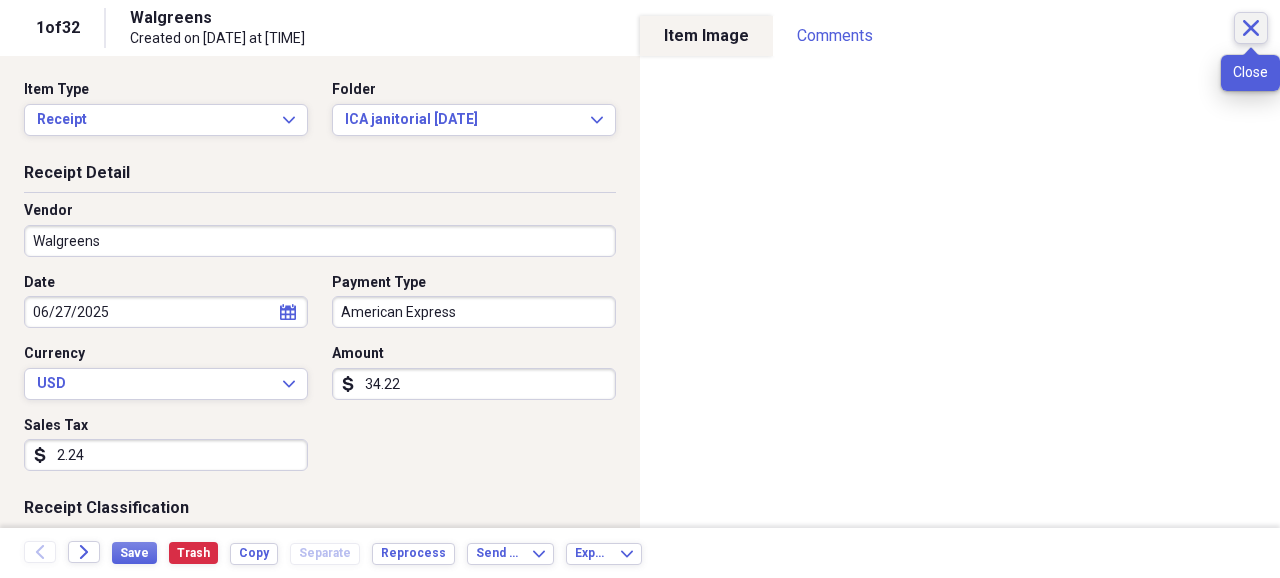 type on "janitorial" 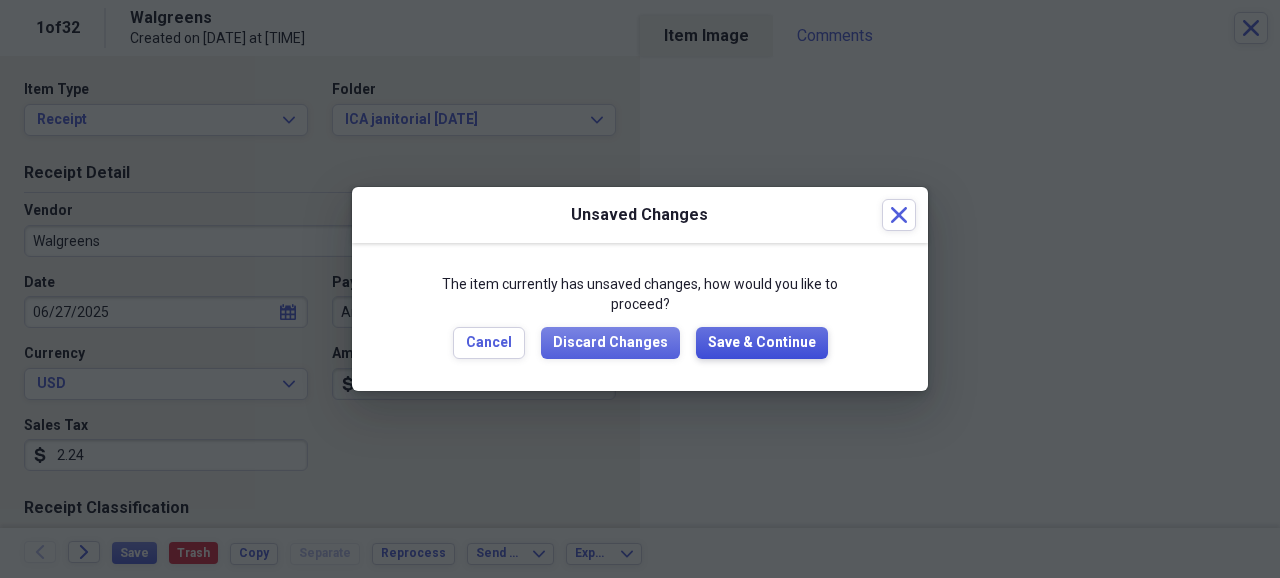 click on "Save & Continue" at bounding box center [762, 343] 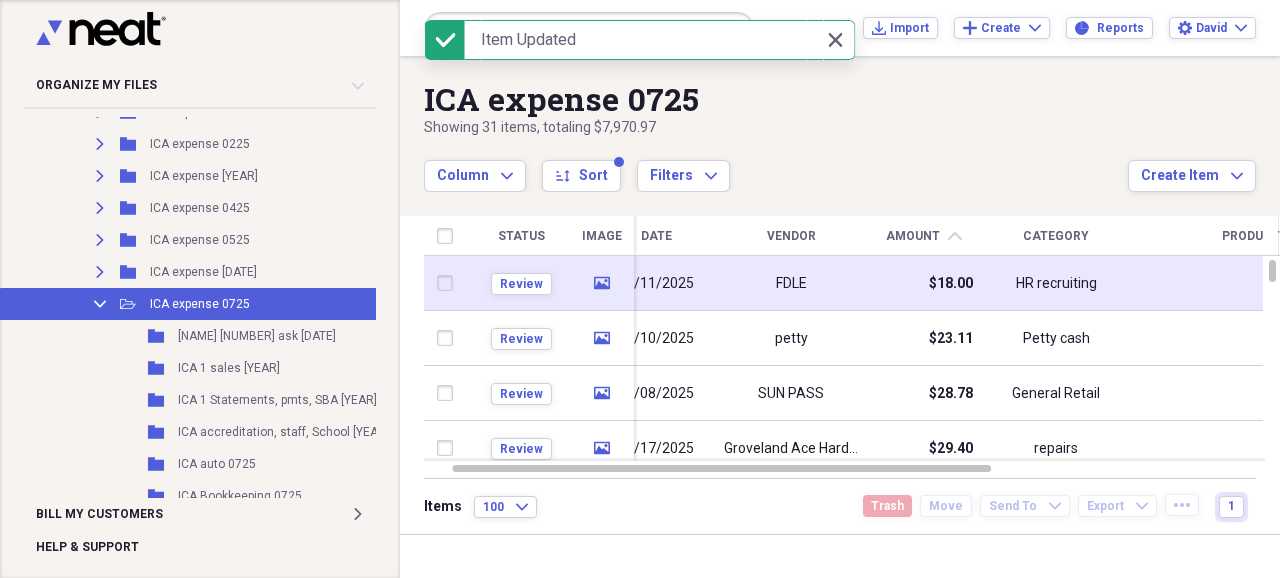 click on "FDLE" at bounding box center (791, 284) 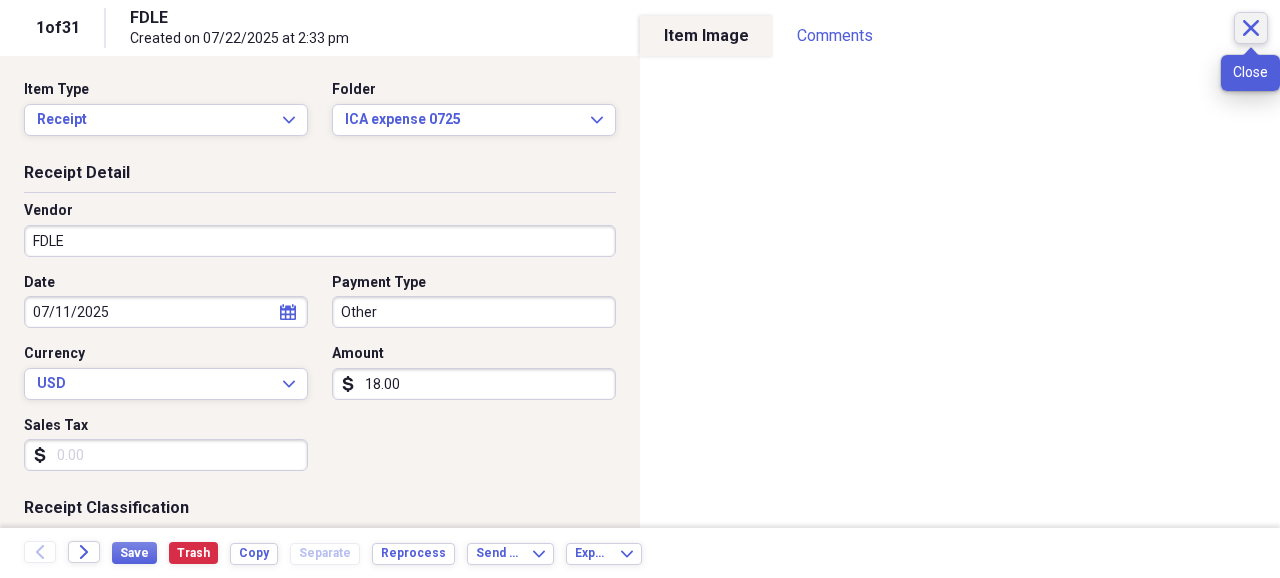 click 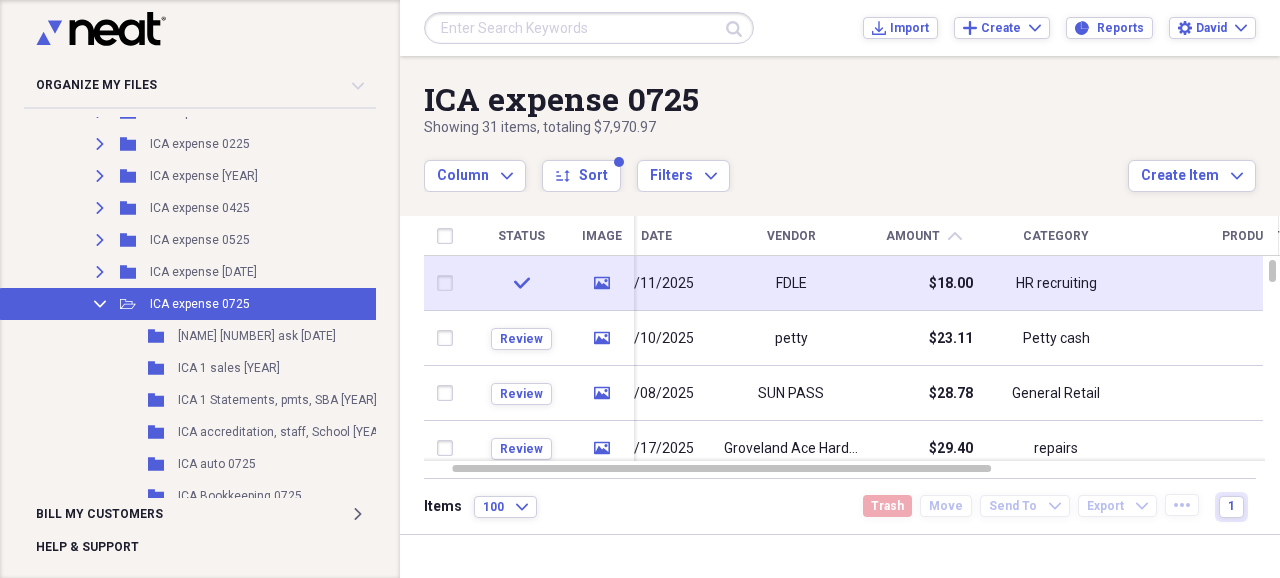 click on "07/11/2025" at bounding box center [656, 284] 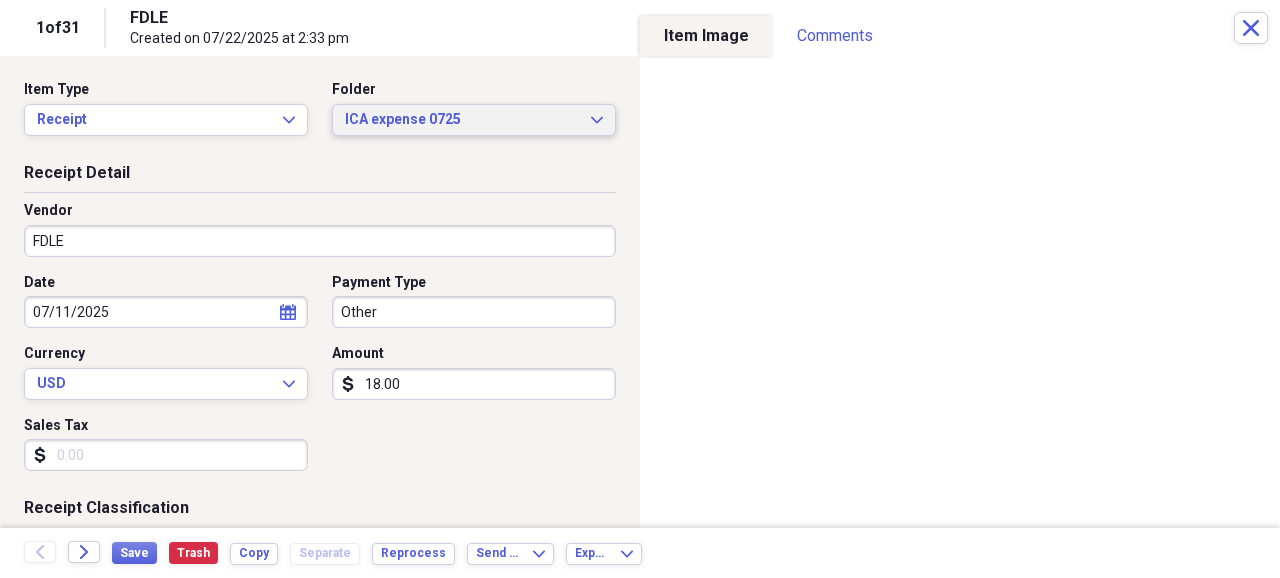 click on "ICA expense 0725" at bounding box center [462, 120] 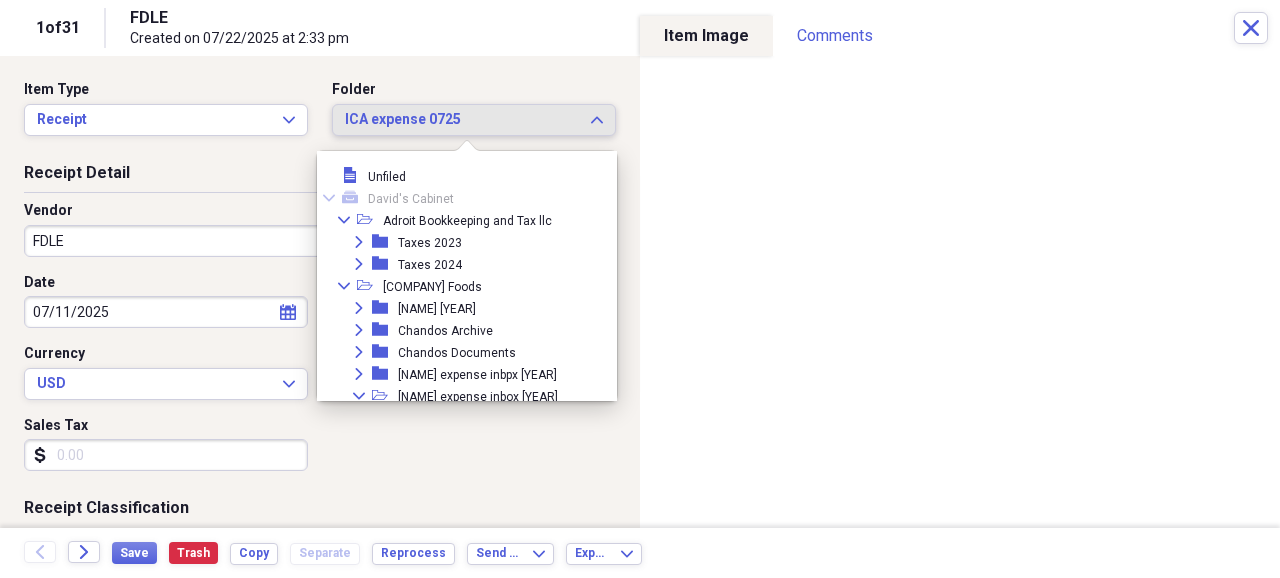 scroll, scrollTop: 3866, scrollLeft: 0, axis: vertical 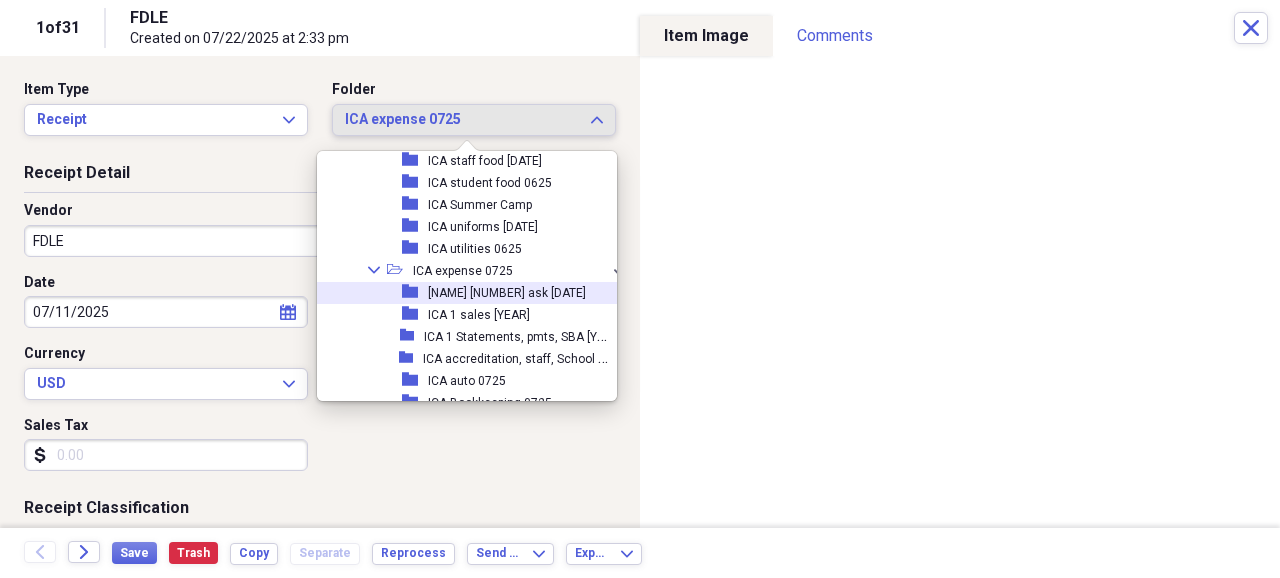 click on "[NAME] [NUMBER] ask [DATE]" at bounding box center [507, 293] 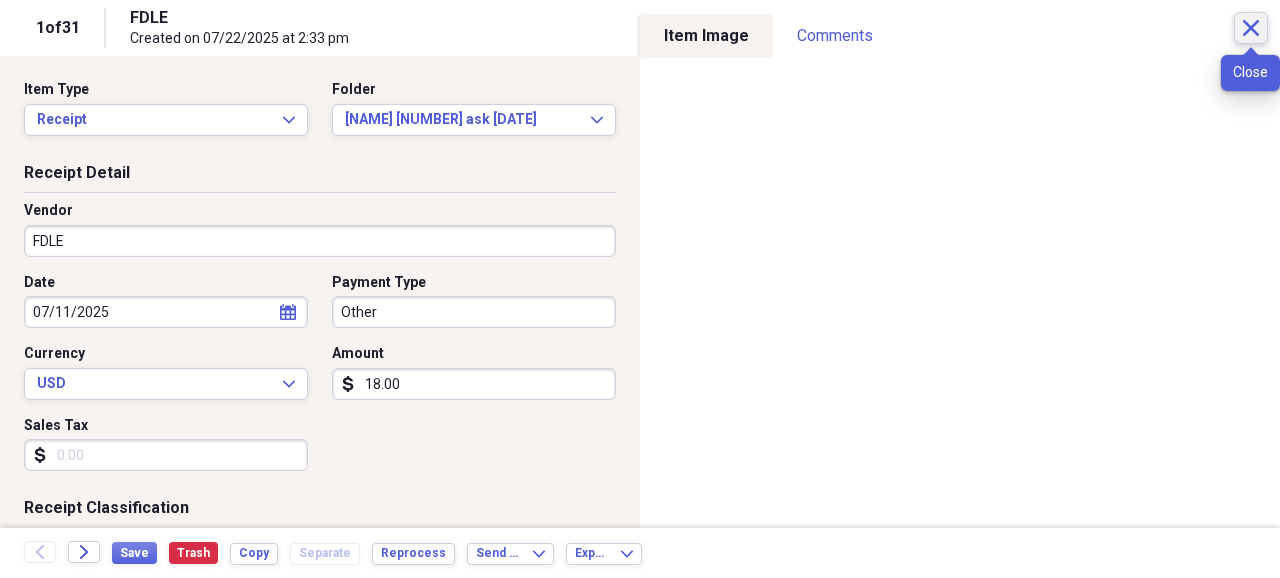 click on "Close" 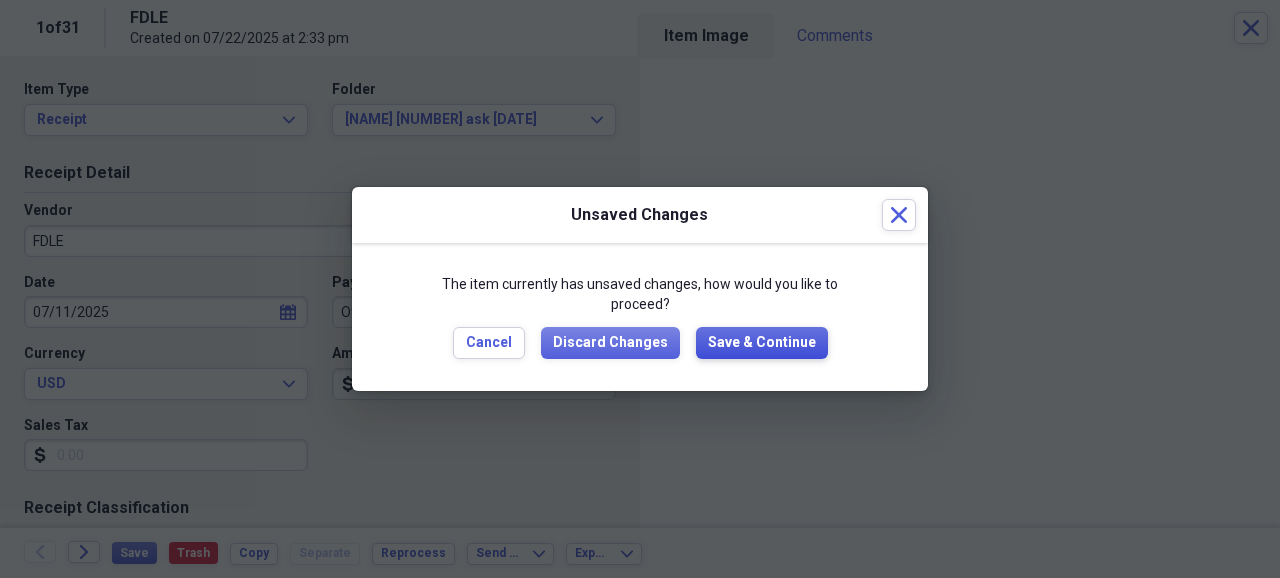 click on "Save & Continue" at bounding box center [762, 343] 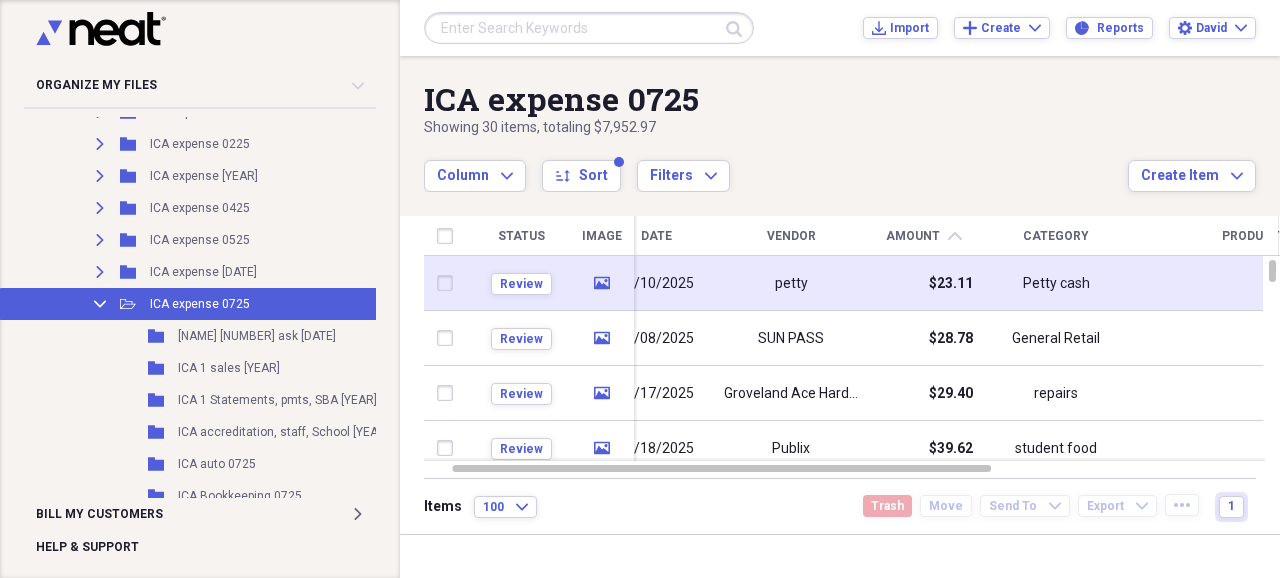 click on "petty" at bounding box center (791, 284) 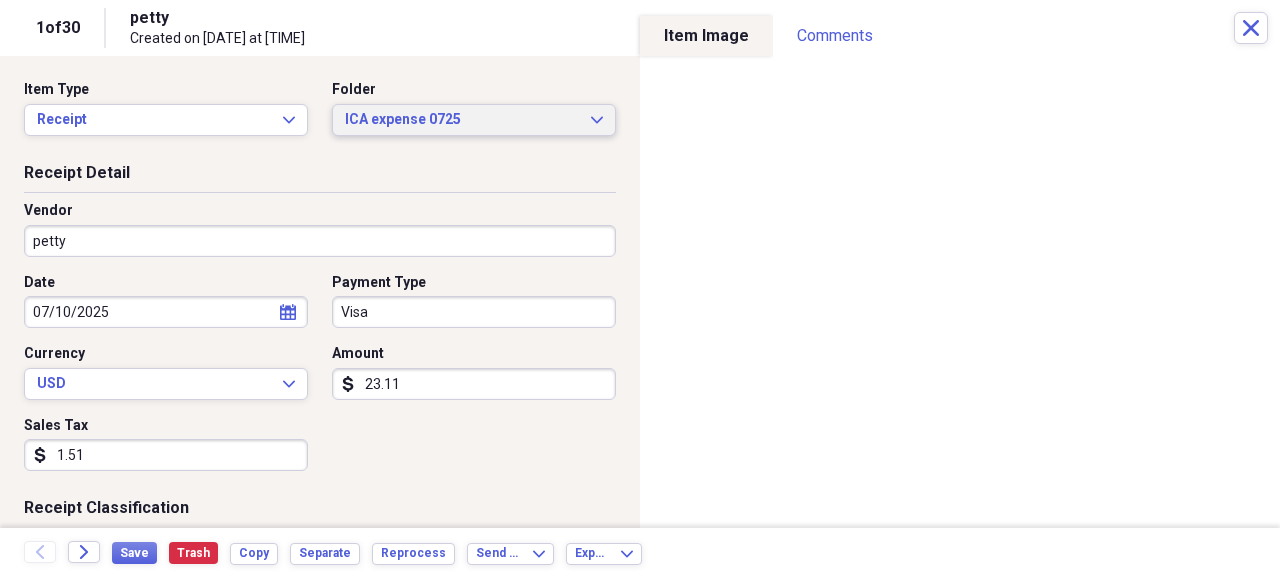 click on "ICA expense 0725" at bounding box center [462, 120] 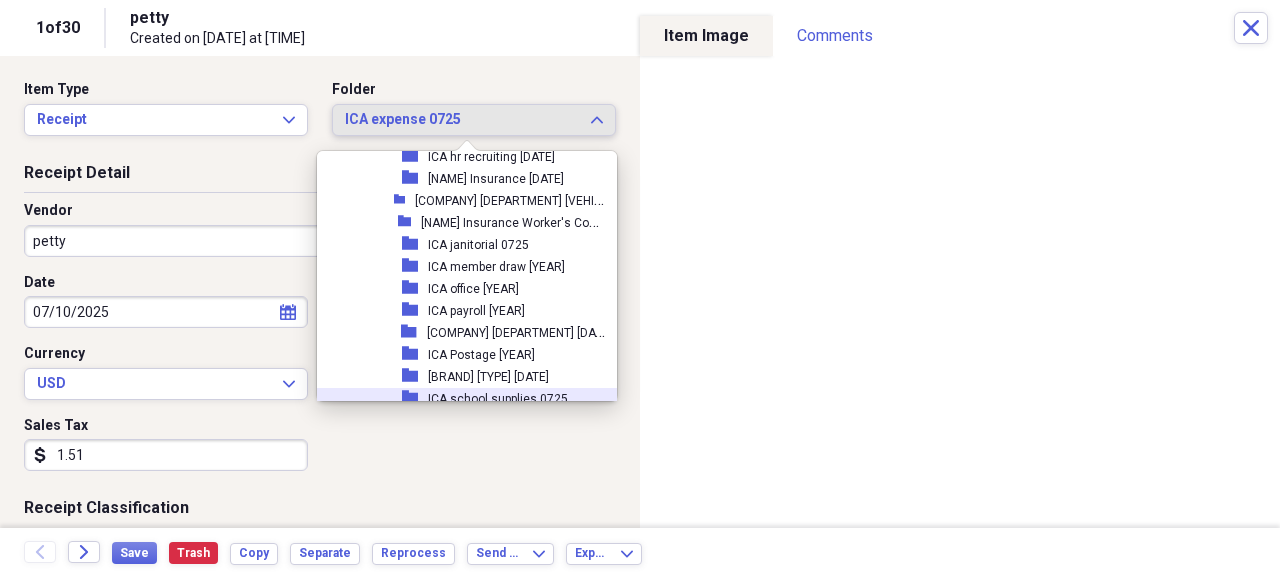 scroll, scrollTop: 4332, scrollLeft: 0, axis: vertical 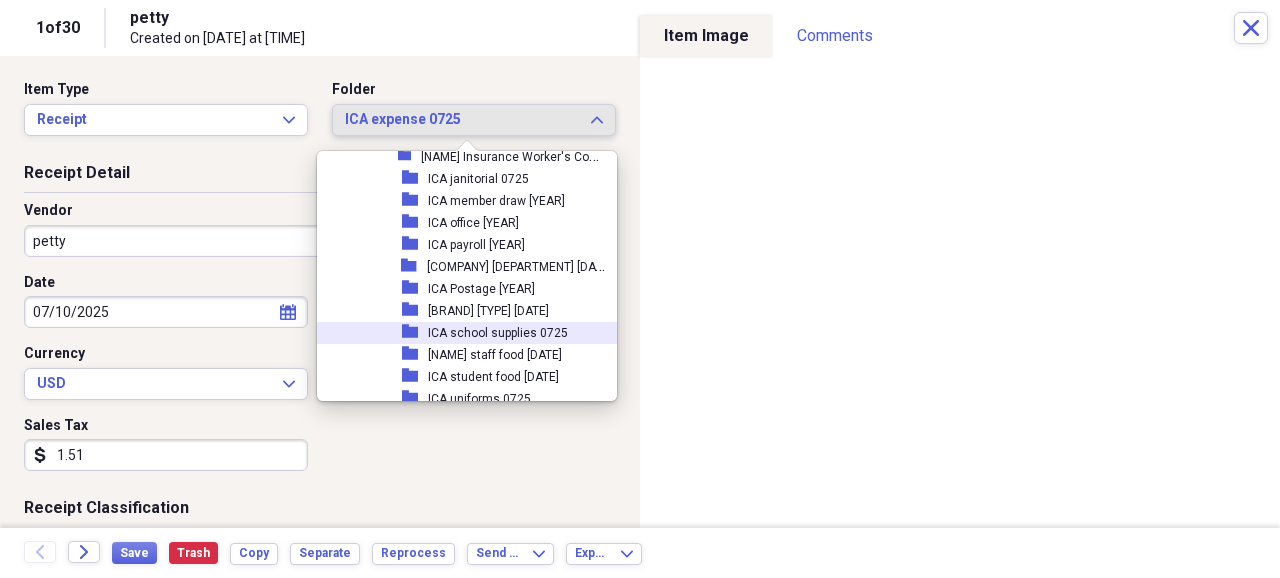 click on "ICA school supplies 0725" at bounding box center [498, 333] 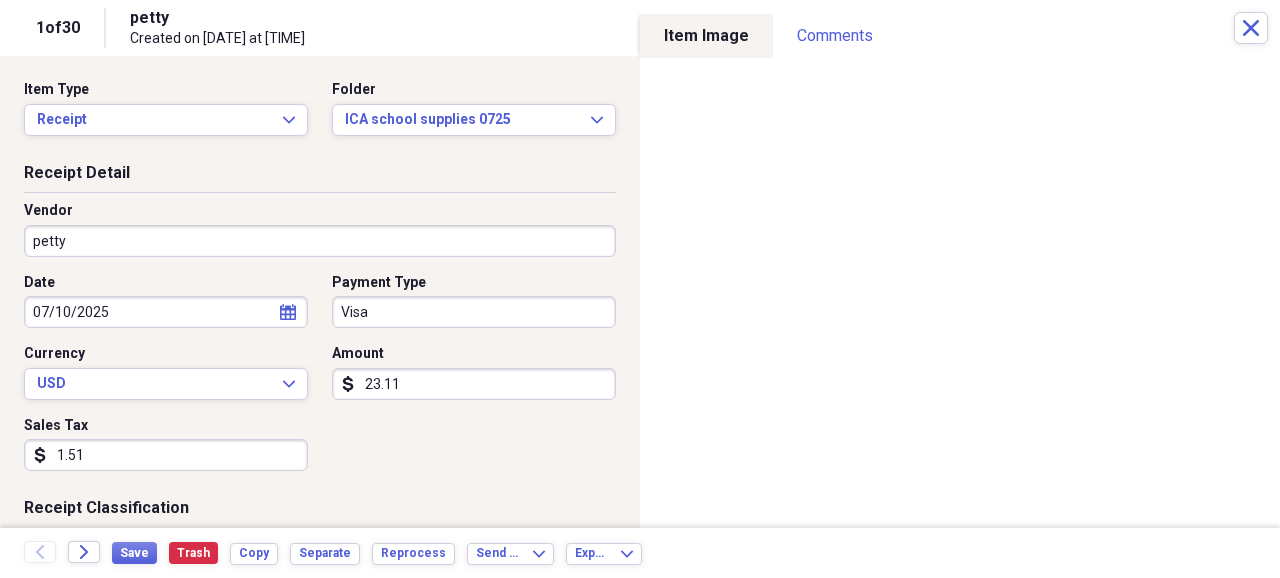 click on "petty" at bounding box center [320, 241] 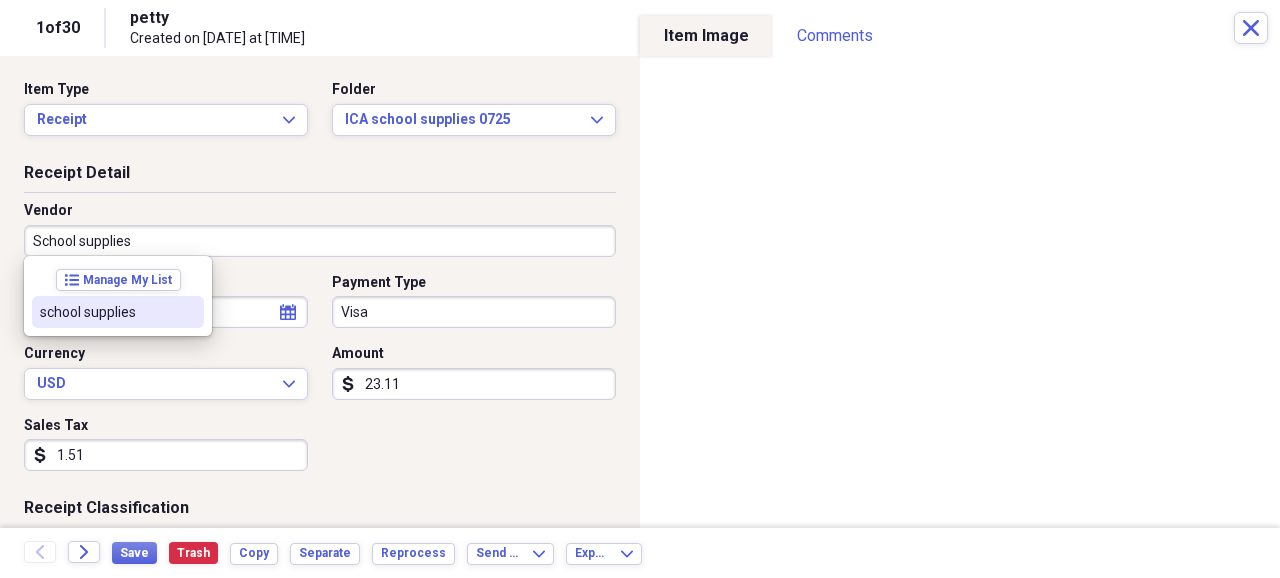 type on "School supplies" 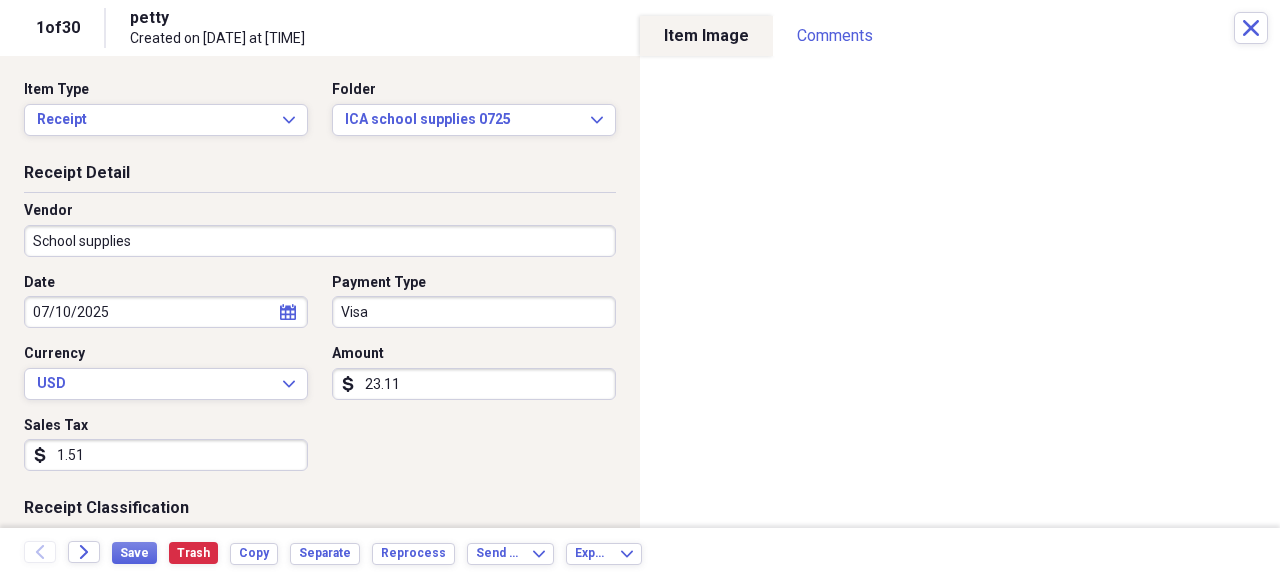 scroll, scrollTop: 200, scrollLeft: 0, axis: vertical 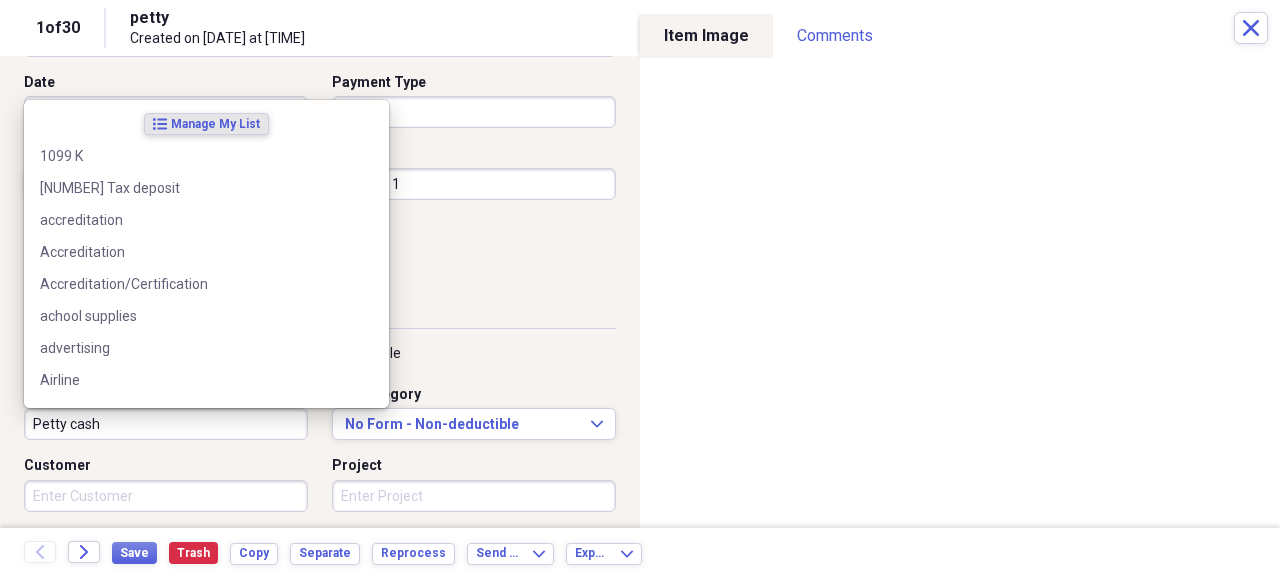 click on "Petty cash" at bounding box center [166, 424] 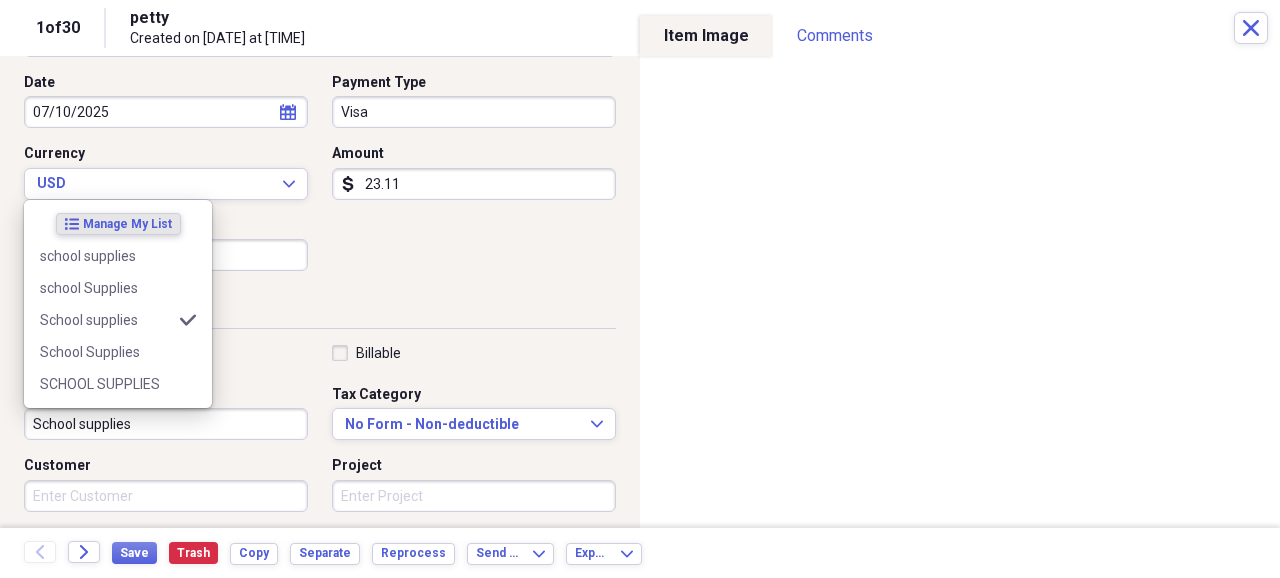 type on "School supplies" 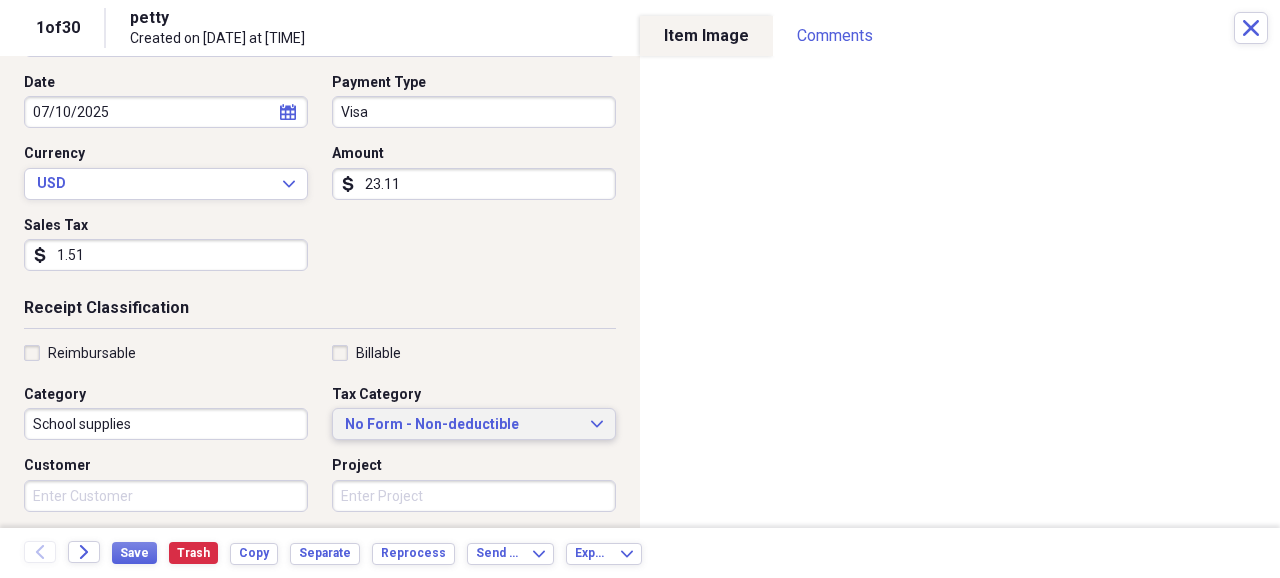 type 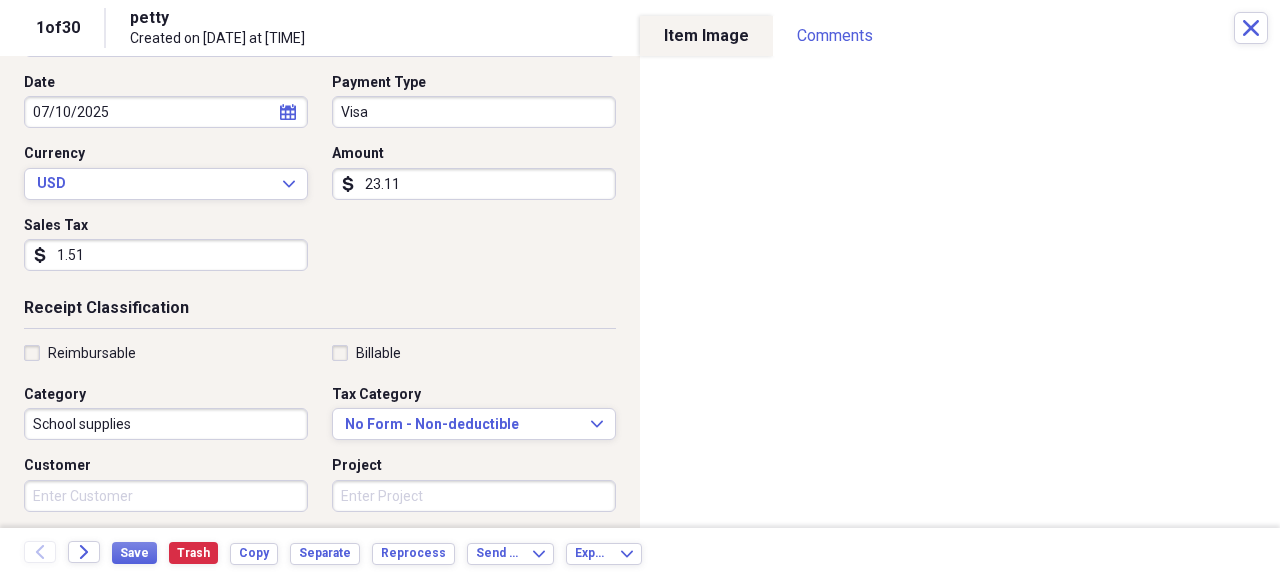 click on "23.11" at bounding box center (474, 184) 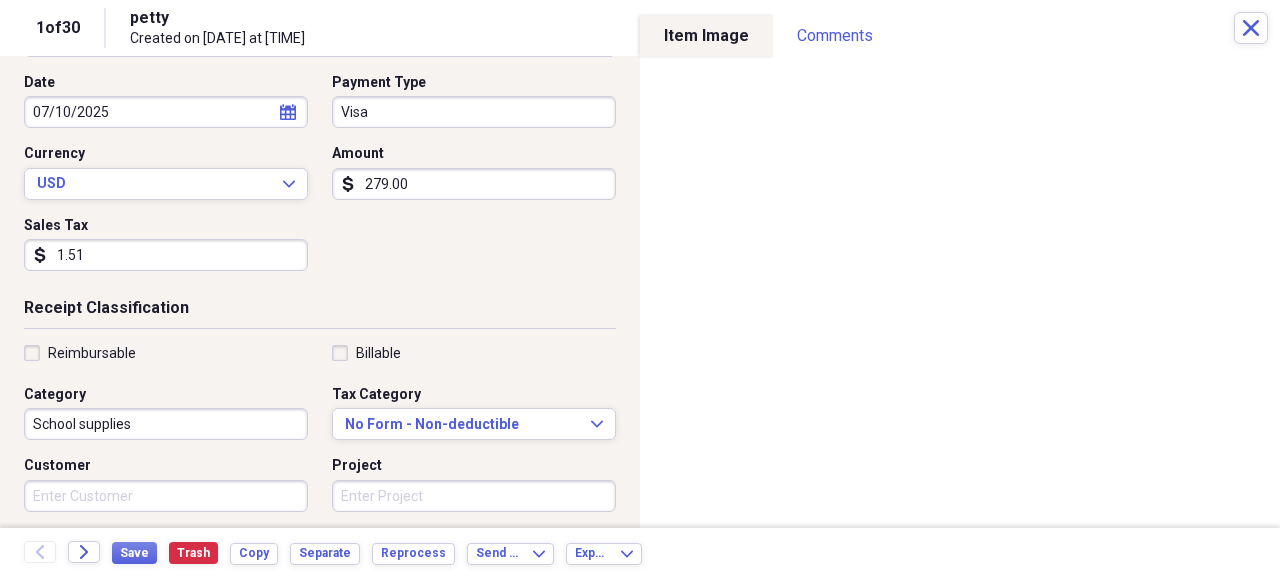 type on "279.00" 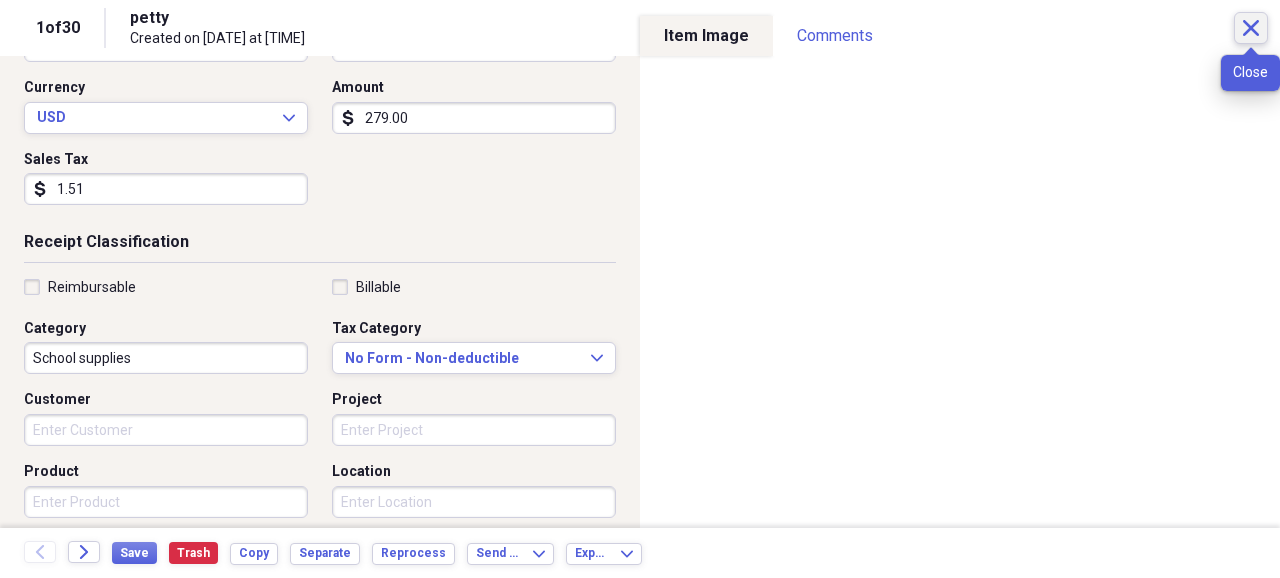 click on "Close" 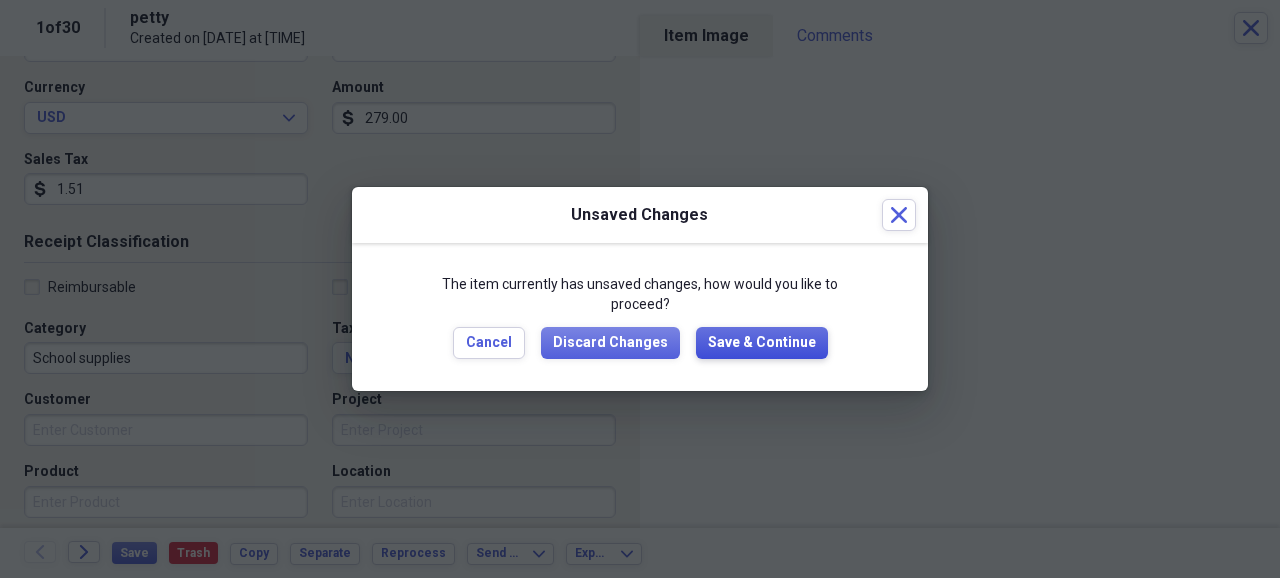 click on "Save & Continue" at bounding box center [762, 343] 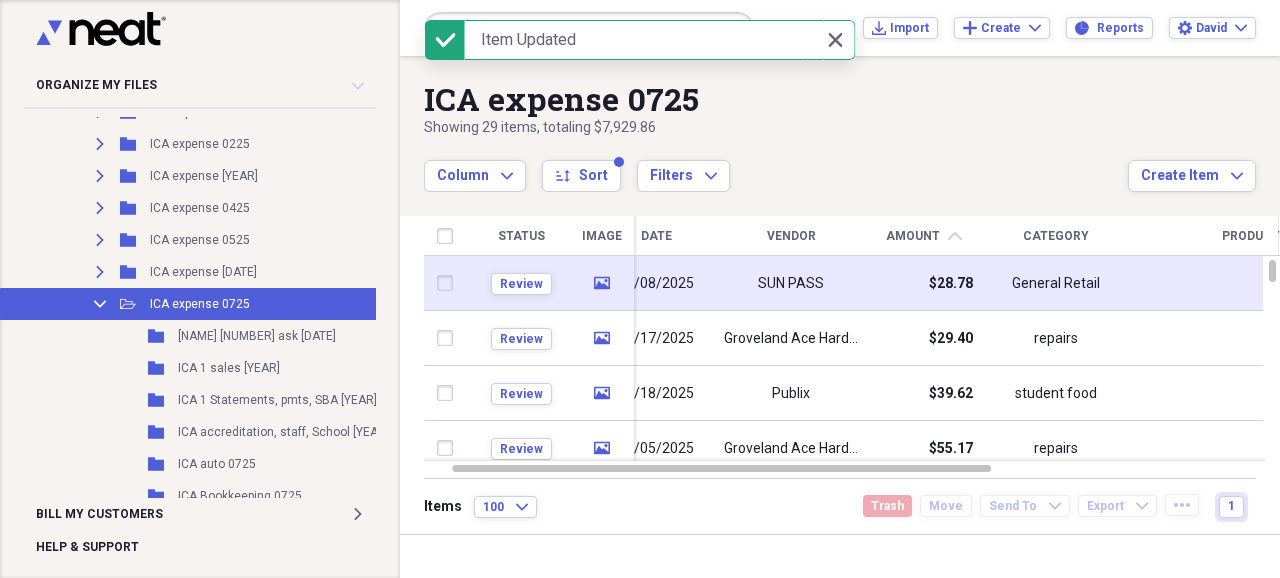 click on "SUN PASS" at bounding box center (791, 284) 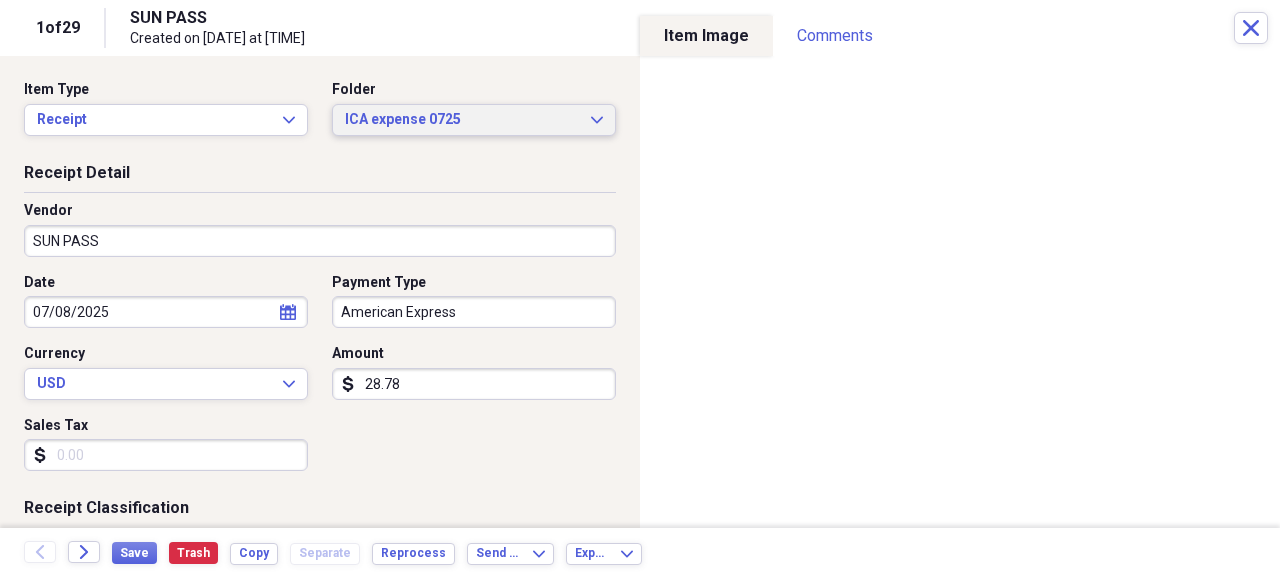 click on "ICA expense 0725" at bounding box center (462, 120) 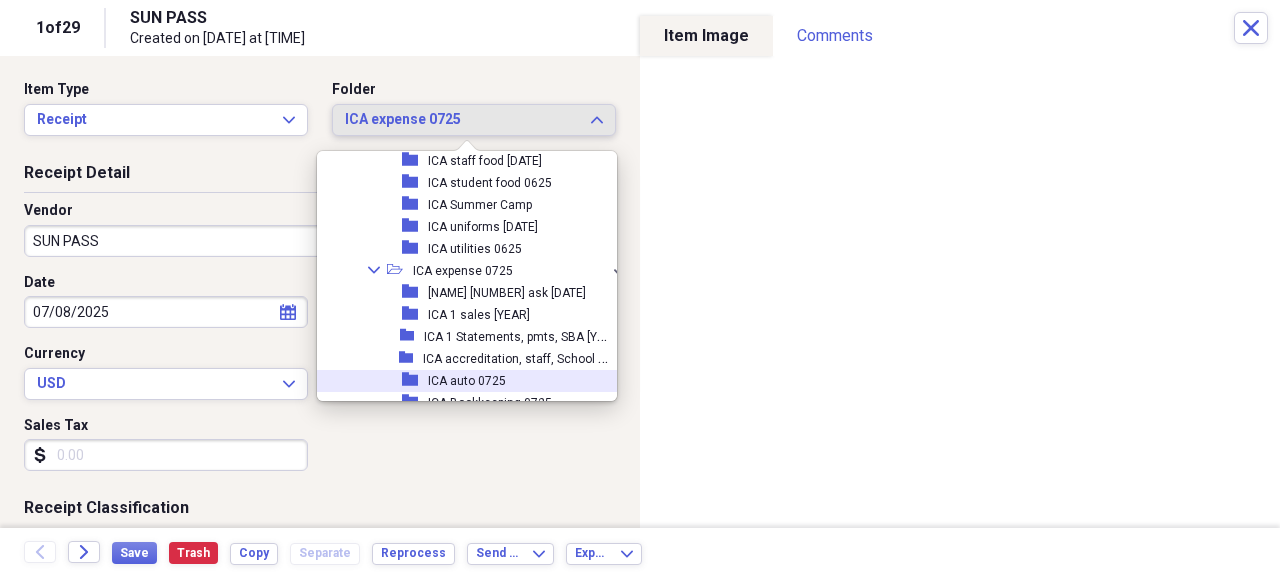 scroll, scrollTop: 3932, scrollLeft: 0, axis: vertical 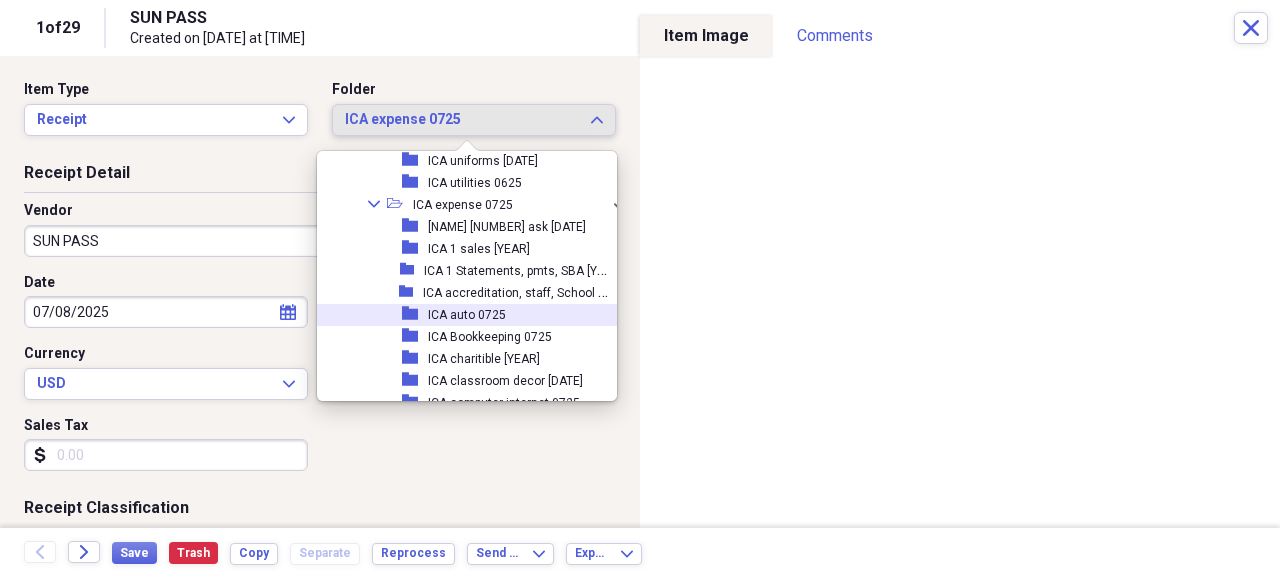 click on "ICA auto 0725" at bounding box center (467, 315) 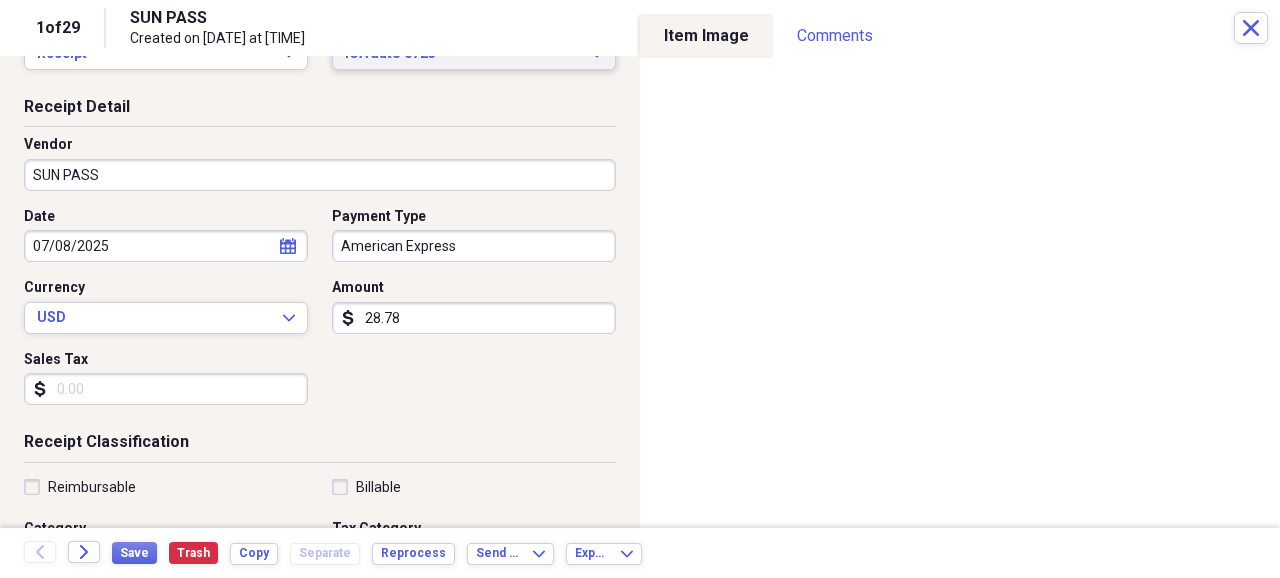 scroll, scrollTop: 133, scrollLeft: 0, axis: vertical 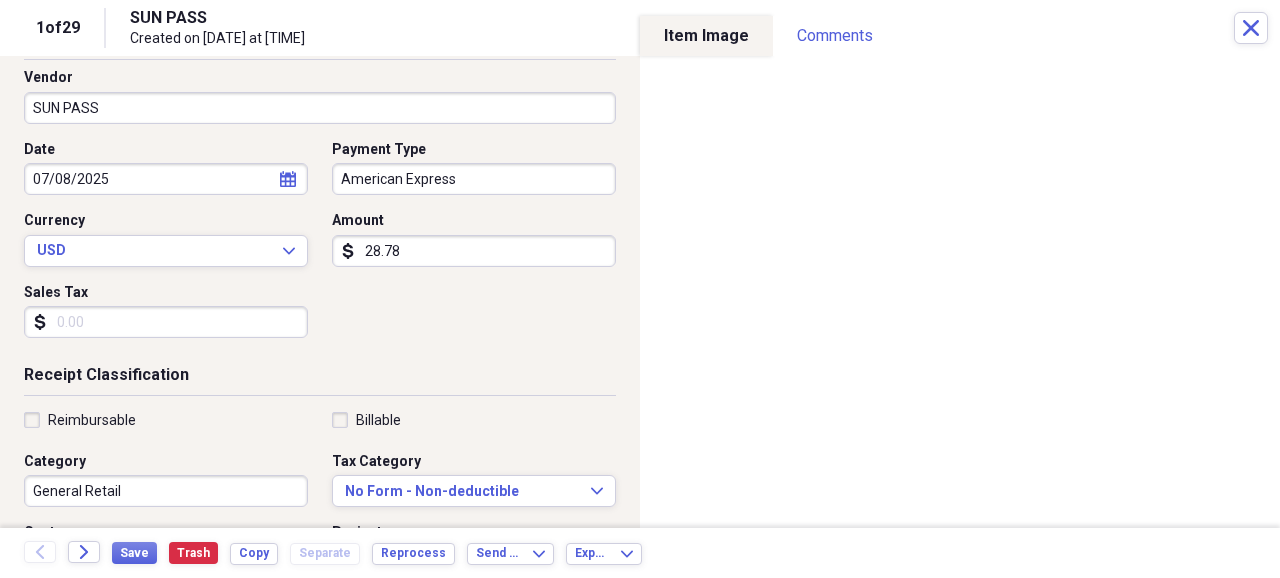 click on "General Retail" at bounding box center [166, 491] 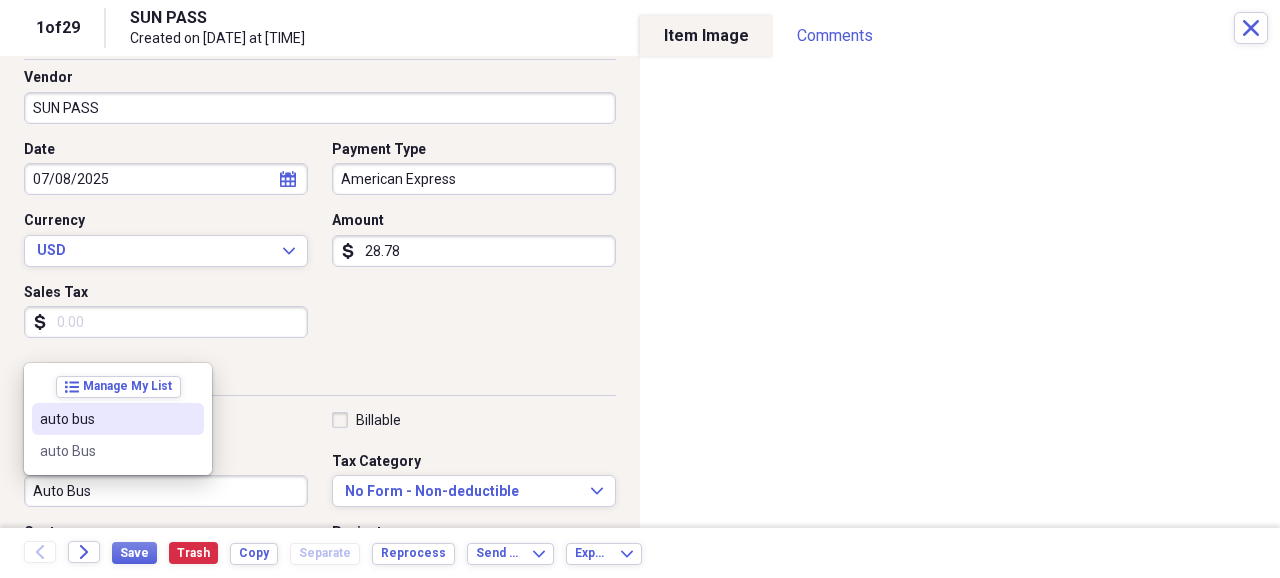 type on "Auto Bus" 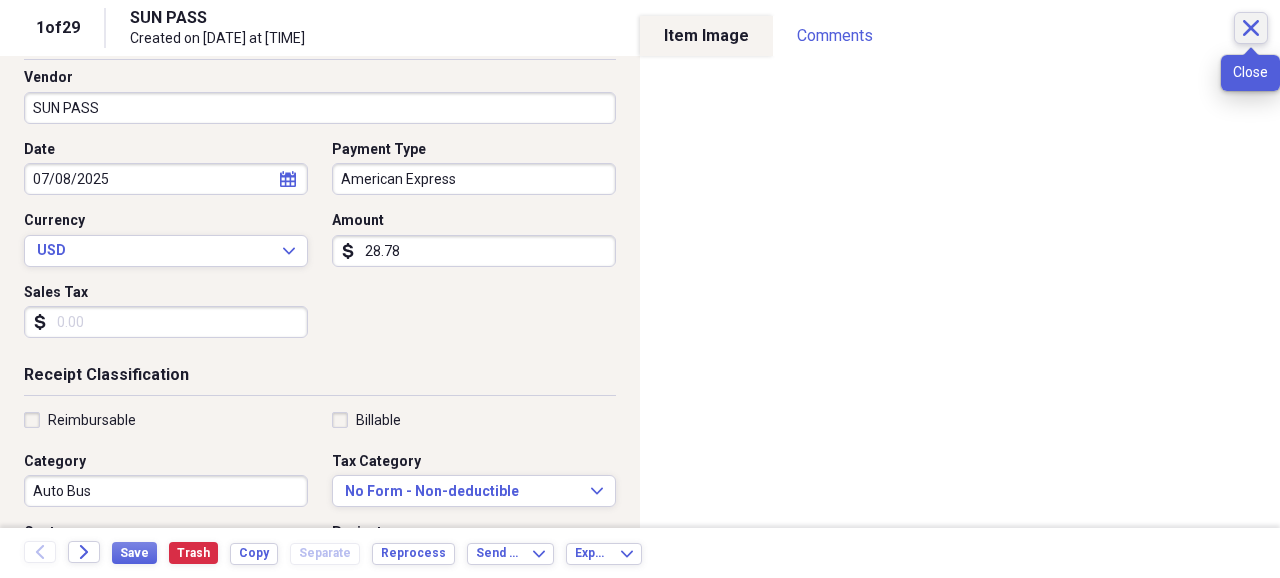 click on "Close" 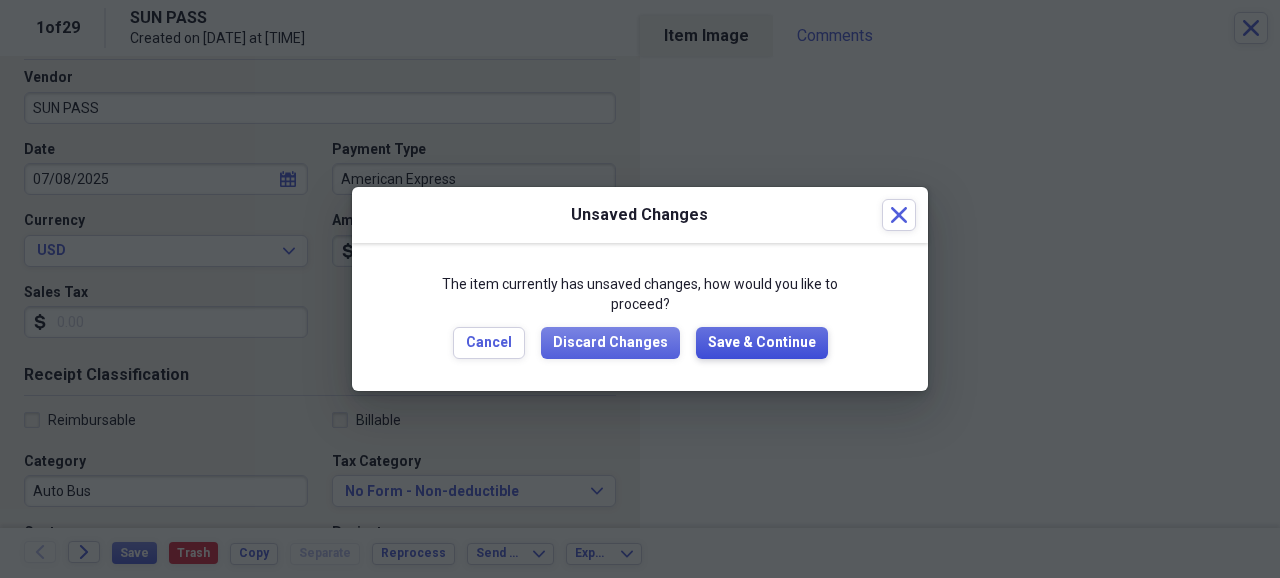 click on "Save & Continue" at bounding box center (762, 343) 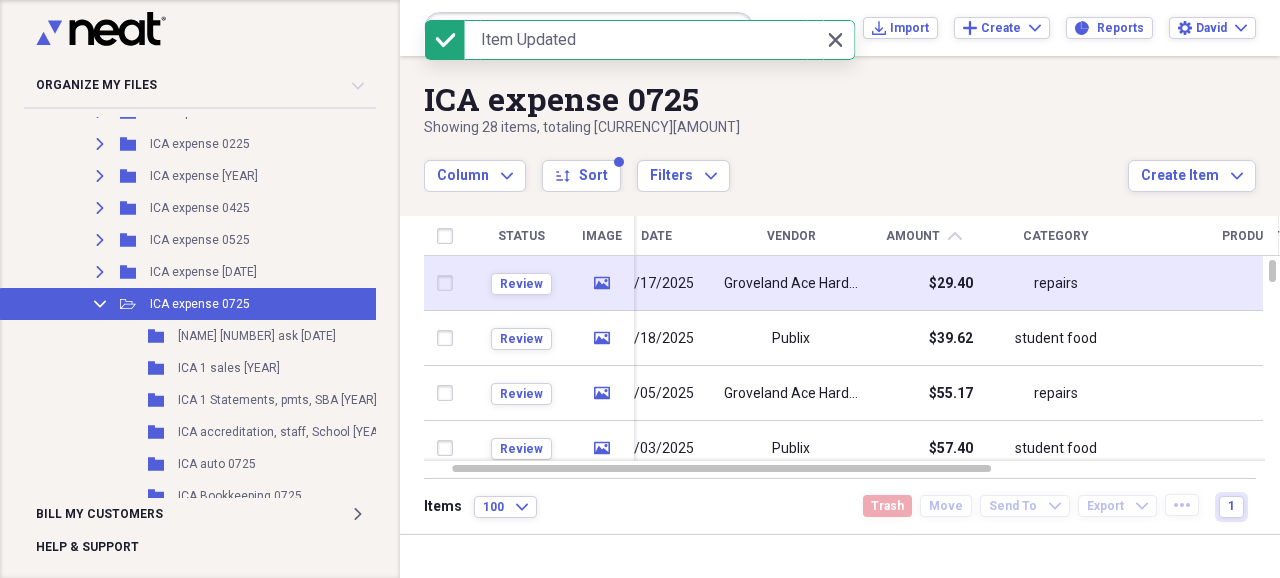 click on "Groveland Ace Hardware" at bounding box center (791, 284) 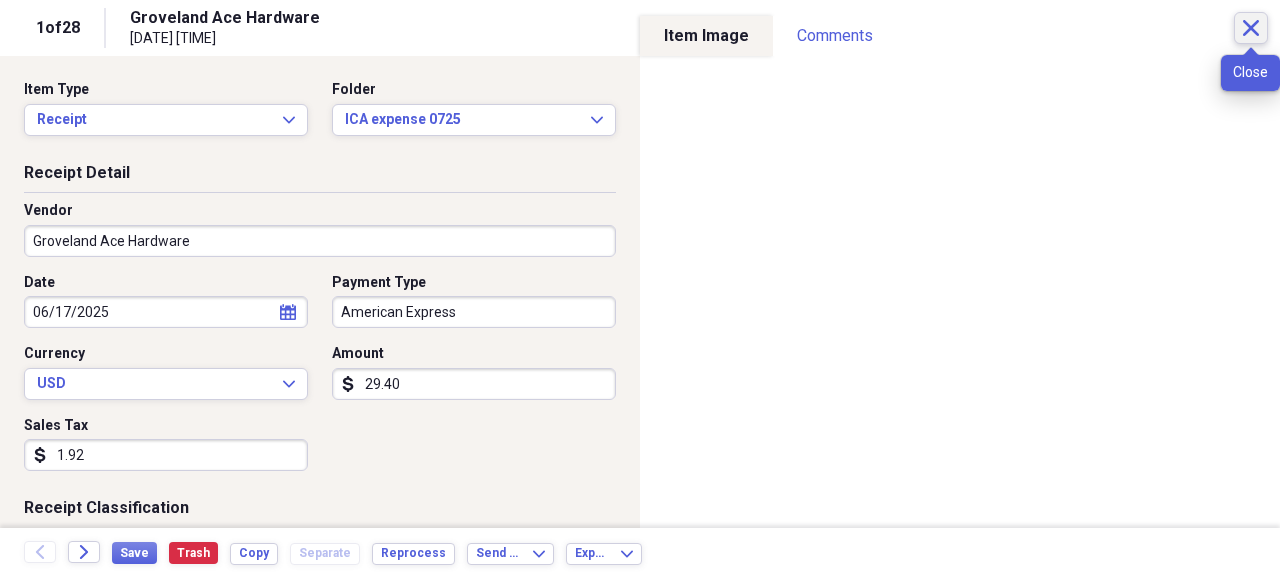 click 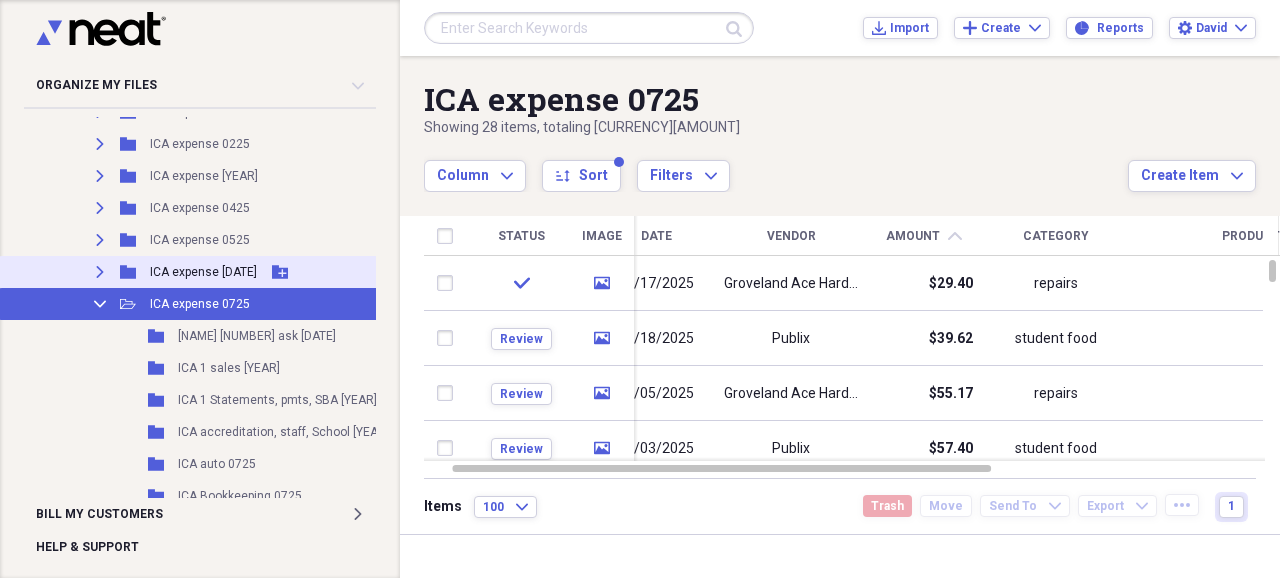 click on "Expand" 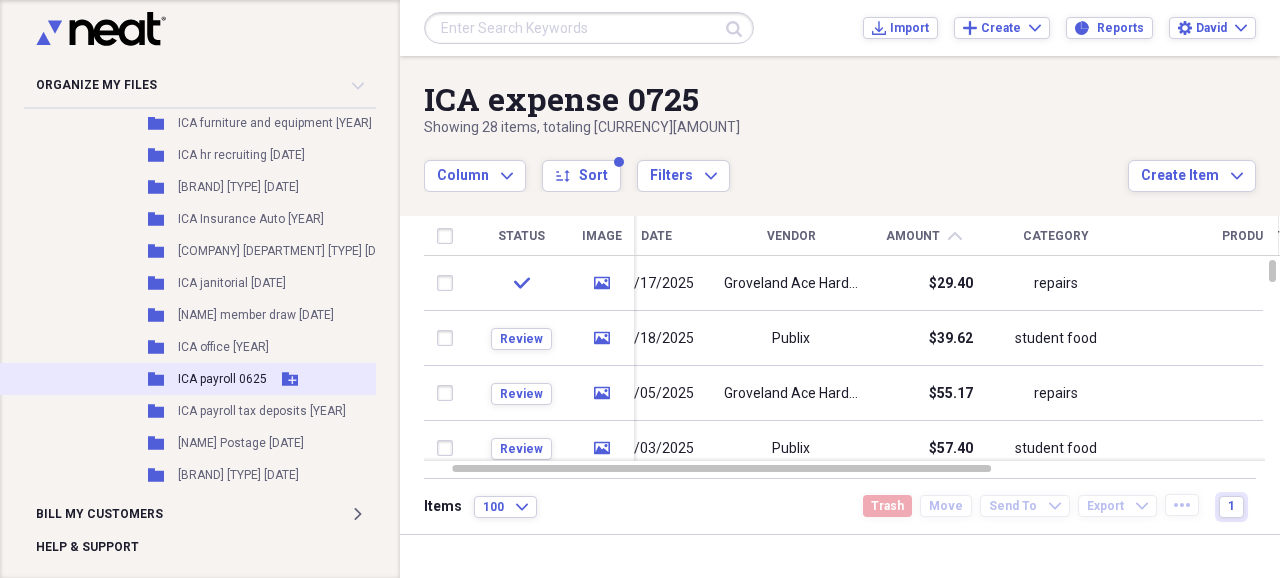 scroll, scrollTop: 1133, scrollLeft: 0, axis: vertical 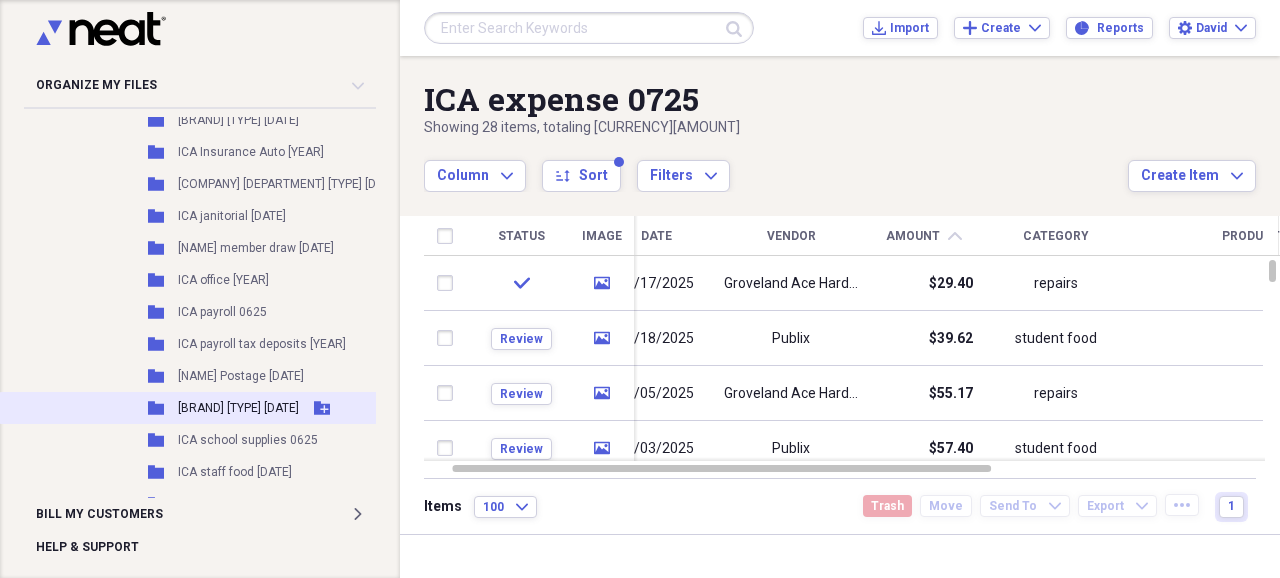 click on "[BRAND] [TYPE] [DATE]" at bounding box center (238, 408) 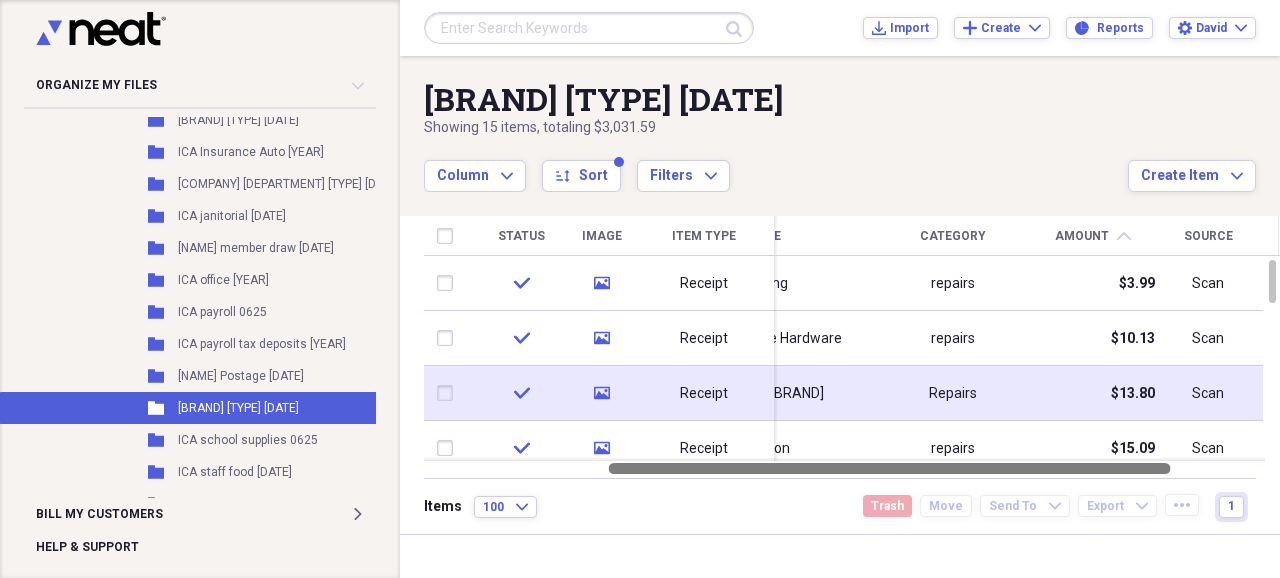 drag, startPoint x: 844, startPoint y: 468, endPoint x: 1034, endPoint y: 416, distance: 196.9873 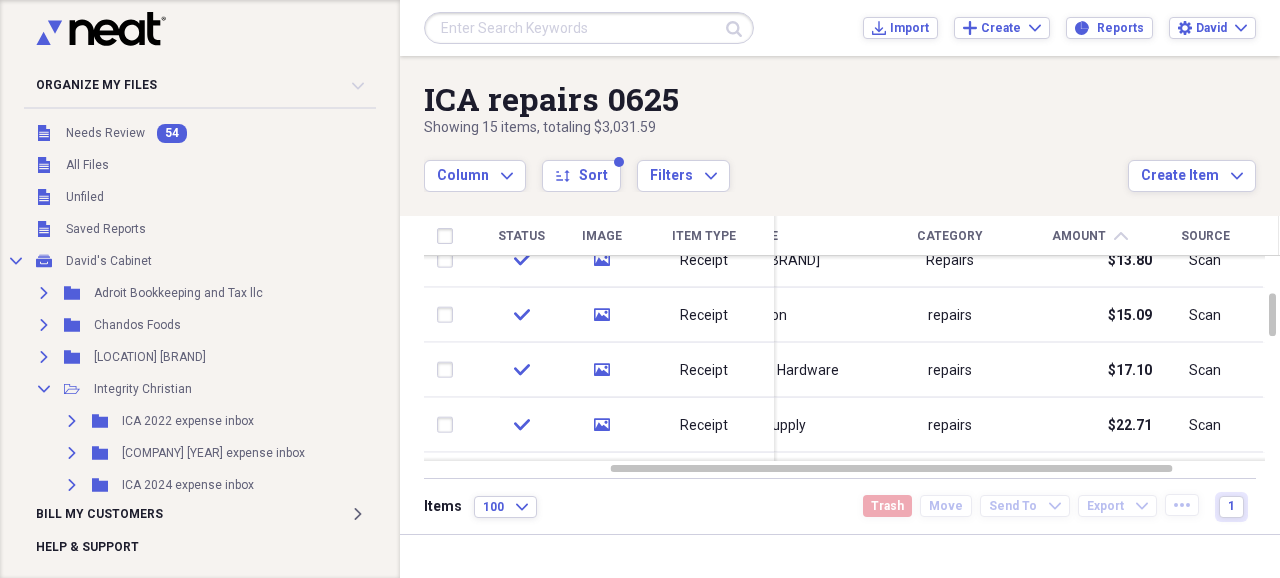 scroll, scrollTop: 0, scrollLeft: 0, axis: both 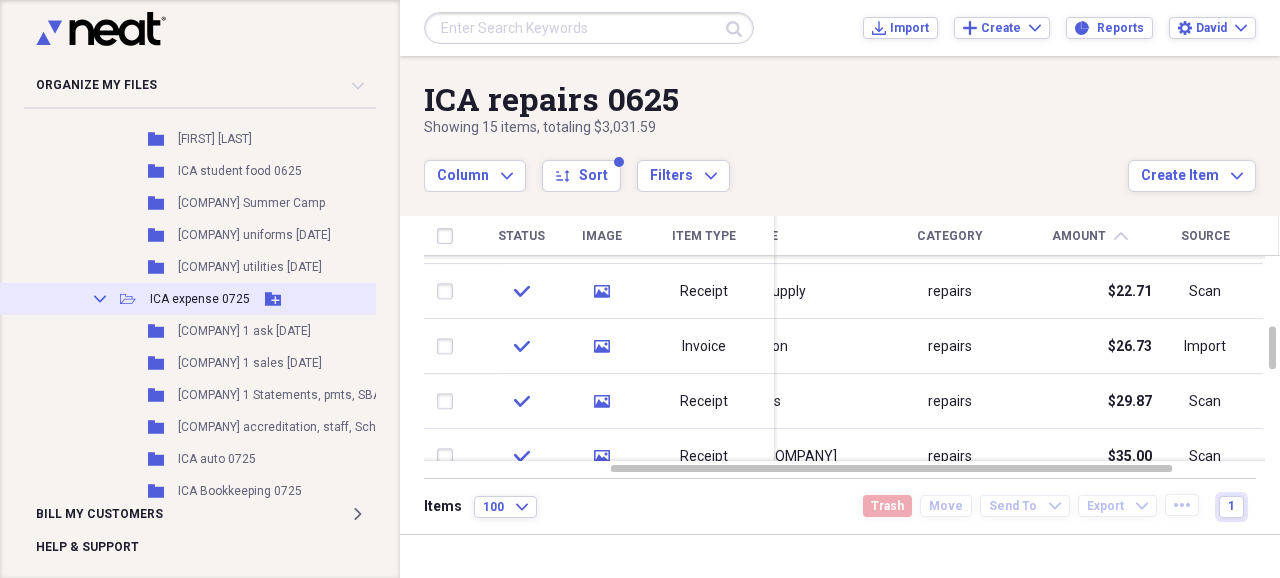 click on "ICA expense 0725" at bounding box center (200, 299) 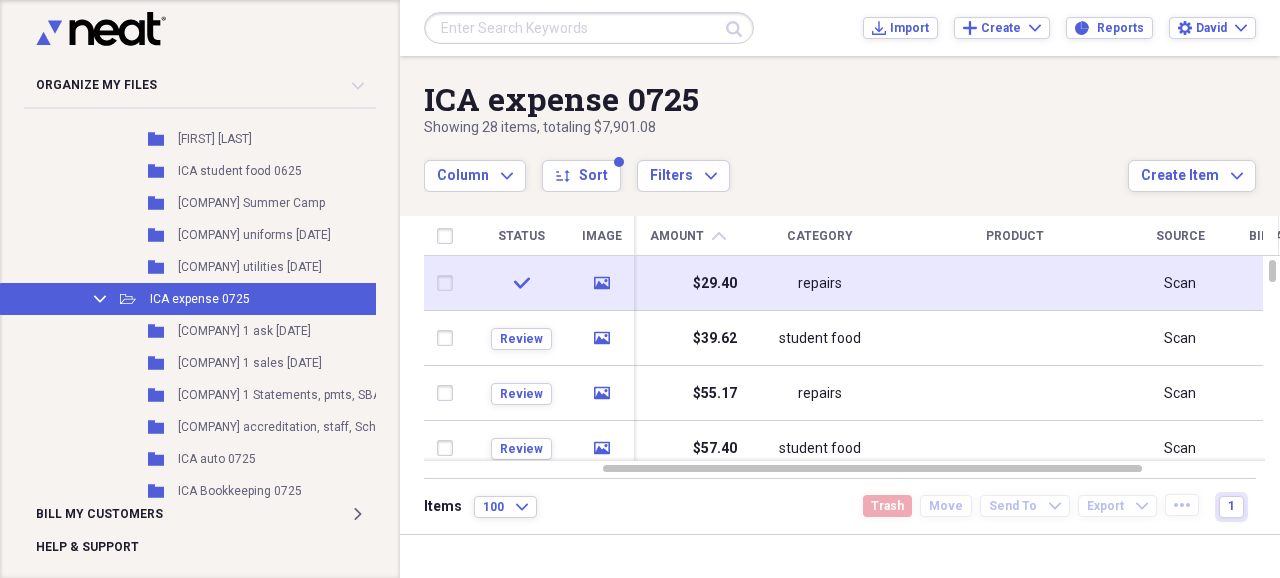 click on "$29.40" at bounding box center (715, 284) 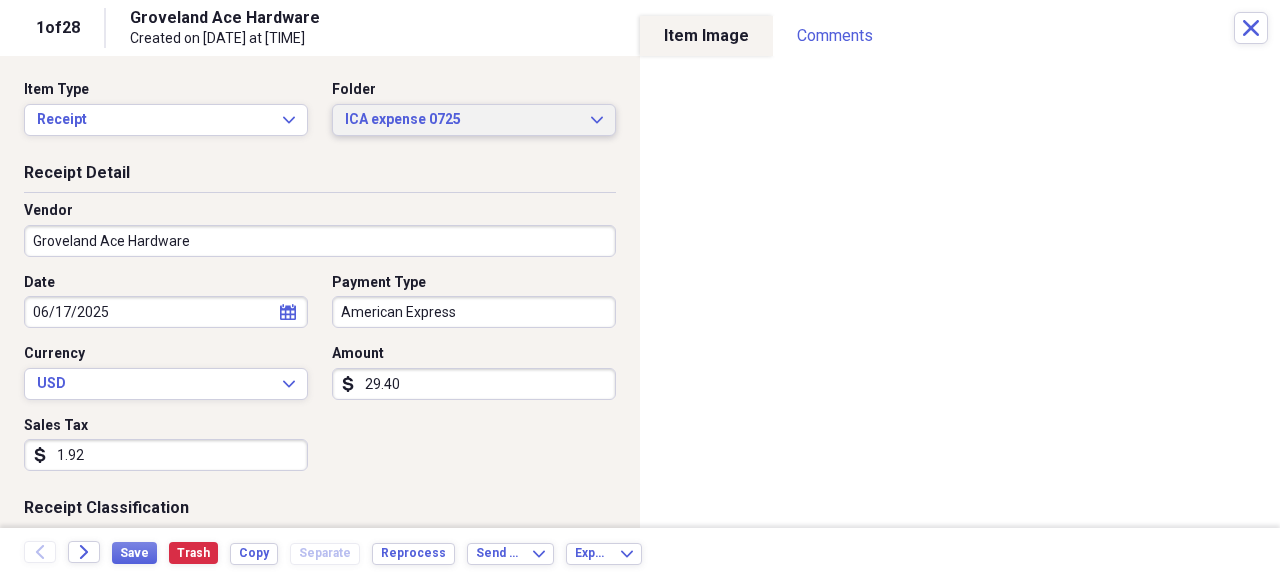 click on "ICA expense 0725" at bounding box center (462, 120) 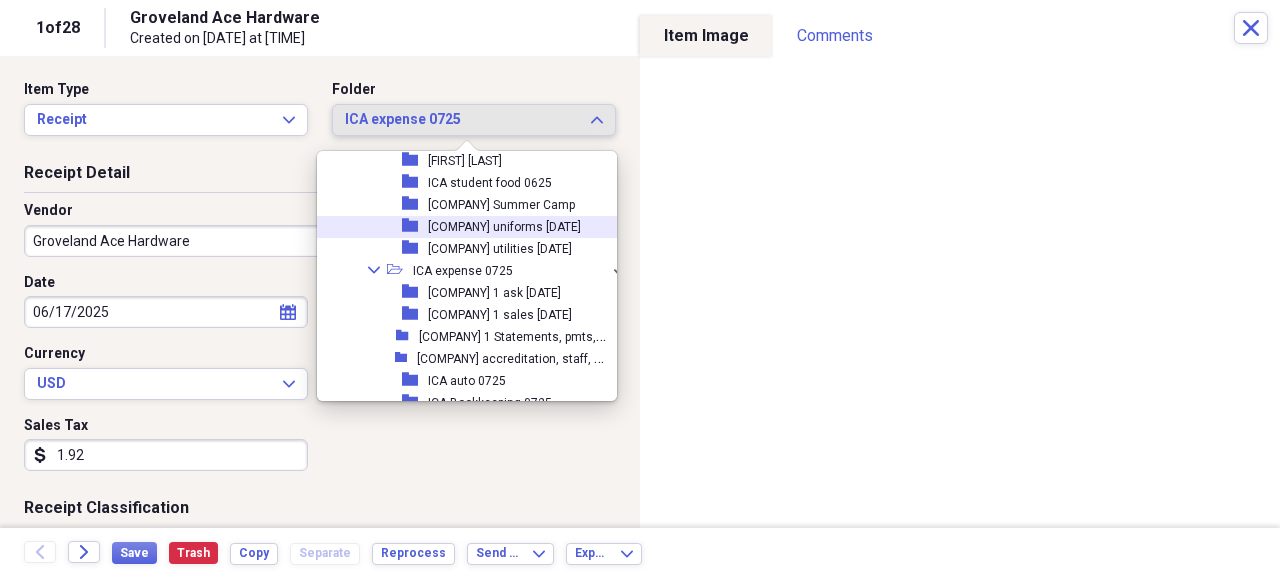 scroll, scrollTop: 3799, scrollLeft: 0, axis: vertical 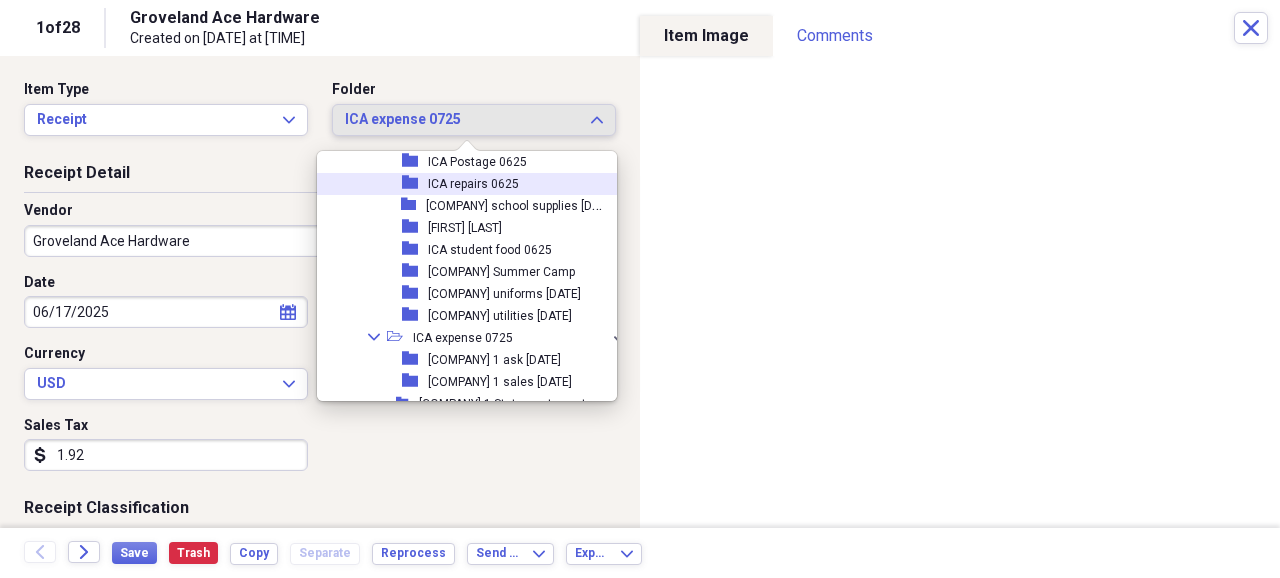 click on "[BRAND] [TYPE] [DATE]" at bounding box center [473, 184] 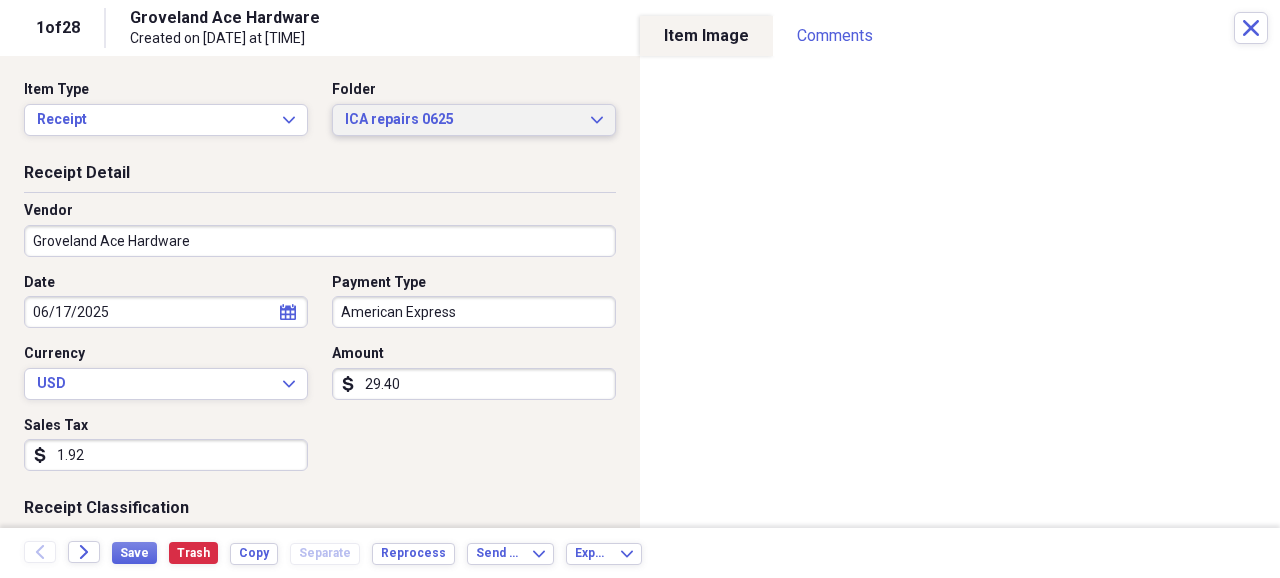 scroll, scrollTop: 133, scrollLeft: 0, axis: vertical 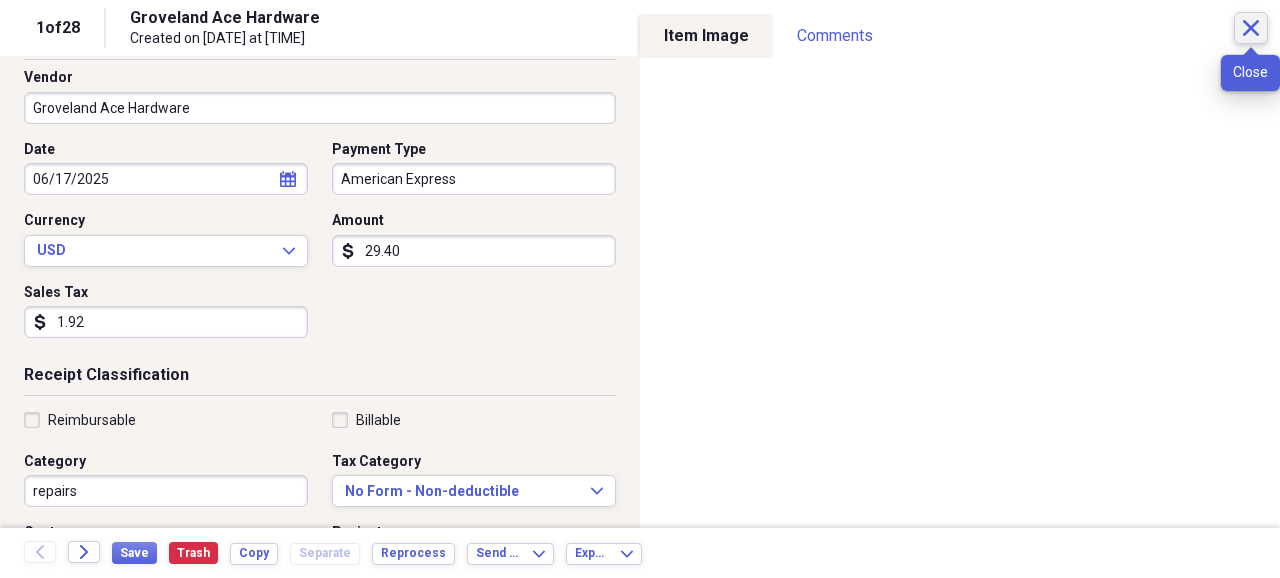 click on "Close" 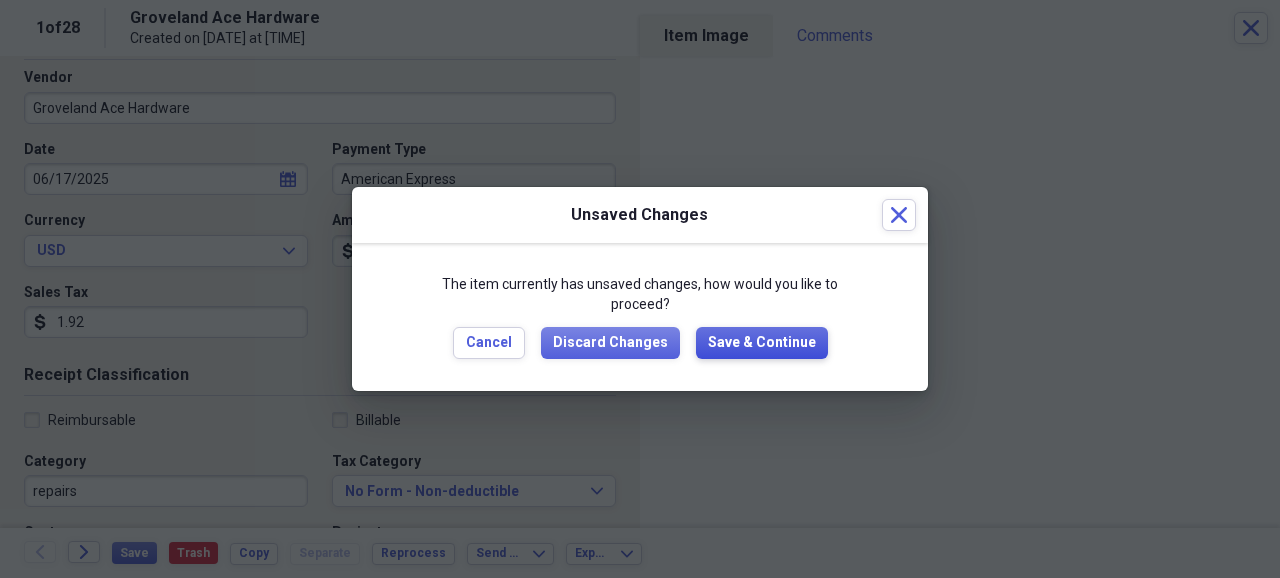 click on "Save & Continue" at bounding box center [762, 343] 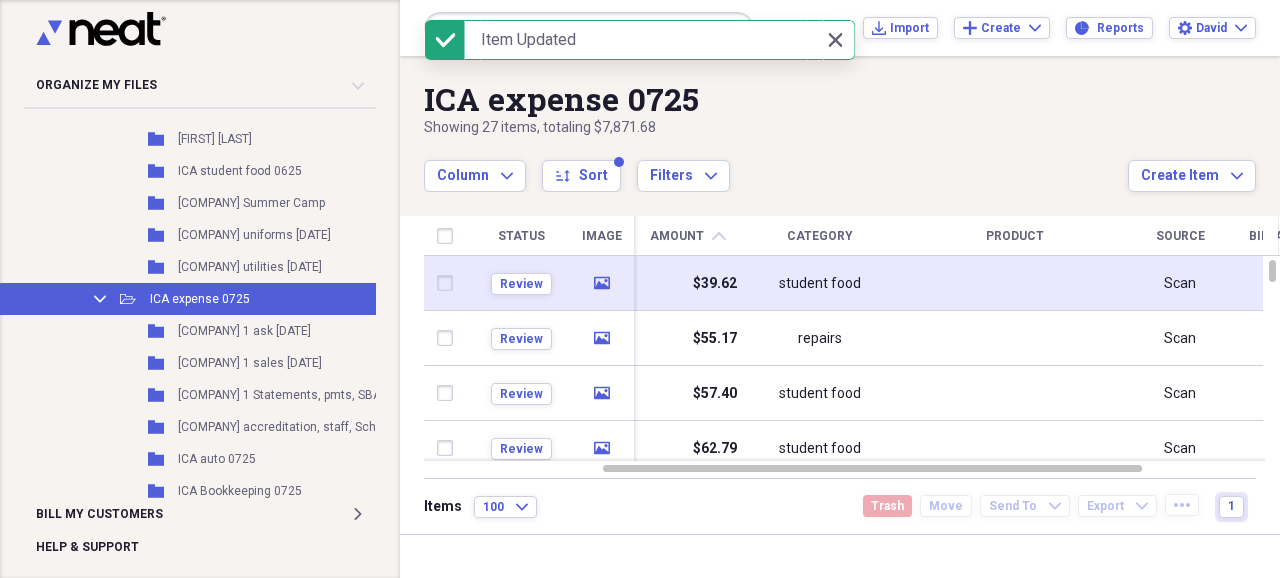 click on "student food" at bounding box center (820, 284) 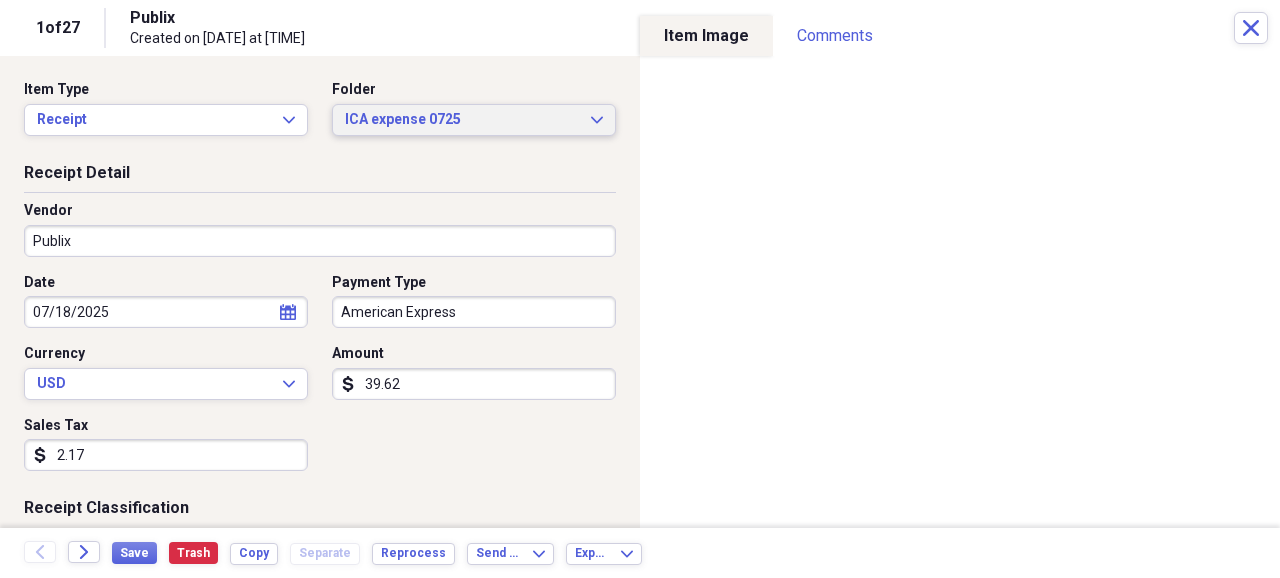 click on "ICA expense 0725" at bounding box center (462, 120) 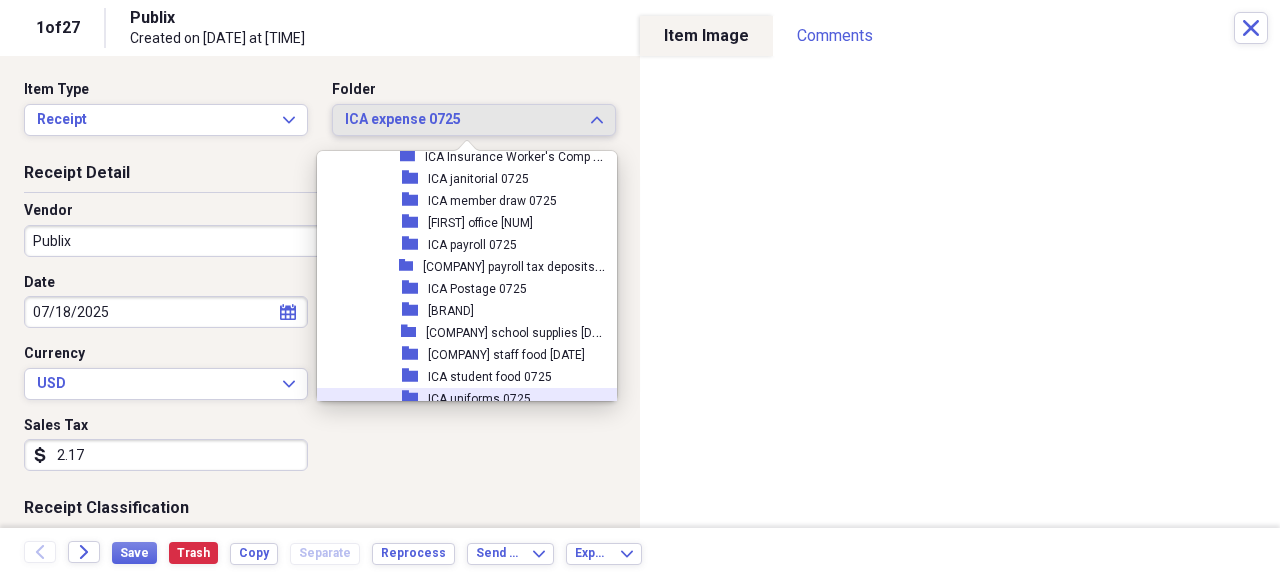 scroll, scrollTop: 4399, scrollLeft: 0, axis: vertical 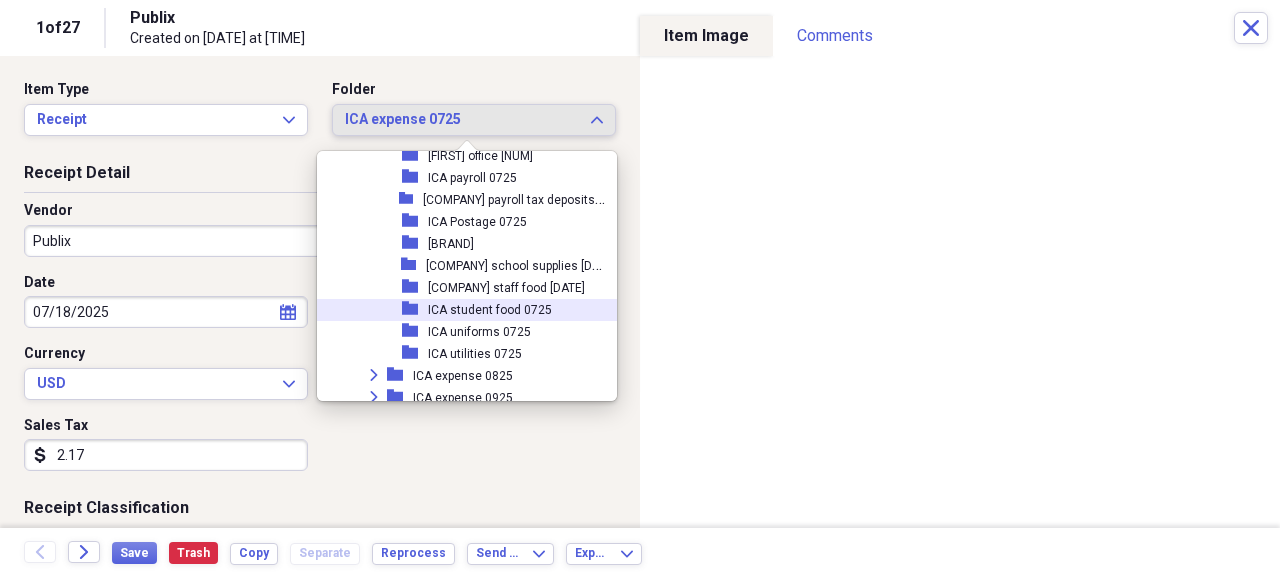 click on "ICA student food  [DATE]" at bounding box center [490, 310] 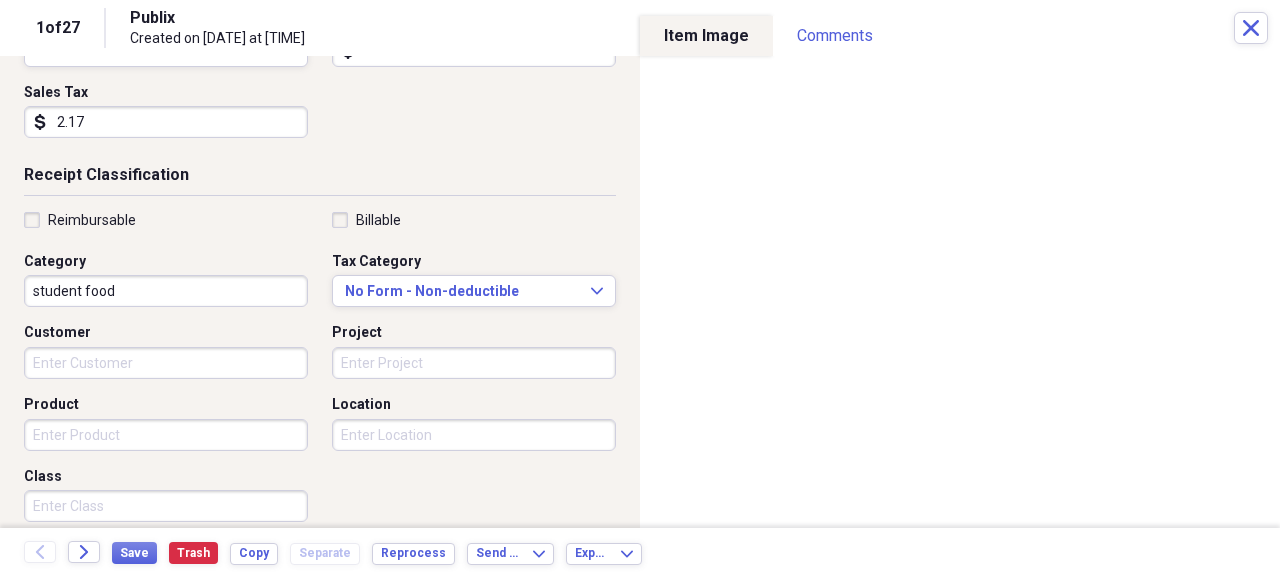 scroll, scrollTop: 0, scrollLeft: 0, axis: both 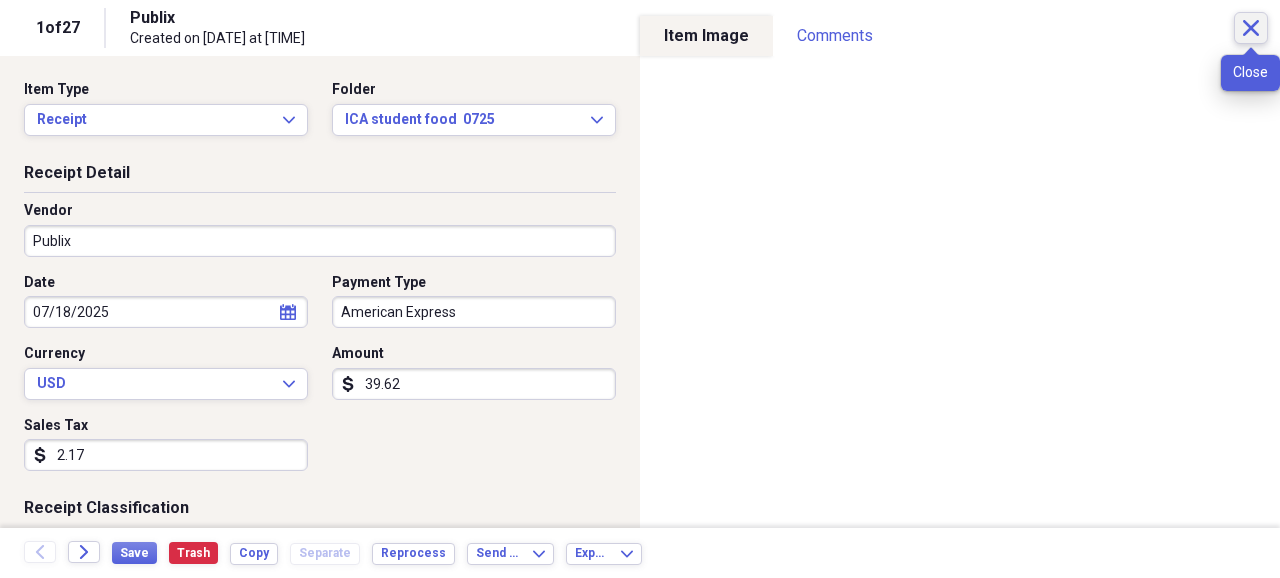 click on "Close" at bounding box center (1251, 28) 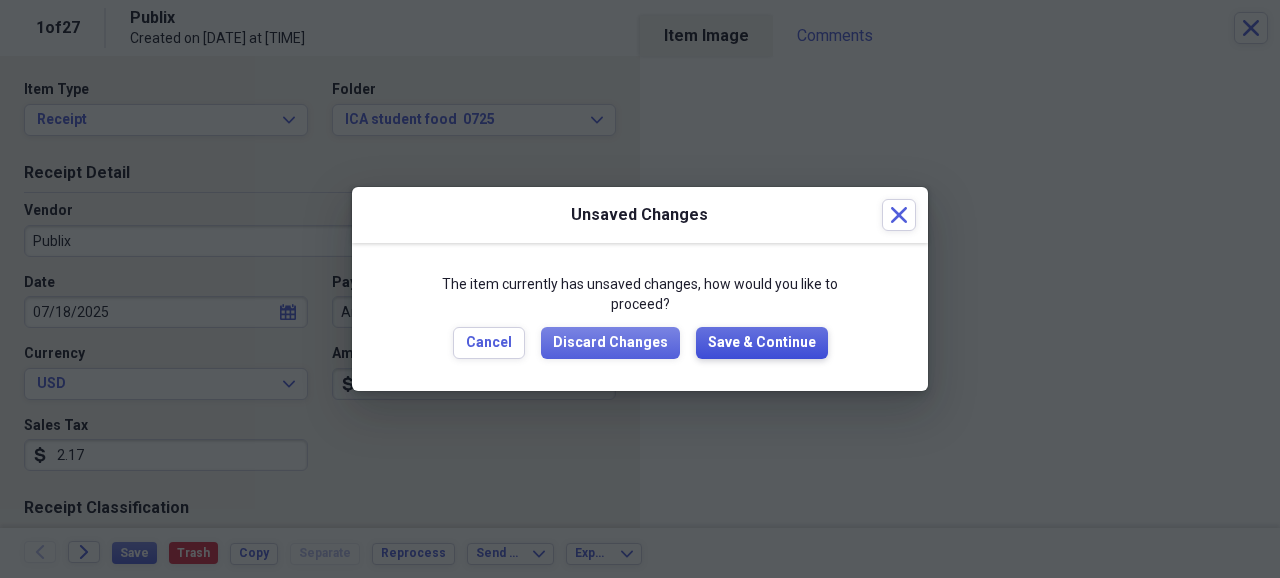click on "Save & Continue" at bounding box center [762, 343] 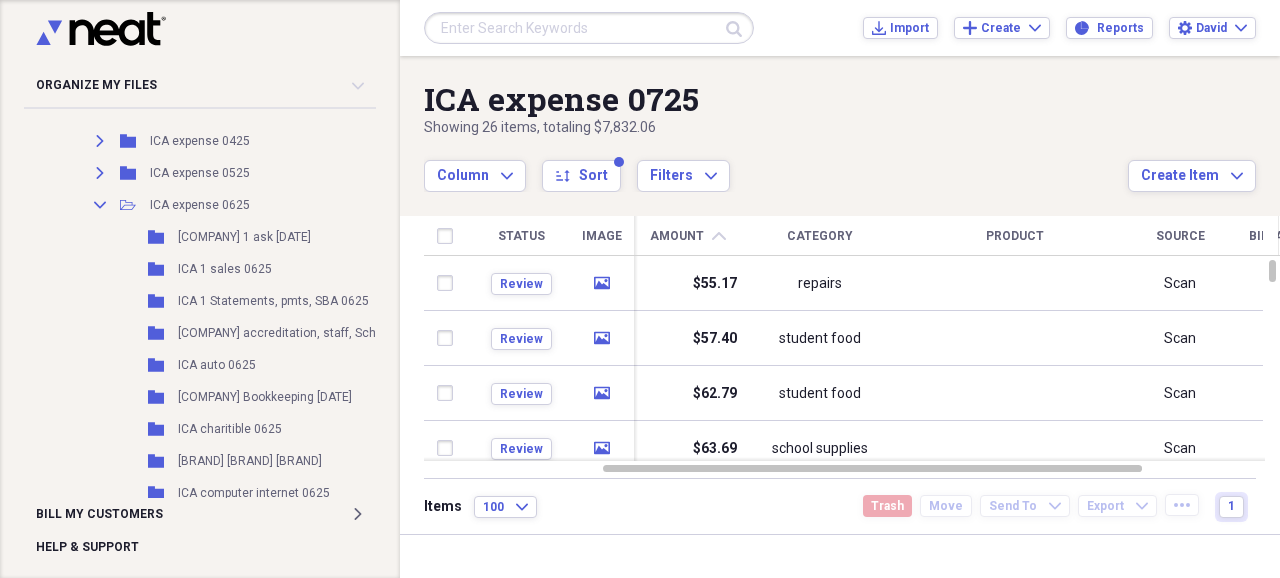 scroll, scrollTop: 466, scrollLeft: 0, axis: vertical 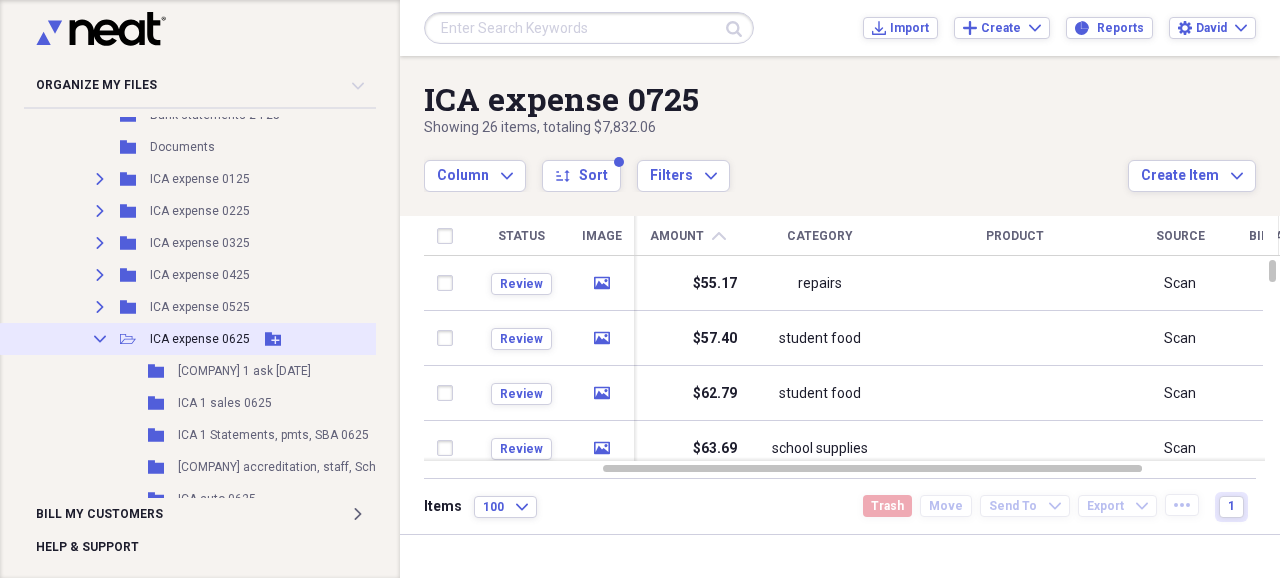 click on "Collapse" 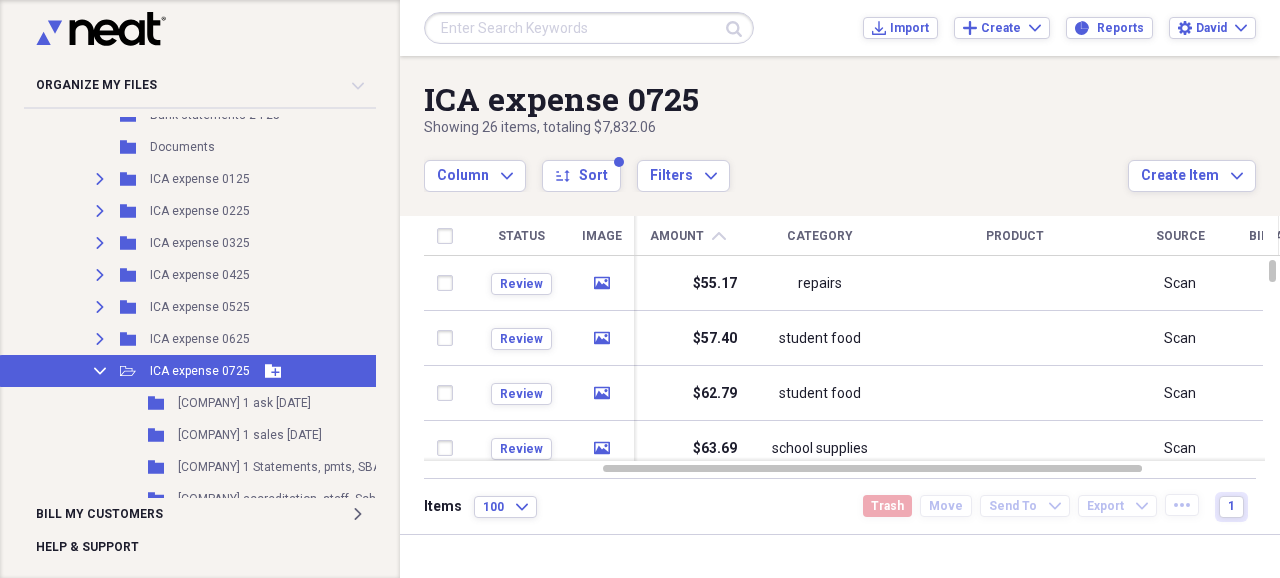 click on "ICA expense 0725" at bounding box center (200, 371) 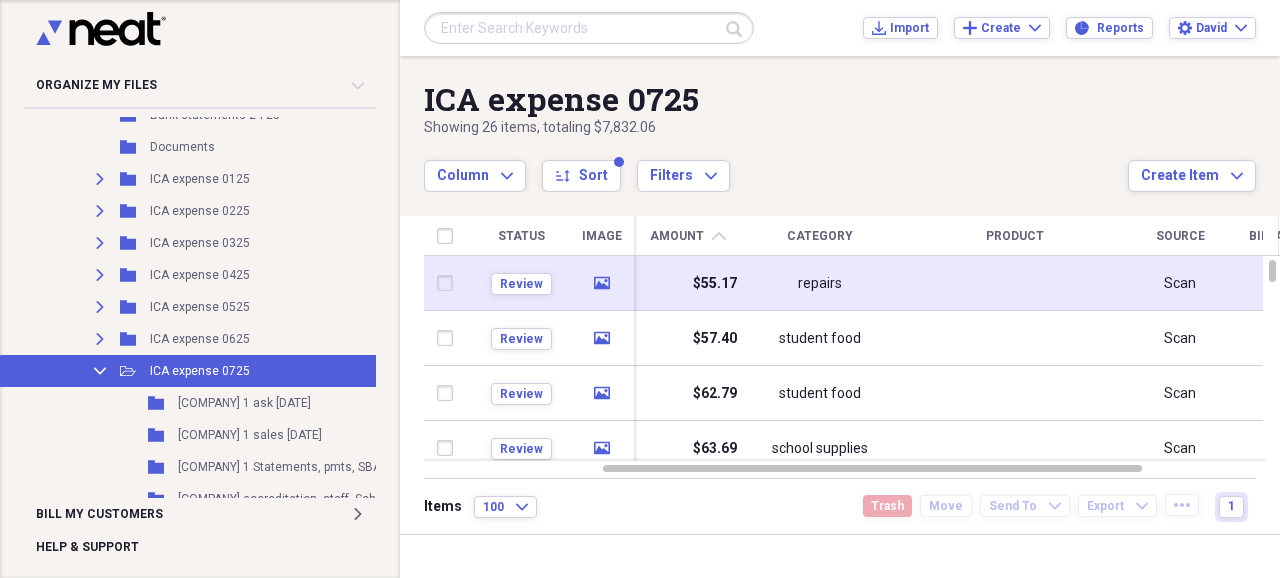 click on "repairs" at bounding box center (820, 284) 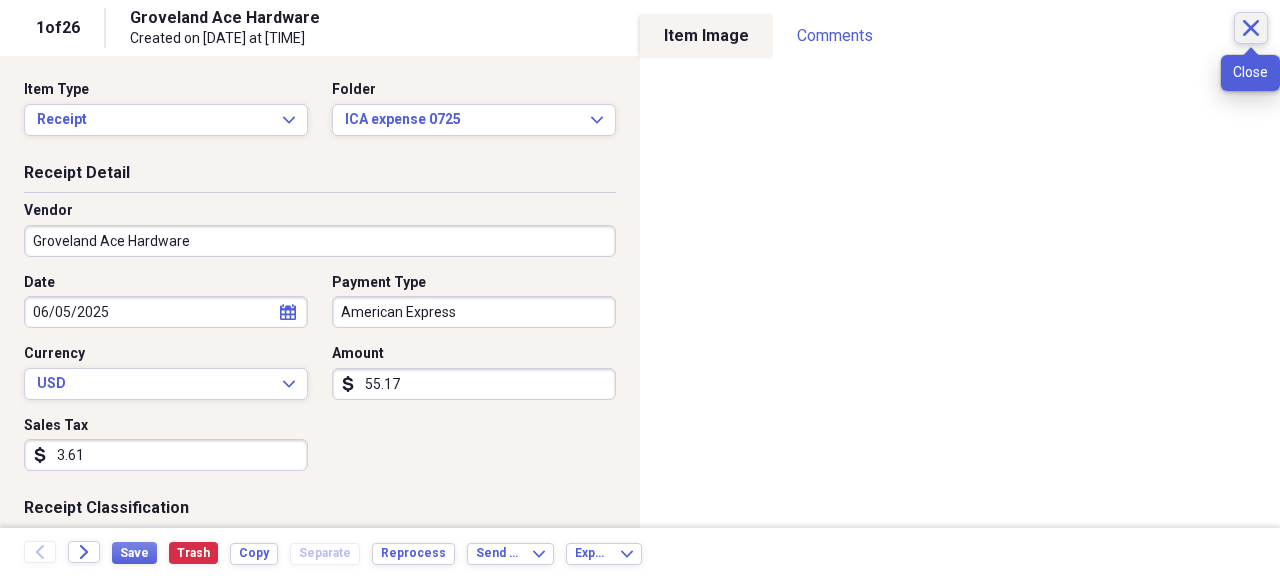 click on "Close" 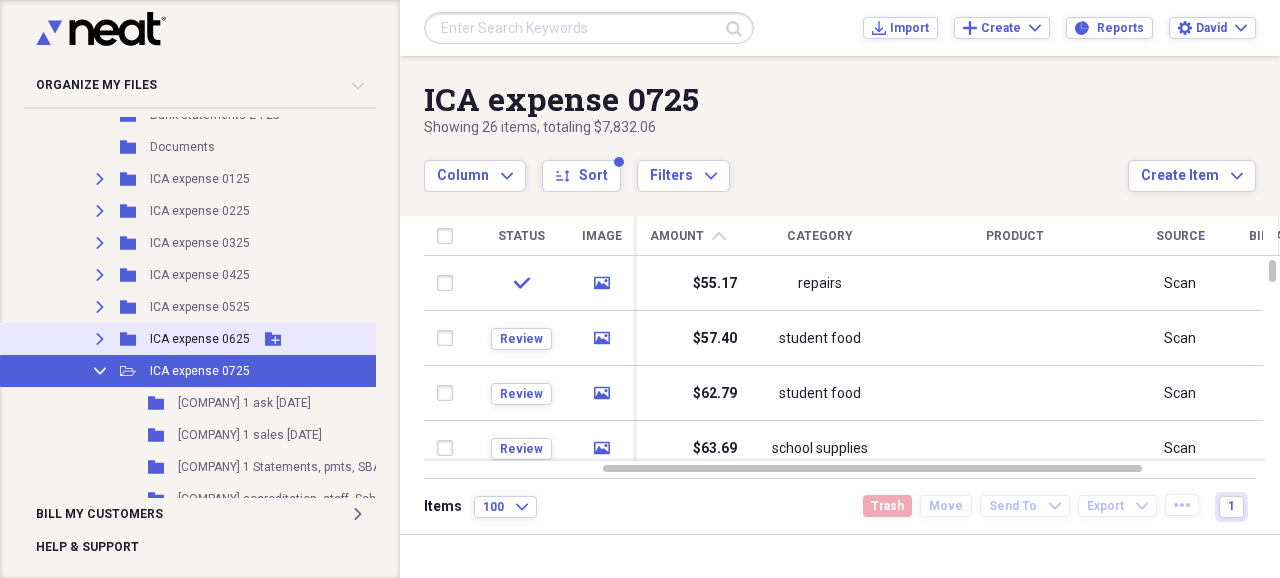 click on "Expand" 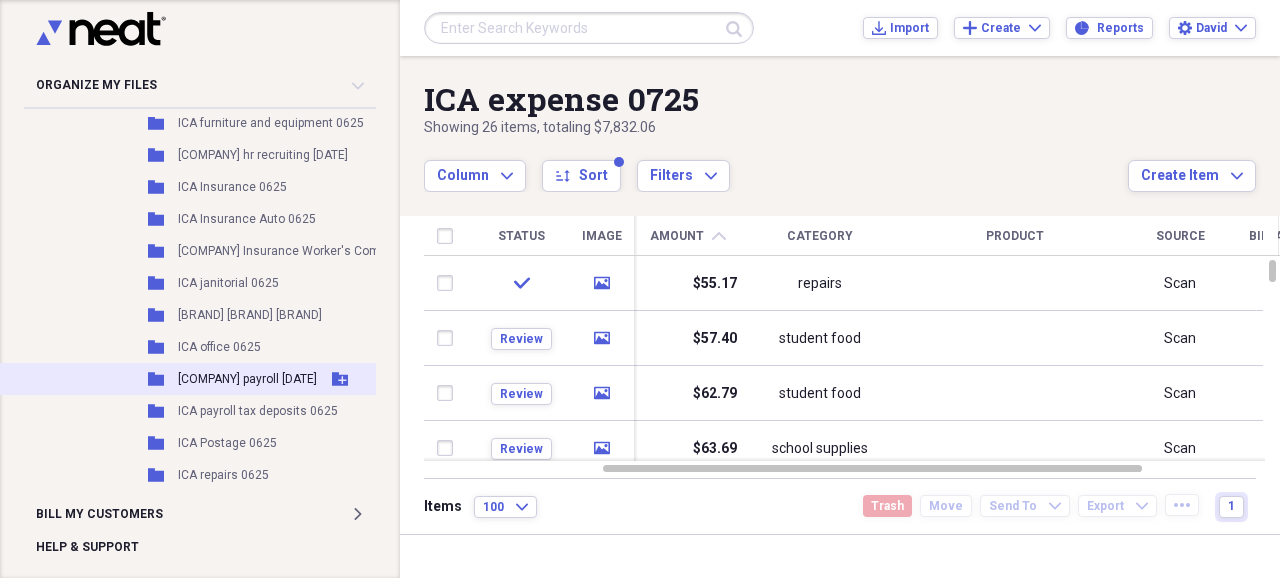 scroll, scrollTop: 1133, scrollLeft: 0, axis: vertical 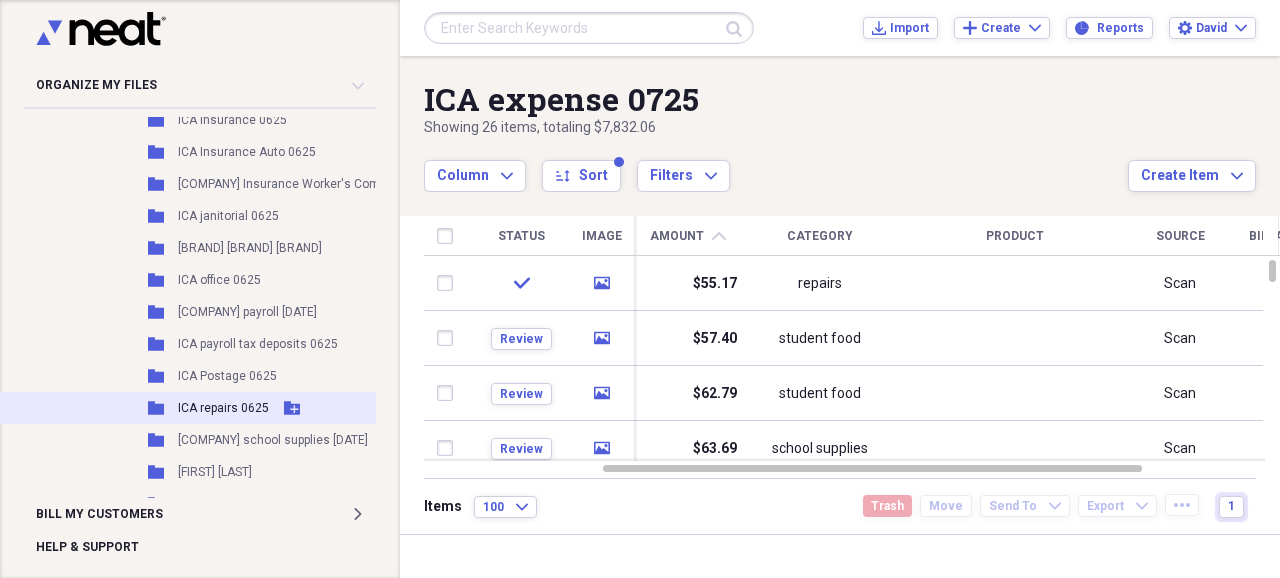 click on "[BRAND] [TYPE] [DATE]" at bounding box center [223, 408] 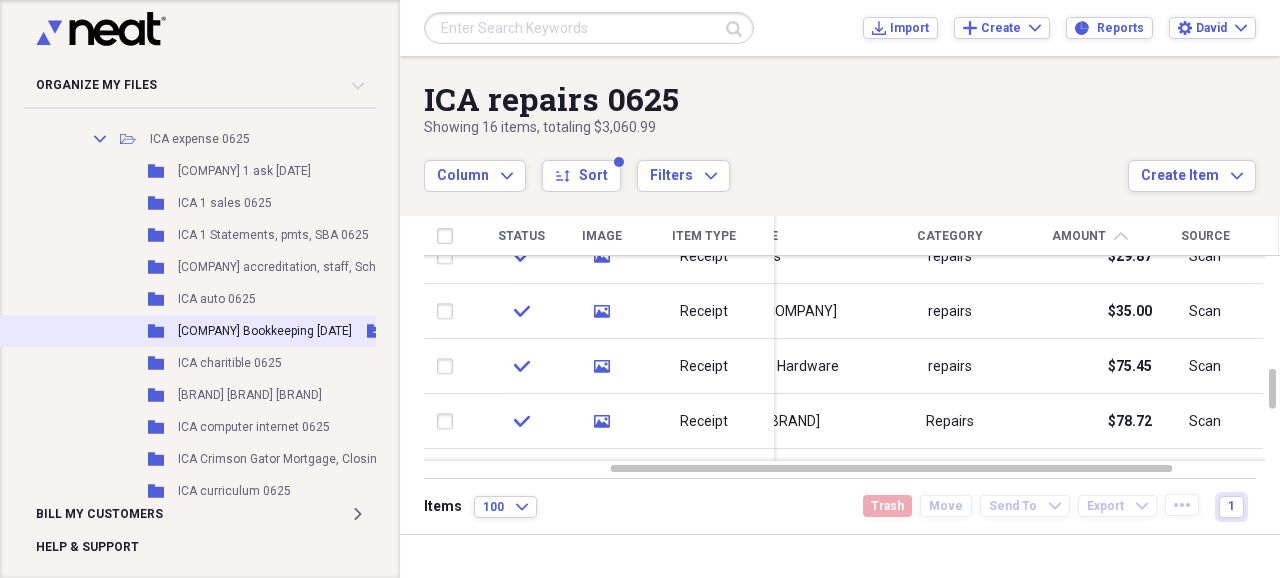 scroll, scrollTop: 600, scrollLeft: 0, axis: vertical 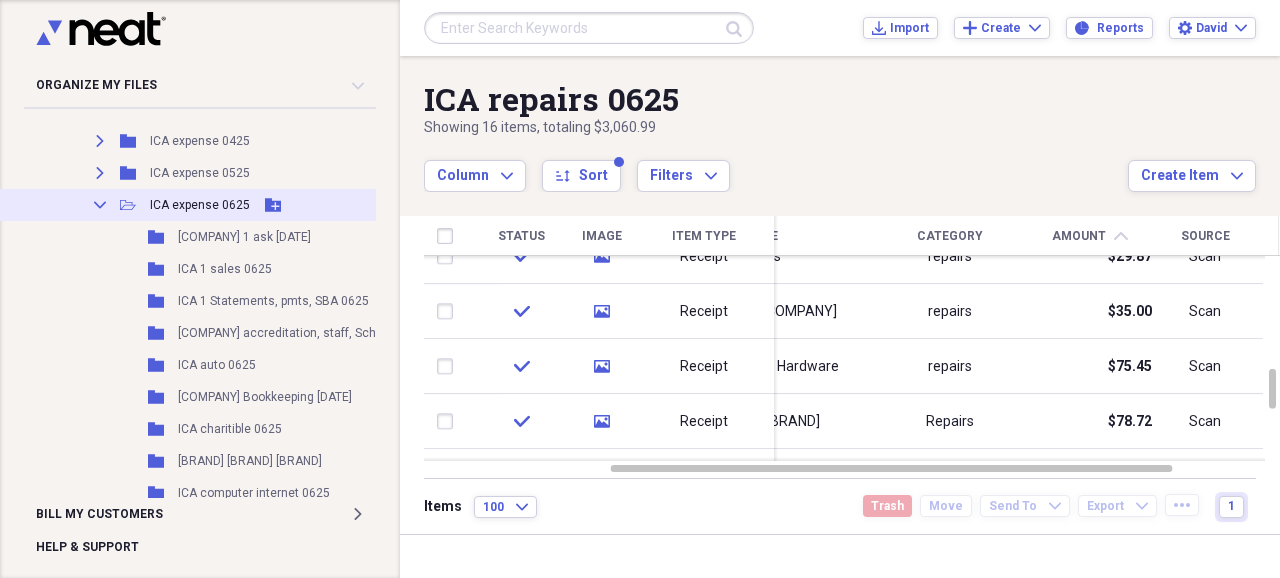 click on "Collapse" 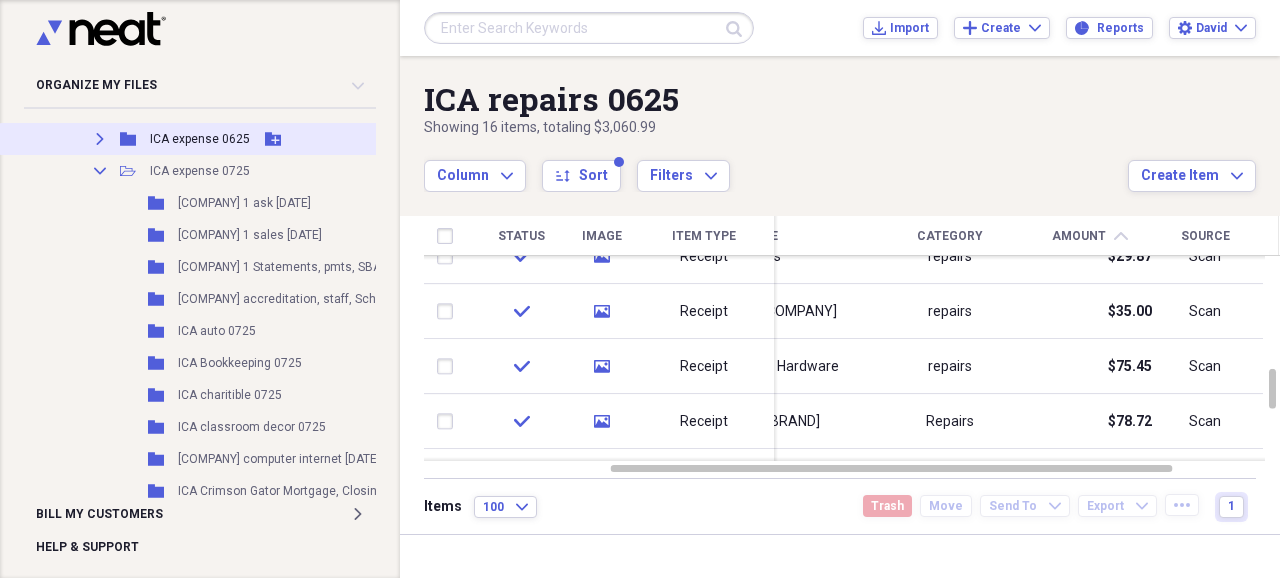scroll, scrollTop: 600, scrollLeft: 0, axis: vertical 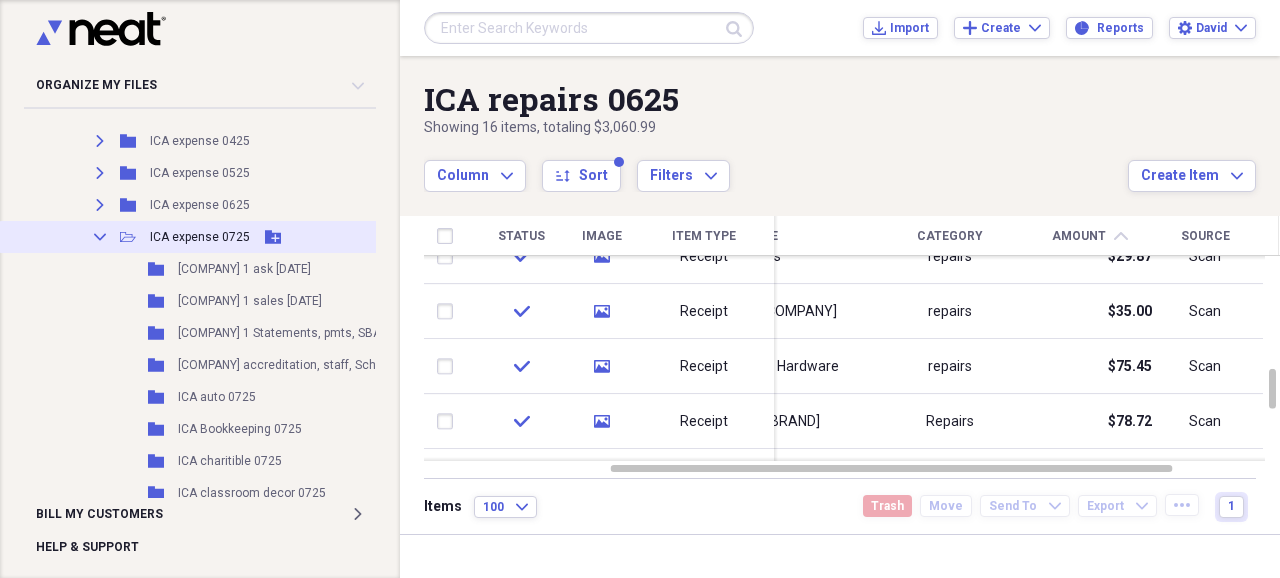 click on "ICA expense 0725" at bounding box center [200, 237] 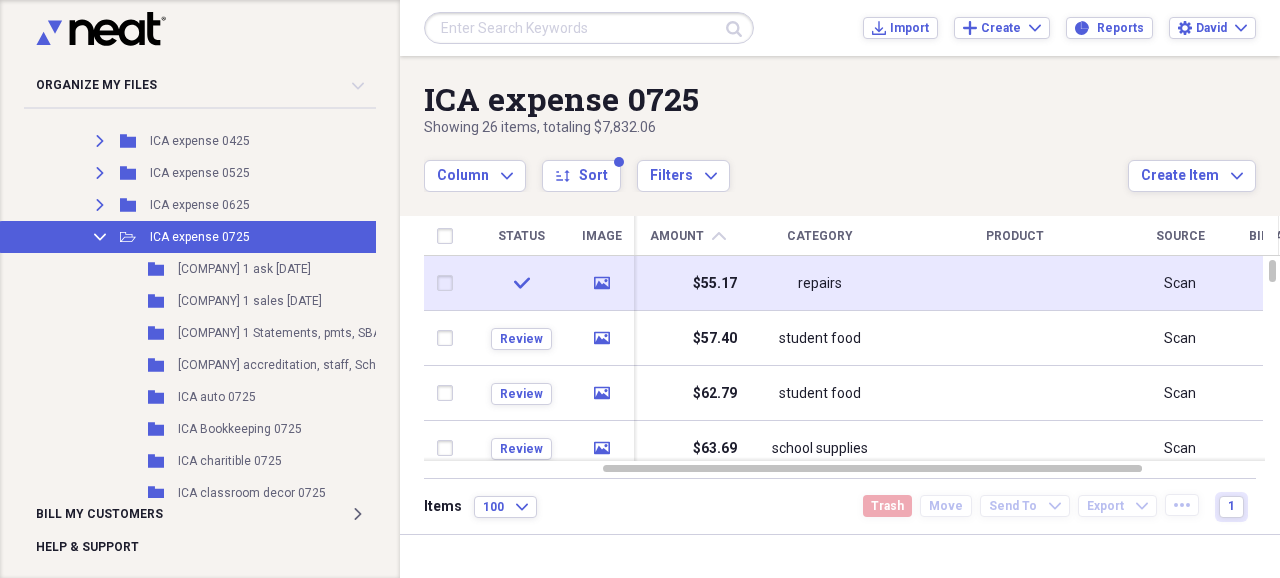 click on "repairs" at bounding box center [820, 284] 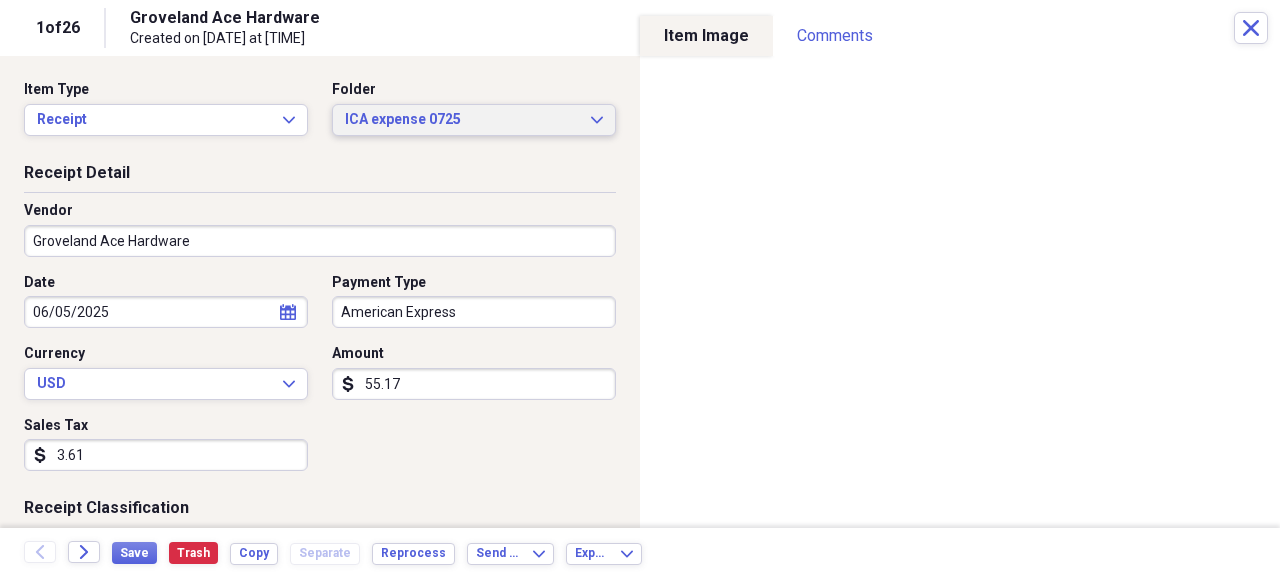 click on "ICA expense 0725" at bounding box center (462, 120) 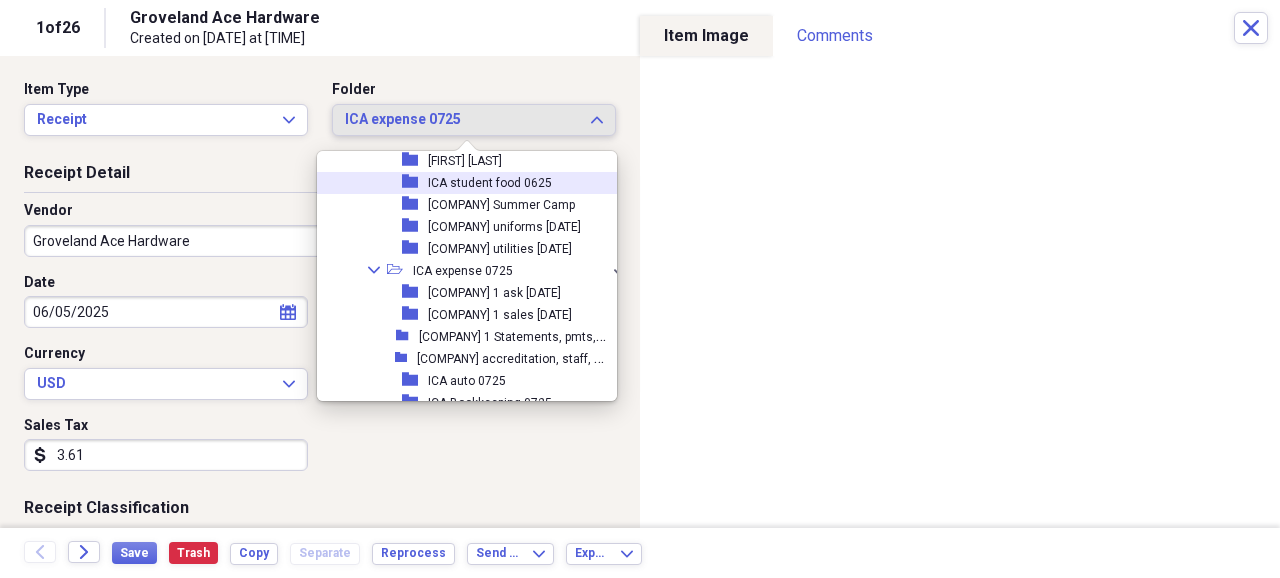 scroll, scrollTop: 3799, scrollLeft: 0, axis: vertical 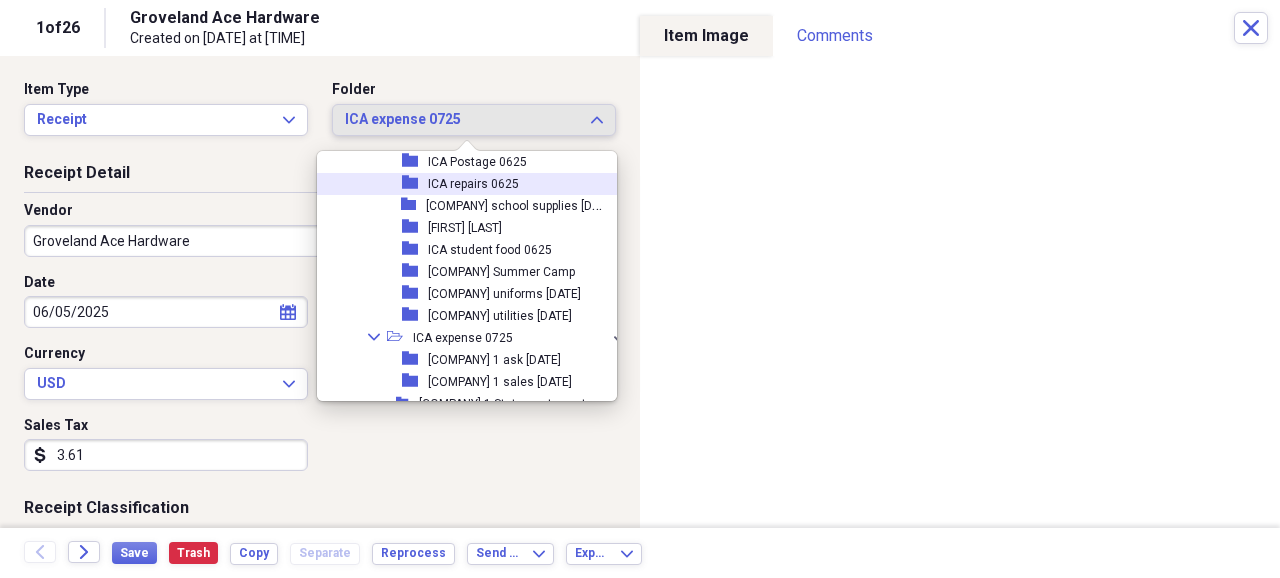 click on "[BRAND] [TYPE] [DATE]" at bounding box center (473, 184) 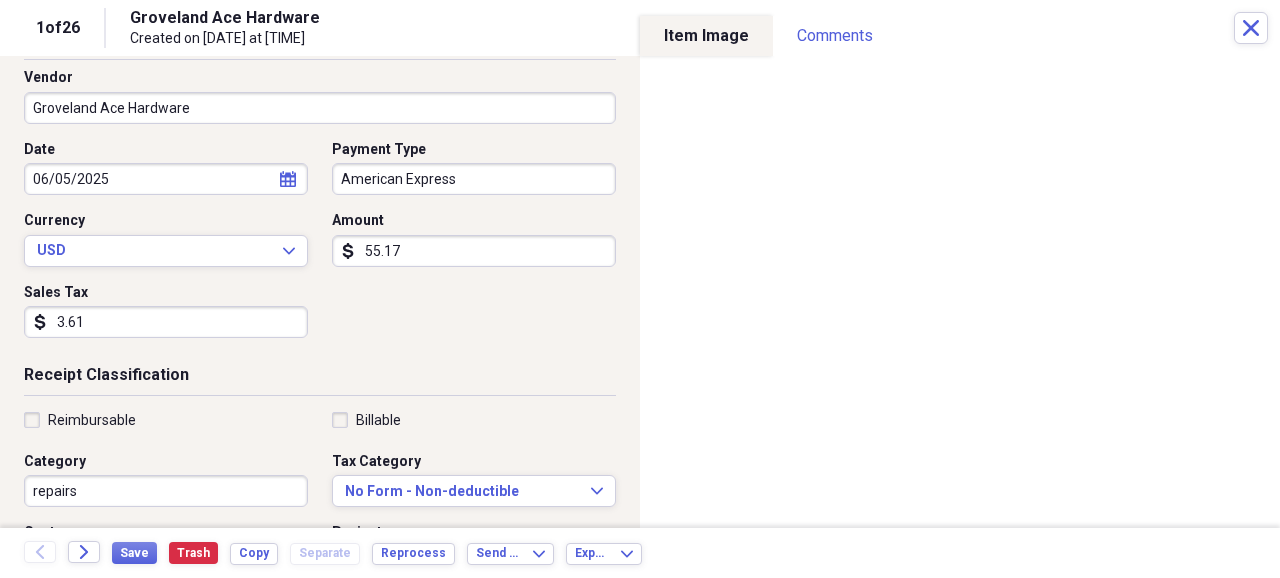 scroll, scrollTop: 200, scrollLeft: 0, axis: vertical 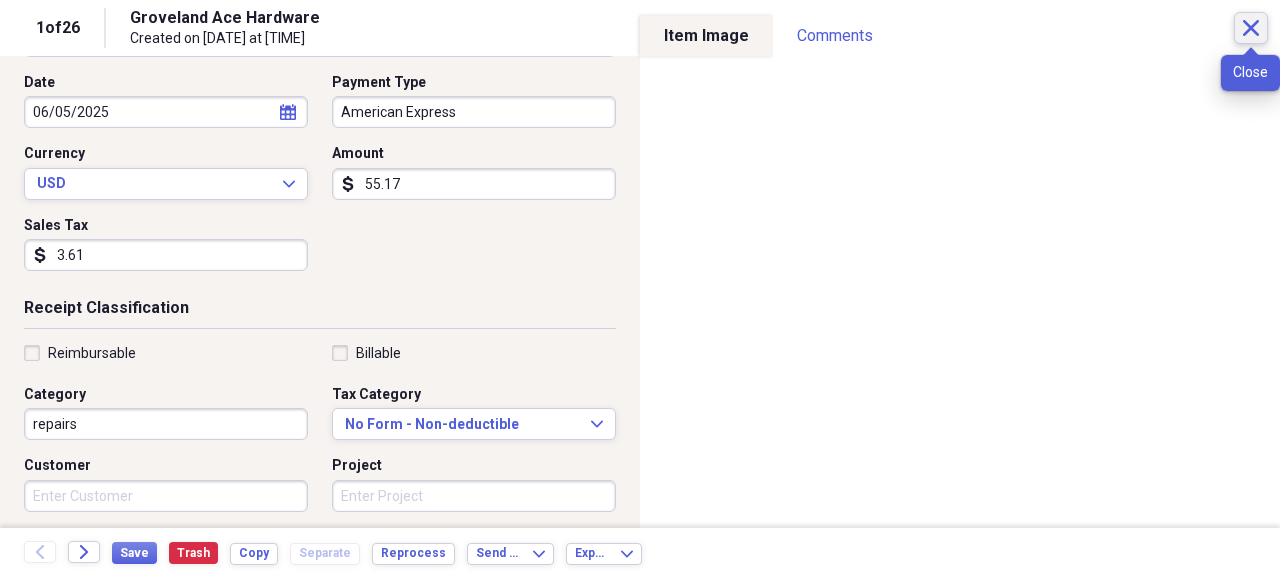 click on "Close" 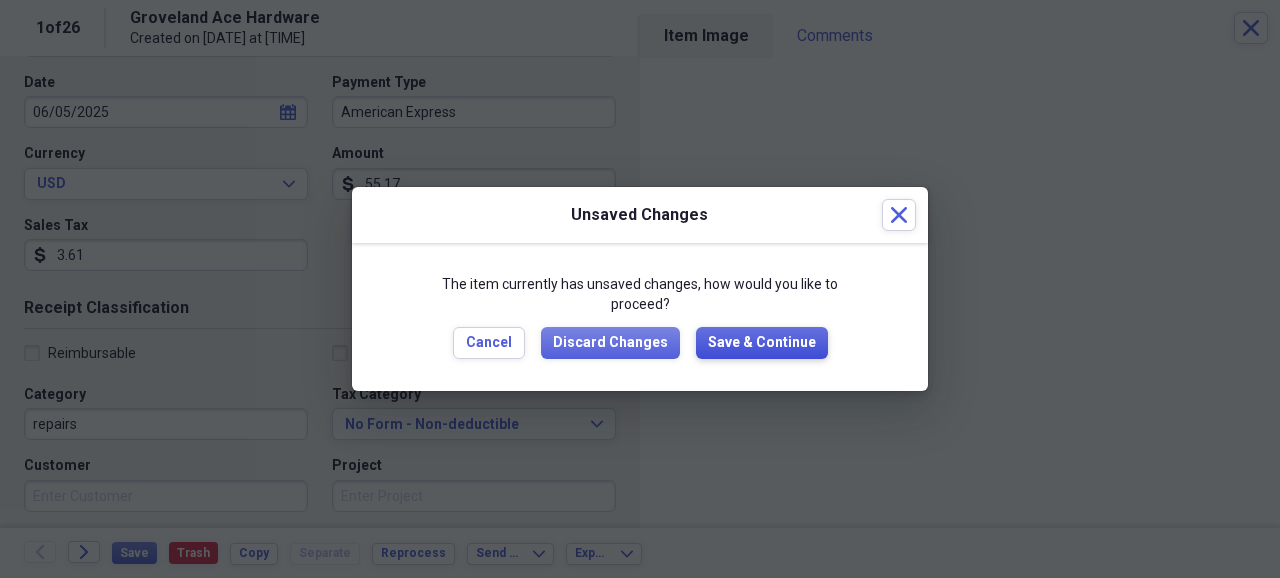 click on "Save & Continue" at bounding box center [762, 343] 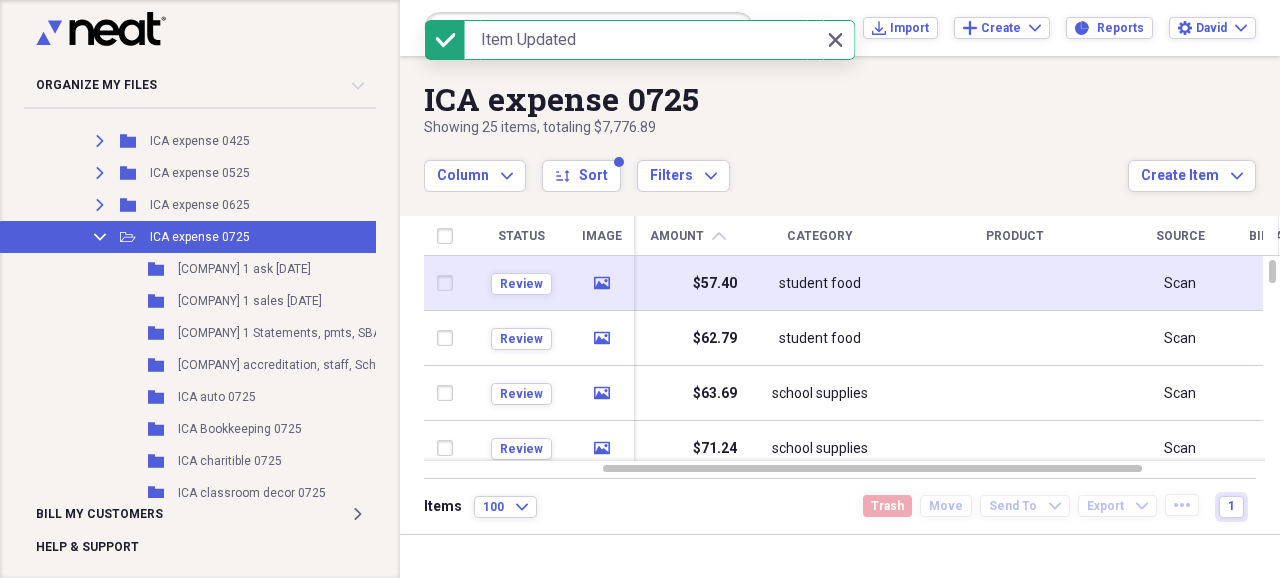 click on "$57.40" at bounding box center (715, 284) 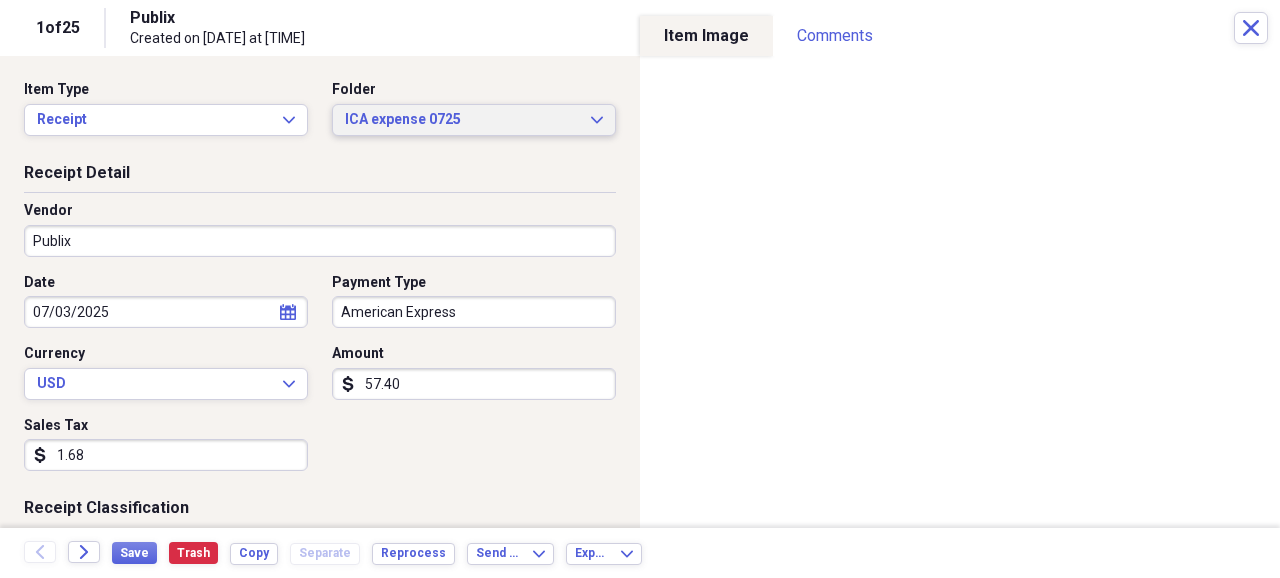 click on "ICA expense 0725" at bounding box center [462, 120] 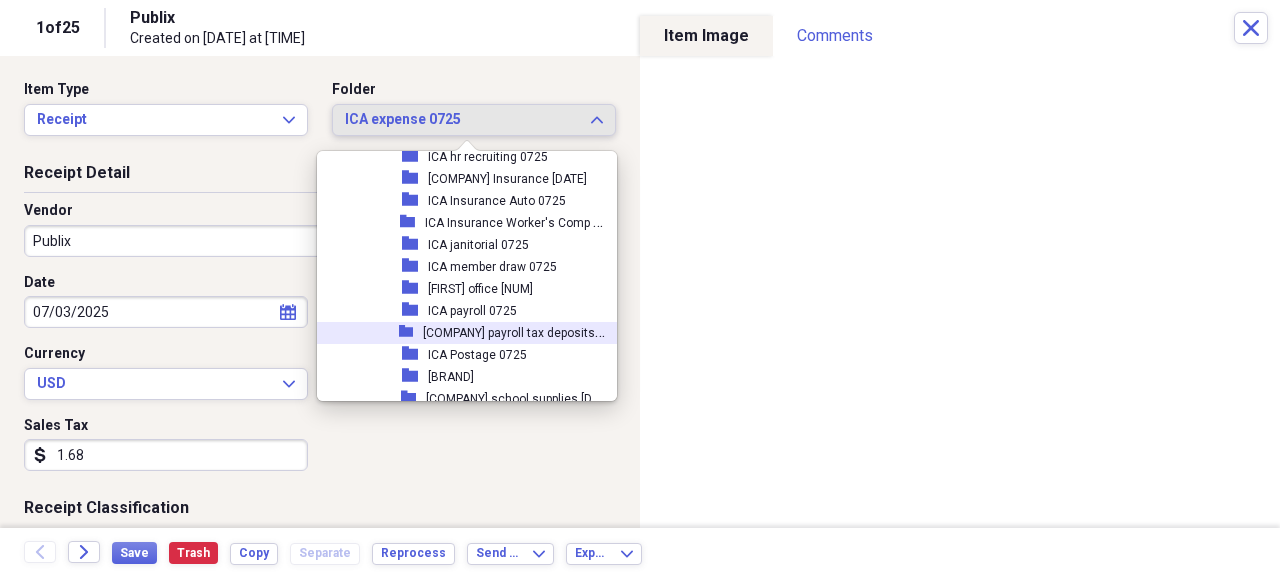 scroll, scrollTop: 4332, scrollLeft: 0, axis: vertical 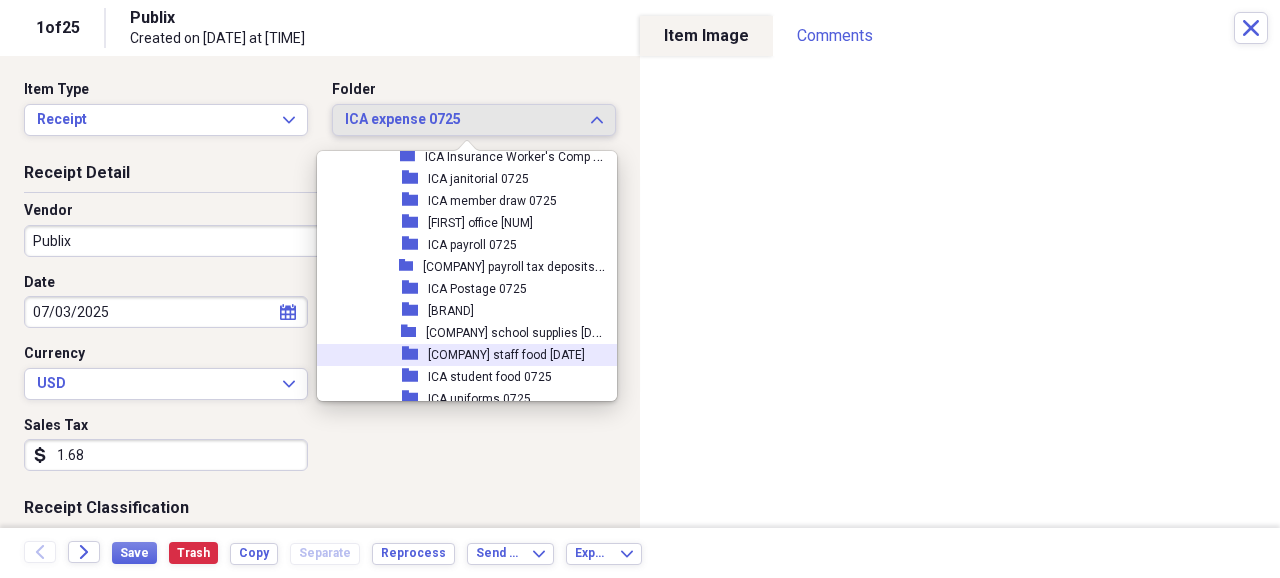 click on "[NAME] staff food [DATE]" at bounding box center [506, 355] 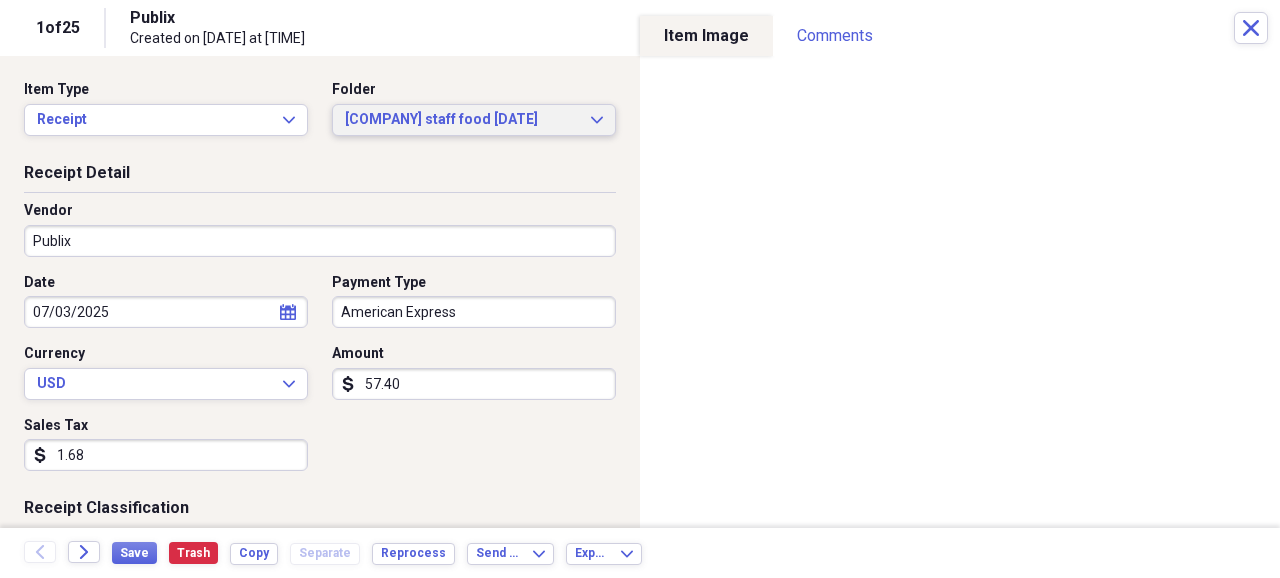click on "[NAME] staff food [DATE]" at bounding box center (462, 120) 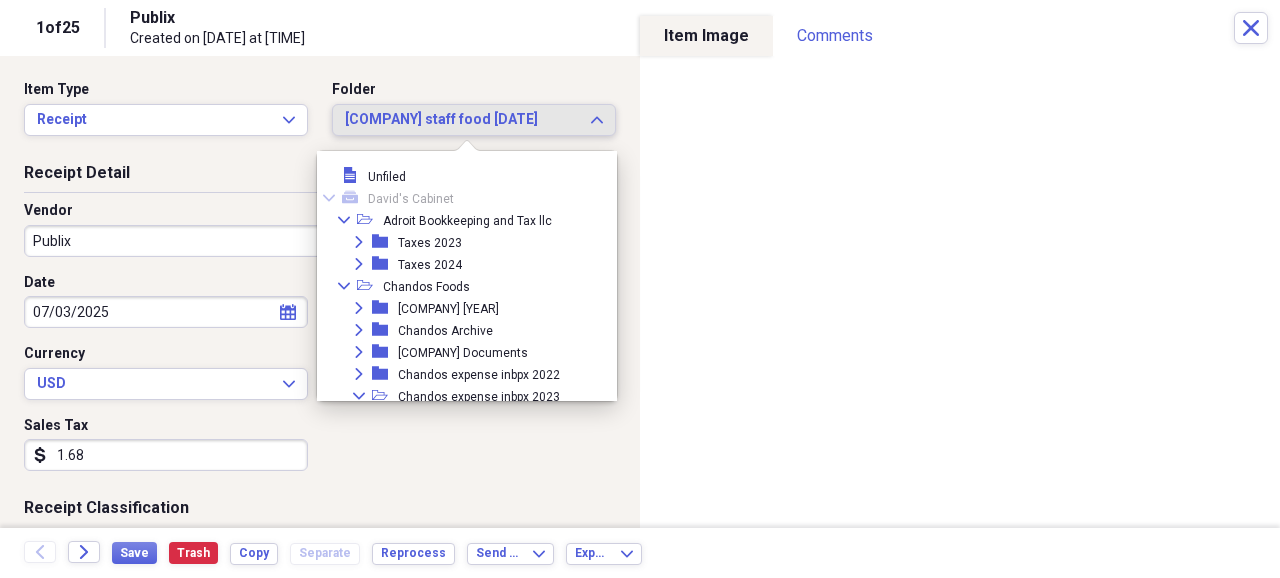 scroll, scrollTop: 4416, scrollLeft: 0, axis: vertical 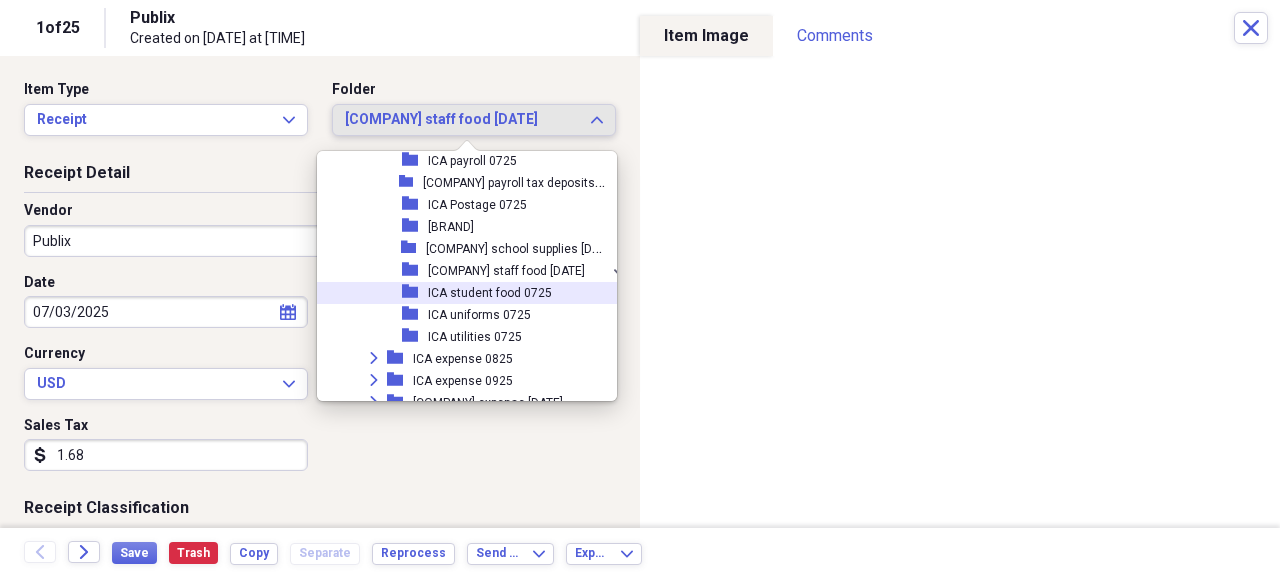 click on "ICA student food  [DATE]" at bounding box center [490, 293] 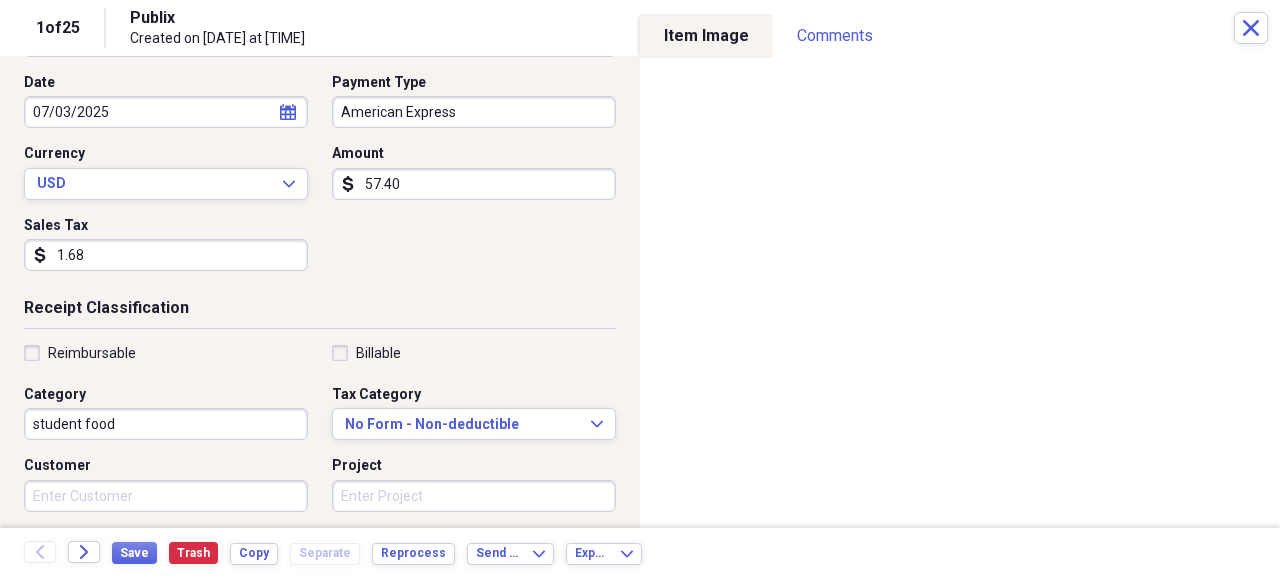 scroll, scrollTop: 0, scrollLeft: 0, axis: both 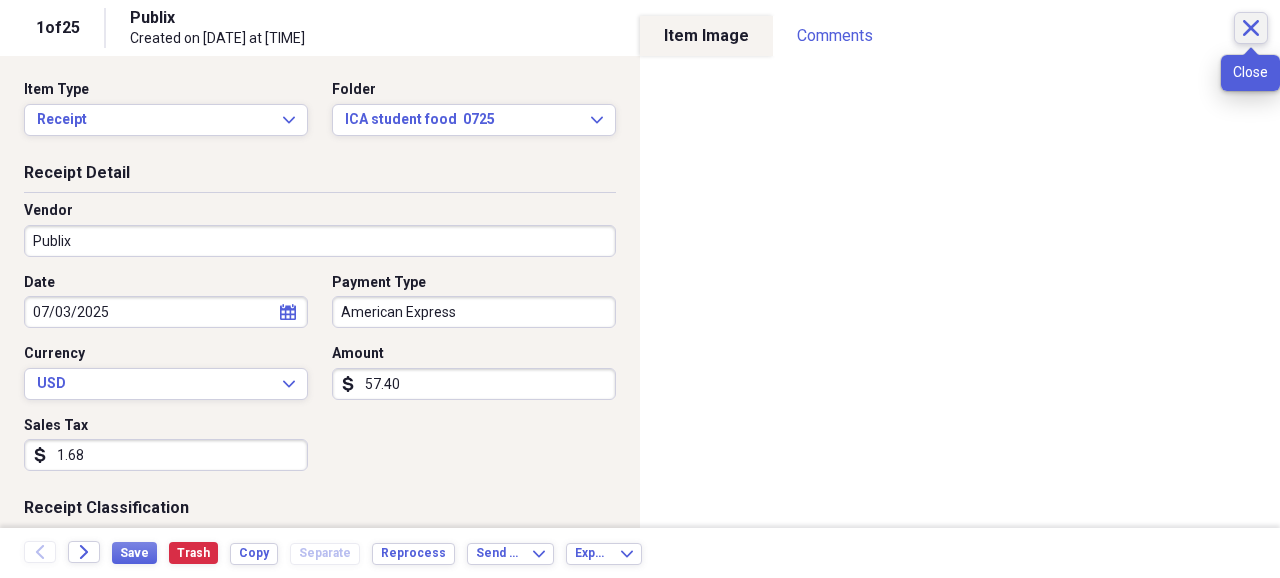 click on "Close" 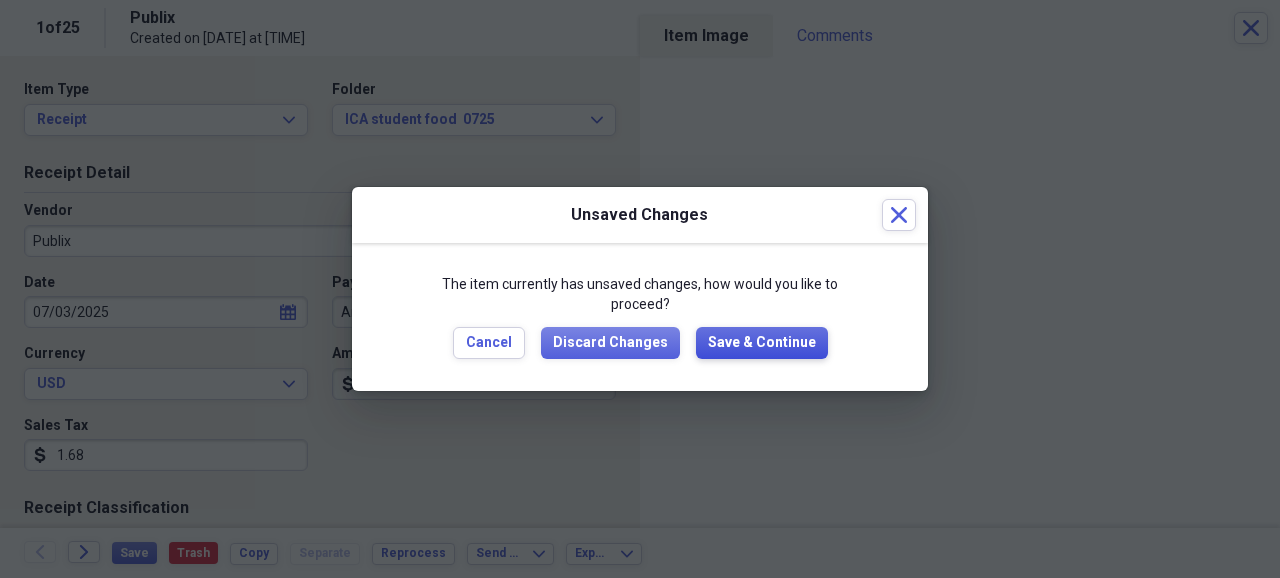 click on "Save & Continue" at bounding box center [762, 343] 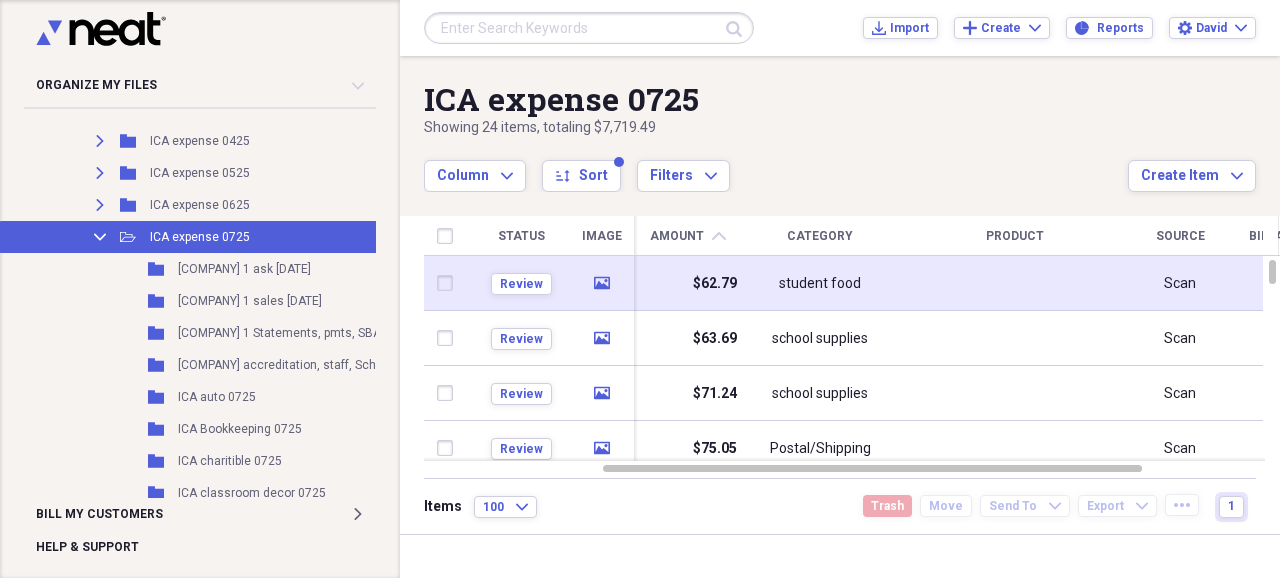 click on "$62.79" at bounding box center (715, 284) 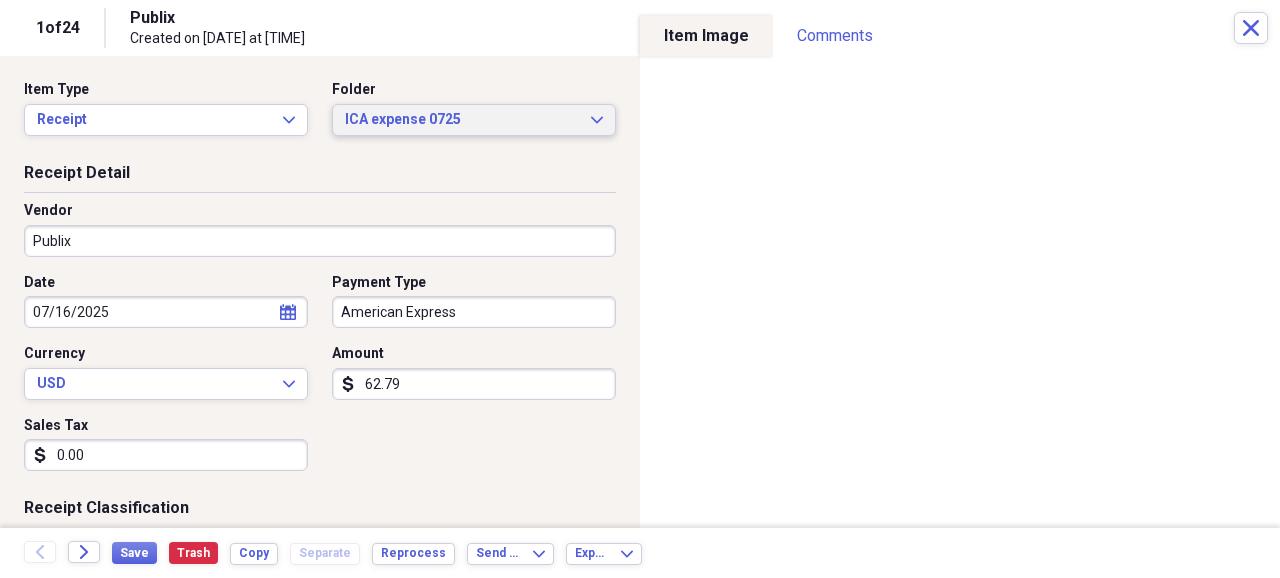 click on "ICA expense 0725" at bounding box center (462, 120) 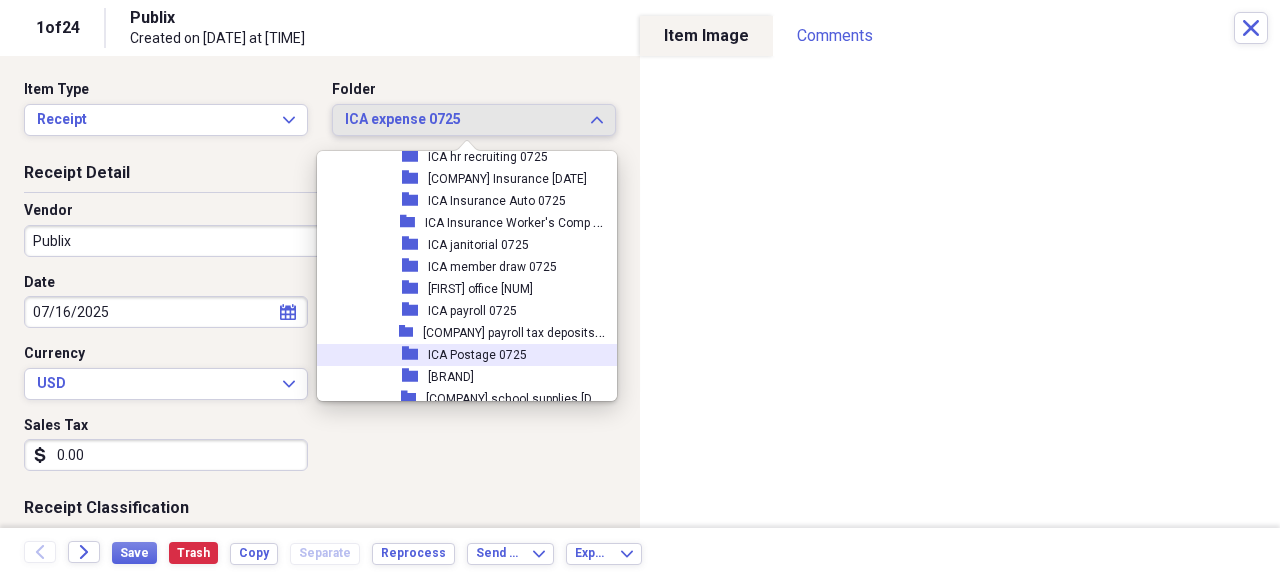 scroll, scrollTop: 4332, scrollLeft: 0, axis: vertical 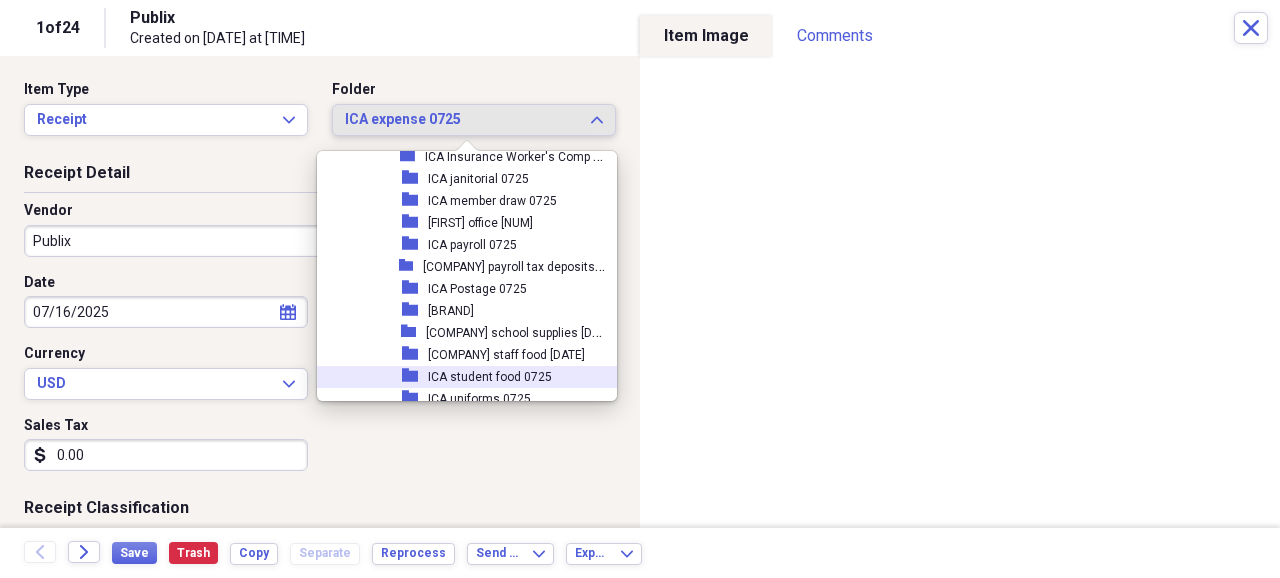 click on "ICA student food  [DATE]" at bounding box center (490, 377) 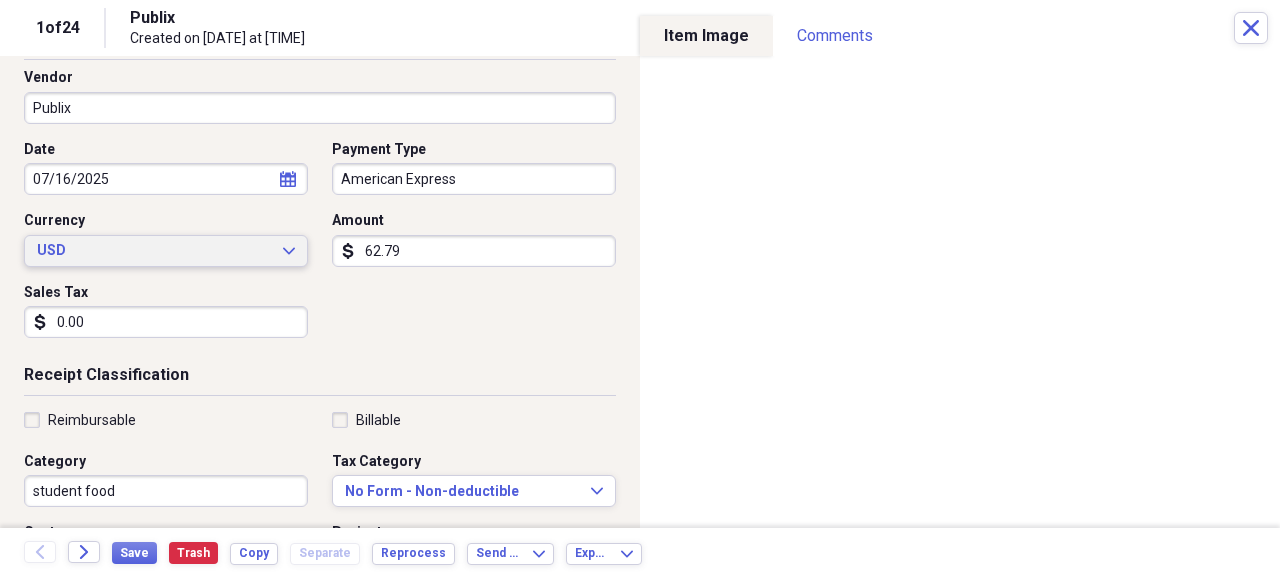 scroll, scrollTop: 0, scrollLeft: 0, axis: both 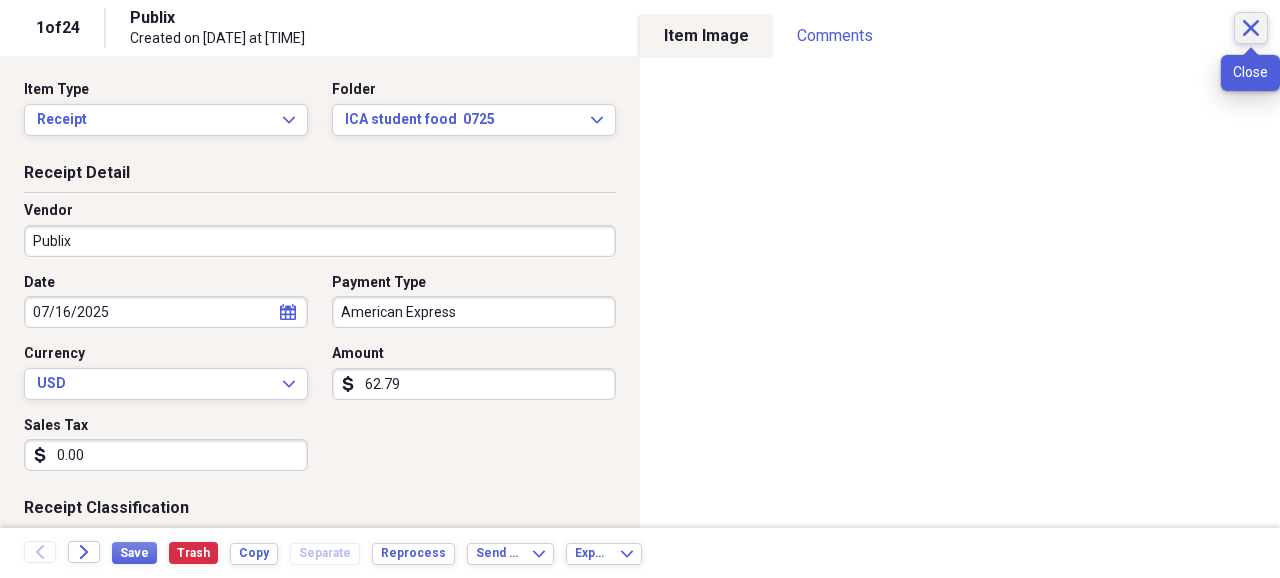 click 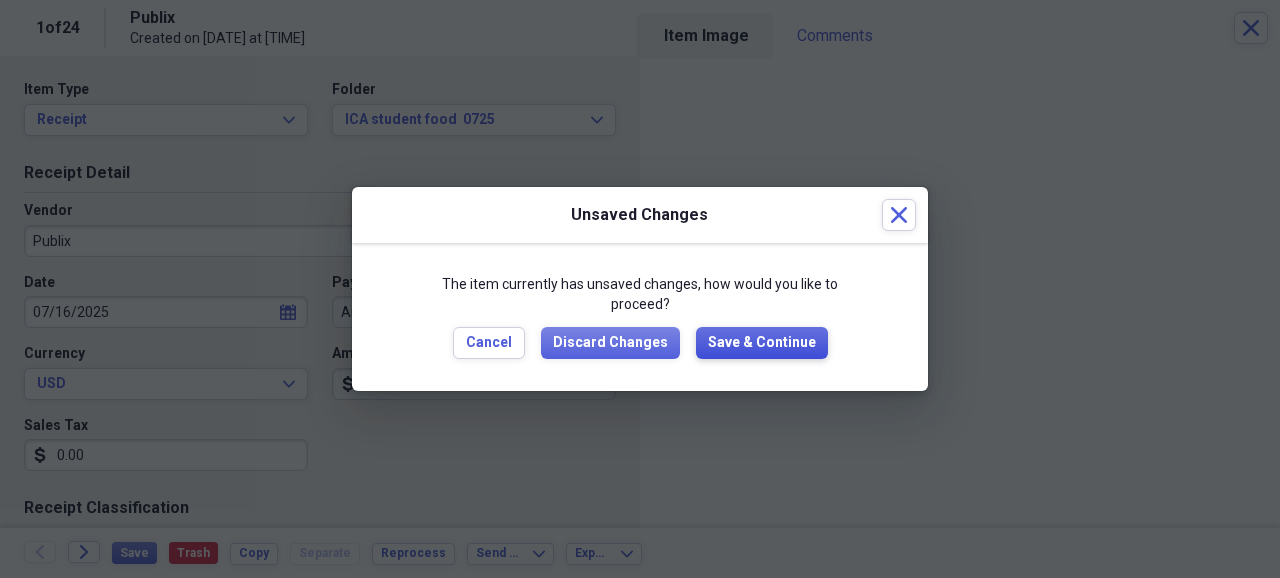 click on "Save & Continue" at bounding box center [762, 343] 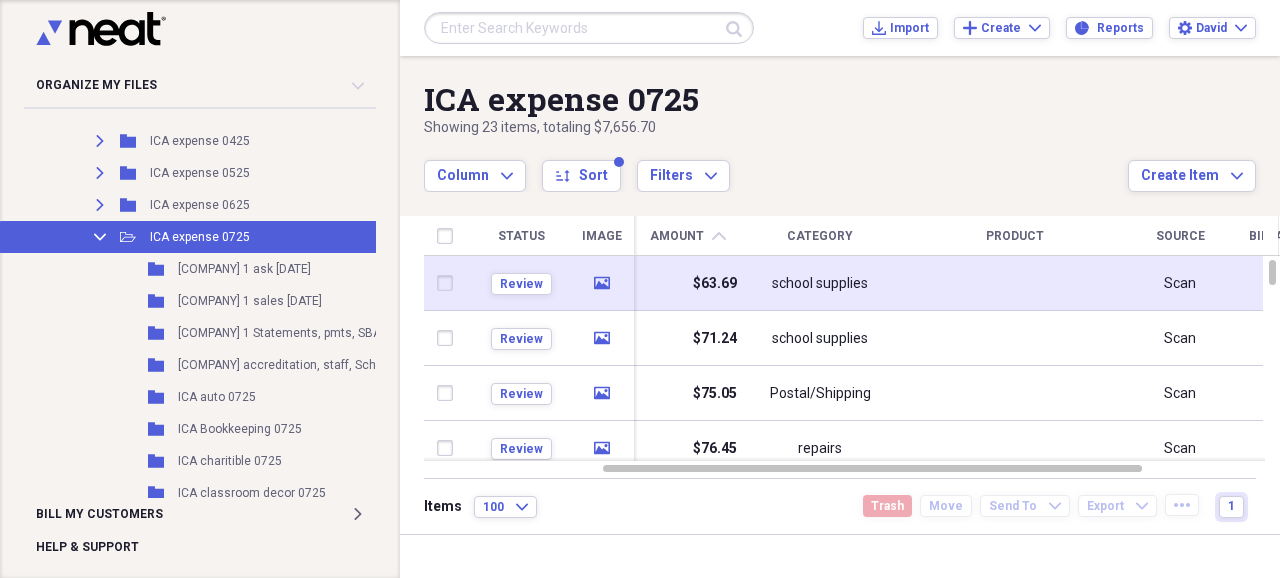 click on "school supplies" at bounding box center (820, 284) 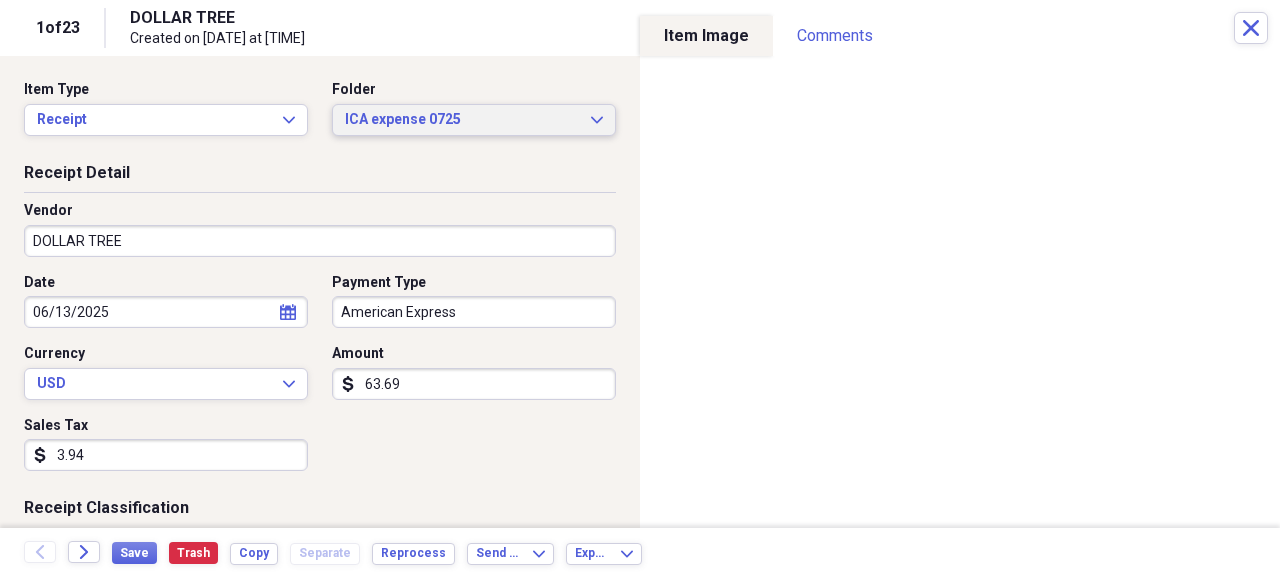 click on "ICA expense 0725" at bounding box center [462, 120] 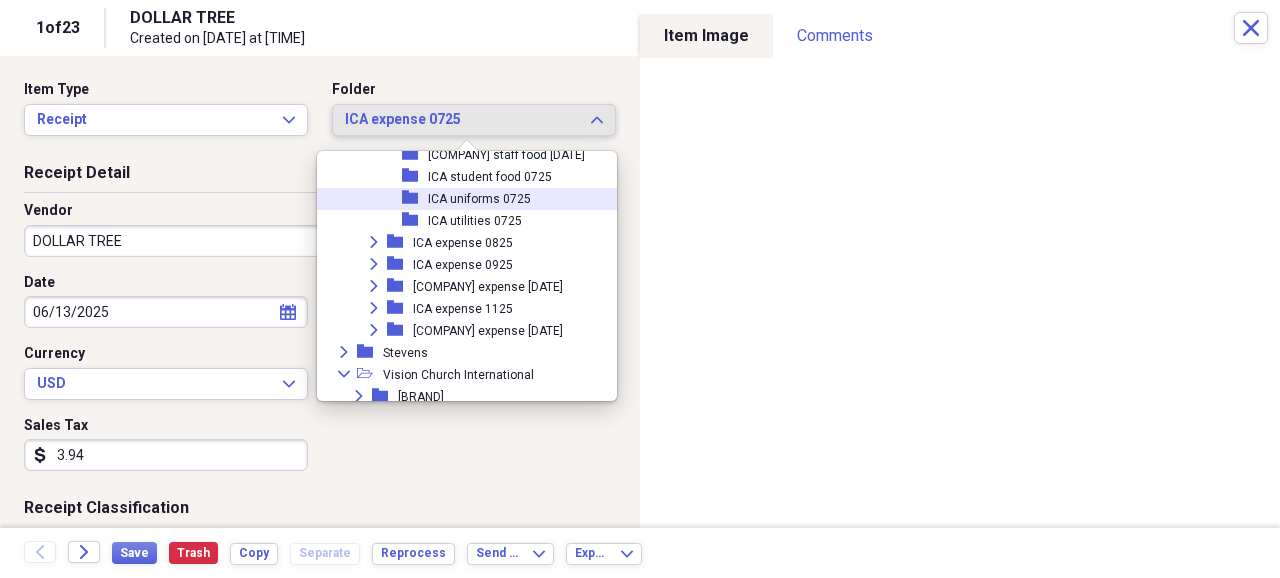 scroll, scrollTop: 4466, scrollLeft: 0, axis: vertical 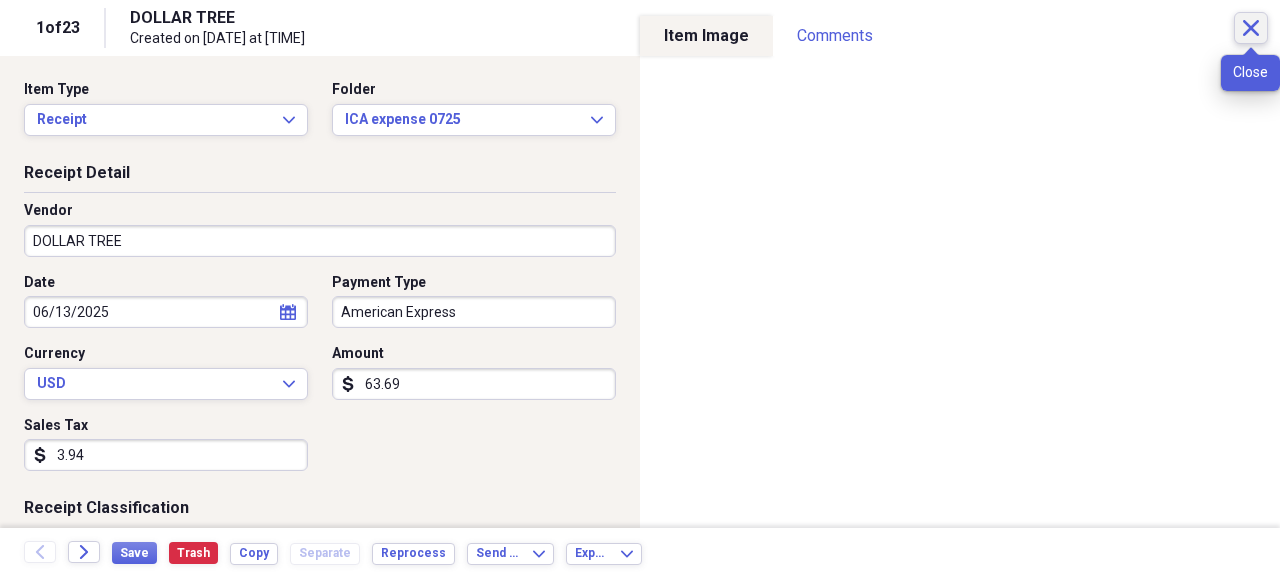 click on "Close" 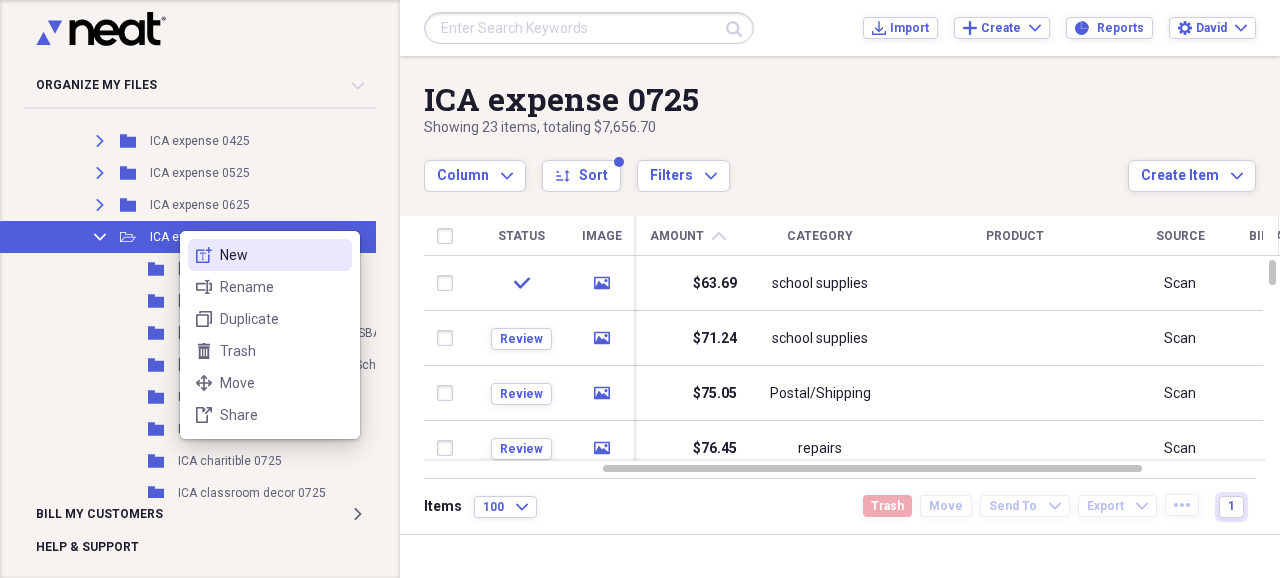 click on "New" at bounding box center [282, 255] 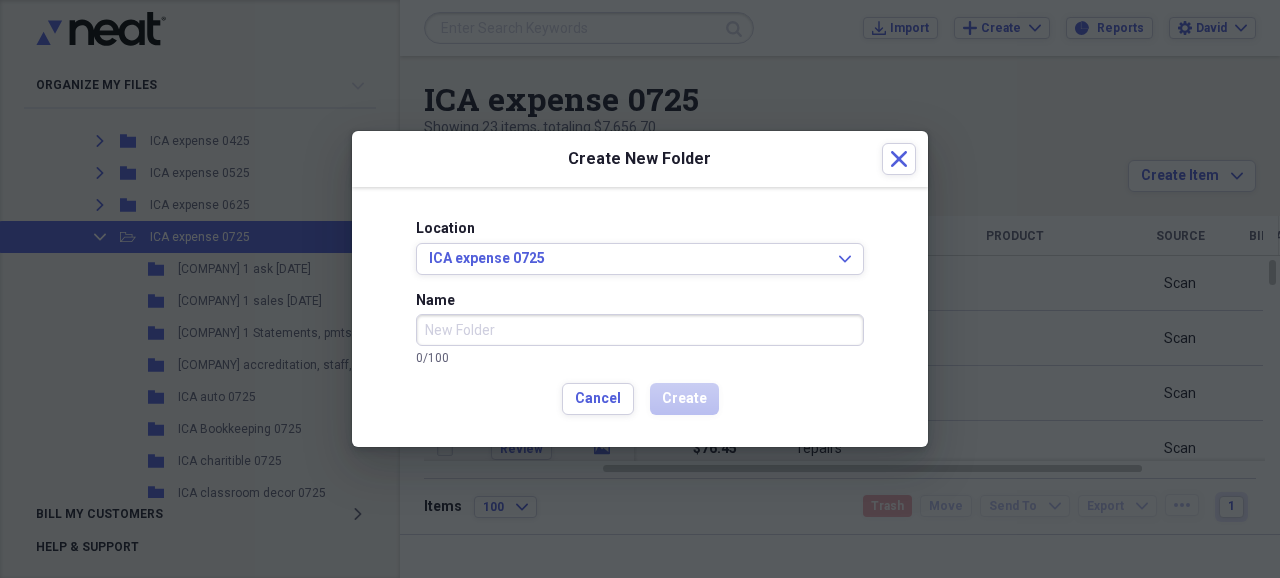 click on "Name" at bounding box center [640, 330] 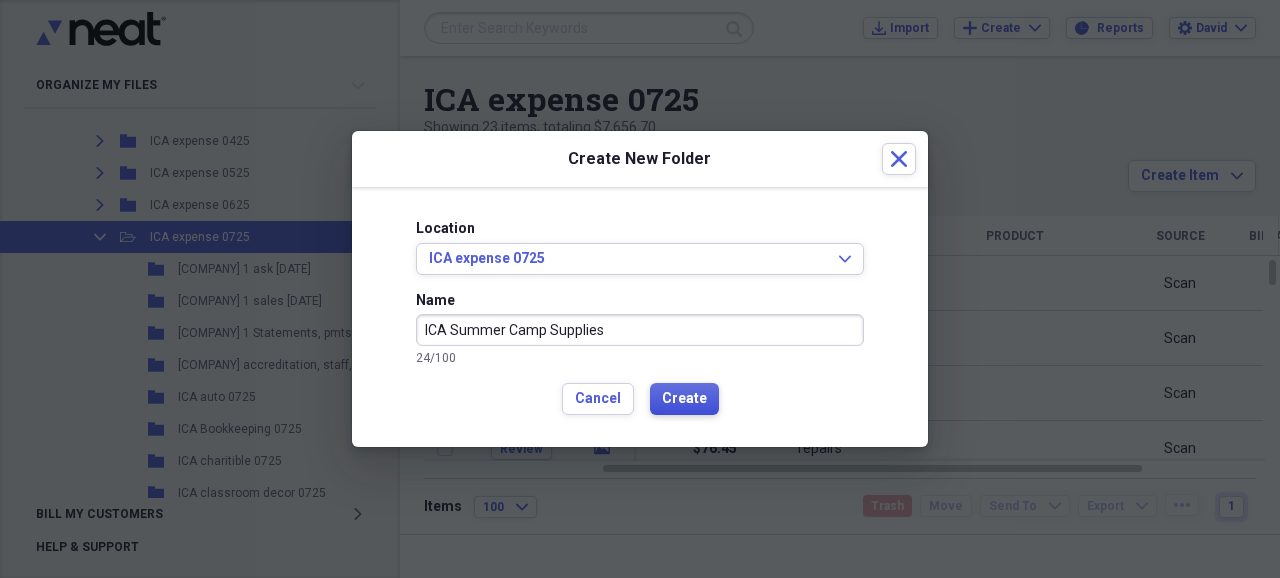 type on "ICA Summer Camp Supplies" 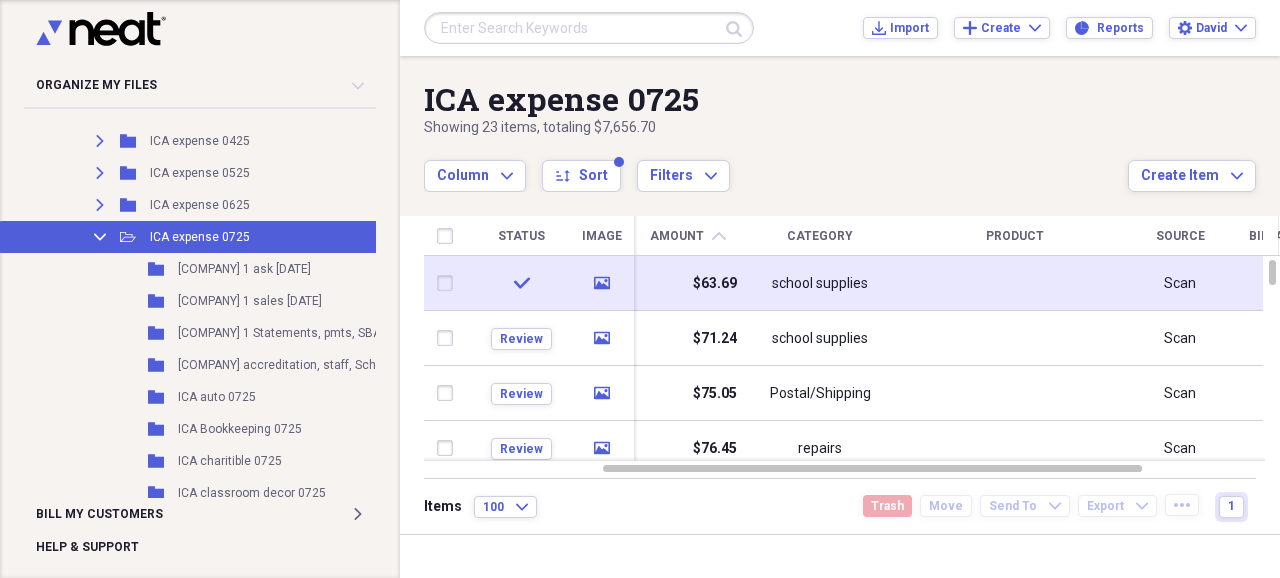 click on "school supplies" at bounding box center (820, 284) 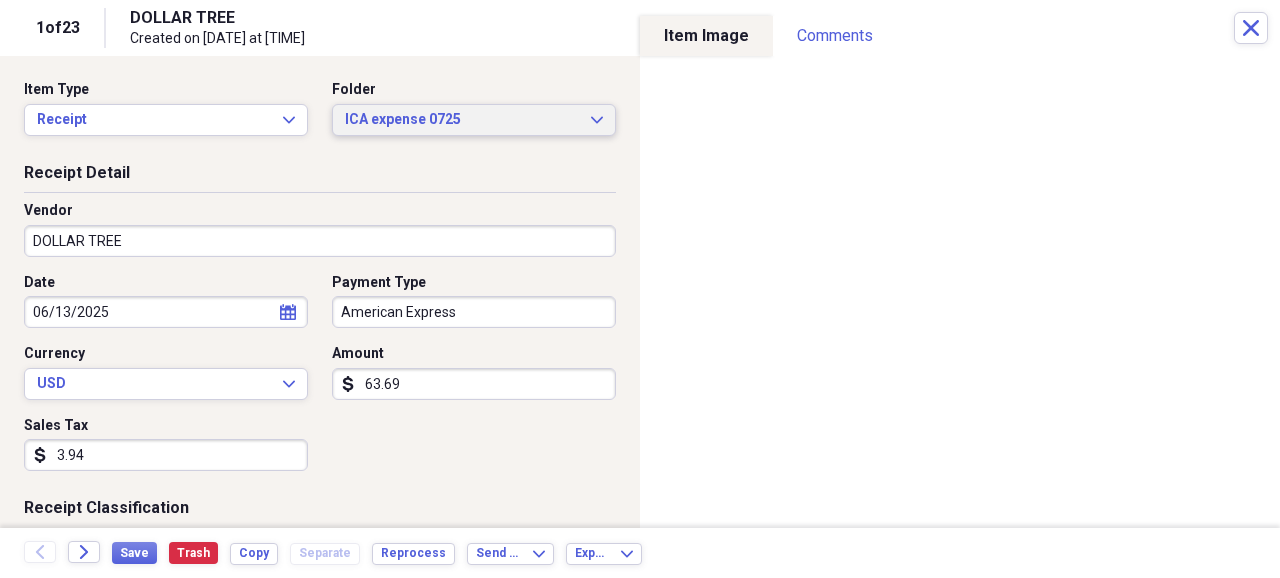 click on "ICA expense 0725" at bounding box center [462, 120] 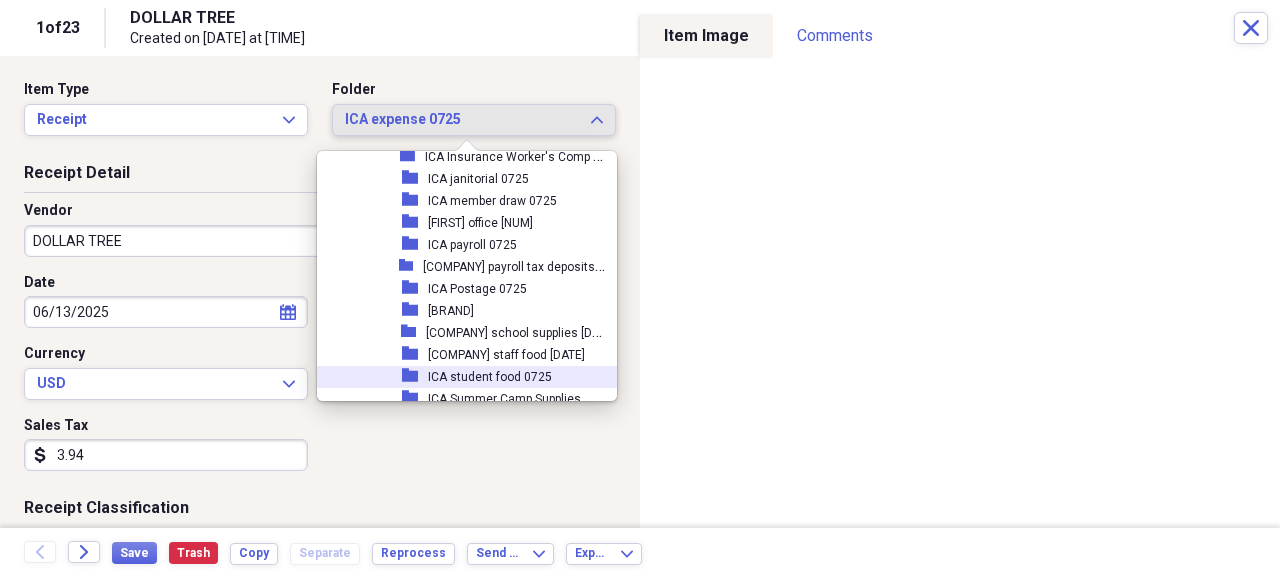 scroll, scrollTop: 4399, scrollLeft: 0, axis: vertical 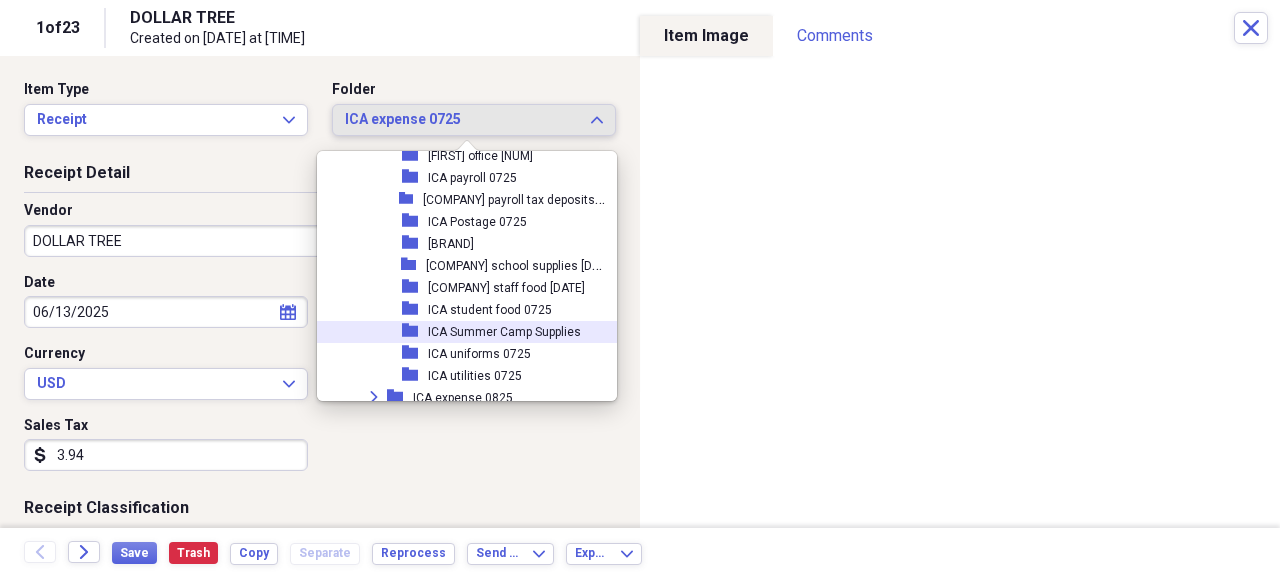click on "ICA Summer Camp Supplies" at bounding box center (504, 332) 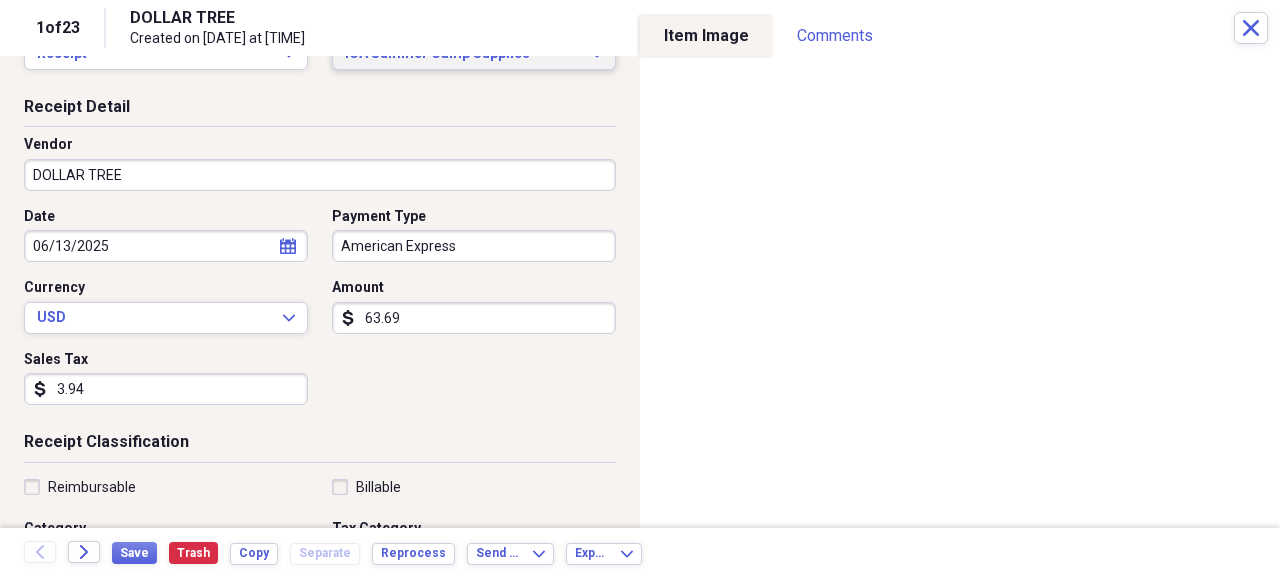 scroll, scrollTop: 133, scrollLeft: 0, axis: vertical 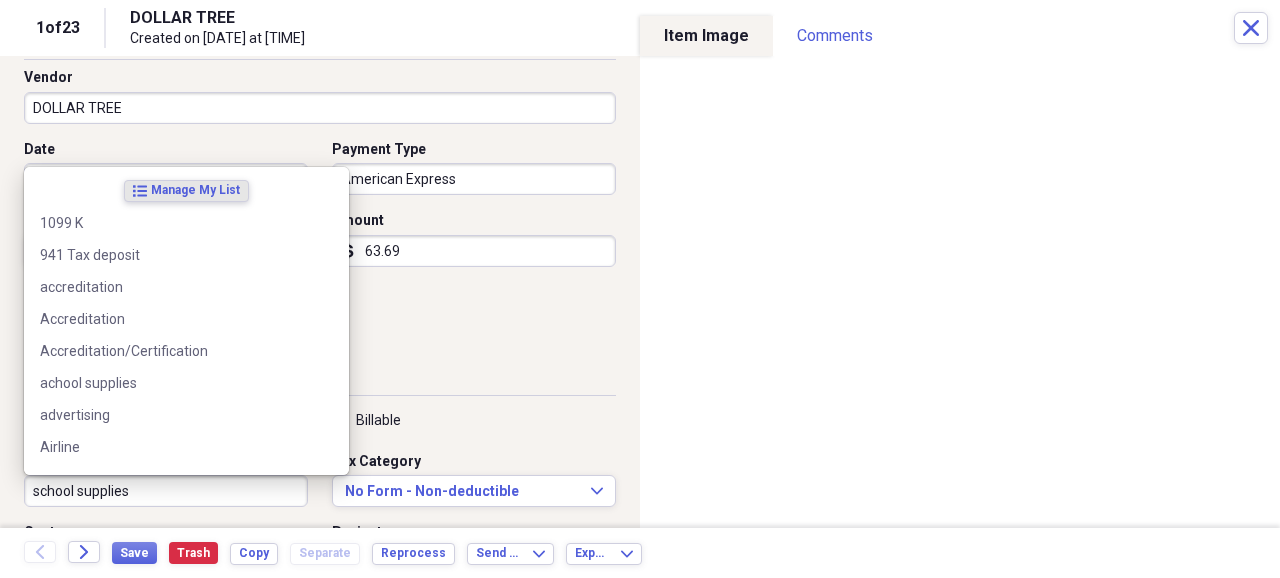drag, startPoint x: 149, startPoint y: 496, endPoint x: 165, endPoint y: 493, distance: 16.27882 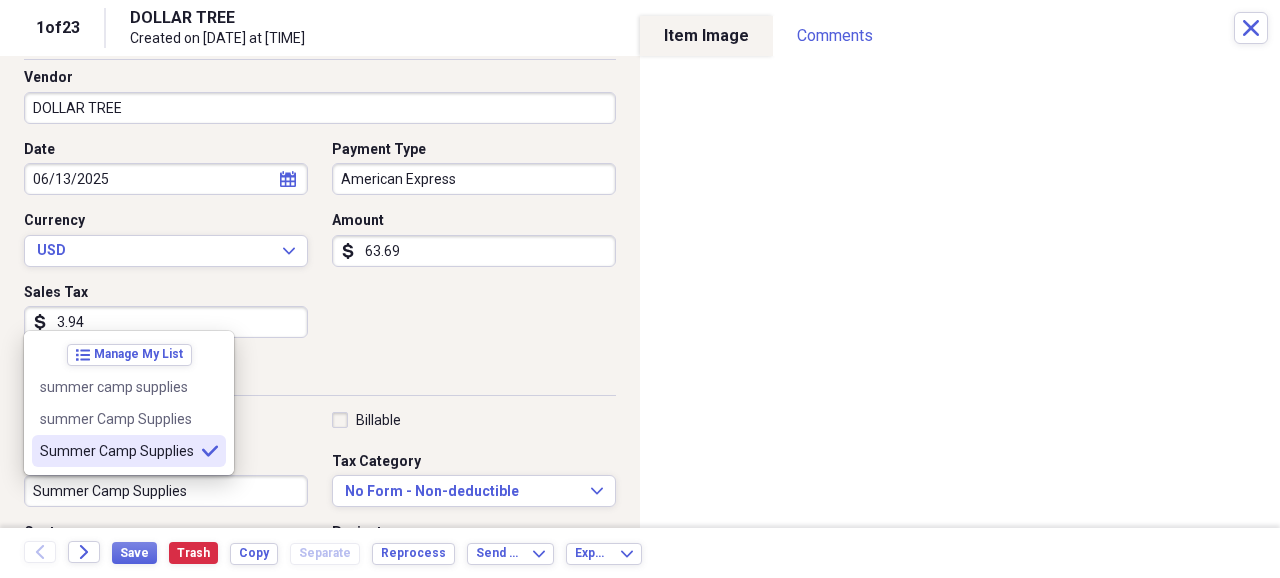 type on "Summer Camp Supplies" 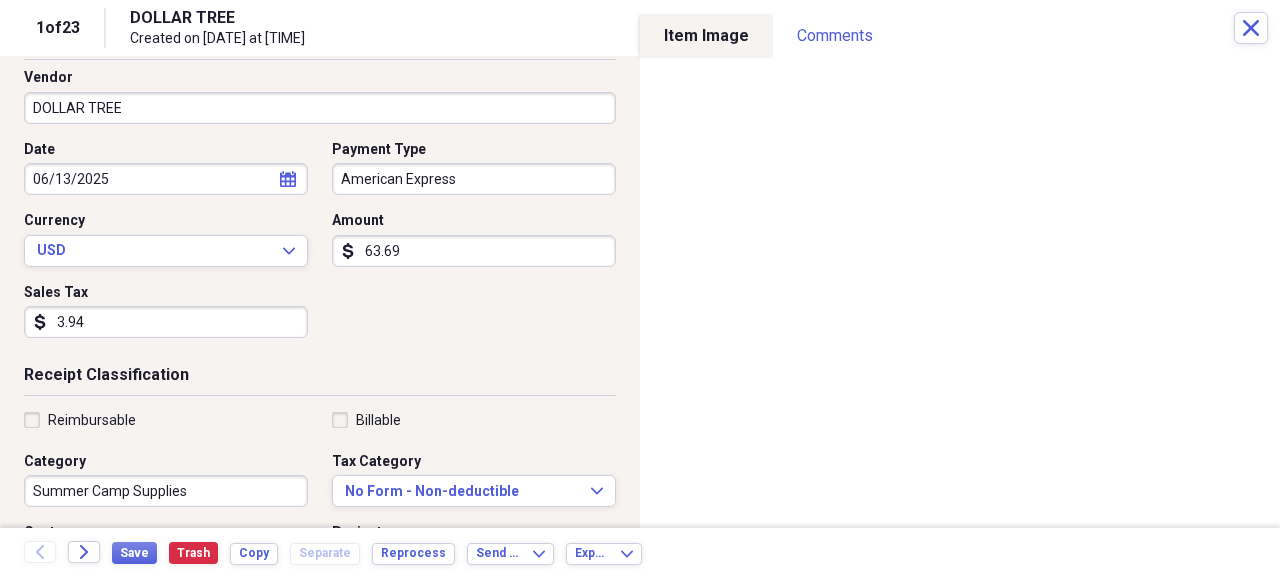 click on "Receipt Classification" at bounding box center (320, 379) 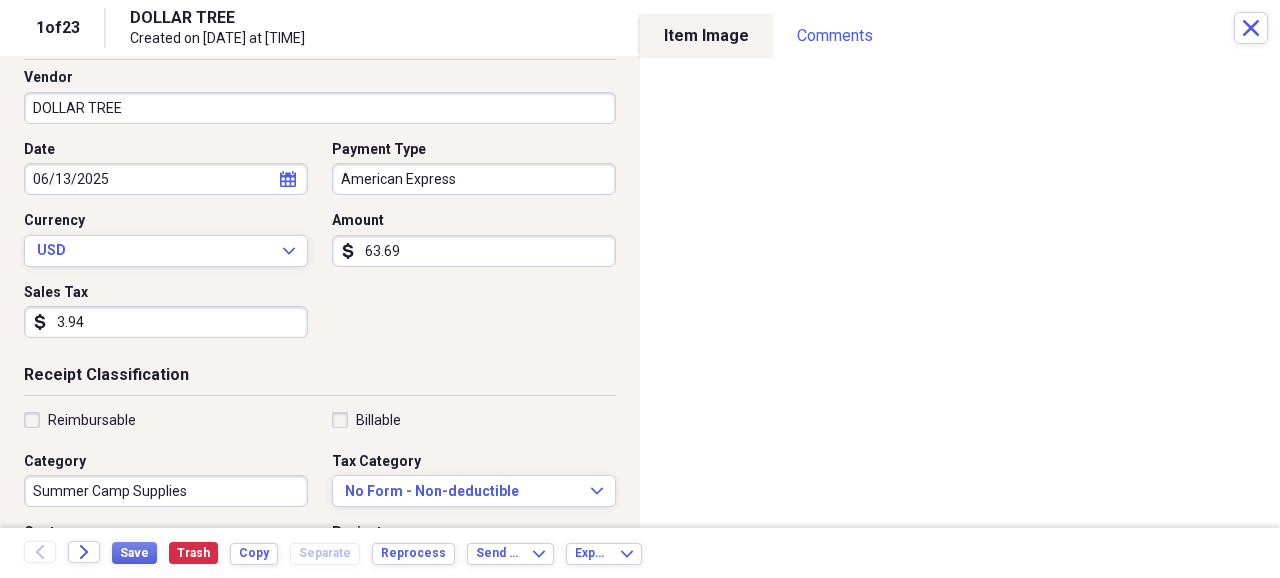 scroll, scrollTop: 0, scrollLeft: 0, axis: both 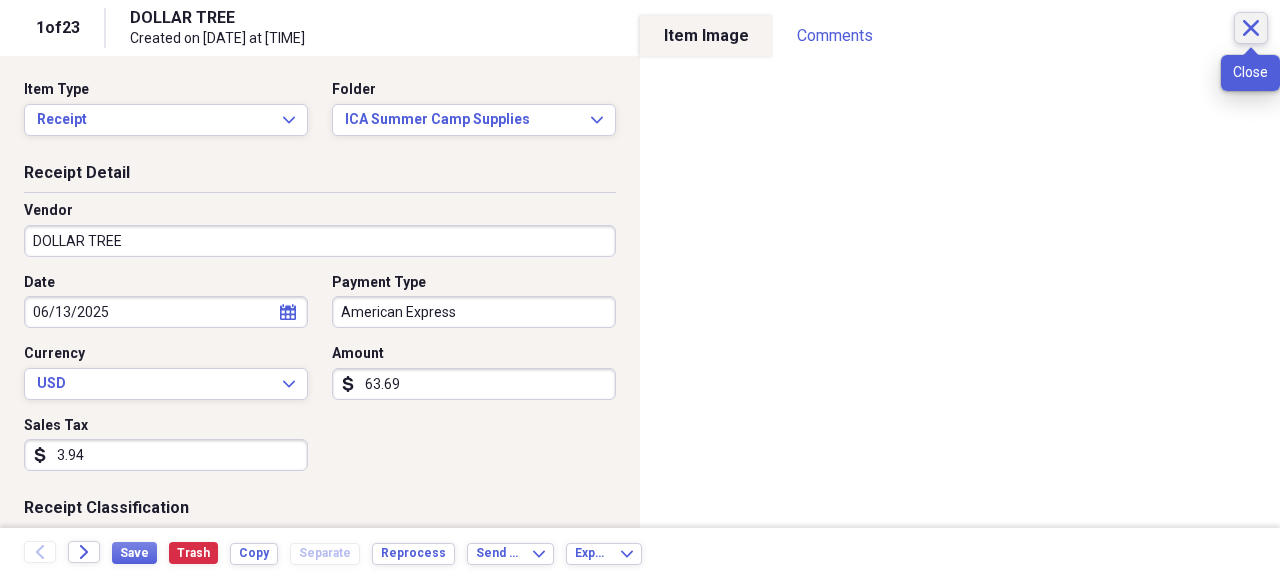click on "Close" 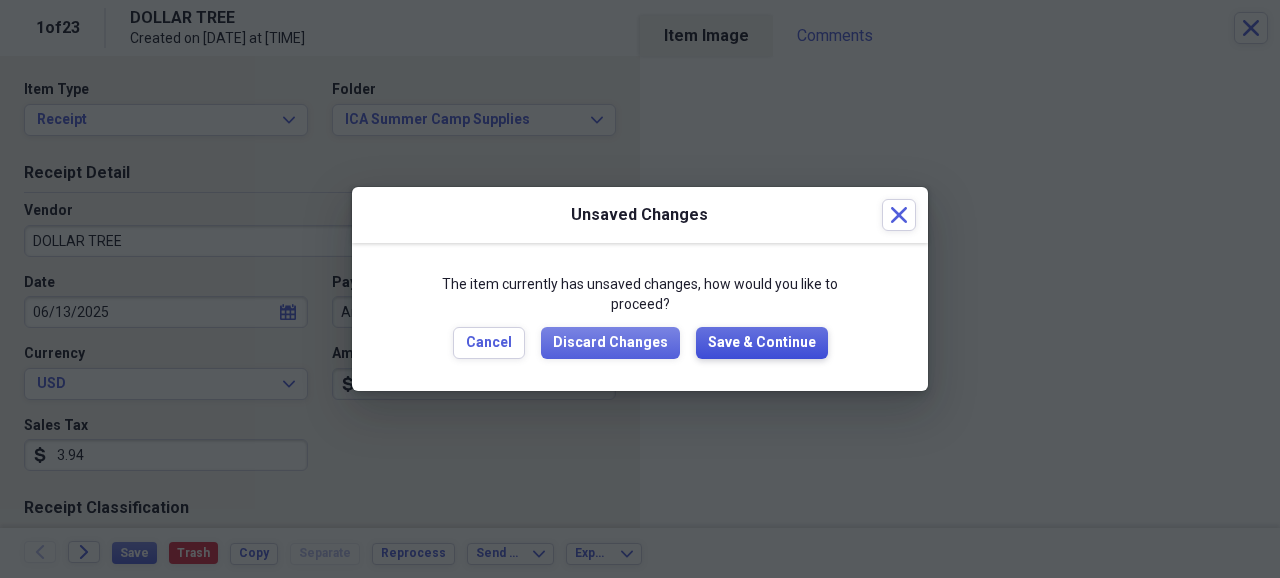 click on "Save & Continue" at bounding box center [762, 343] 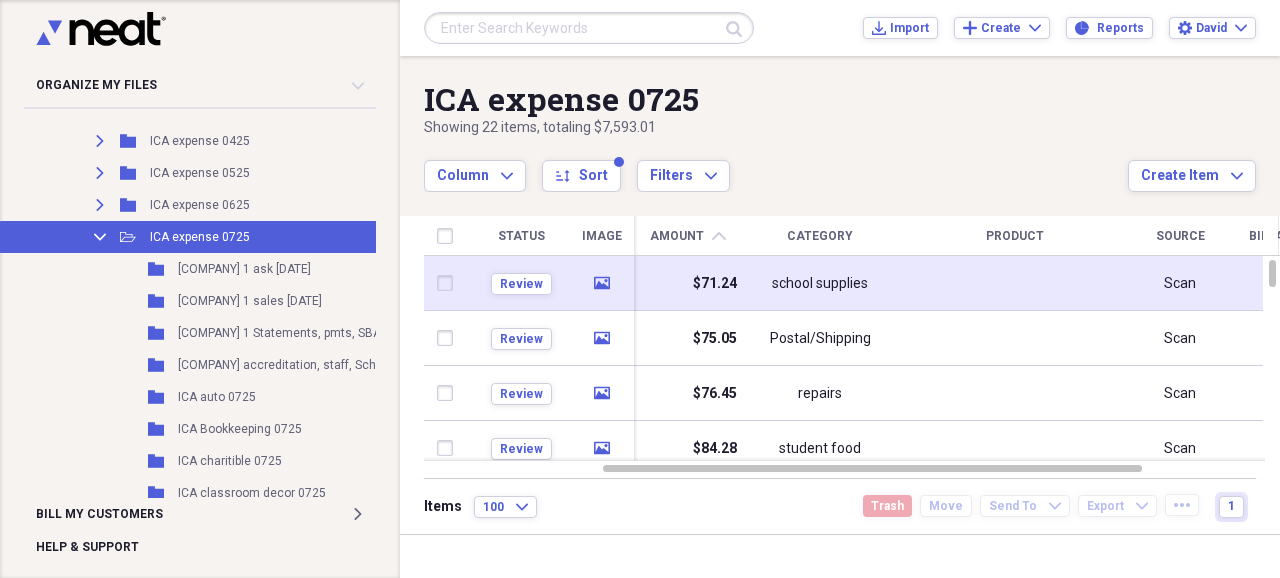 click on "school supplies" at bounding box center (820, 284) 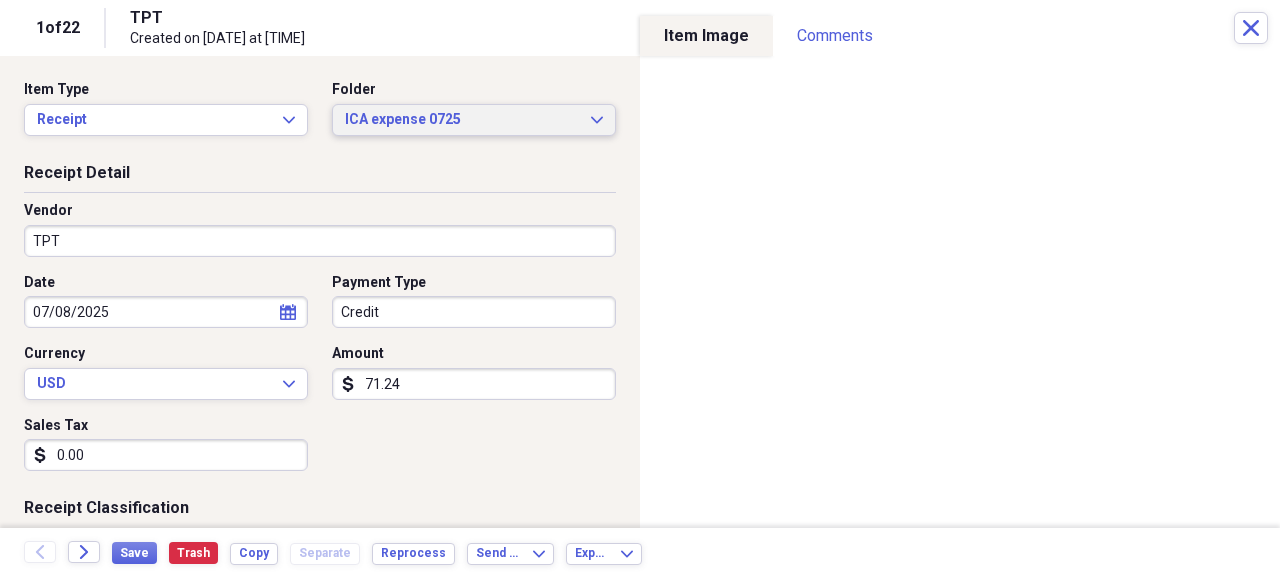 click on "ICA expense 0725" at bounding box center [462, 120] 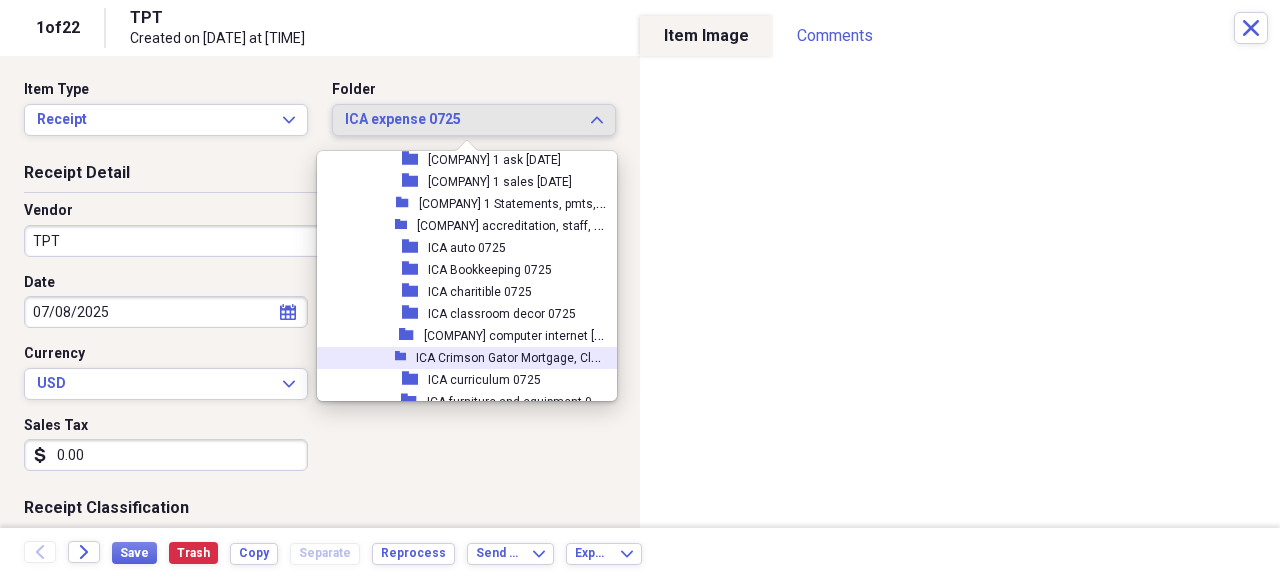 scroll, scrollTop: 4066, scrollLeft: 0, axis: vertical 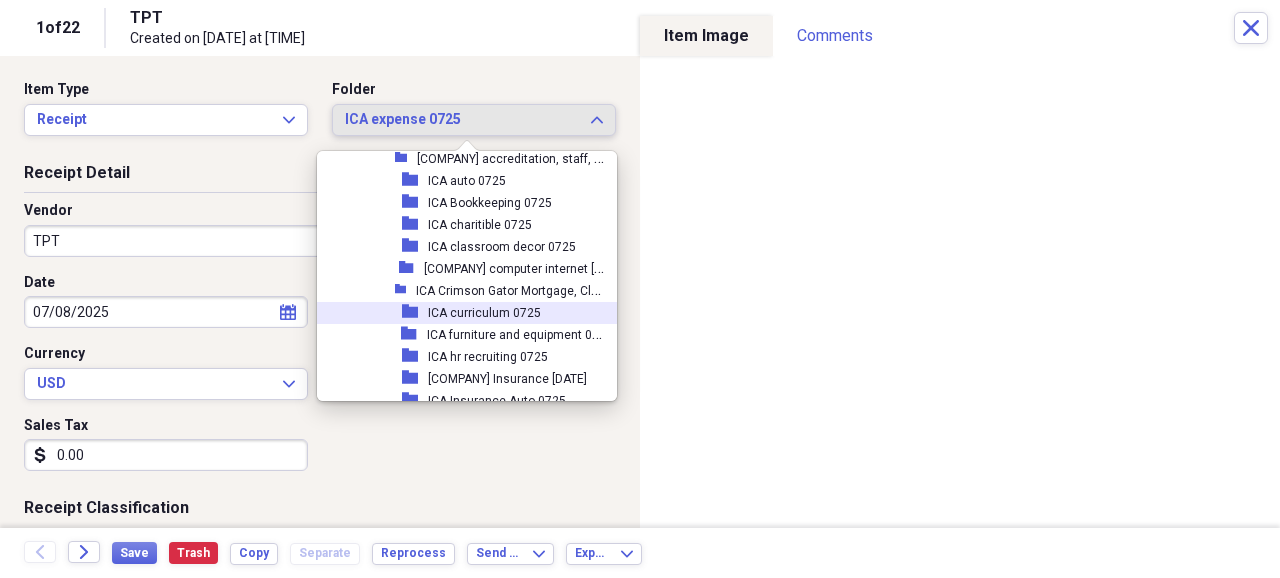 click on "ICA curriculum [DATE]" at bounding box center (484, 313) 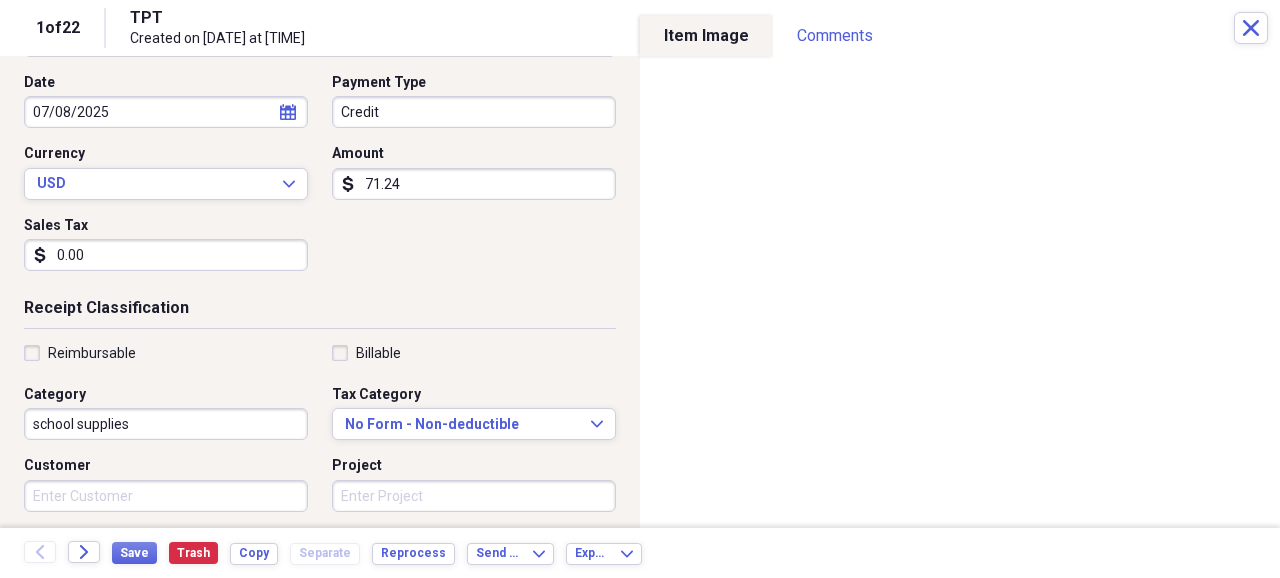 scroll, scrollTop: 266, scrollLeft: 0, axis: vertical 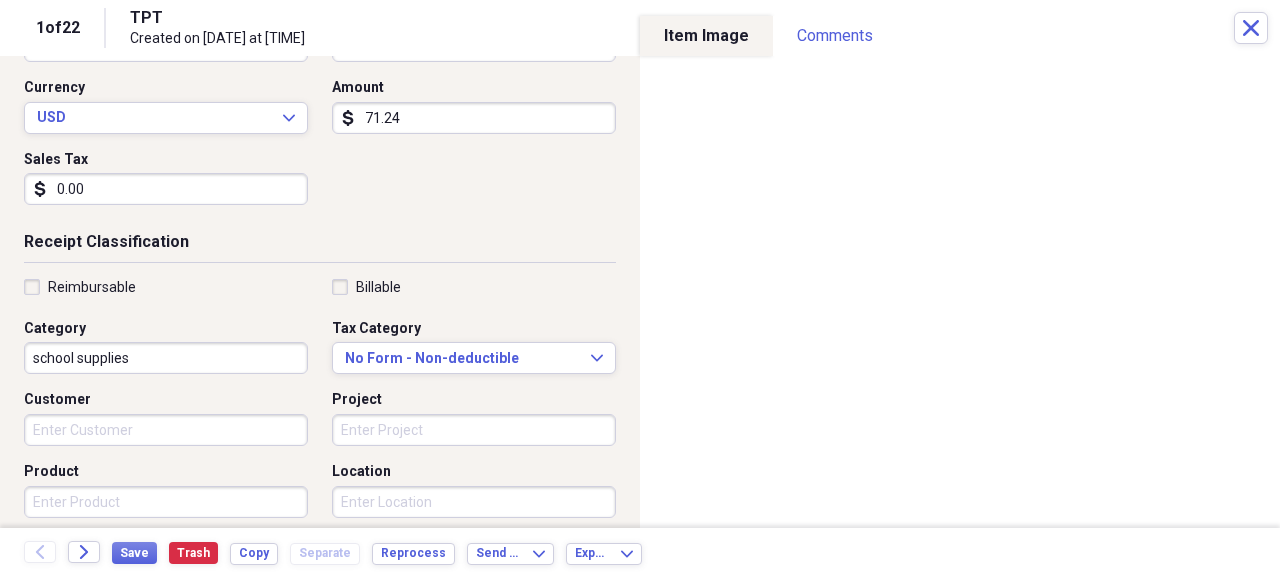 click on "school supplies" at bounding box center (166, 358) 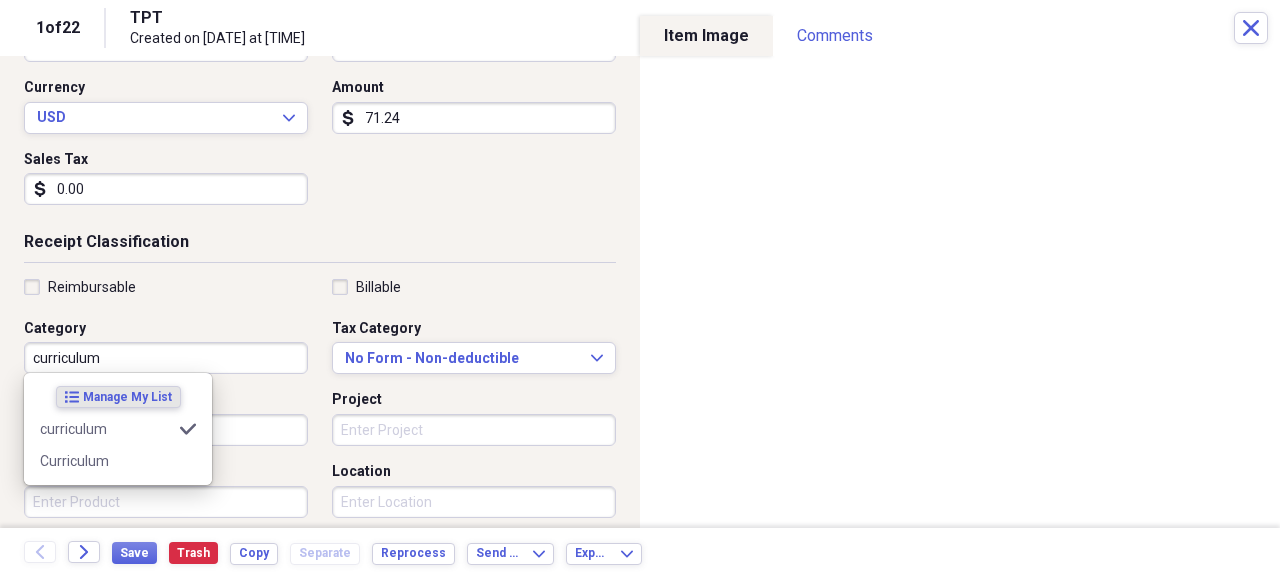 type on "curriculum" 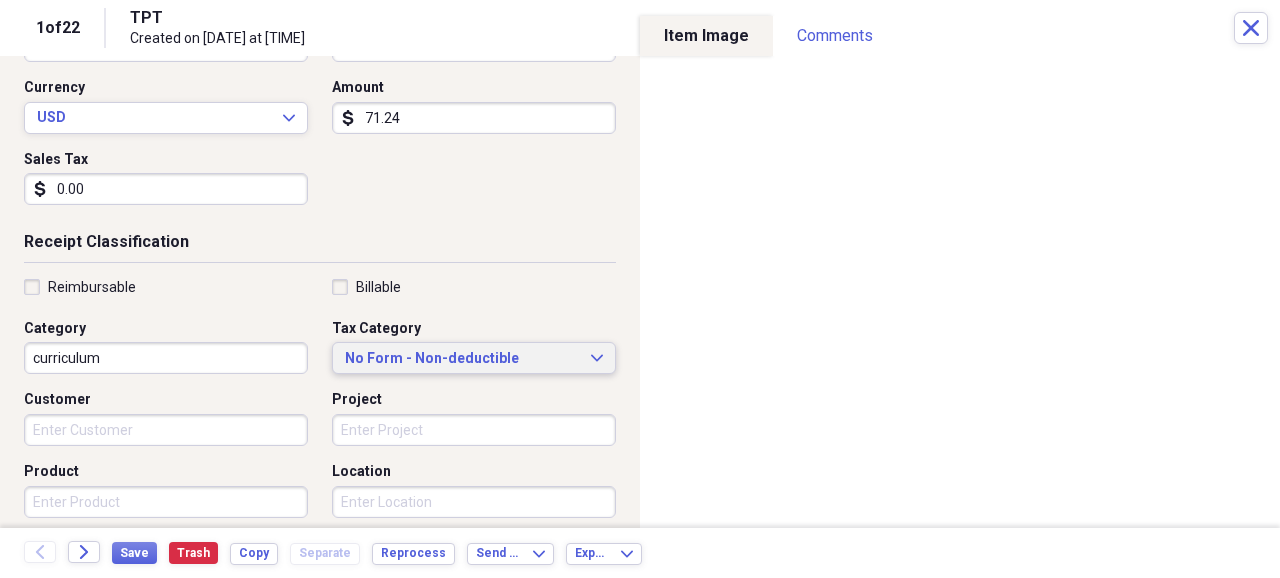 type 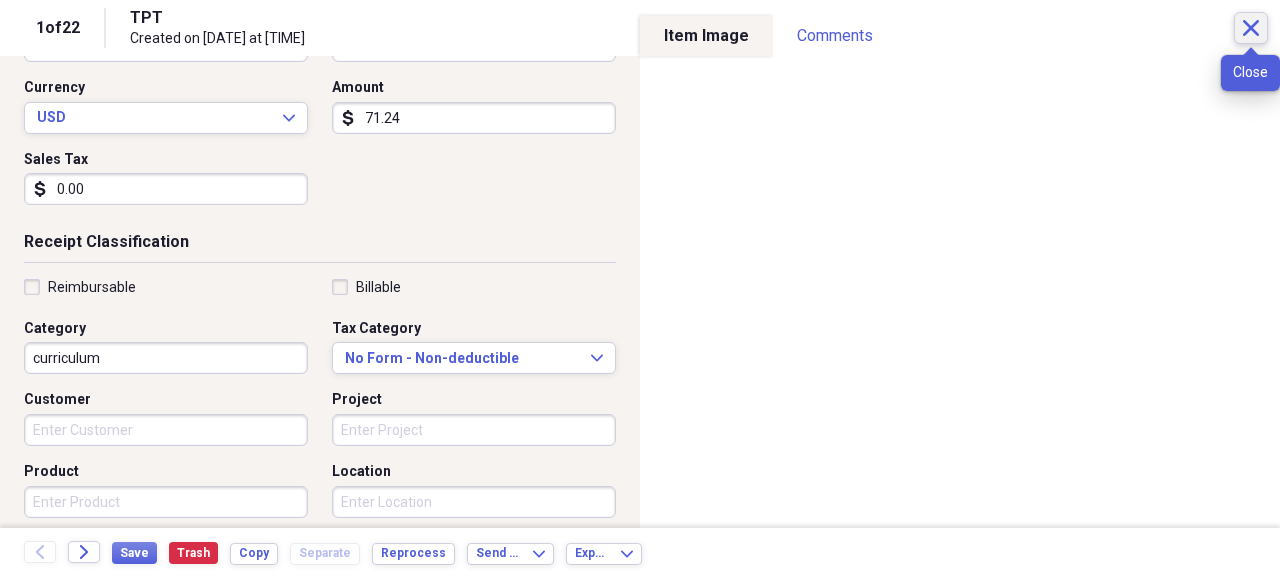 click 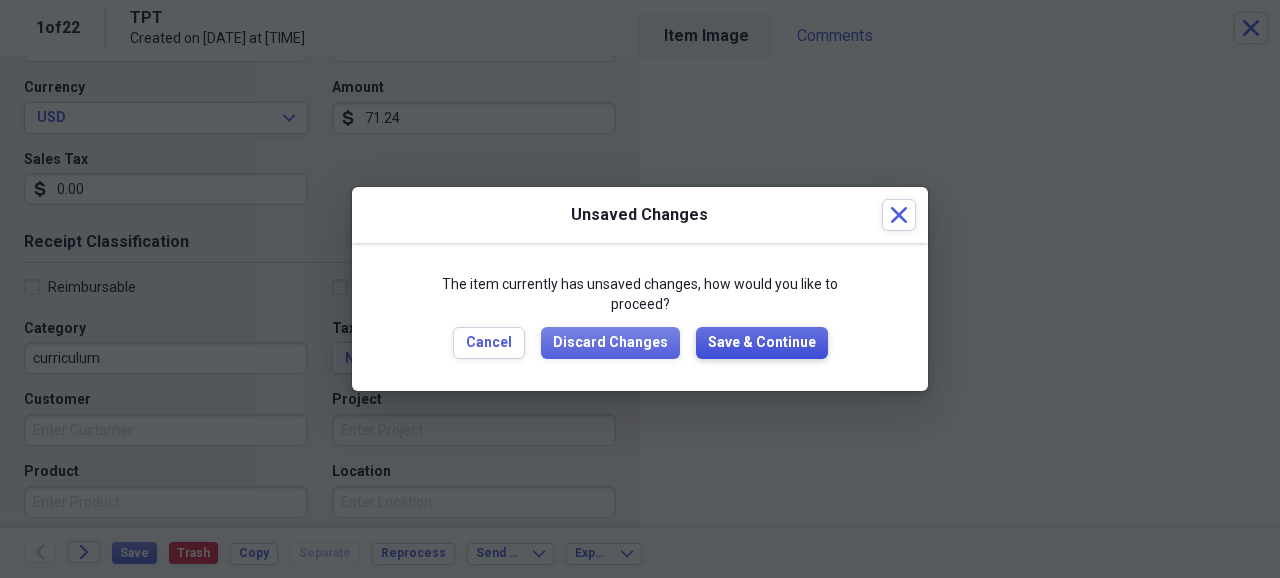 click on "Save & Continue" at bounding box center (762, 343) 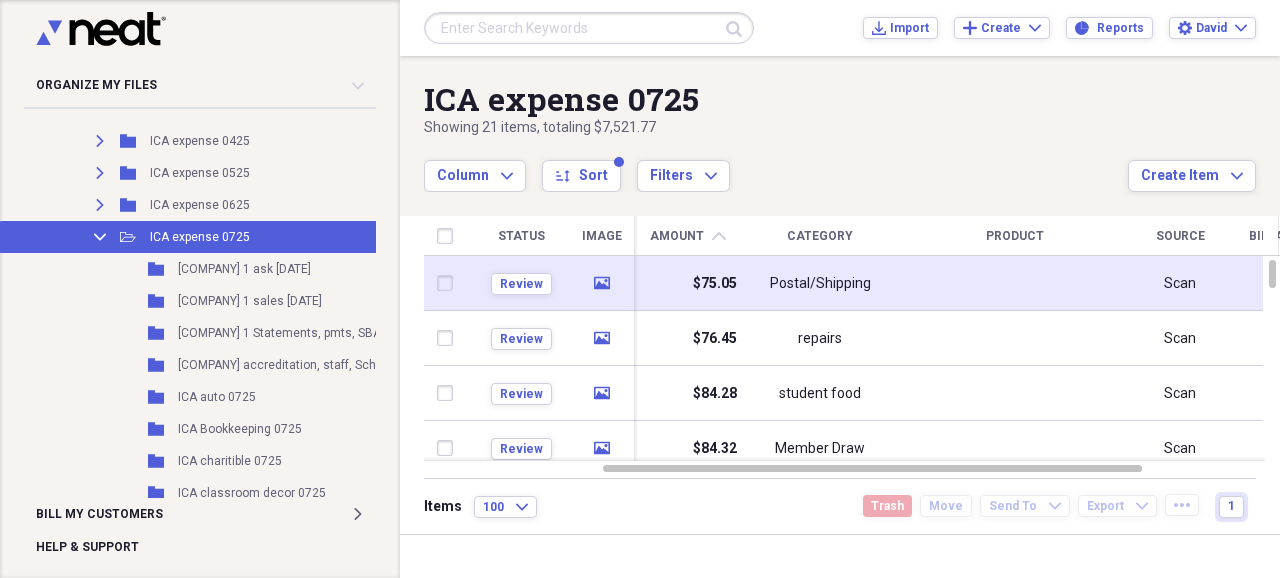 click on "Postal/Shipping" at bounding box center [820, 284] 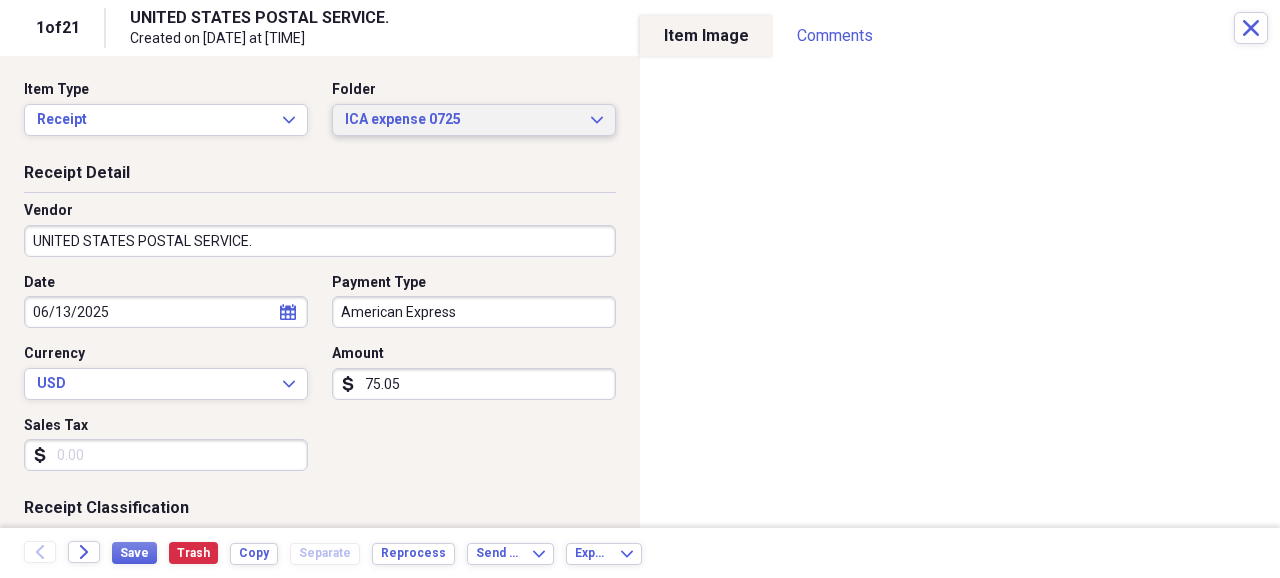 click on "ICA expense 0725" at bounding box center [462, 120] 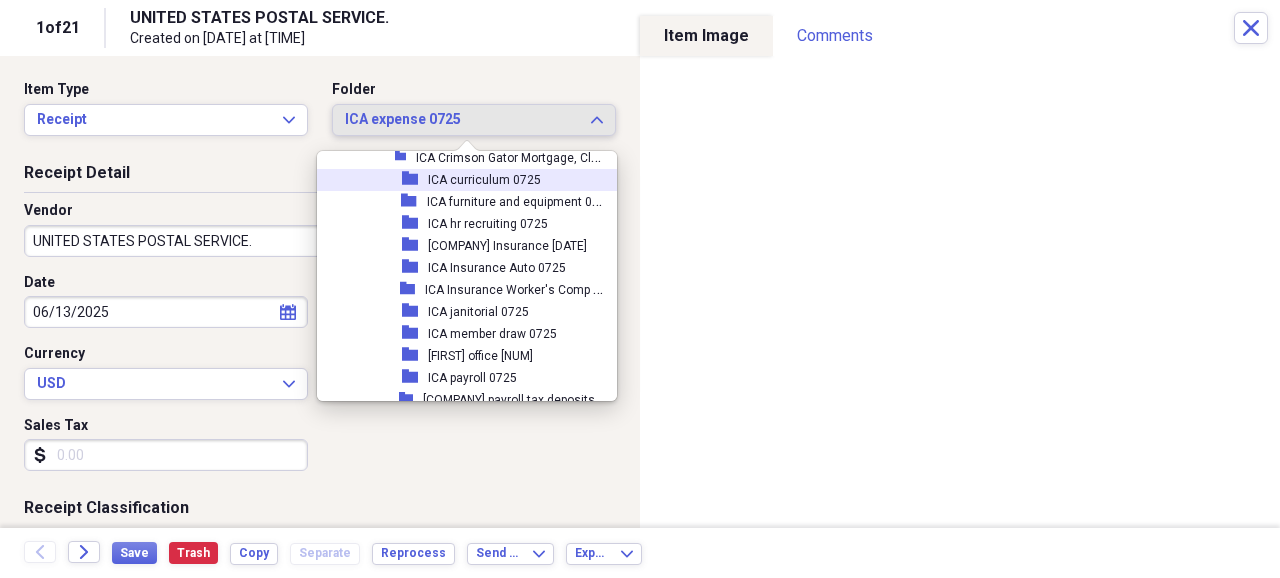 scroll, scrollTop: 4332, scrollLeft: 0, axis: vertical 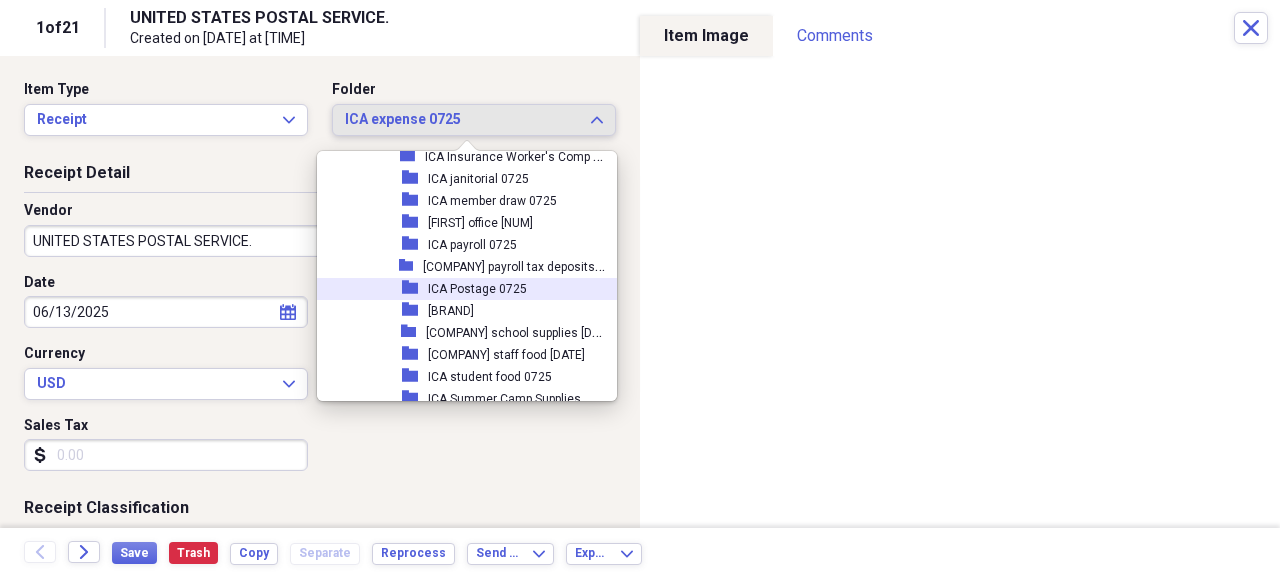 click on "ICA Postage [YEAR]" at bounding box center [477, 289] 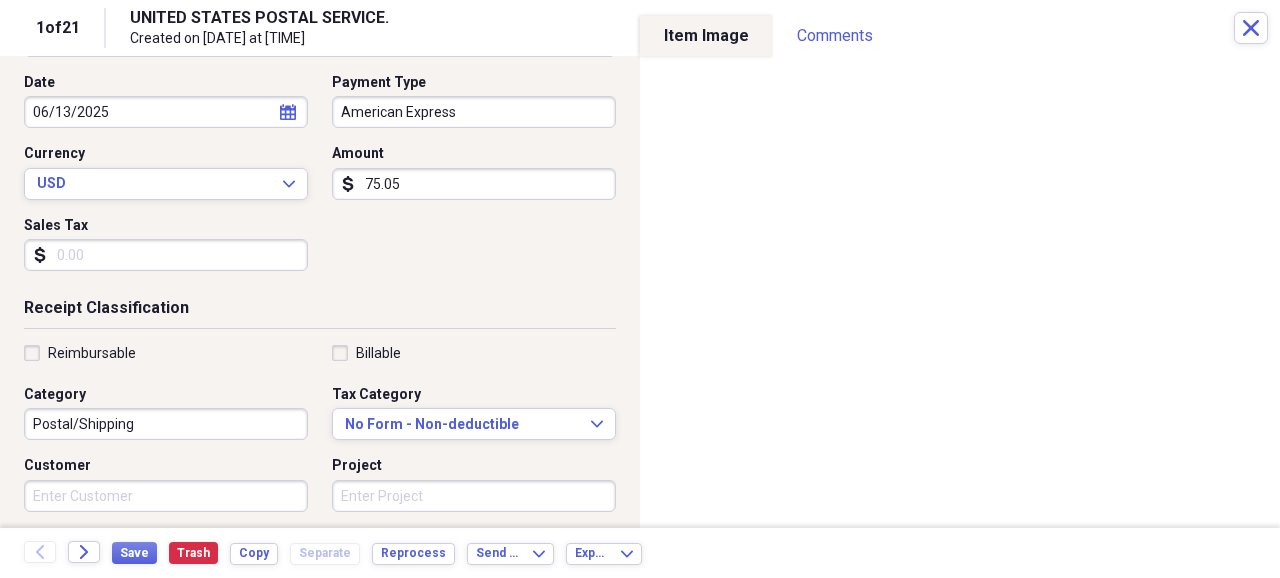 scroll, scrollTop: 0, scrollLeft: 0, axis: both 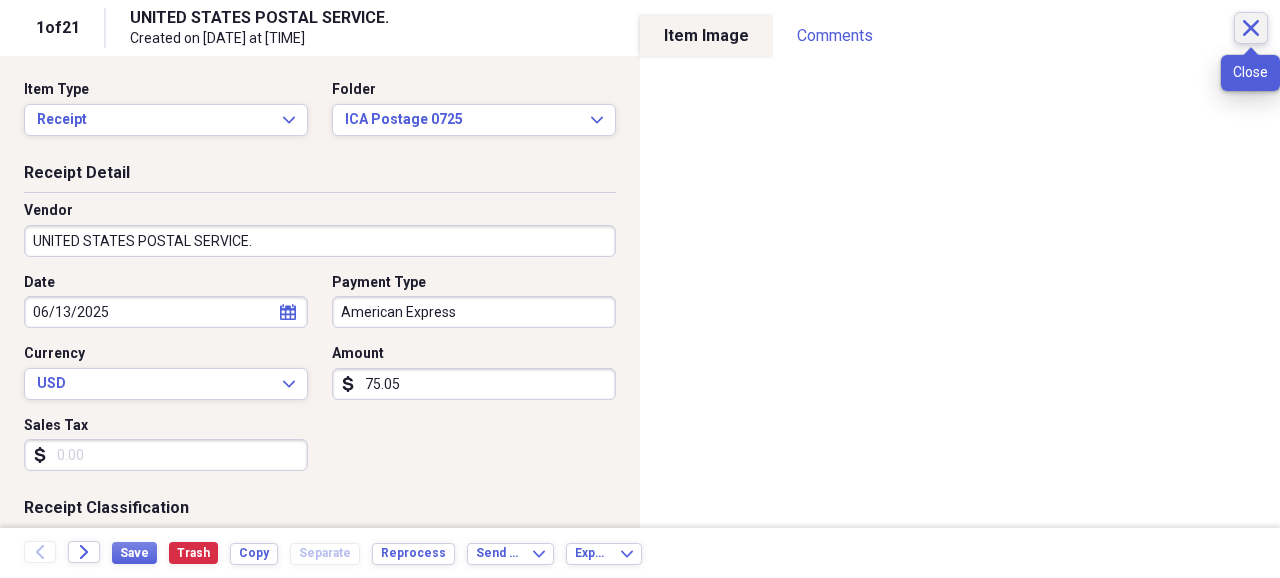 click on "Close" 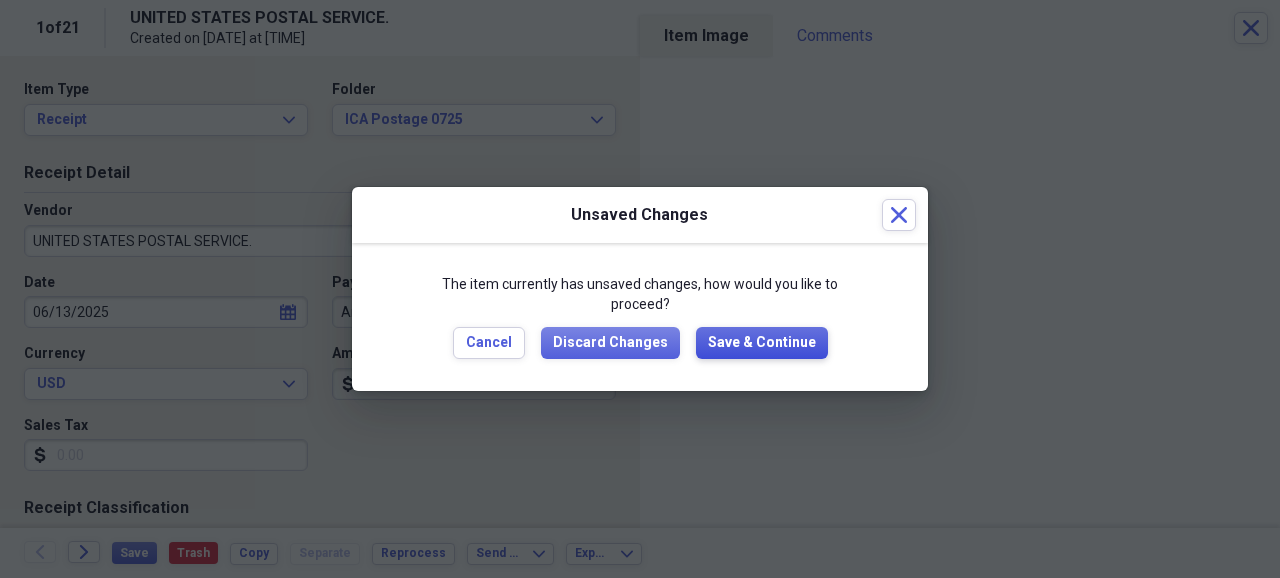 click on "Save & Continue" at bounding box center [762, 343] 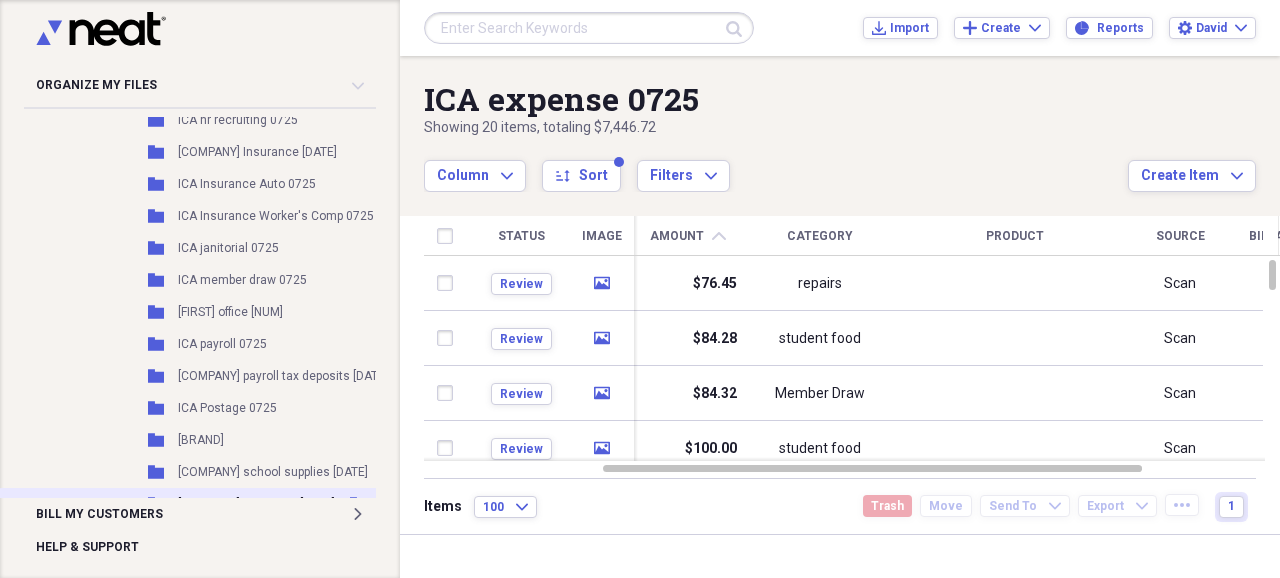 scroll, scrollTop: 1200, scrollLeft: 0, axis: vertical 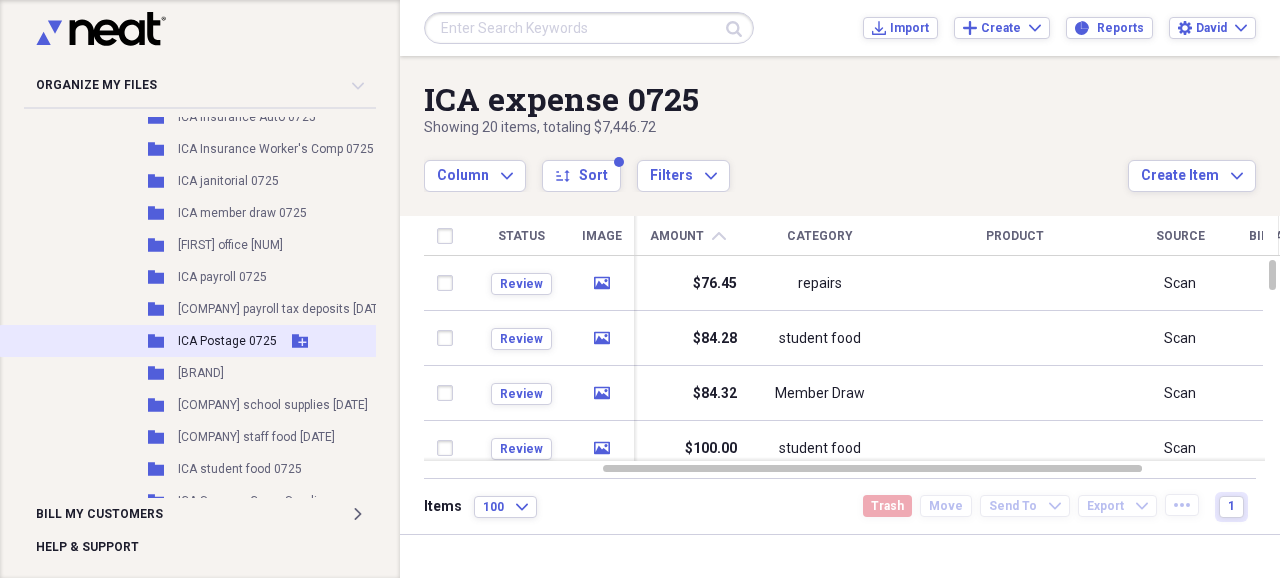 click on "Folder ICA Postage 0725 Add Folder" at bounding box center (252, 341) 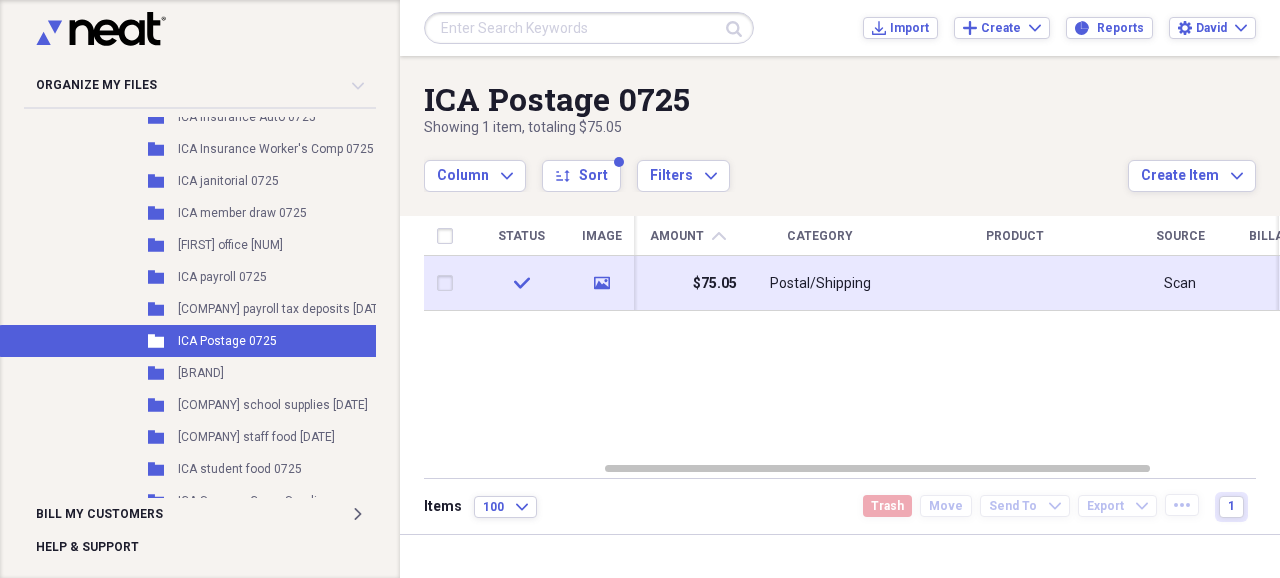 click on "Postal/Shipping" at bounding box center (820, 284) 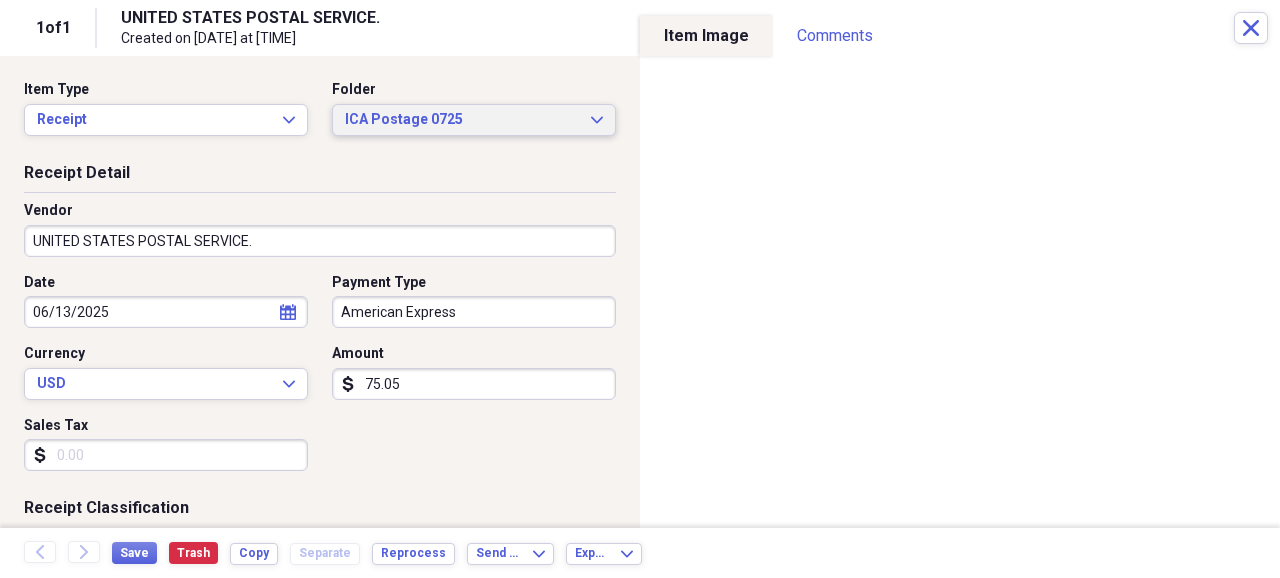 click on "ICA Postage [YEAR]" at bounding box center (462, 120) 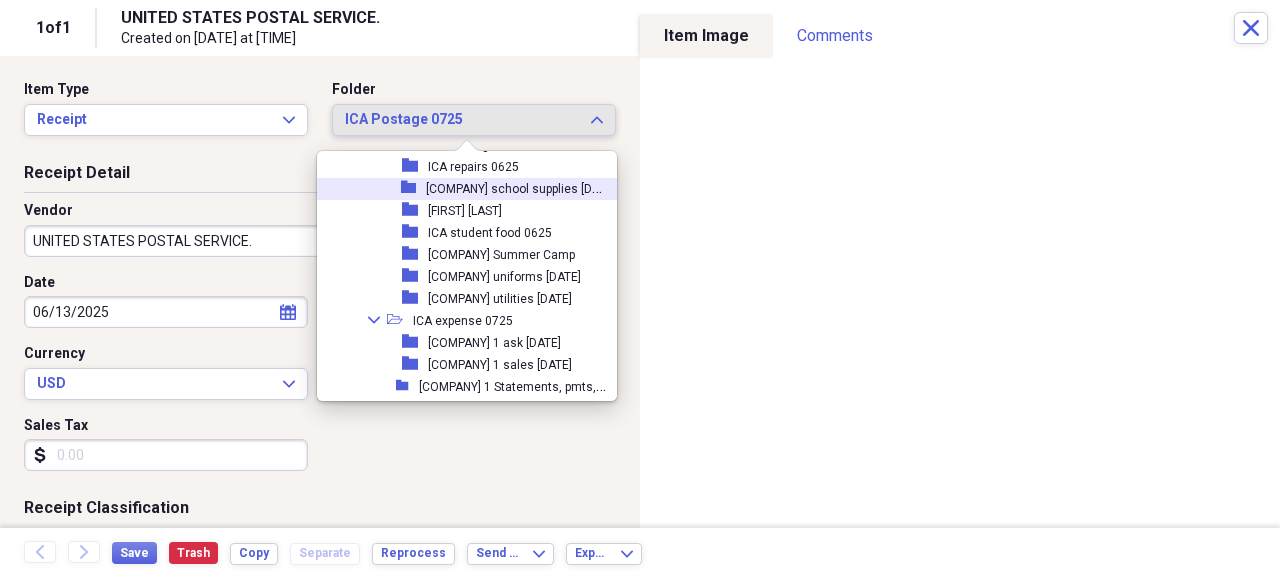scroll, scrollTop: 3750, scrollLeft: 0, axis: vertical 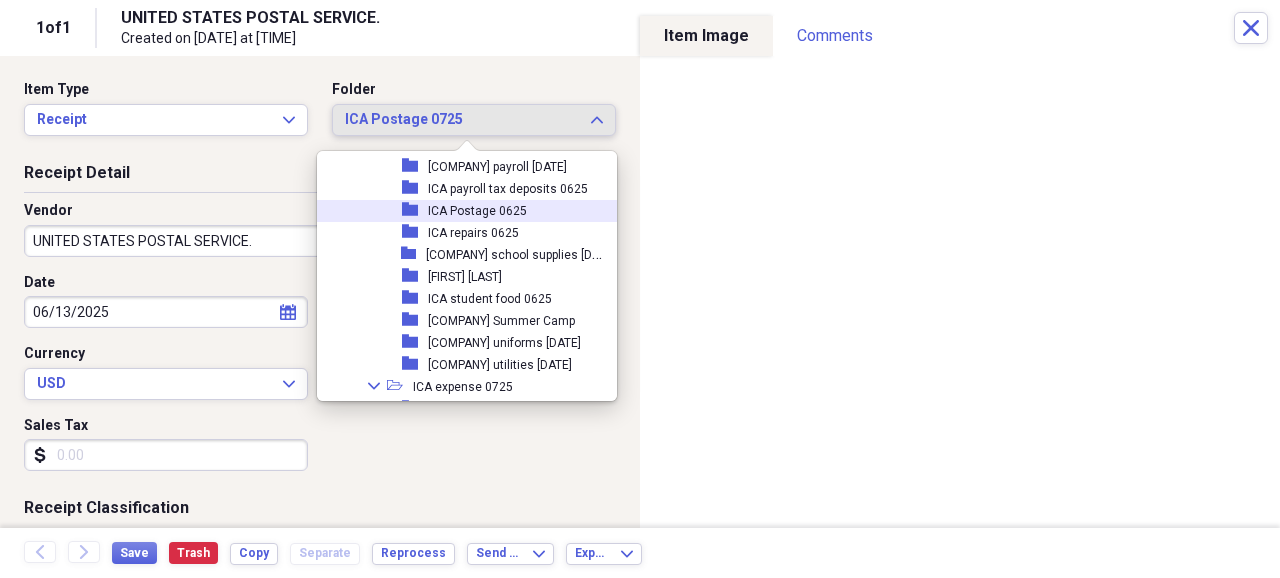 click on "[NAME] Postage [DATE]" at bounding box center (477, 211) 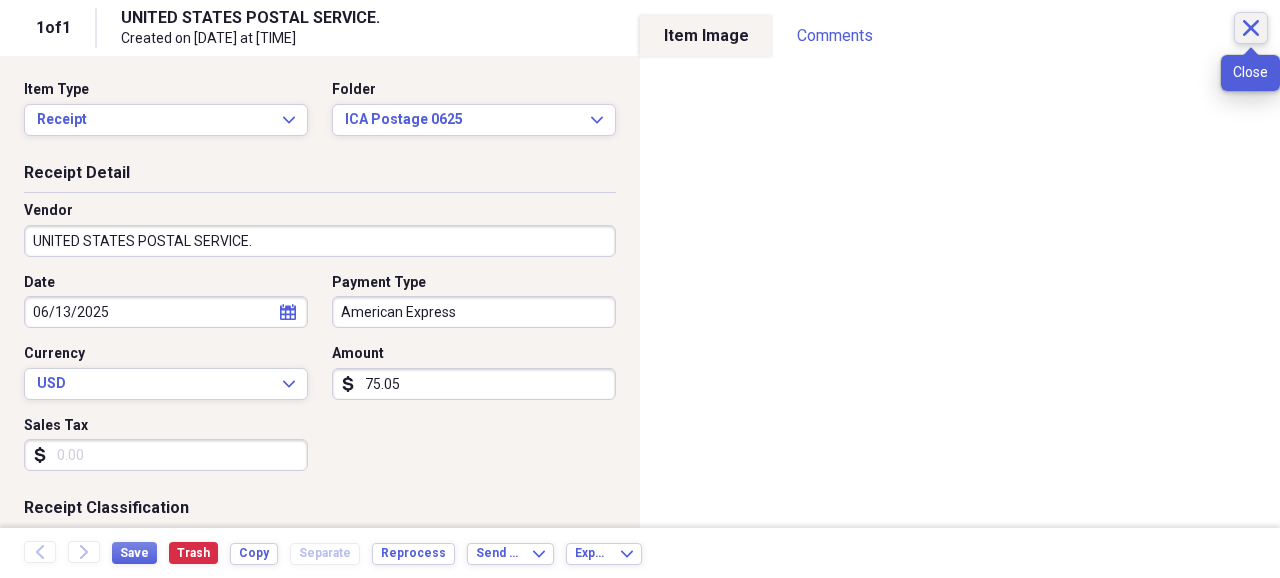 click on "Close" 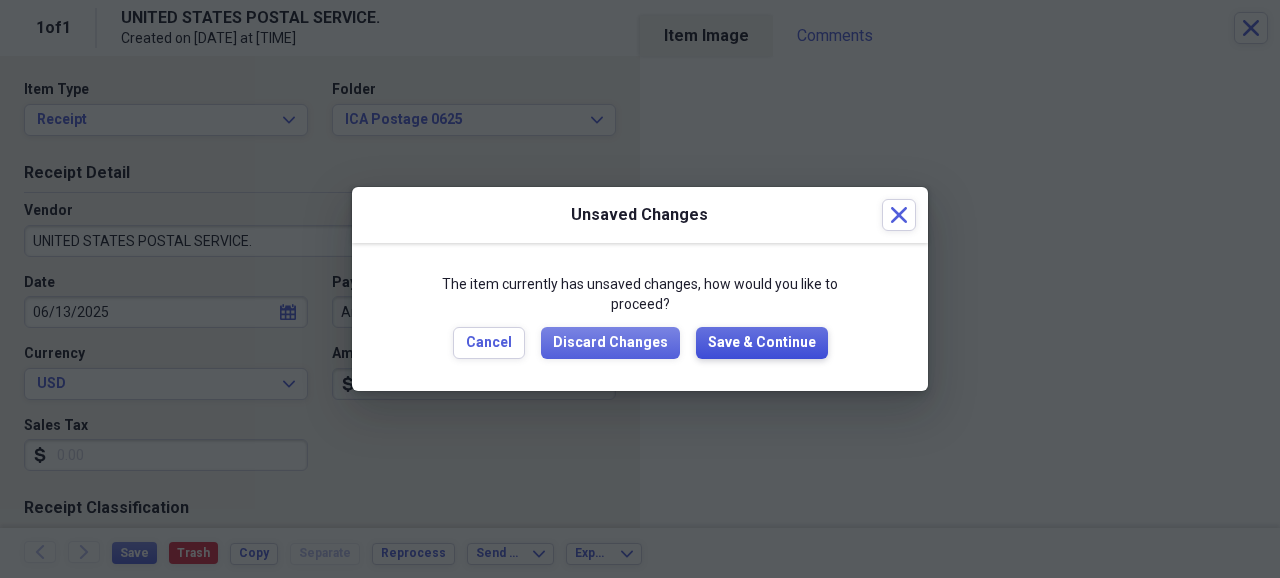 click on "Save & Continue" at bounding box center [762, 343] 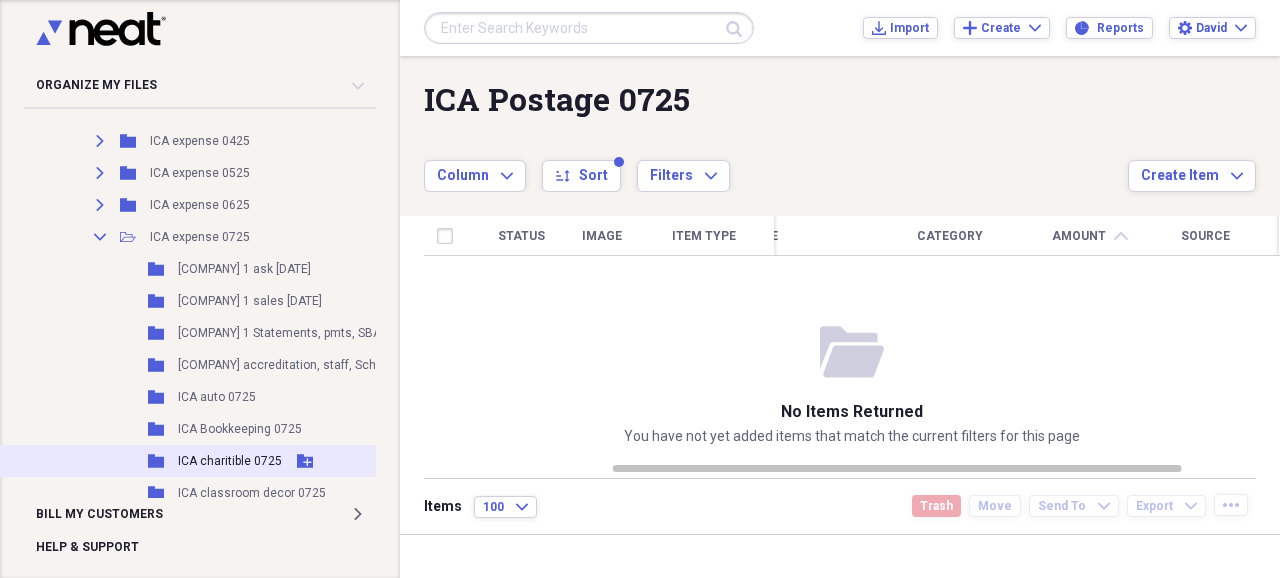 scroll, scrollTop: 533, scrollLeft: 0, axis: vertical 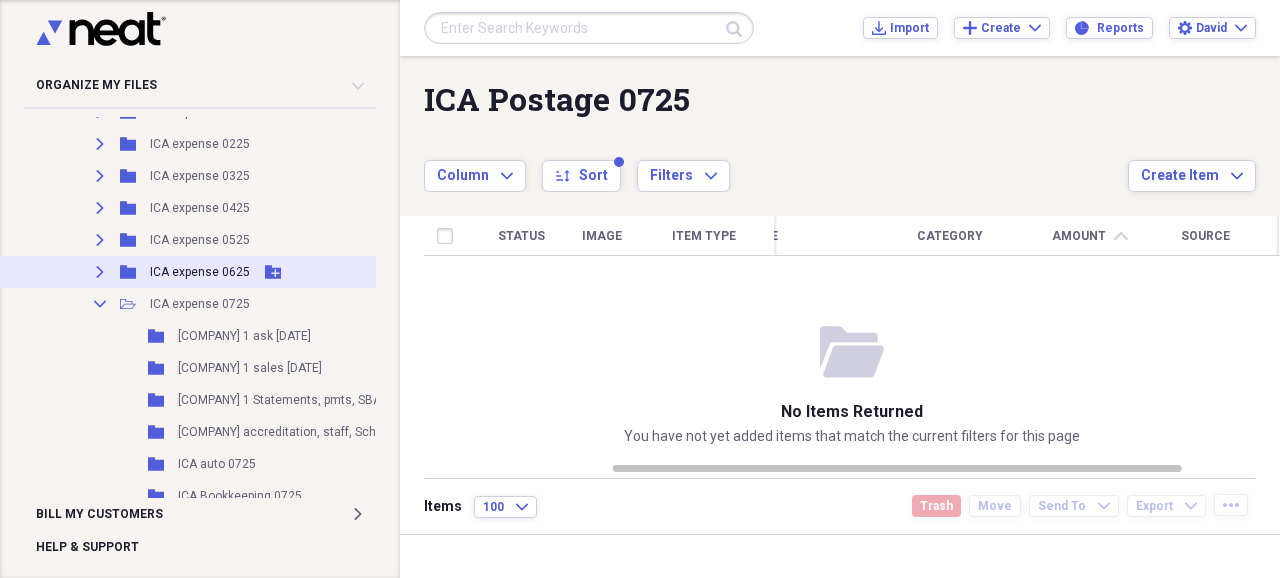 click 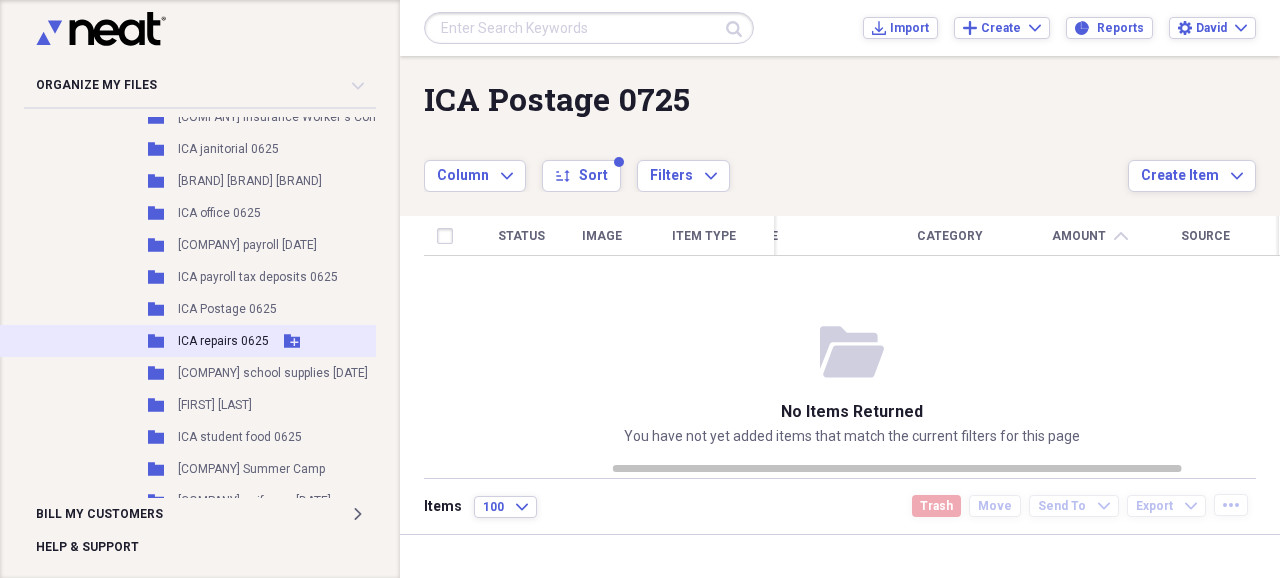 scroll, scrollTop: 1266, scrollLeft: 0, axis: vertical 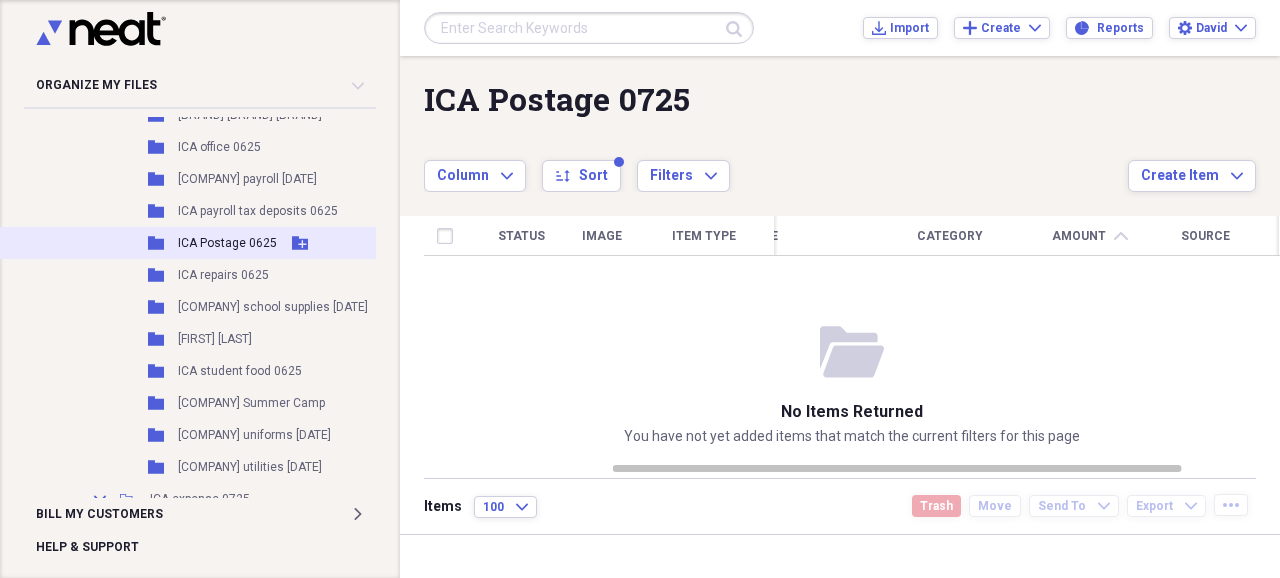 click on "[NAME] Postage [DATE]" at bounding box center (227, 243) 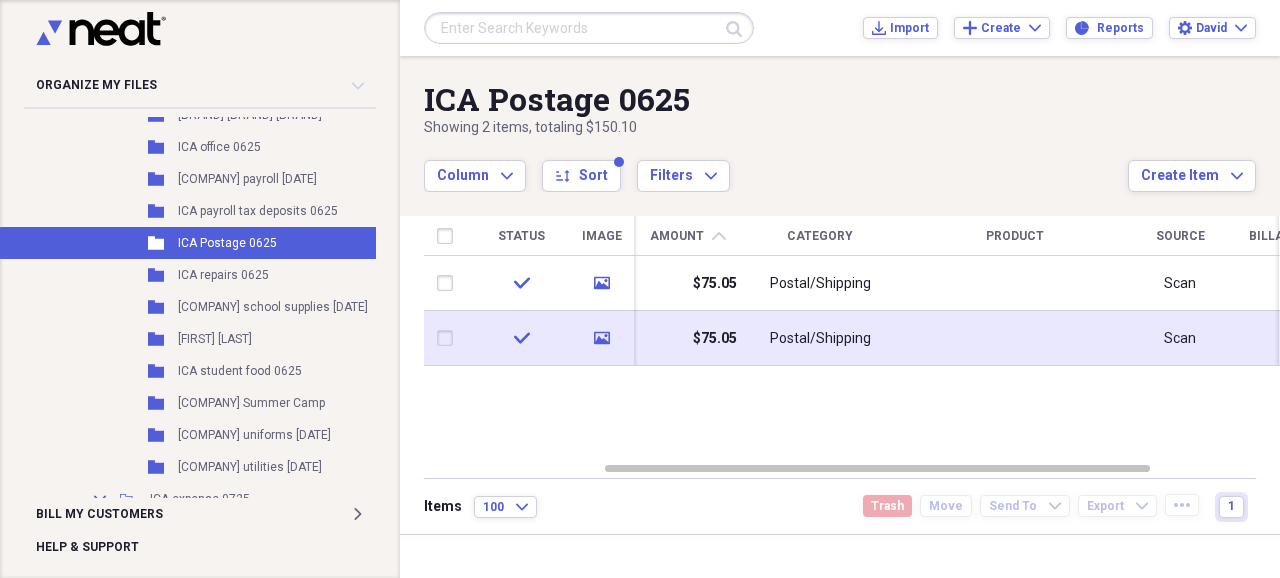 click on "Postal/Shipping" at bounding box center (820, 339) 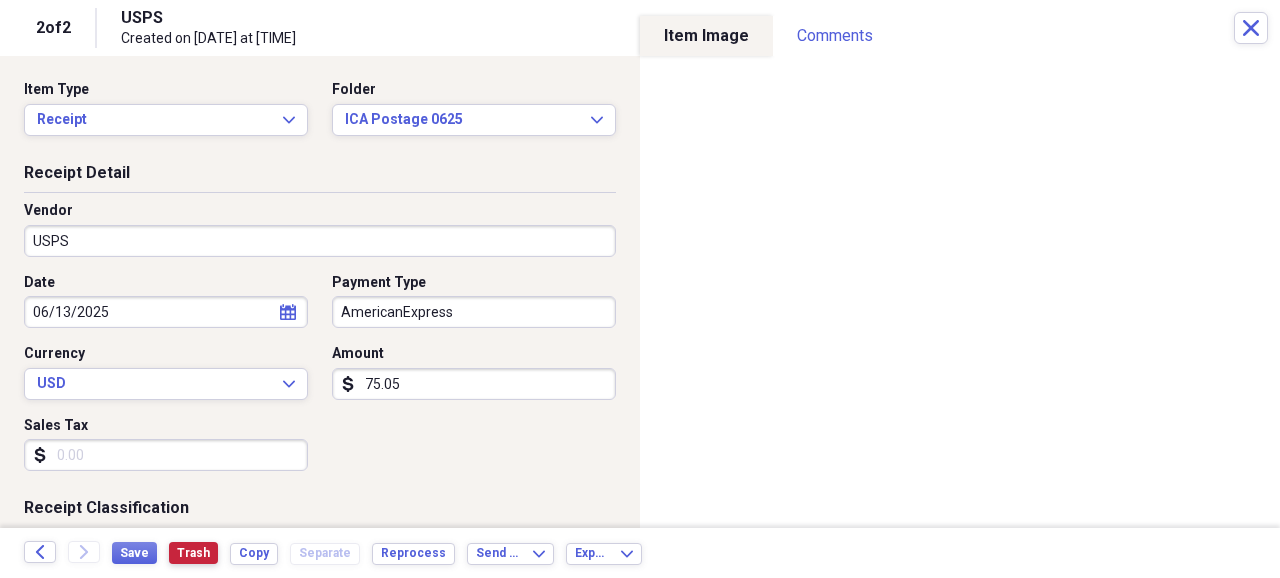 click on "Trash" at bounding box center [193, 553] 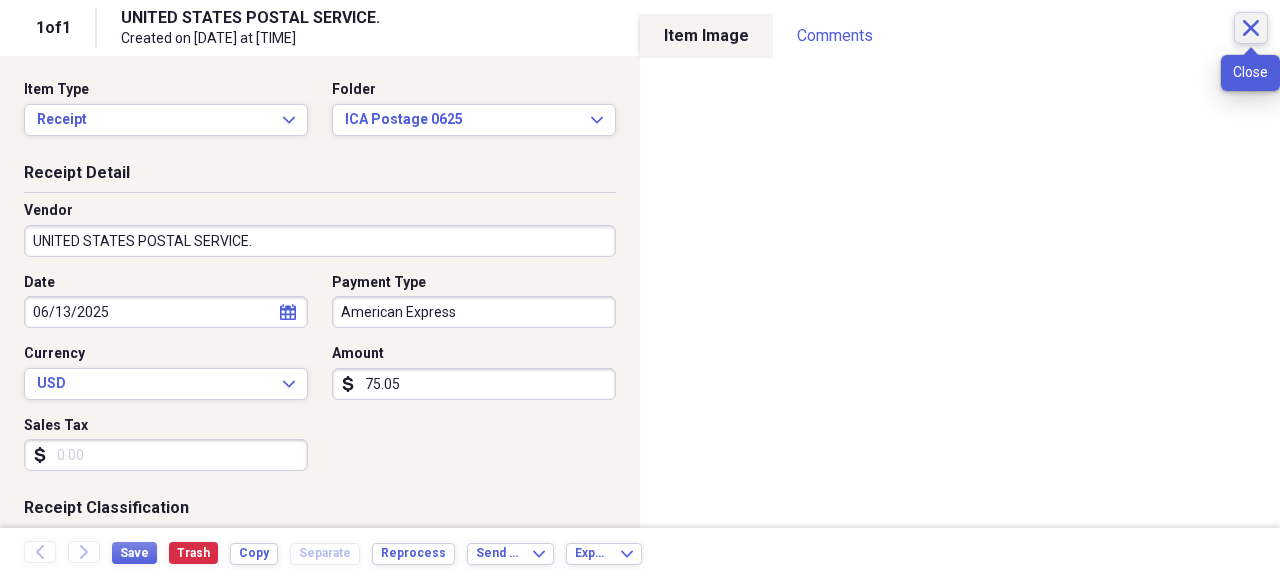 click 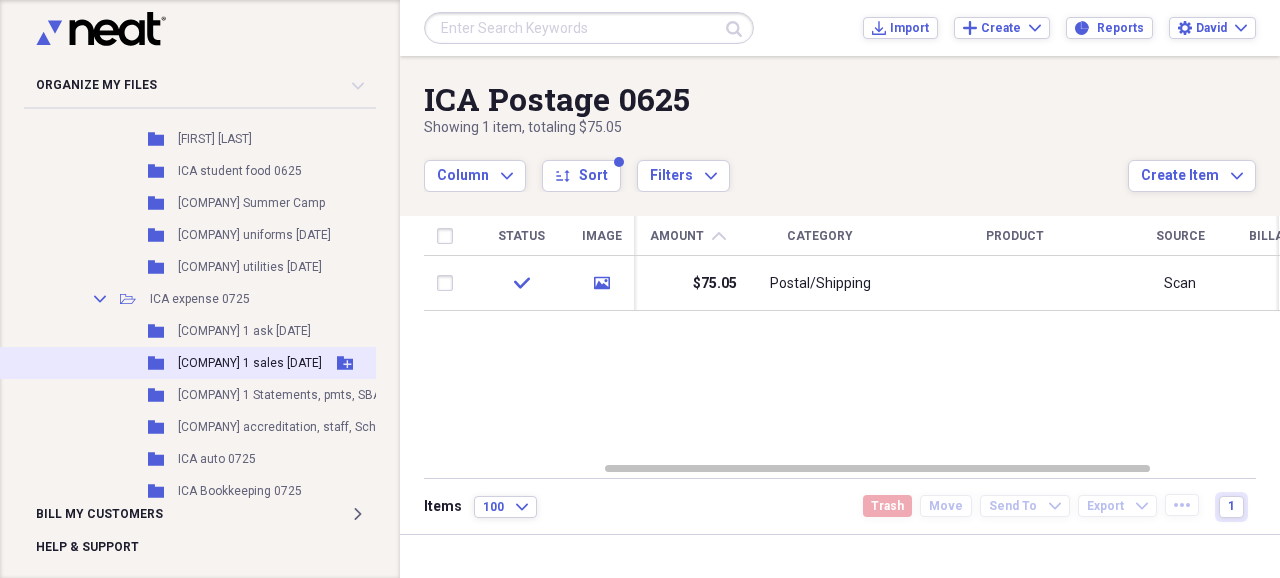 scroll, scrollTop: 1533, scrollLeft: 0, axis: vertical 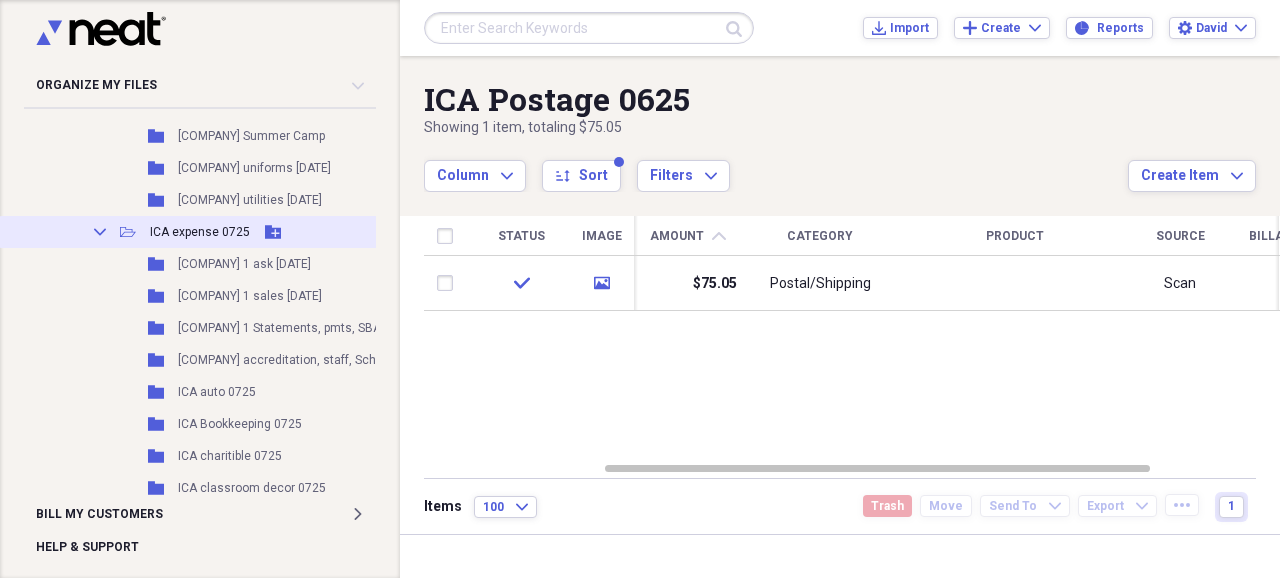 click on "ICA expense 0725" at bounding box center (200, 232) 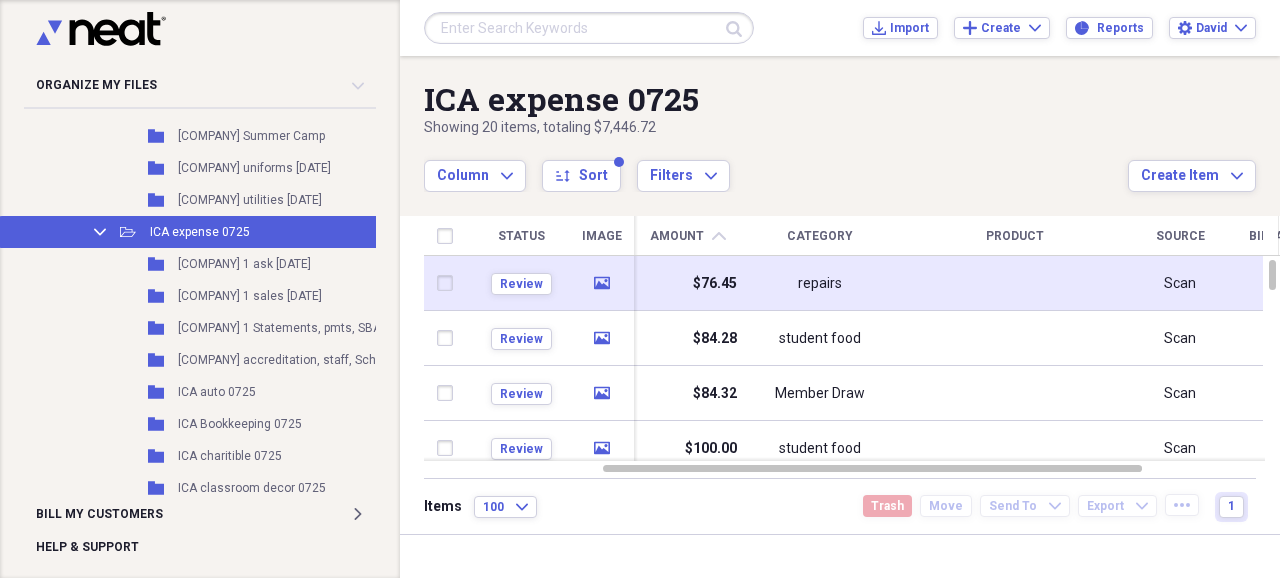 click on "repairs" at bounding box center [820, 284] 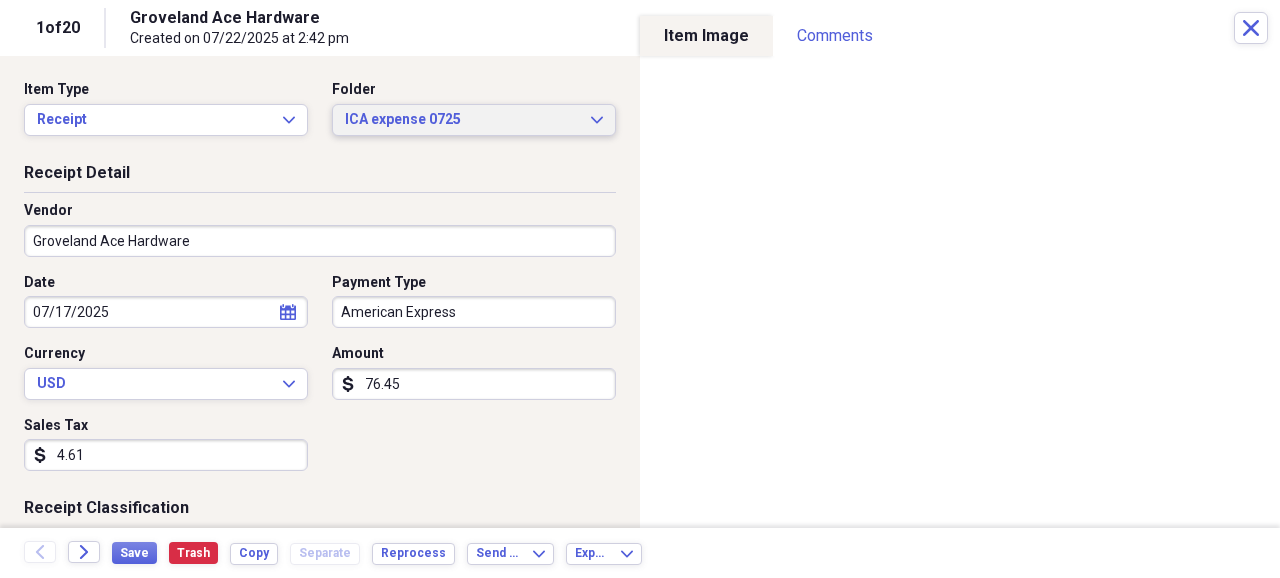 click on "ICA expense 0725" at bounding box center [462, 120] 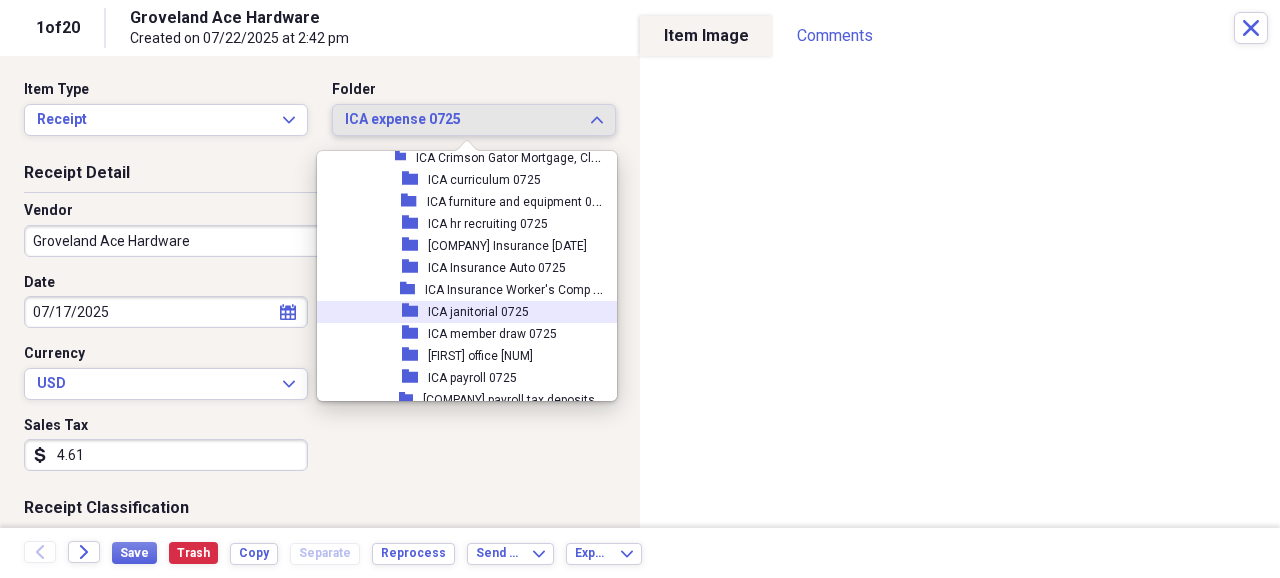 scroll, scrollTop: 4332, scrollLeft: 0, axis: vertical 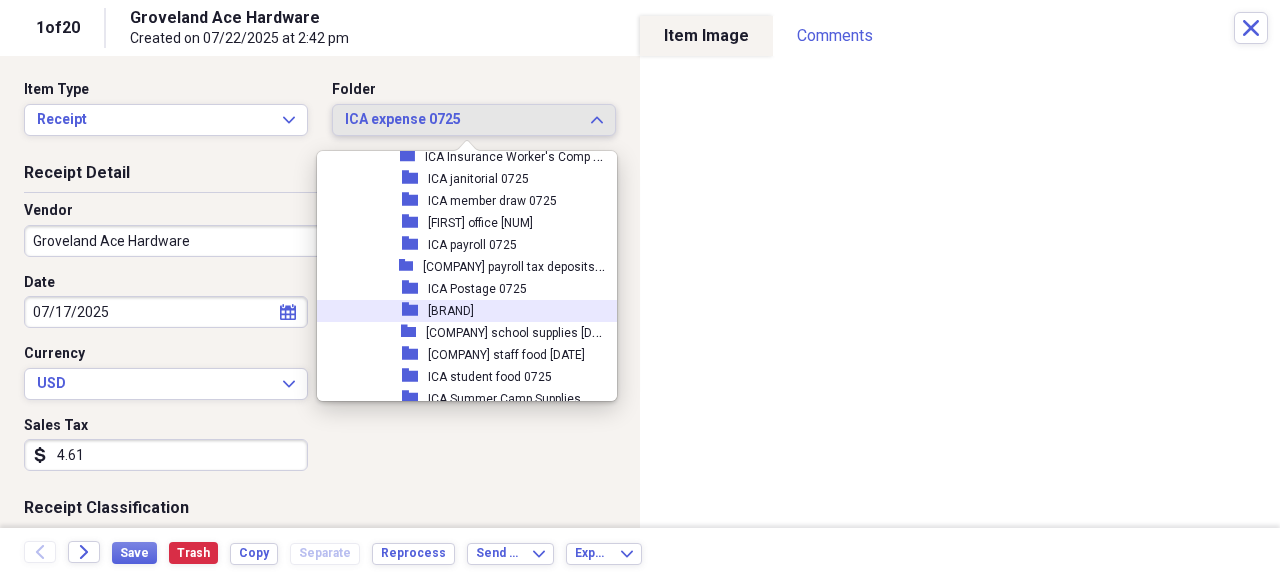click on "[BRAND] [TYPE] [DATE]" at bounding box center [451, 311] 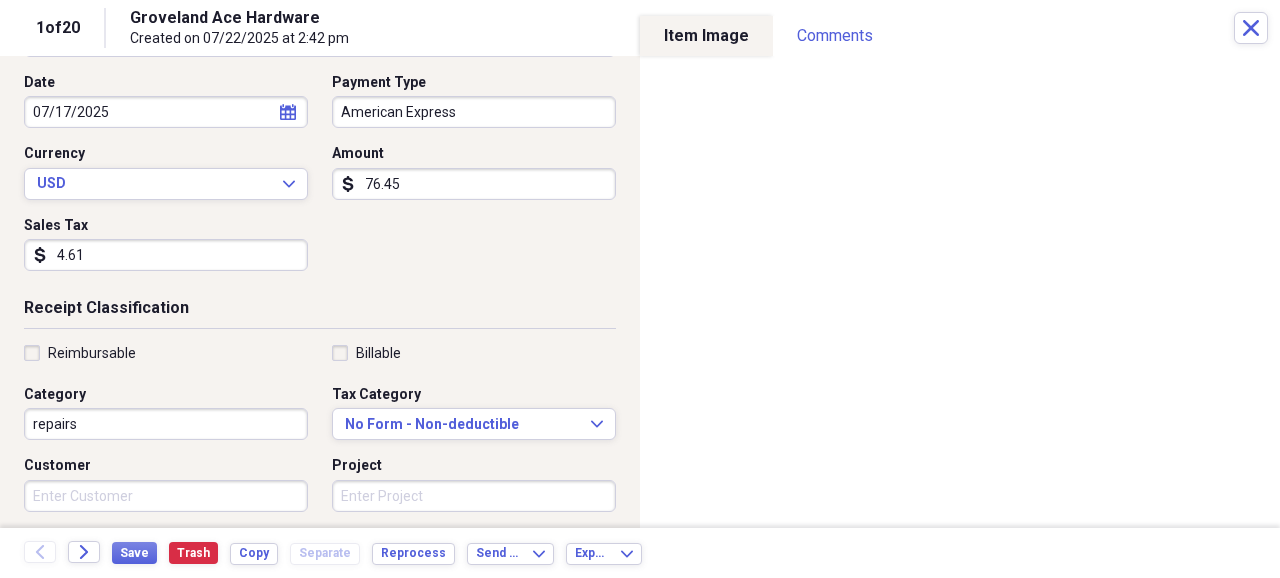 scroll, scrollTop: 0, scrollLeft: 0, axis: both 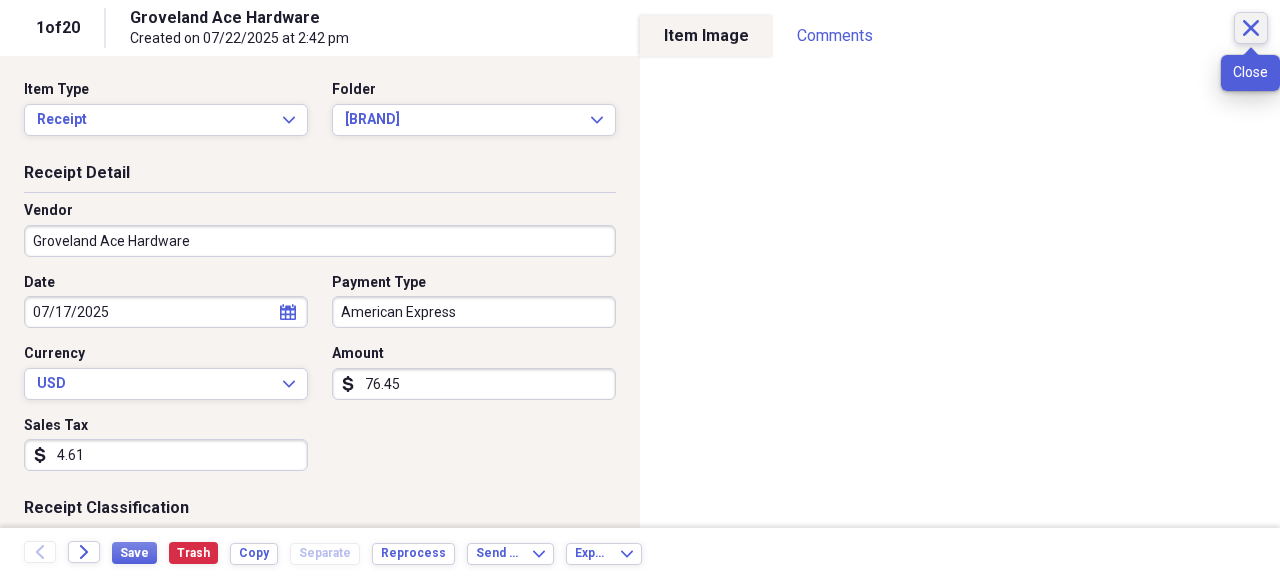 click 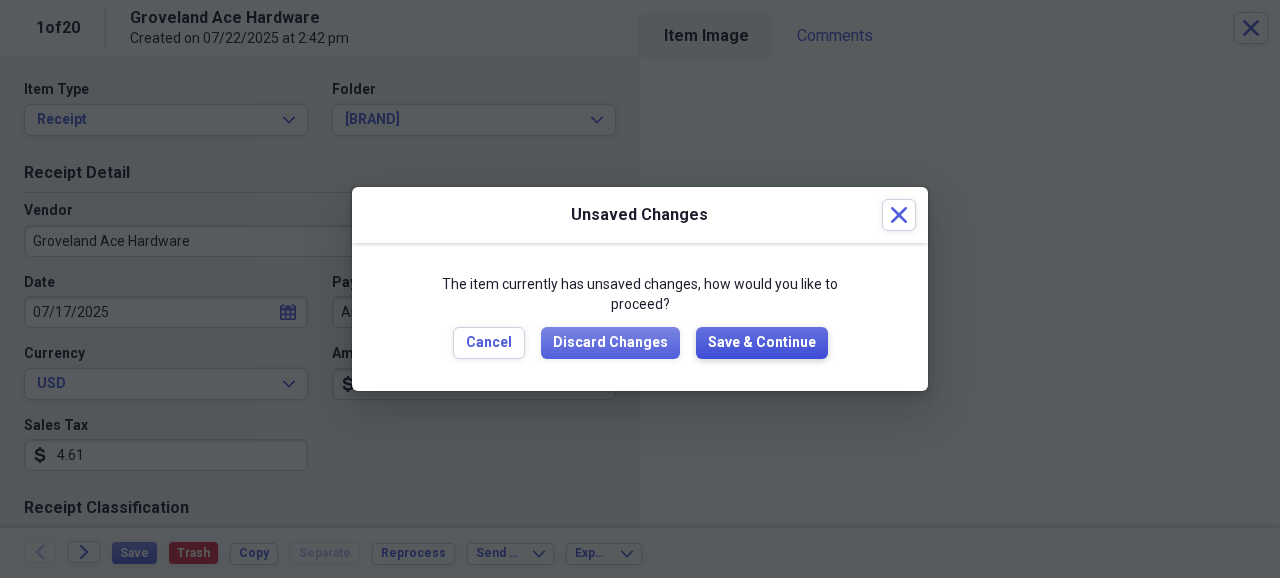 click on "Save & Continue" at bounding box center [762, 343] 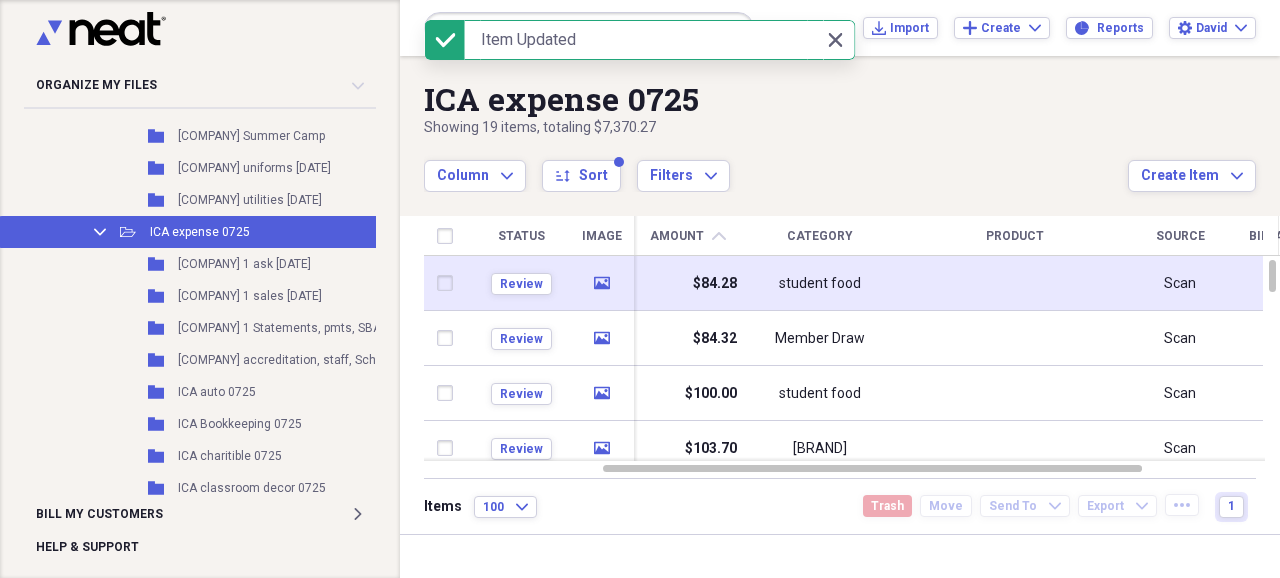 click on "student food" at bounding box center [820, 284] 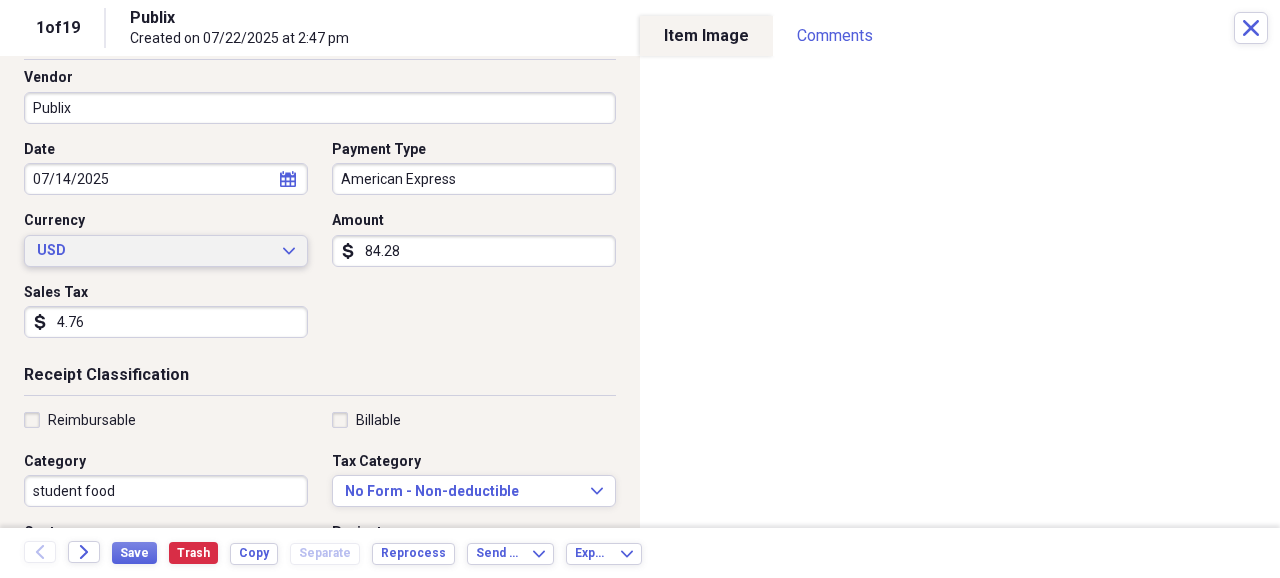 scroll, scrollTop: 0, scrollLeft: 0, axis: both 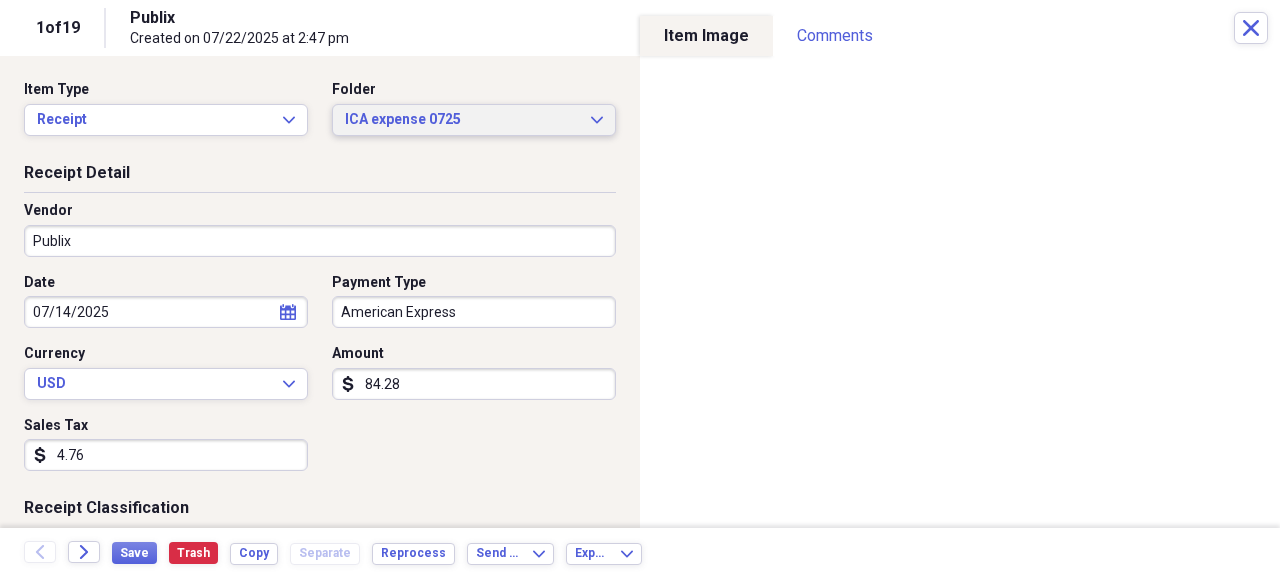 click on "ICA expense 0725" at bounding box center (462, 120) 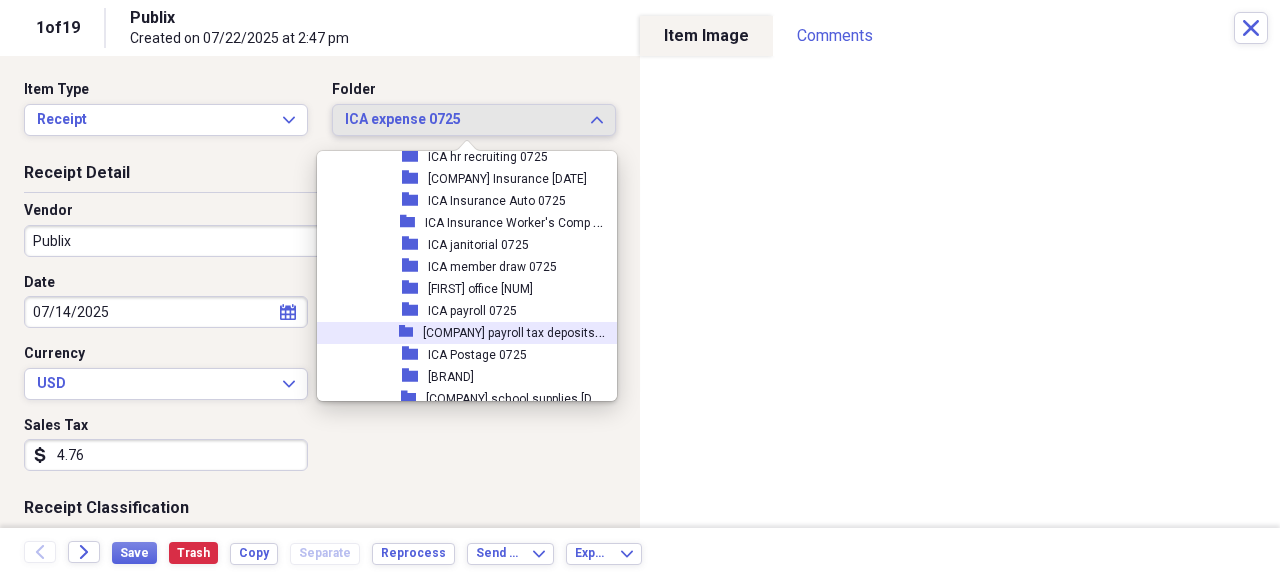 scroll, scrollTop: 4332, scrollLeft: 0, axis: vertical 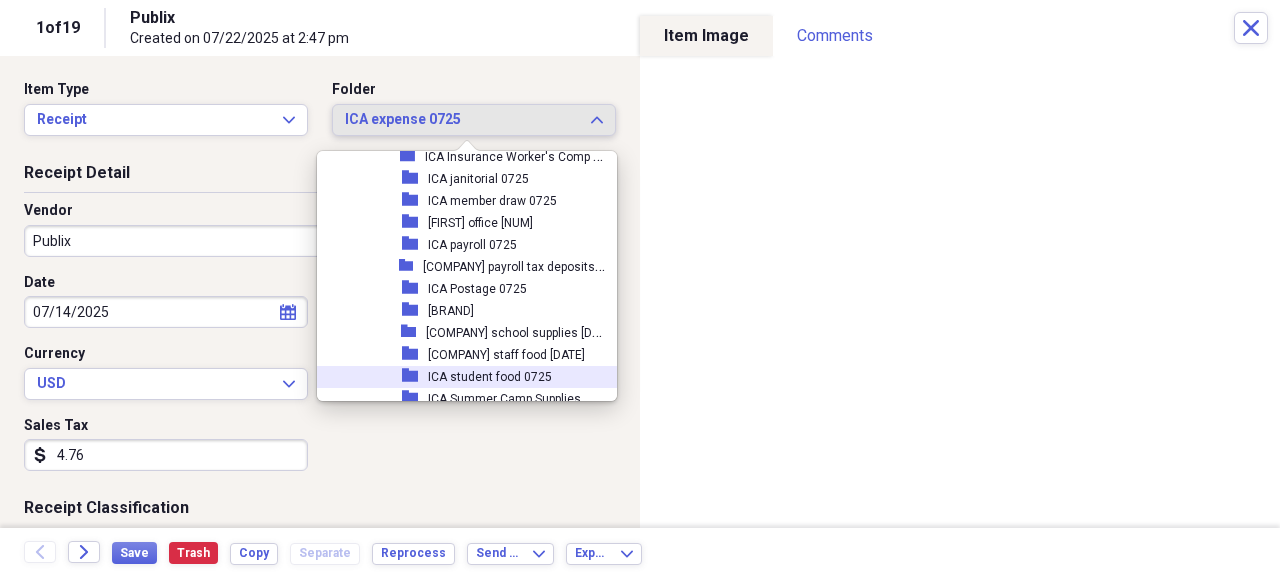 click on "ICA student food  [DATE]" at bounding box center (490, 377) 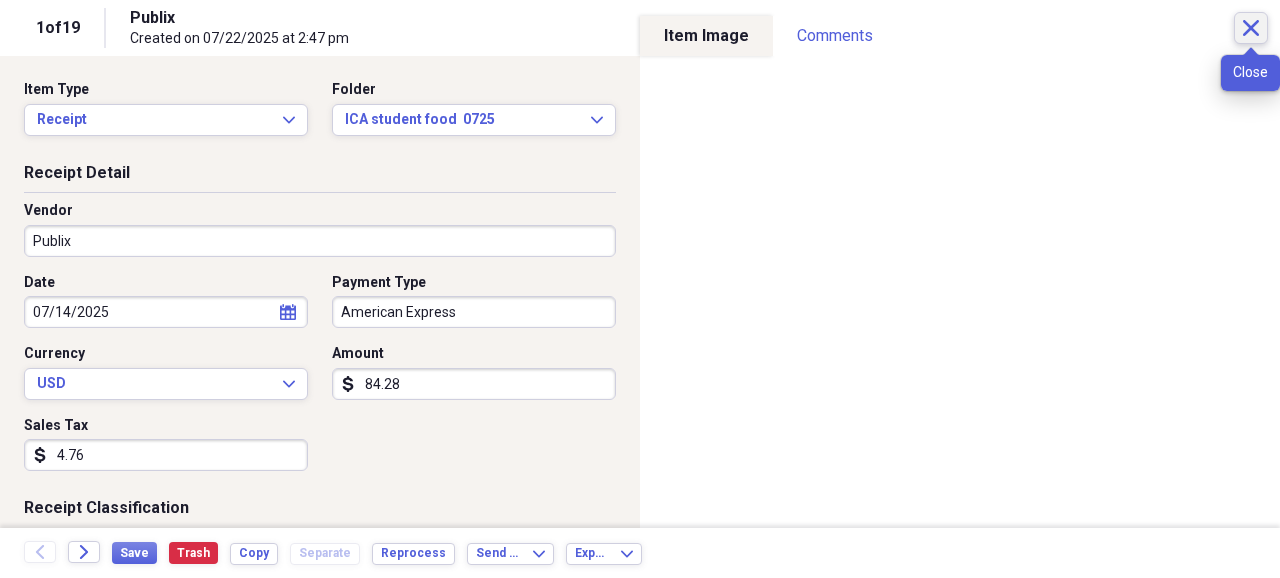 click on "Close" 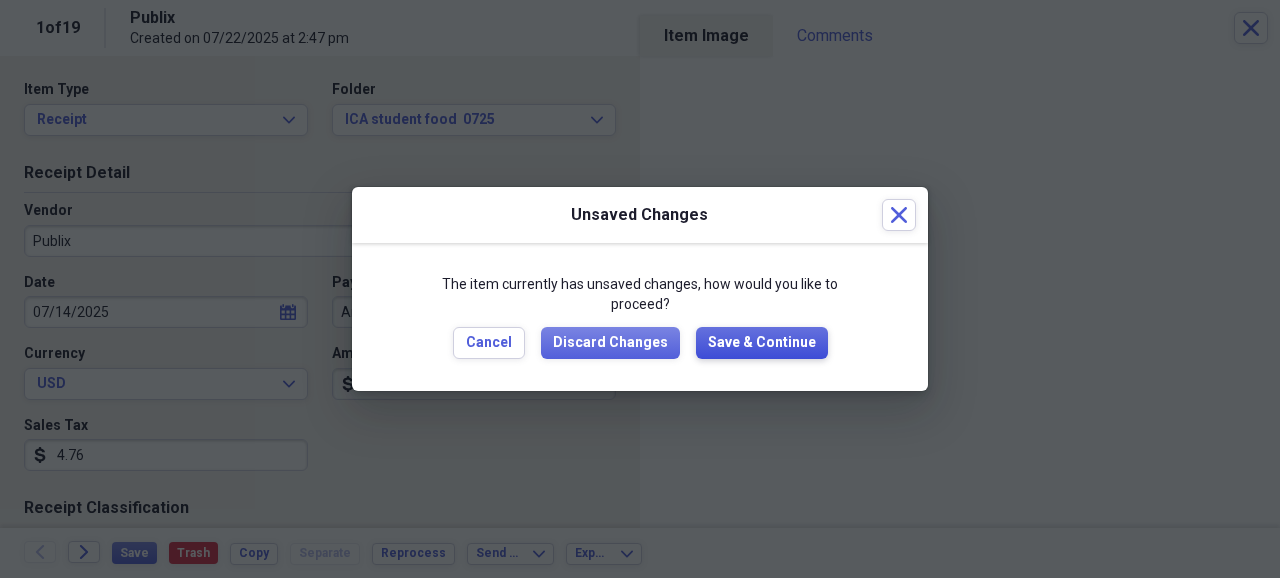 click on "Save & Continue" at bounding box center (762, 343) 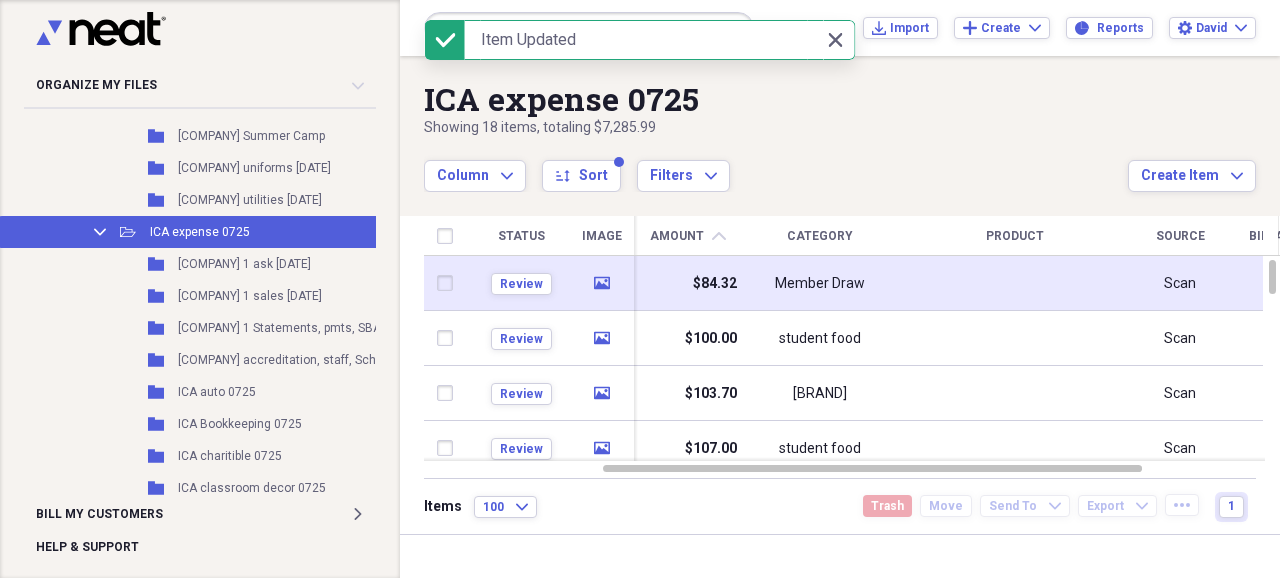 click on "Member Draw" at bounding box center (820, 284) 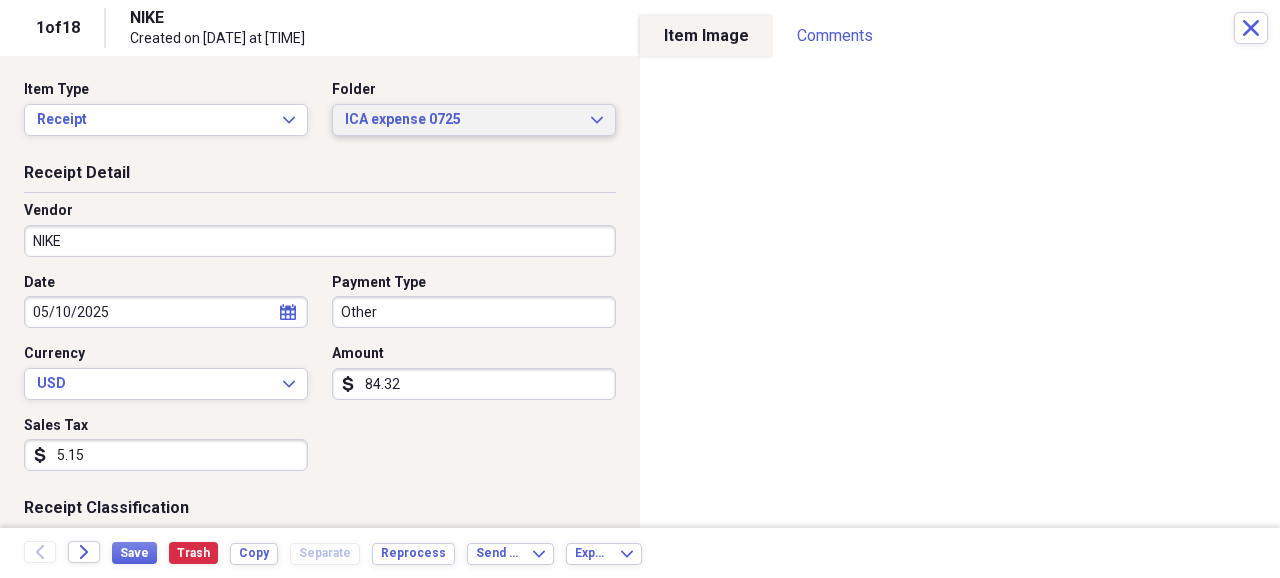 click on "ICA expense 0725" at bounding box center [462, 120] 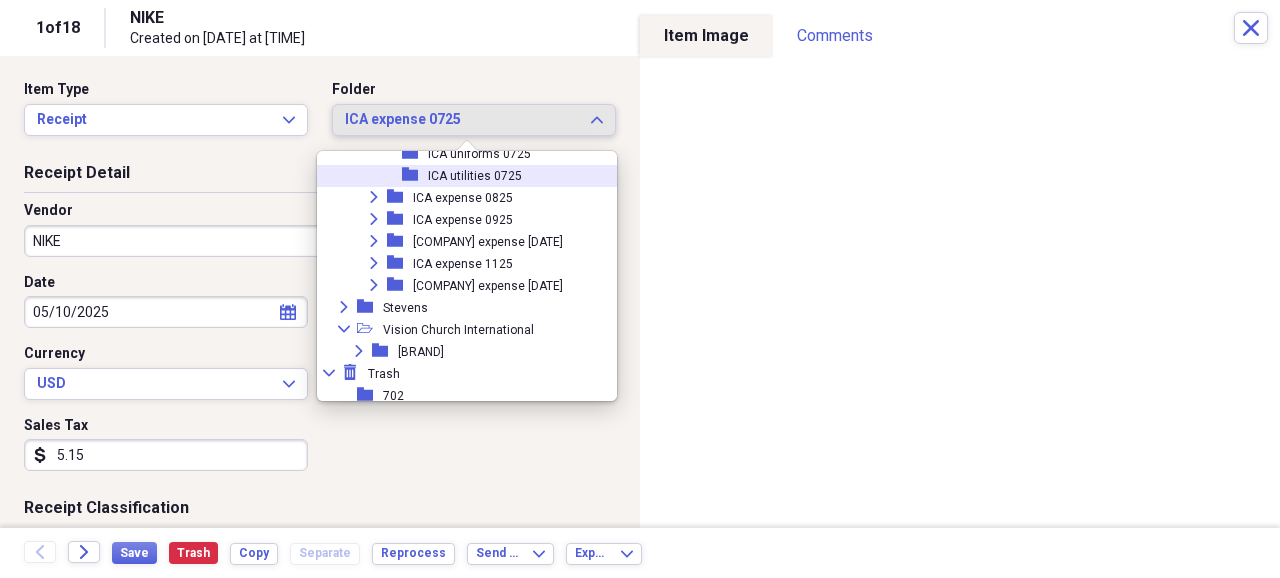 scroll, scrollTop: 4732, scrollLeft: 0, axis: vertical 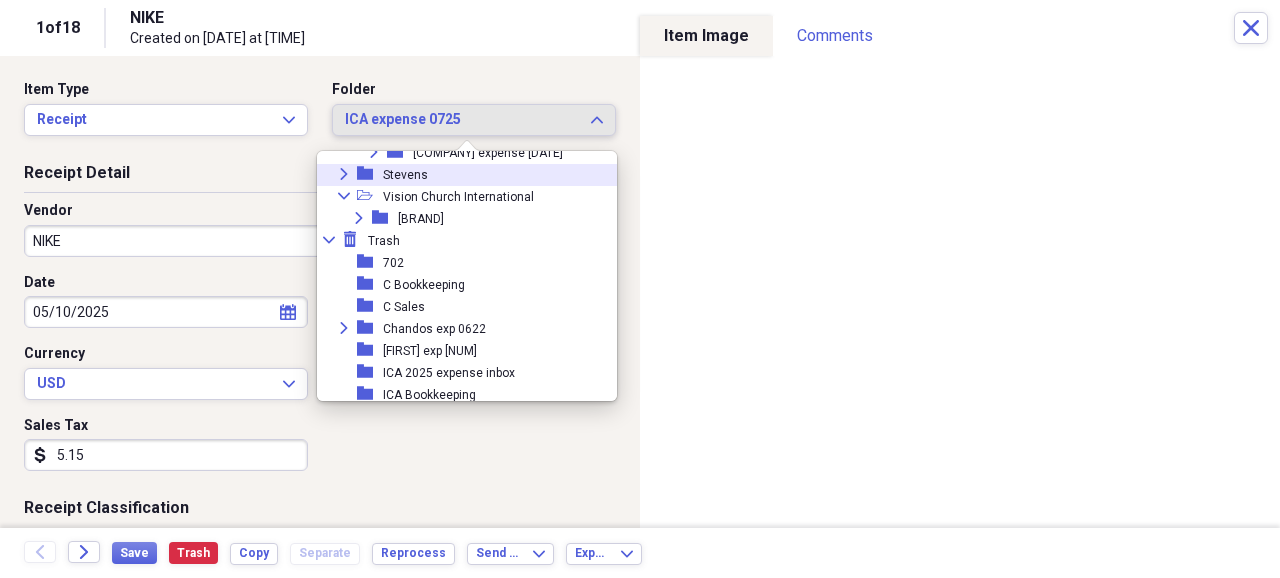 click on "Stevens" at bounding box center (405, 175) 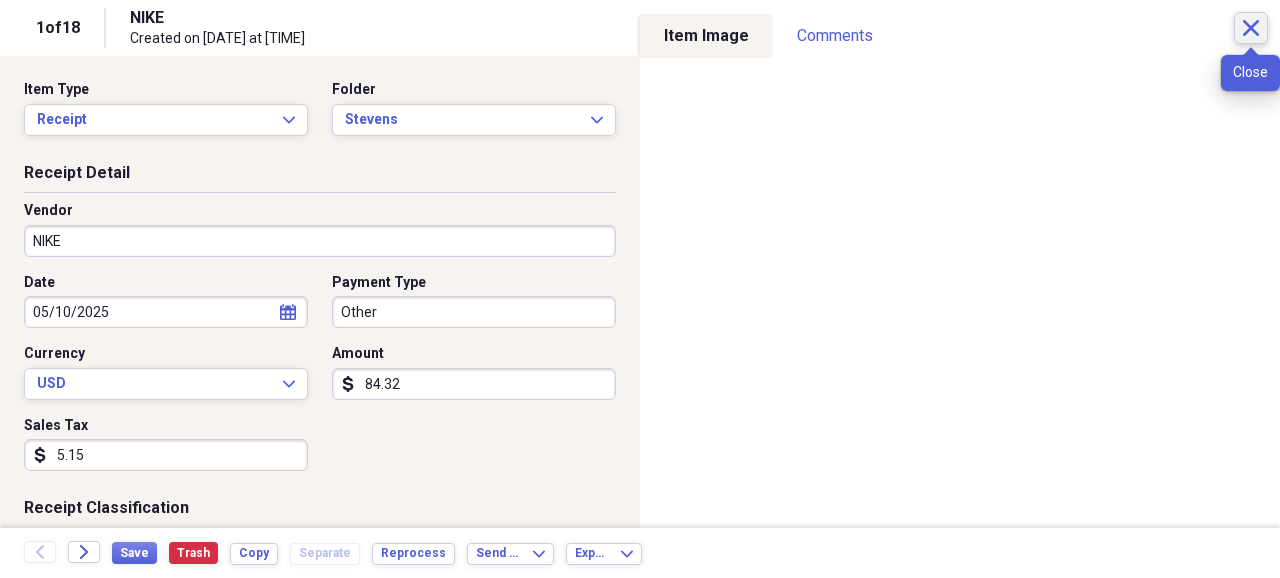 click on "Close" 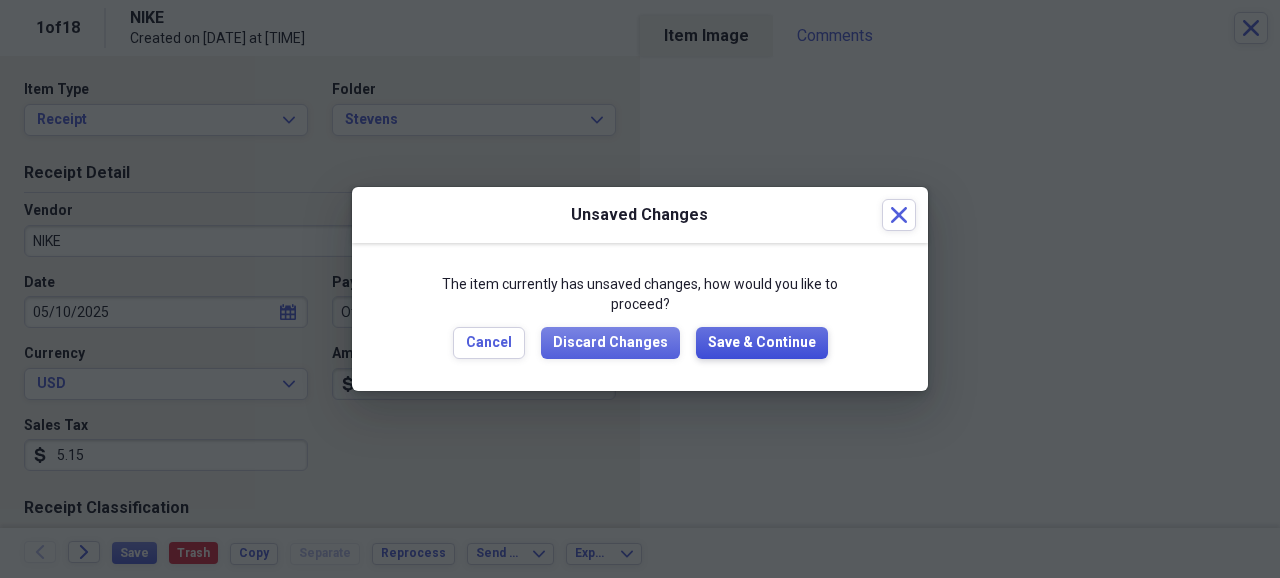 click on "Save & Continue" at bounding box center (762, 343) 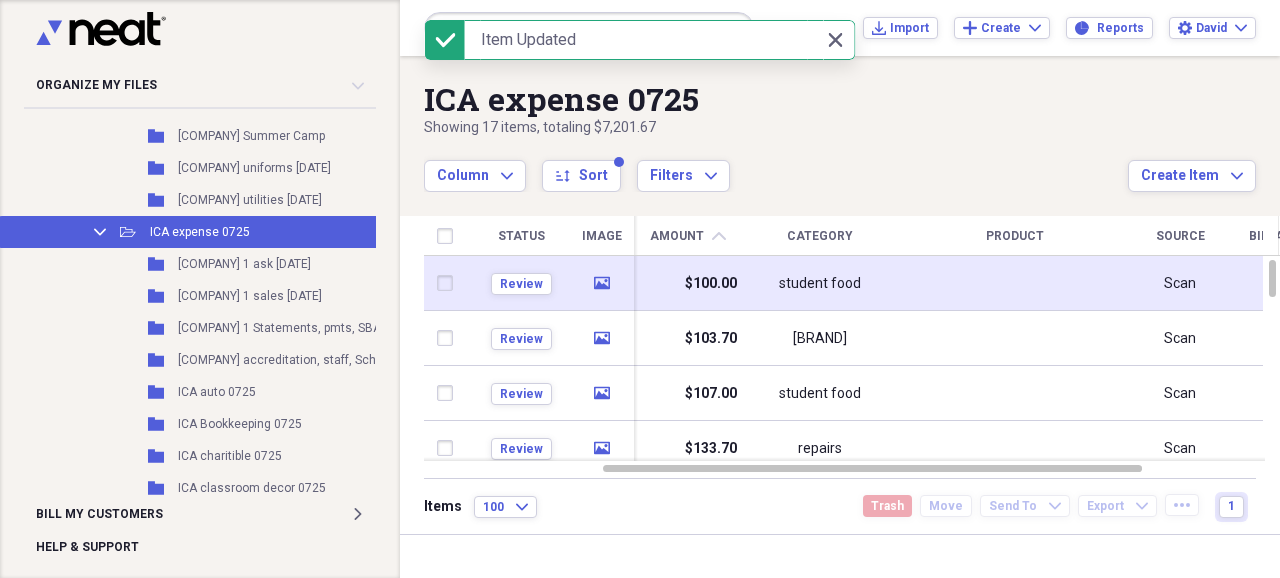 click on "student food" at bounding box center [820, 284] 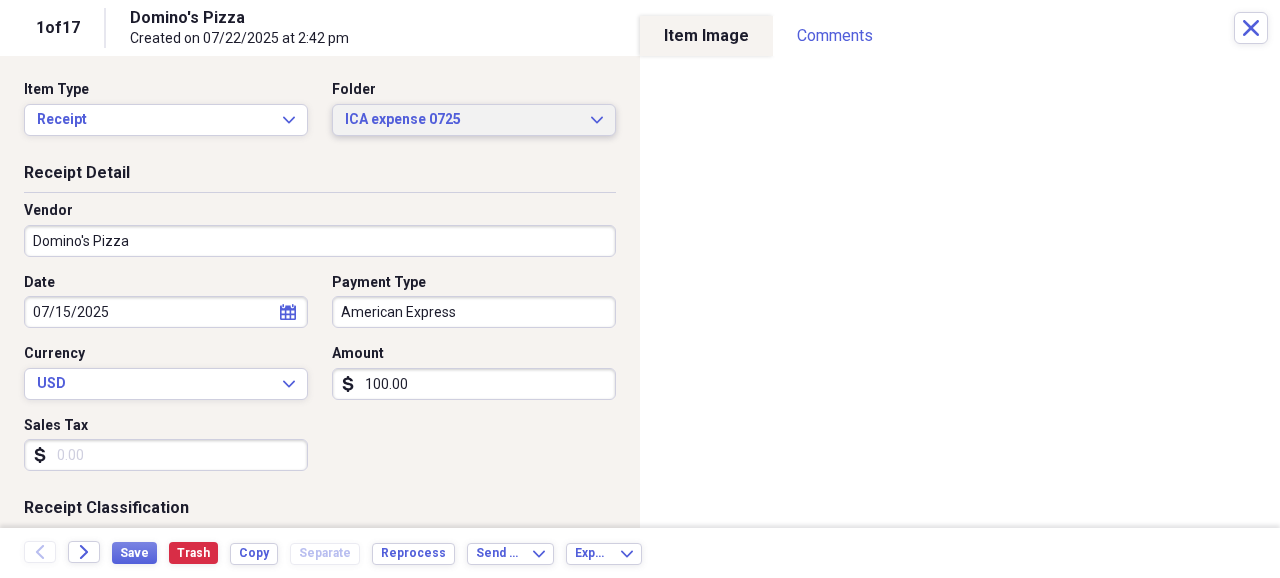 click on "ICA expense 0725" at bounding box center [462, 120] 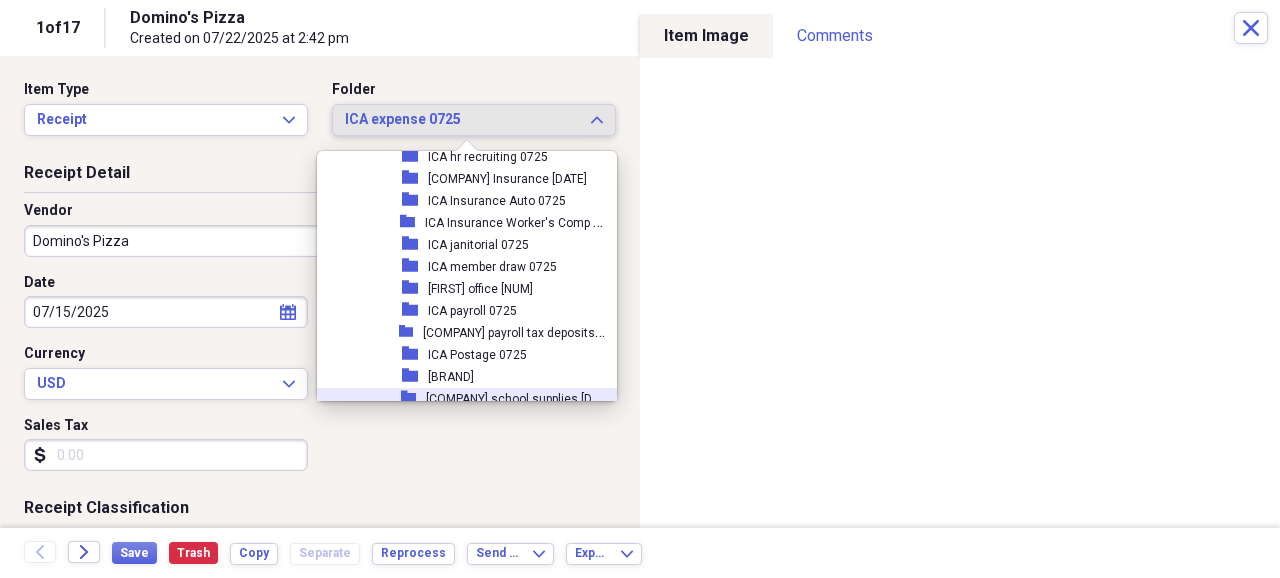 scroll, scrollTop: 4332, scrollLeft: 0, axis: vertical 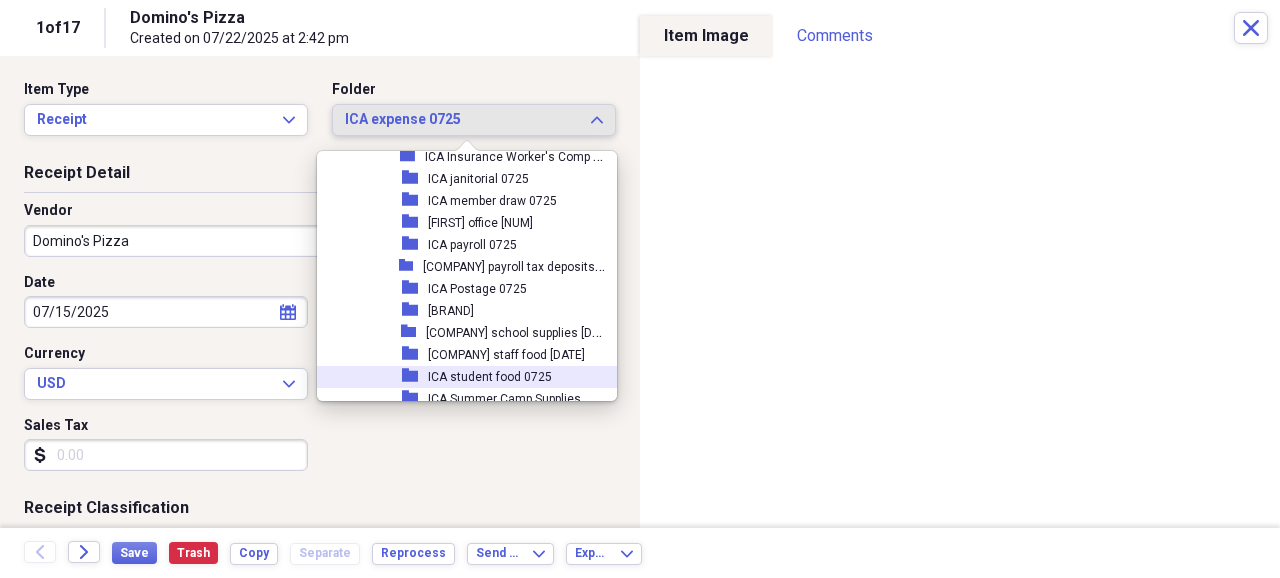 click on "ICA student food  [DATE]" at bounding box center [490, 377] 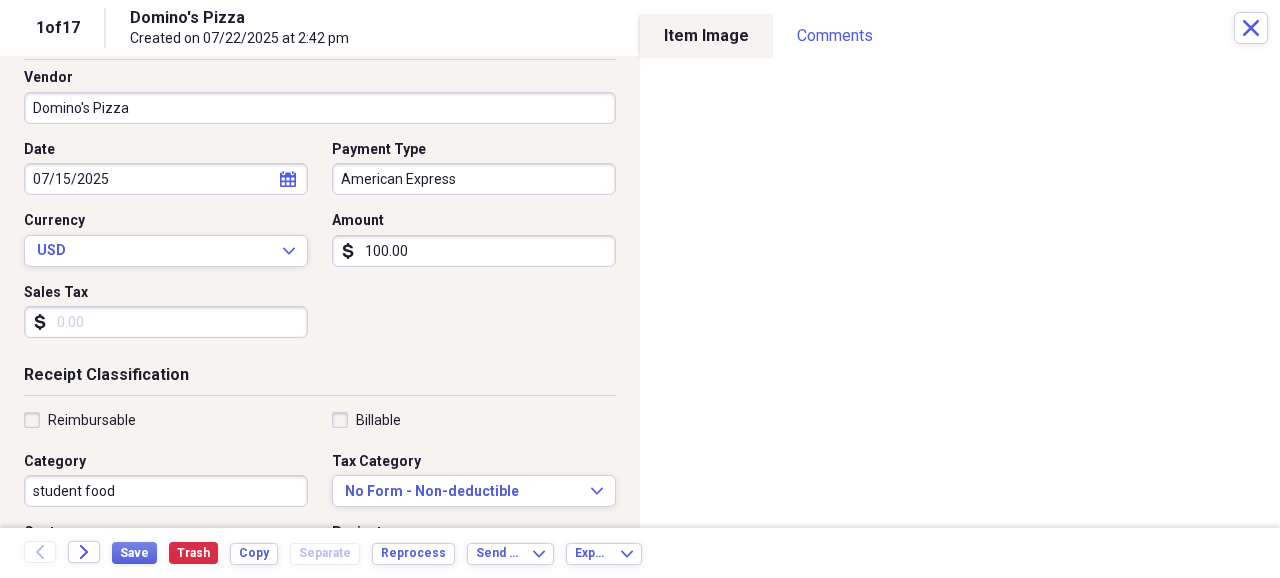 scroll, scrollTop: 200, scrollLeft: 0, axis: vertical 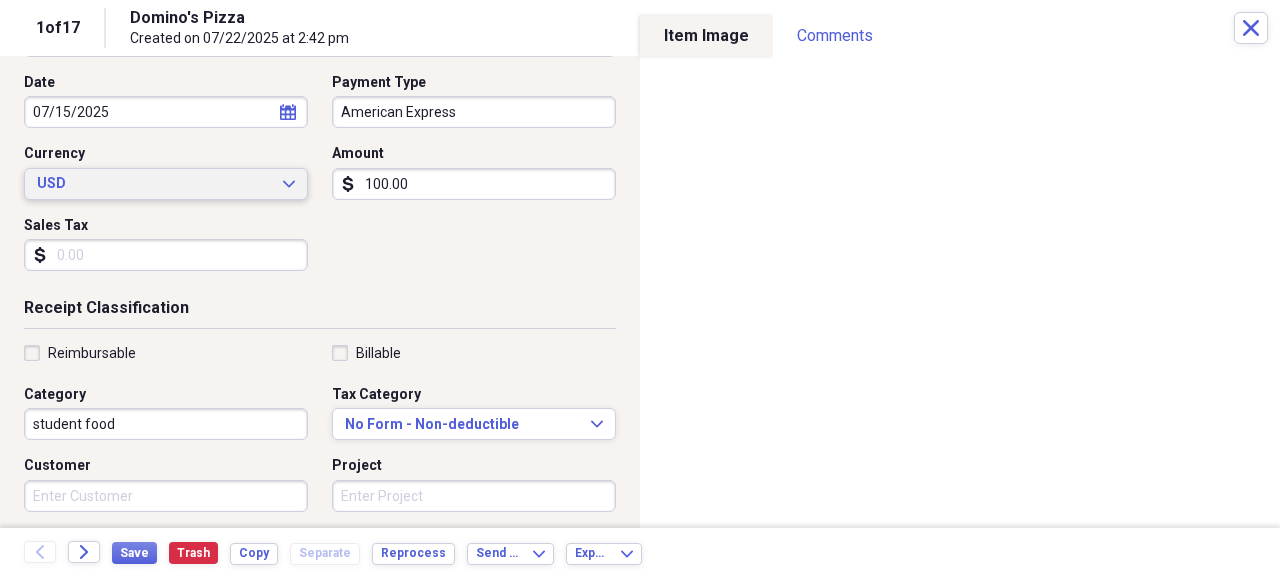 drag, startPoint x: 412, startPoint y: 184, endPoint x: 166, endPoint y: 181, distance: 246.0183 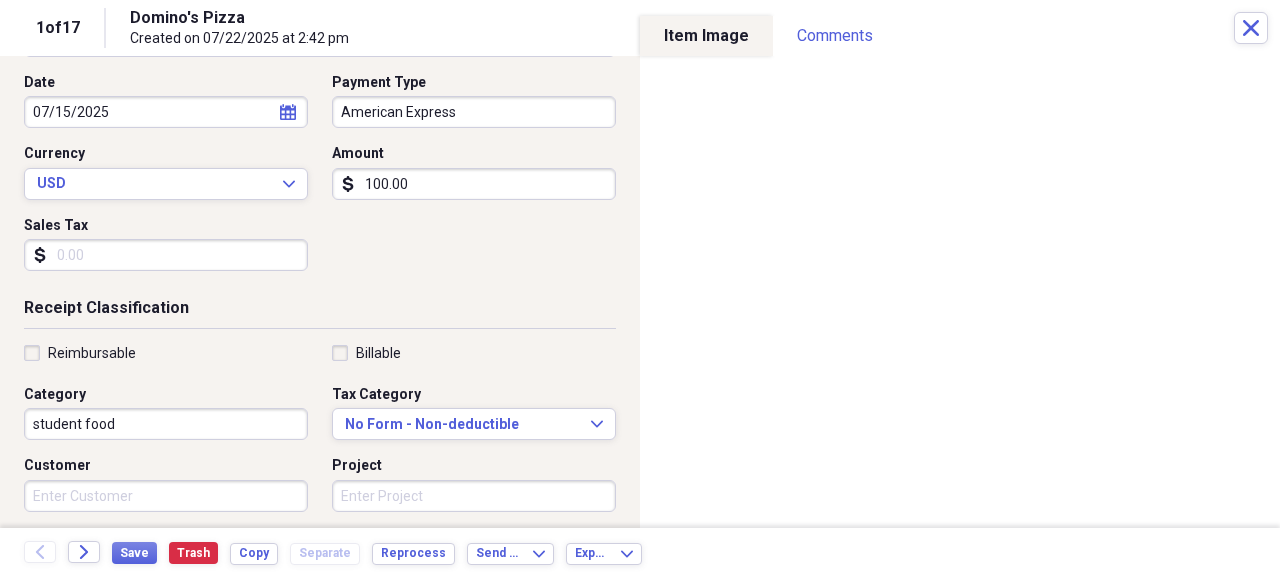 drag, startPoint x: 404, startPoint y: 184, endPoint x: 322, endPoint y: 185, distance: 82.006096 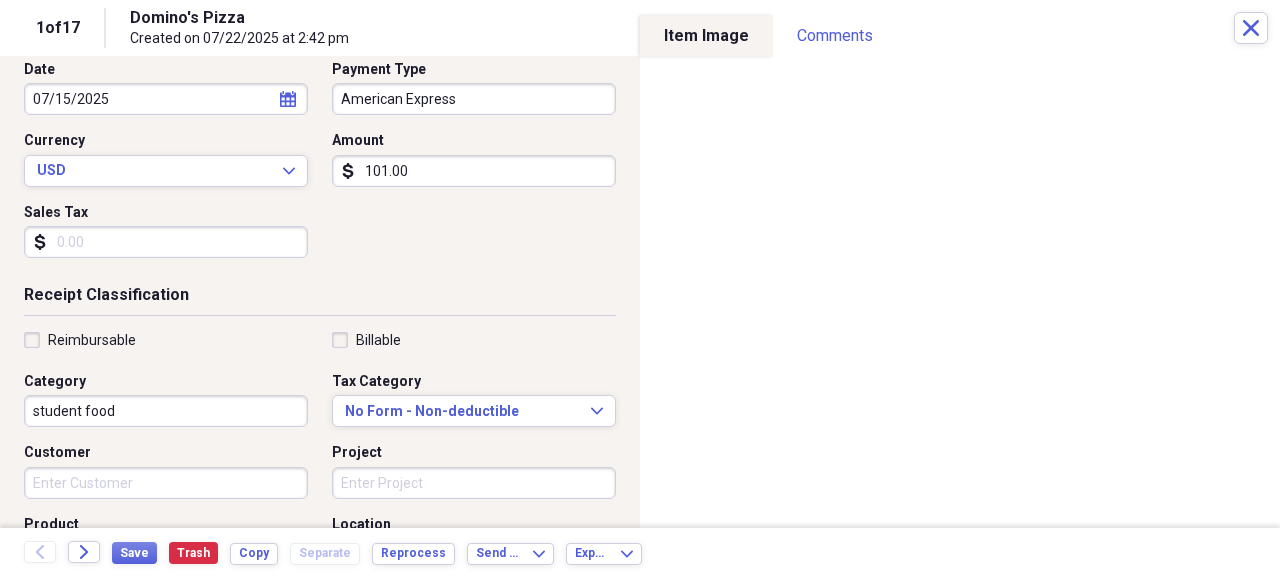 scroll, scrollTop: 0, scrollLeft: 0, axis: both 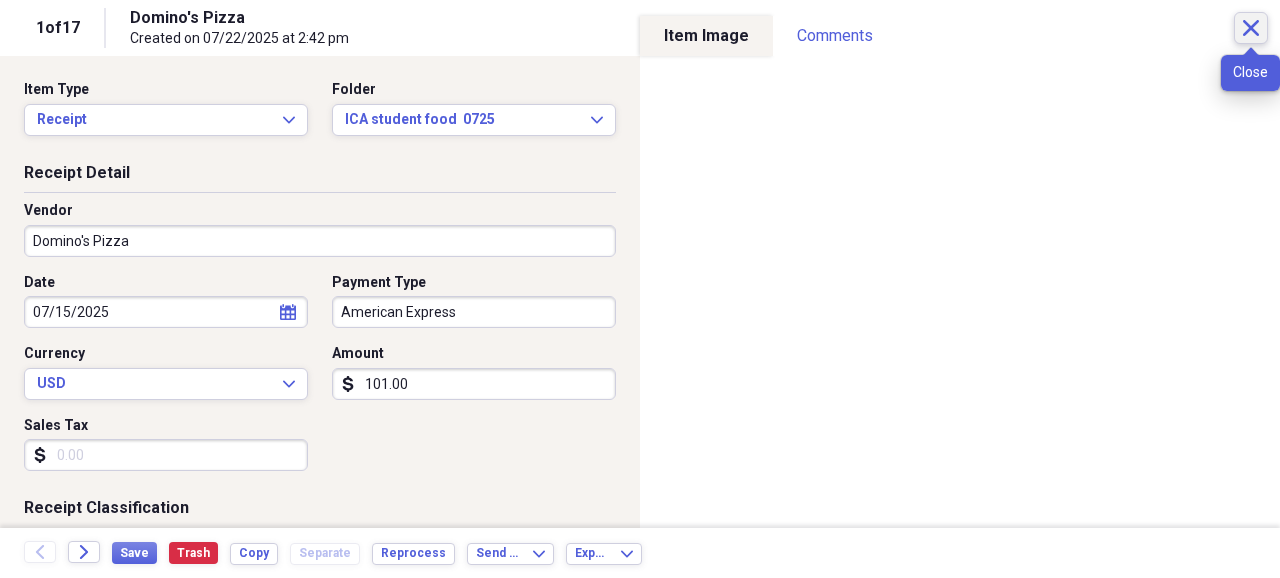 type on "101.00" 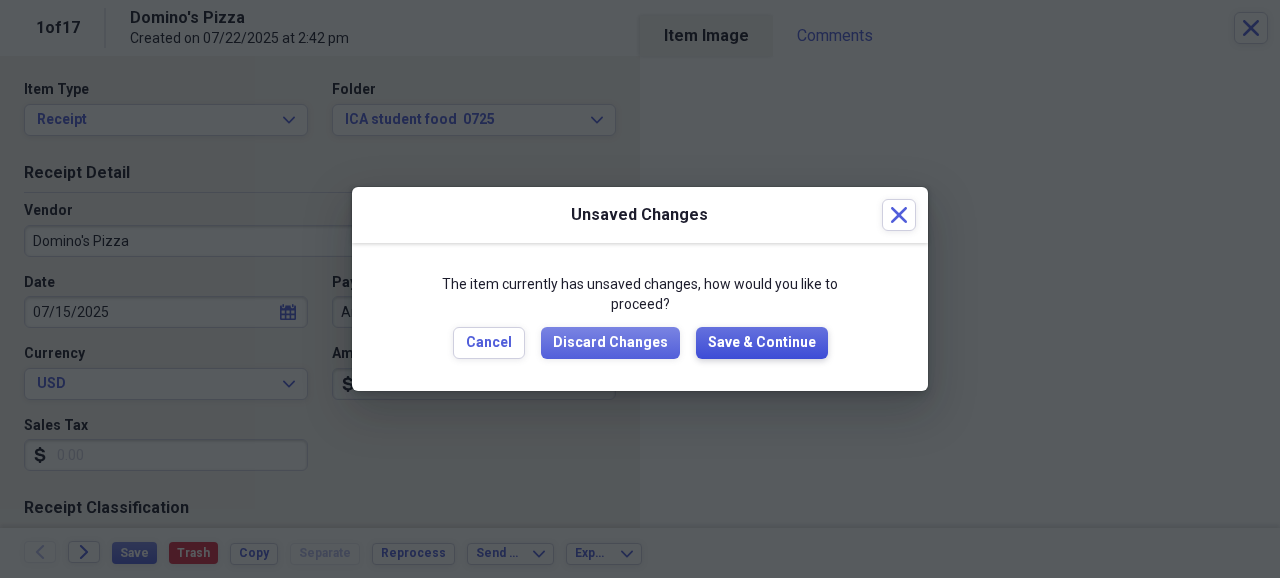click on "Save & Continue" at bounding box center (762, 343) 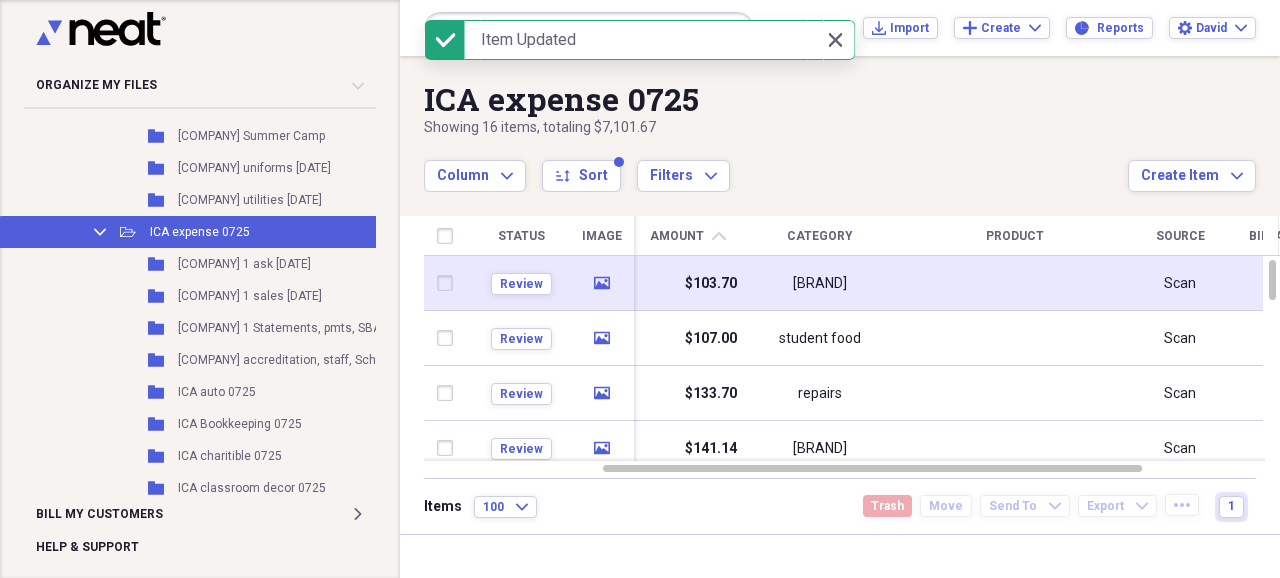 click on "$103.70" at bounding box center (711, 284) 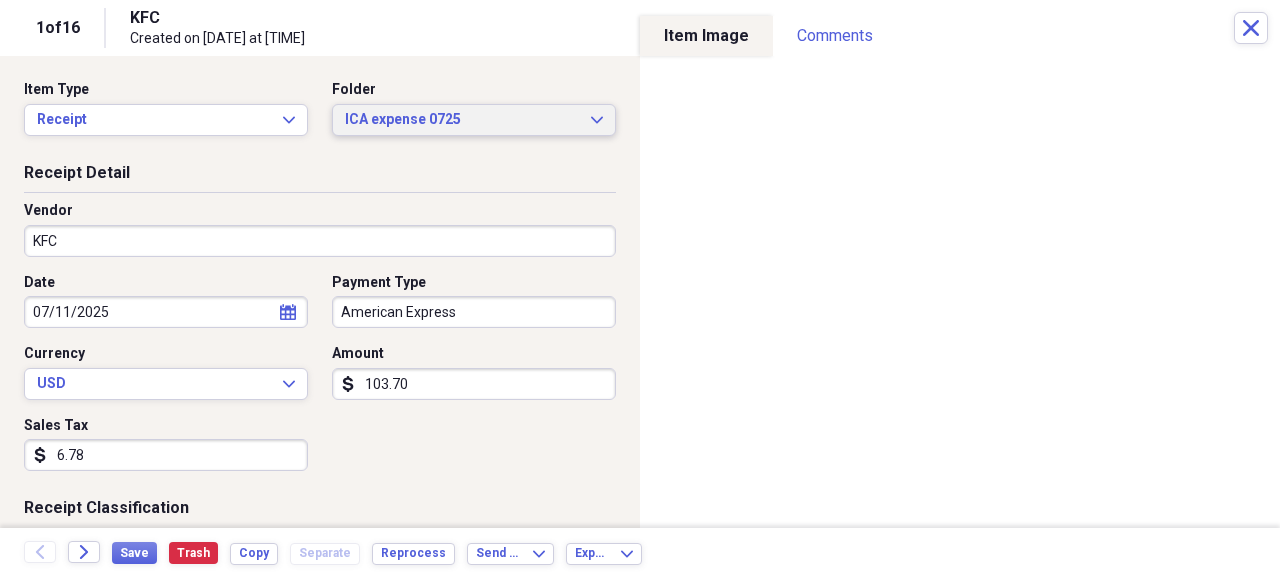 click on "ICA expense 0725" at bounding box center (462, 120) 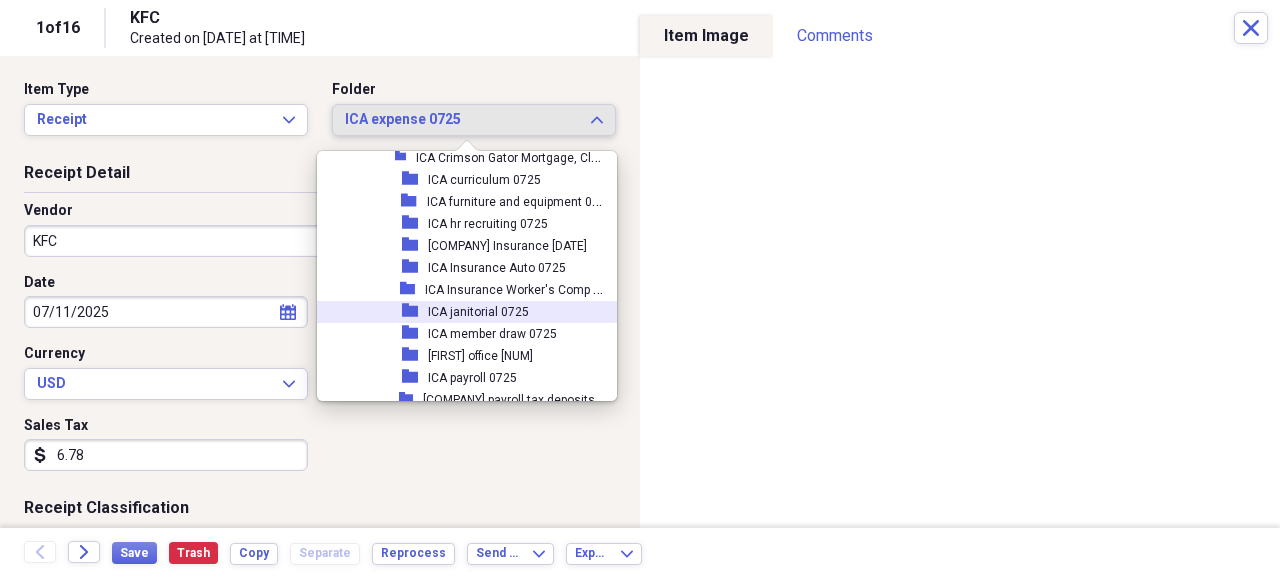 scroll, scrollTop: 4332, scrollLeft: 0, axis: vertical 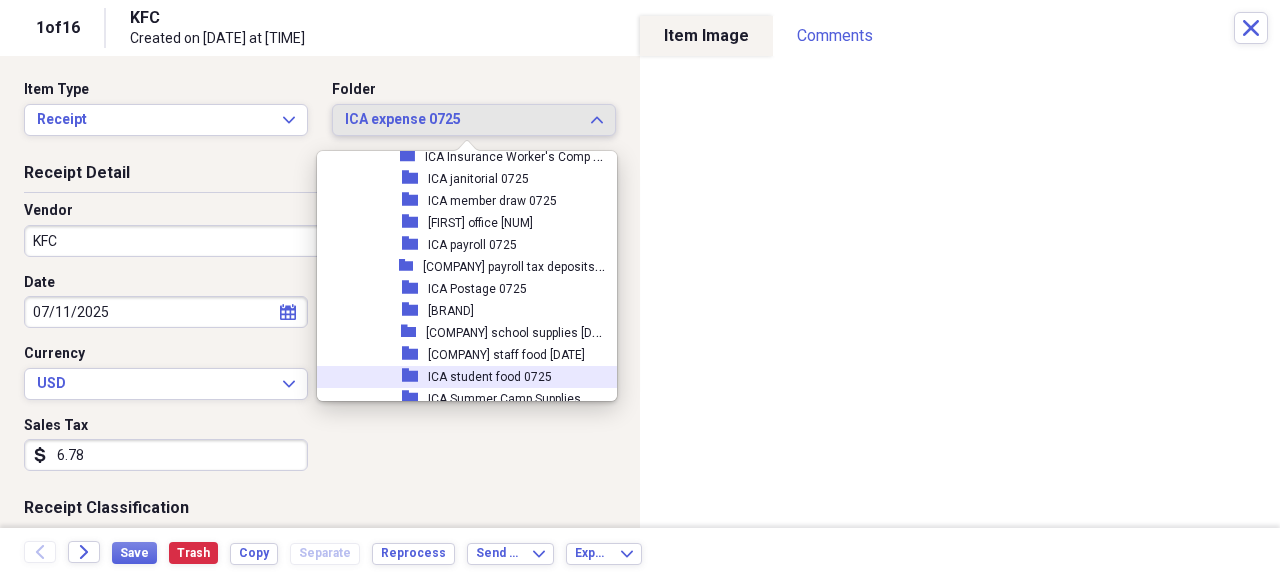 click on "ICA student food  [DATE]" at bounding box center [490, 377] 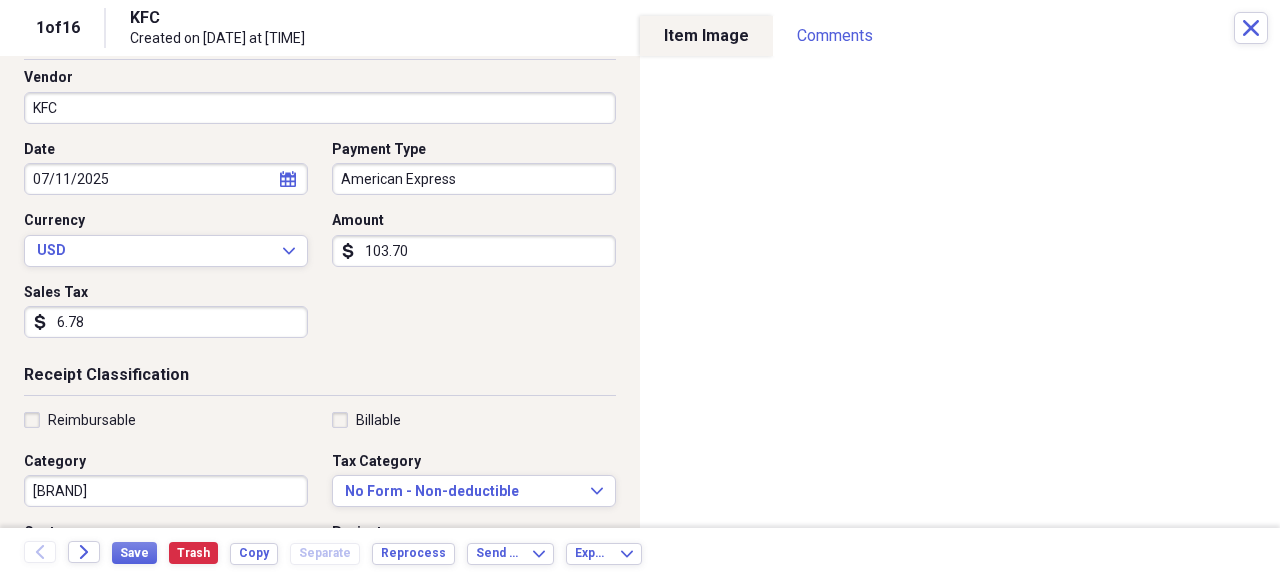 scroll, scrollTop: 0, scrollLeft: 0, axis: both 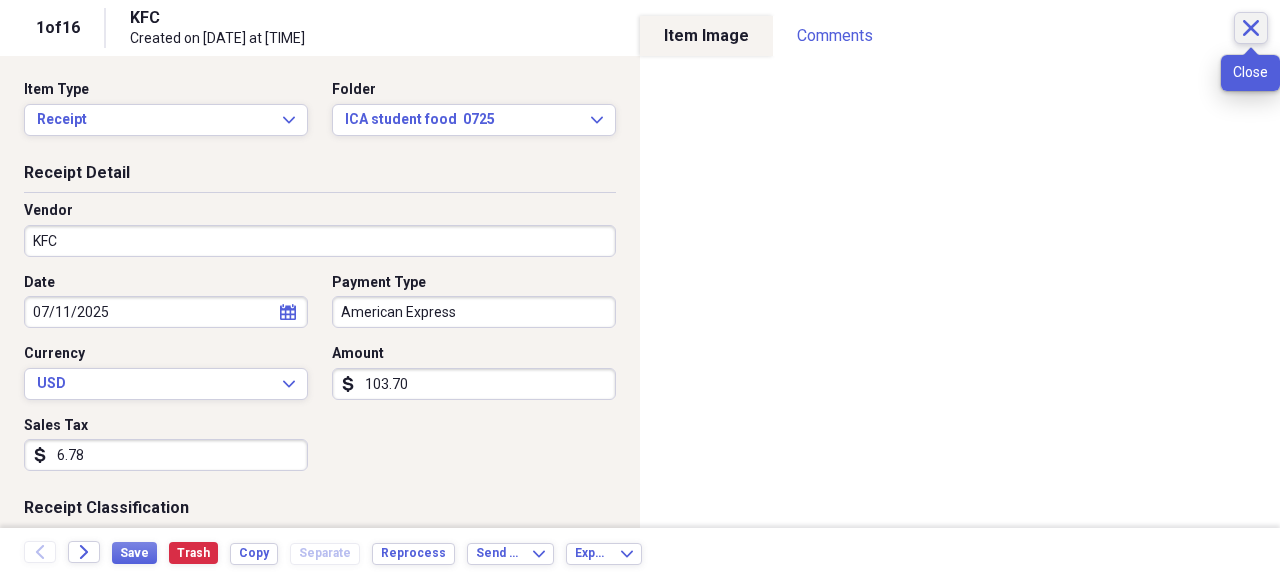 click on "Close" 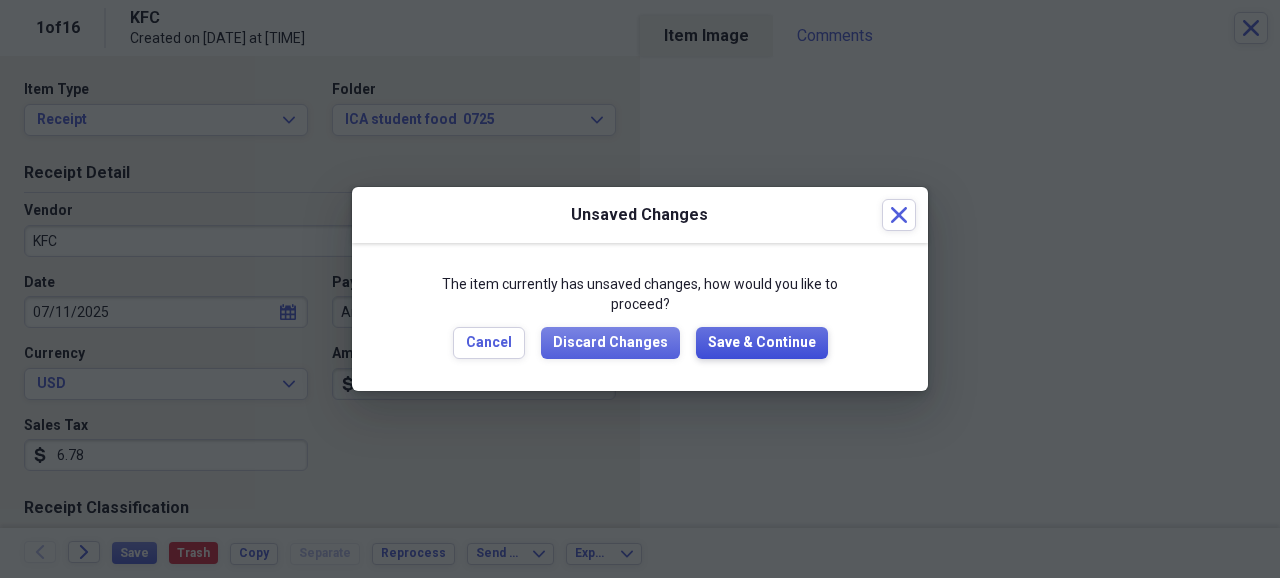 click on "Save & Continue" at bounding box center [762, 343] 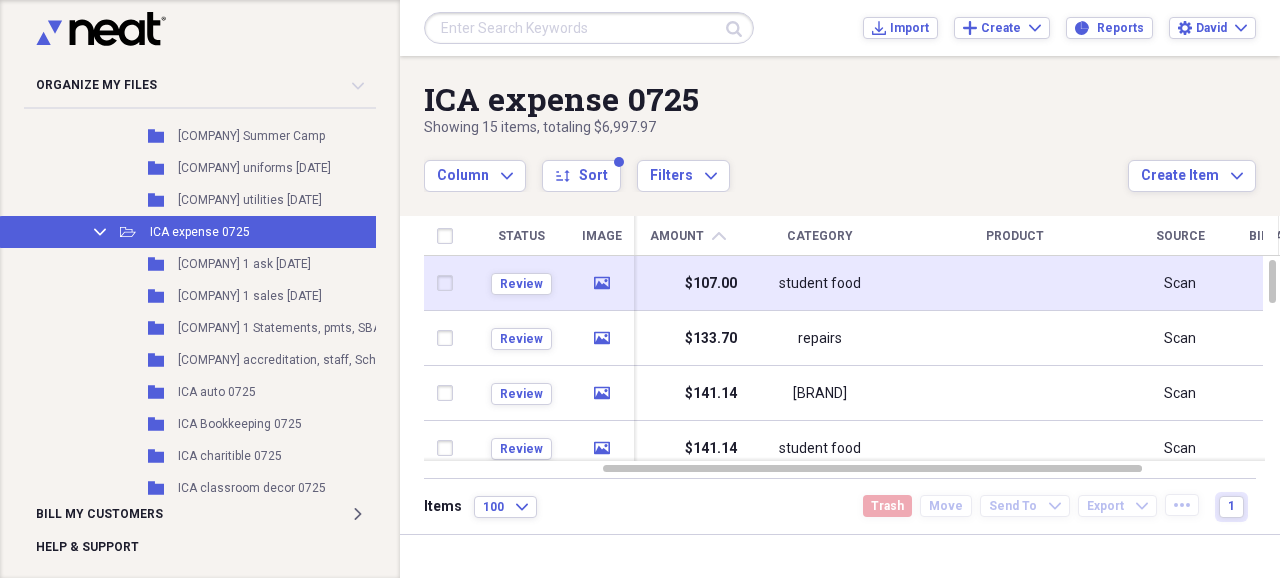 click on "student food" at bounding box center (820, 284) 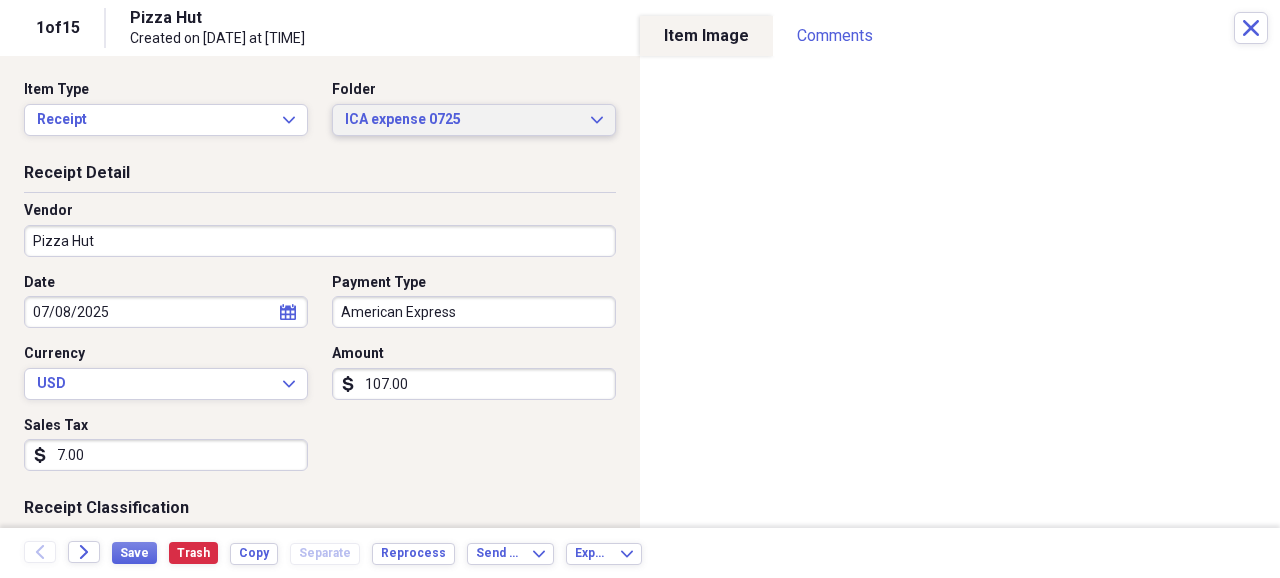 click on "ICA expense 0725" at bounding box center (462, 120) 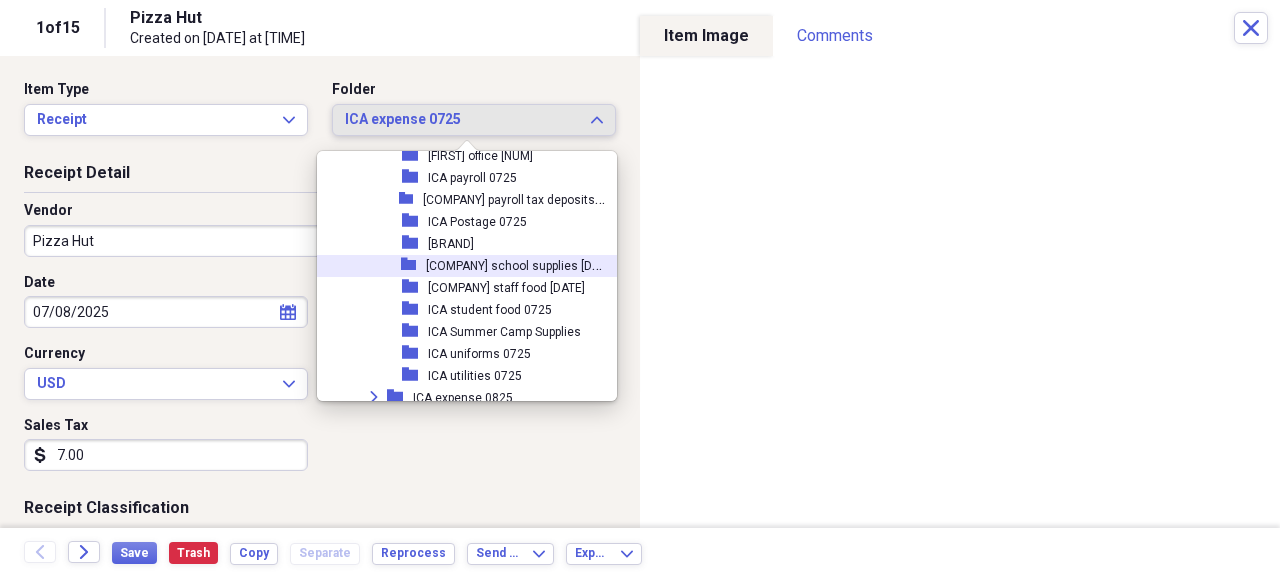 scroll, scrollTop: 4466, scrollLeft: 0, axis: vertical 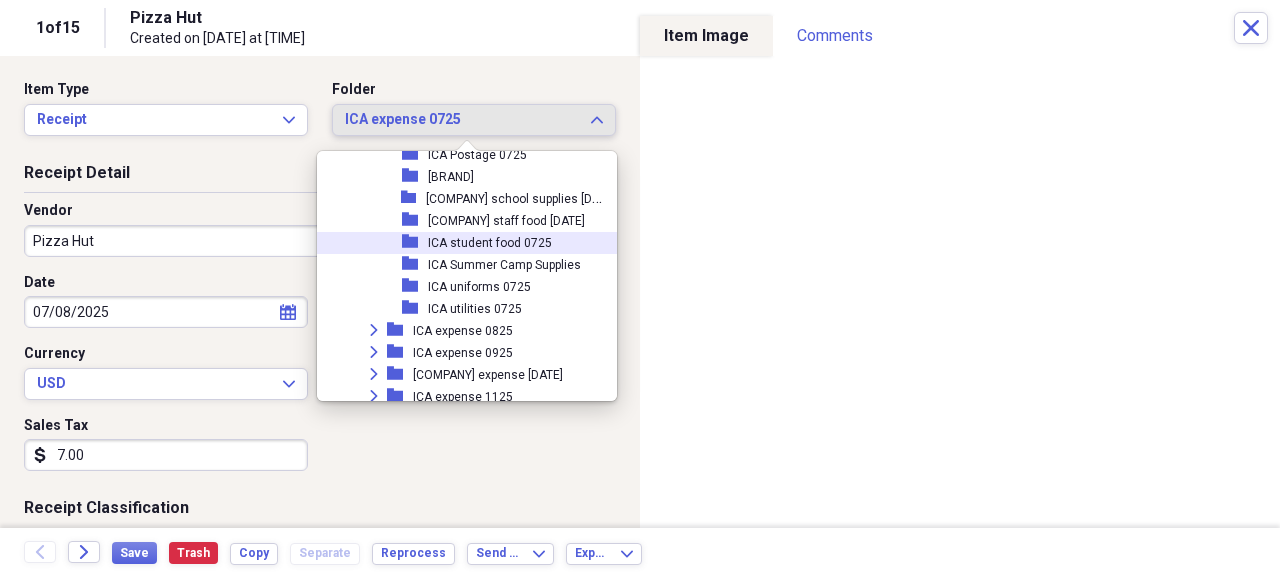 click on "ICA student food  [DATE]" at bounding box center [490, 243] 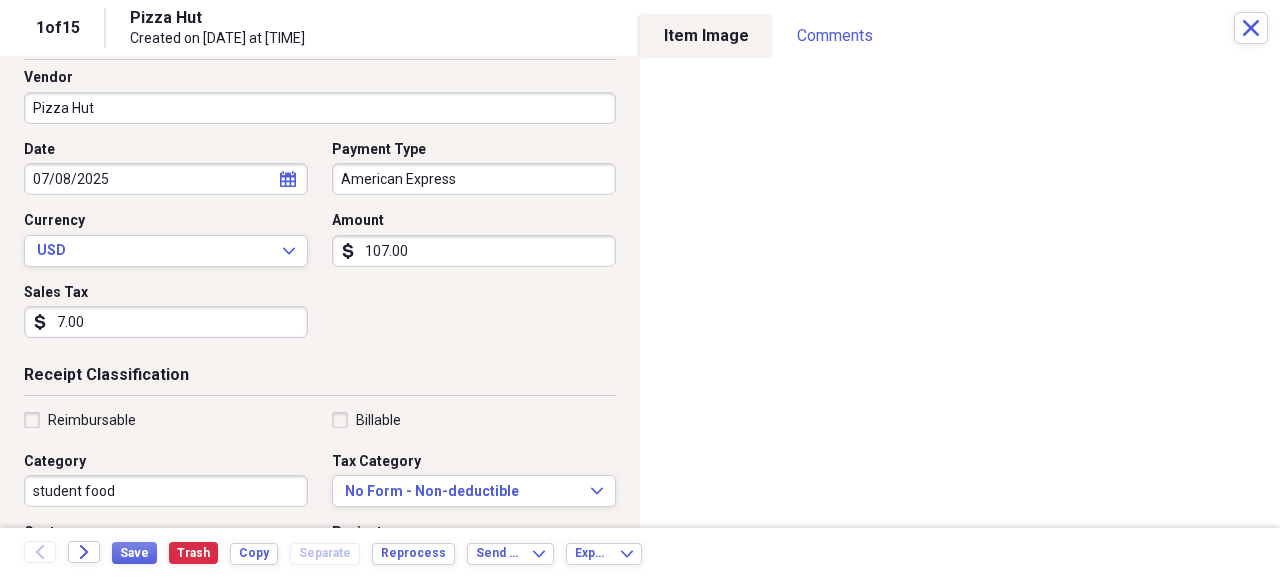 scroll, scrollTop: 200, scrollLeft: 0, axis: vertical 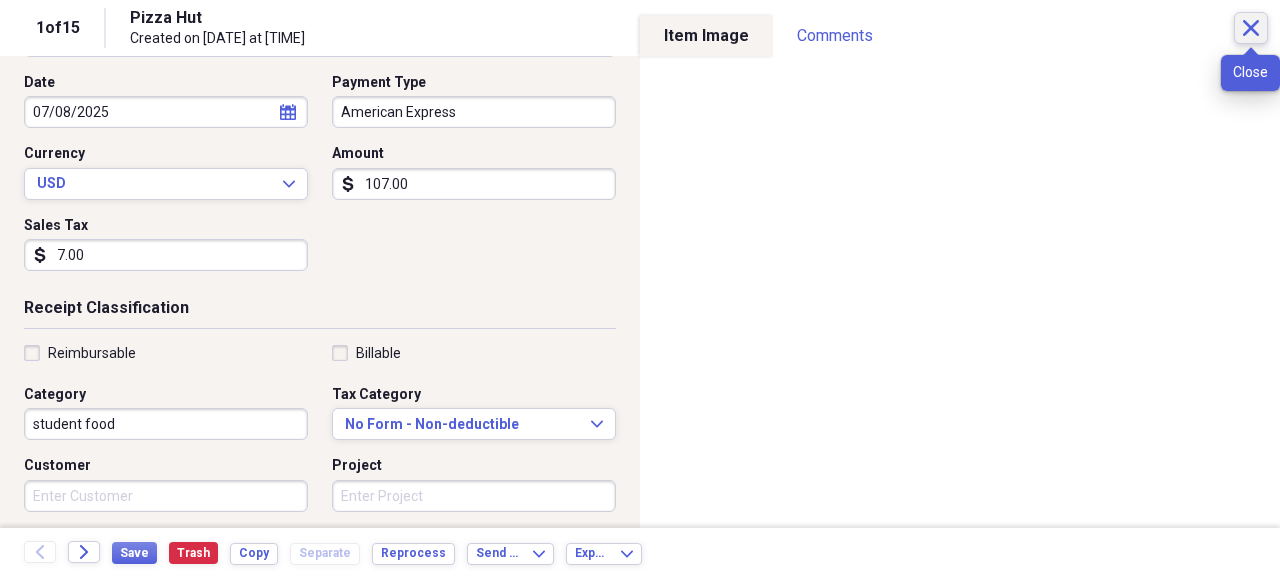 click 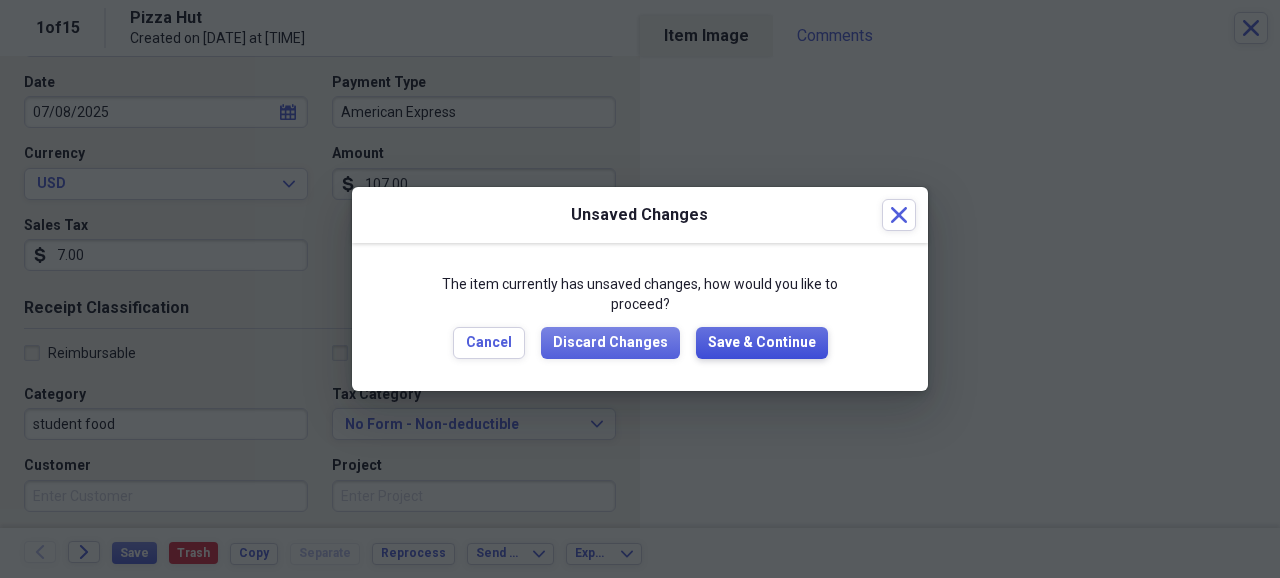 click on "Save & Continue" at bounding box center [762, 343] 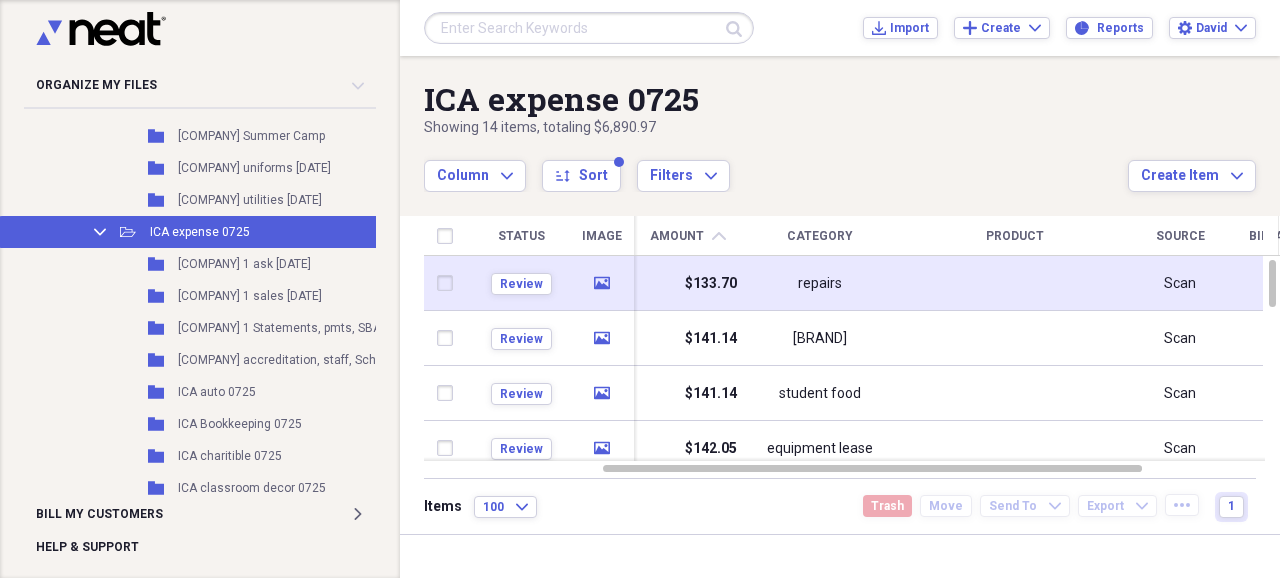 click on "$133.70" at bounding box center [711, 284] 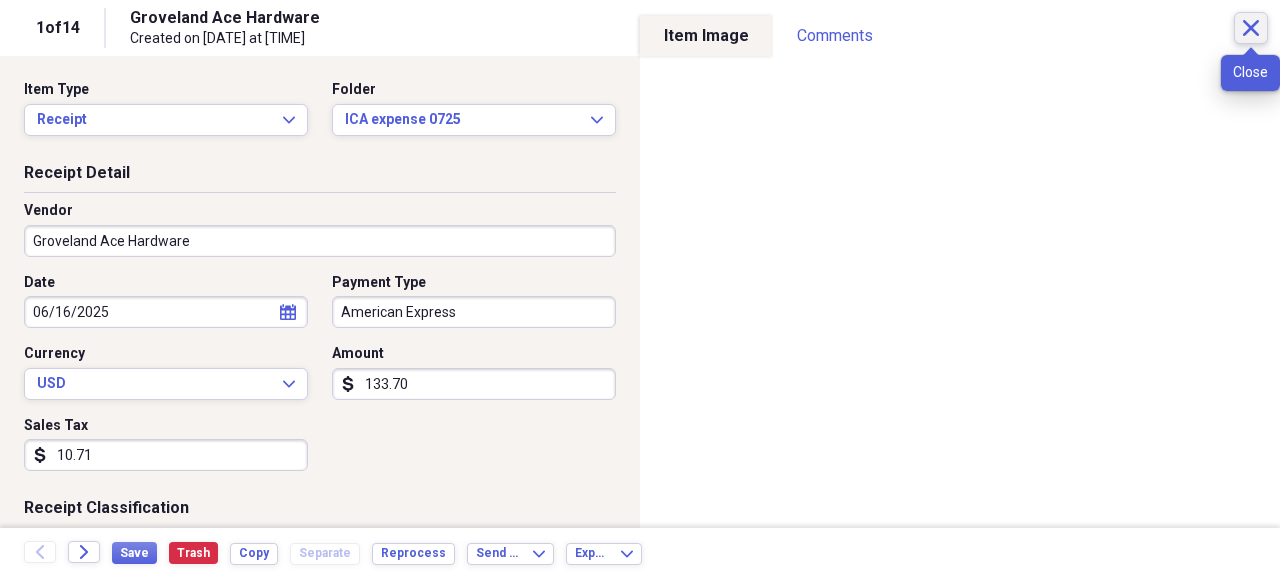 click 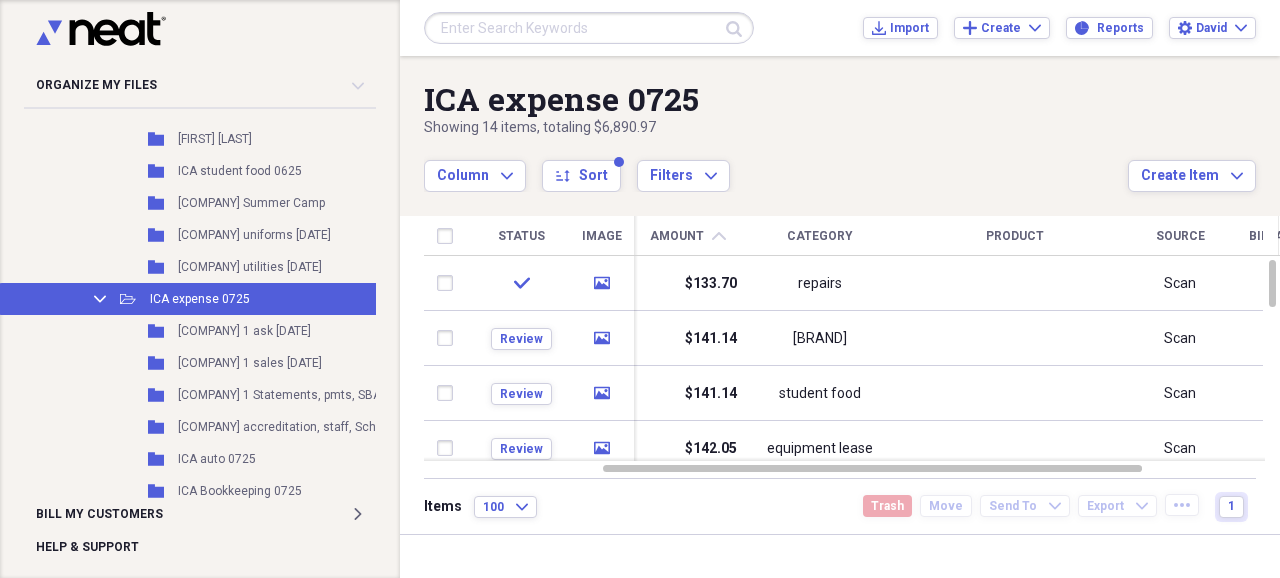 scroll, scrollTop: 1400, scrollLeft: 0, axis: vertical 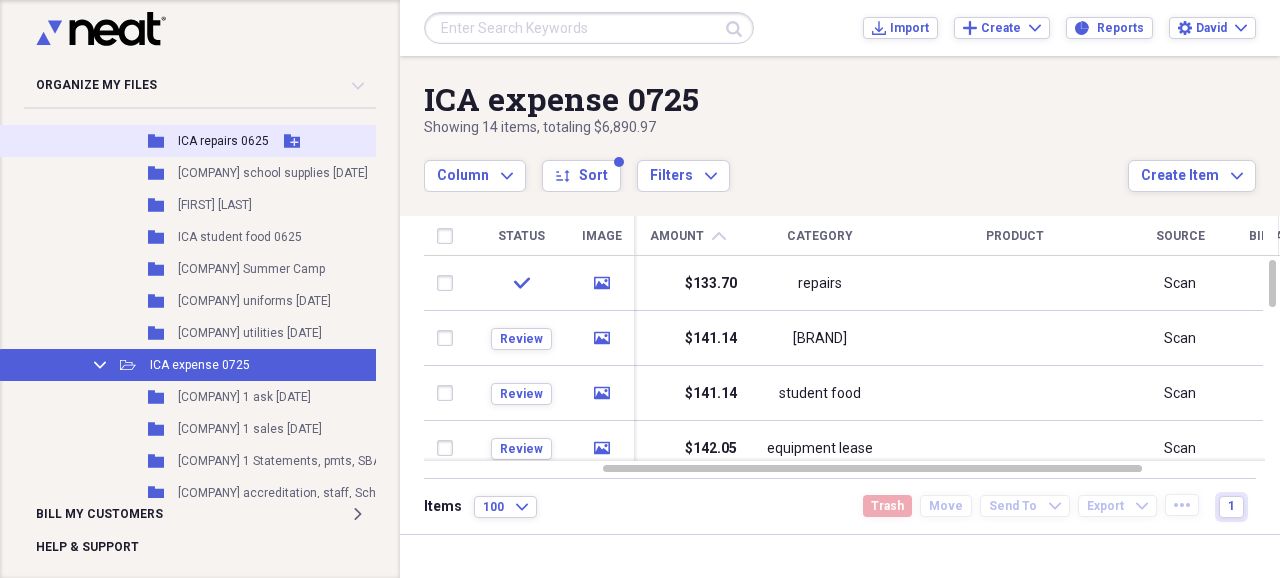 click on "[BRAND] [TYPE] [DATE]" at bounding box center [223, 141] 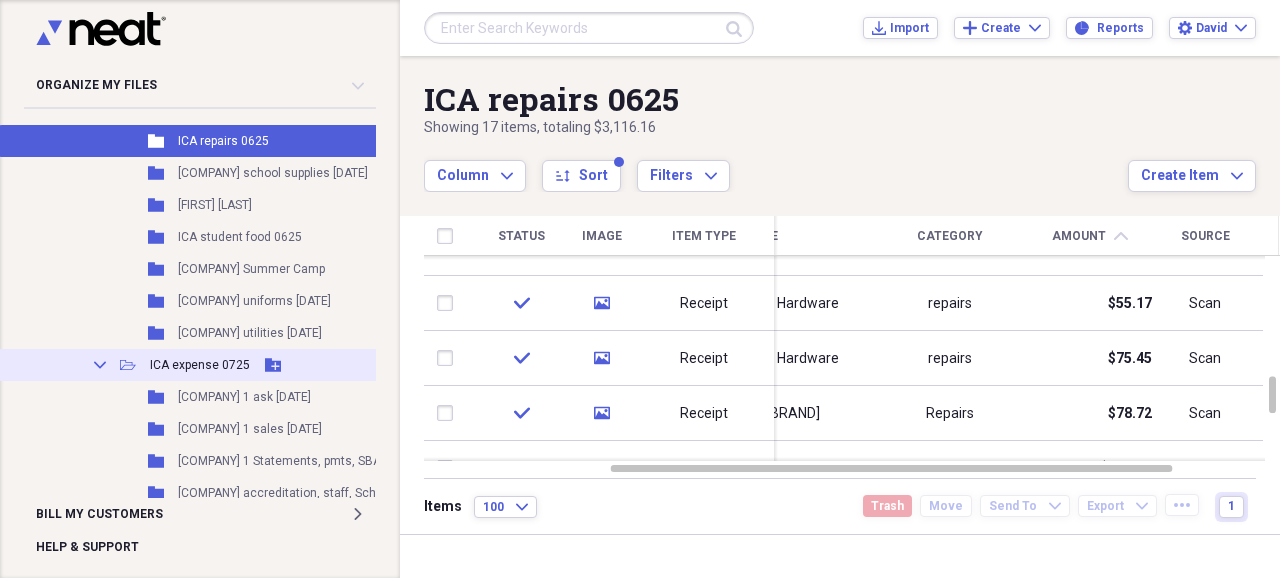scroll, scrollTop: 1466, scrollLeft: 0, axis: vertical 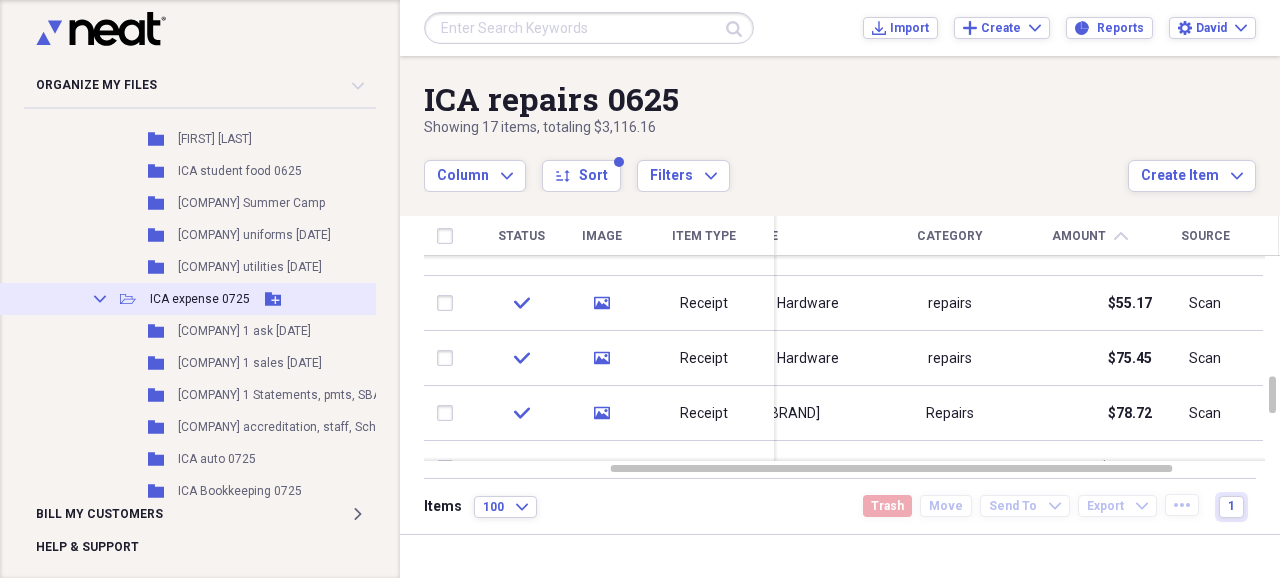 click on "ICA expense 0725" at bounding box center [200, 299] 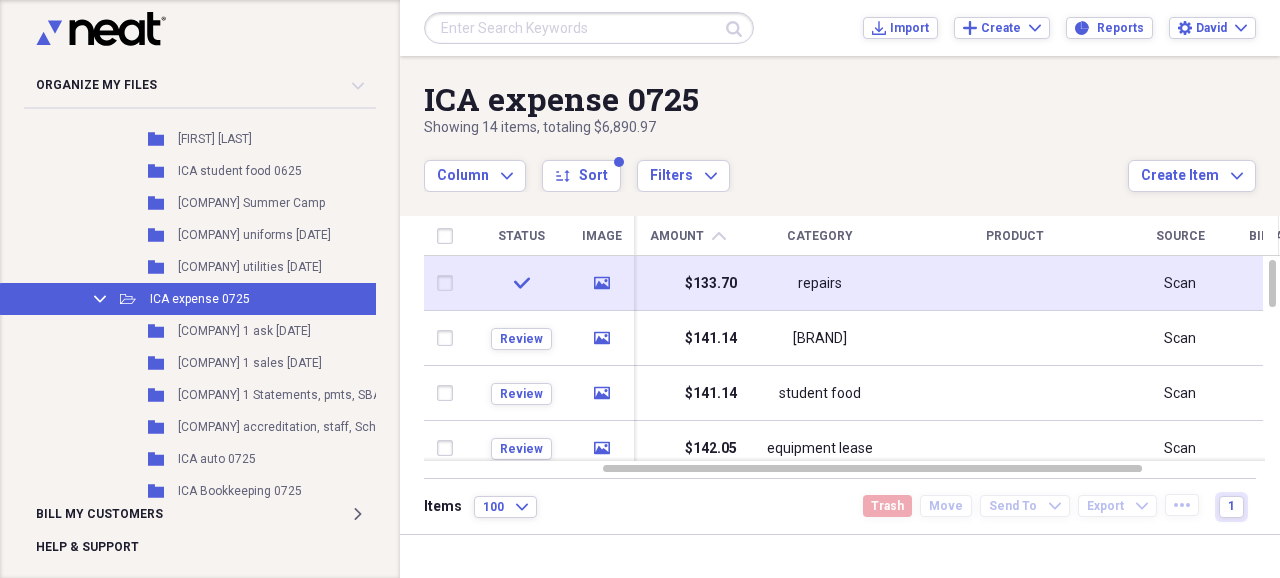click on "repairs" at bounding box center [820, 284] 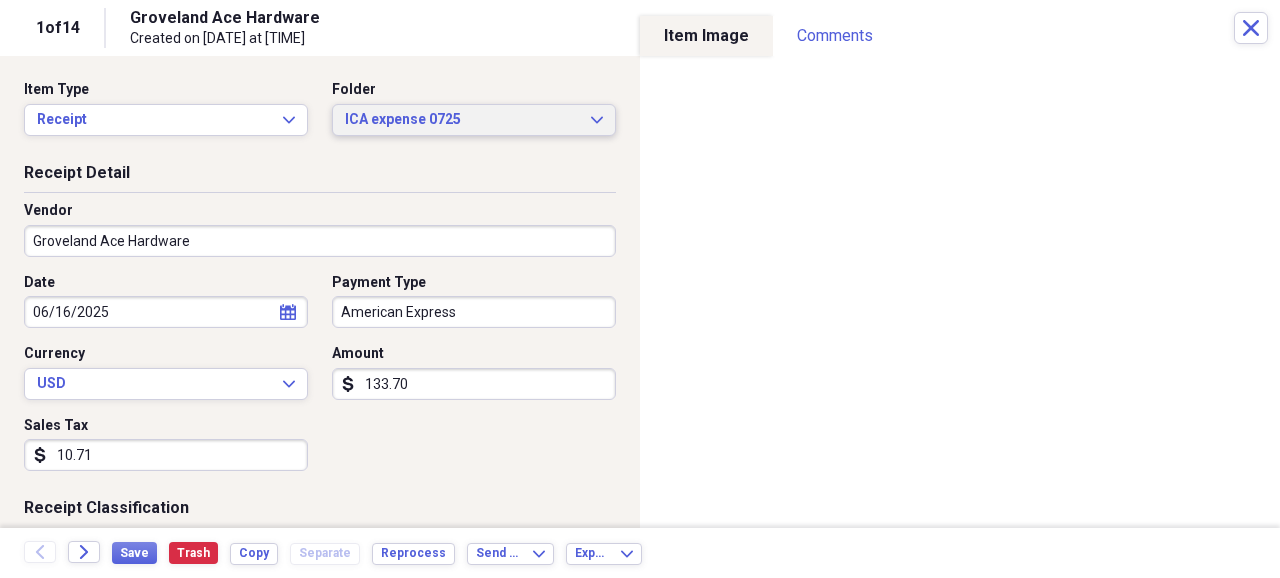 click on "ICA expense 0725" at bounding box center [462, 120] 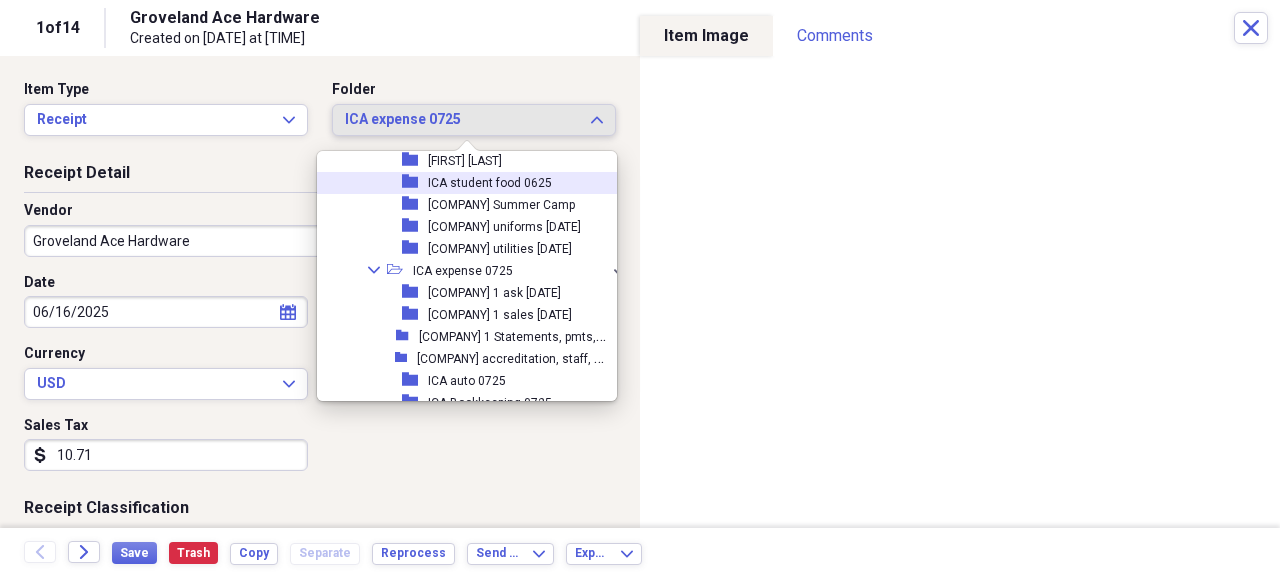 scroll, scrollTop: 3799, scrollLeft: 0, axis: vertical 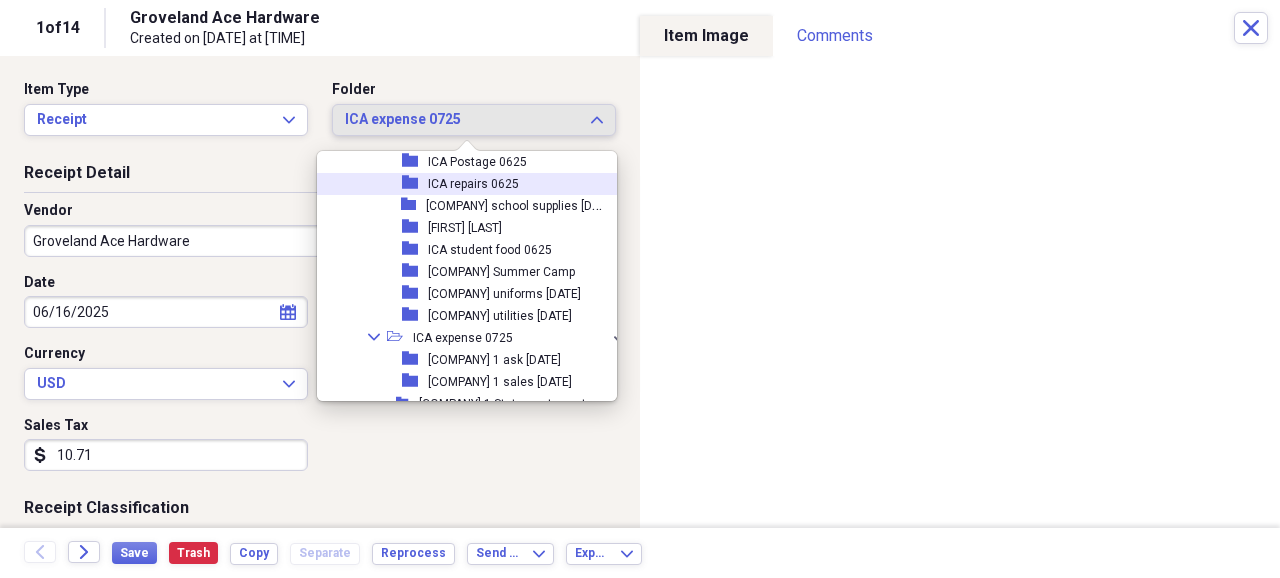 click on "[BRAND] [TYPE] [DATE]" at bounding box center (473, 184) 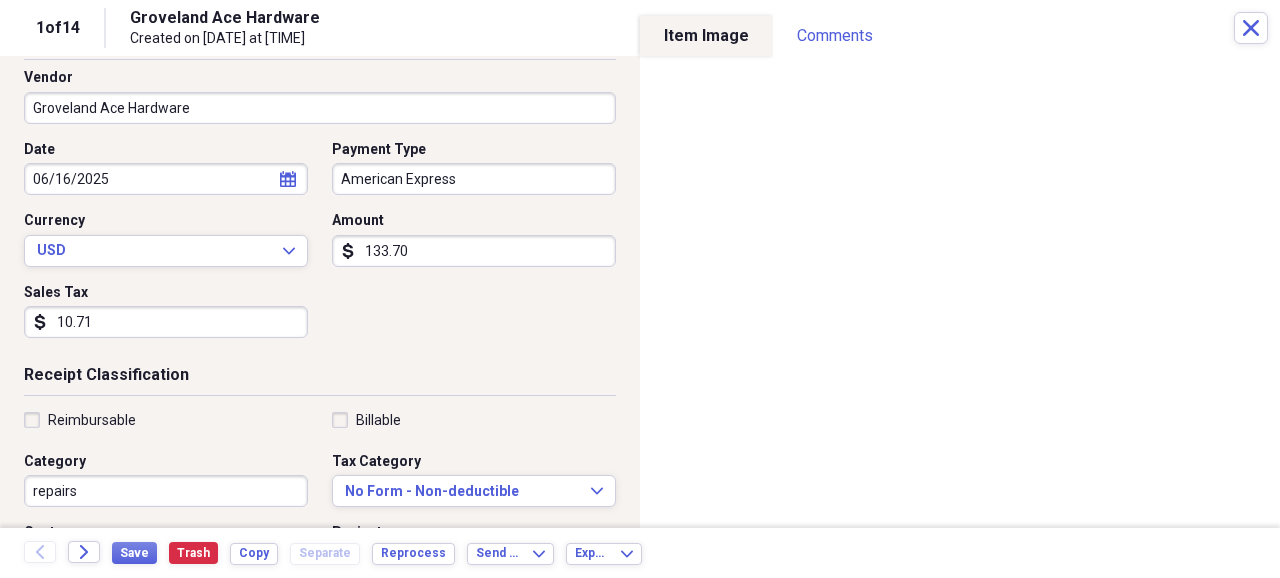 scroll, scrollTop: 0, scrollLeft: 0, axis: both 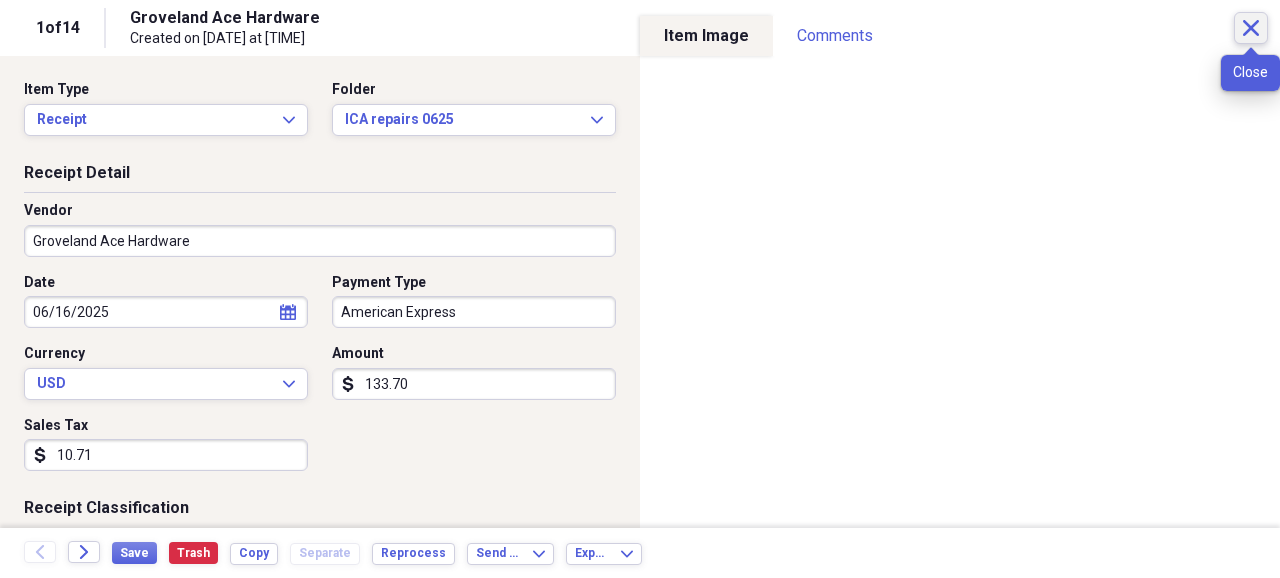 click on "Close" 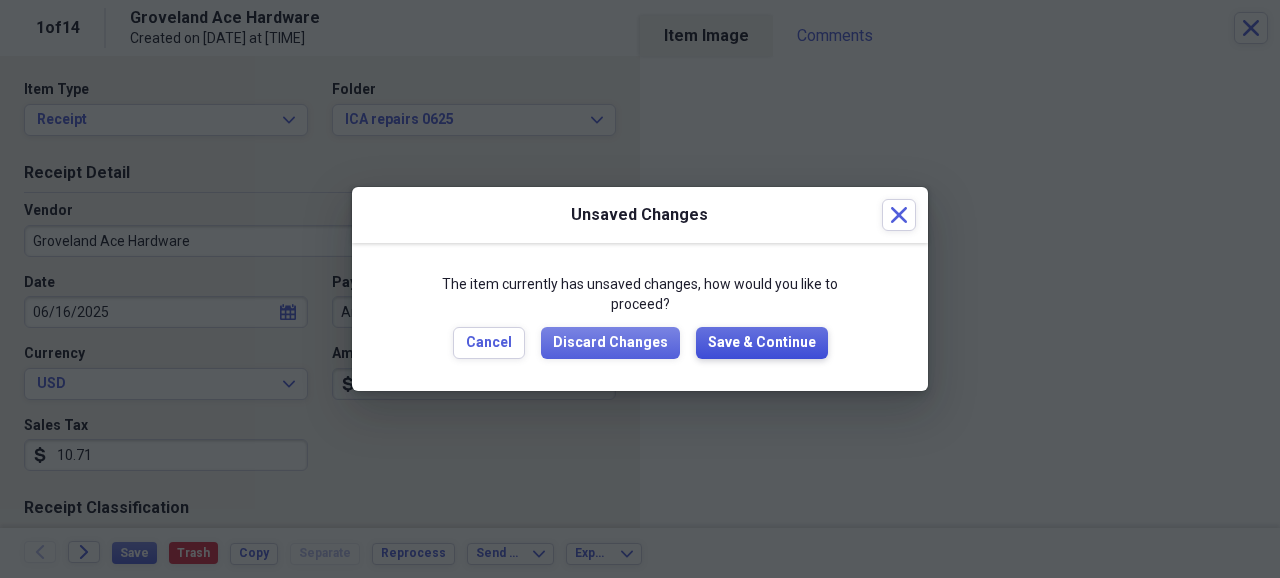 click on "Save & Continue" at bounding box center [762, 343] 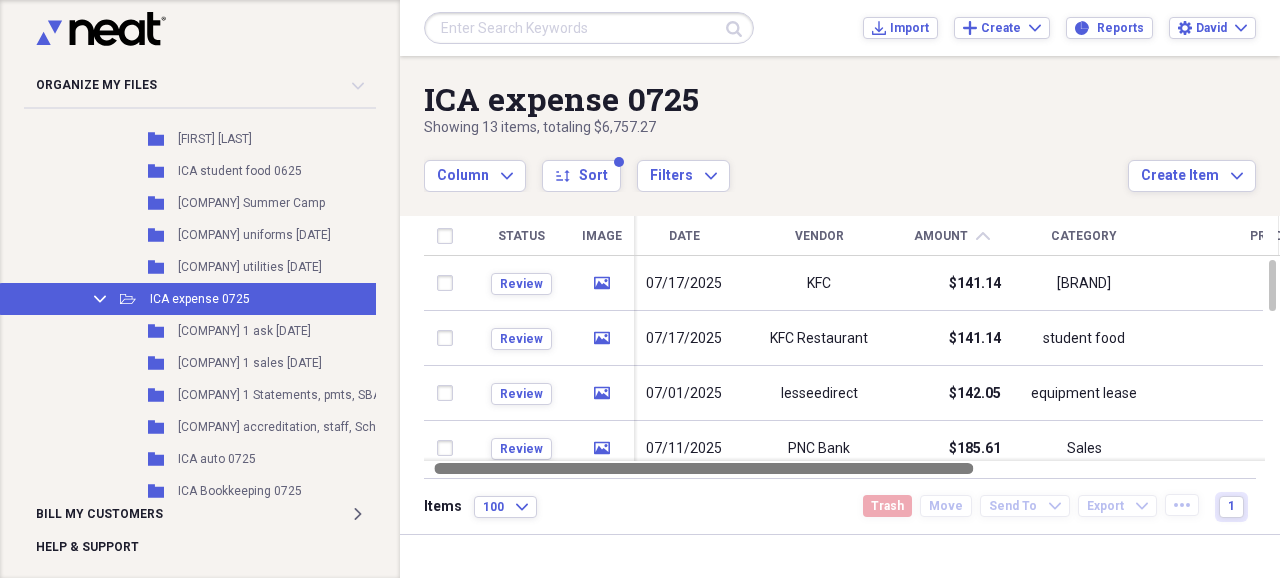 drag, startPoint x: 762, startPoint y: 472, endPoint x: 592, endPoint y: 460, distance: 170.423 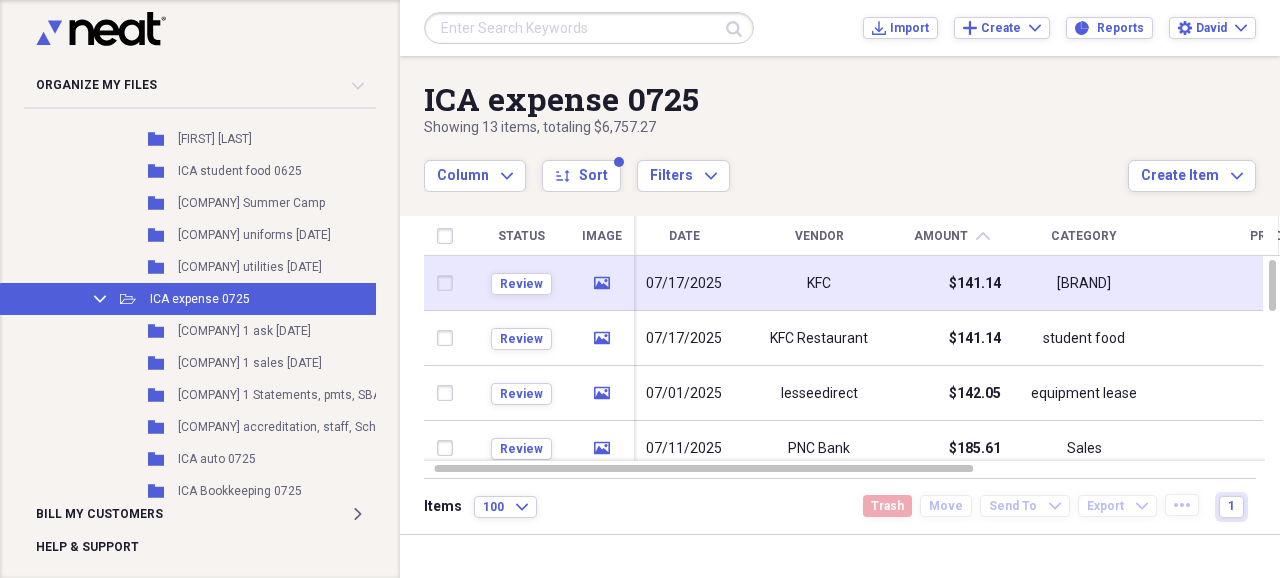 click on "staff food" at bounding box center [1084, 284] 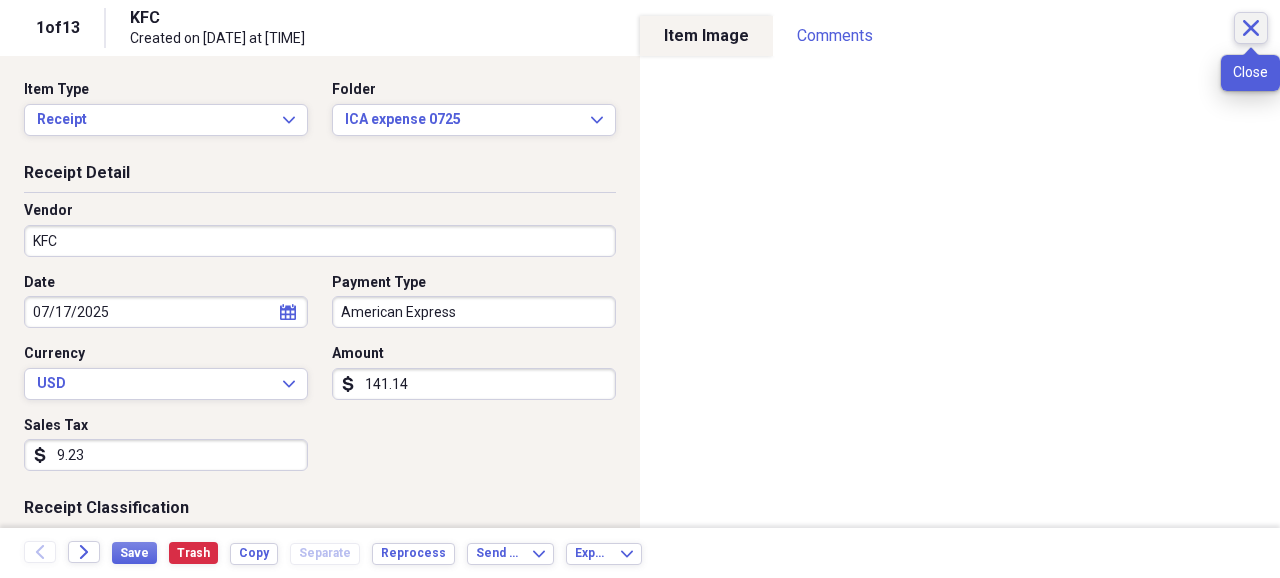 click on "Close" 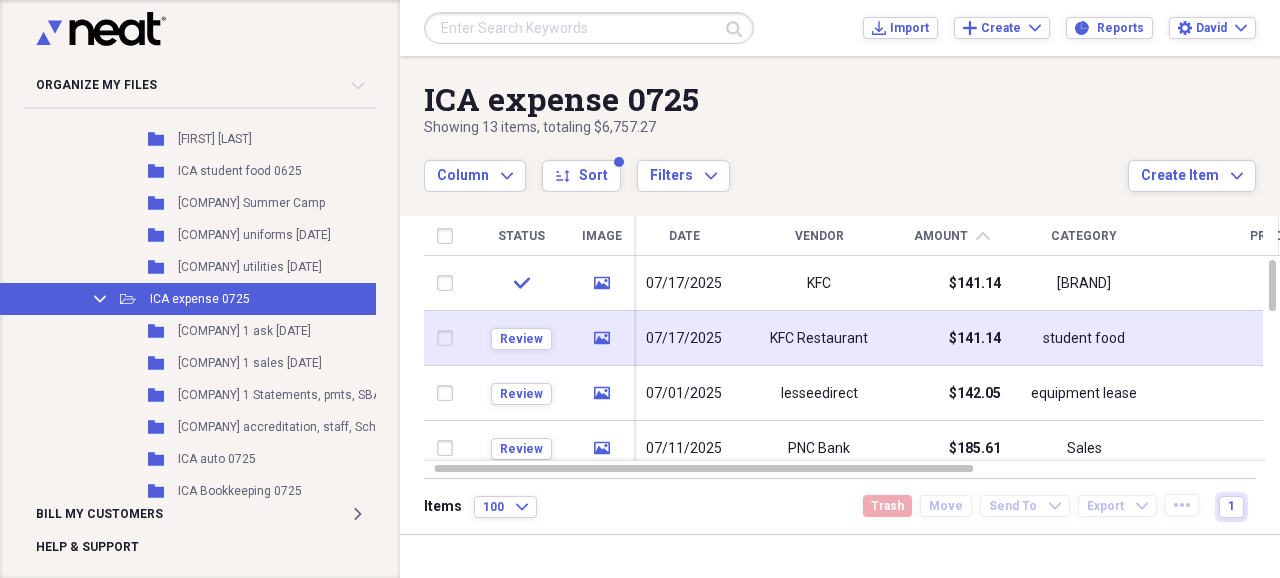 click on "$141.14" at bounding box center [951, 338] 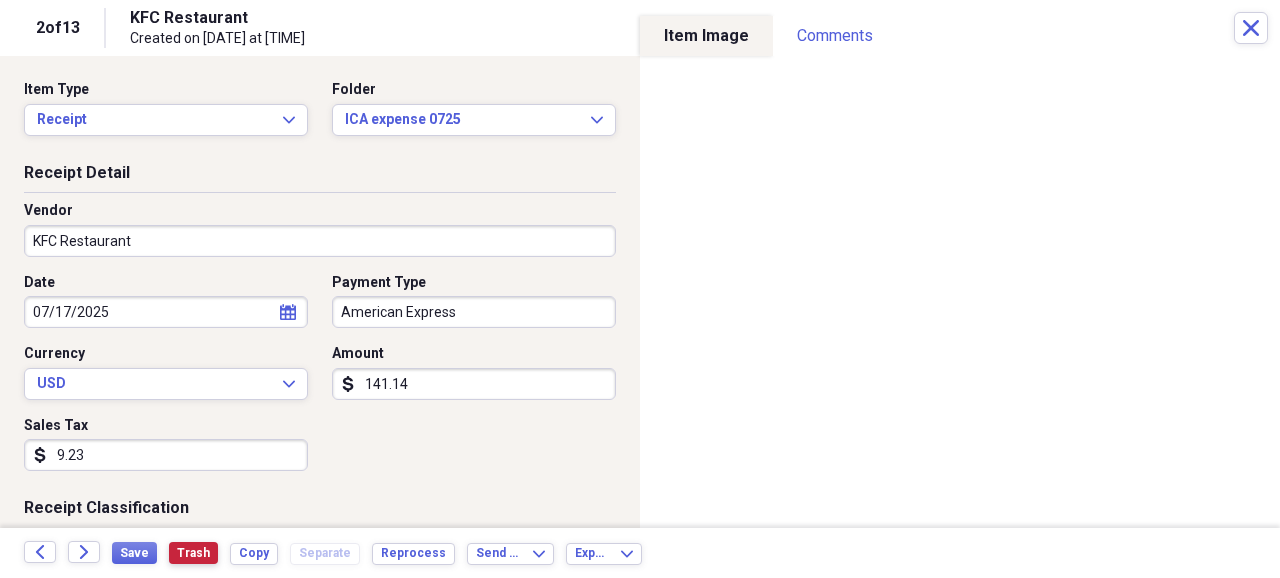 click on "Trash" at bounding box center (193, 553) 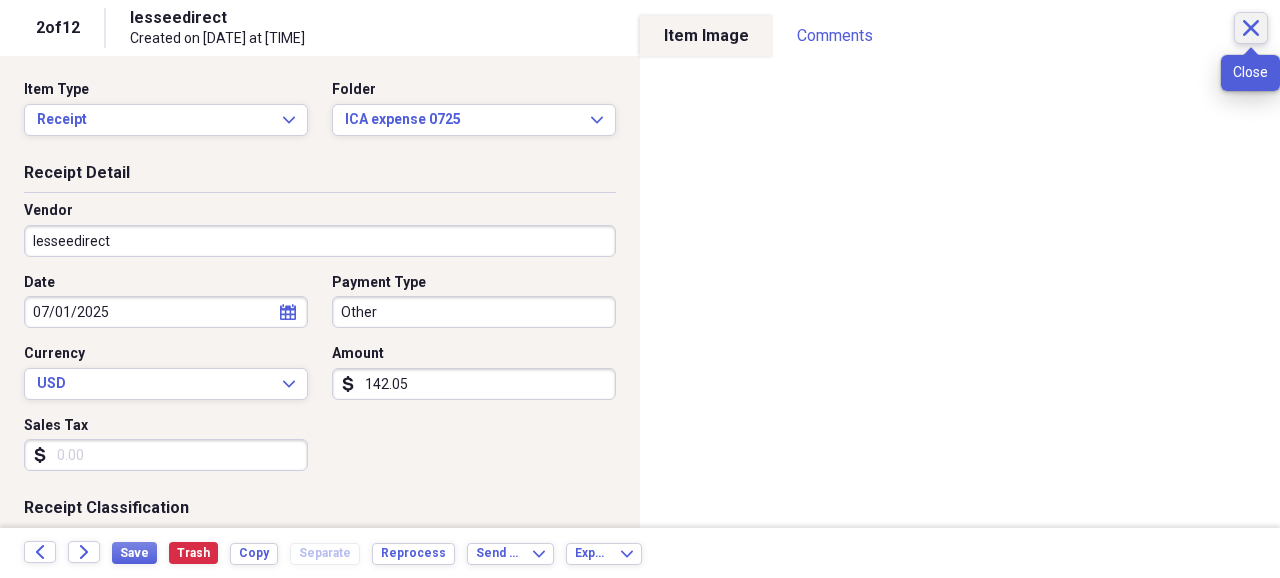 click on "Close" 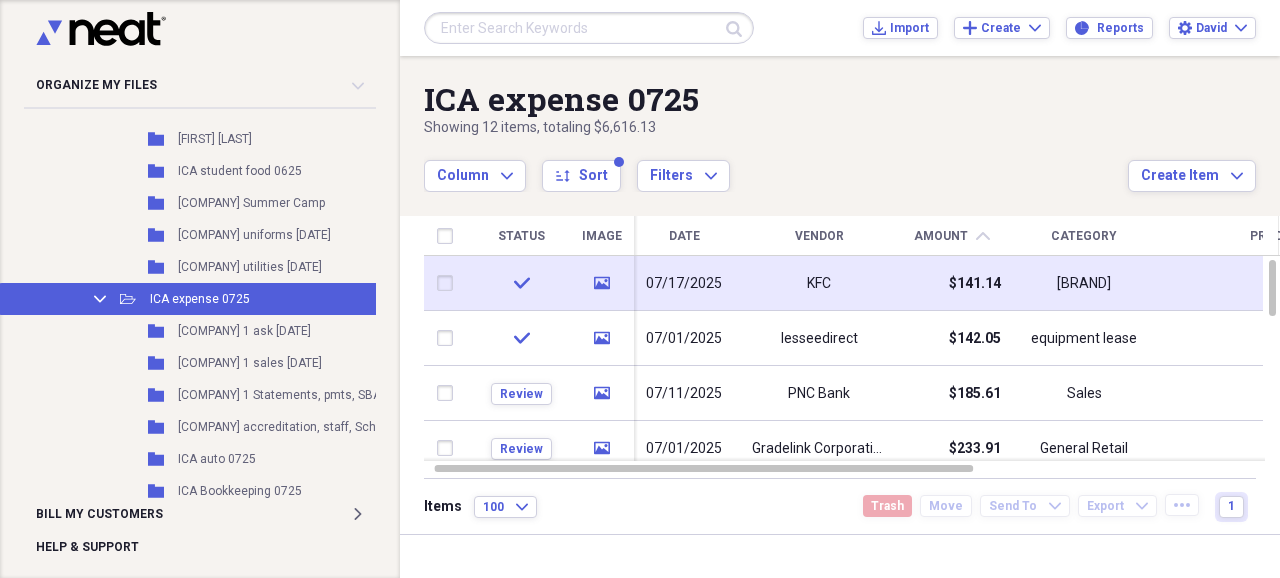 click on "$141.14" at bounding box center (975, 284) 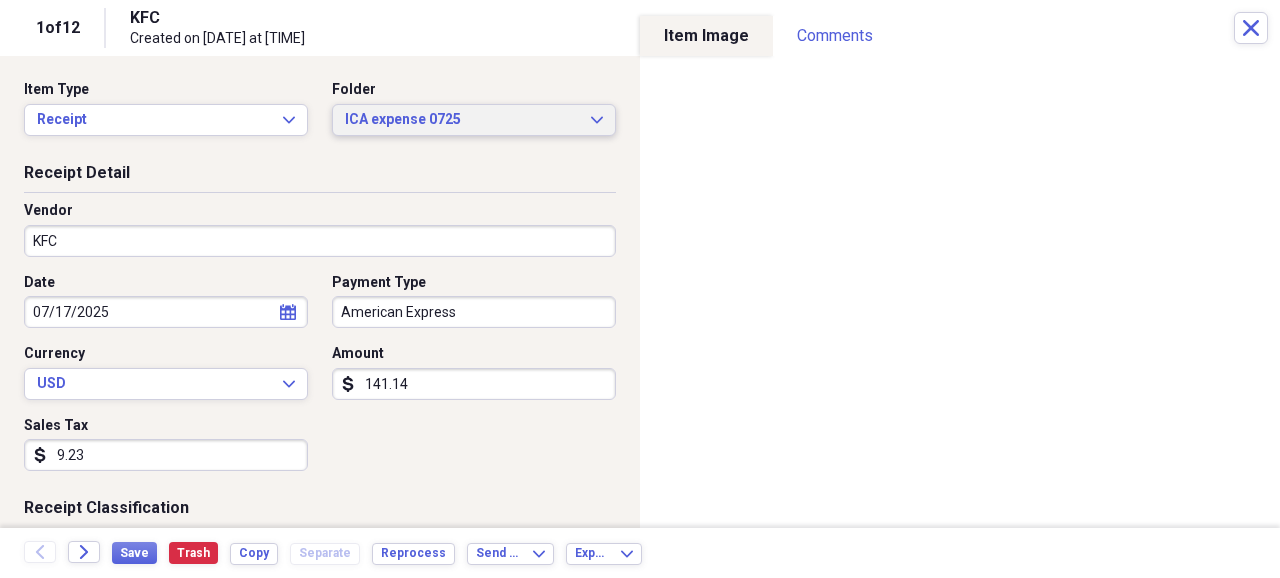 click on "ICA expense 0725" at bounding box center (462, 120) 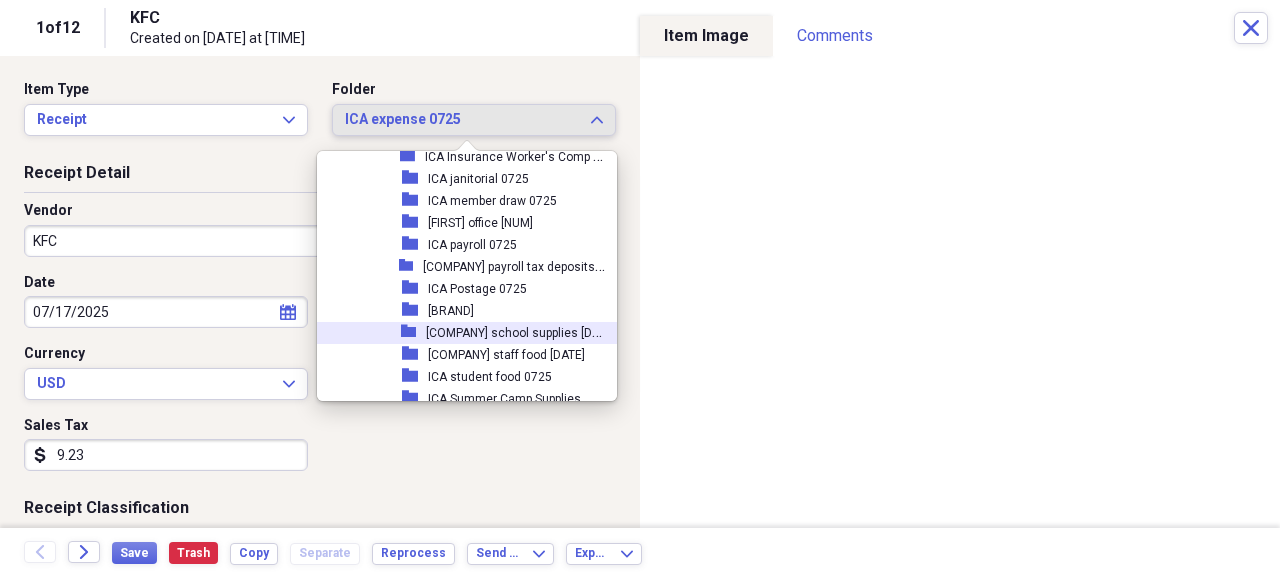 scroll, scrollTop: 4399, scrollLeft: 0, axis: vertical 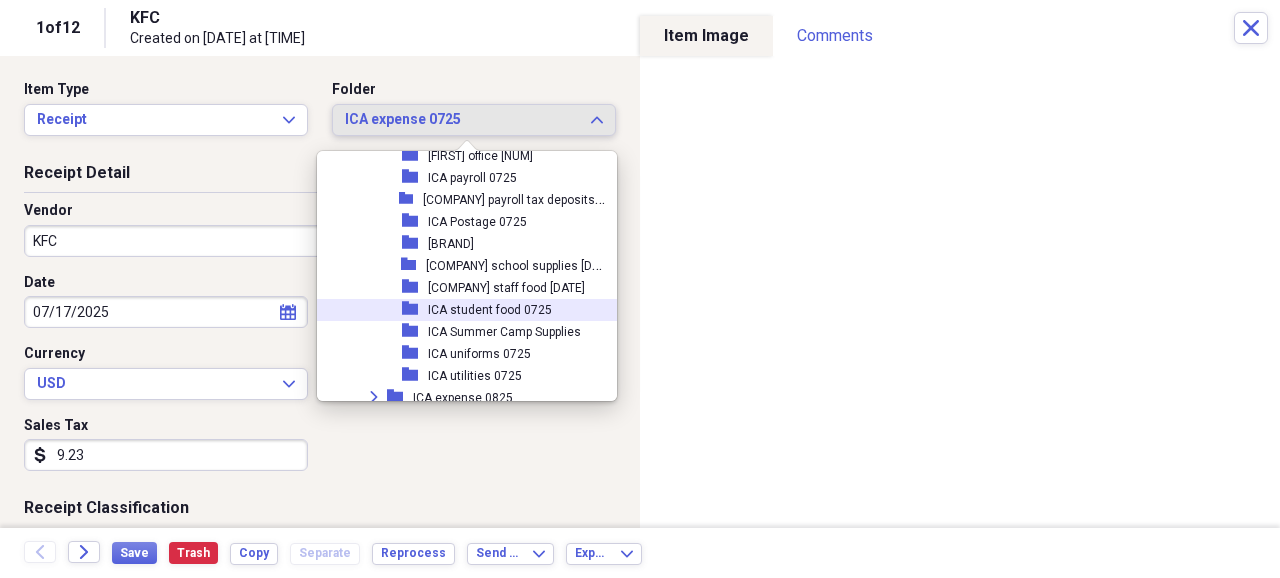 click on "ICA student food  [DATE]" at bounding box center [490, 310] 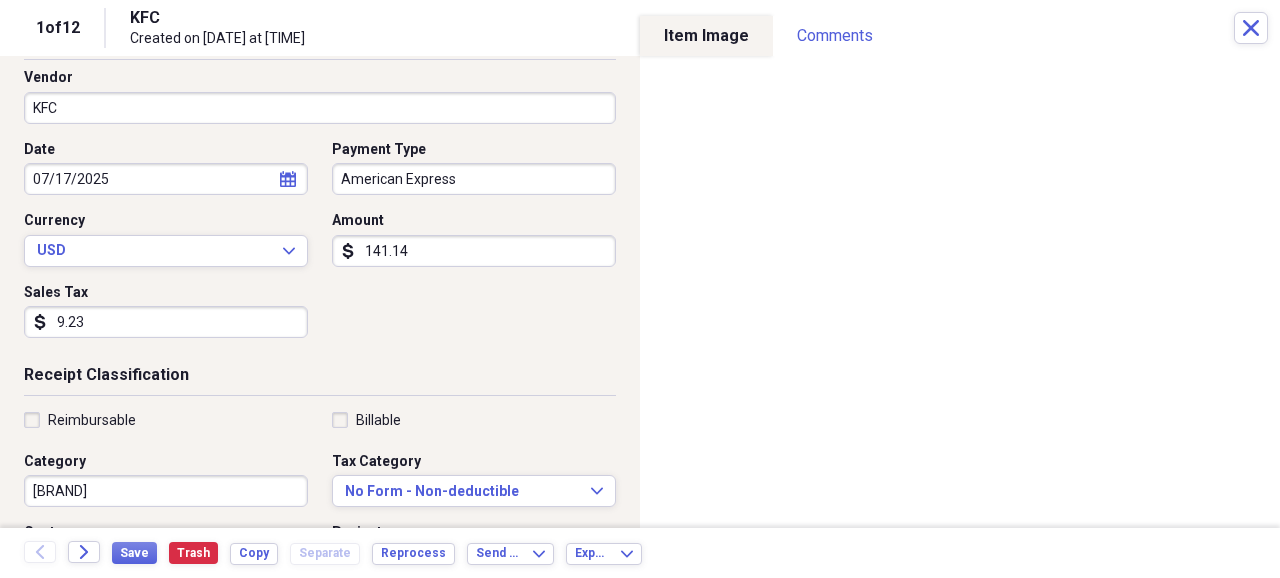 scroll, scrollTop: 200, scrollLeft: 0, axis: vertical 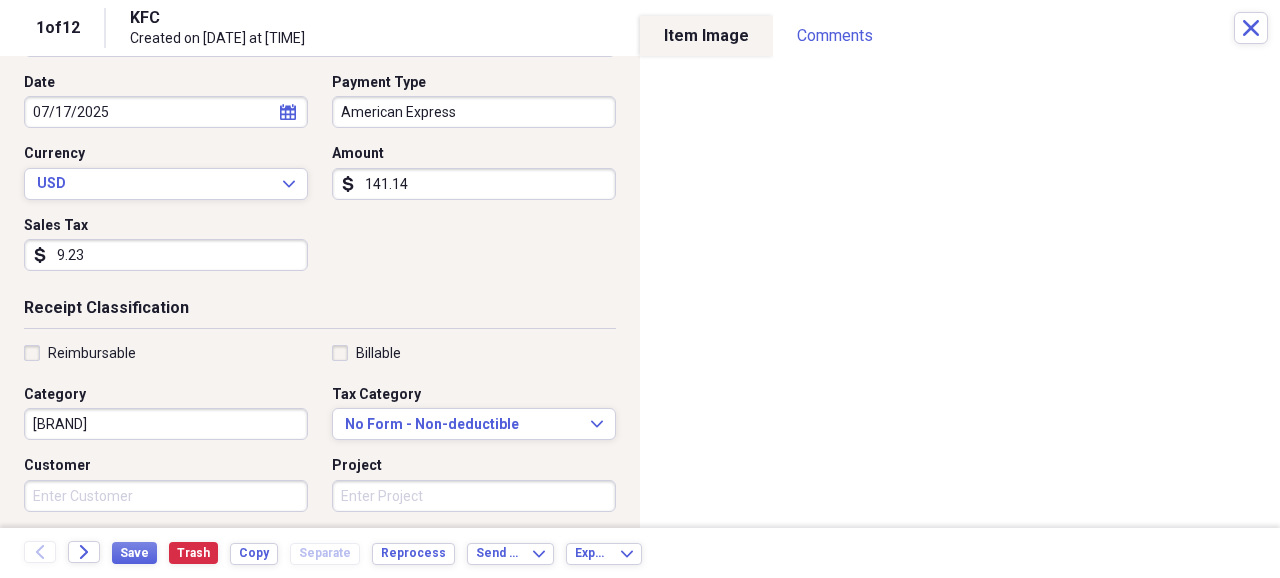 click on "staff food" at bounding box center [166, 424] 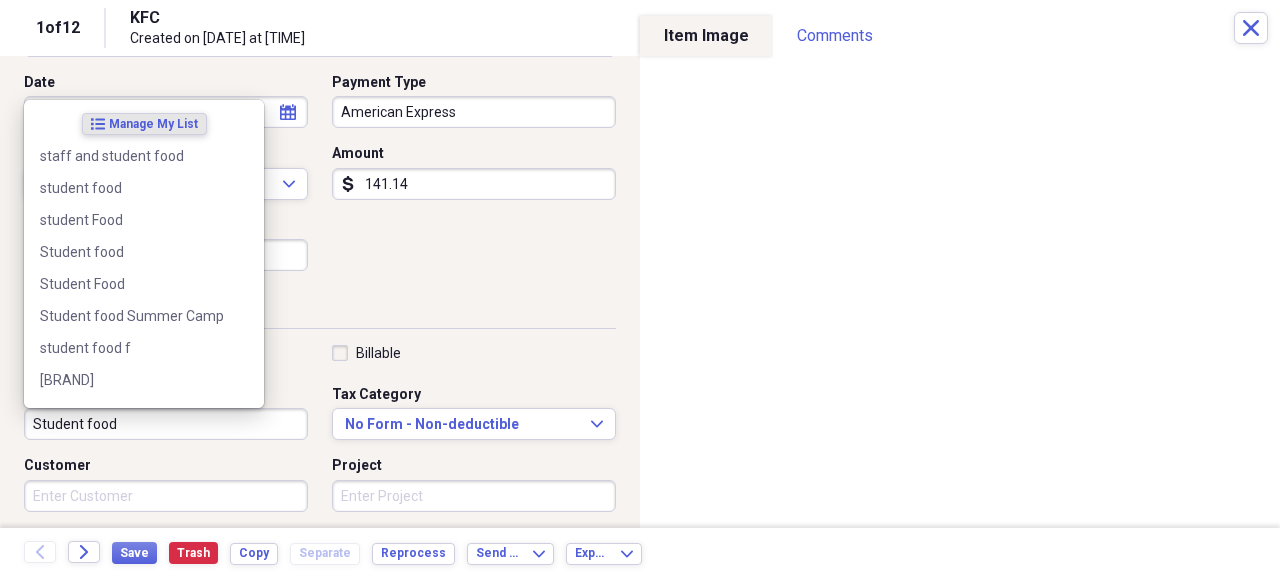 click on "Date 07/17/2025 calendar Calendar Payment Type American Express Currency USD Expand Amount dollar-sign 141.14 Sales Tax dollar-sign 9.23" at bounding box center [320, 180] 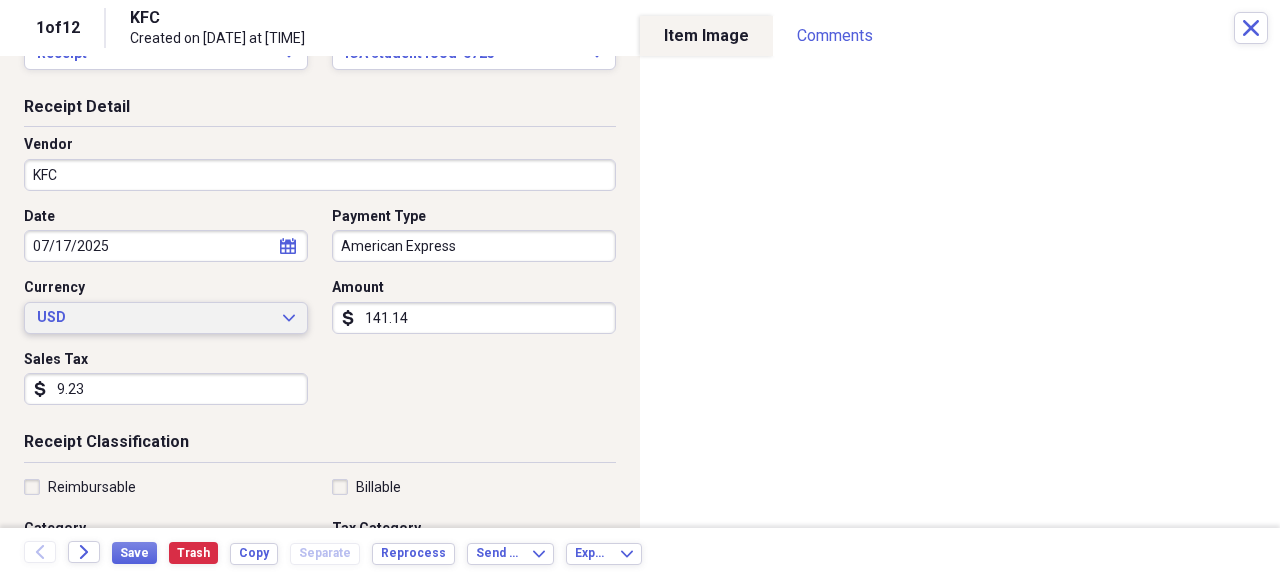 scroll, scrollTop: 0, scrollLeft: 0, axis: both 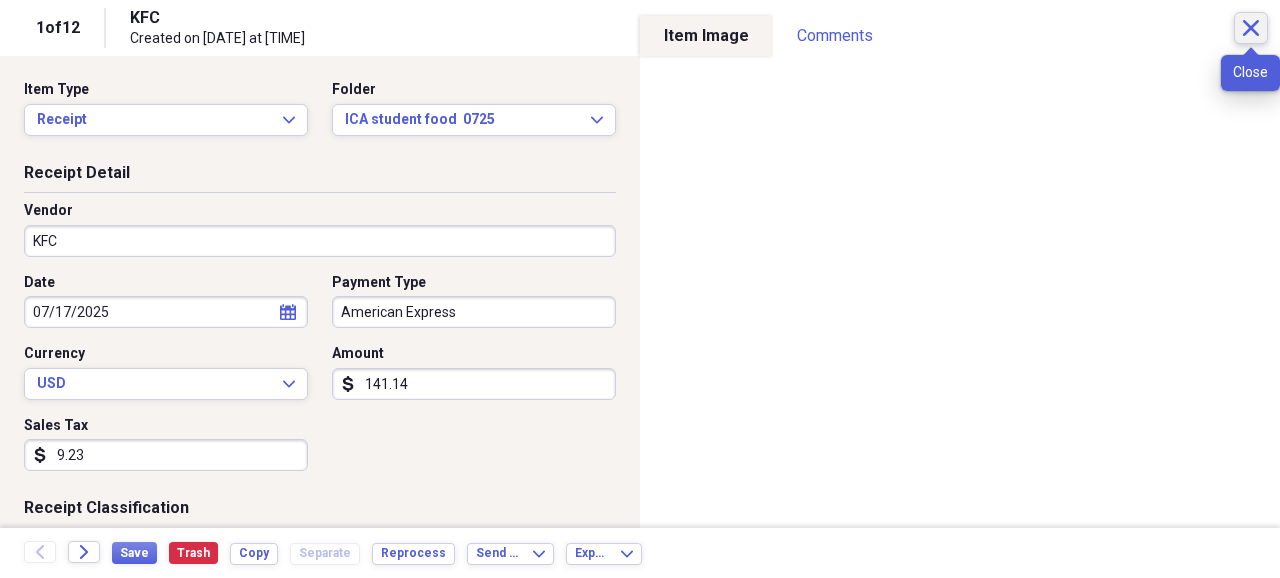click on "Close" at bounding box center (1251, 28) 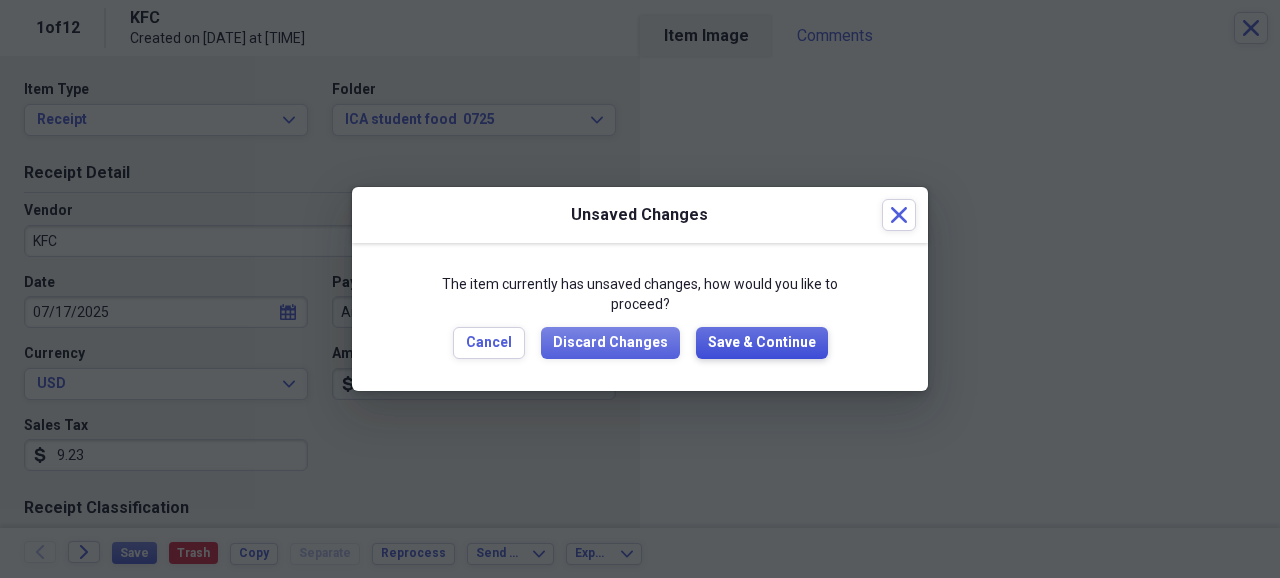 click on "Save & Continue" at bounding box center (762, 343) 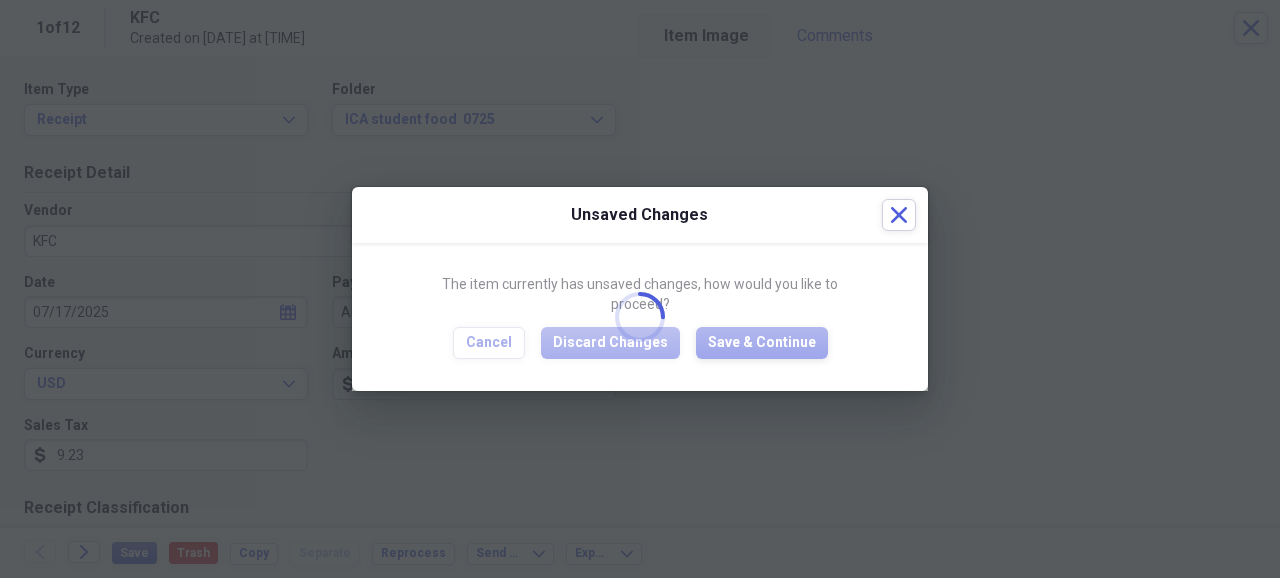 type on "Student food" 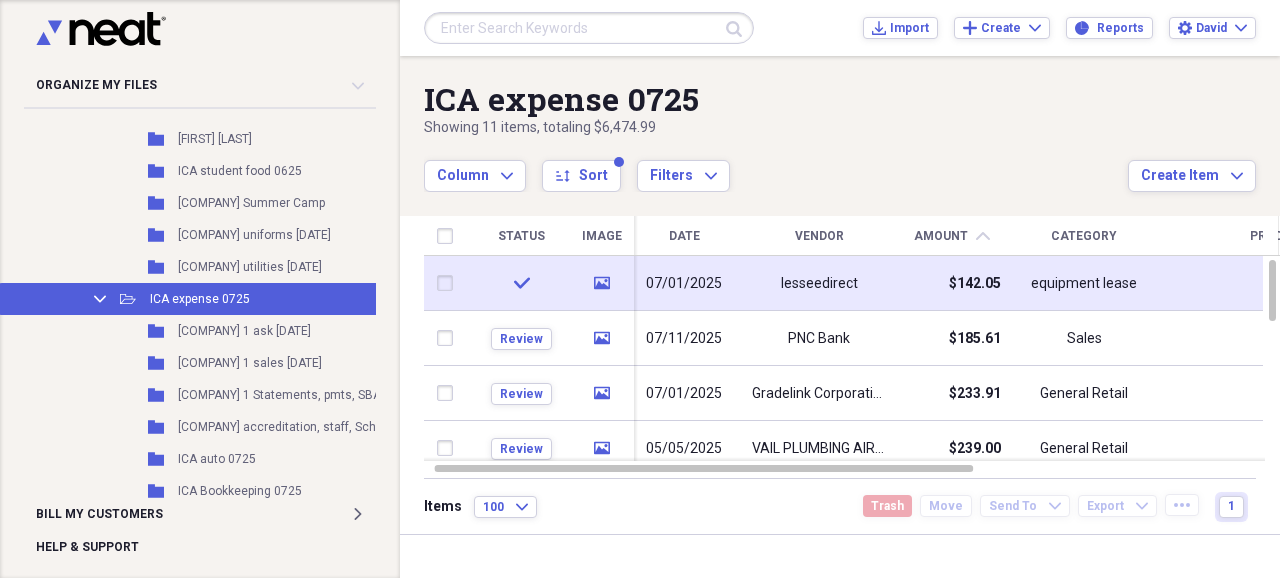 click on "[DESCRIPTOR]direct" at bounding box center (819, 284) 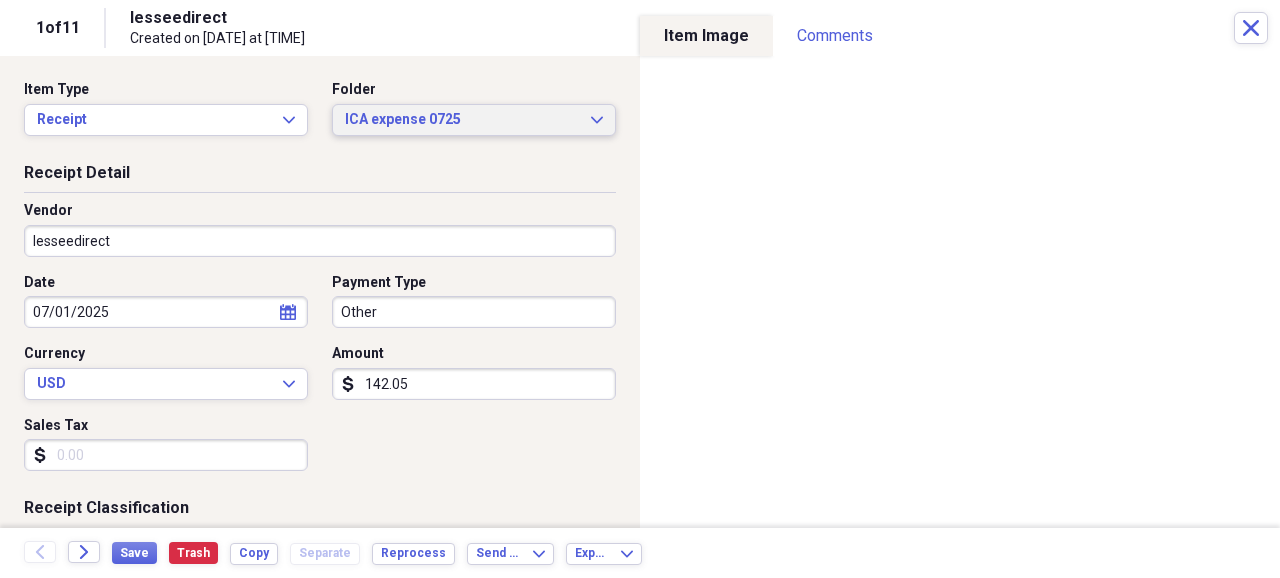 click on "ICA expense 0725" at bounding box center (462, 120) 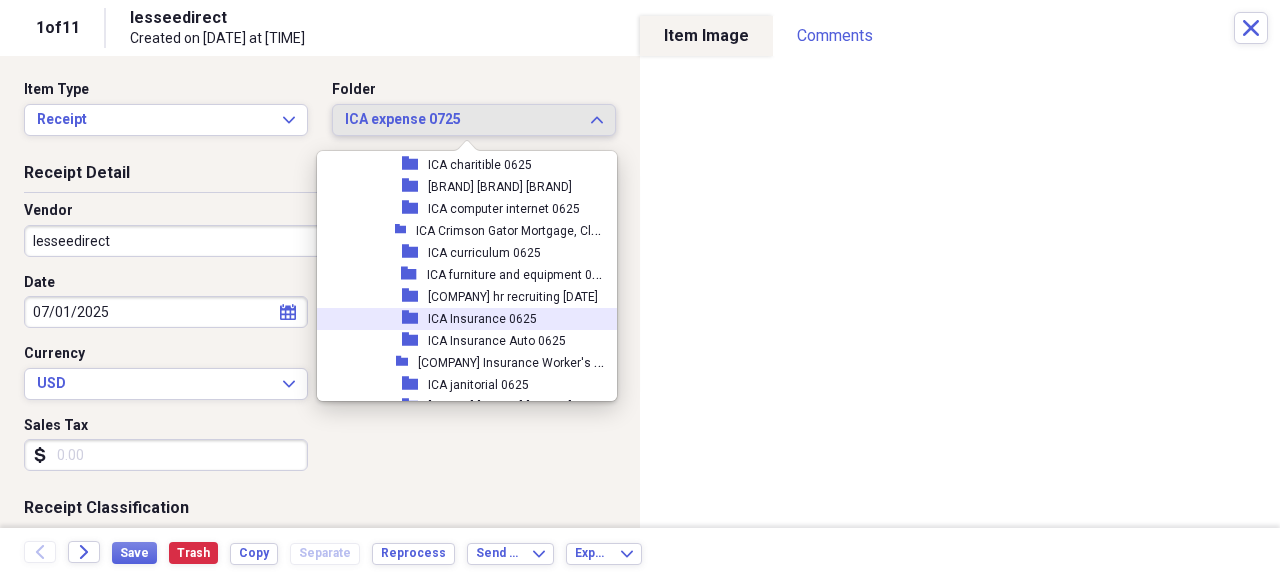 scroll, scrollTop: 3532, scrollLeft: 0, axis: vertical 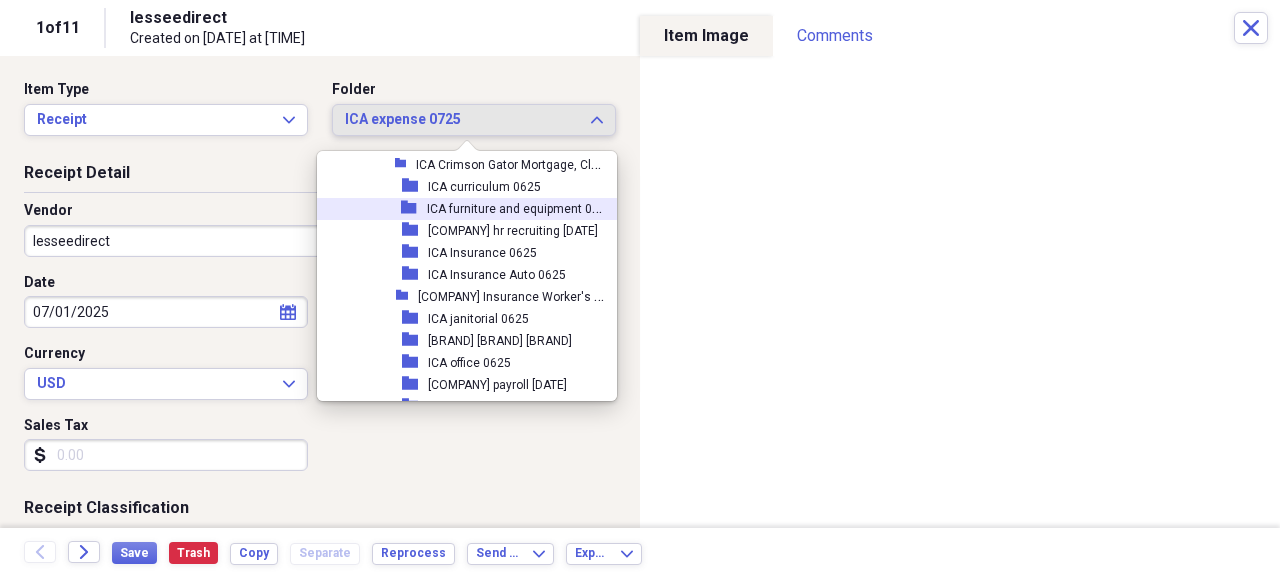 click on "ICA furniture and equipment [YEAR]" at bounding box center [517, 209] 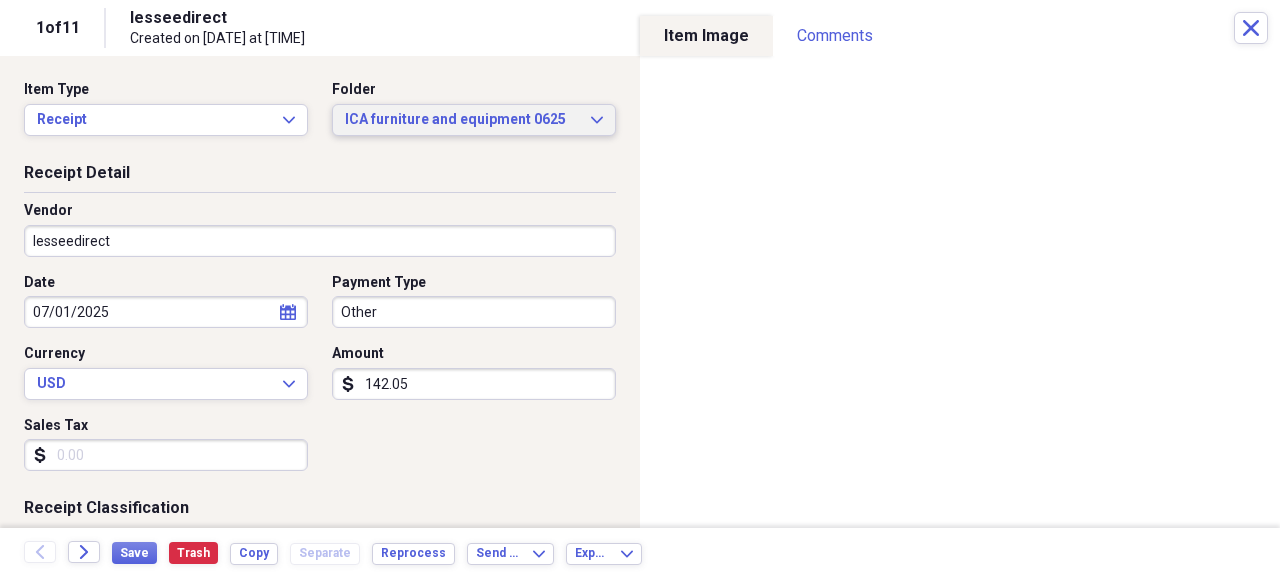 scroll, scrollTop: 133, scrollLeft: 0, axis: vertical 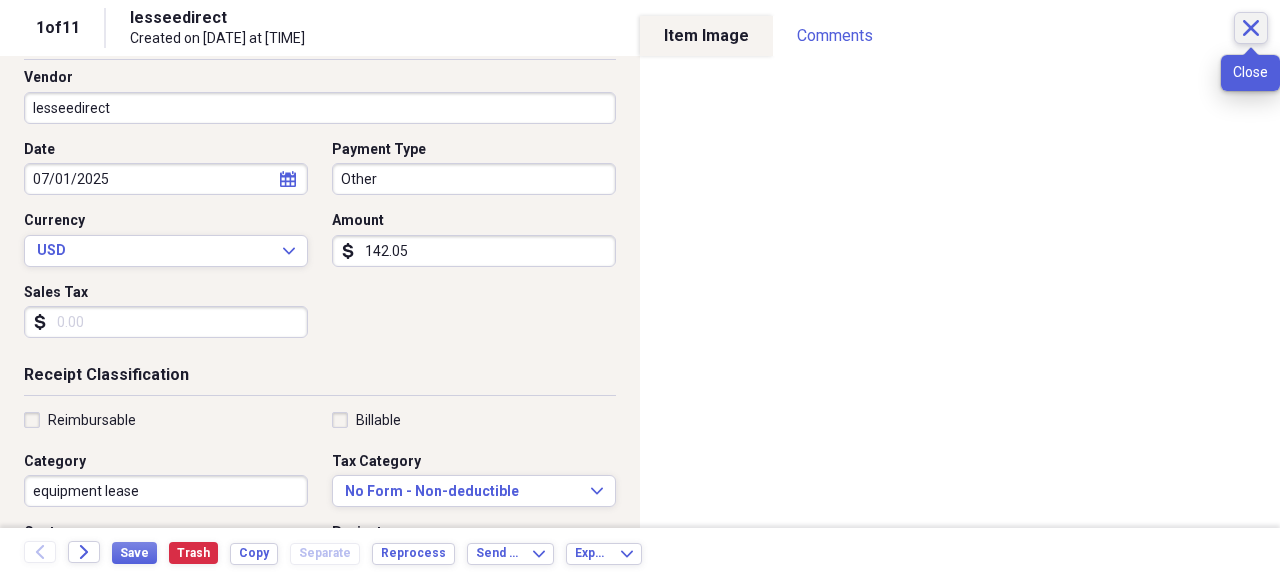 click on "Close" 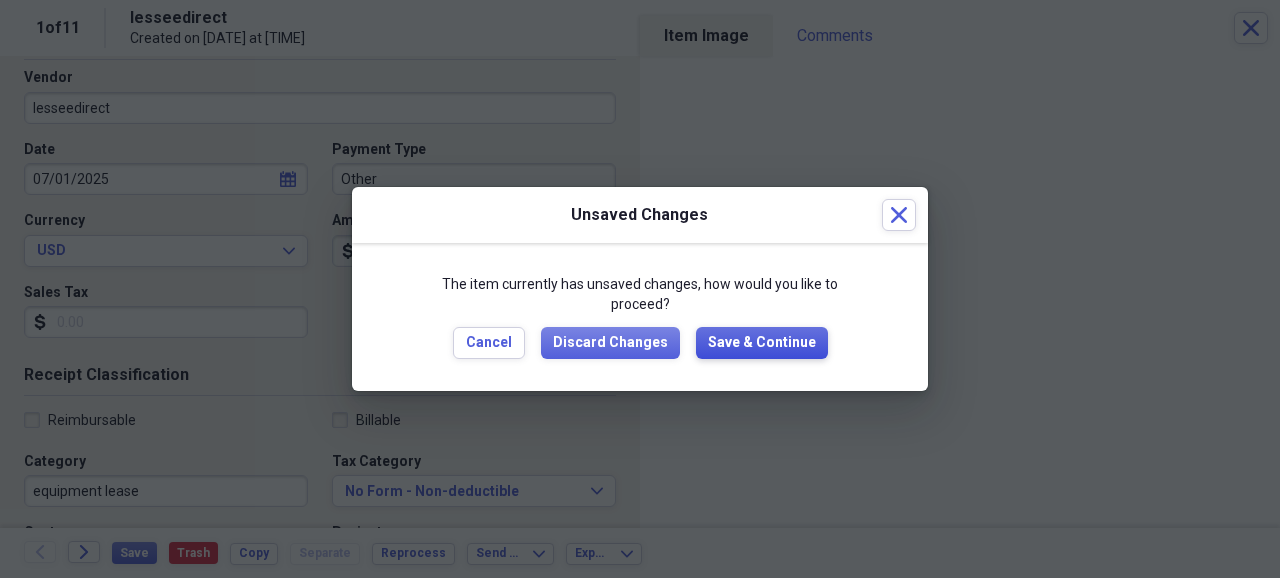 click on "Save & Continue" at bounding box center (762, 343) 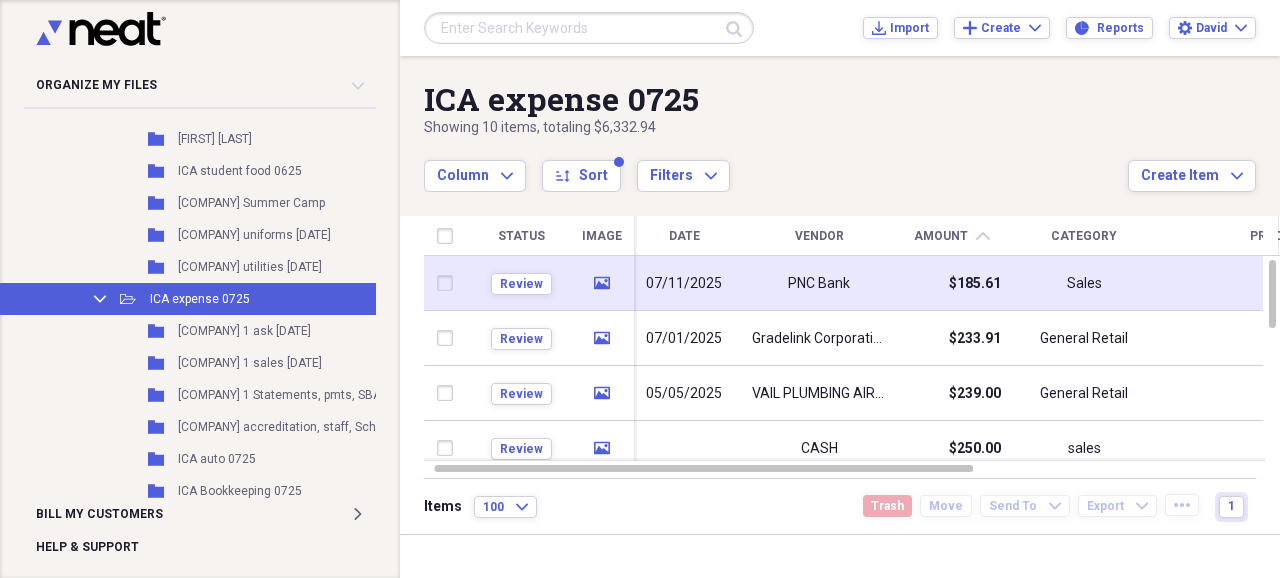 click on "$185.61" at bounding box center [975, 284] 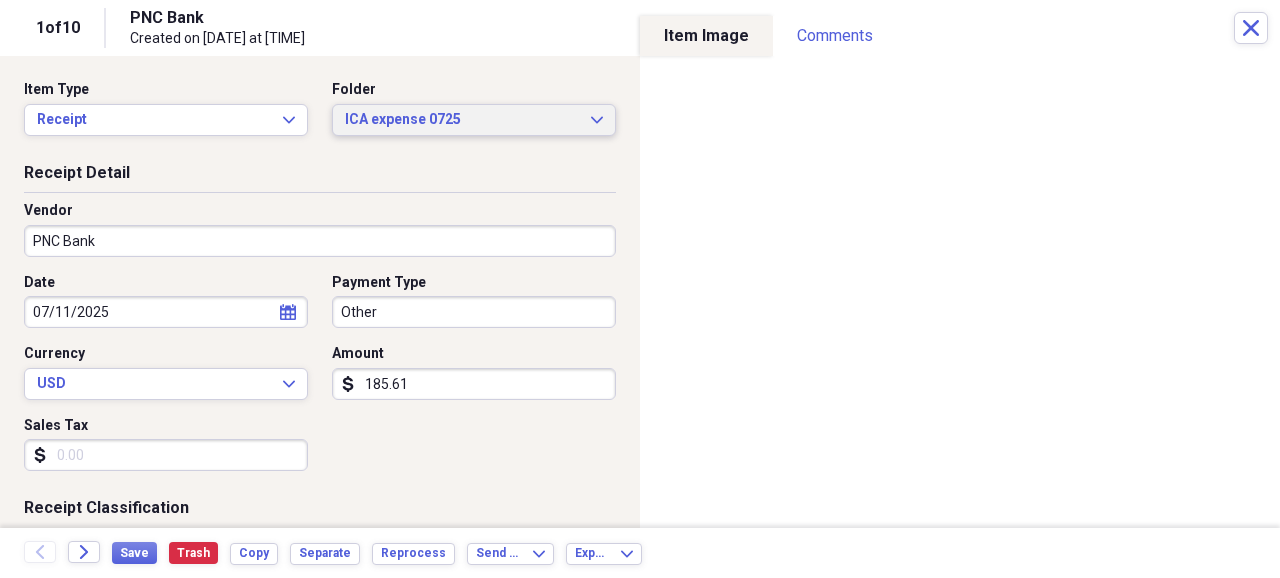 click on "ICA expense 0725" at bounding box center [462, 120] 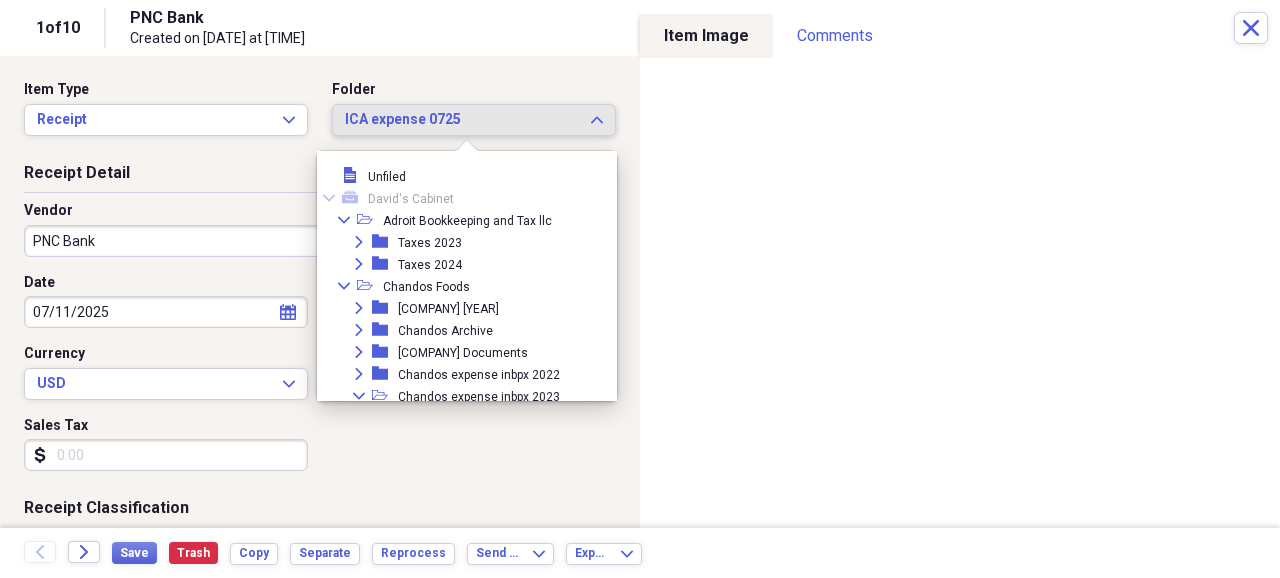 scroll, scrollTop: 3866, scrollLeft: 0, axis: vertical 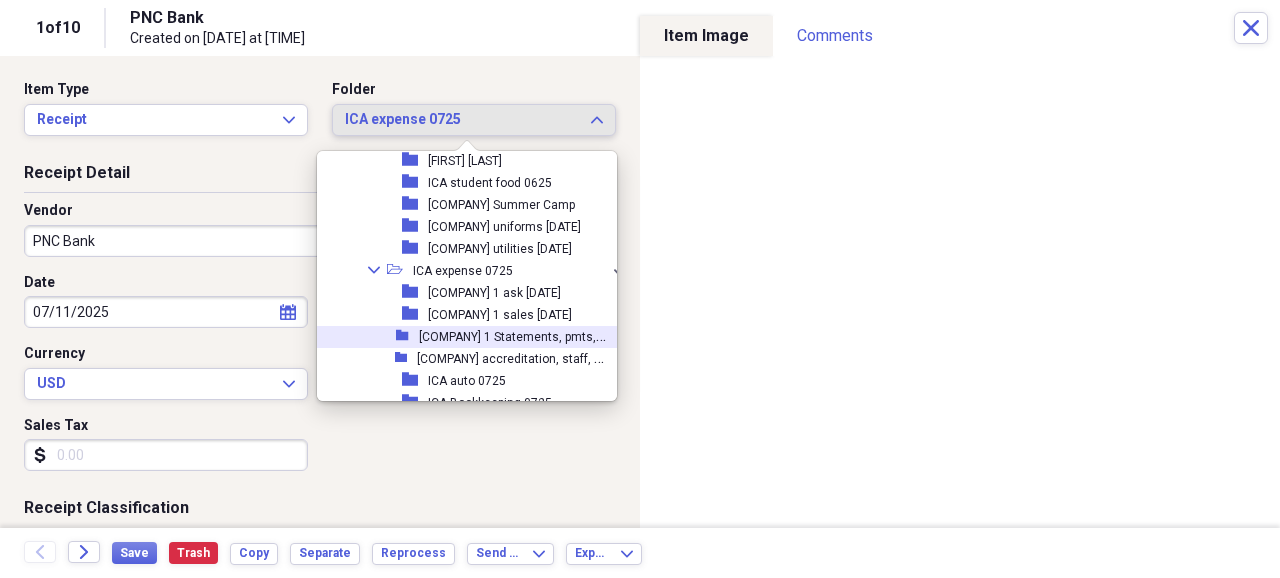 click on "ICA 1 Statements, pmts, SBA [YEAR]" at bounding box center [539, 335] 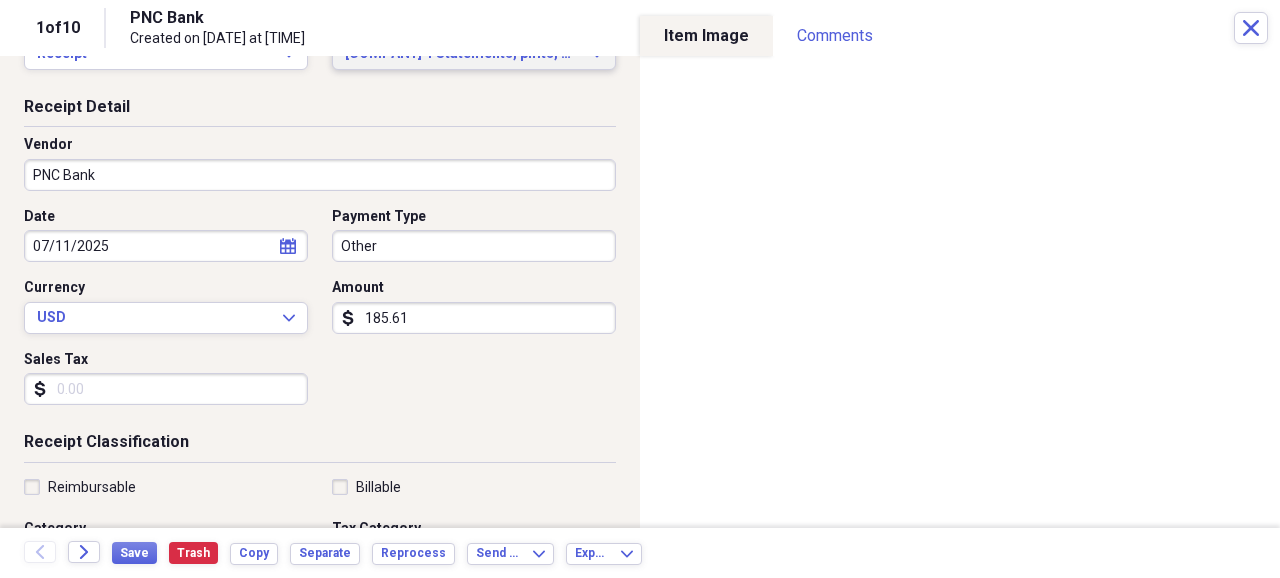 scroll, scrollTop: 133, scrollLeft: 0, axis: vertical 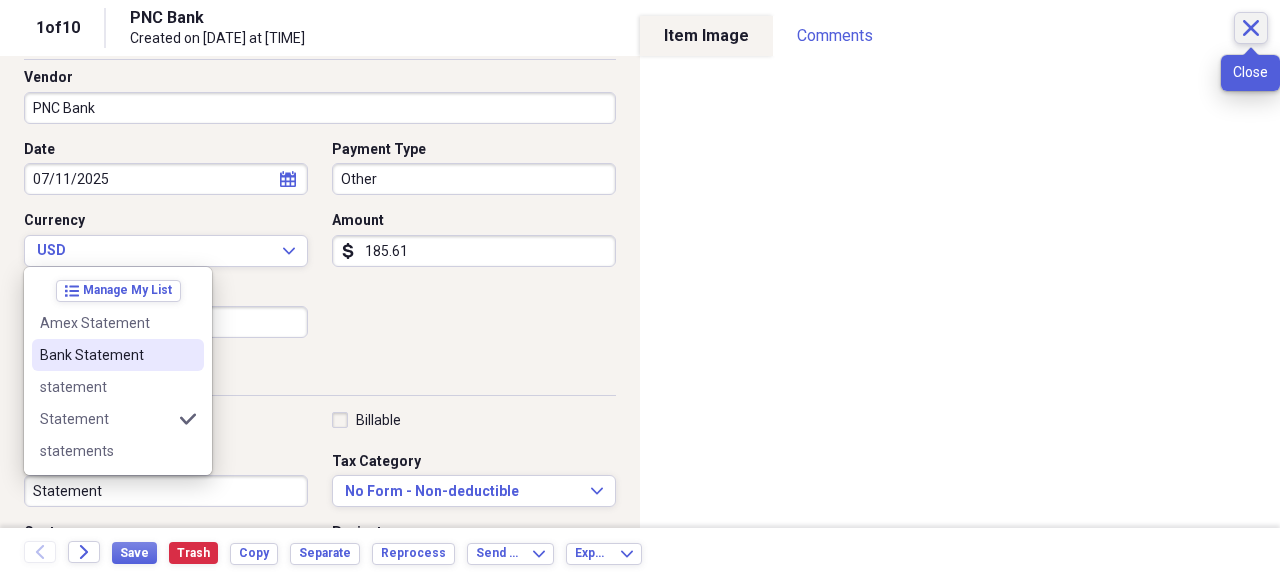 type on "Statement" 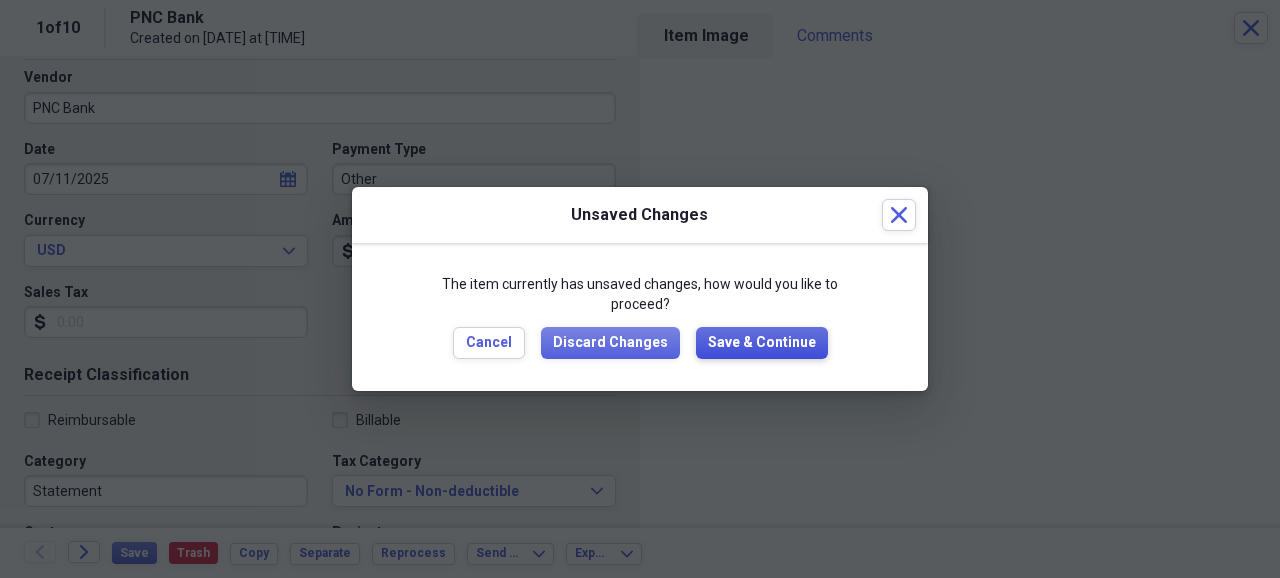 click on "Save & Continue" at bounding box center [762, 343] 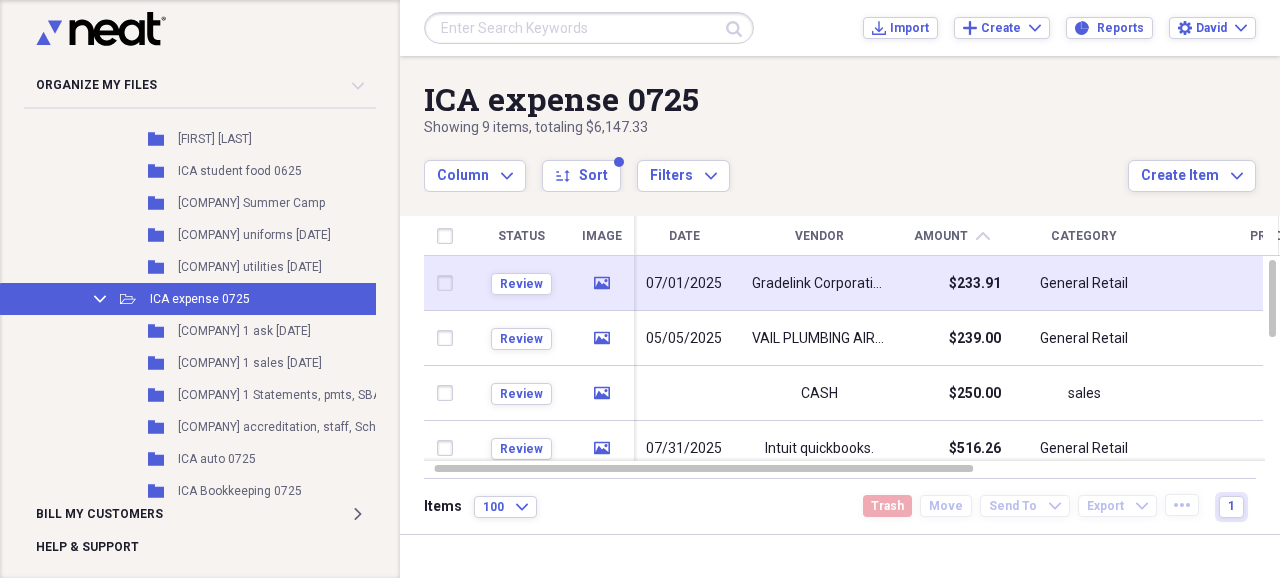 click on "[NAME] Corporation" at bounding box center [819, 284] 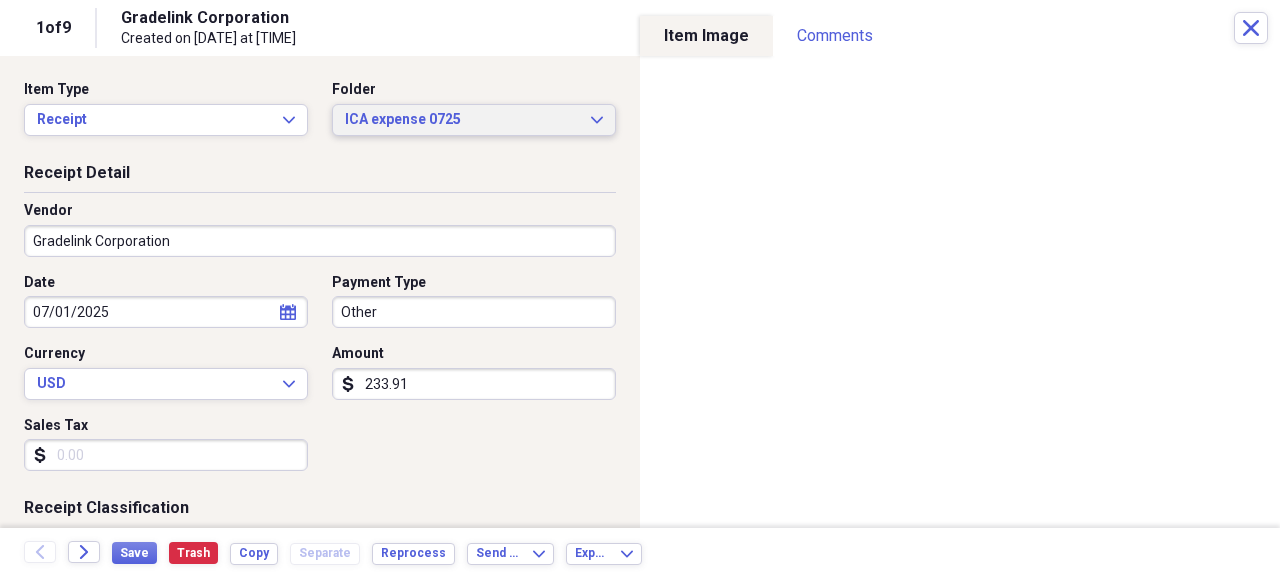click on "ICA expense 0725" at bounding box center [462, 120] 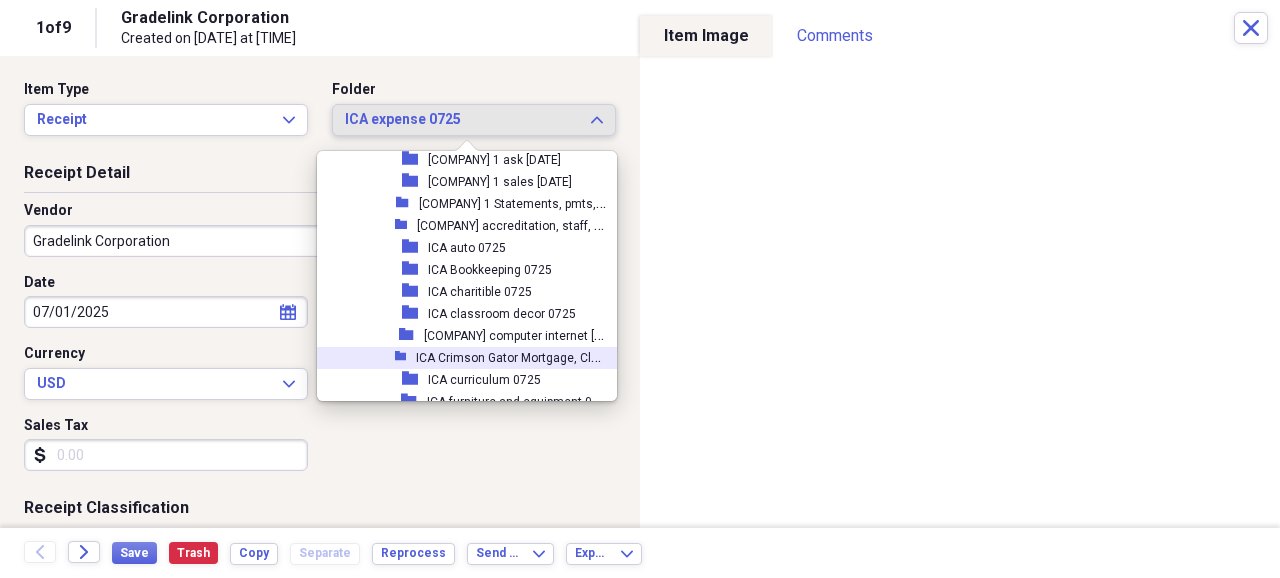 scroll, scrollTop: 4066, scrollLeft: 0, axis: vertical 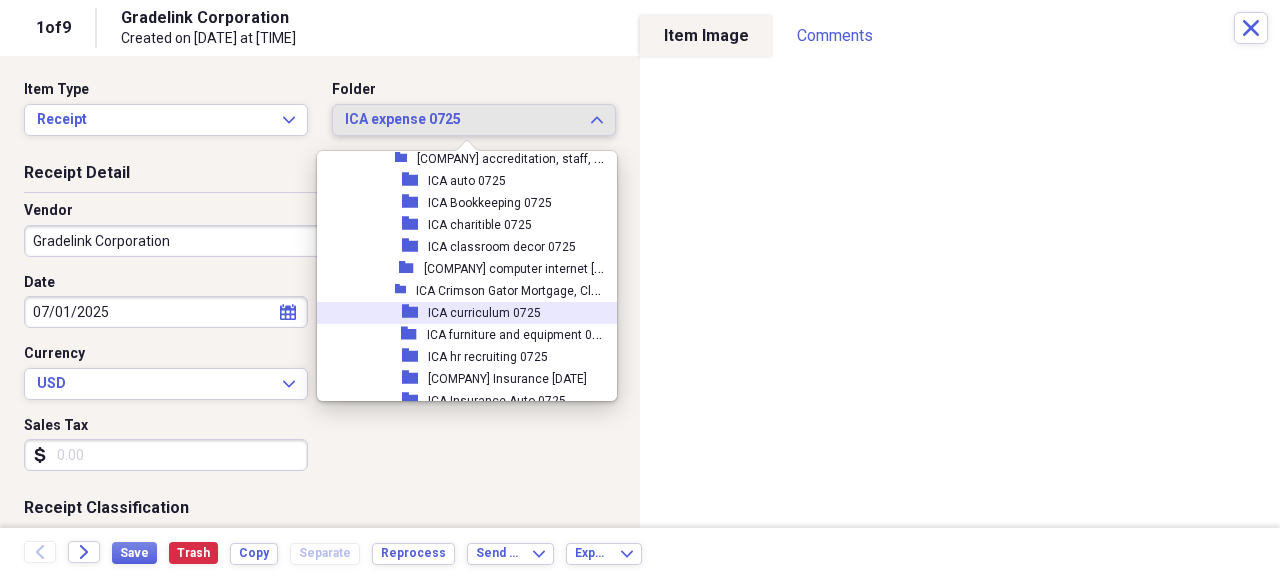click on "ICA curriculum [DATE]" at bounding box center (484, 313) 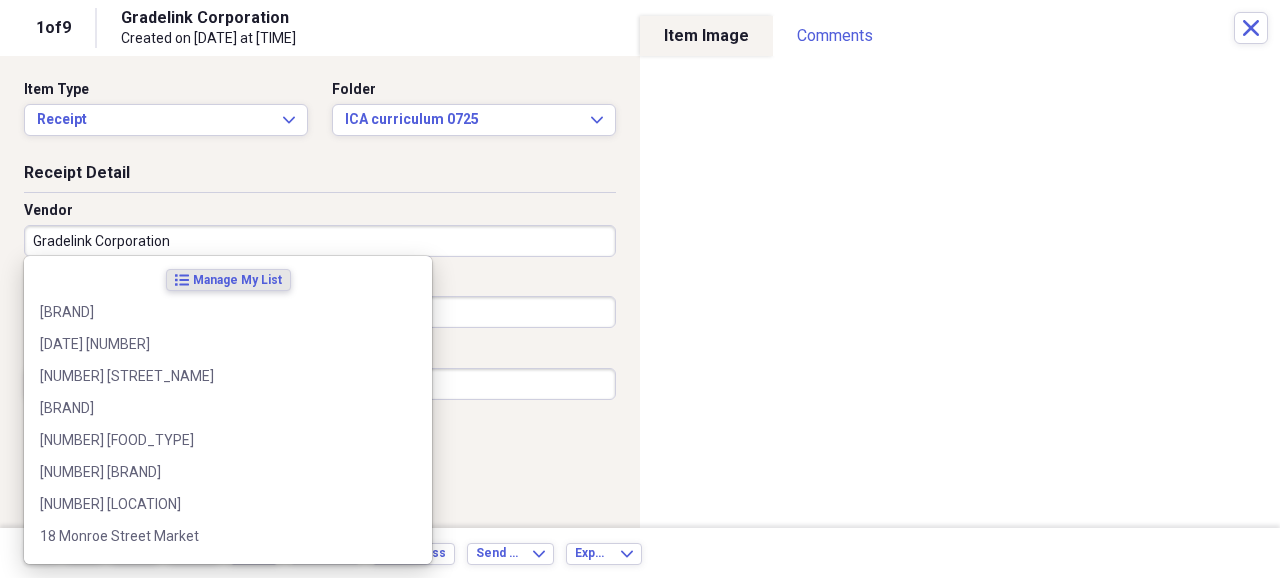 click on "[NAME] Corporation" at bounding box center [320, 241] 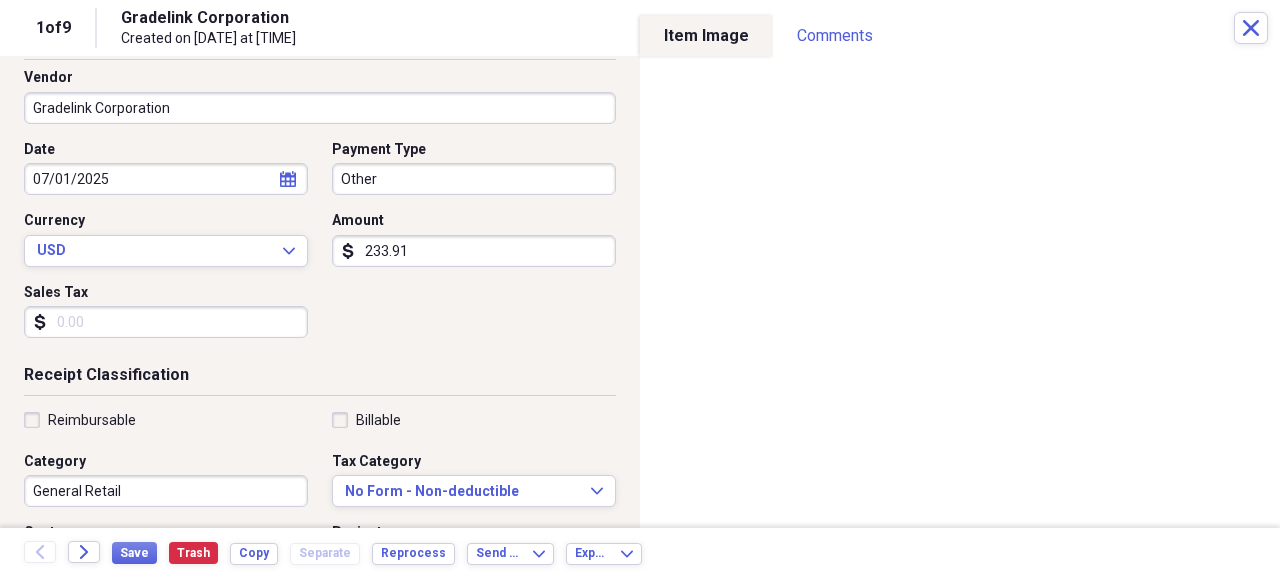 scroll, scrollTop: 200, scrollLeft: 0, axis: vertical 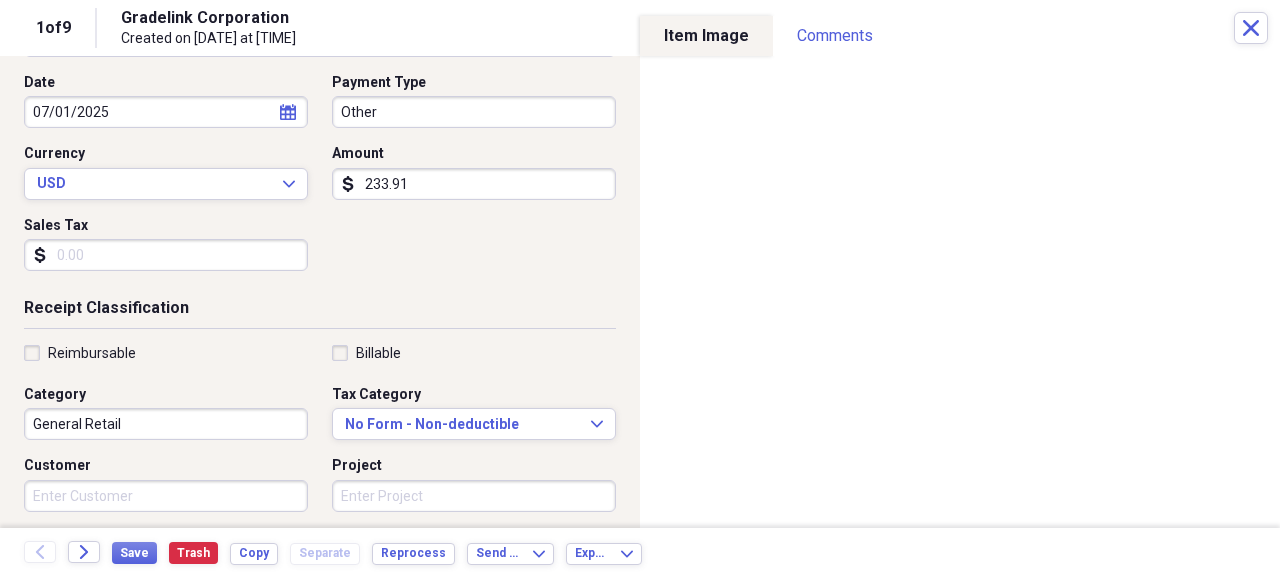 click on "General Retail" at bounding box center [166, 424] 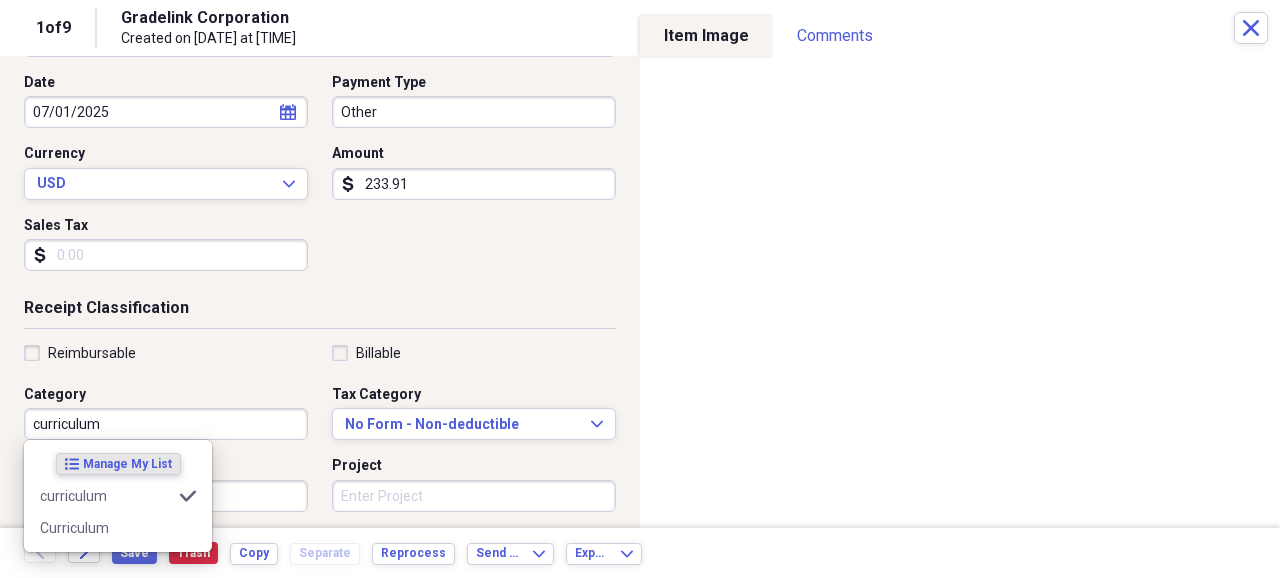 type on "curriculum" 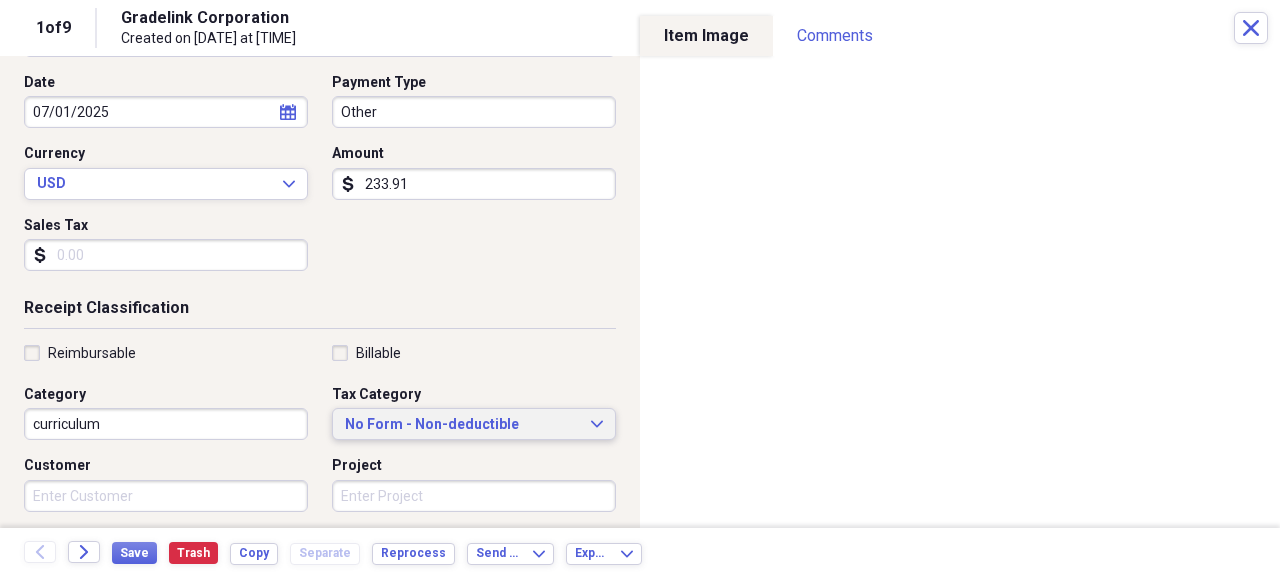 type 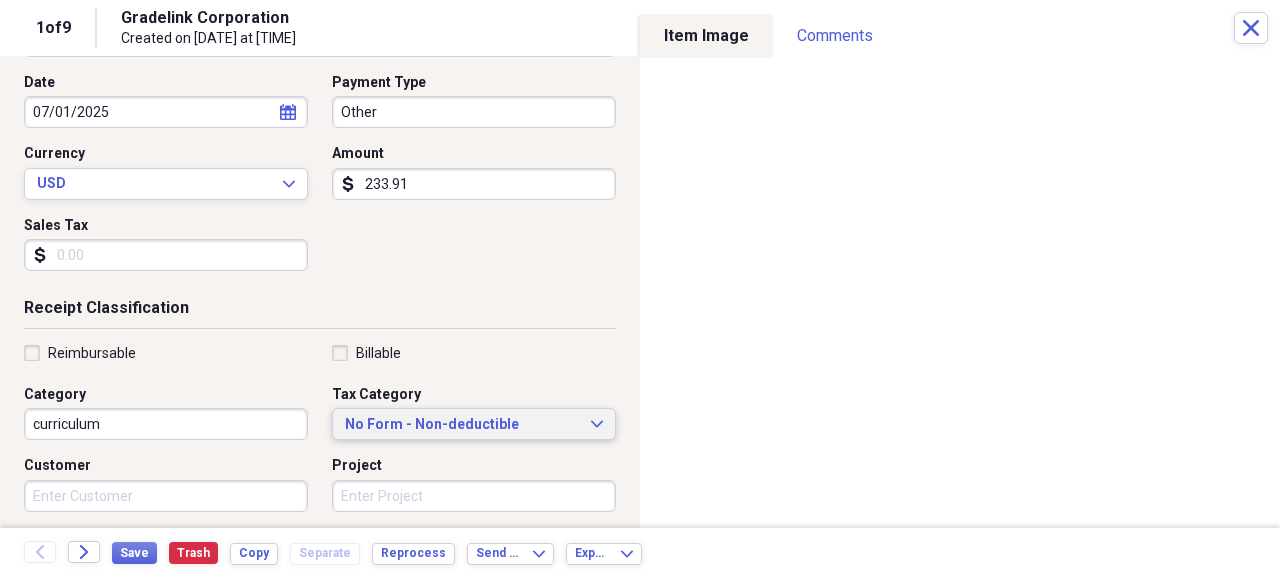 scroll, scrollTop: 0, scrollLeft: 0, axis: both 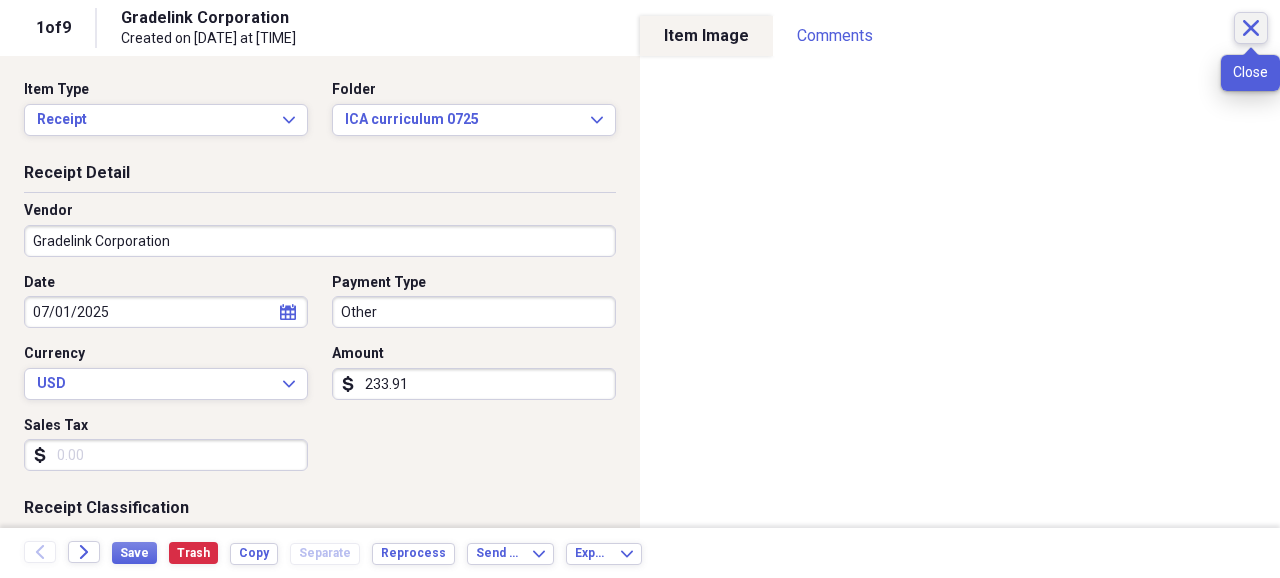 click 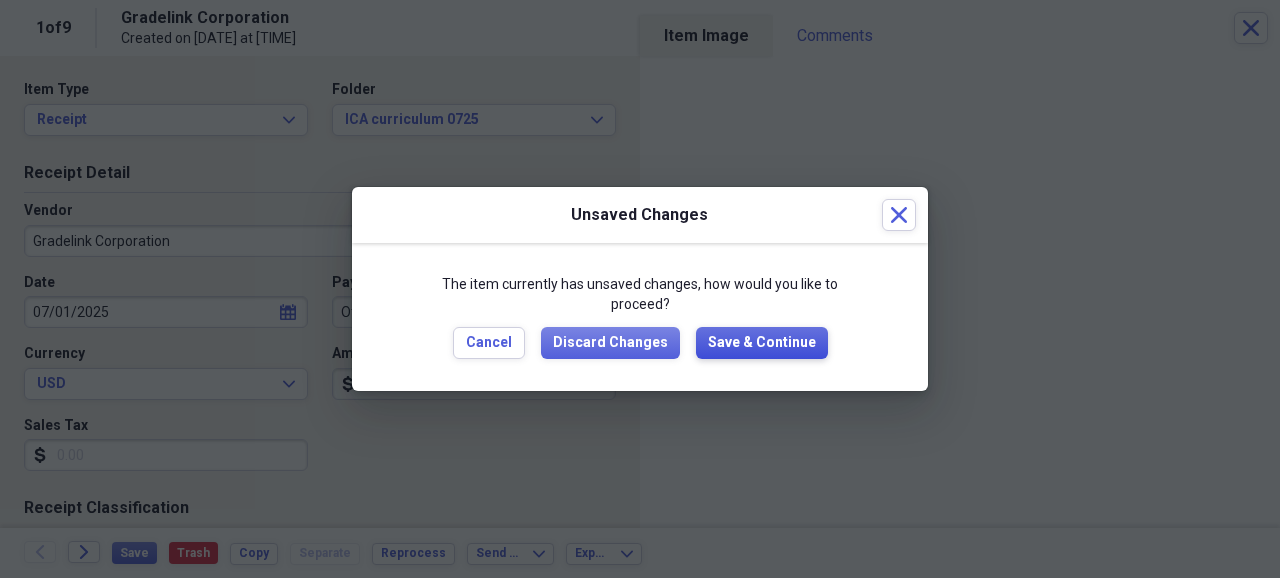 click on "Save & Continue" at bounding box center [762, 343] 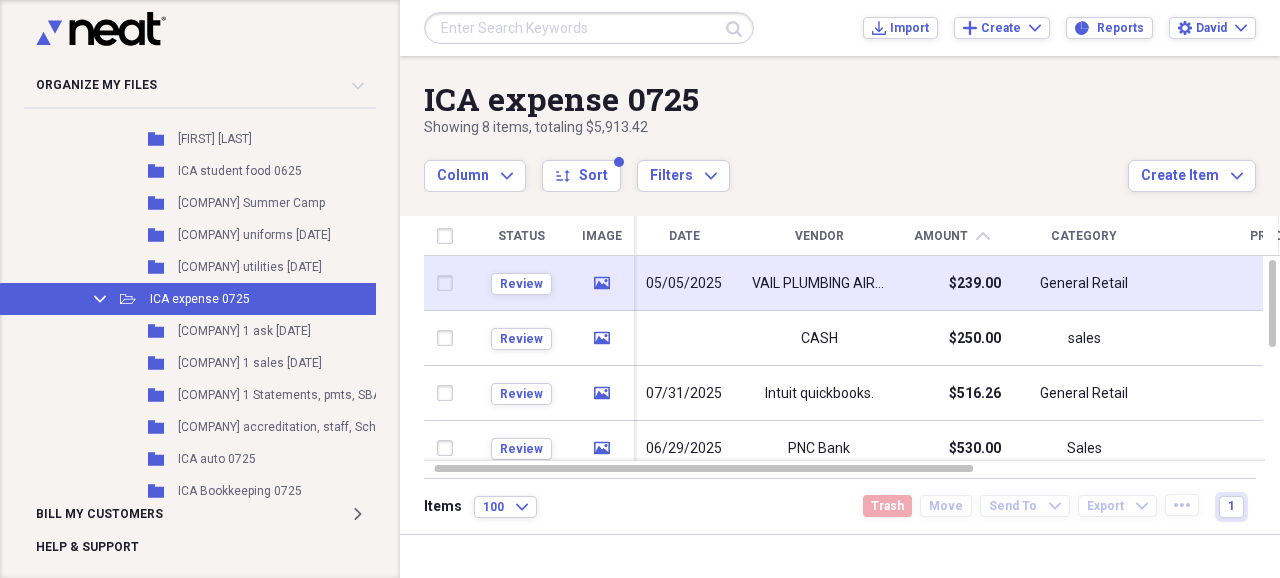 click on "VAIL PLUMBING AIR CONDITIONING" at bounding box center [819, 284] 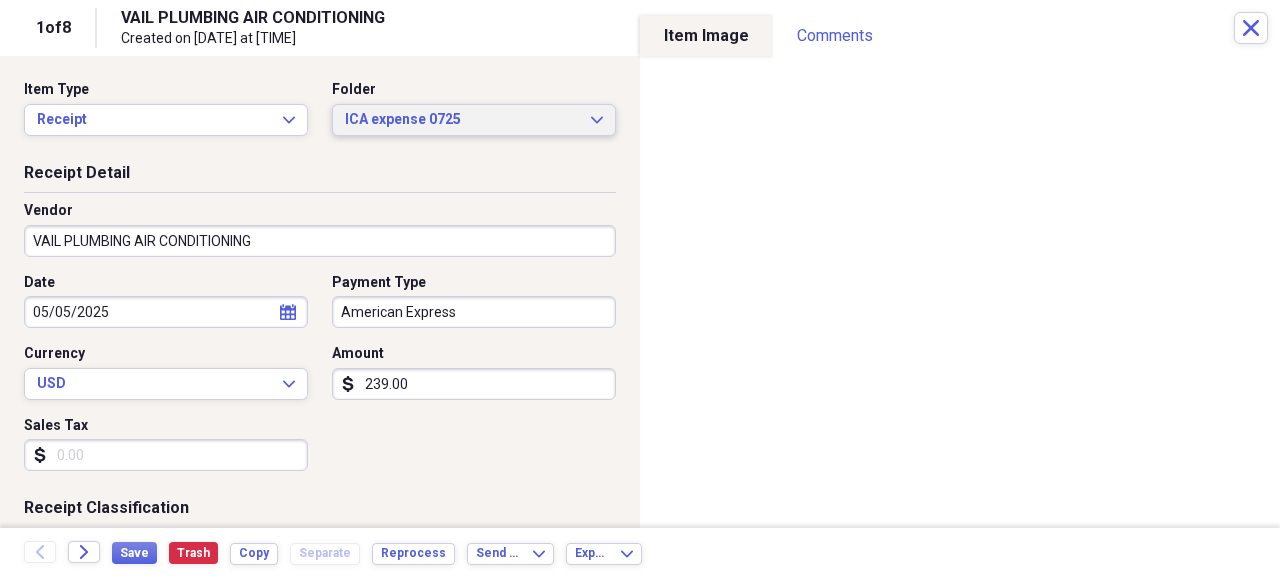 click on "ICA expense 0725" at bounding box center (462, 120) 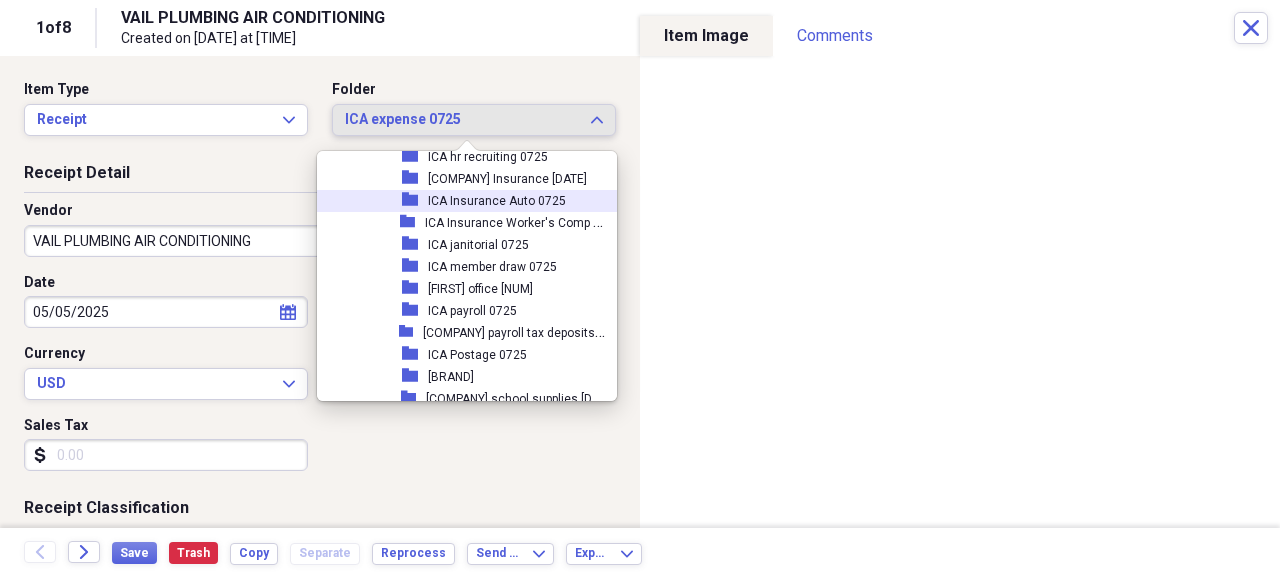 scroll, scrollTop: 4399, scrollLeft: 0, axis: vertical 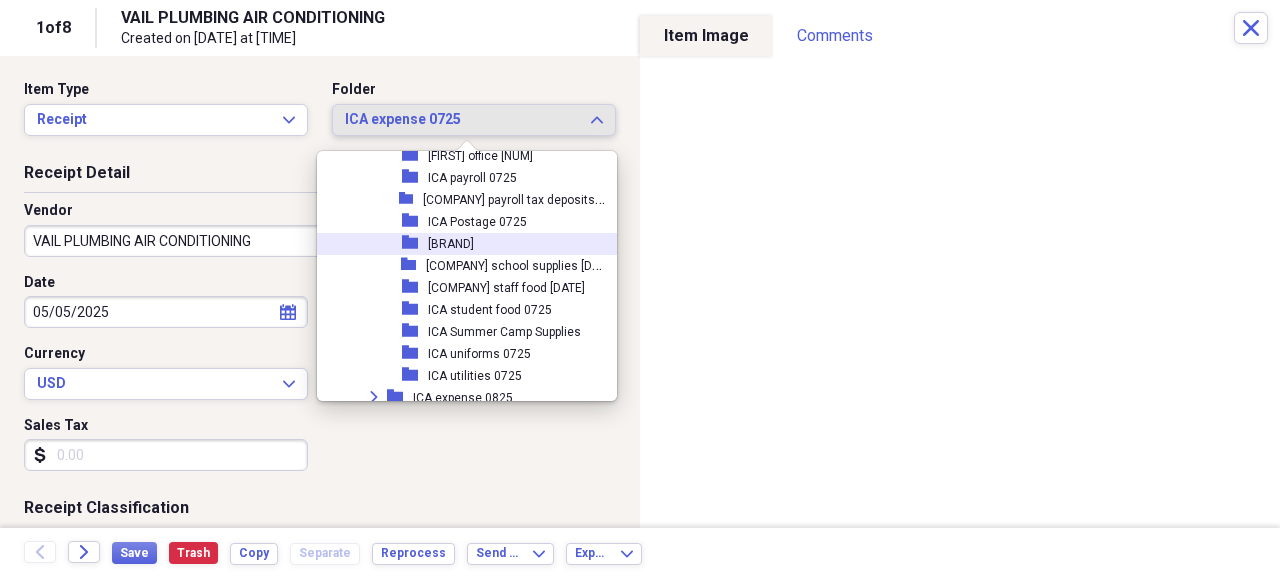 click on "[BRAND] [TYPE] [DATE]" at bounding box center (451, 244) 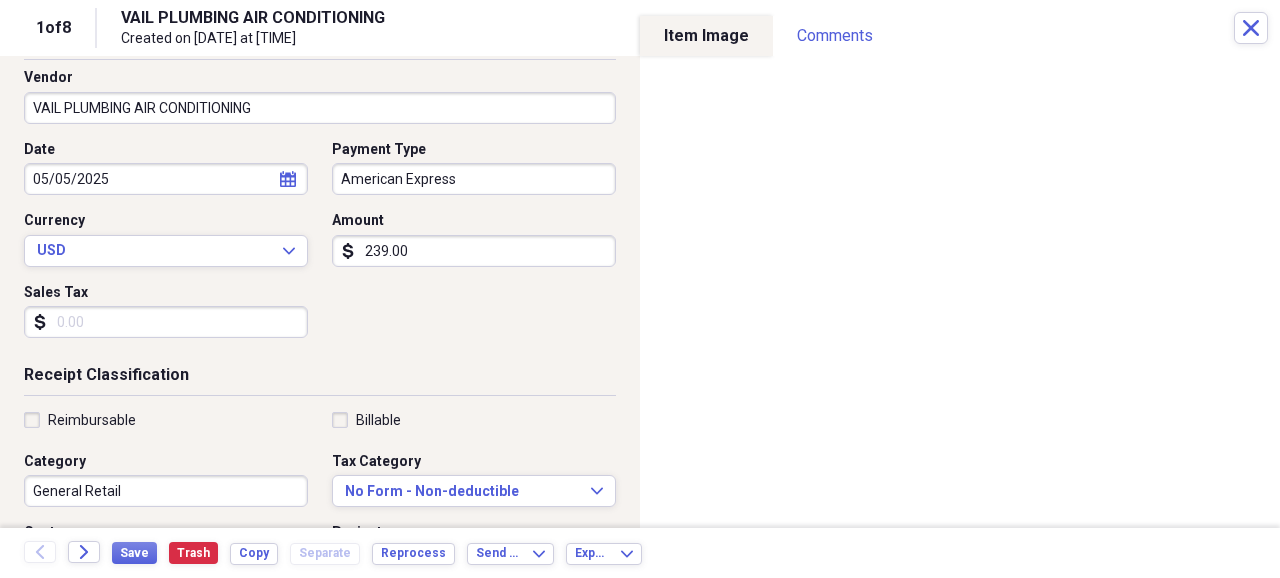 scroll, scrollTop: 200, scrollLeft: 0, axis: vertical 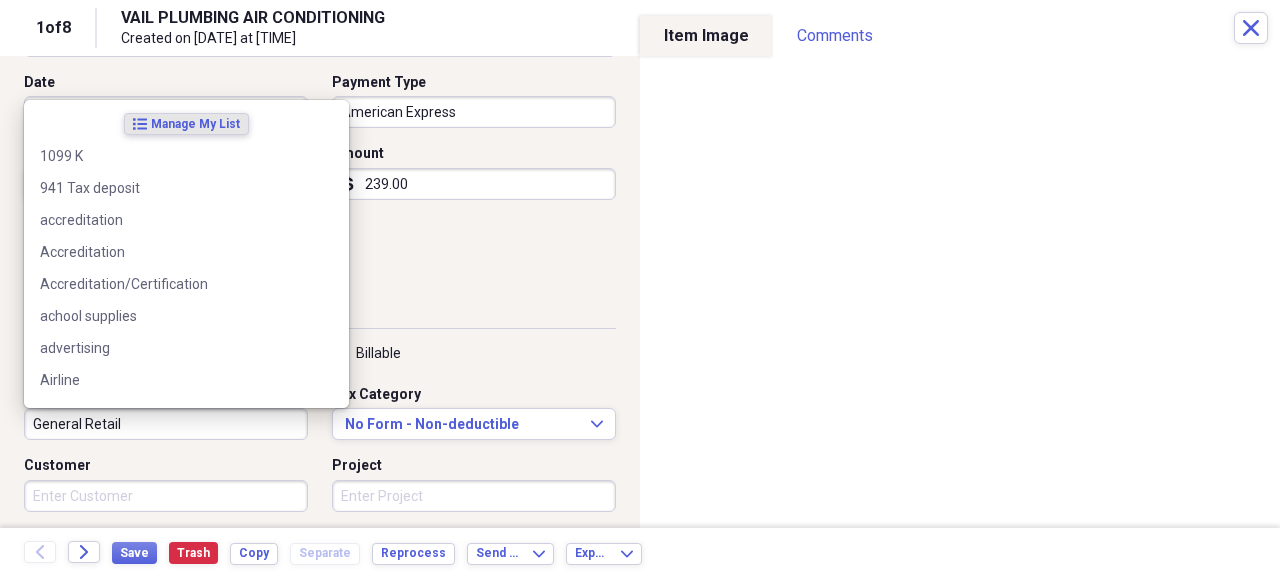 click on "General Retail" at bounding box center [166, 424] 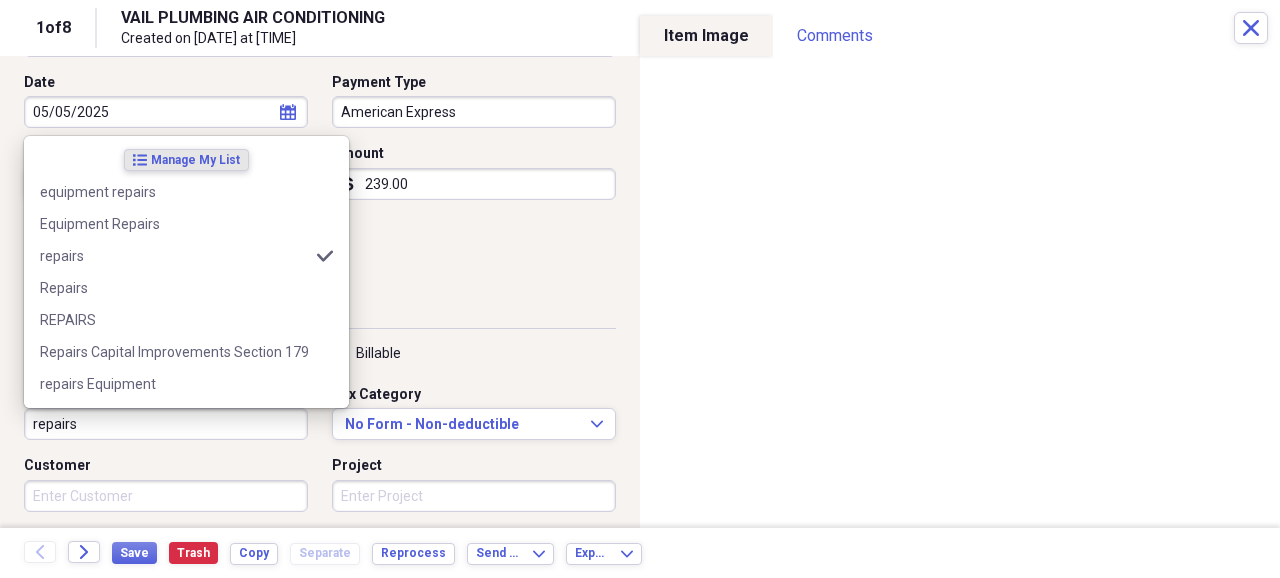 type on "repairs" 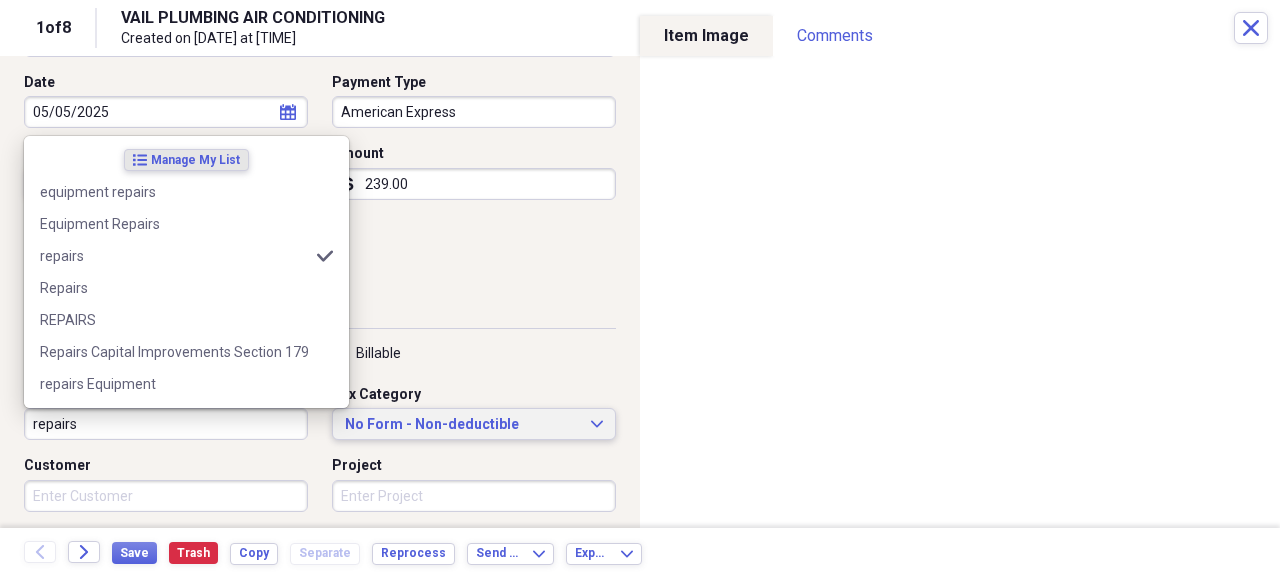type 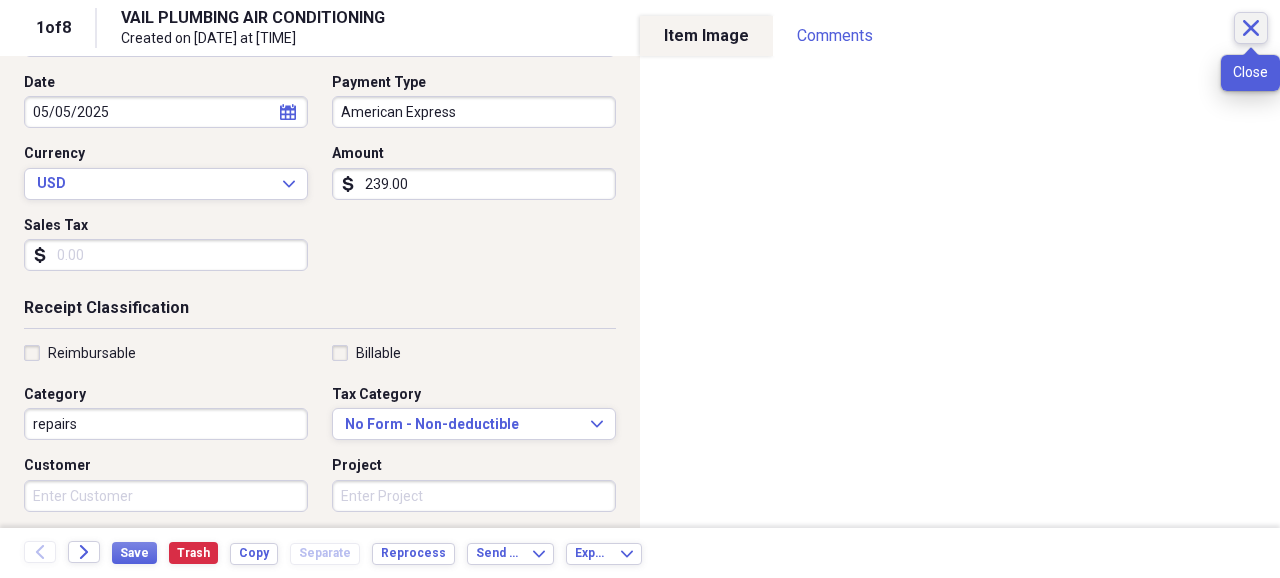 click on "Close" 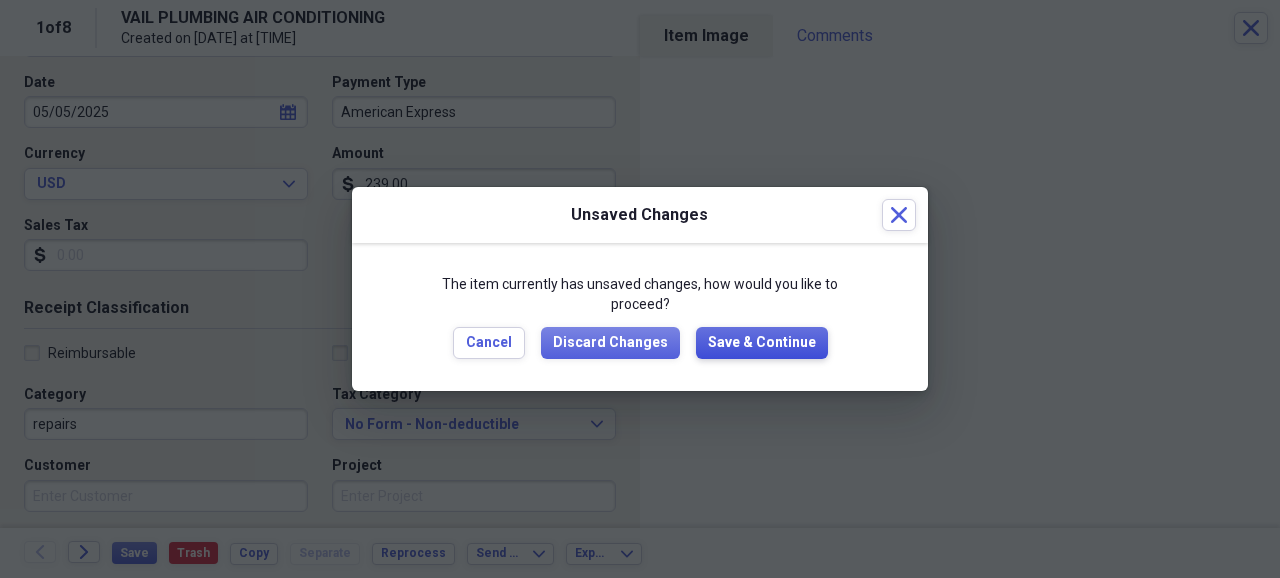 click on "Save & Continue" at bounding box center [762, 343] 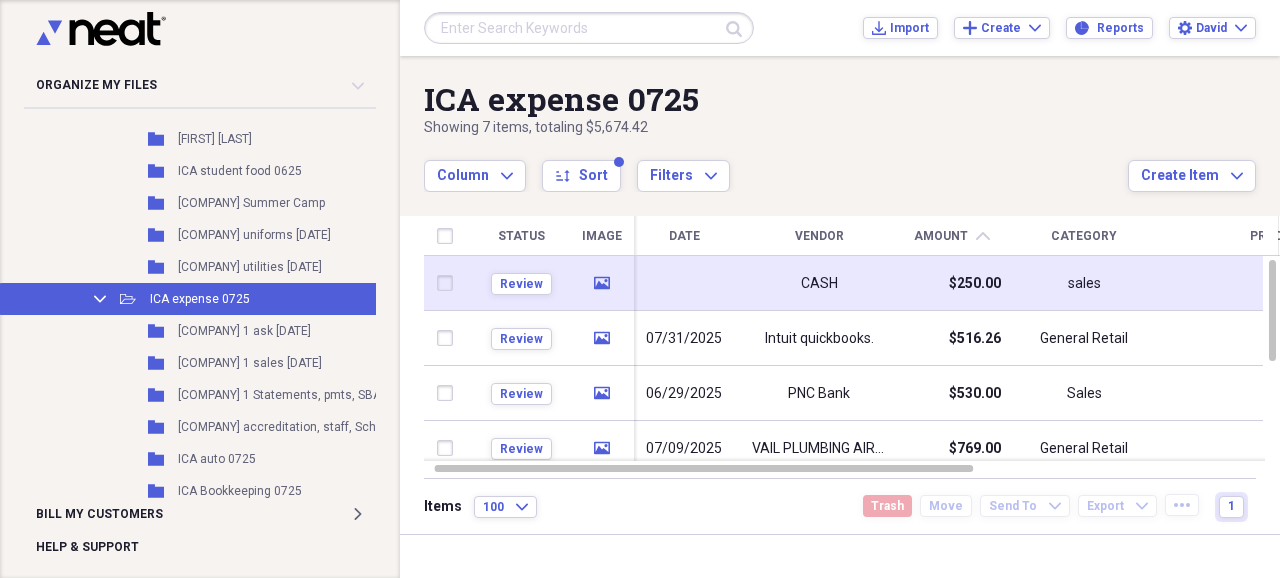 click on "CASH" at bounding box center [819, 284] 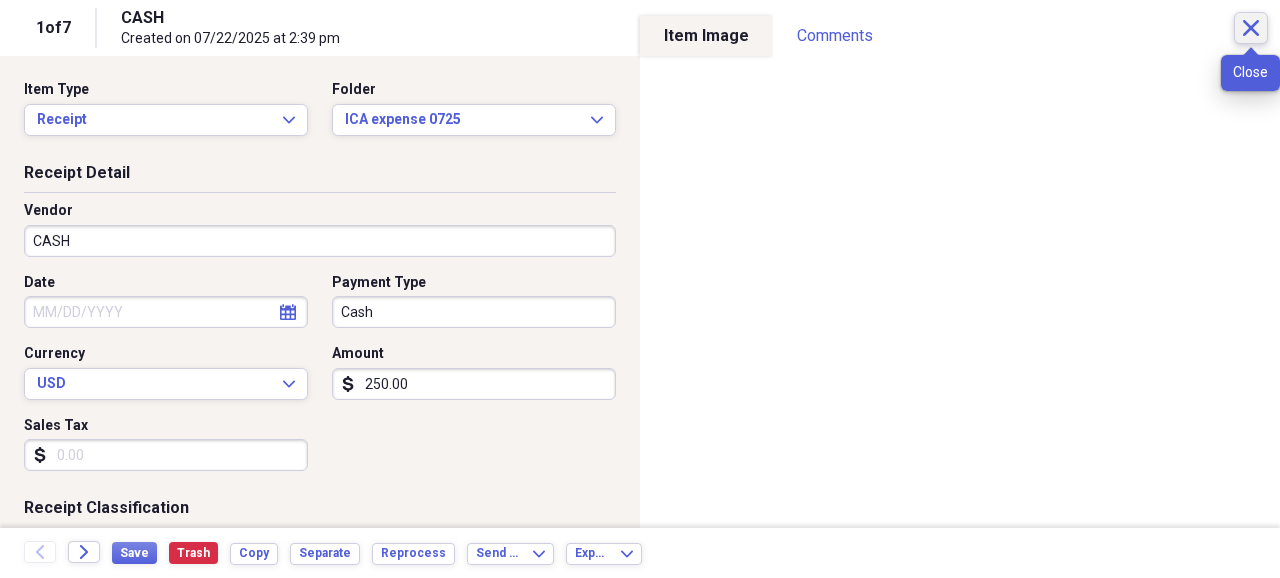 click on "Close" 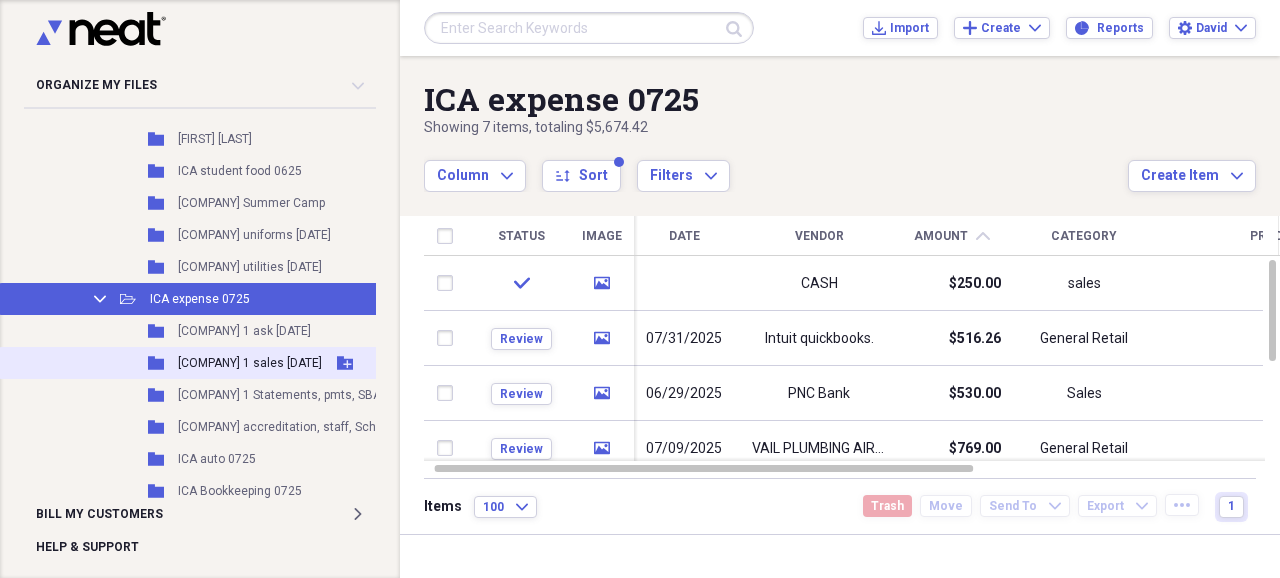 click on "ICA 1 sales [YEAR]" at bounding box center (250, 363) 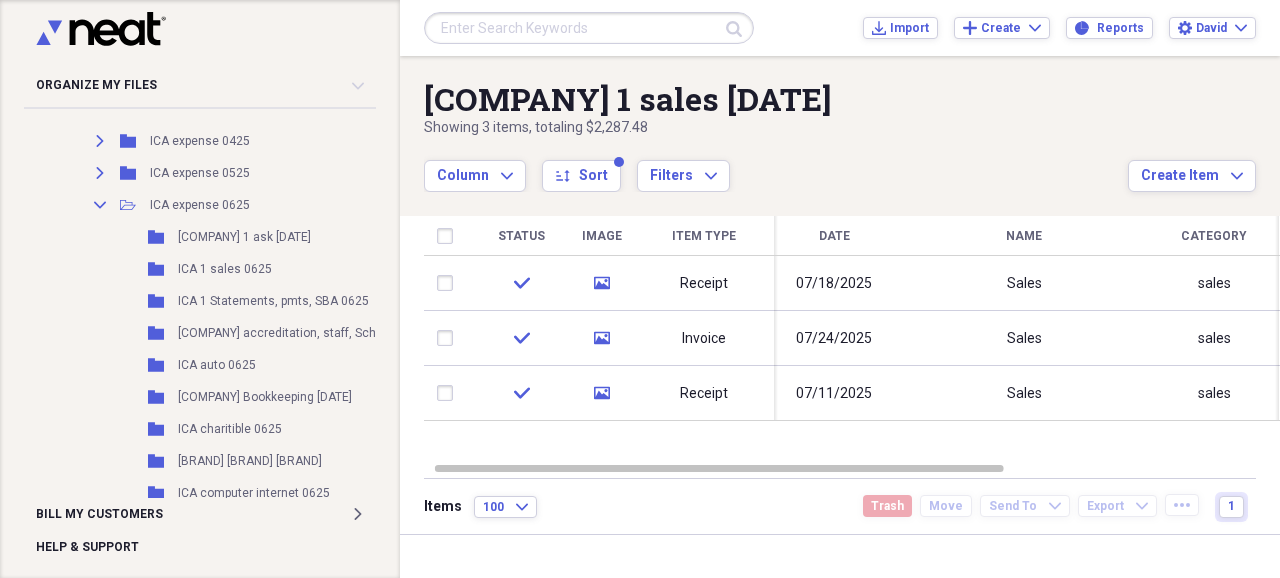 scroll, scrollTop: 466, scrollLeft: 0, axis: vertical 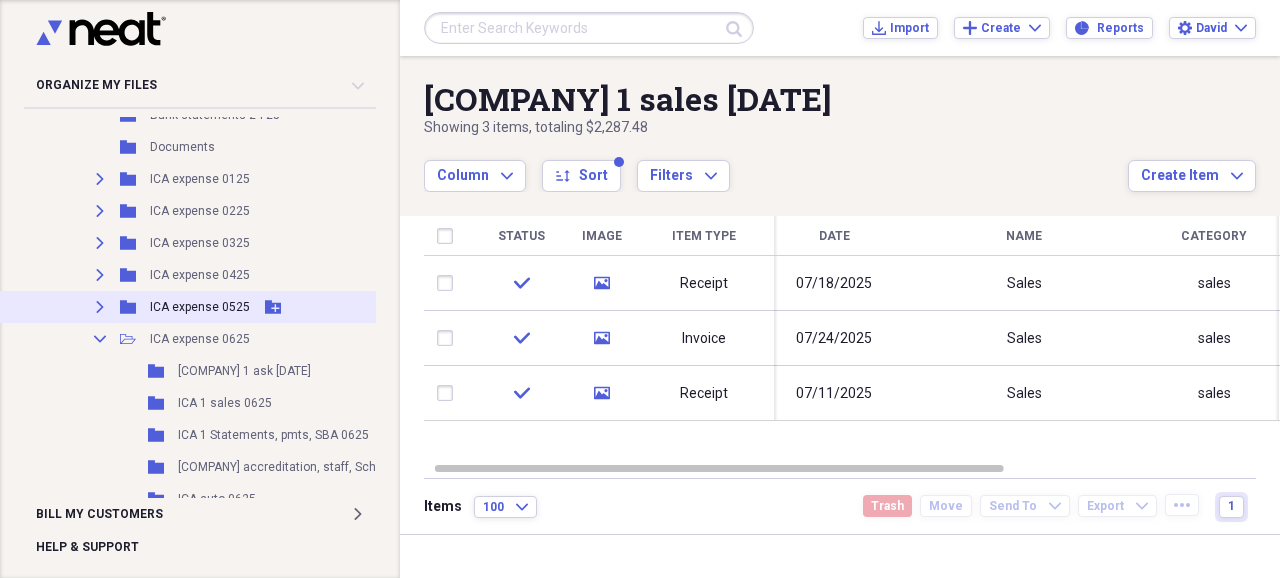 click on "Expand" 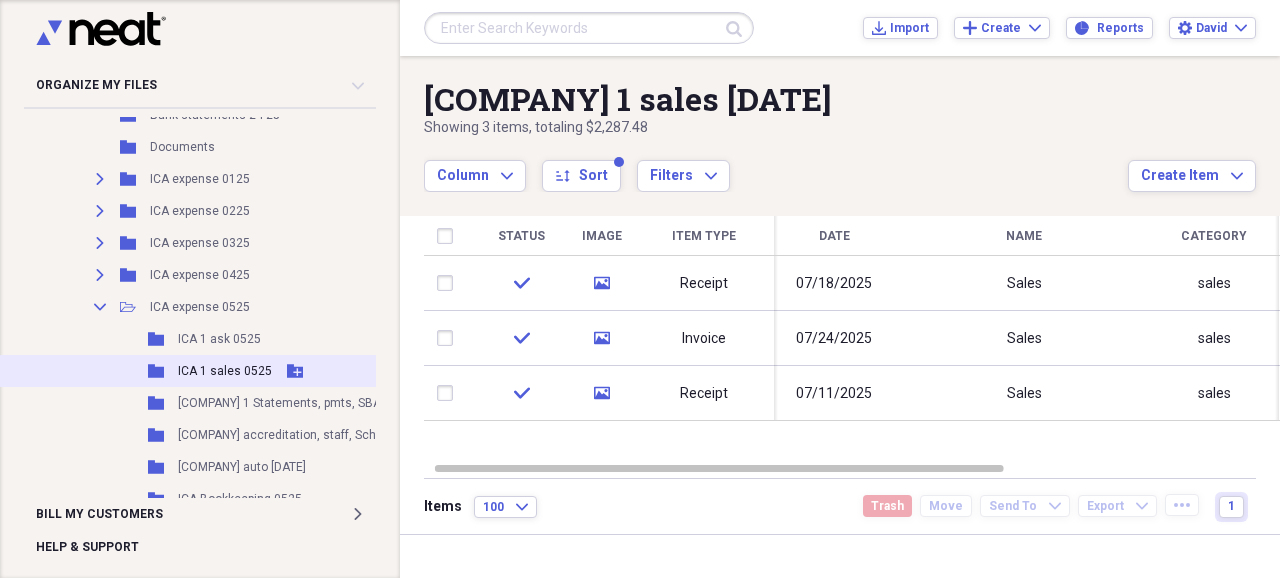 click on "ICA 1 sales 0525" at bounding box center [225, 371] 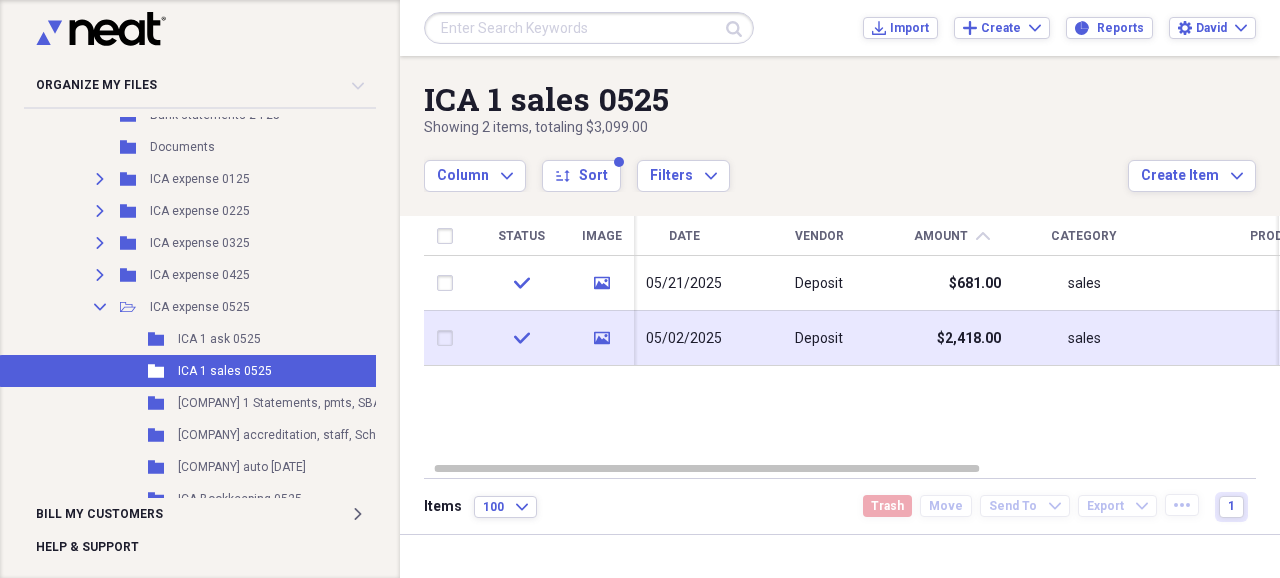 click on "05/02/2025" at bounding box center (684, 339) 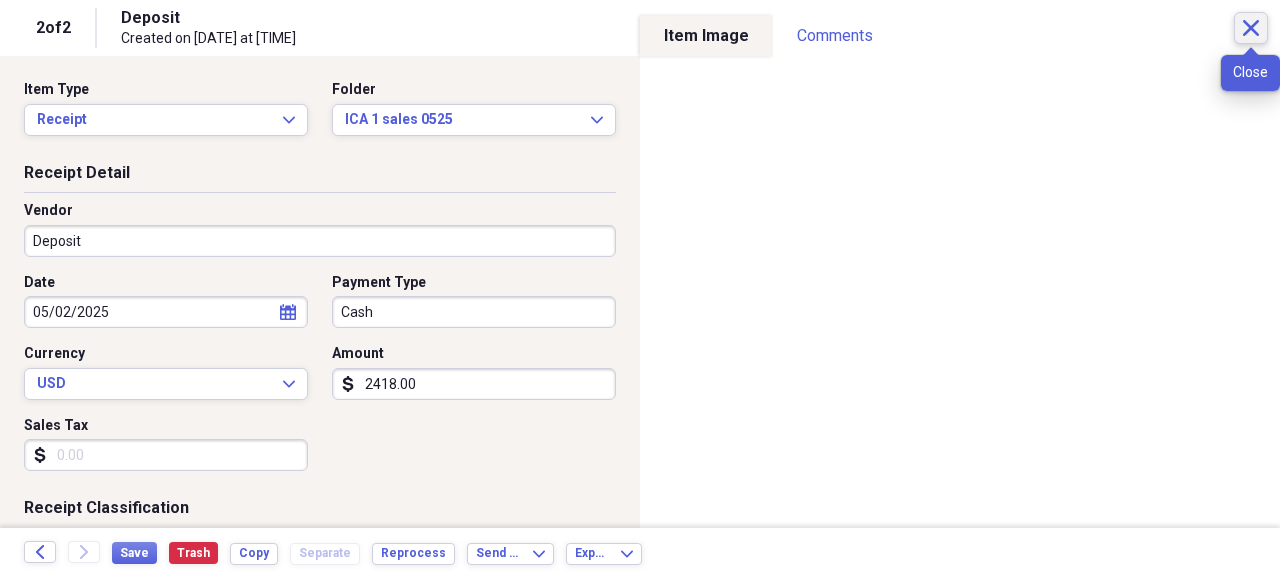 click on "Close" 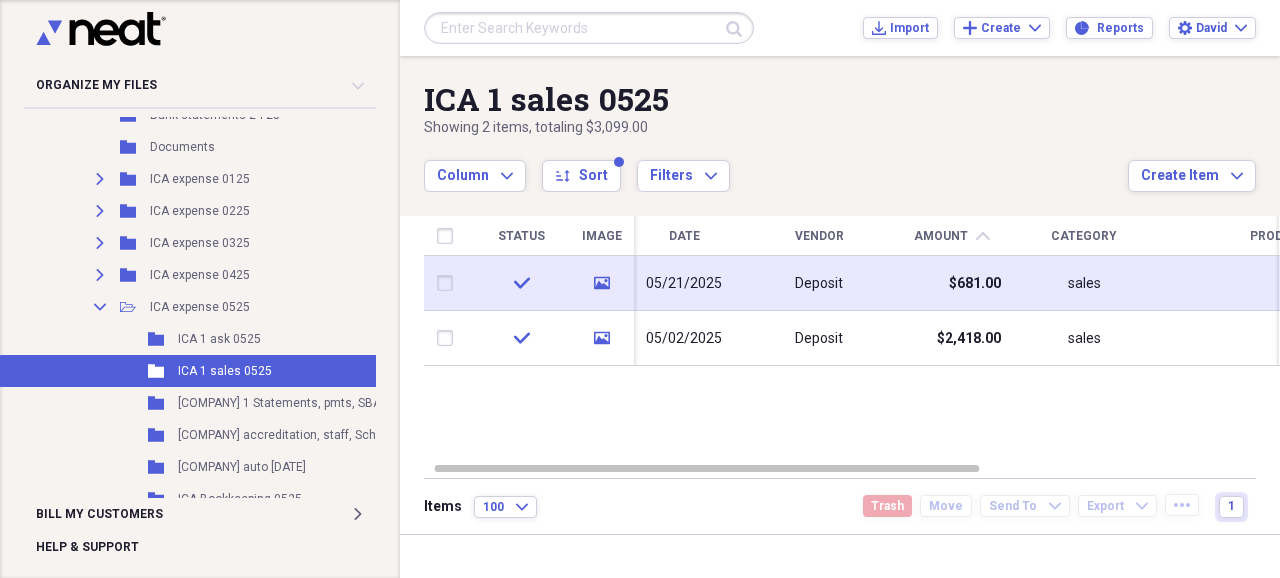 click on "$681.00" at bounding box center (975, 284) 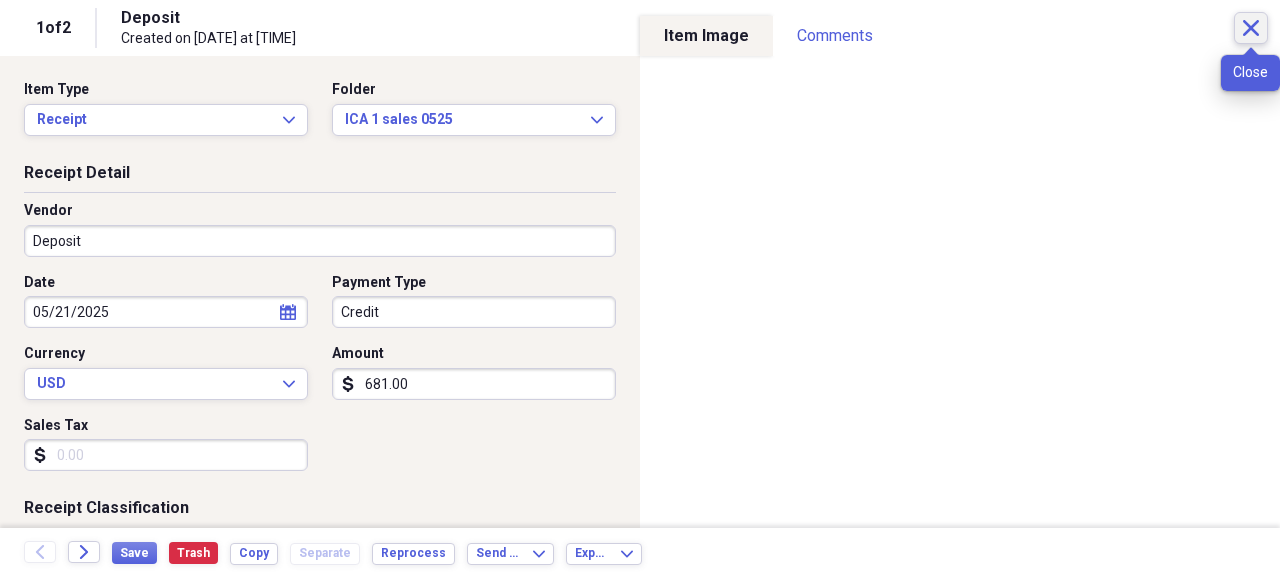 click on "Close" at bounding box center (1251, 28) 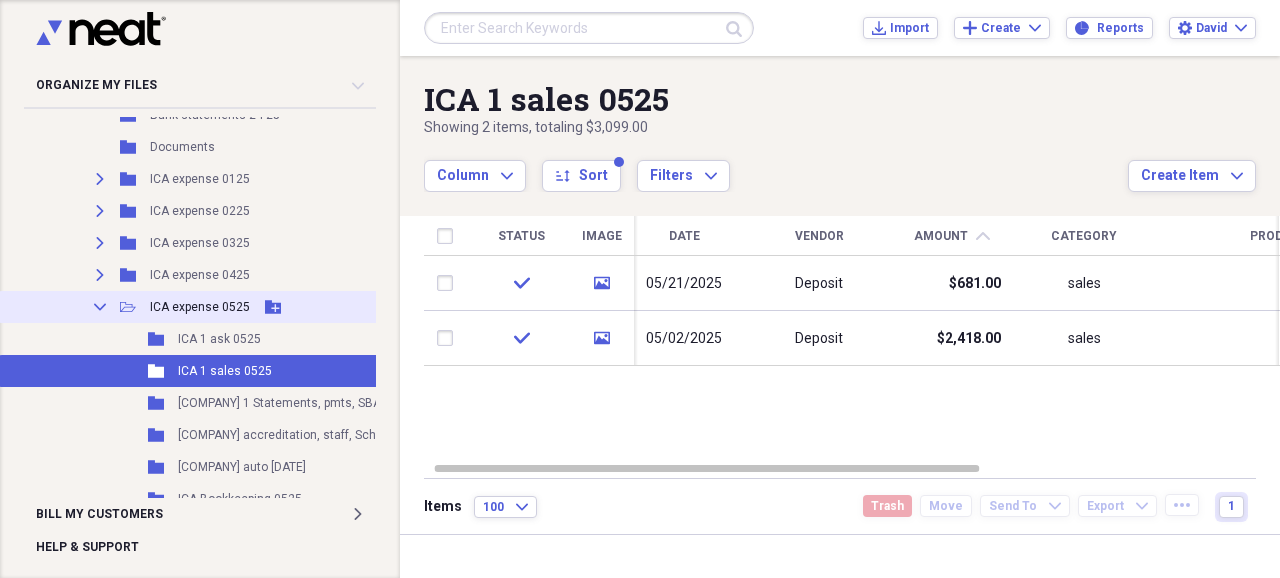 click on "Collapse" 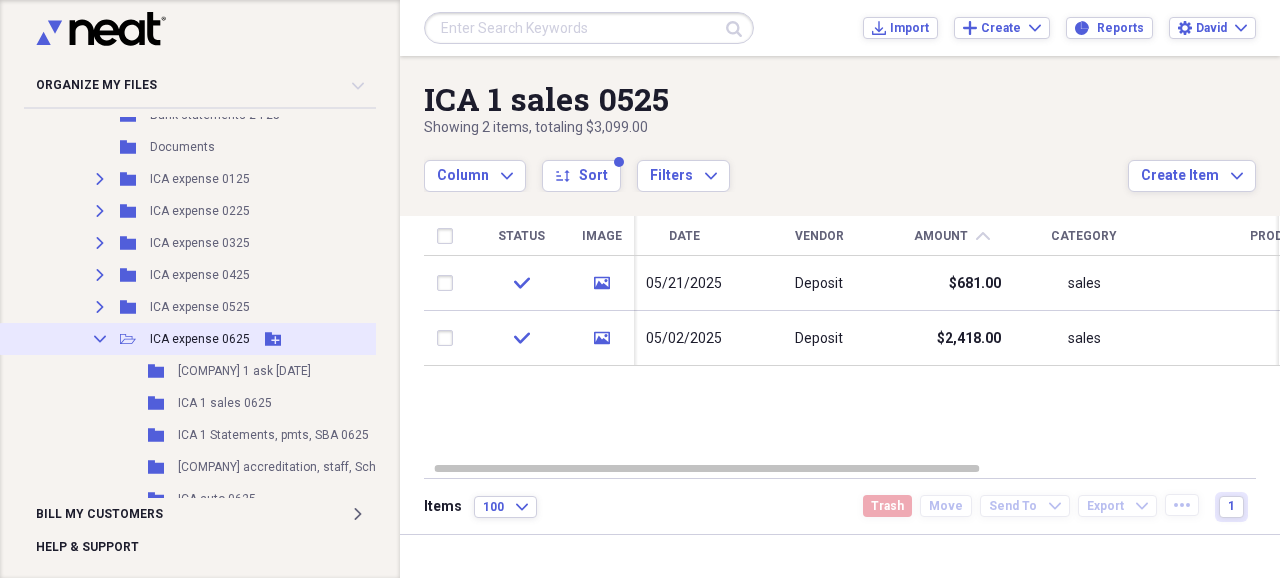 click on "Collapse" 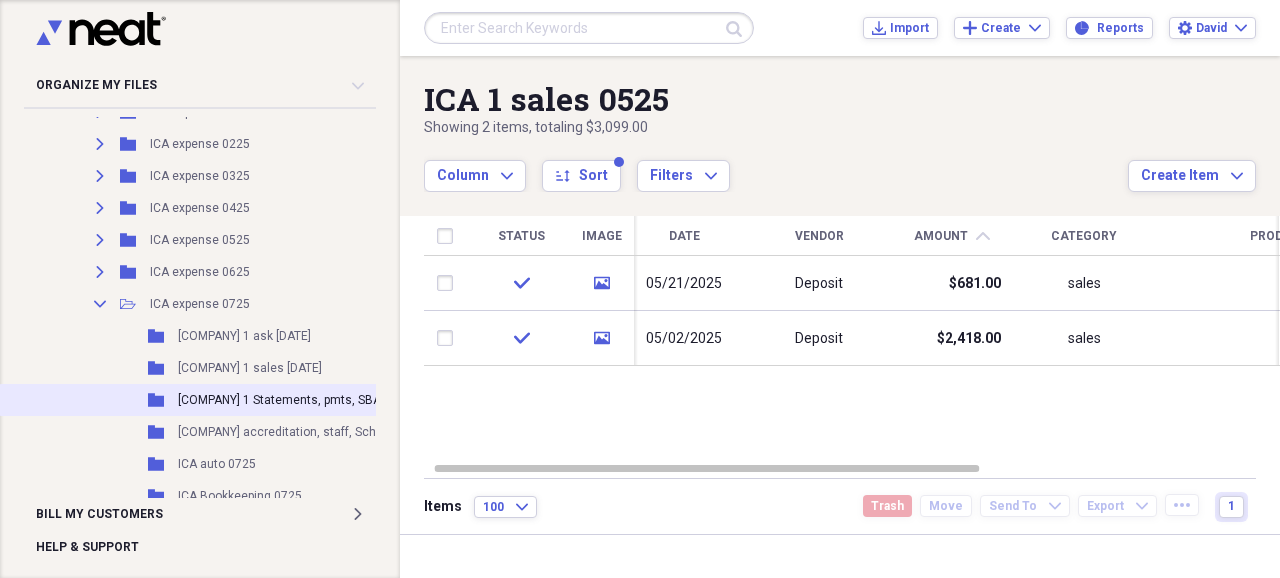 scroll, scrollTop: 600, scrollLeft: 0, axis: vertical 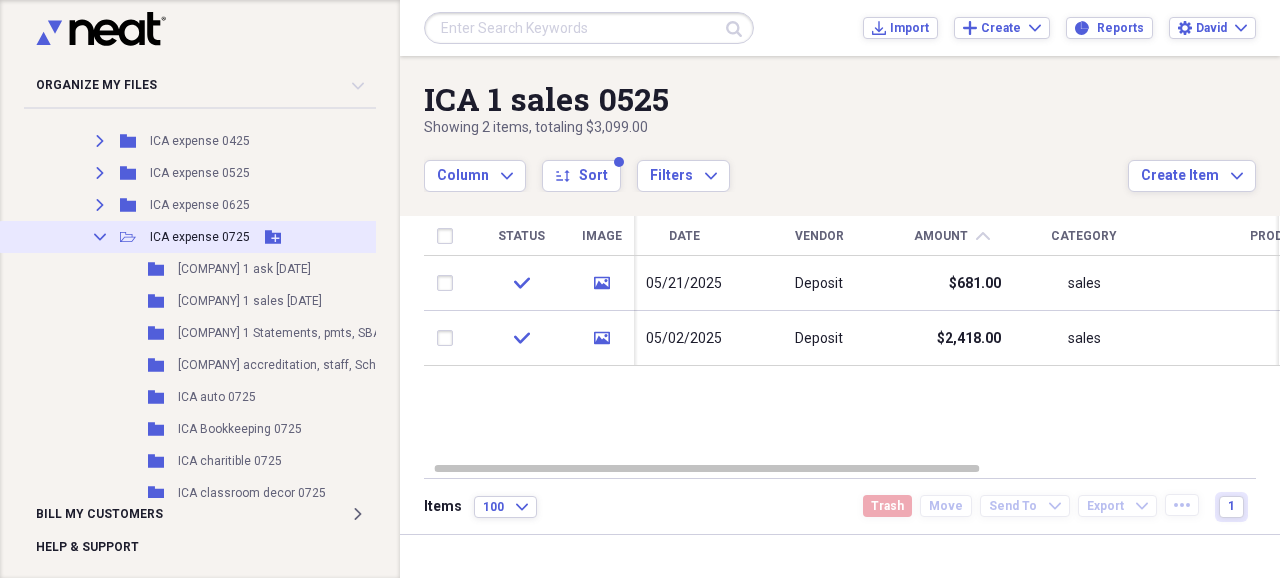 click on "ICA expense 0725" at bounding box center (200, 237) 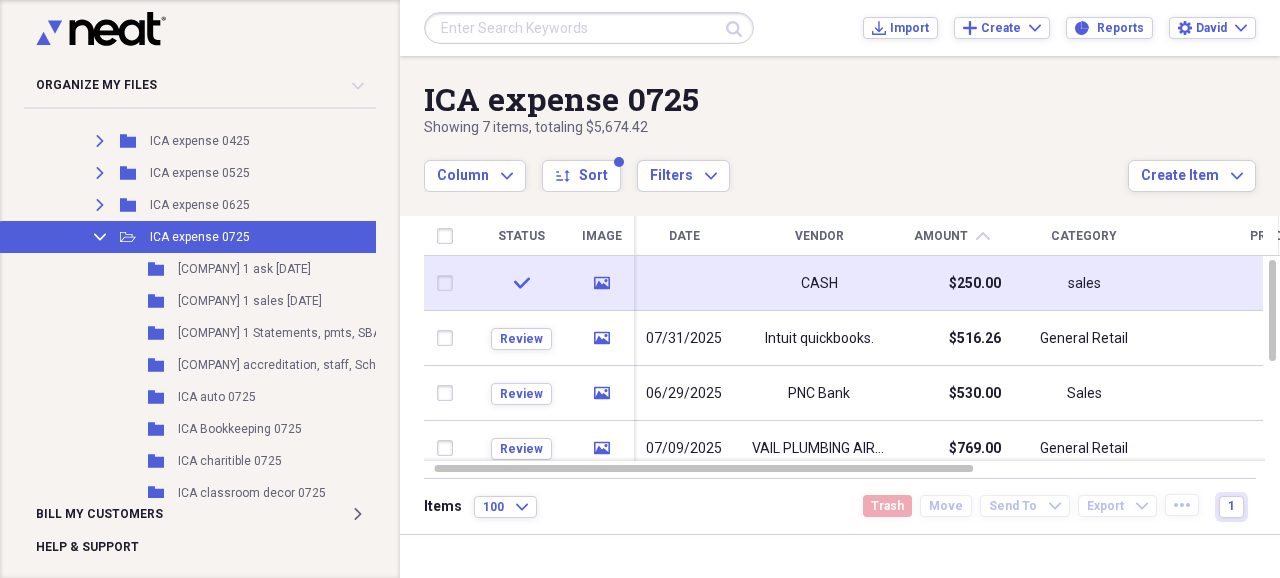 click on "CASH" at bounding box center [819, 284] 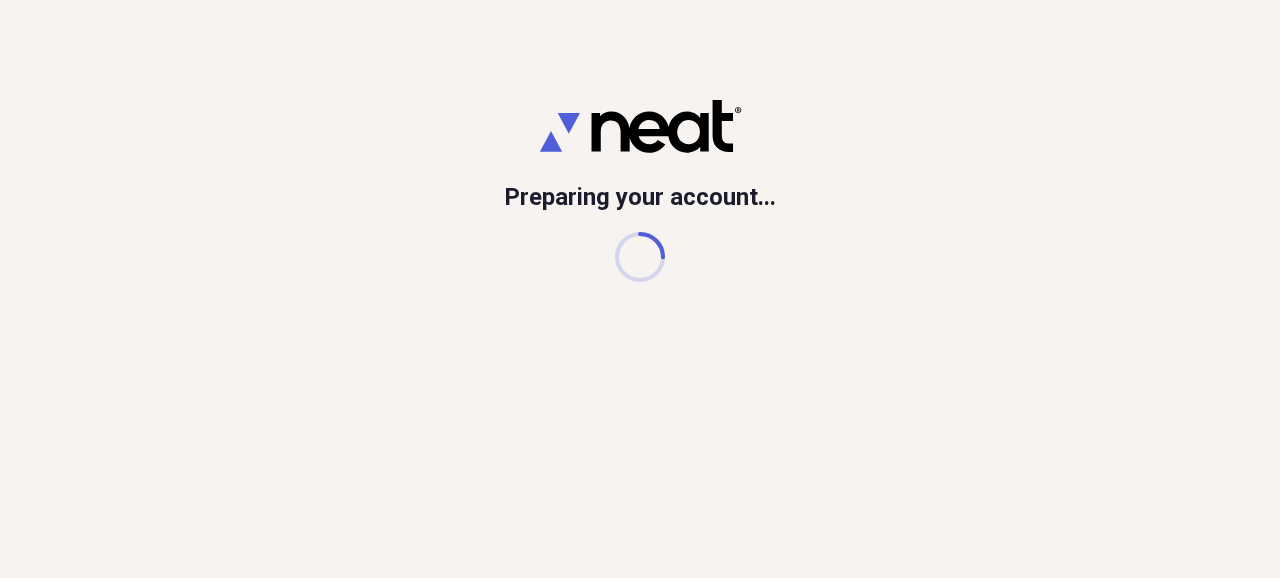 scroll, scrollTop: 0, scrollLeft: 0, axis: both 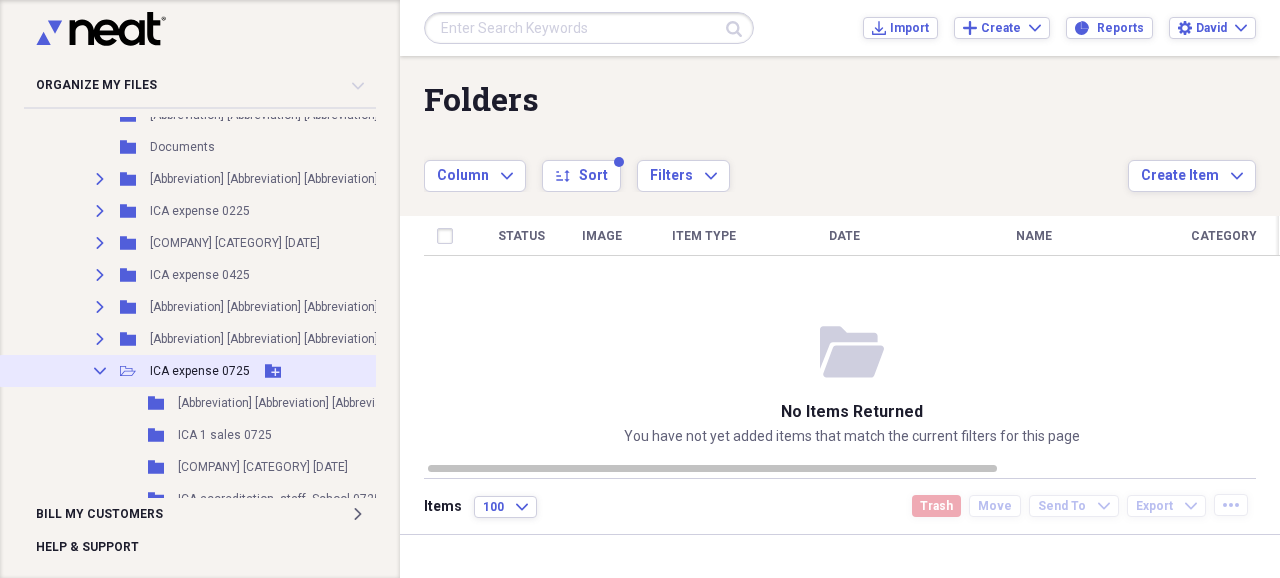 click on "ICA expense 0725" at bounding box center [200, 371] 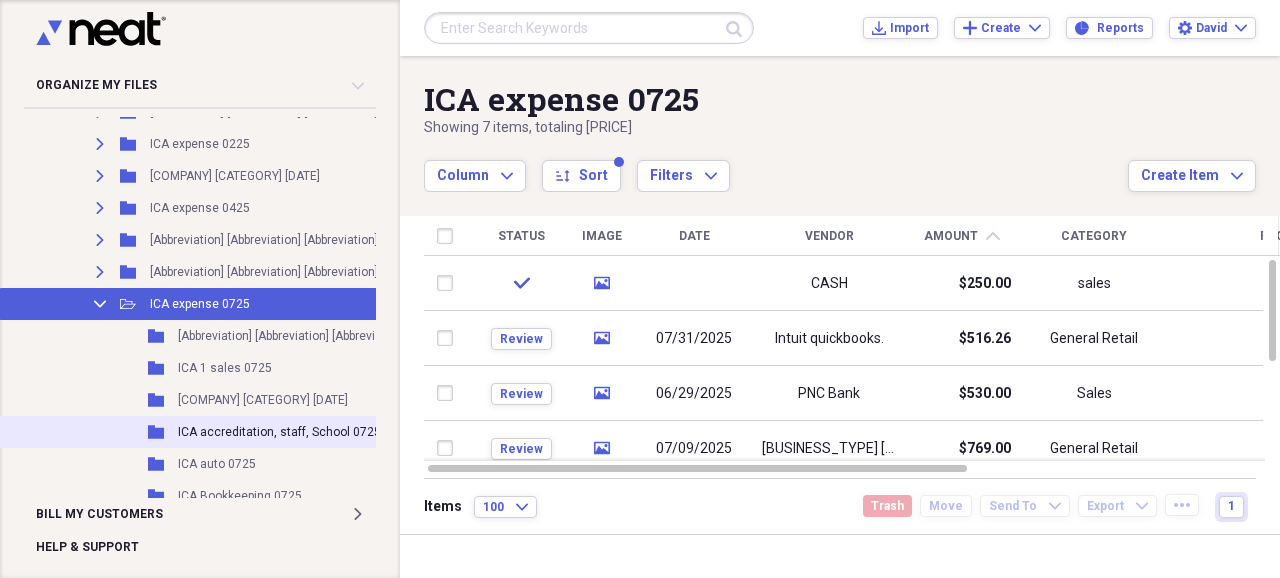 scroll, scrollTop: 600, scrollLeft: 0, axis: vertical 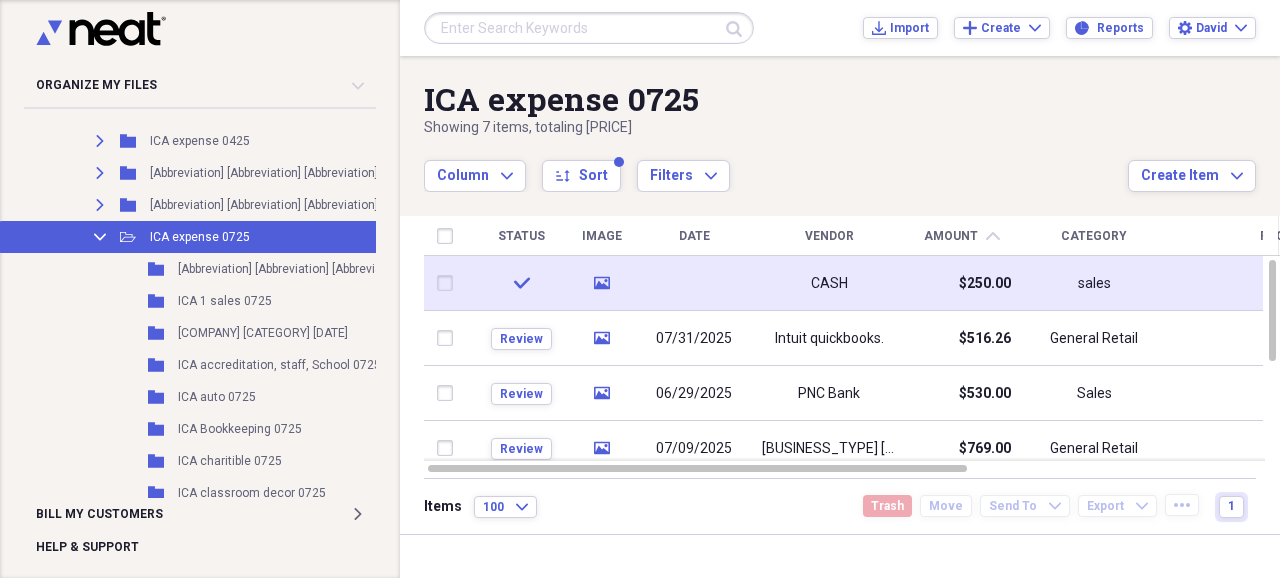 click on "CASH" at bounding box center (829, 284) 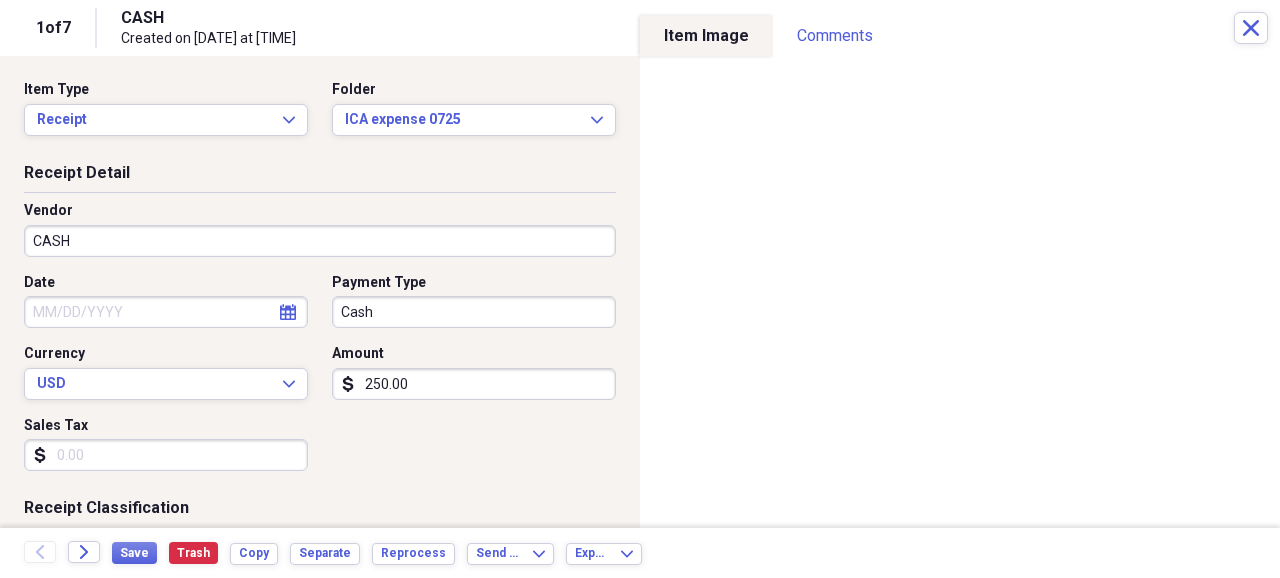 scroll, scrollTop: 66, scrollLeft: 0, axis: vertical 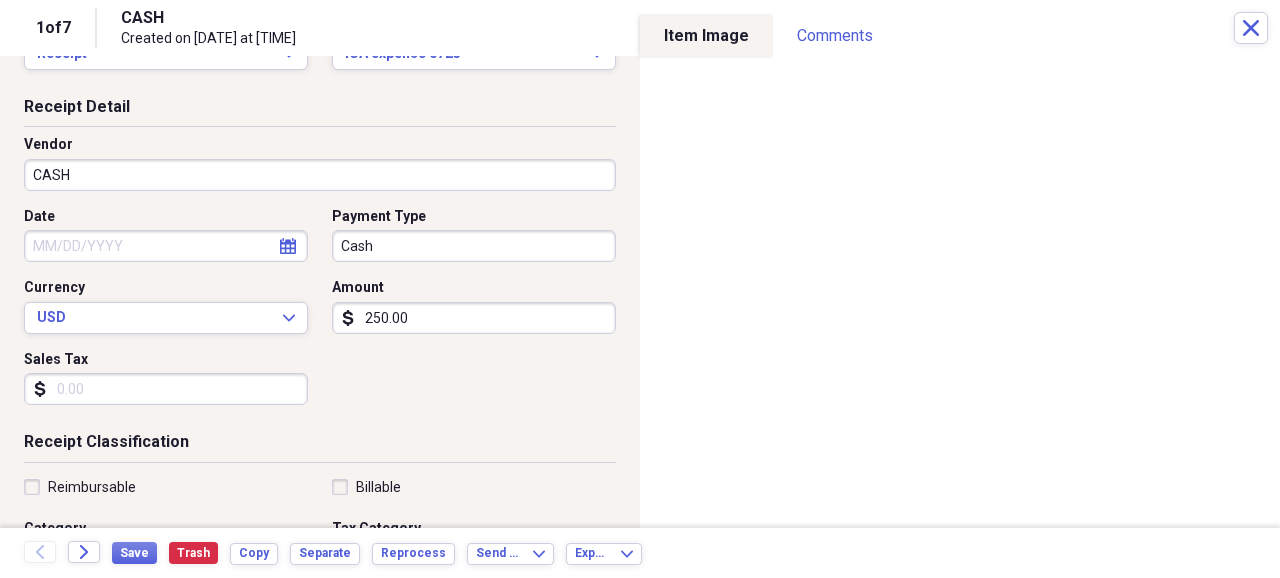 click on "250.00" at bounding box center (474, 318) 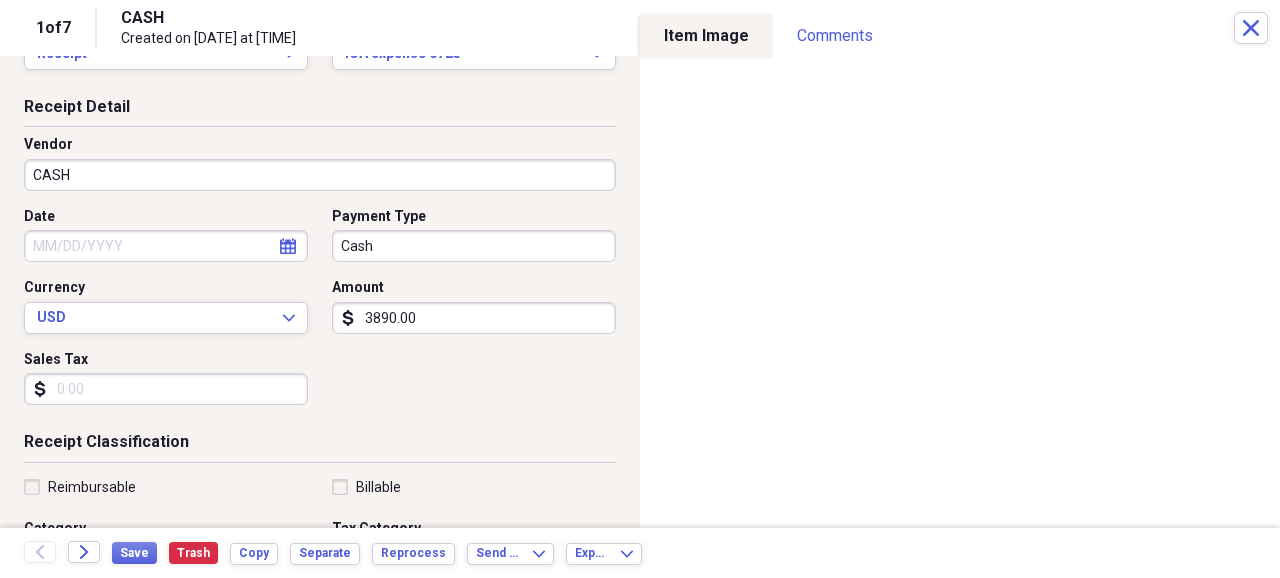 type on "3890.00" 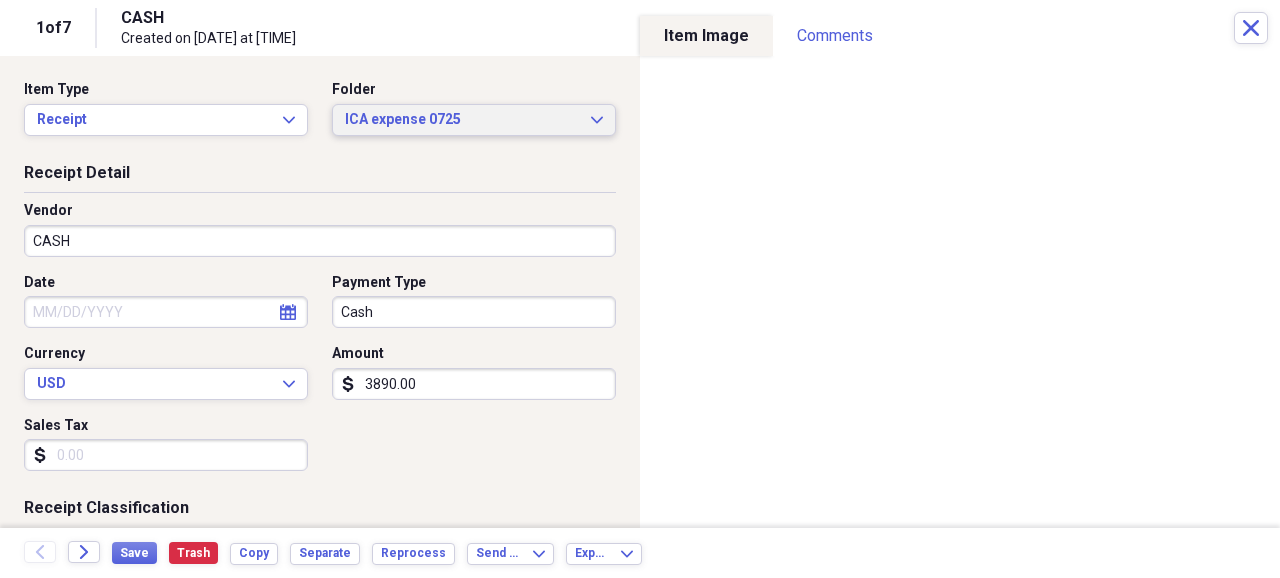 click on "ICA expense 0725" at bounding box center (462, 120) 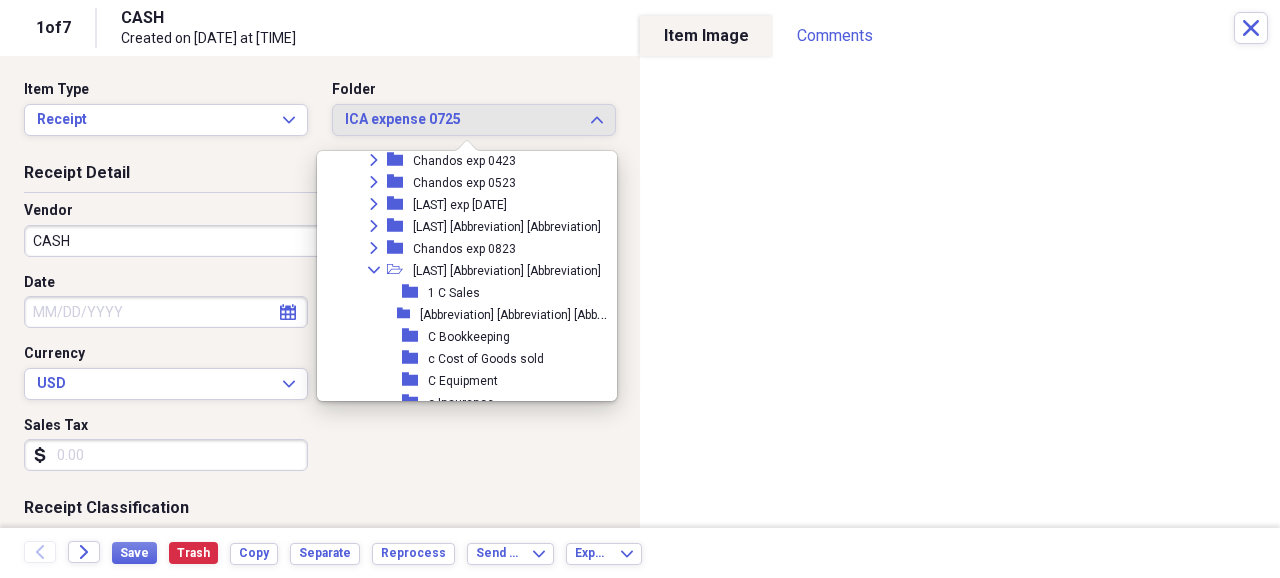 scroll, scrollTop: 3228, scrollLeft: 0, axis: vertical 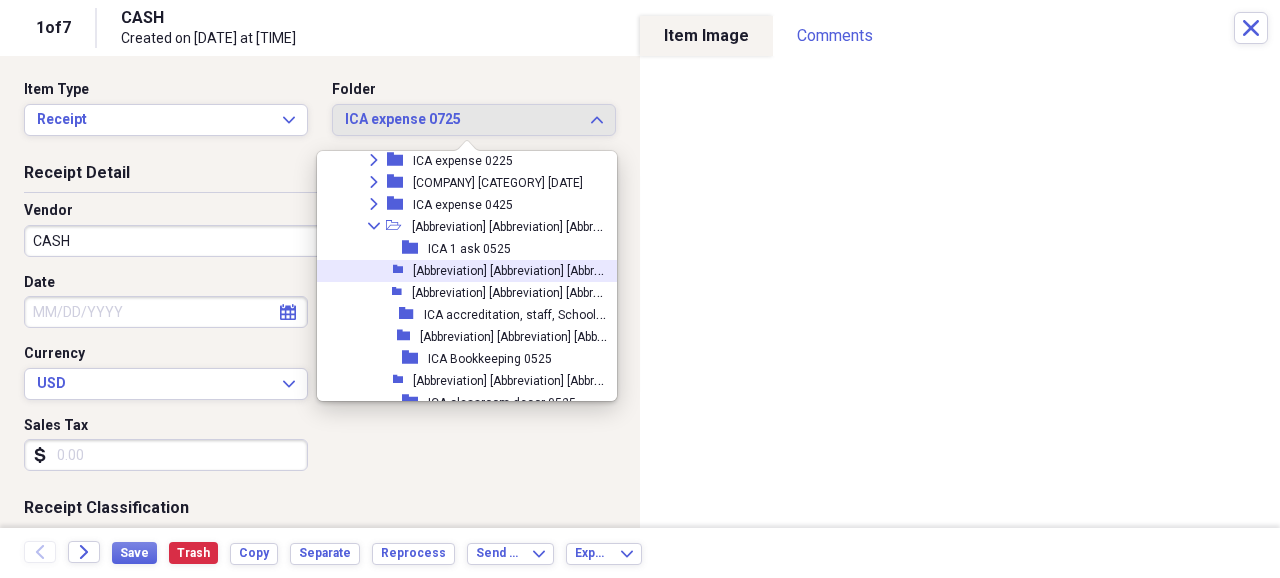 click on "ICA 1 sales 0525" at bounding box center [510, 271] 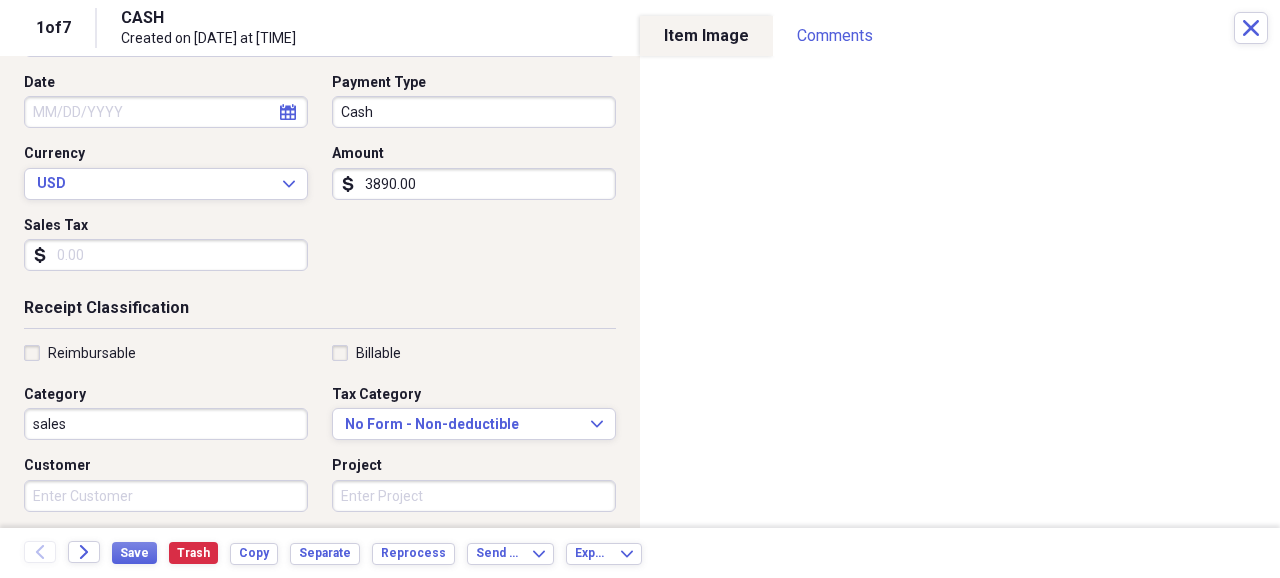 scroll, scrollTop: 0, scrollLeft: 0, axis: both 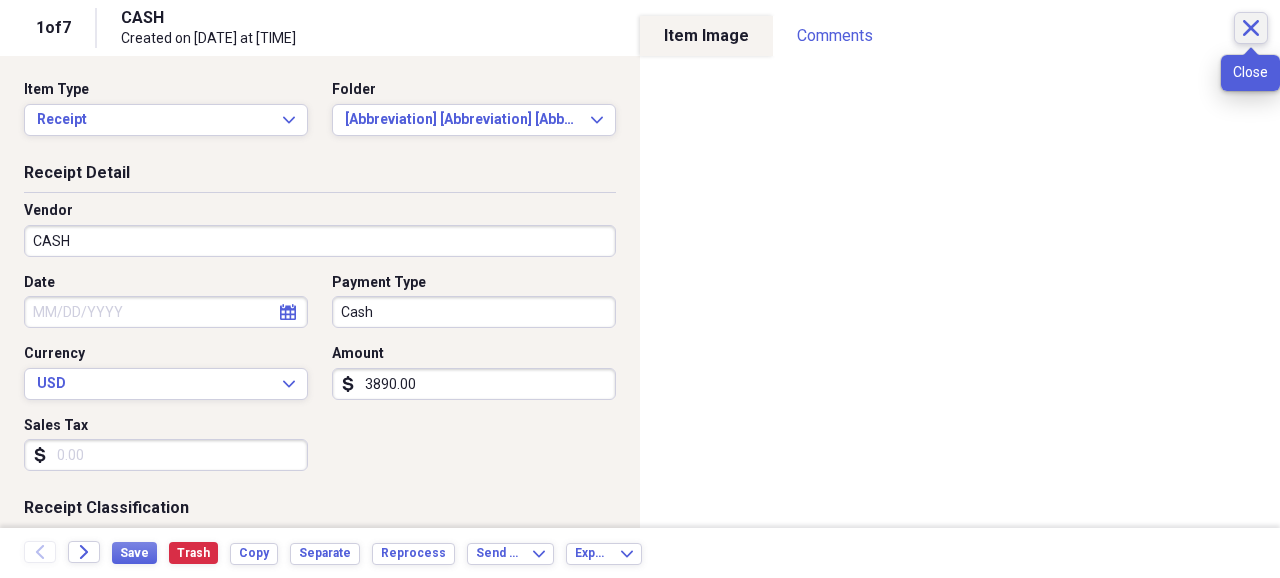 click on "Close" 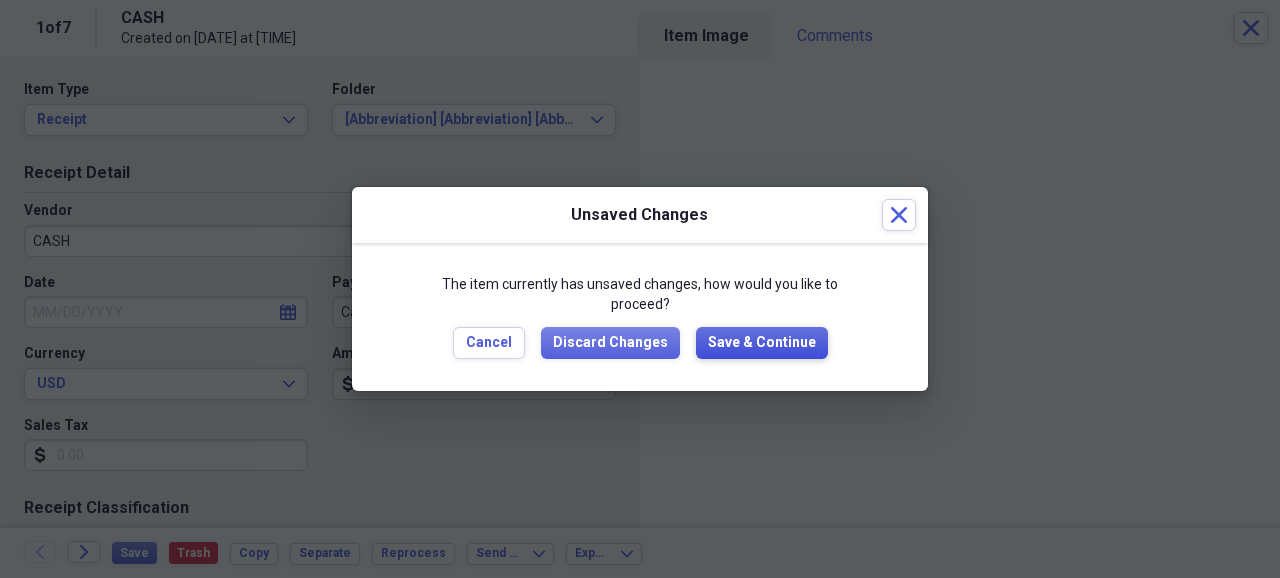 click on "Save & Continue" at bounding box center (762, 343) 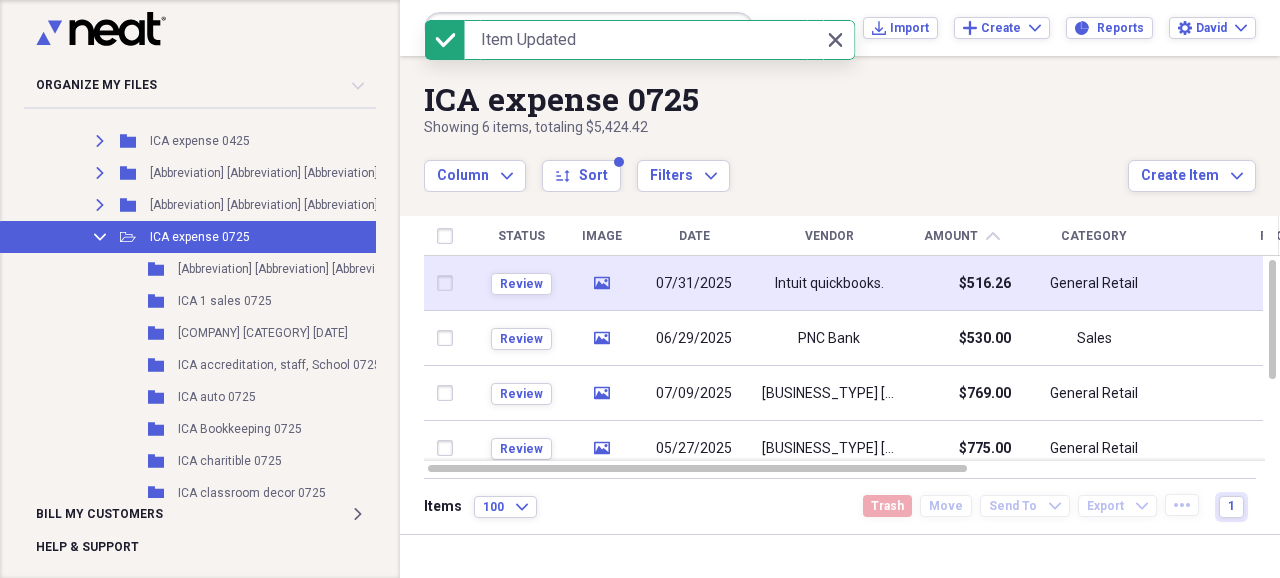 click on "Intuit quickbooks." at bounding box center (829, 284) 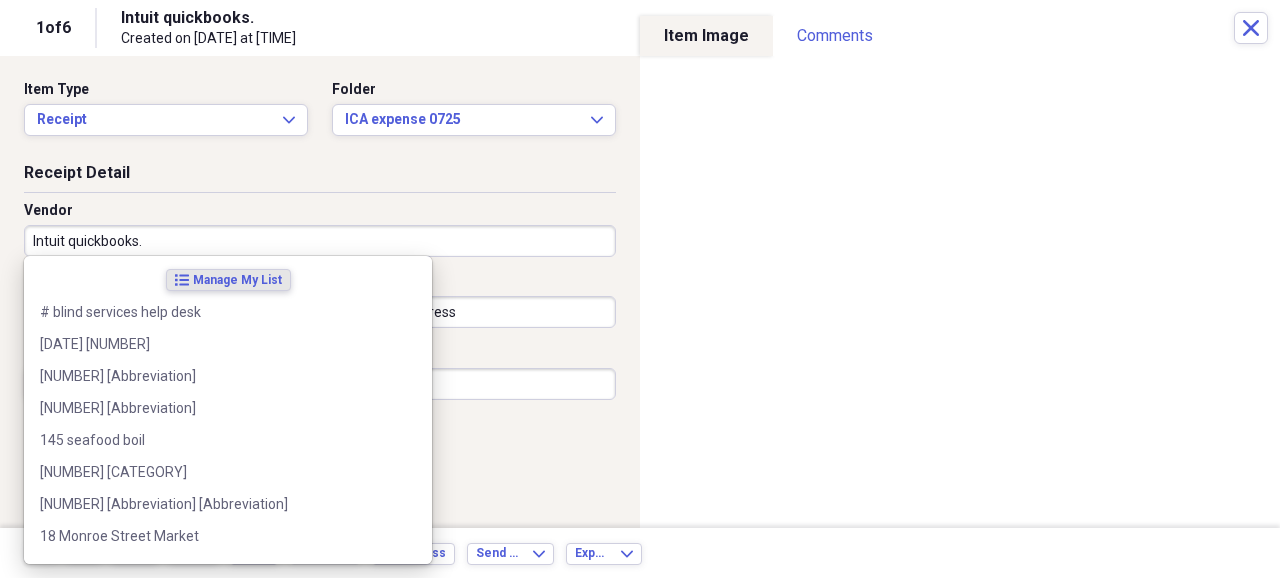 click on "Intuit quickbooks." at bounding box center [320, 241] 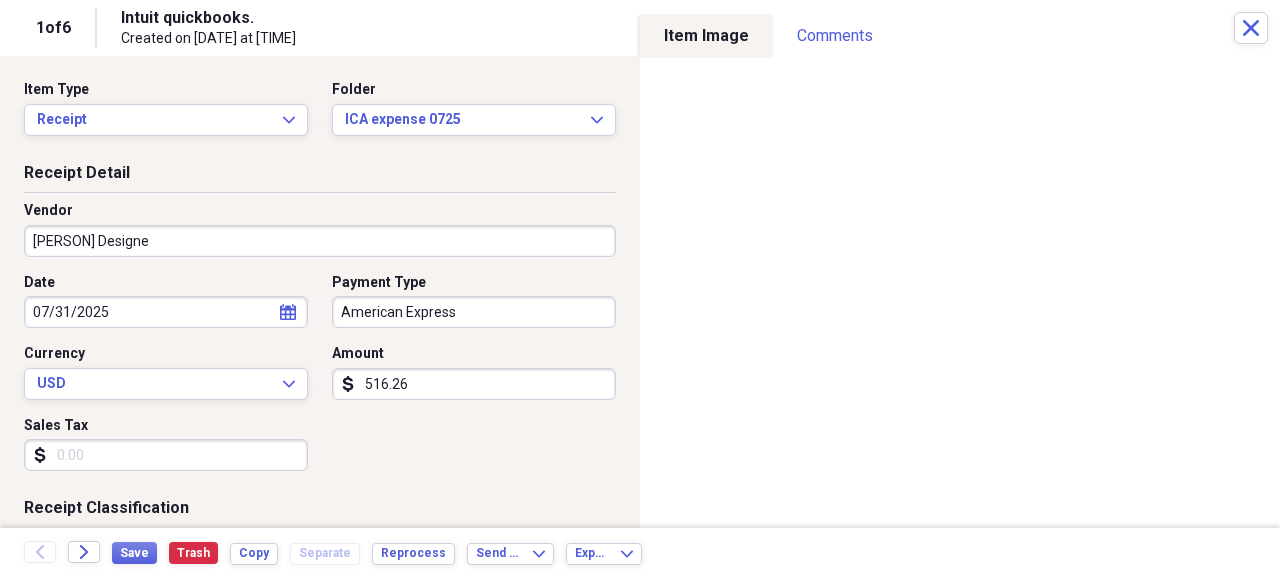 scroll, scrollTop: 133, scrollLeft: 0, axis: vertical 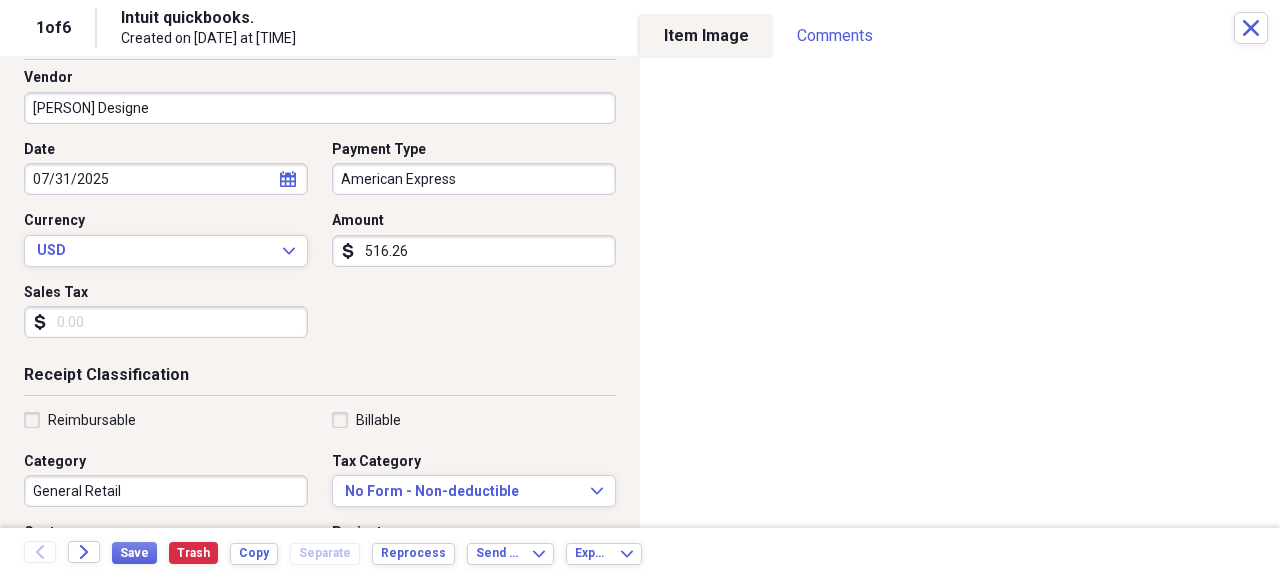 type on "Incustom Designed" 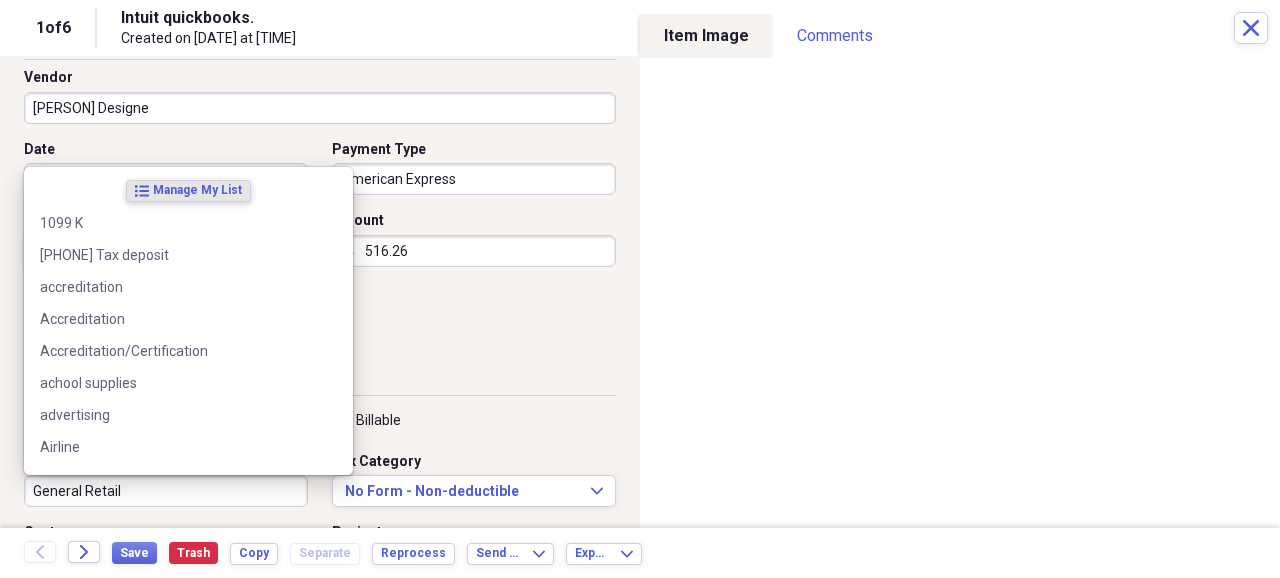 click on "General Retail" at bounding box center [166, 491] 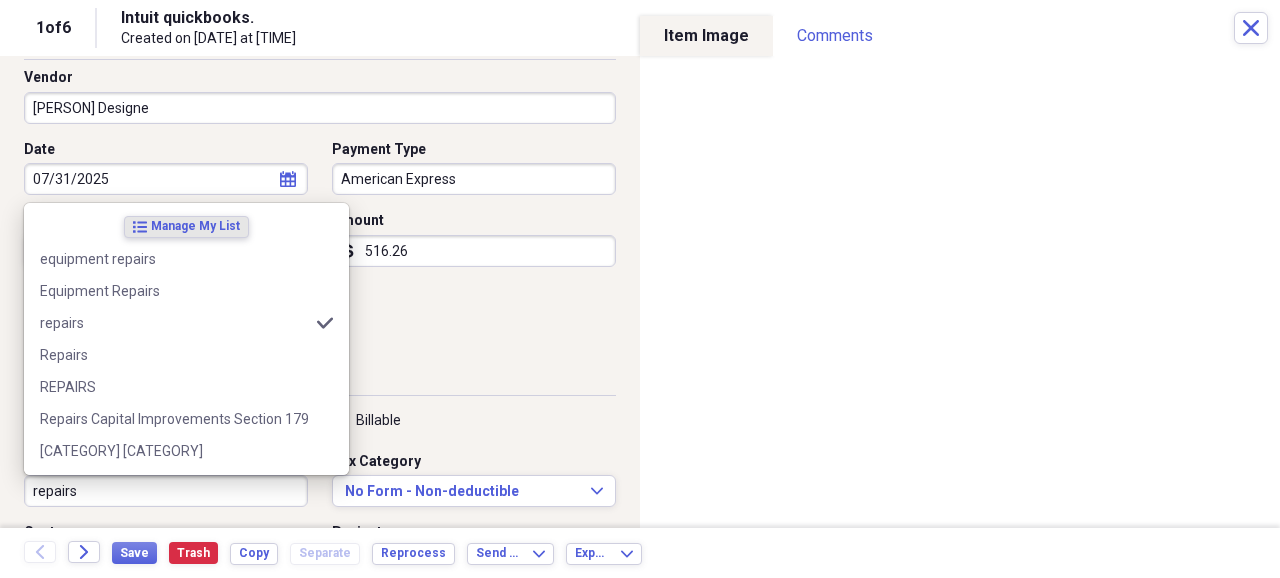 type on "repairs" 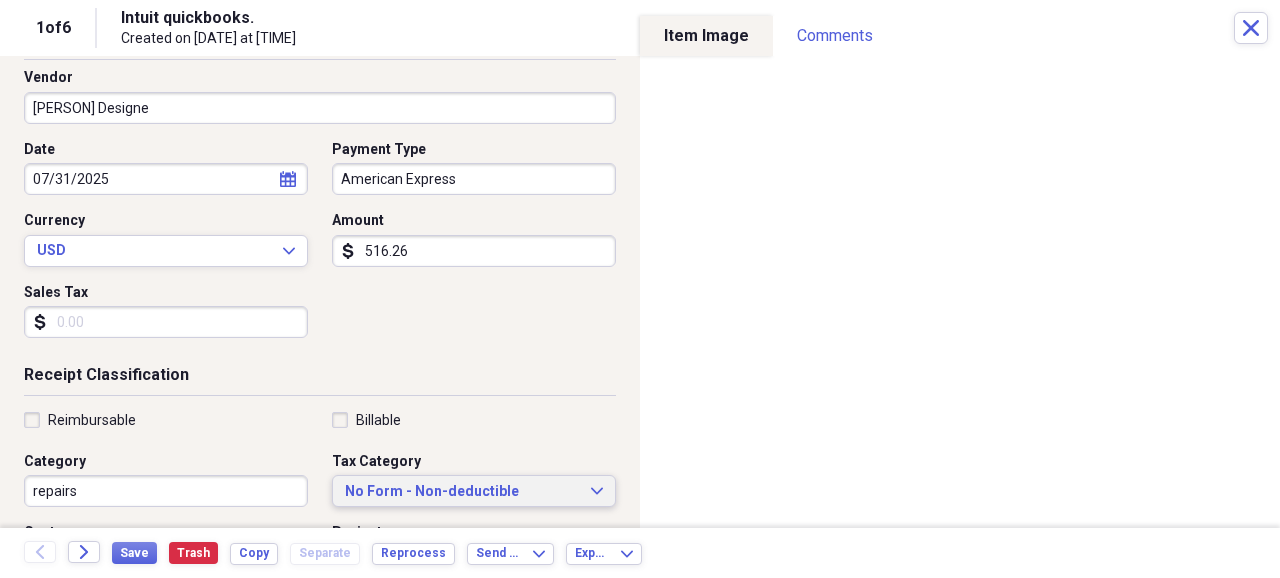 type 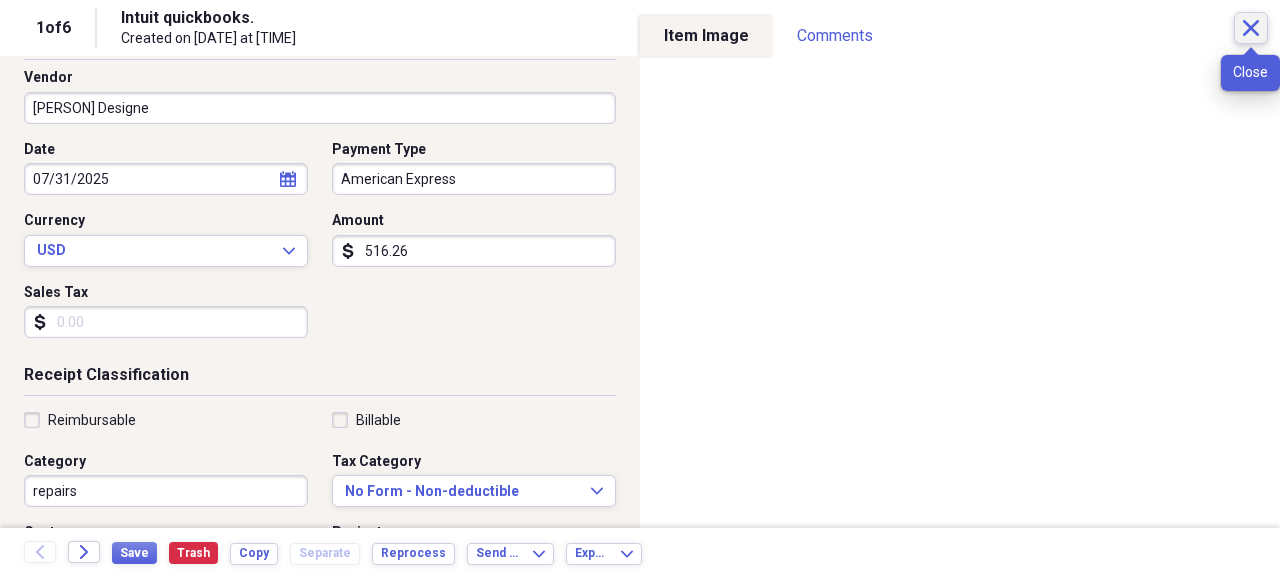 click 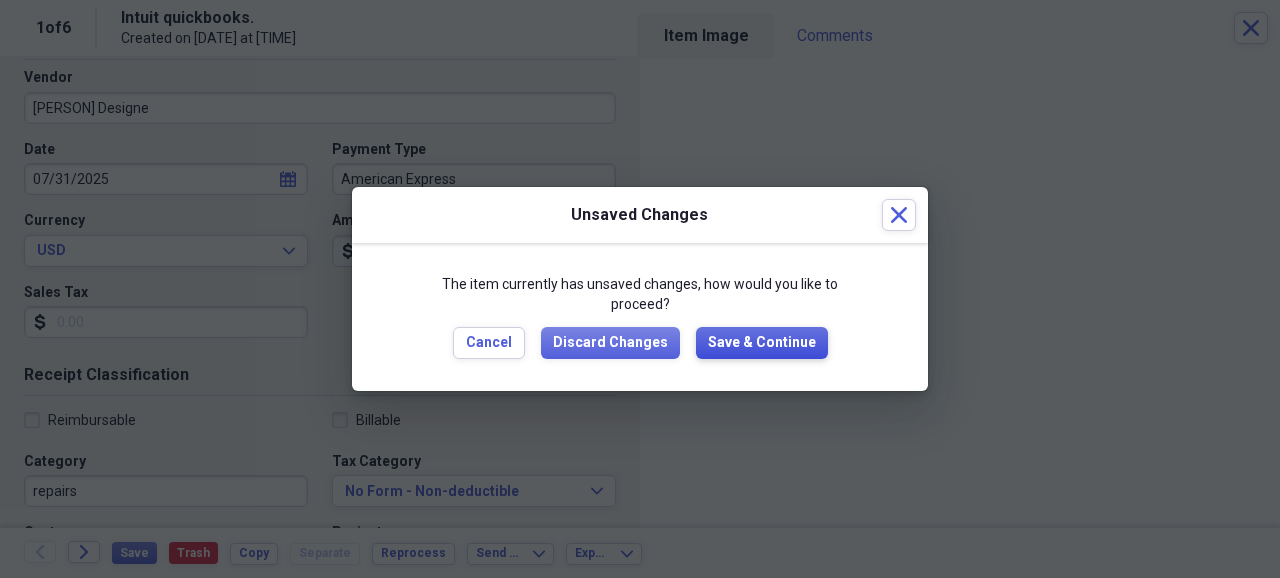 click on "Save & Continue" at bounding box center (762, 343) 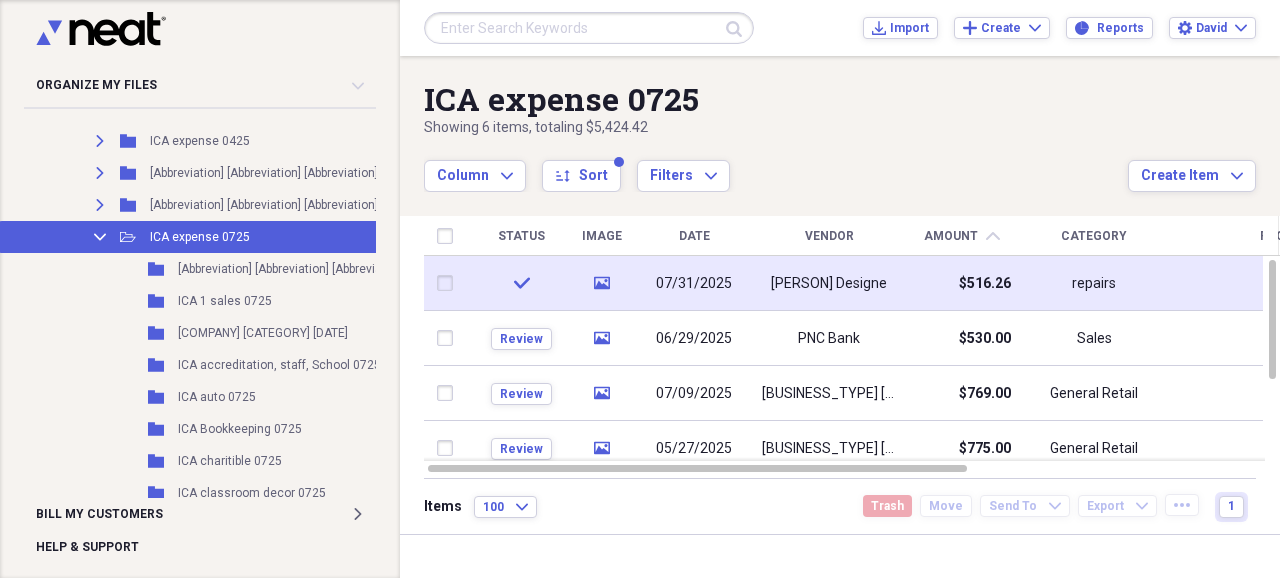 click on "07/31/2025" at bounding box center [694, 284] 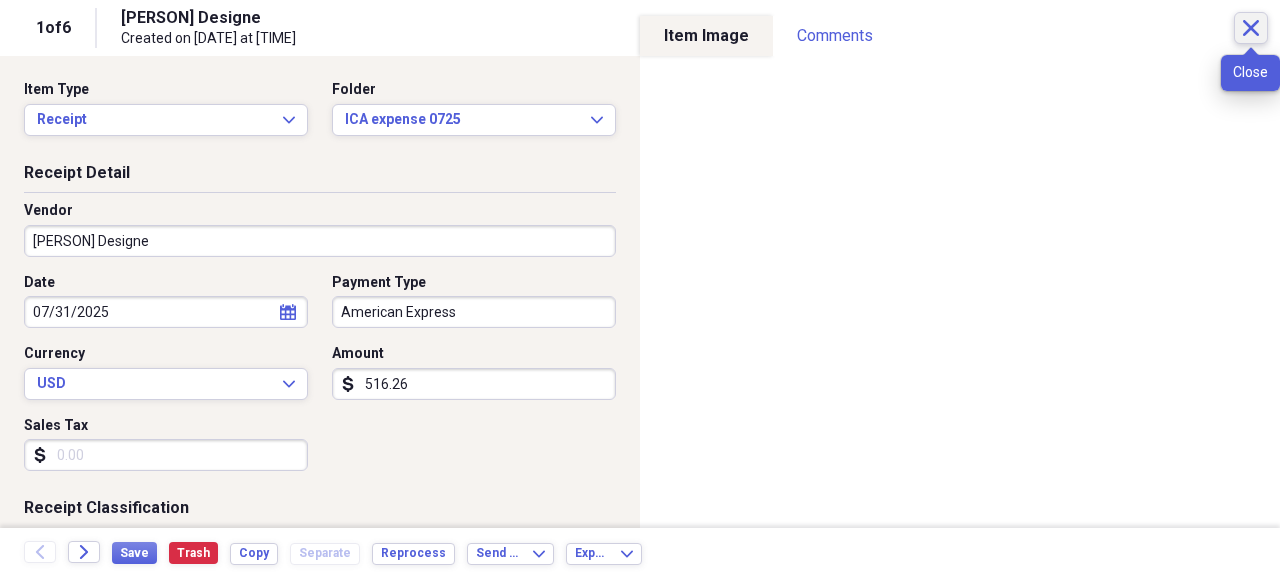 click on "Close" 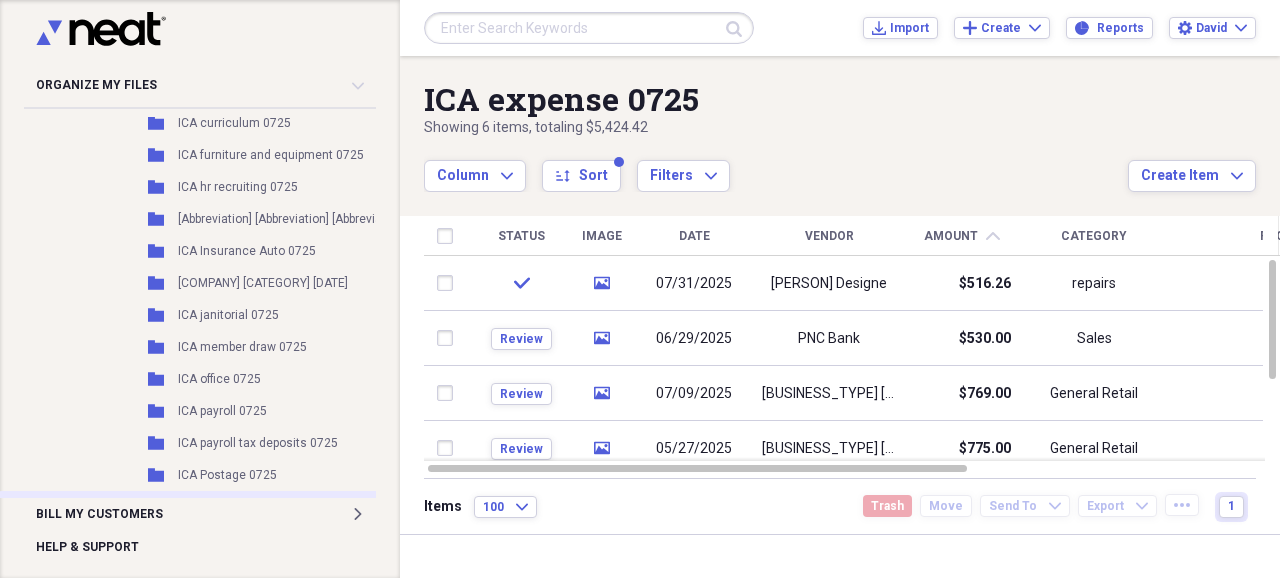 scroll, scrollTop: 1133, scrollLeft: 0, axis: vertical 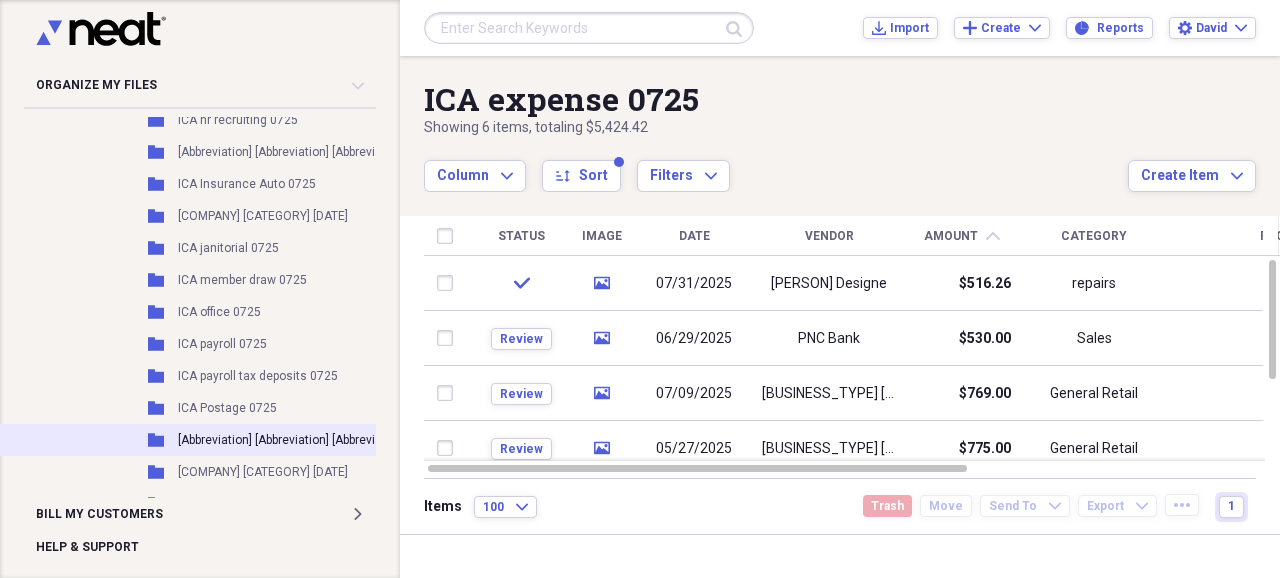 click on "[BRAND] [TYPE] [DATE]" at bounding box center (292, 440) 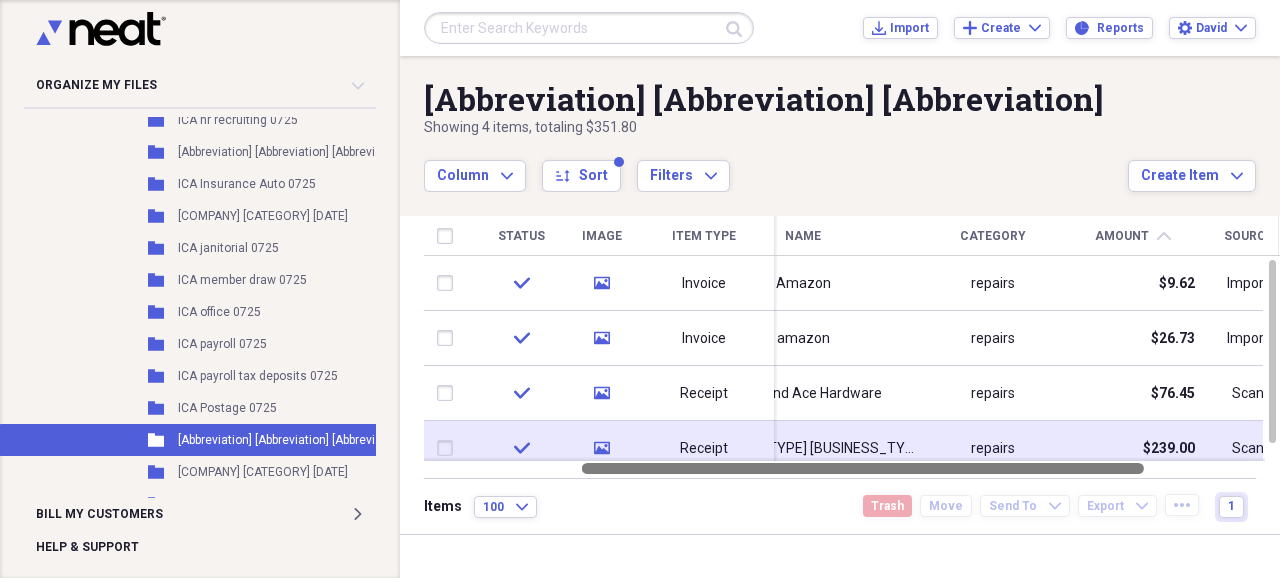 drag, startPoint x: 932, startPoint y: 468, endPoint x: 1084, endPoint y: 444, distance: 153.88307 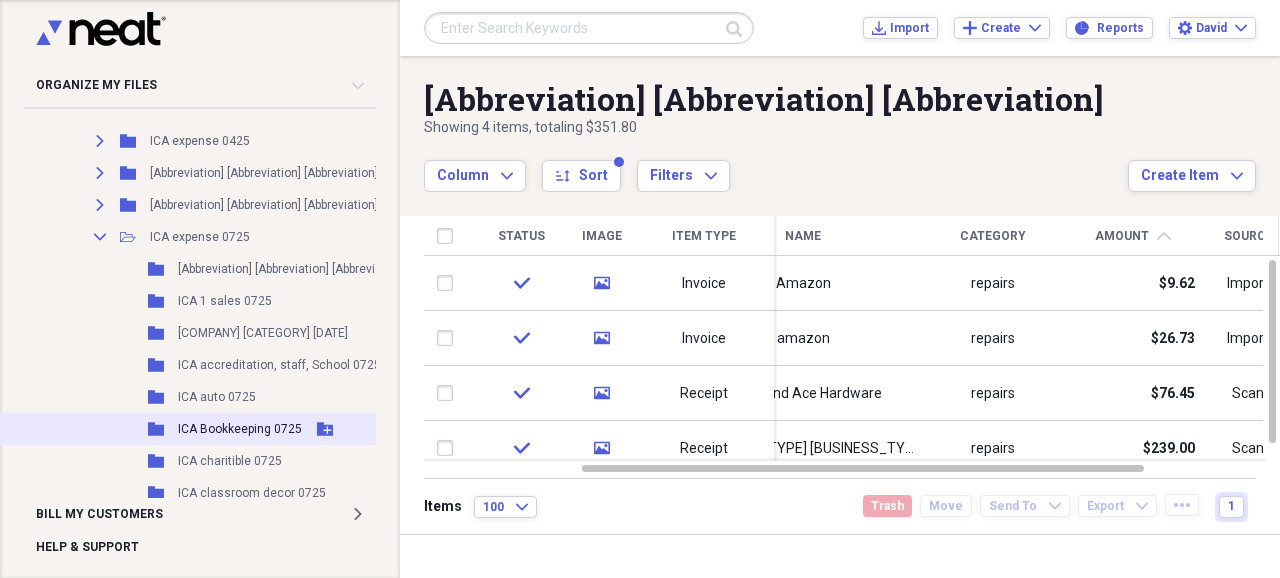 scroll, scrollTop: 533, scrollLeft: 0, axis: vertical 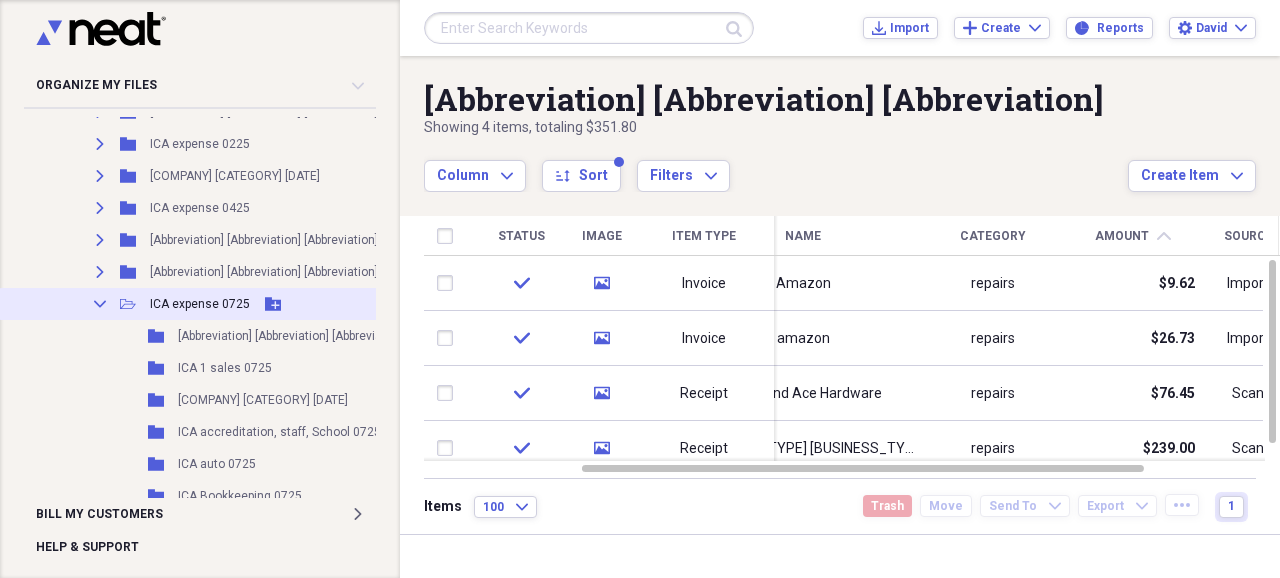 click on "ICA expense 0725" at bounding box center (200, 304) 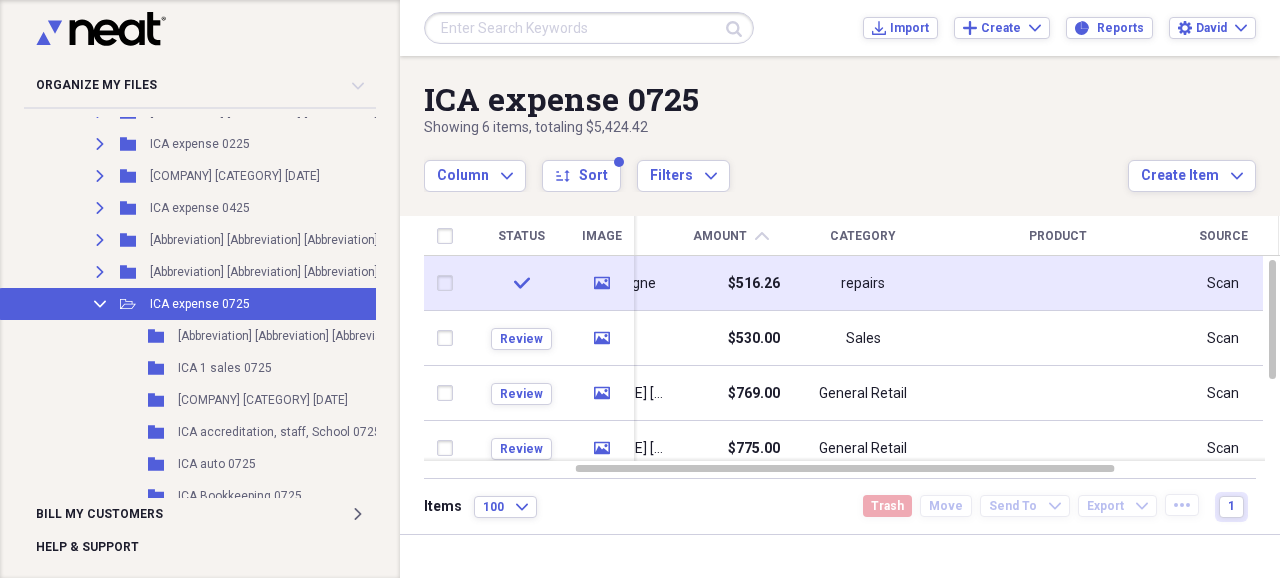 click on "repairs" at bounding box center (863, 284) 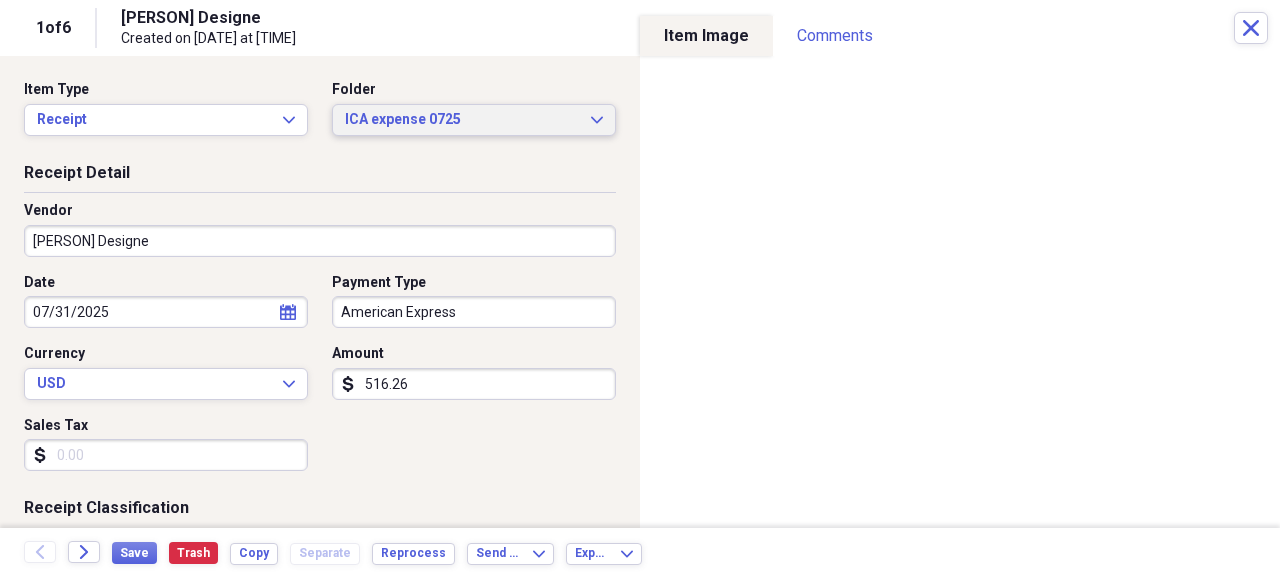 click on "ICA expense 0725" at bounding box center [462, 120] 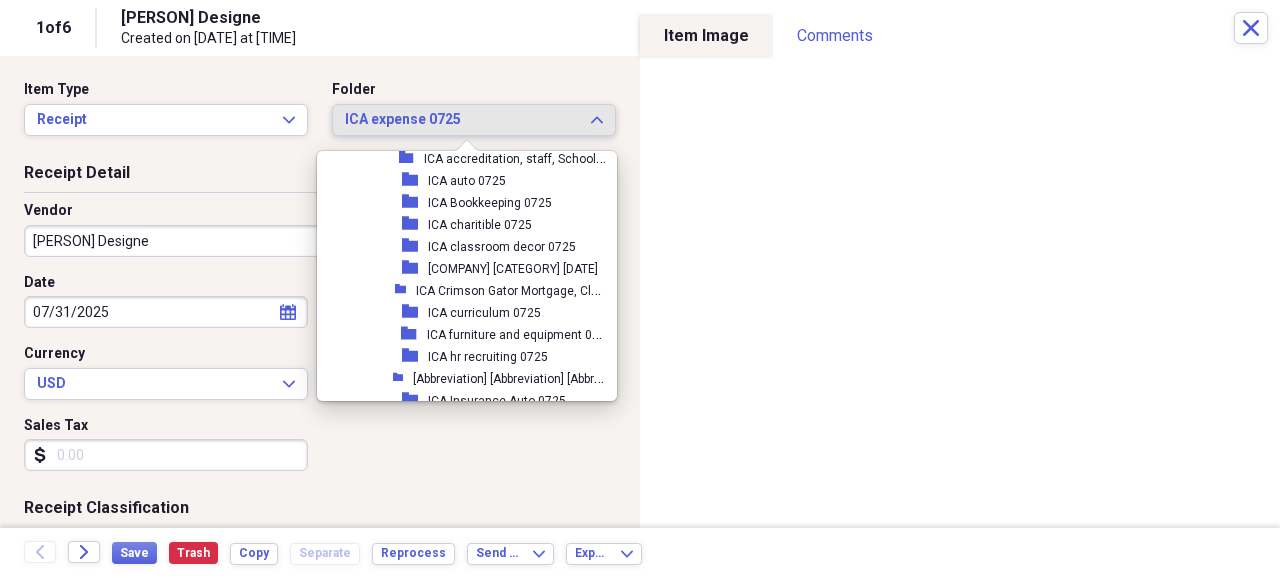 scroll, scrollTop: 4904, scrollLeft: 0, axis: vertical 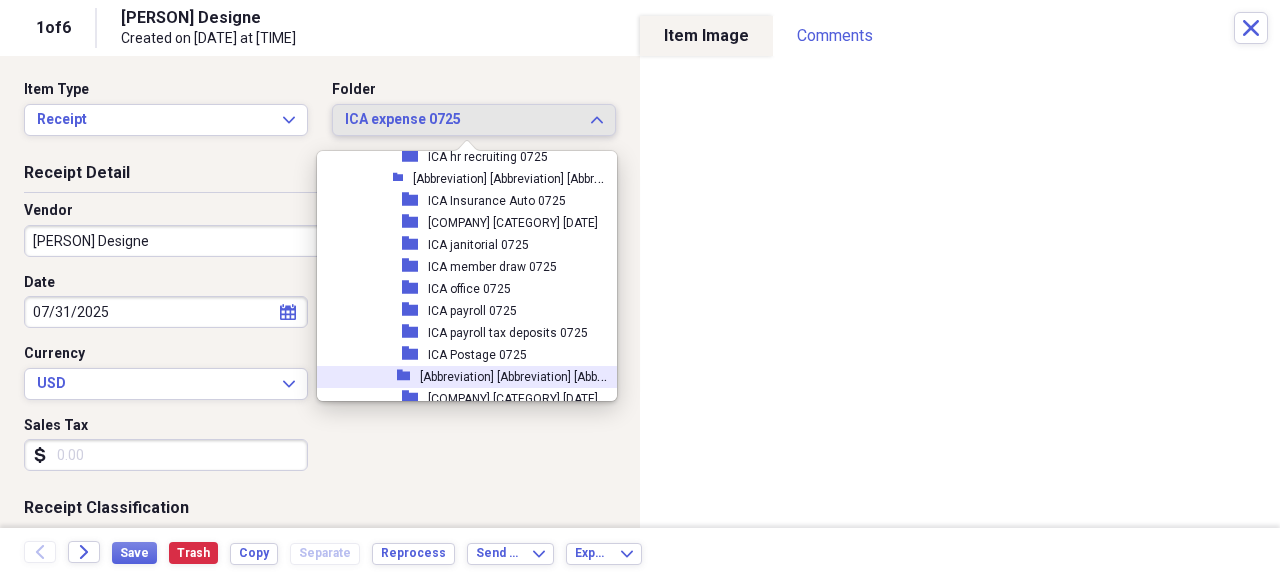 click on "[BRAND] [TYPE] [DATE]" at bounding box center [513, 377] 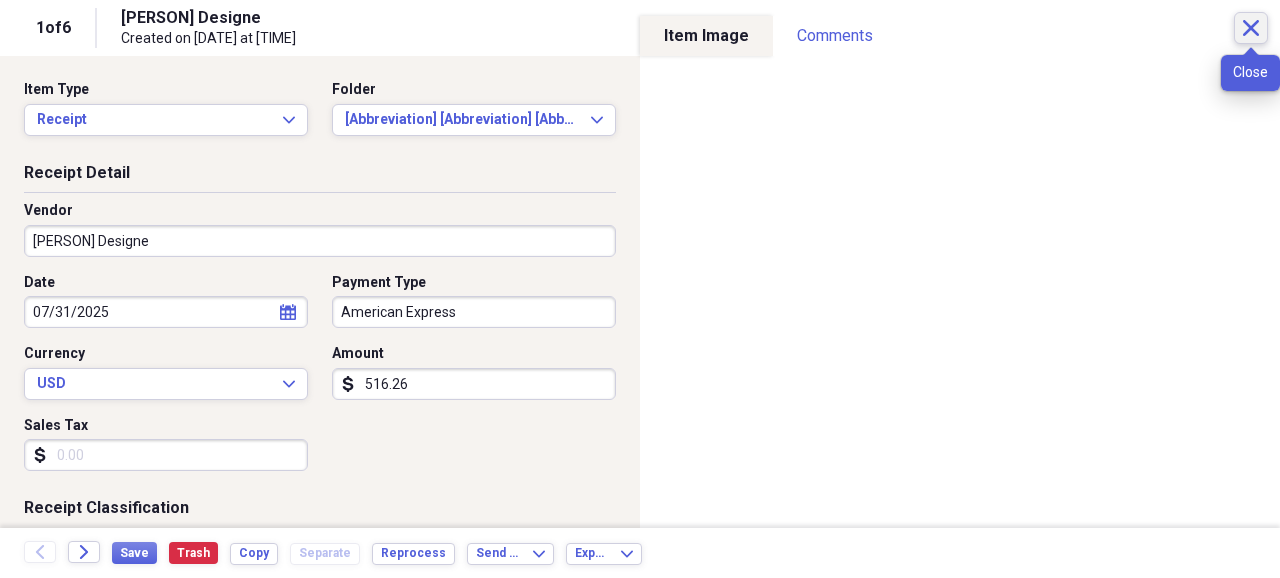 click on "Close" 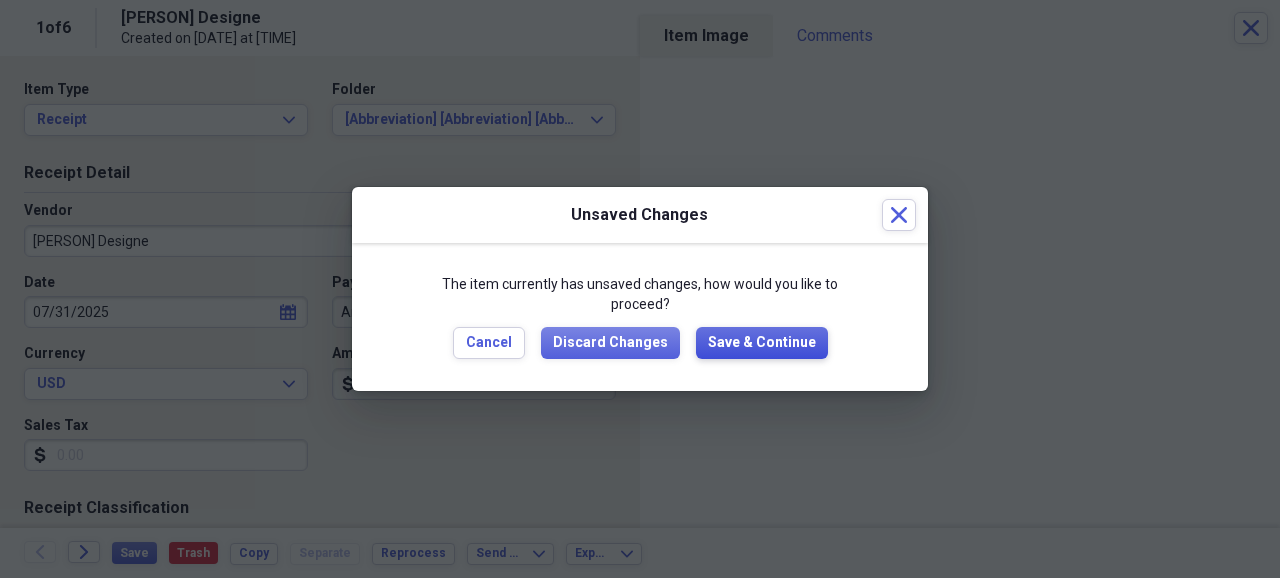 click on "Save & Continue" at bounding box center [762, 343] 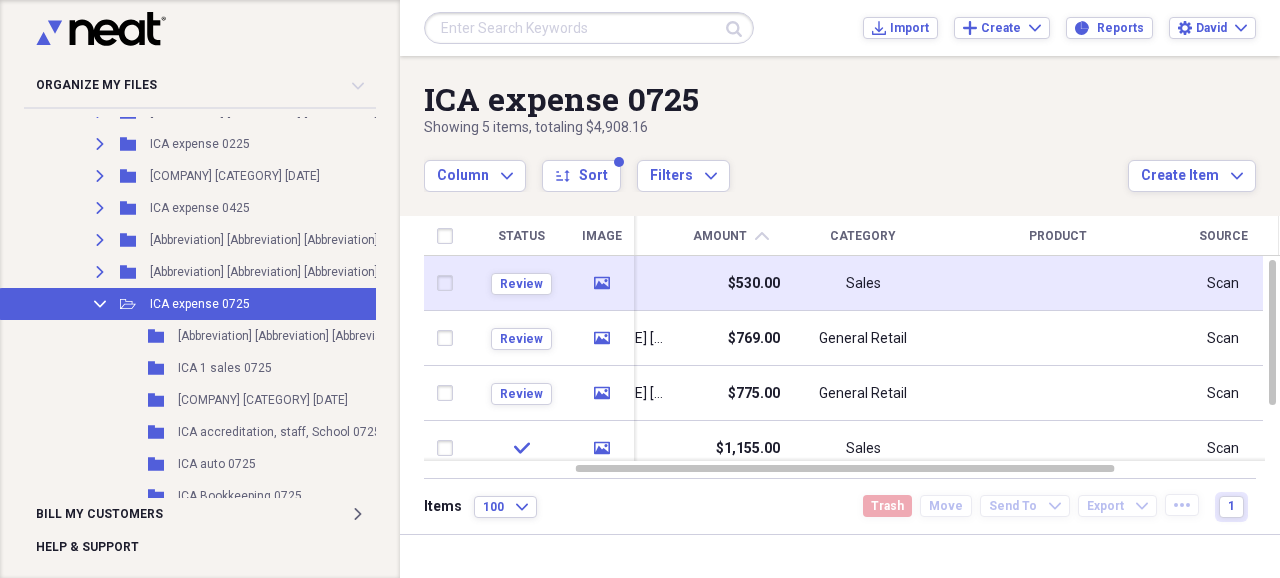 click on "$530.00" at bounding box center (754, 284) 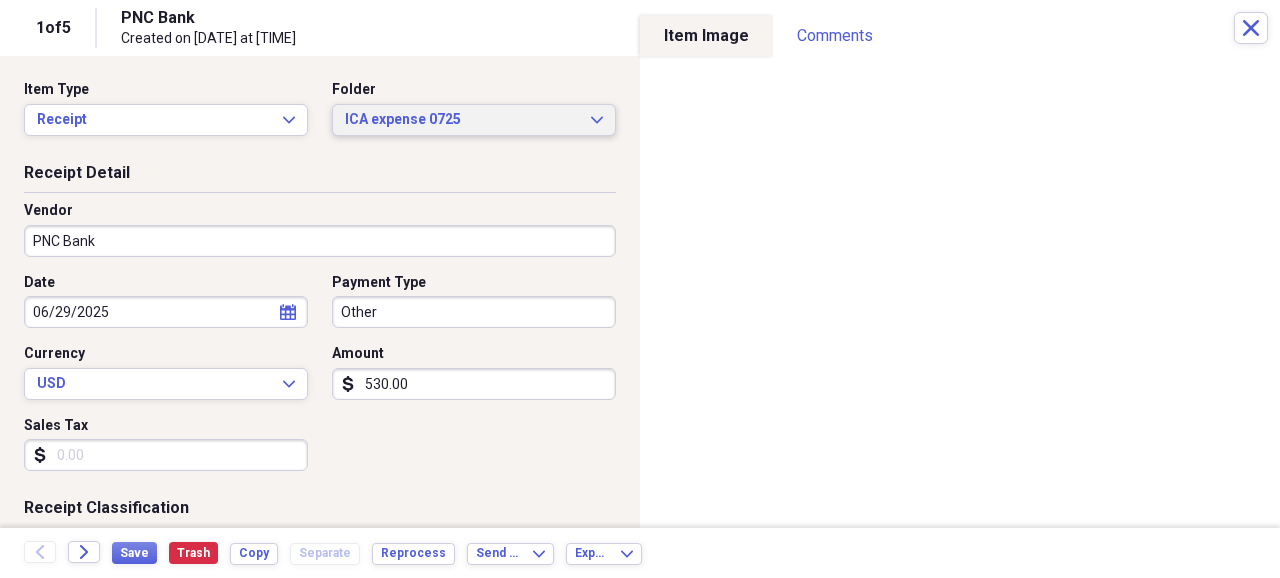 click on "ICA expense 0725" at bounding box center [462, 120] 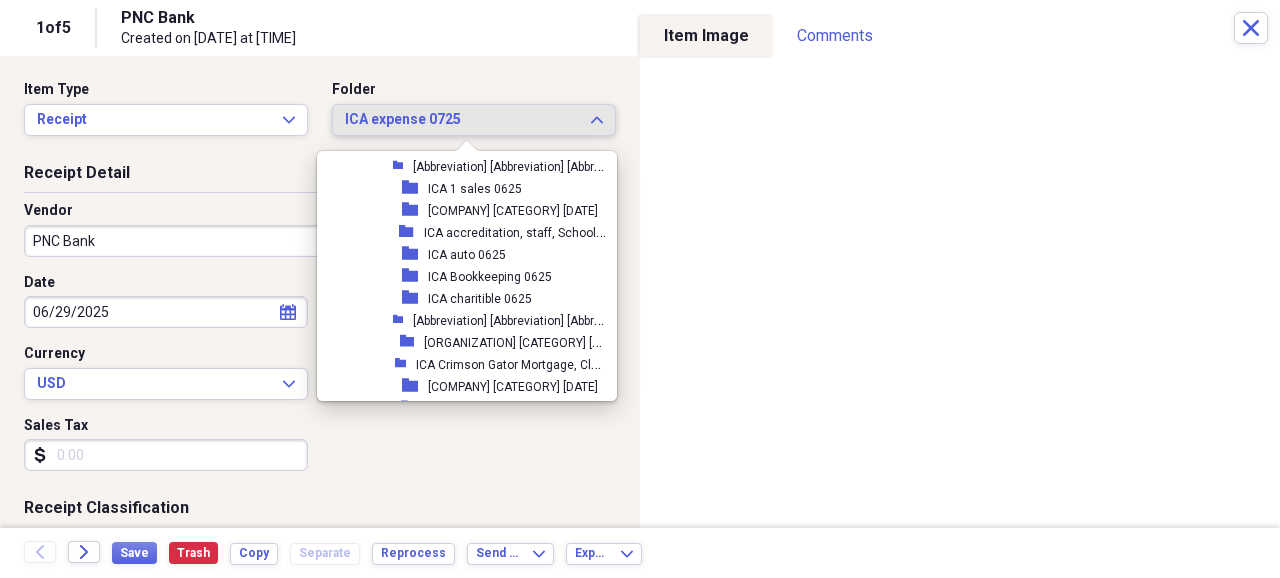 scroll, scrollTop: 3904, scrollLeft: 0, axis: vertical 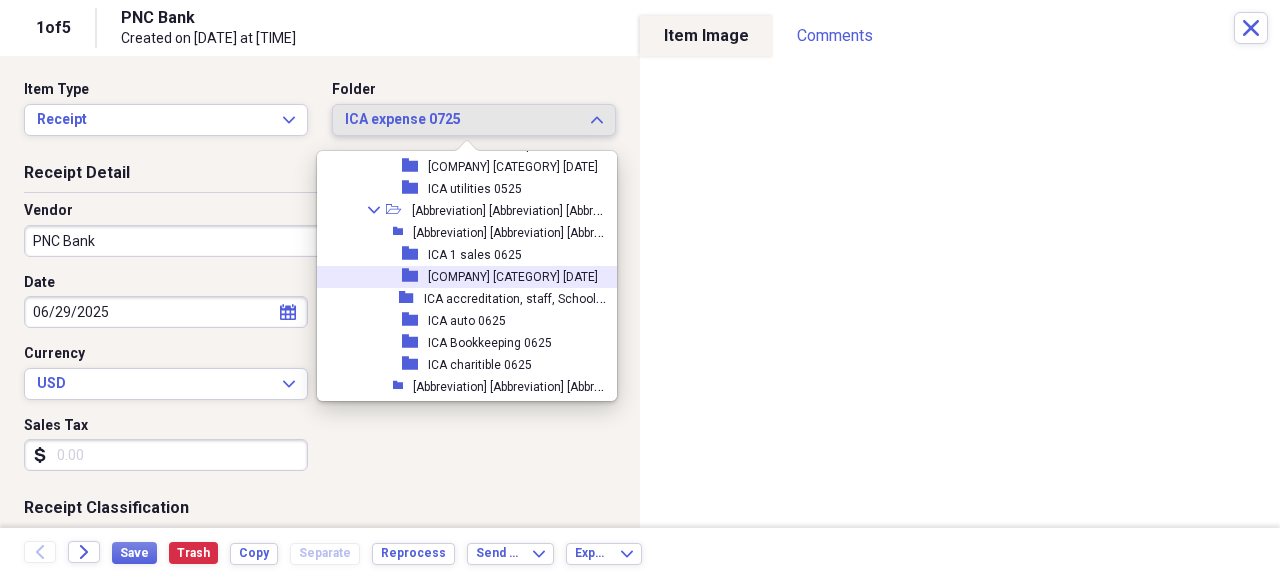 click on "ICA 1 Statements, pmts, SBA 0625" at bounding box center [513, 277] 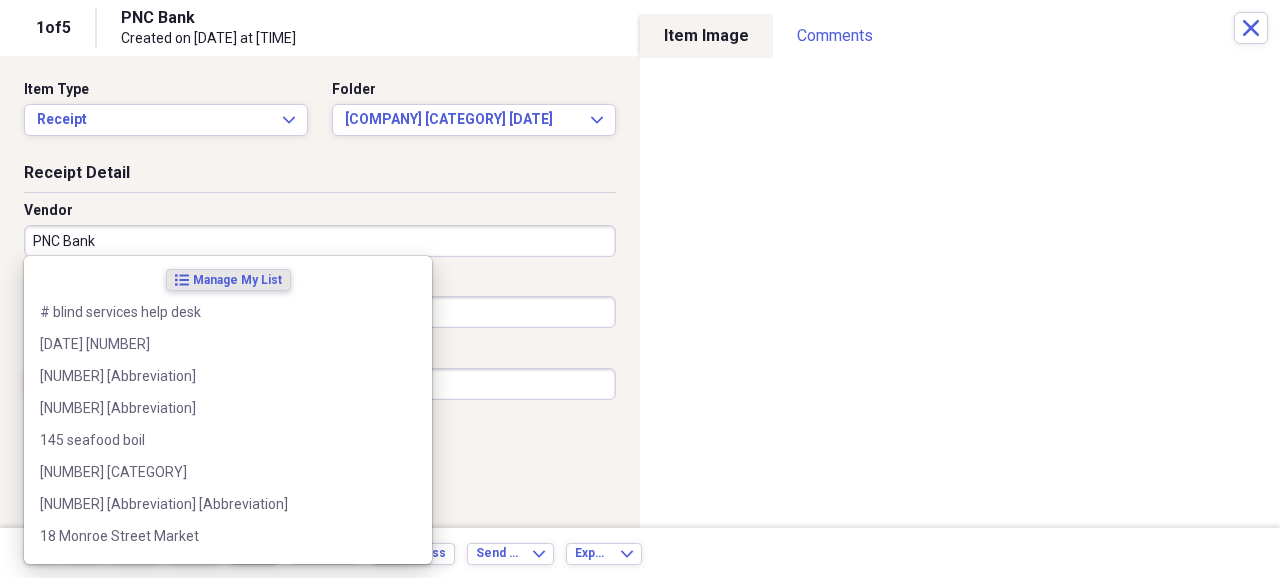 drag, startPoint x: 122, startPoint y: 240, endPoint x: 136, endPoint y: 237, distance: 14.3178215 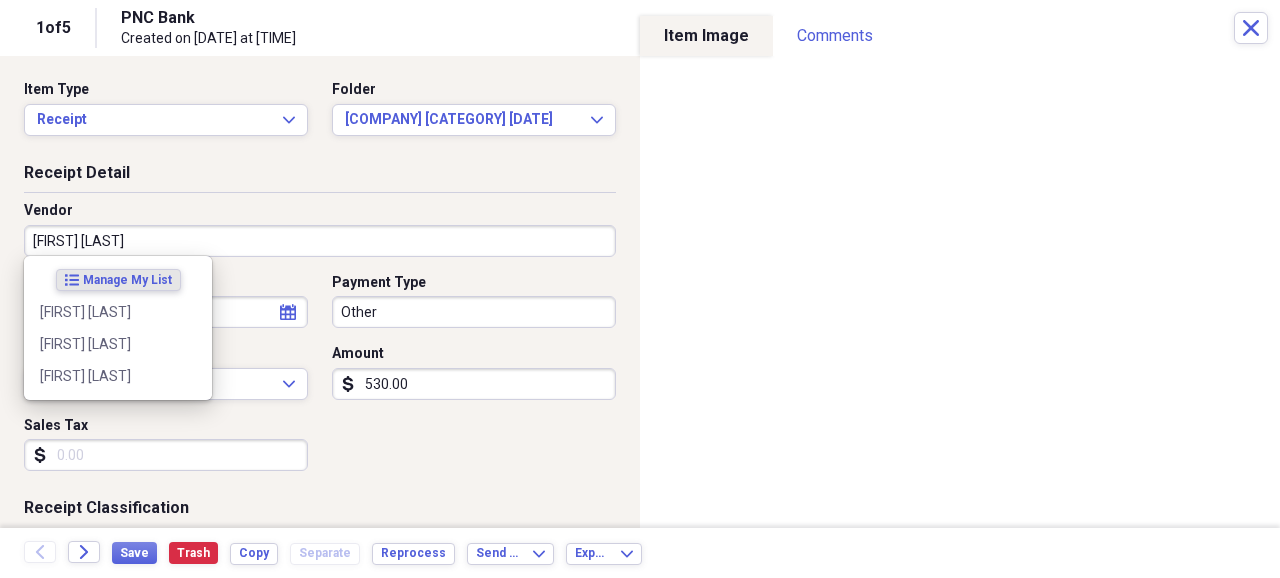 type on "[FIRST] [LAST]" 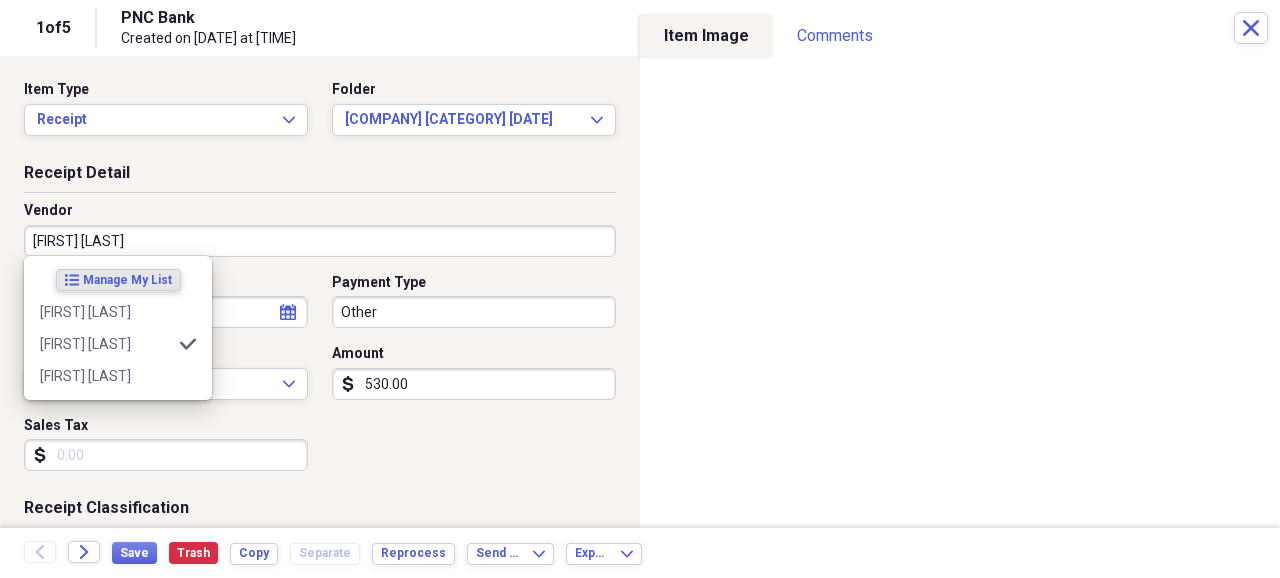 type on "member draw" 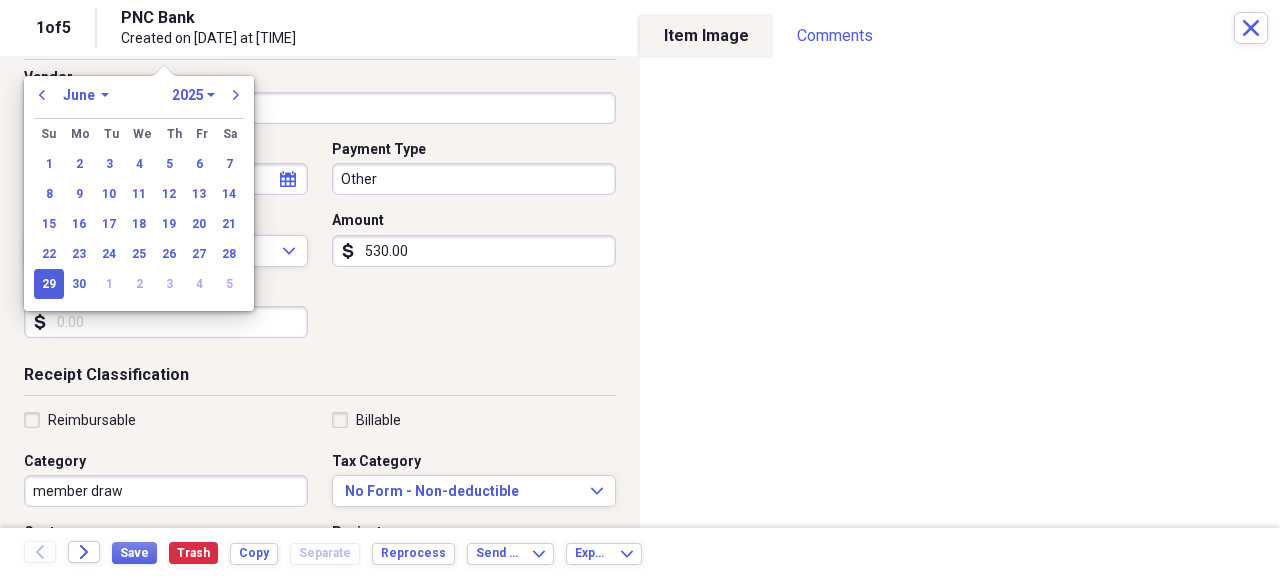 scroll, scrollTop: 333, scrollLeft: 0, axis: vertical 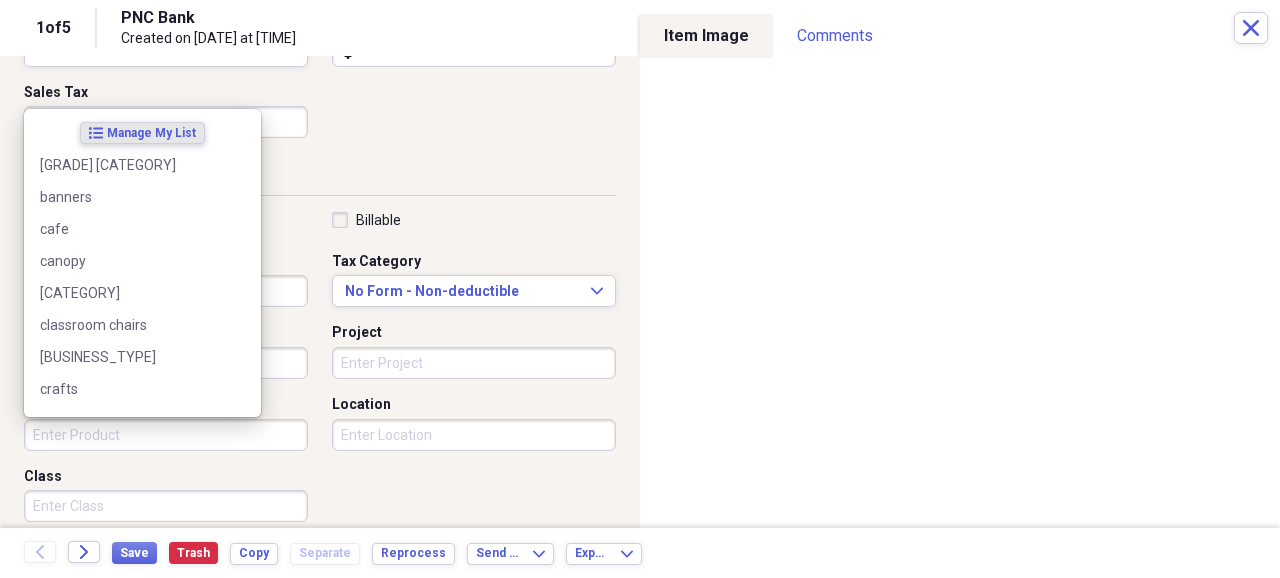 click on "Product" at bounding box center [166, 435] 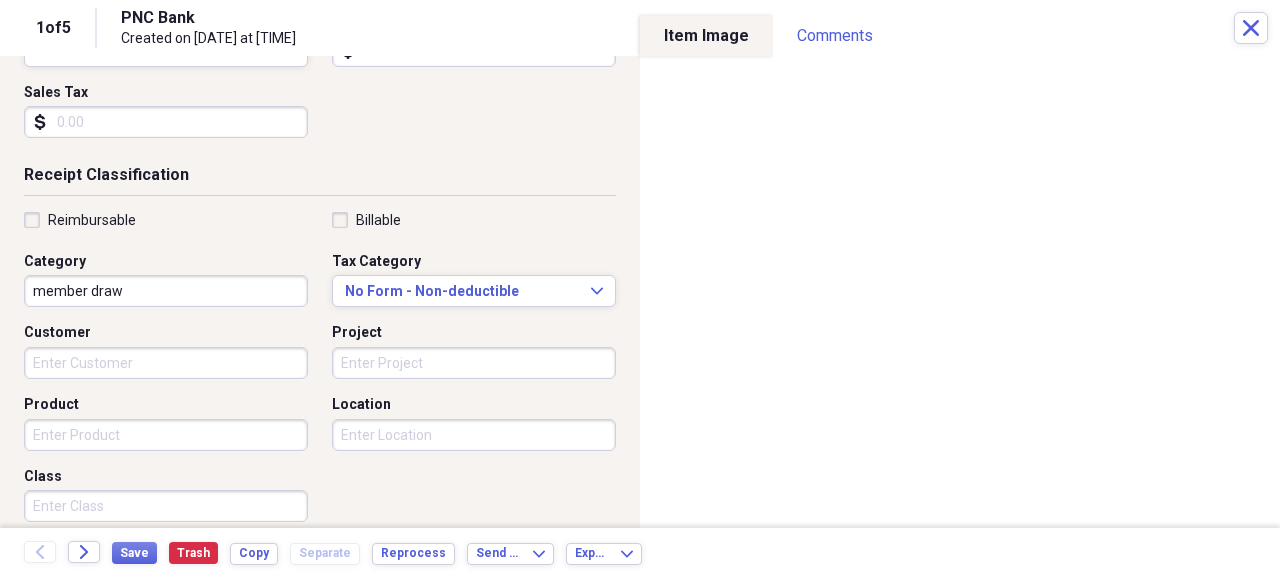 click on "Class" at bounding box center (166, 477) 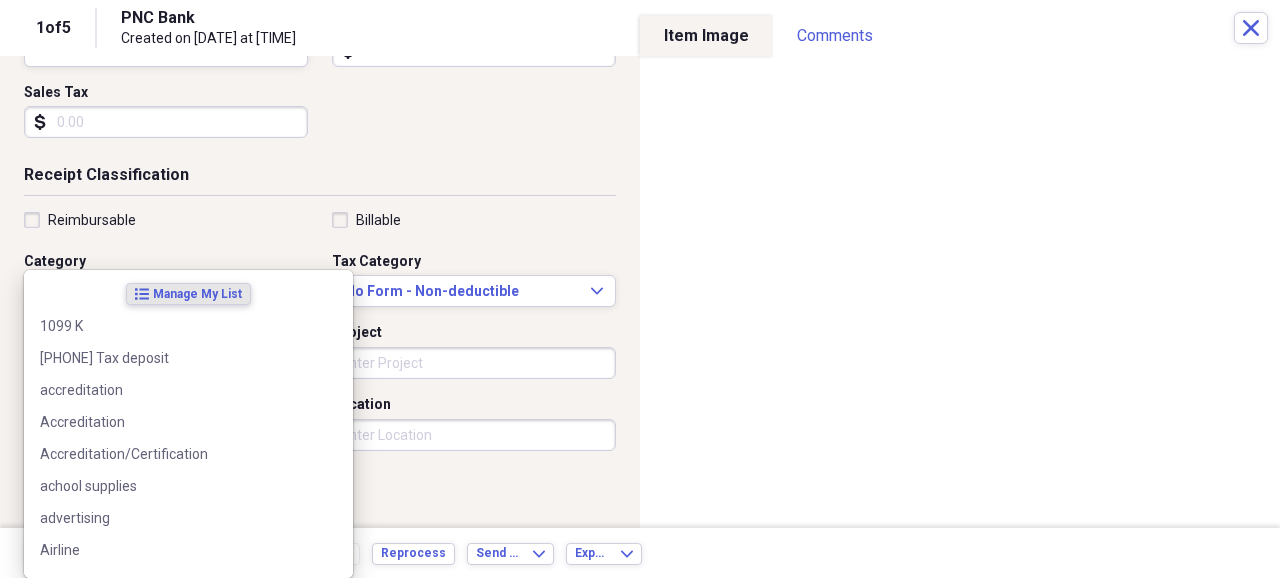 click on "Organize My Files 31 Collapse Unfiled Needs Review 31 Unfiled All Files Unfiled Unfiled Unfiled Saved Reports Collapse My Cabinet David's Cabinet Add Folder Expand Folder Adroit Bookkeeping and Tax llc Add Folder Expand Folder Chandos  Foods Add Folder Expand Folder Florida Randolph Shepherd Vendors Inc Add Folder Collapse Open Folder Integrity Christian Add Folder Expand Folder ICA 2022 expense inbox Add Folder Expand Folder ICA 2023 expense inbox Add Folder Expand Folder ICA 2024 expense inbox Add Folder Collapse Open Folder ICA 2025 expense inbox Add Folder Folder 2025 AUP Add Folder Folder Bank statements 24-25 Add Folder Folder Documents Add Folder Expand Folder ICA expense 0125 Add Folder Expand Folder ICA expense 0225 Add Folder Expand Folder ICA expense 0325 Add Folder Expand Folder ICA expense 0425 Add Folder Expand Folder ICA expense 0525 Add Folder Expand Folder ICA expense 0625 Add Folder Collapse Open Folder ICA expense 0725 Add Folder Folder ICA 1 ask 0725 Add Folder Folder ICA 1 sales 0725 702" at bounding box center (640, 289) 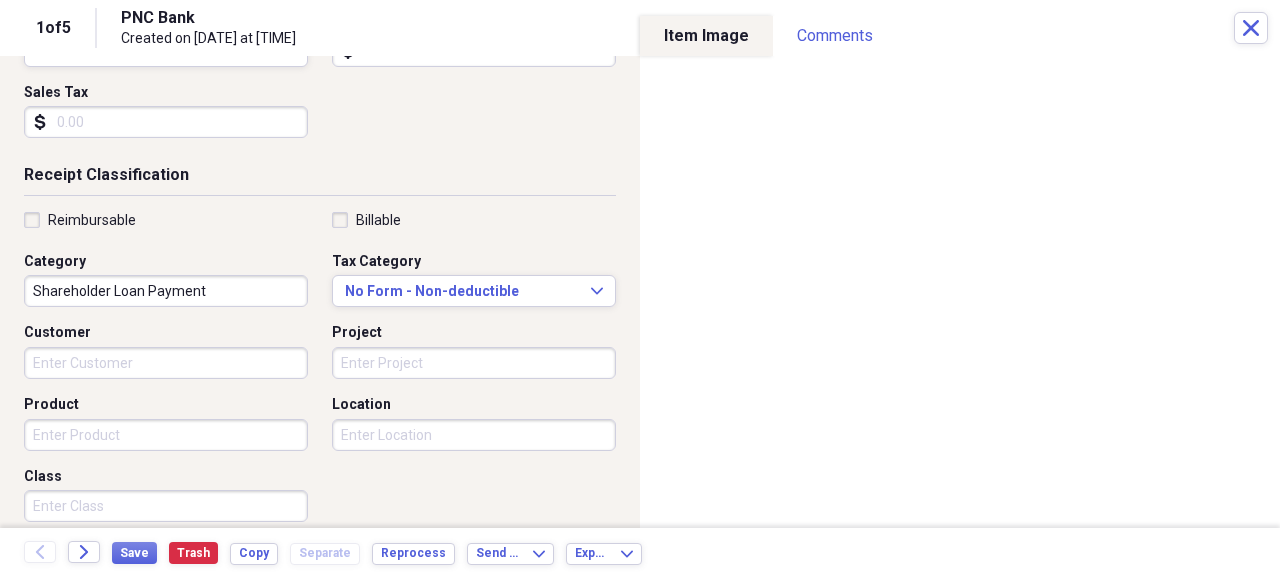 type on "Shareholder Loan Payment" 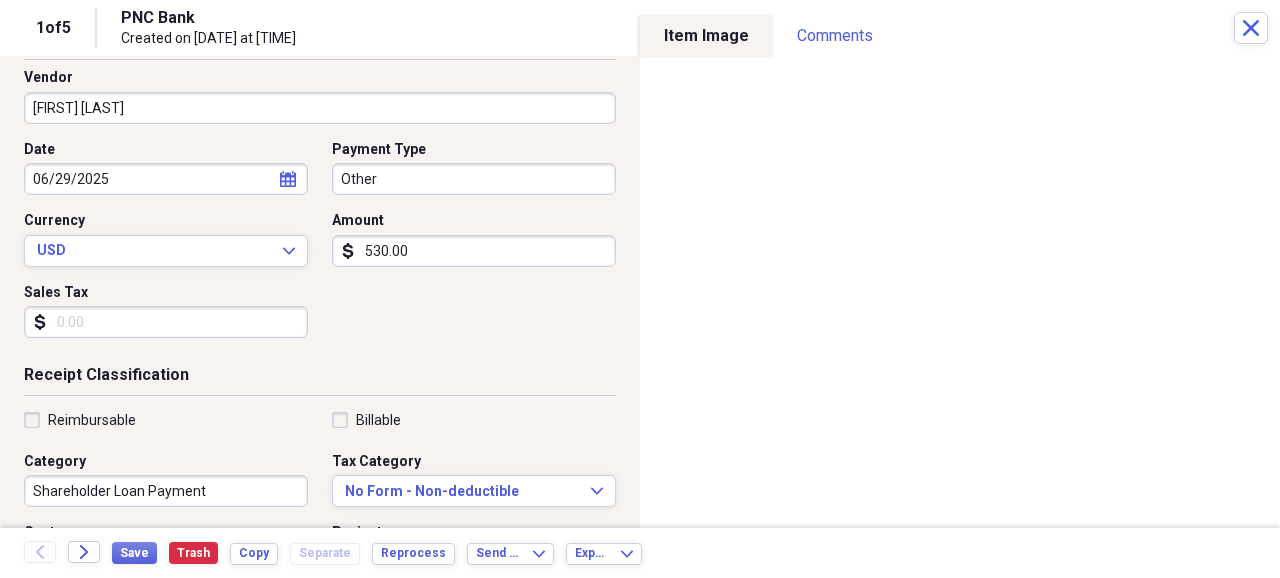 scroll, scrollTop: 0, scrollLeft: 0, axis: both 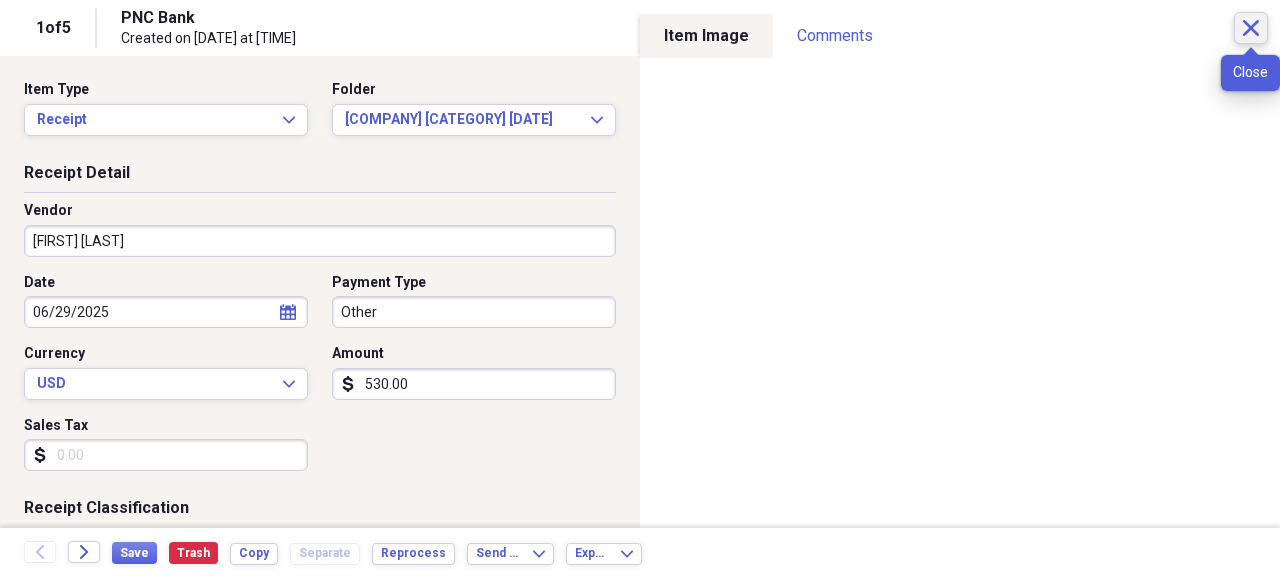 click 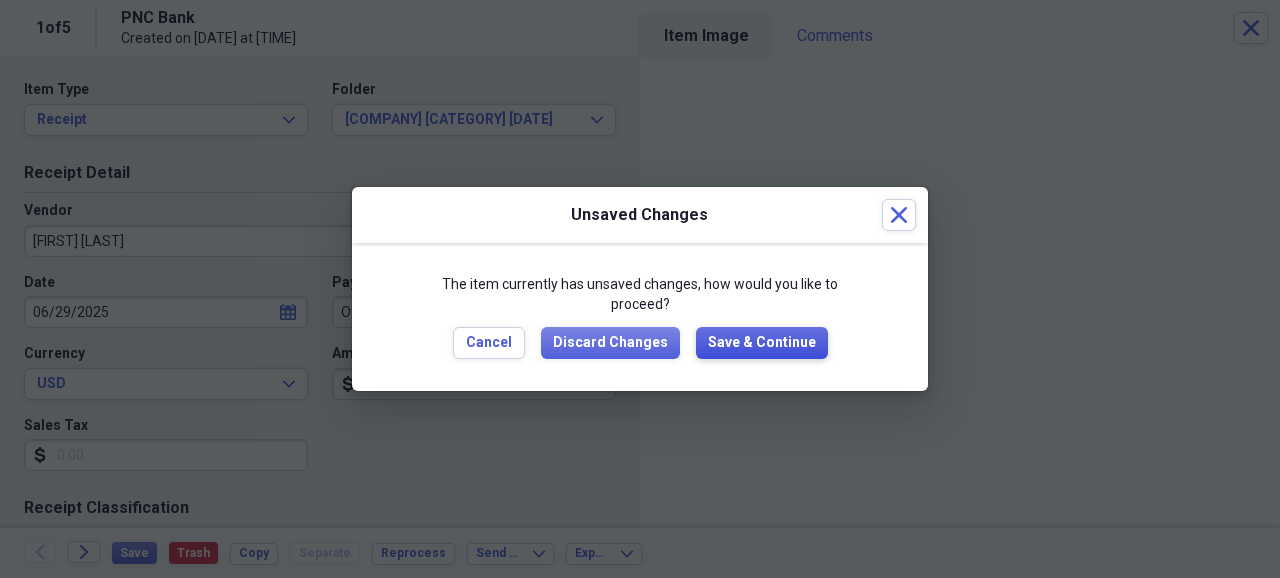 click on "Save & Continue" at bounding box center (762, 343) 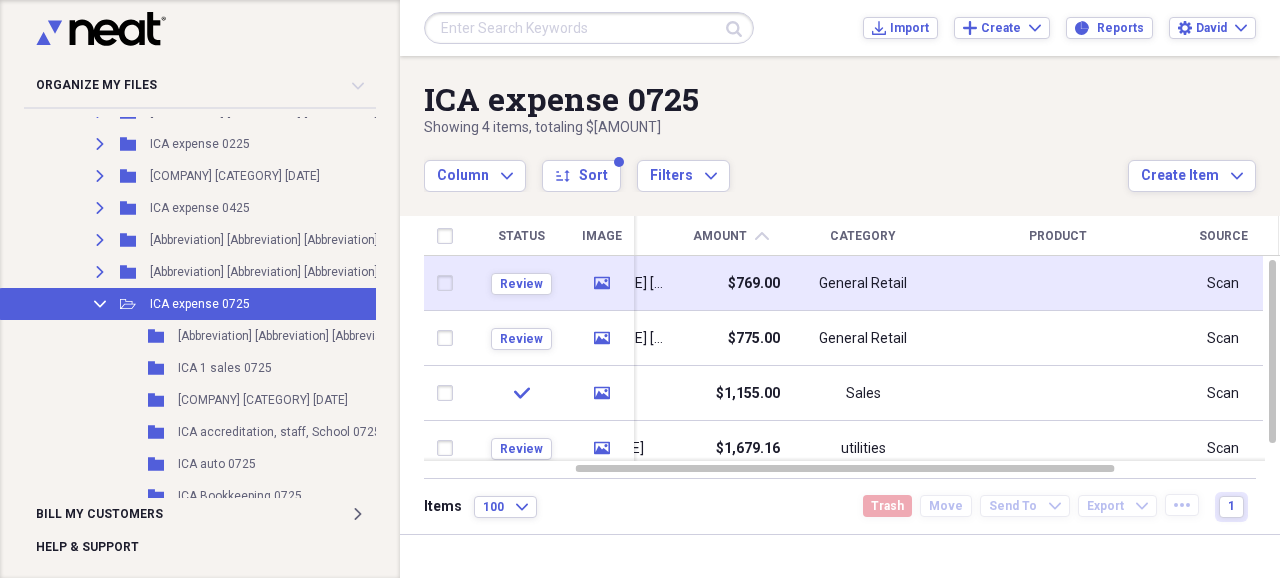 click on "$769.00" at bounding box center [754, 284] 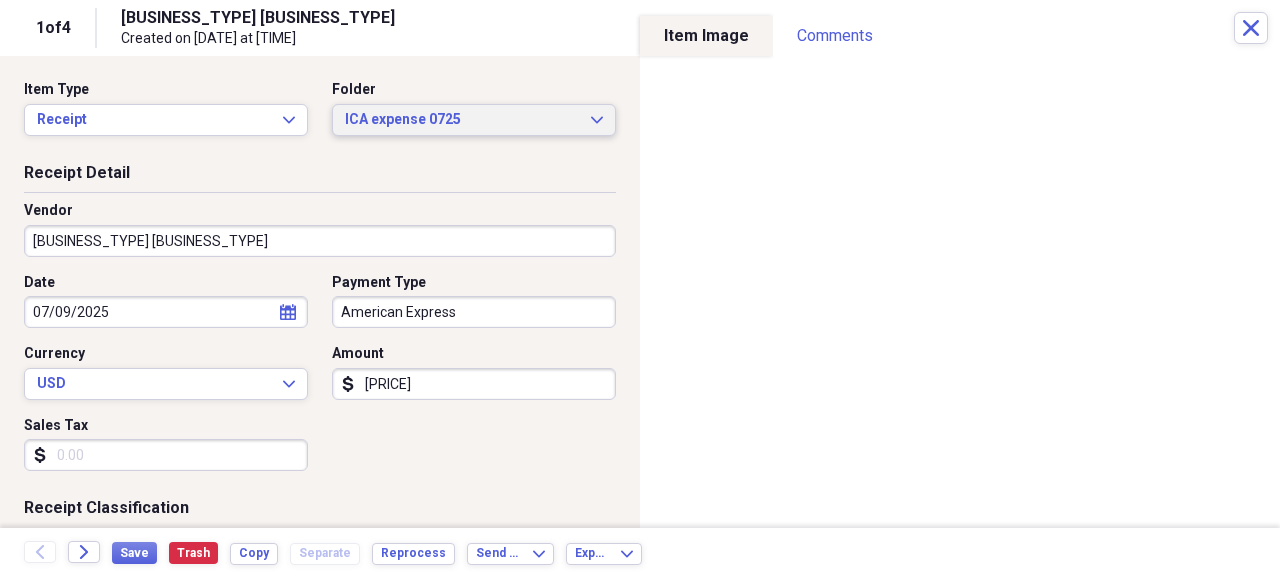 click on "ICA expense 0725" at bounding box center (462, 120) 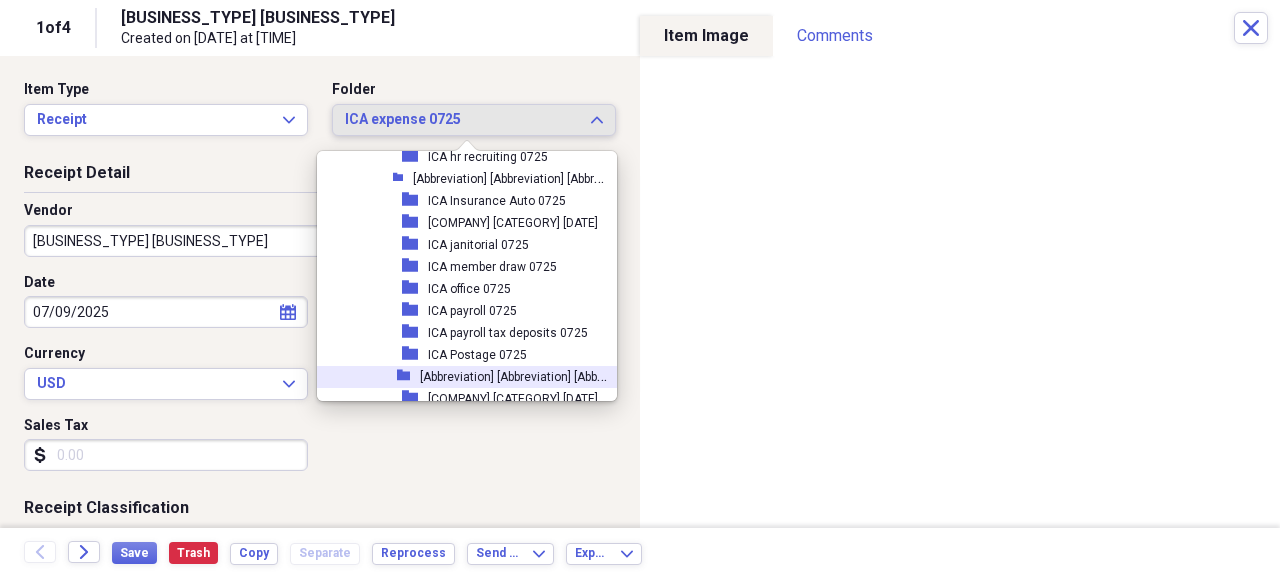 scroll, scrollTop: 4970, scrollLeft: 0, axis: vertical 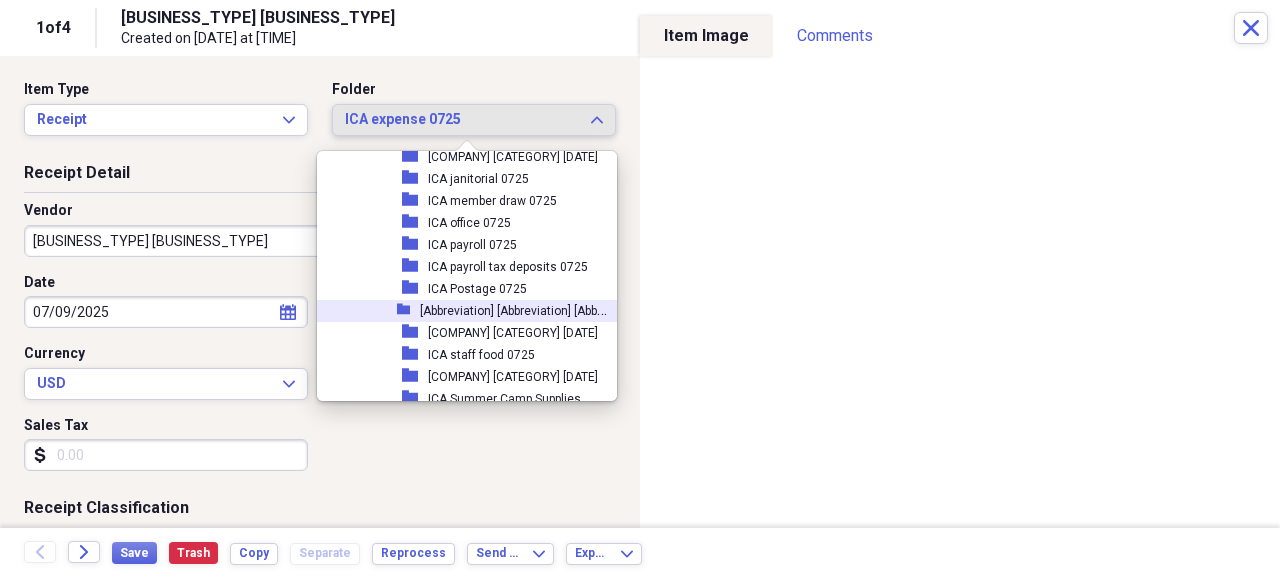 click on "[BRAND] [TYPE] [DATE]" at bounding box center (534, 309) 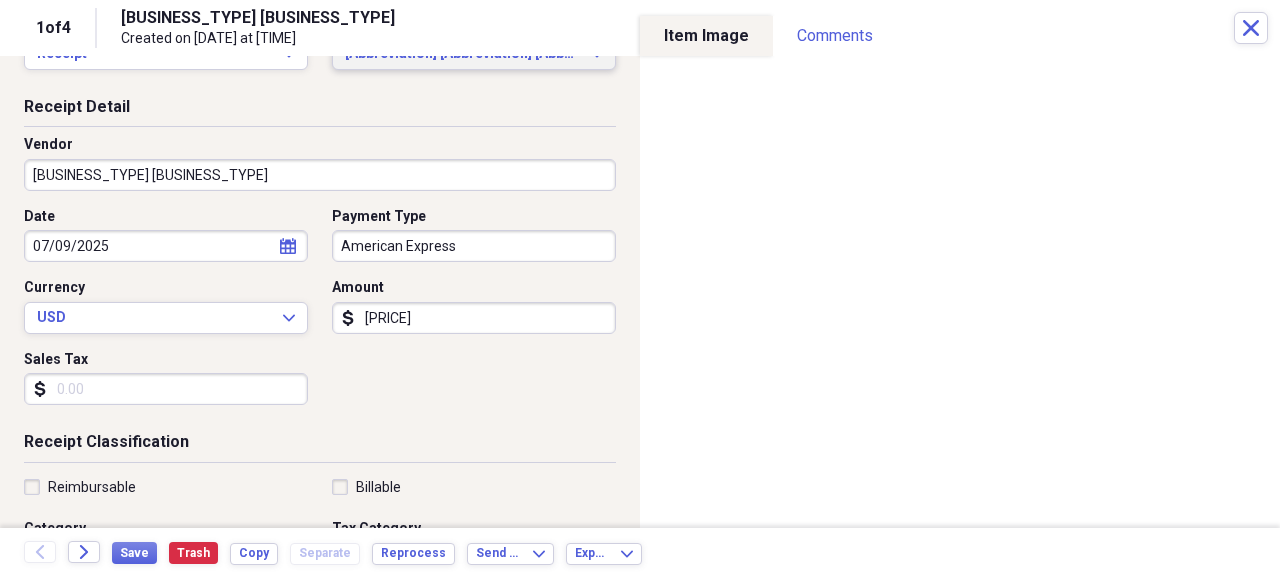 scroll, scrollTop: 133, scrollLeft: 0, axis: vertical 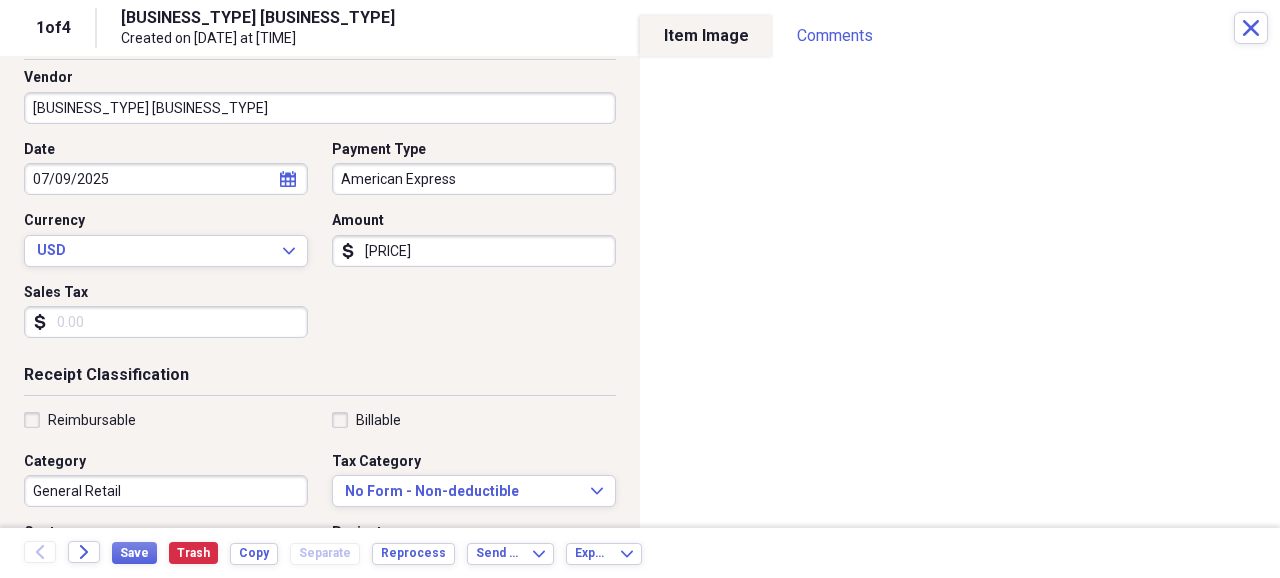 click on "General Retail" at bounding box center [166, 491] 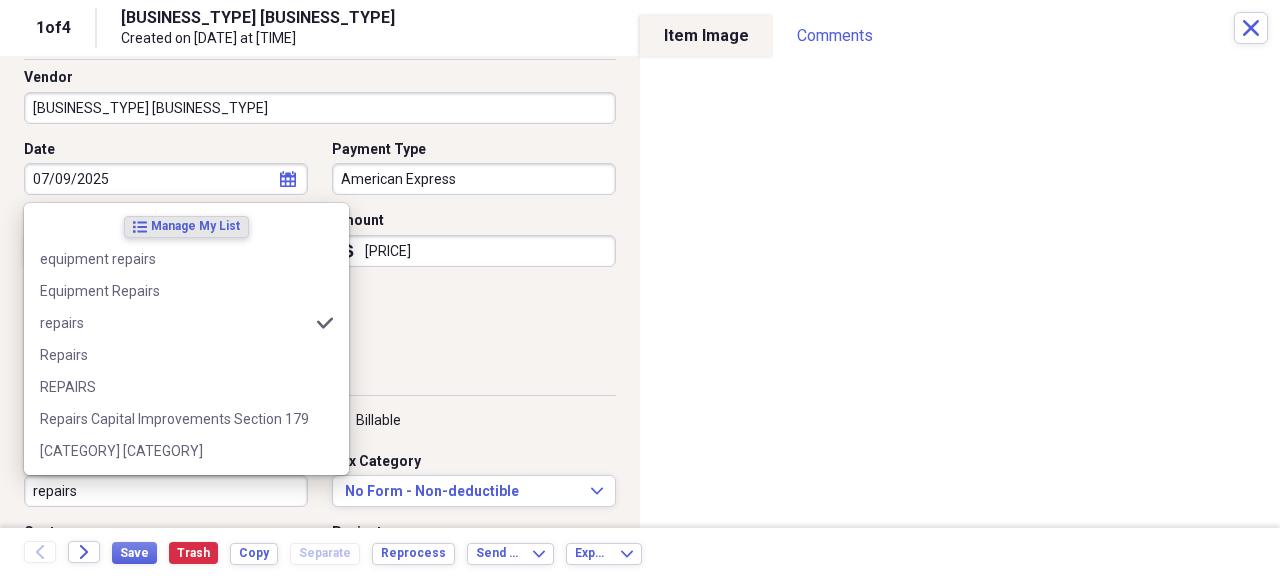 type on "repairs" 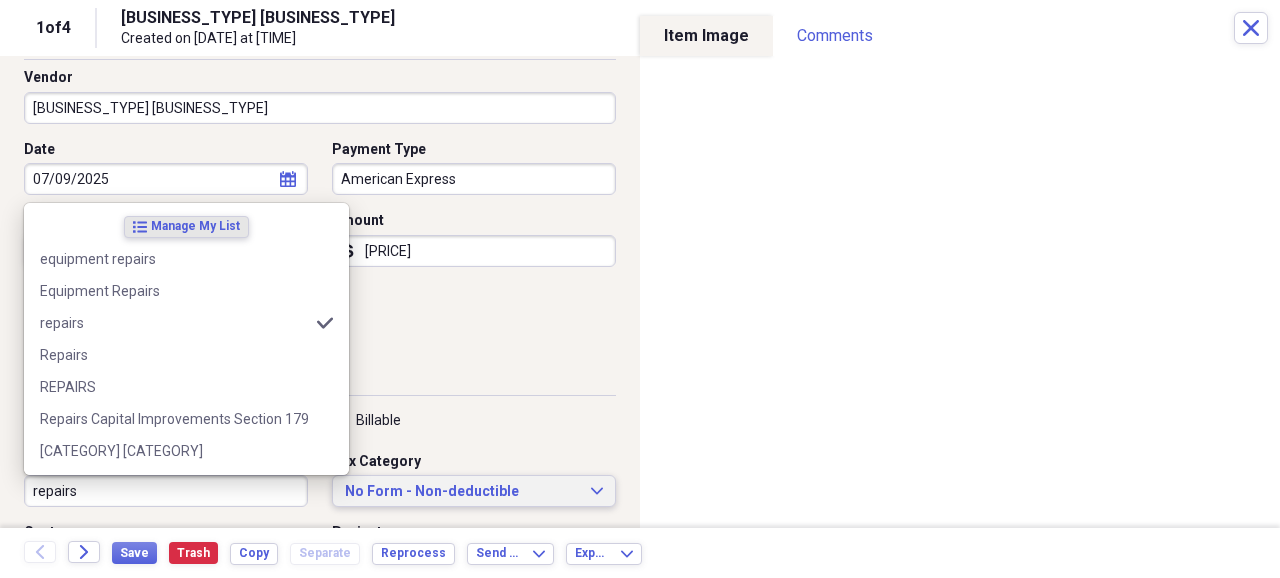 type 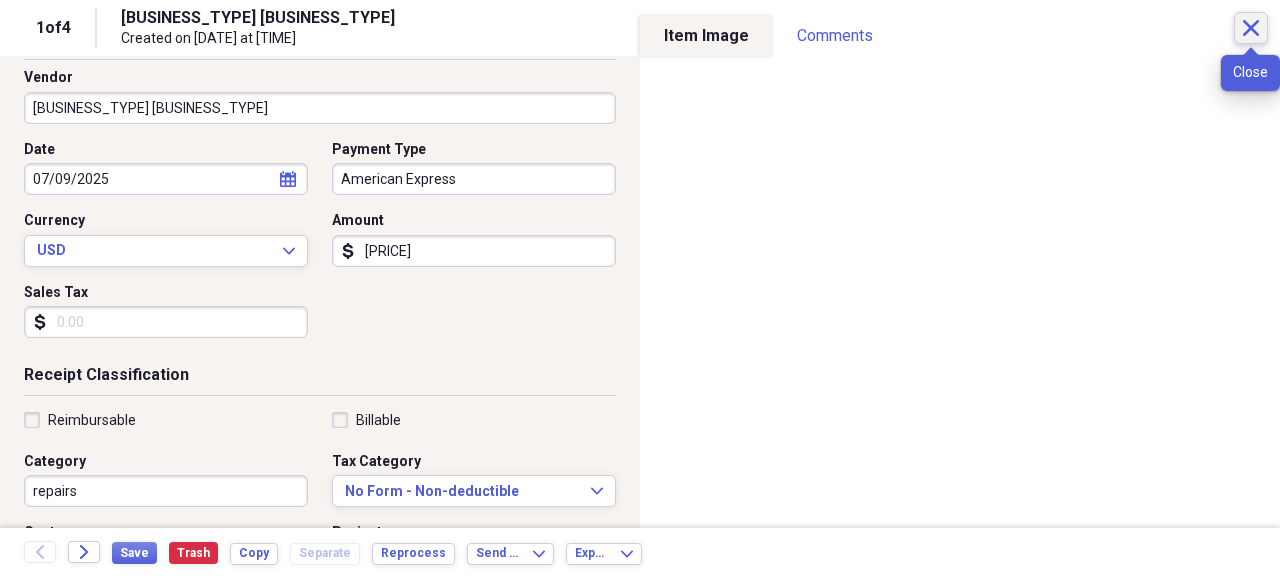 click on "Close" 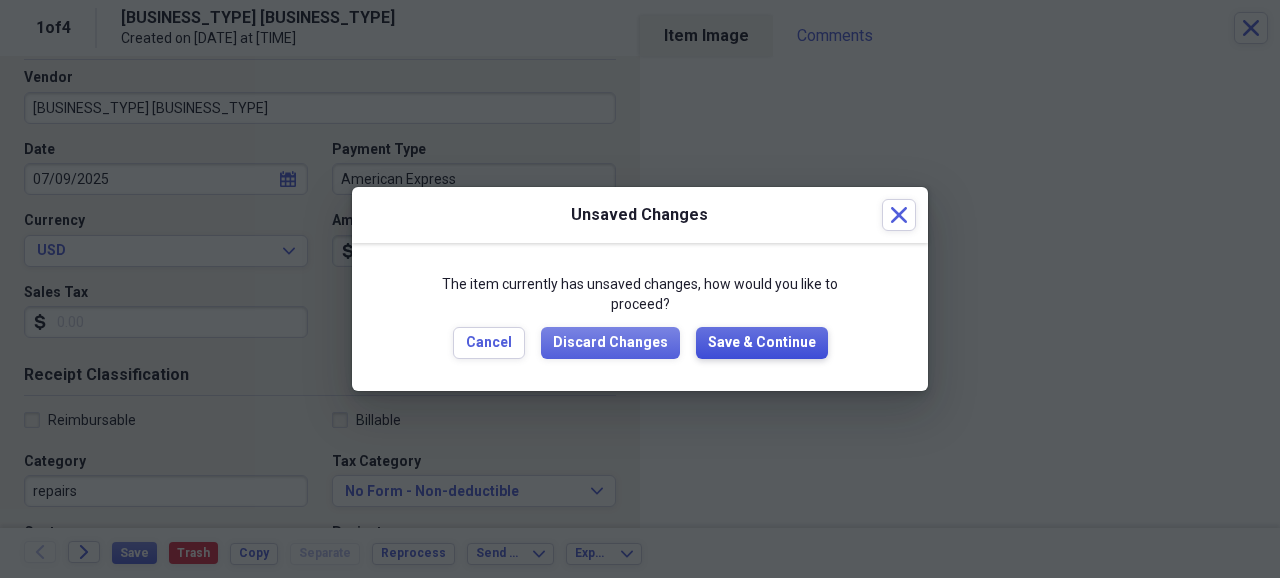 click on "Save & Continue" at bounding box center (762, 343) 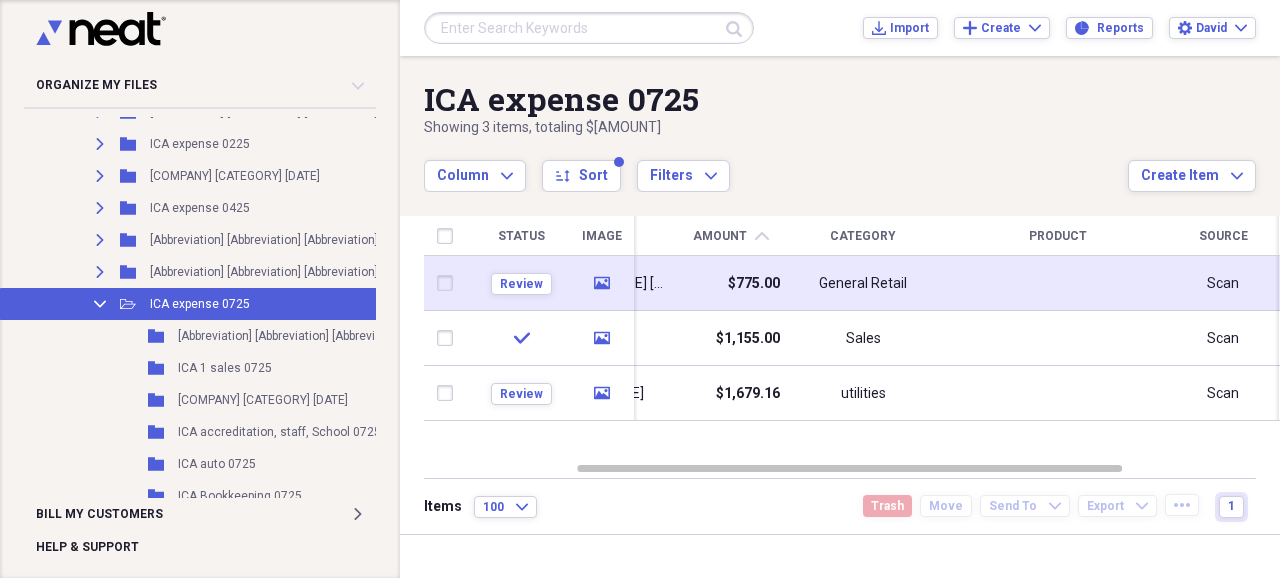 click on "General Retail" at bounding box center [863, 284] 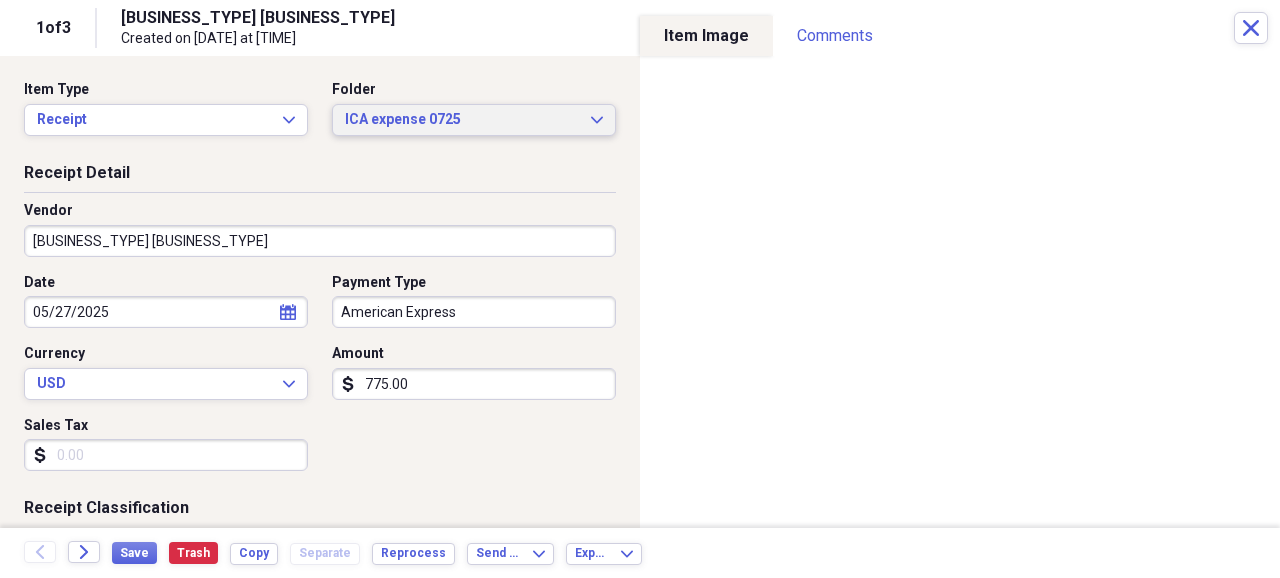 click on "ICA expense 0725" at bounding box center (462, 120) 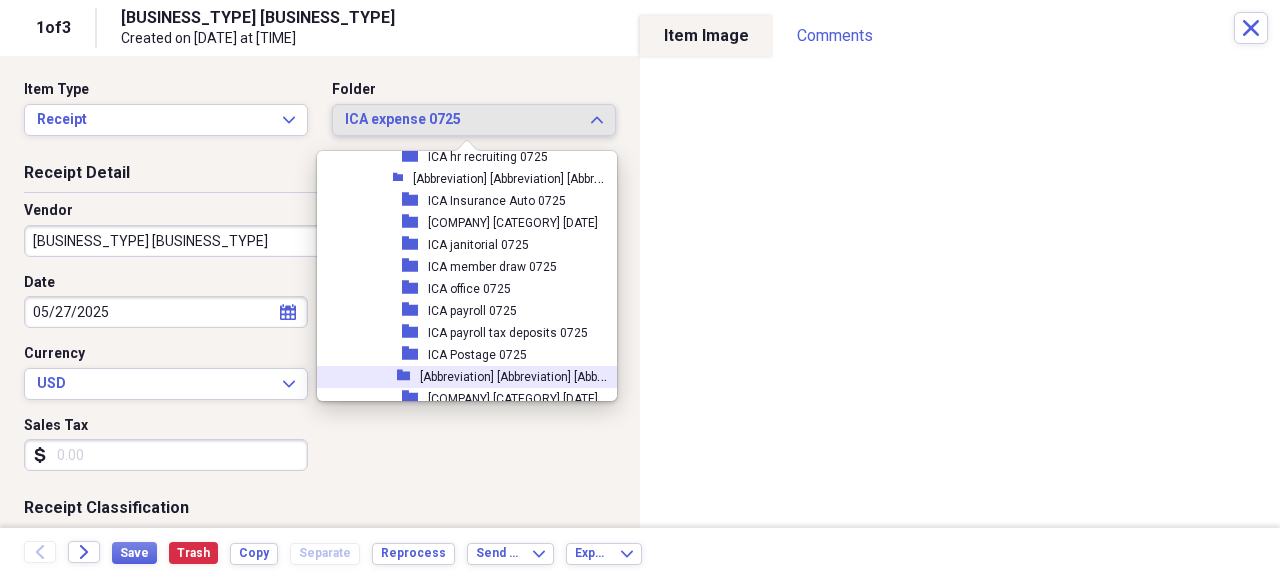 scroll, scrollTop: 4970, scrollLeft: 0, axis: vertical 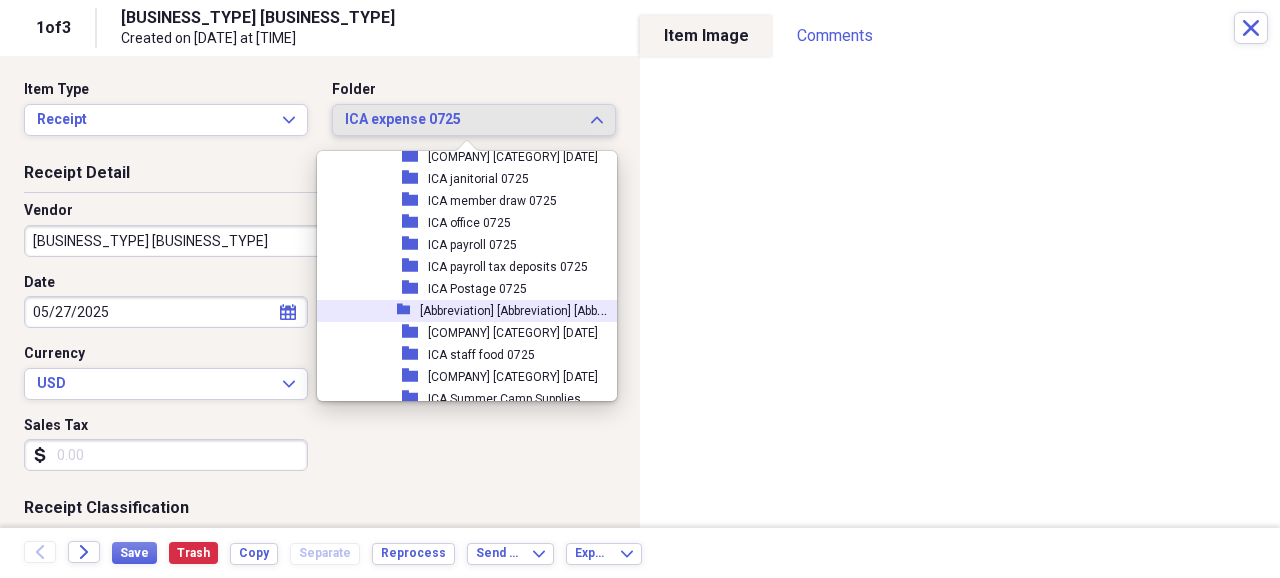 click on "[BRAND] [TYPE] [DATE]" at bounding box center (534, 309) 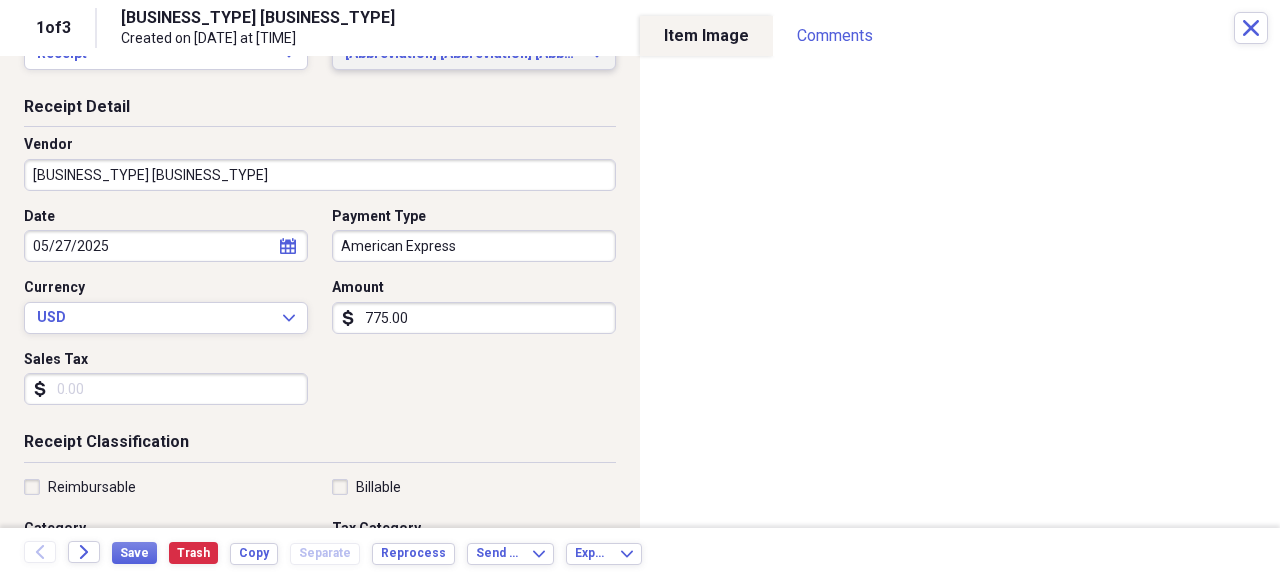 scroll, scrollTop: 133, scrollLeft: 0, axis: vertical 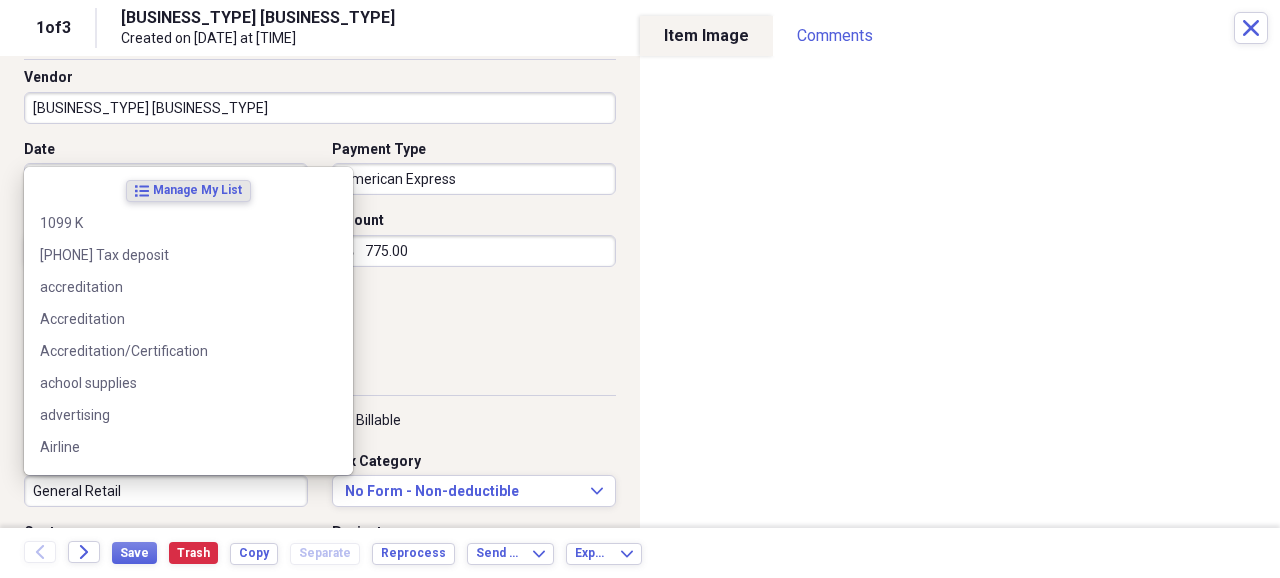 click on "General Retail" at bounding box center [166, 491] 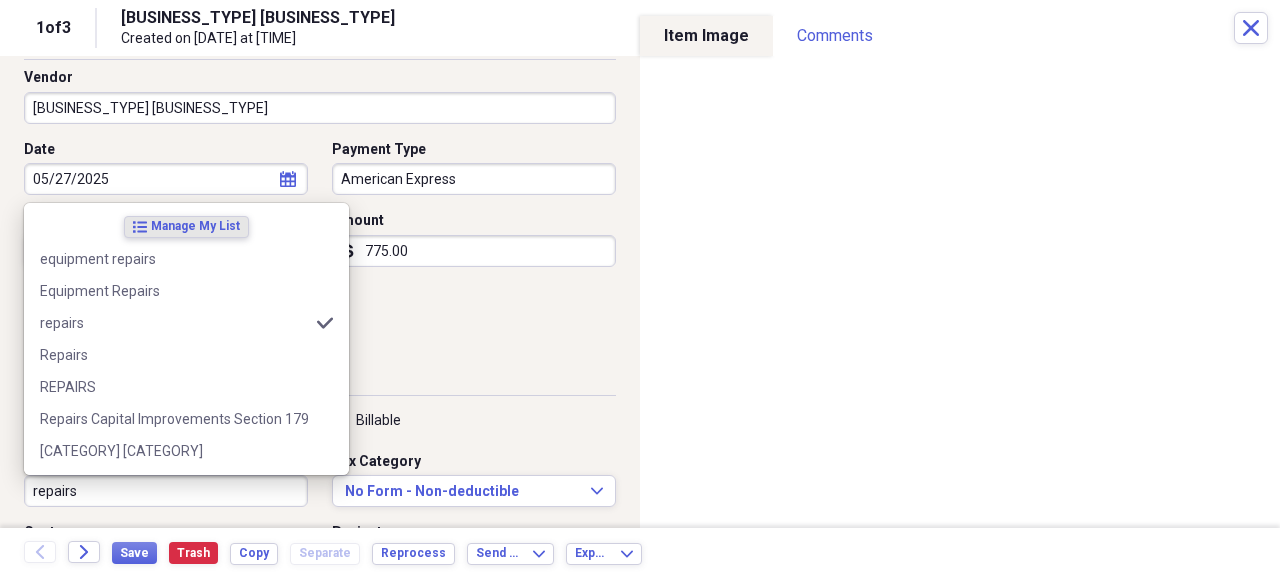 type on "repairs" 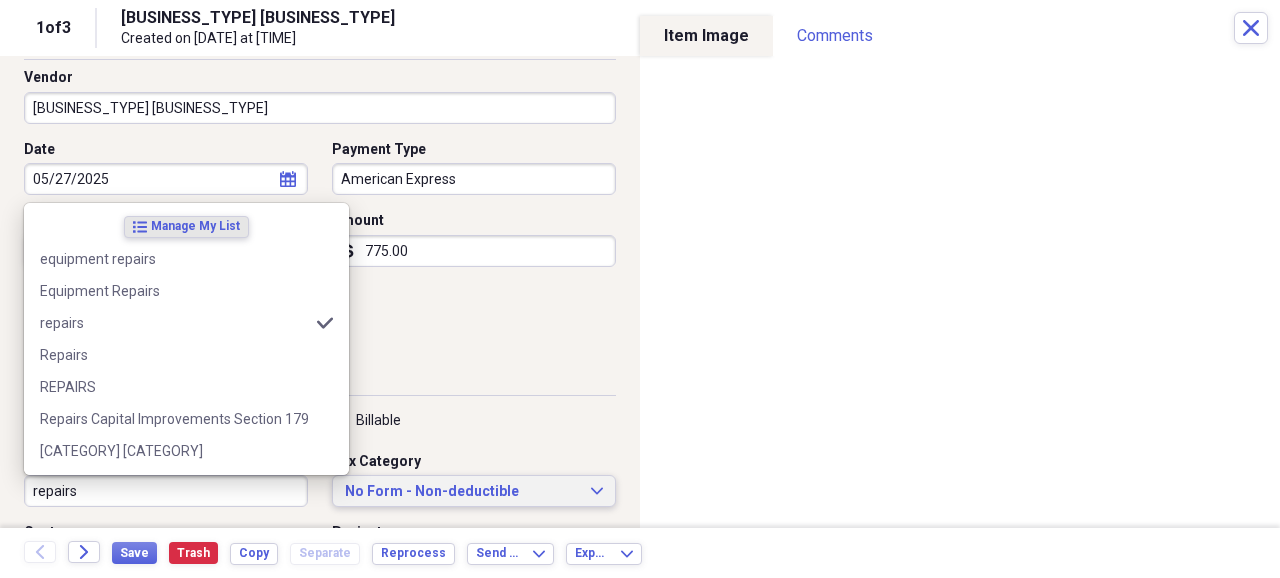 type 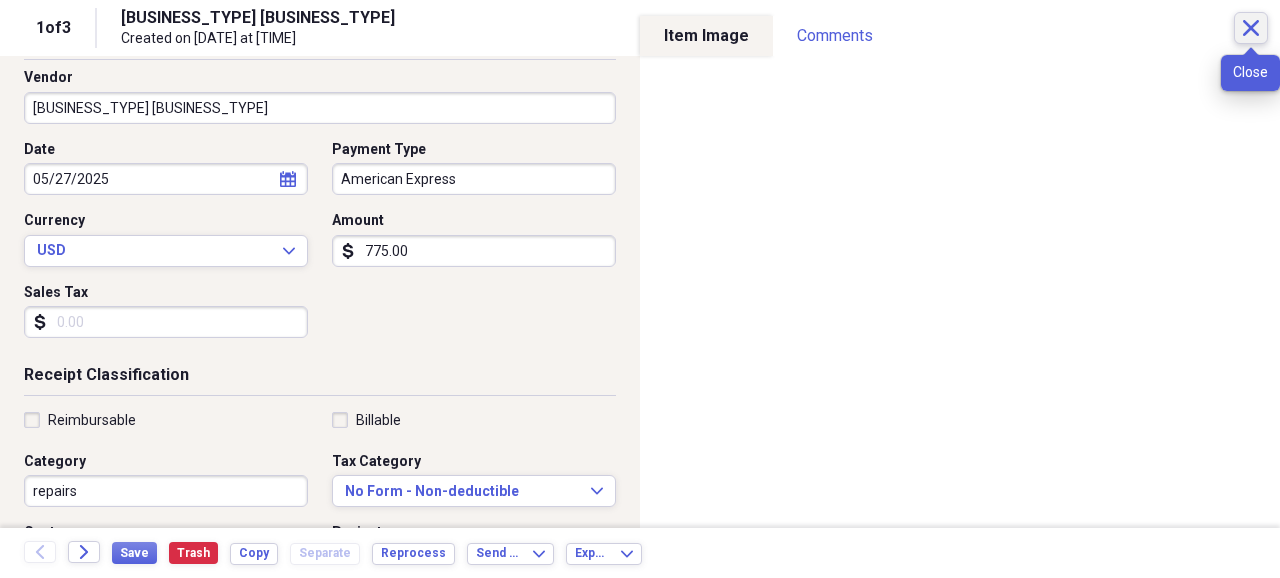 click on "Close" 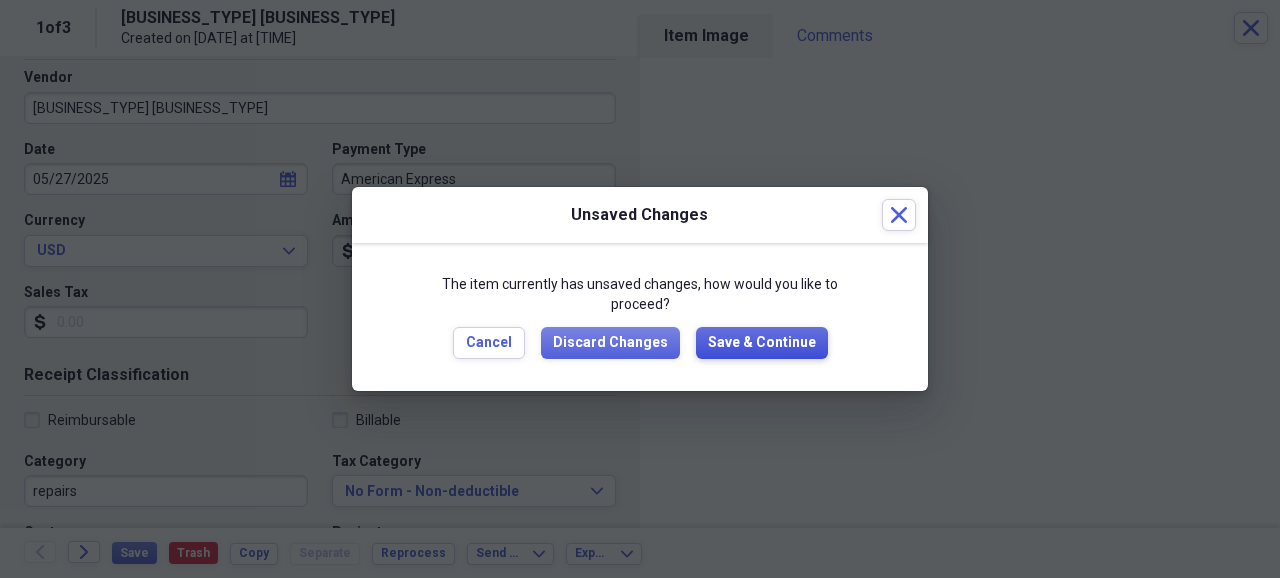 click on "Save & Continue" at bounding box center [762, 343] 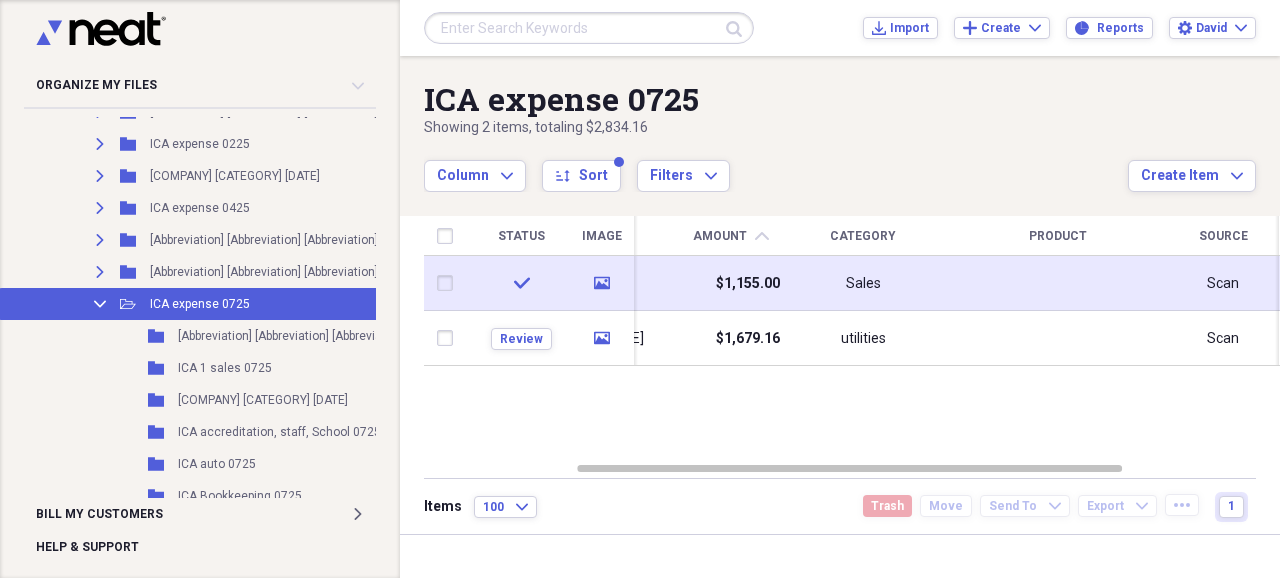 click on "$1,155.00" at bounding box center [748, 284] 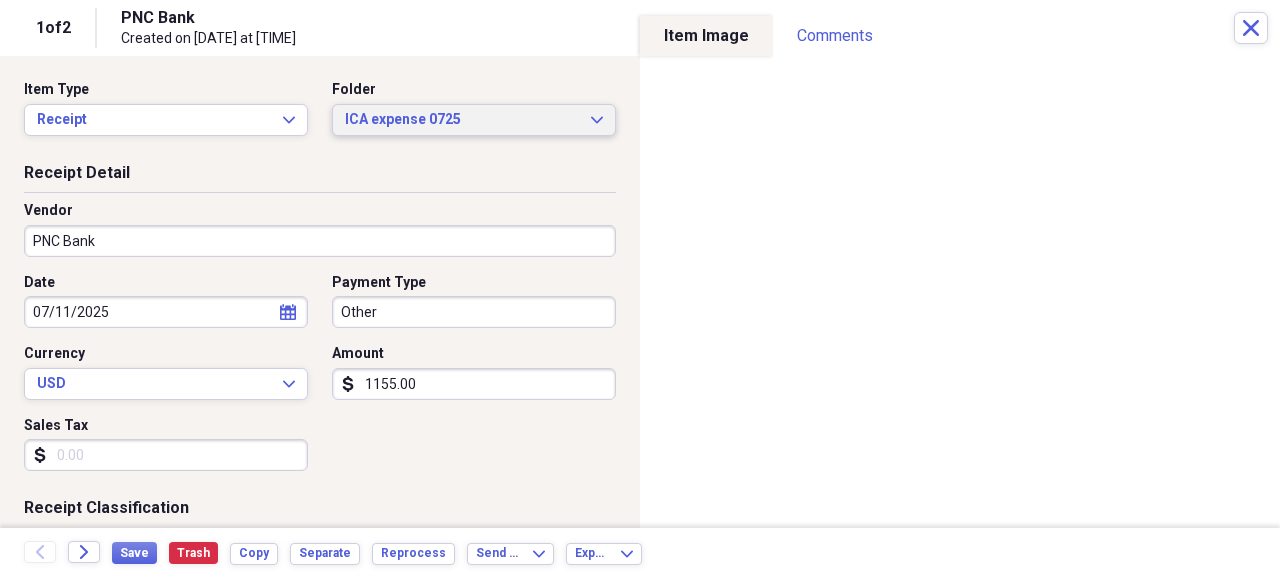 click on "ICA expense 0725" at bounding box center [462, 120] 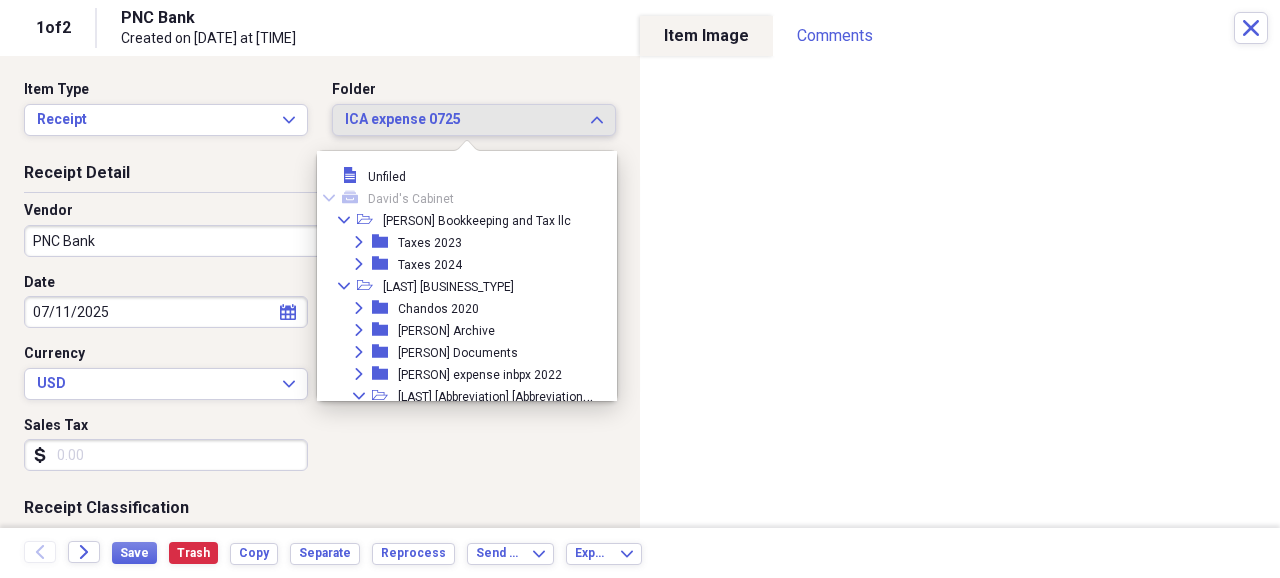 scroll, scrollTop: 4504, scrollLeft: 0, axis: vertical 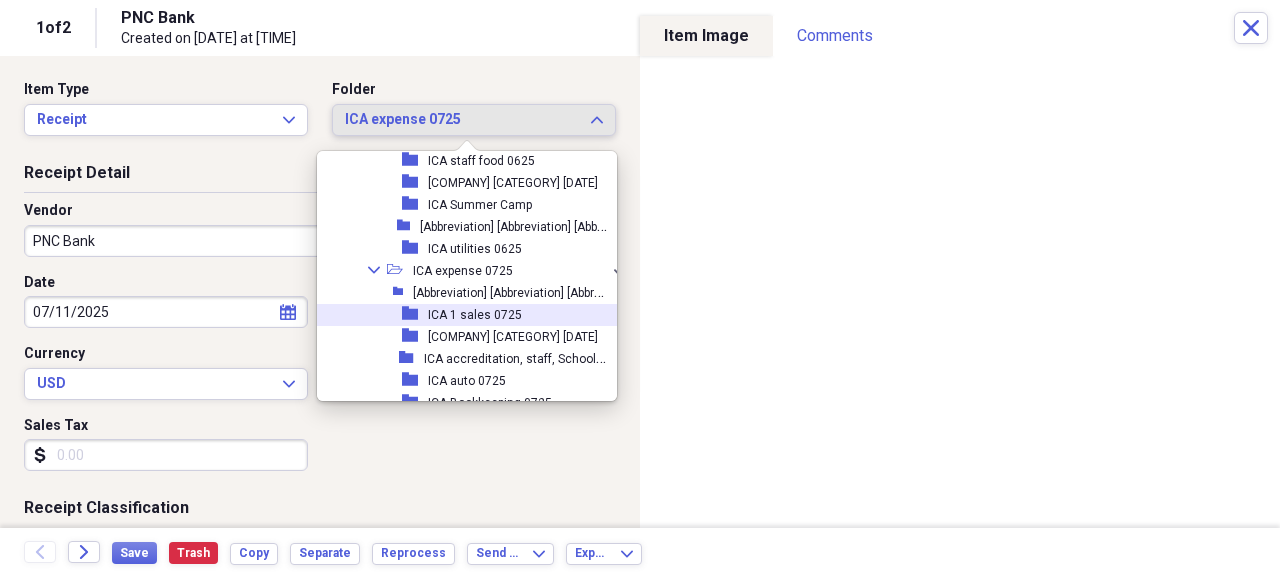click on "ICA 1 sales [YEAR]" at bounding box center [475, 315] 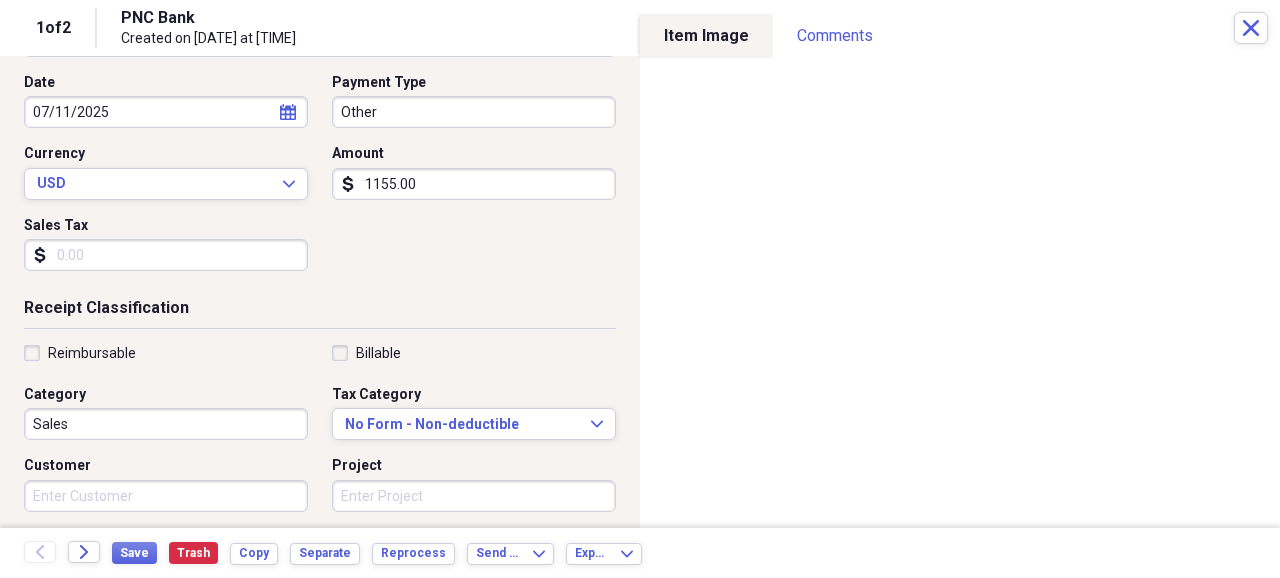 scroll, scrollTop: 0, scrollLeft: 0, axis: both 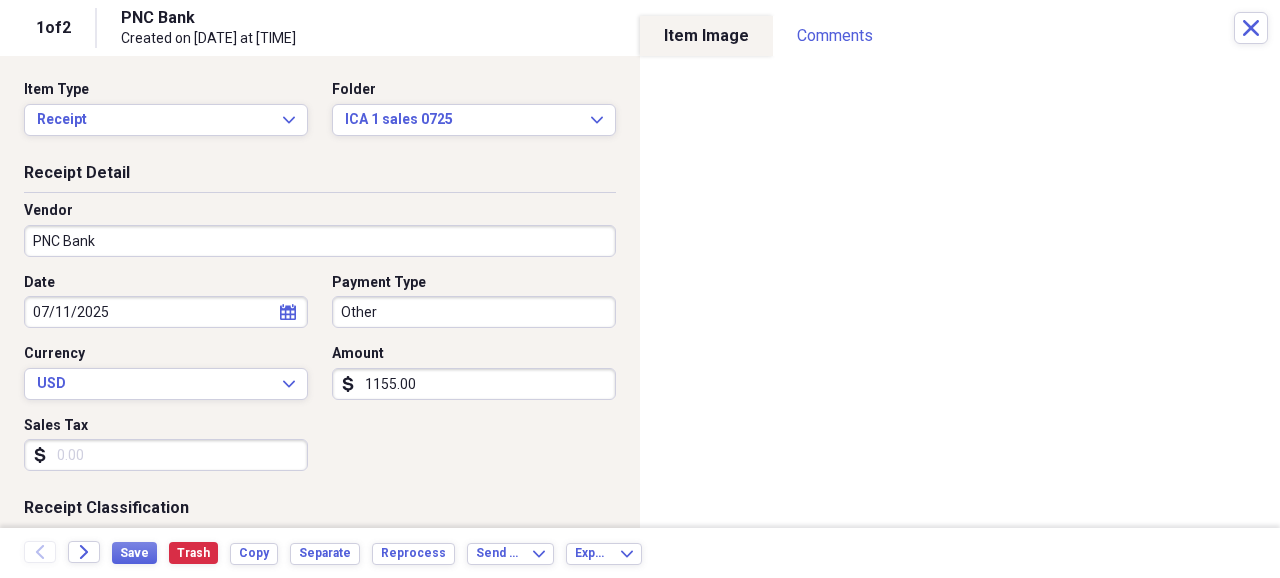click on "PNC Bank" at bounding box center (320, 241) 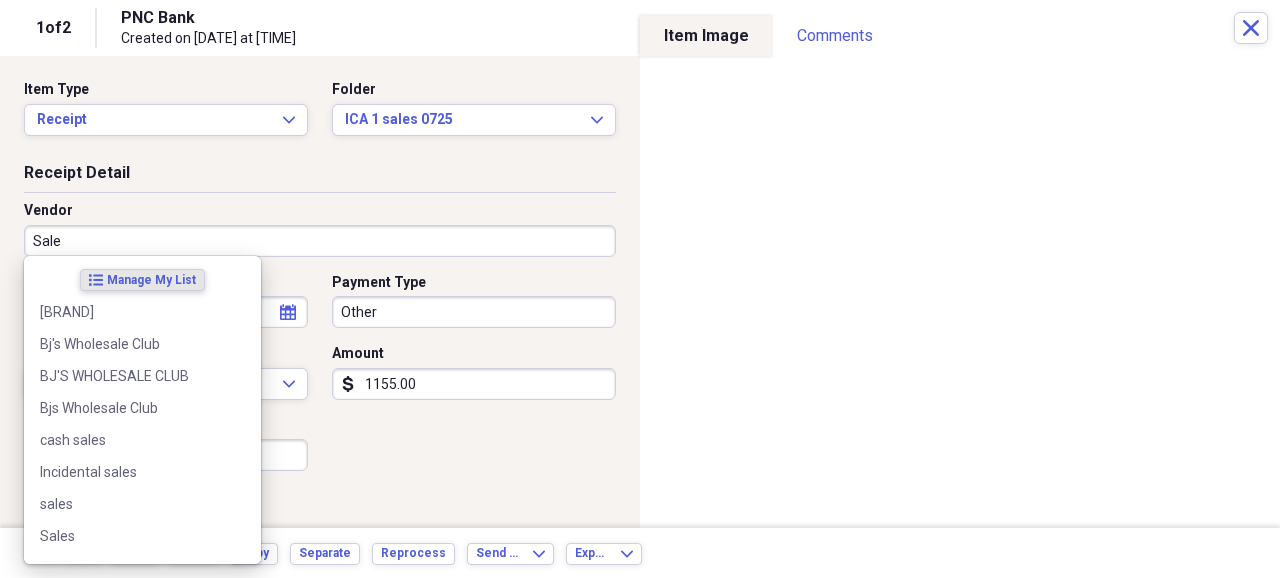 type on "Sales" 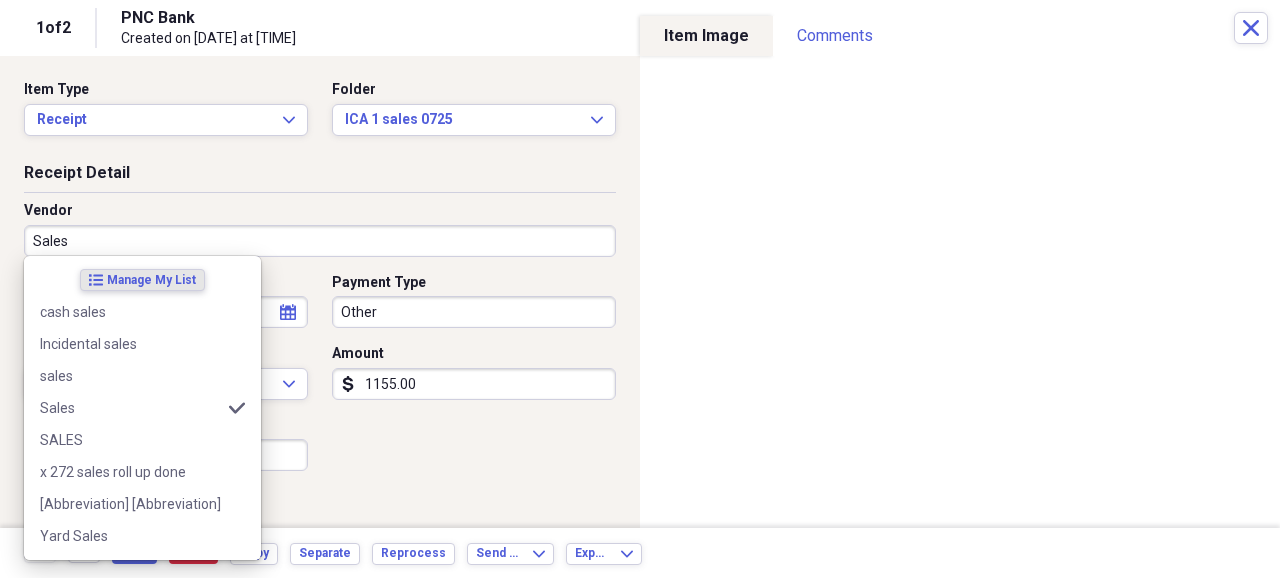 type on "sales" 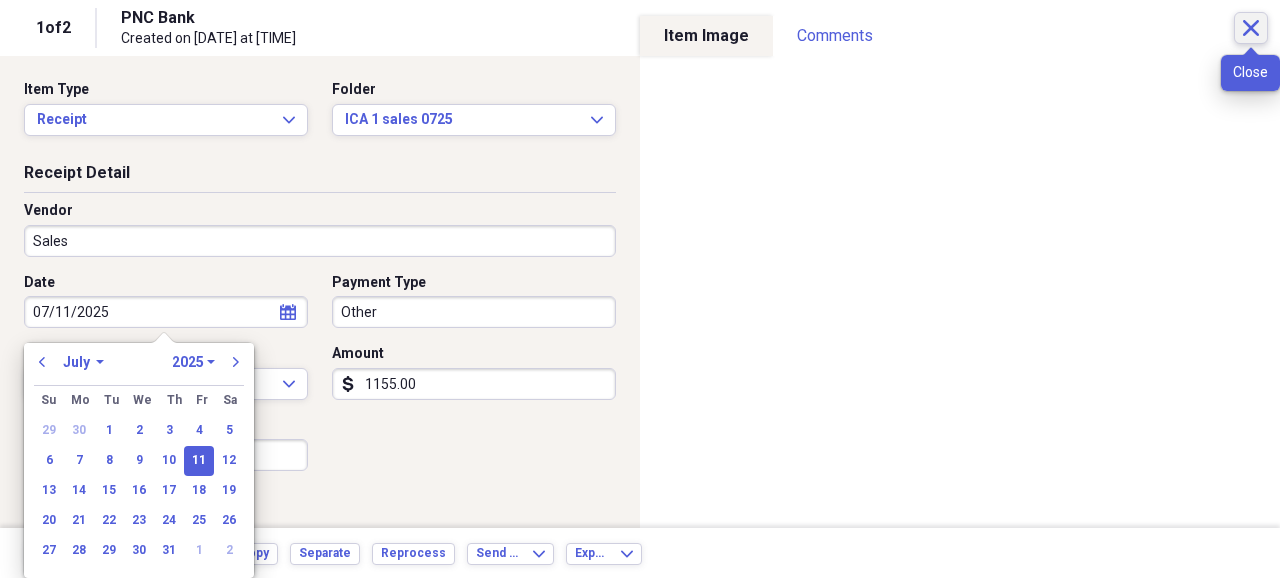 click 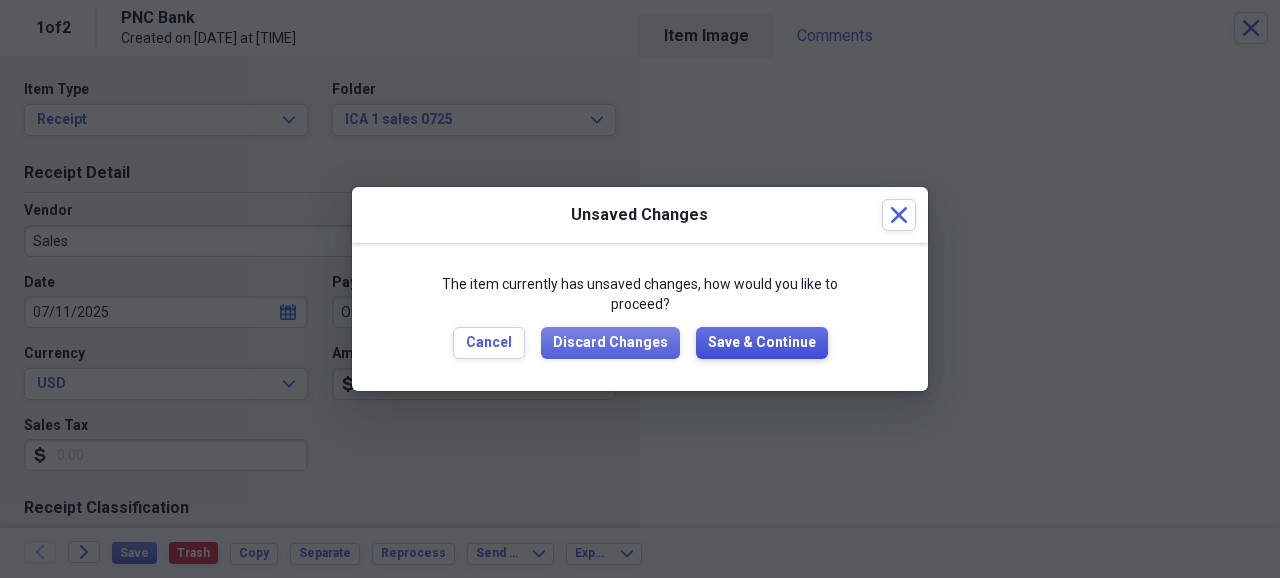 click on "Save & Continue" at bounding box center (762, 343) 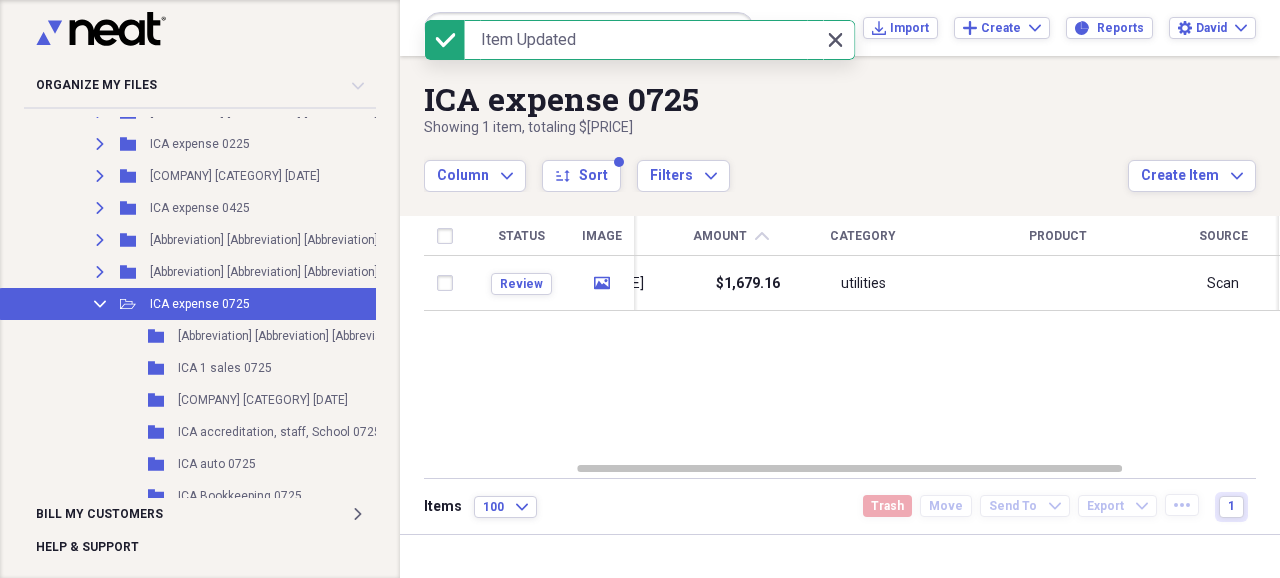click on "Close" 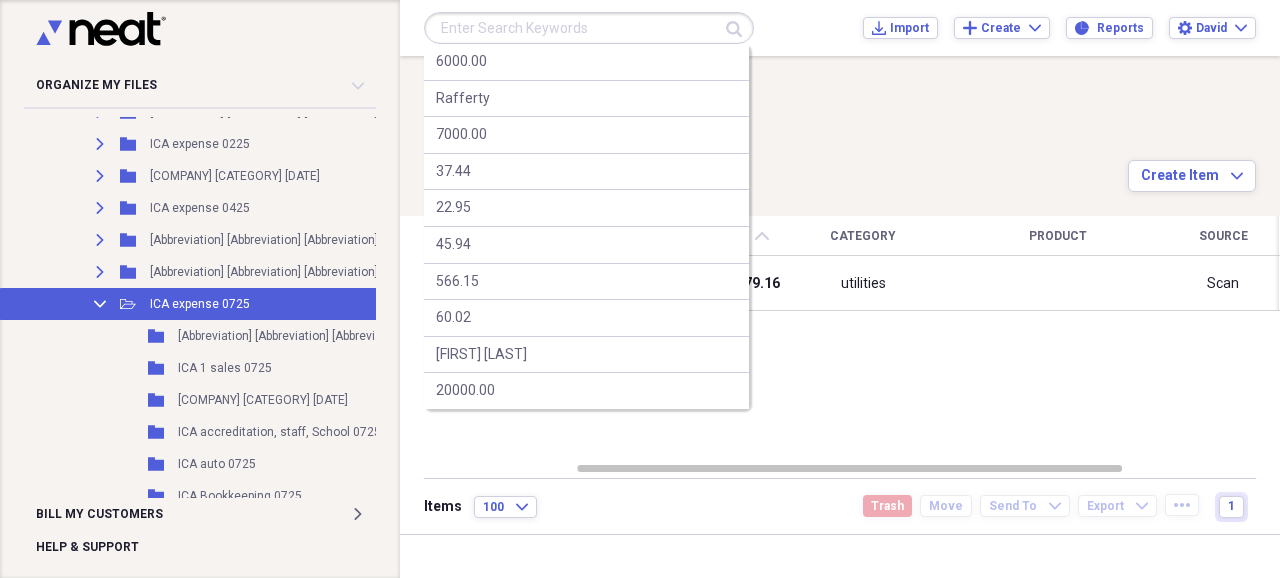 click at bounding box center [589, 28] 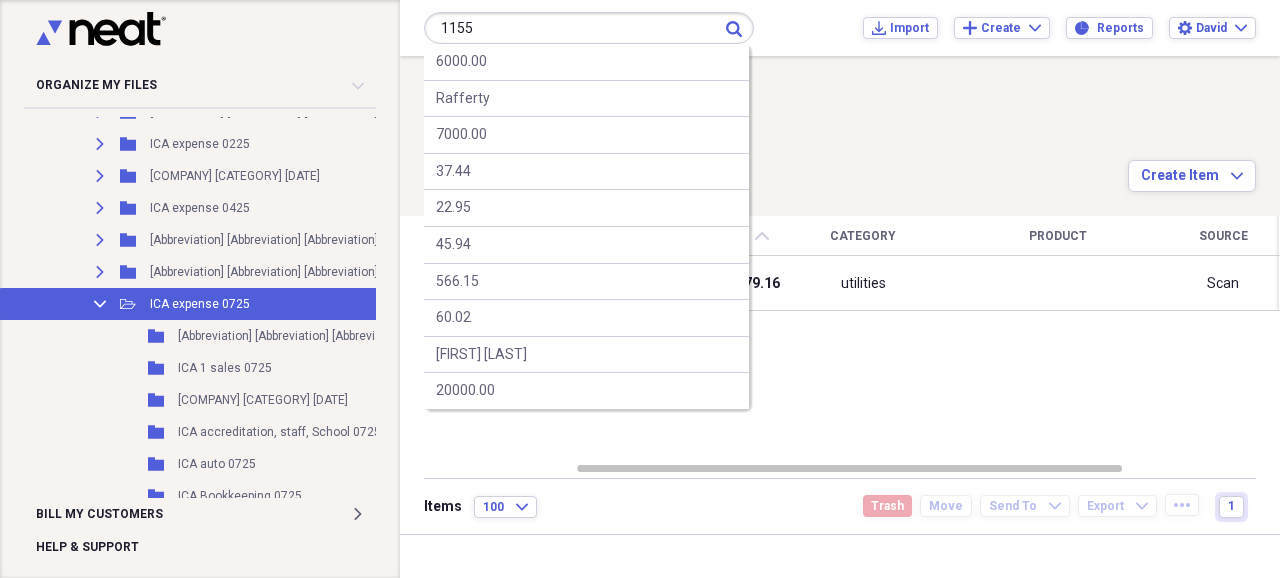 type on "1155" 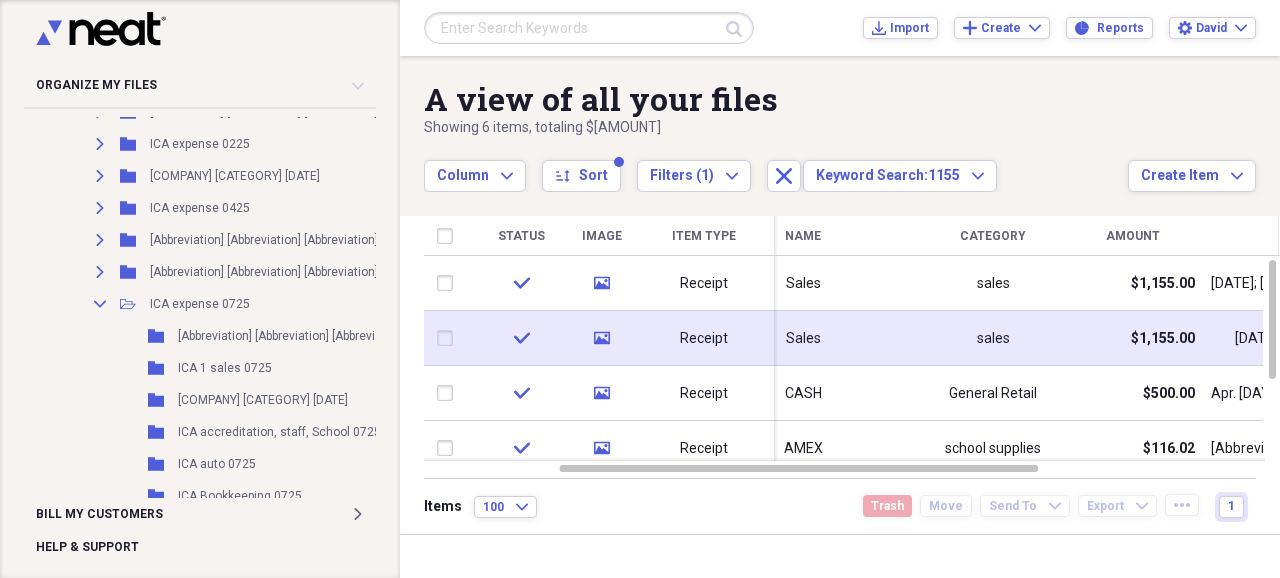 click at bounding box center (449, 338) 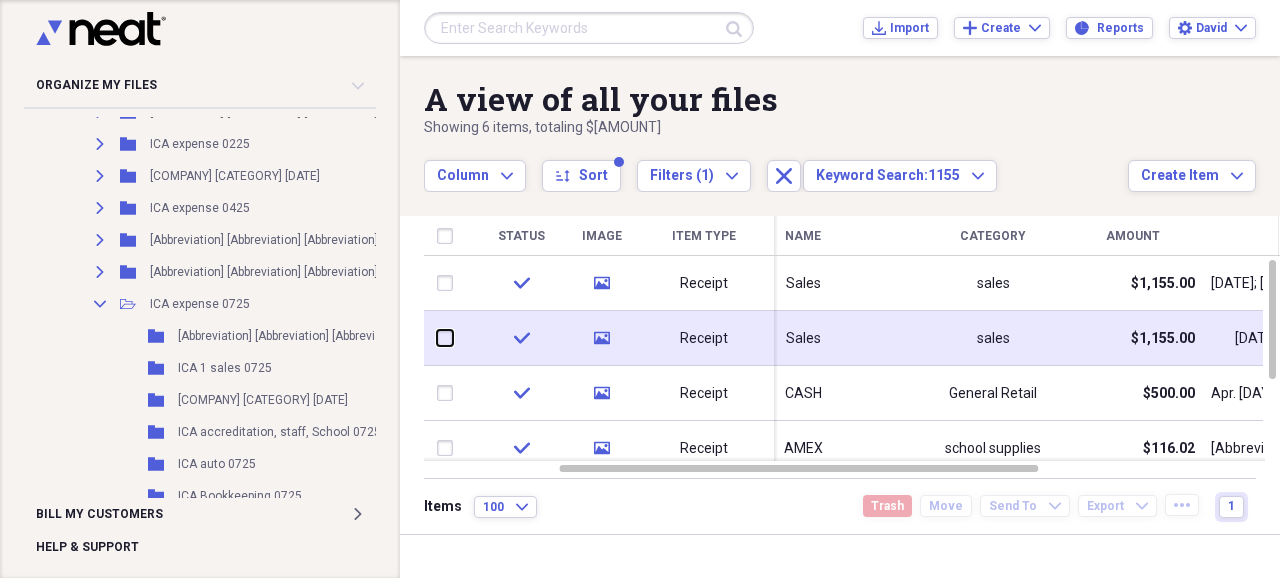 click at bounding box center [437, 338] 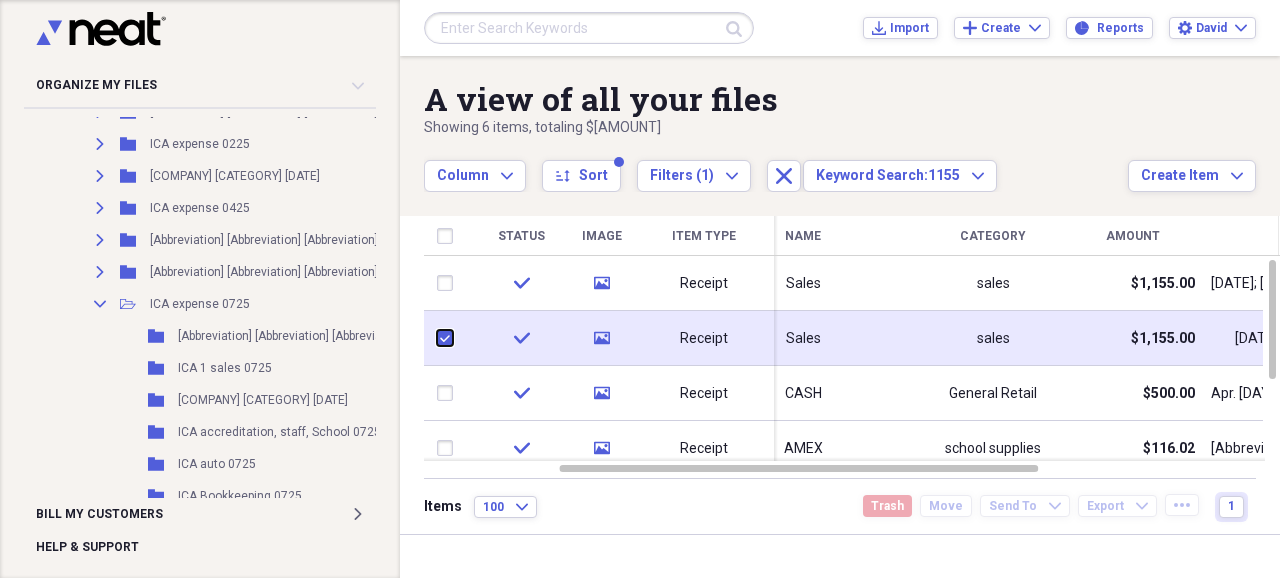 checkbox on "true" 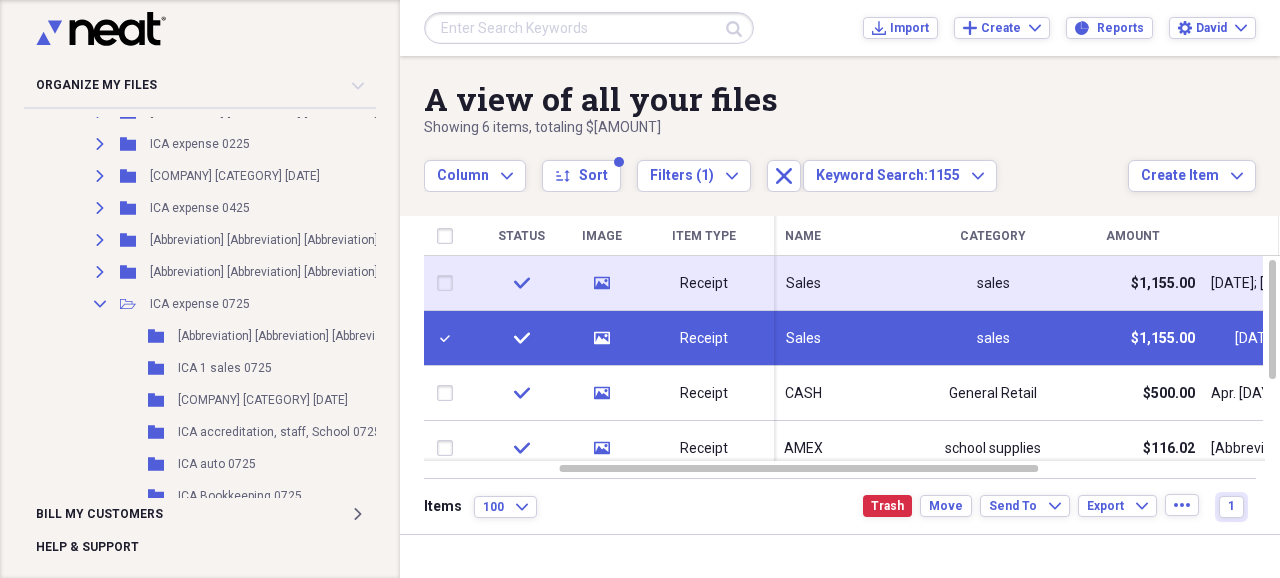 drag, startPoint x: 438, startPoint y: 277, endPoint x: 475, endPoint y: 288, distance: 38.600517 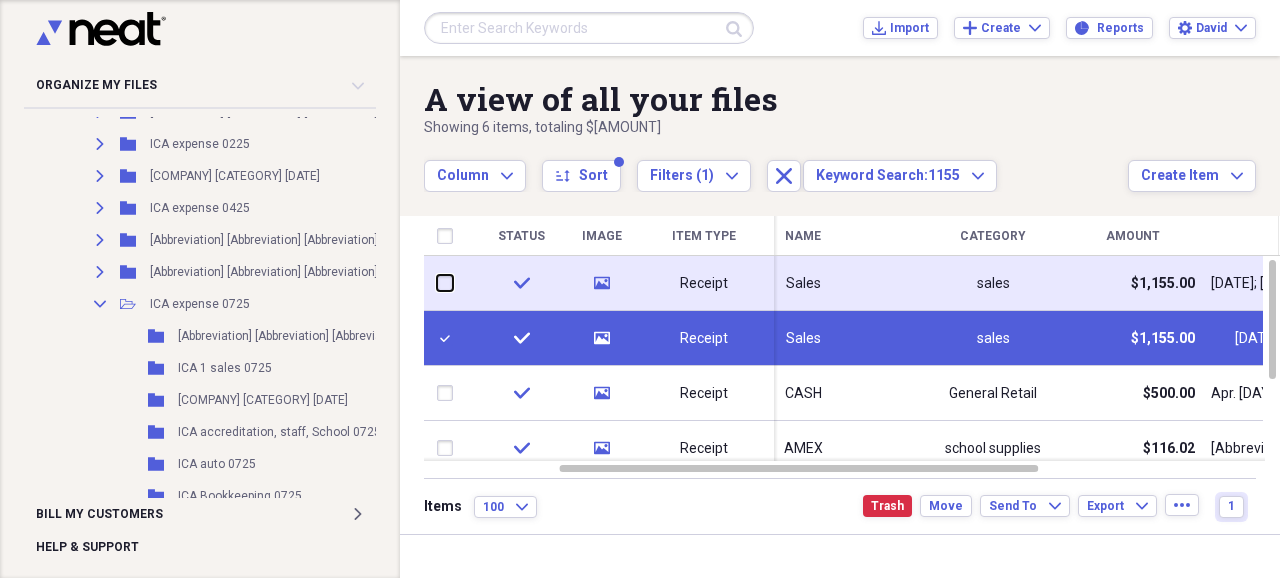 click at bounding box center (437, 283) 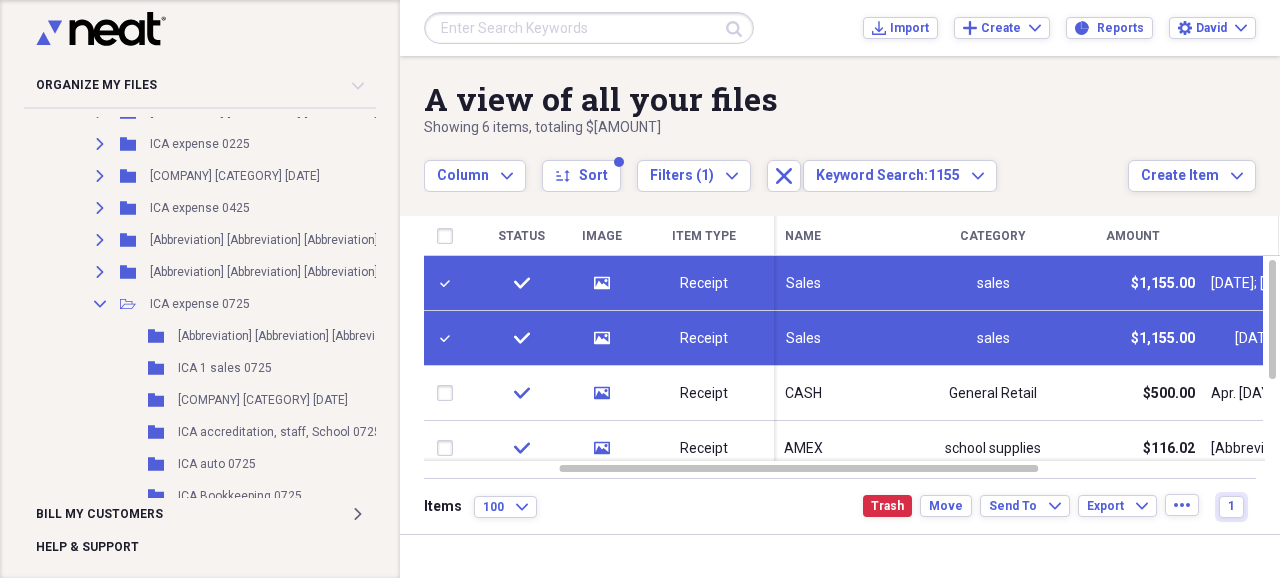 click on "Sales" at bounding box center [803, 339] 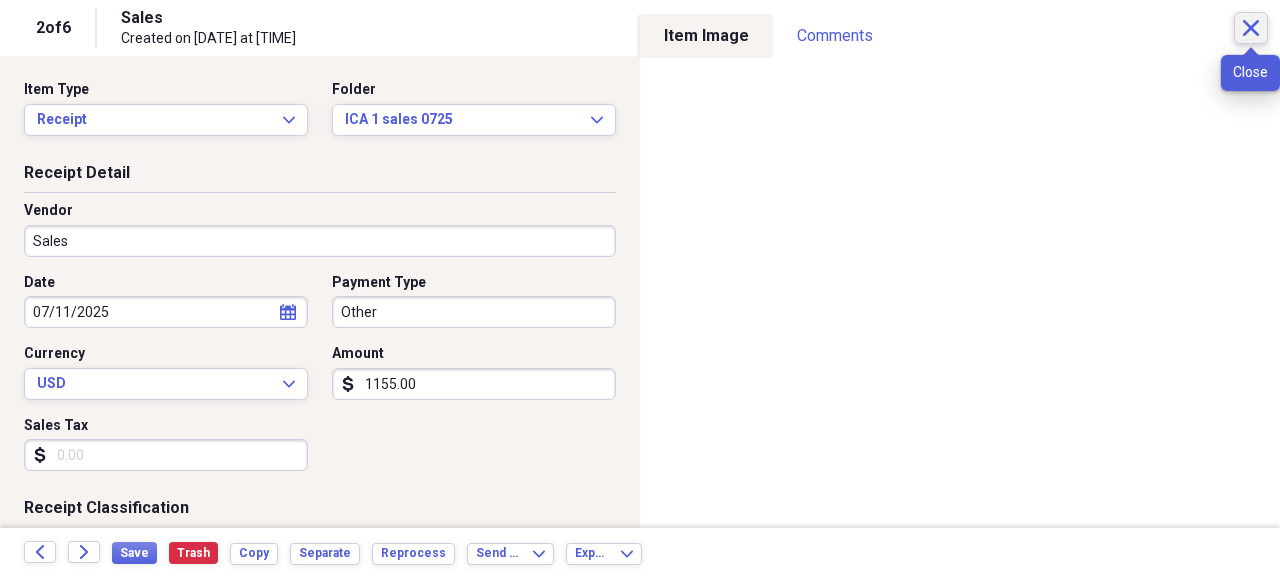 click on "Close" at bounding box center (1251, 28) 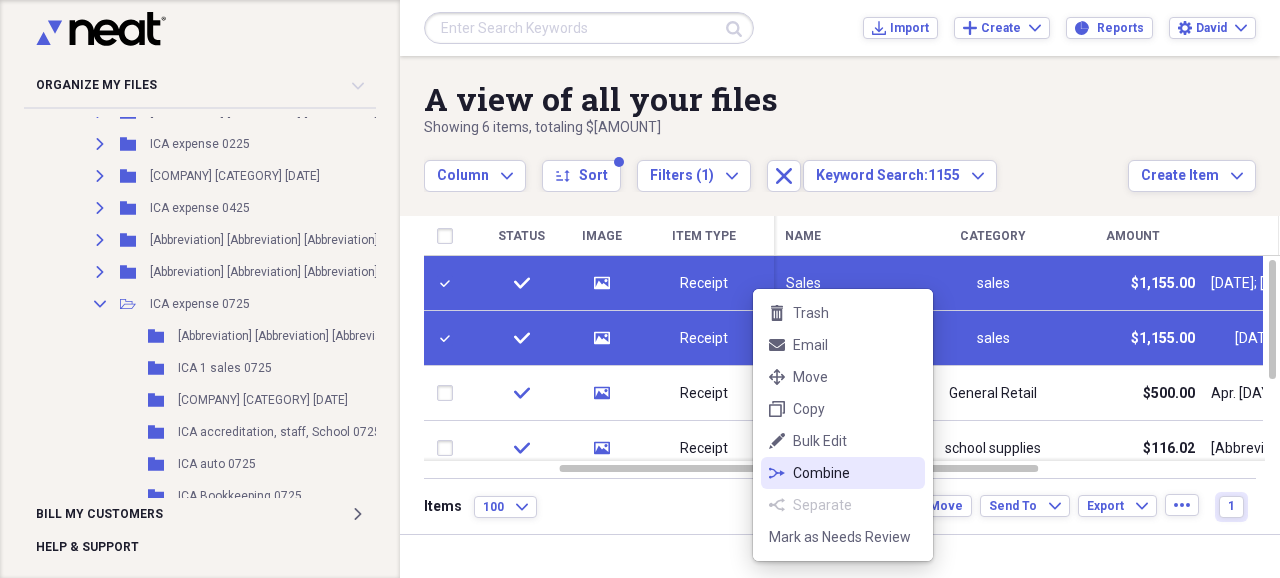 click on "Combine" at bounding box center [855, 473] 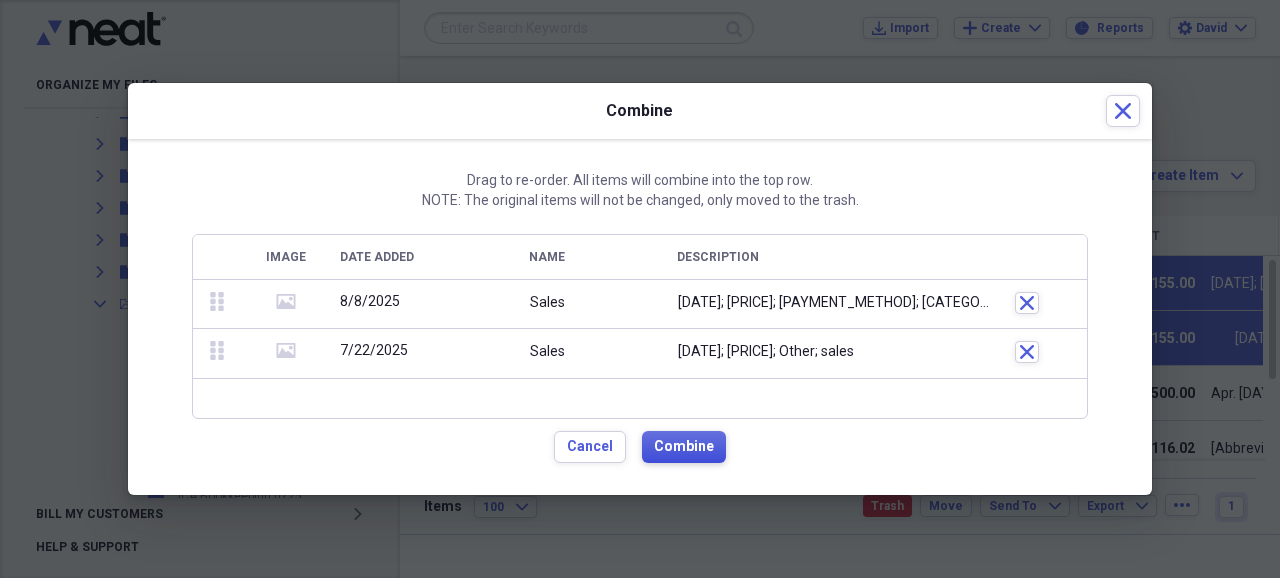 click on "Combine" at bounding box center (684, 447) 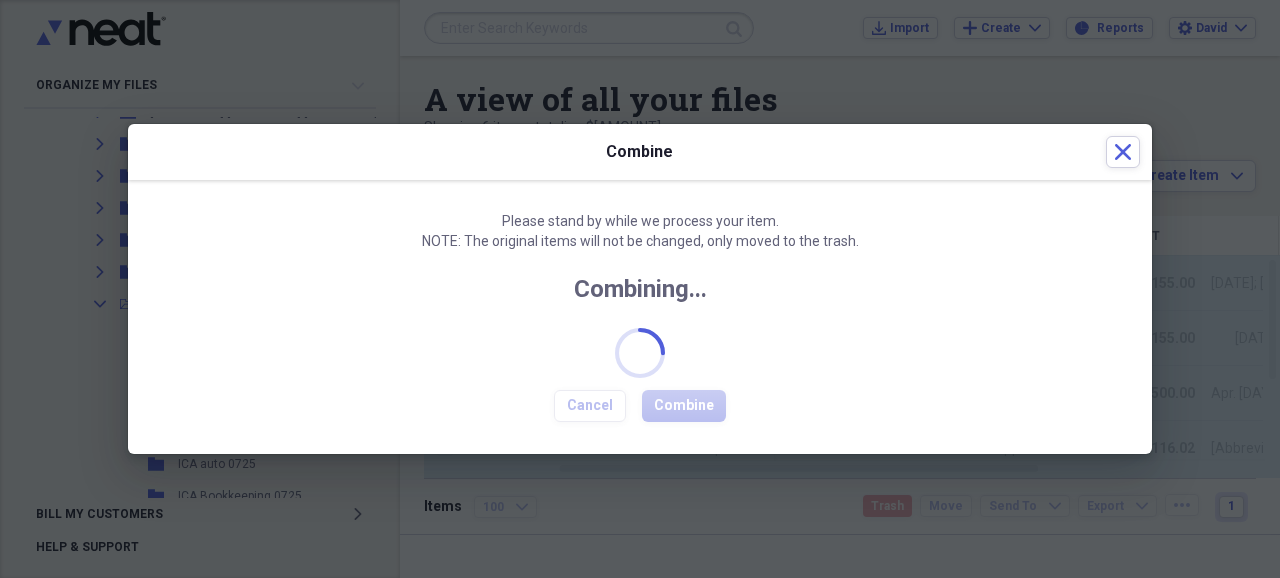 checkbox on "false" 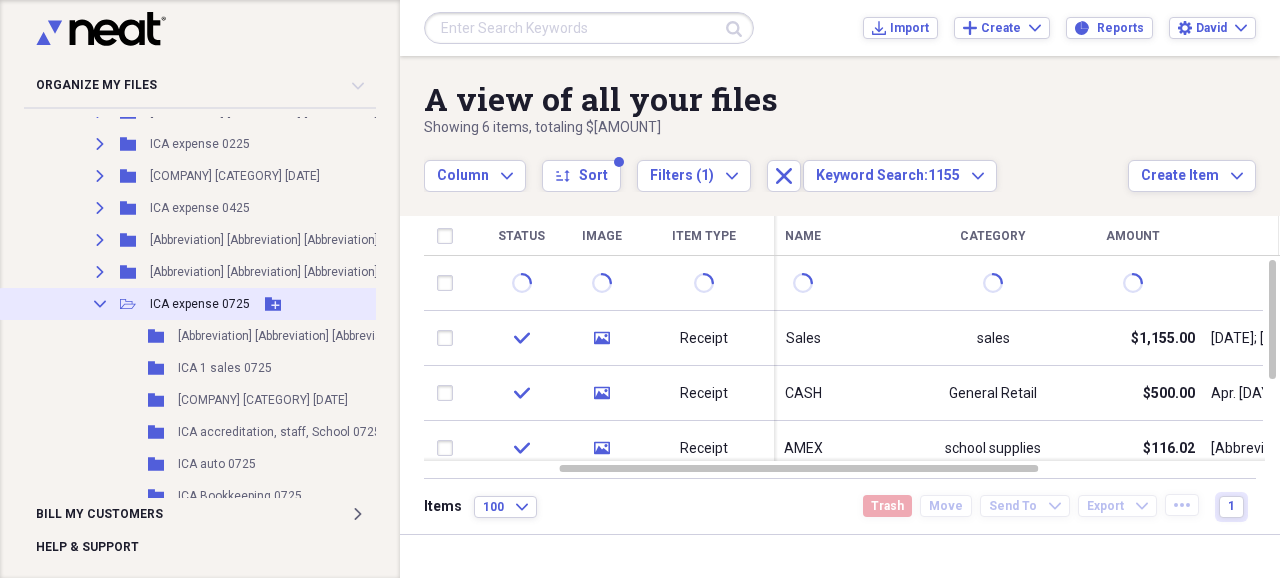 click on "ICA expense 0725" at bounding box center (200, 304) 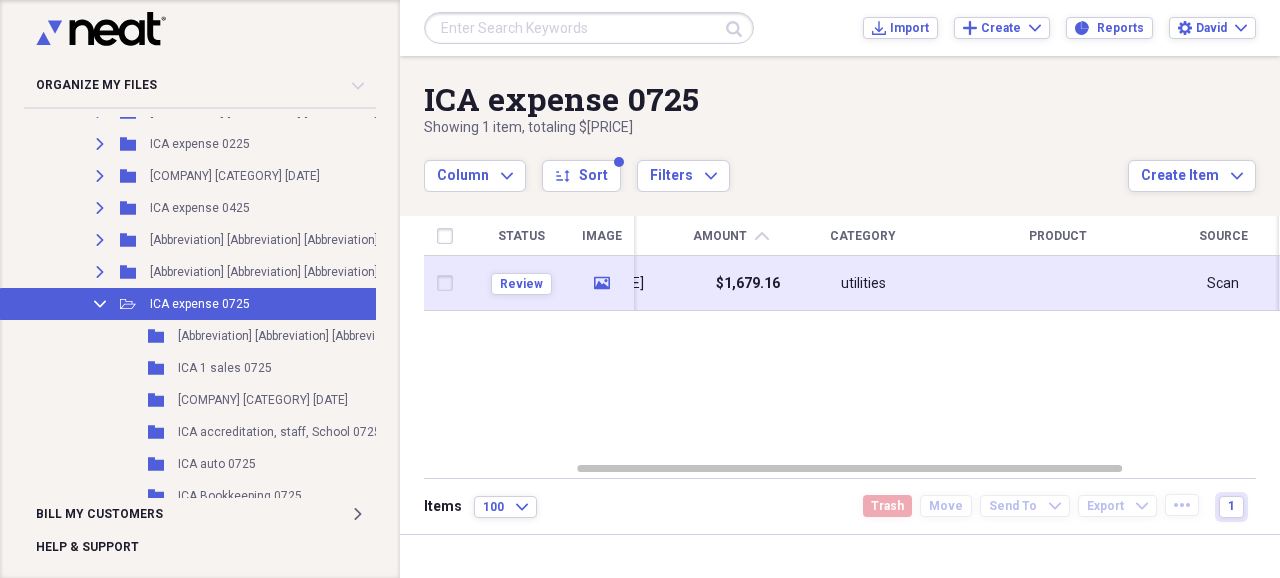click on "$1,679.16" at bounding box center (748, 284) 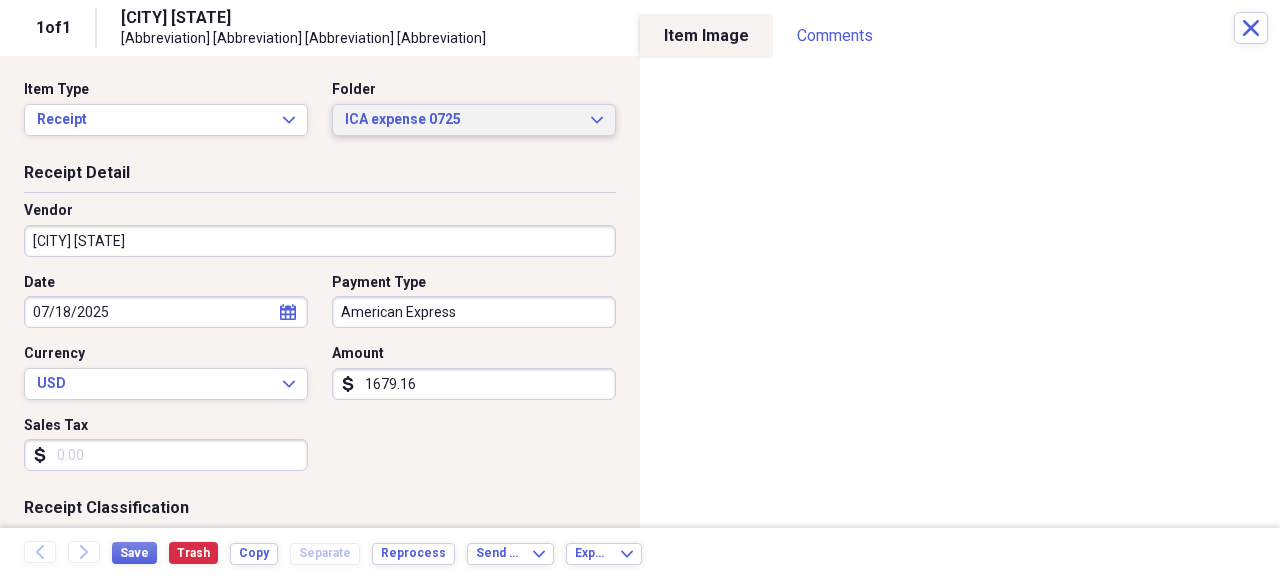 click on "ICA expense 0725" at bounding box center [462, 120] 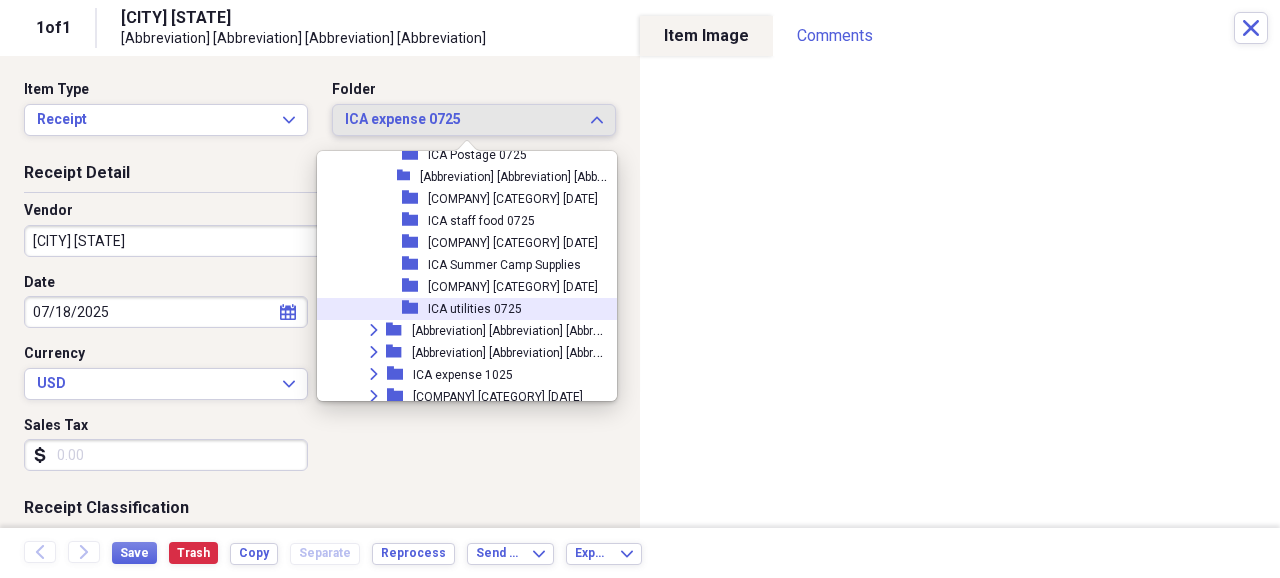 scroll, scrollTop: 5170, scrollLeft: 0, axis: vertical 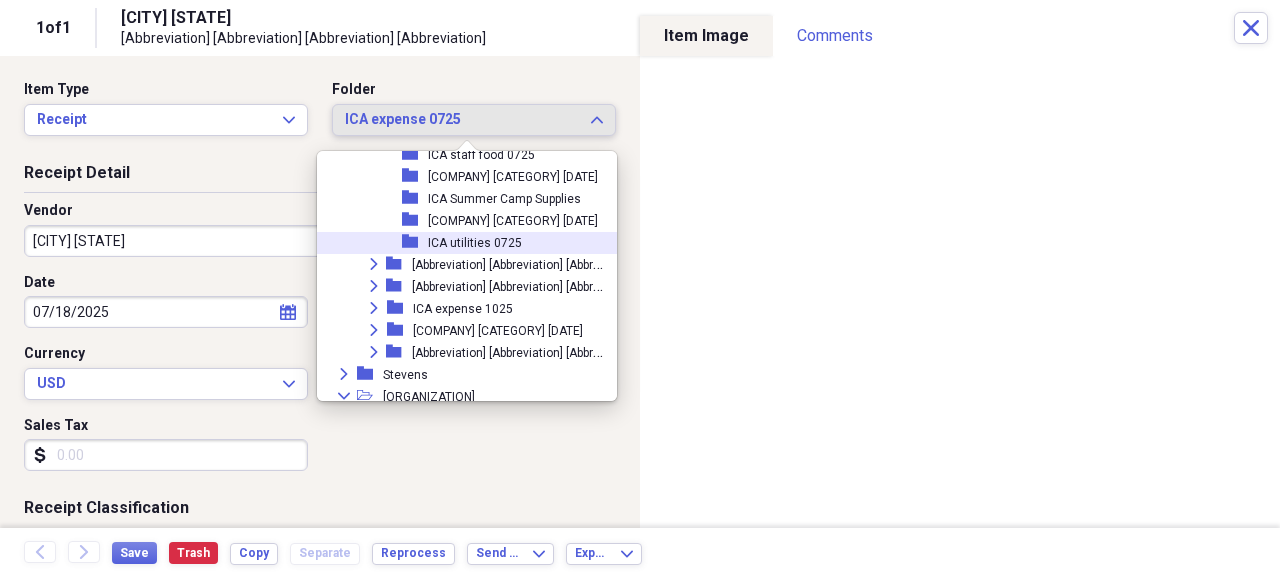 click on "ICA utilities [YEAR]" at bounding box center (475, 243) 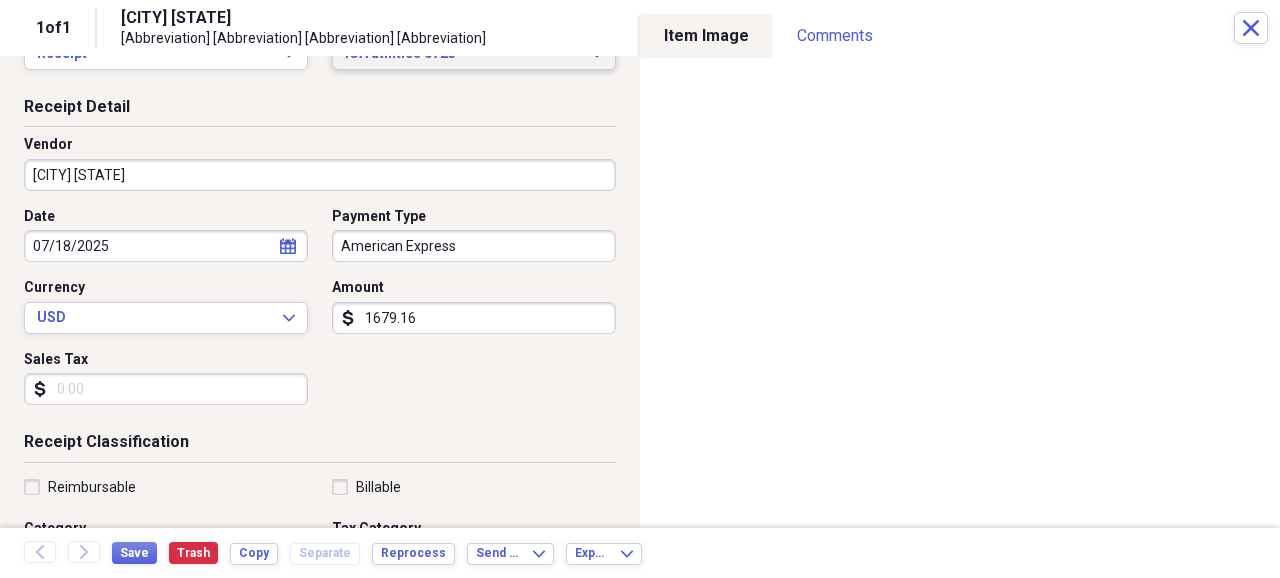 scroll, scrollTop: 200, scrollLeft: 0, axis: vertical 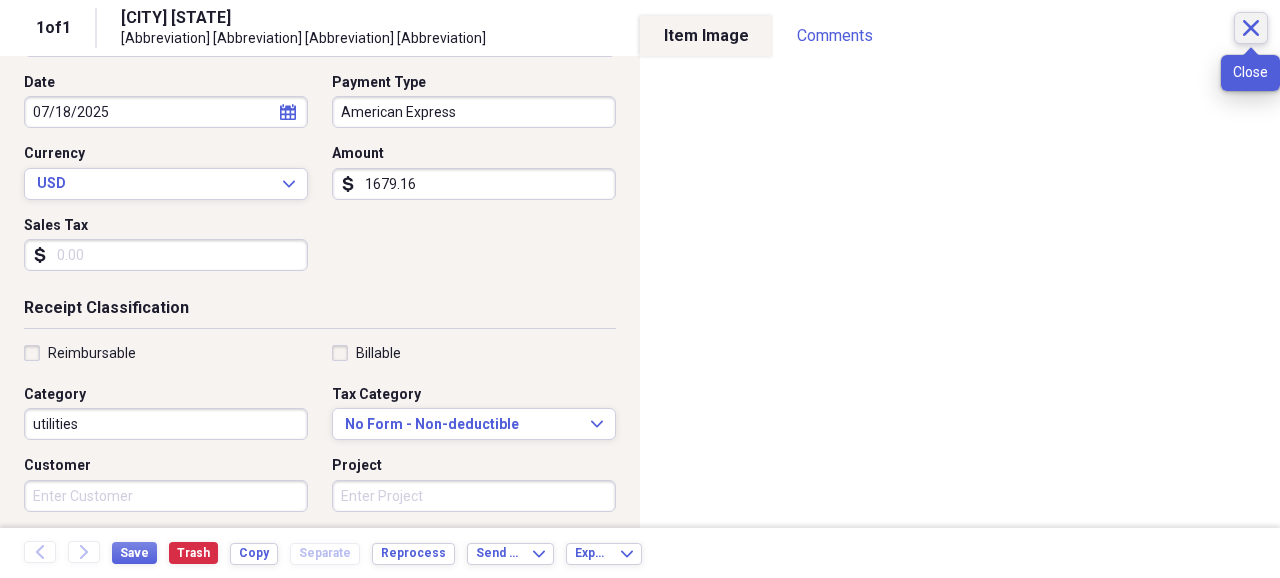 click on "Close" 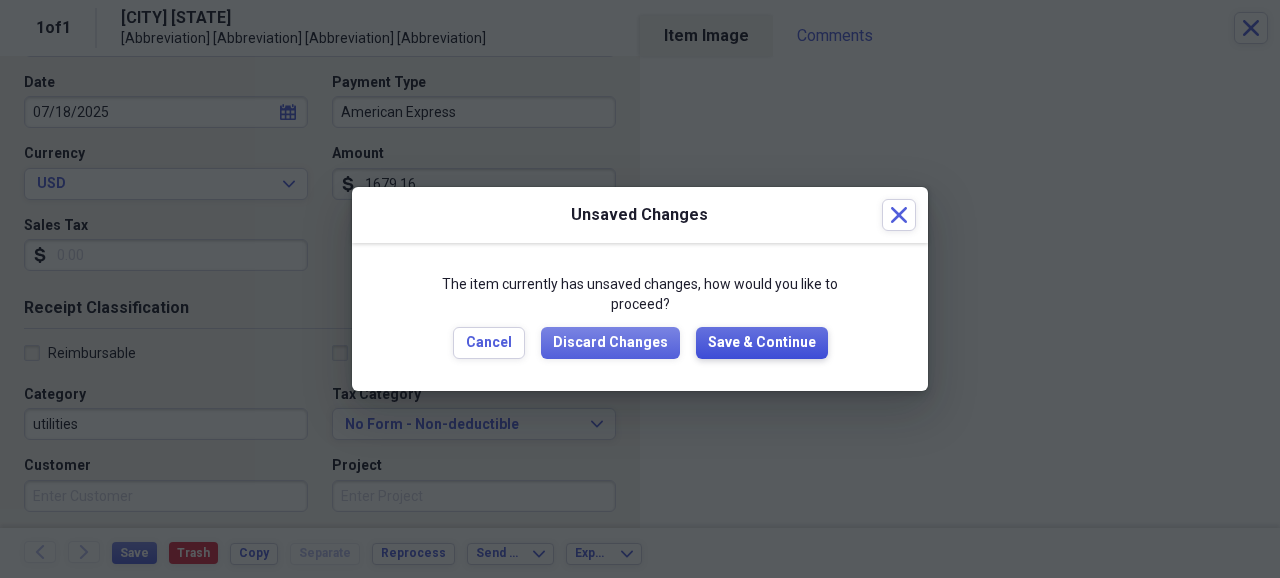 click on "Save & Continue" at bounding box center [762, 343] 